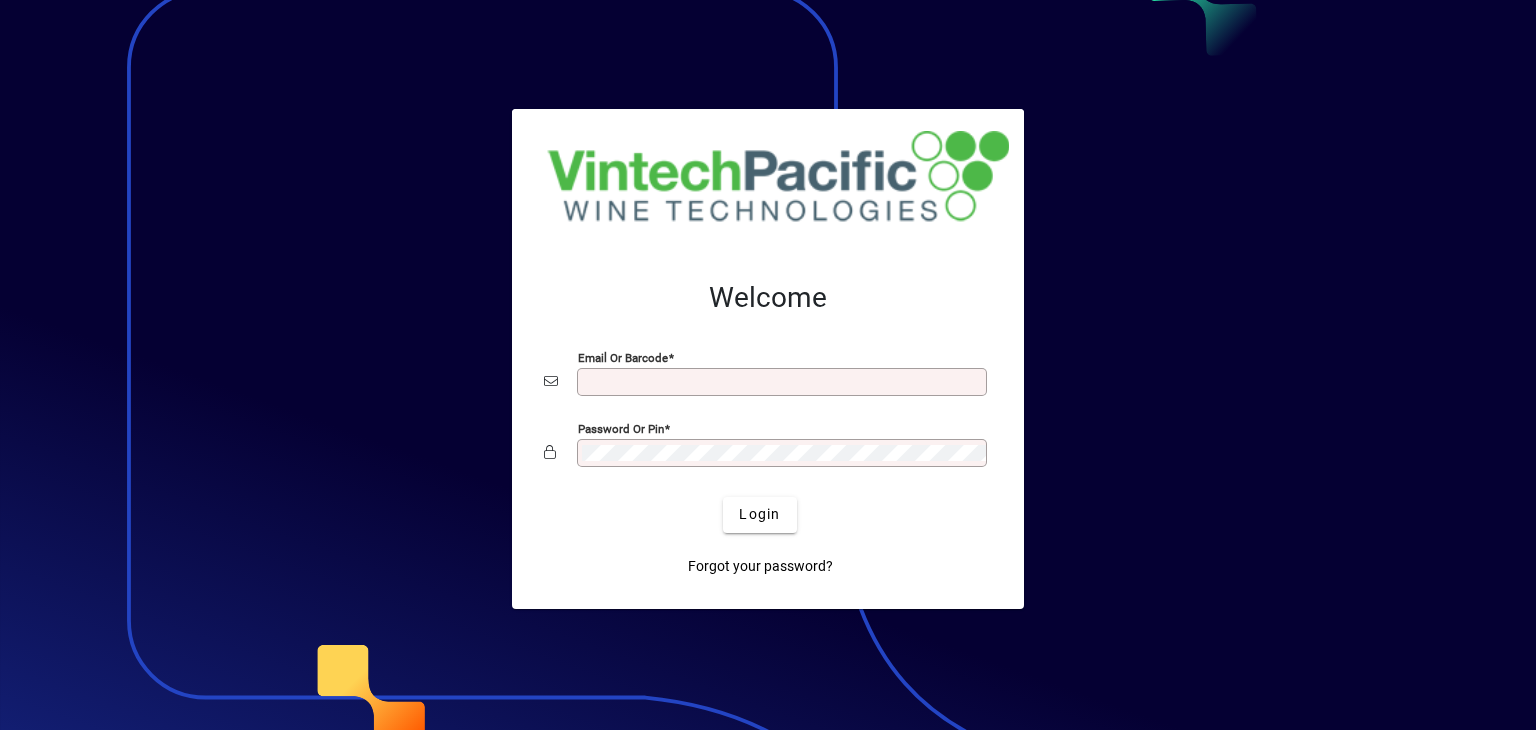 scroll, scrollTop: 0, scrollLeft: 0, axis: both 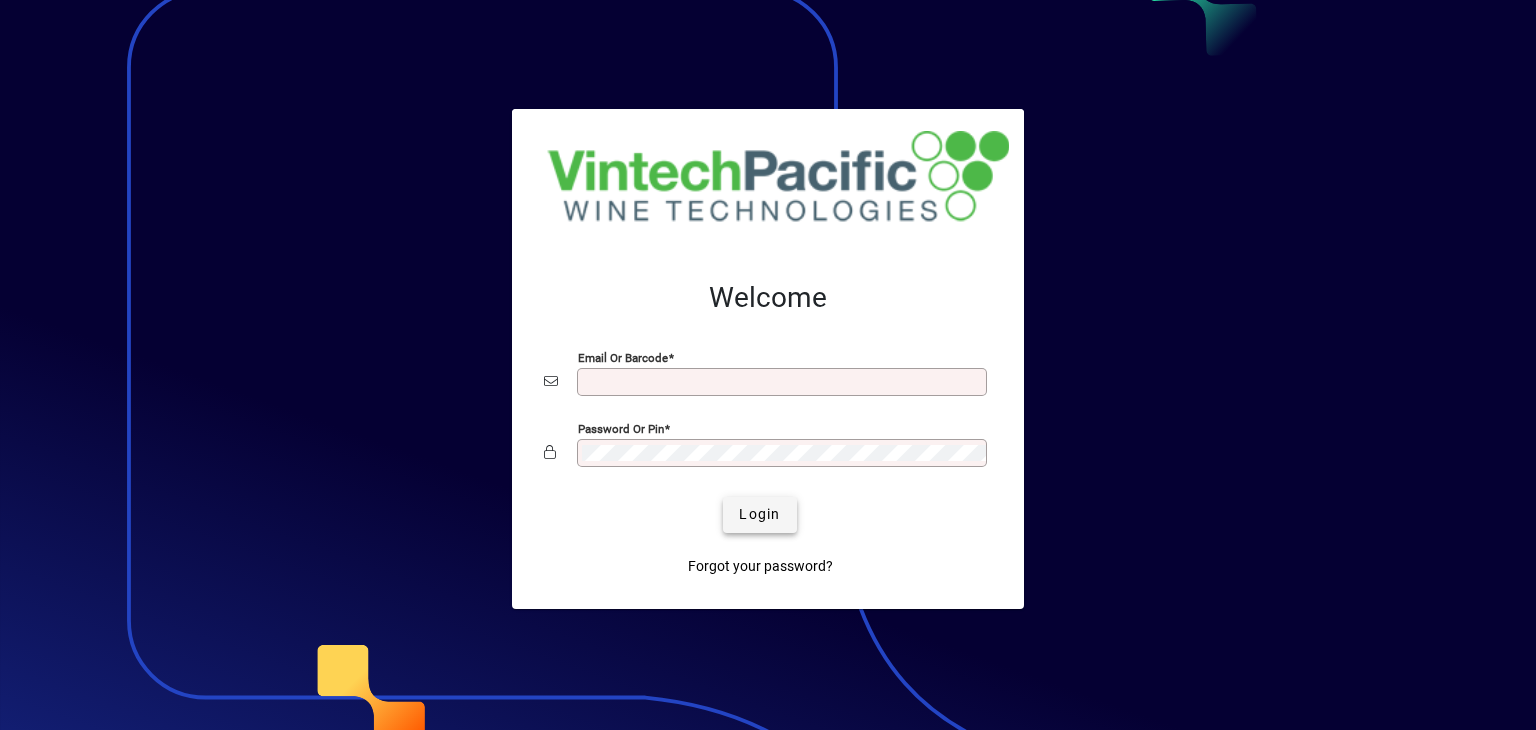 type on "**********" 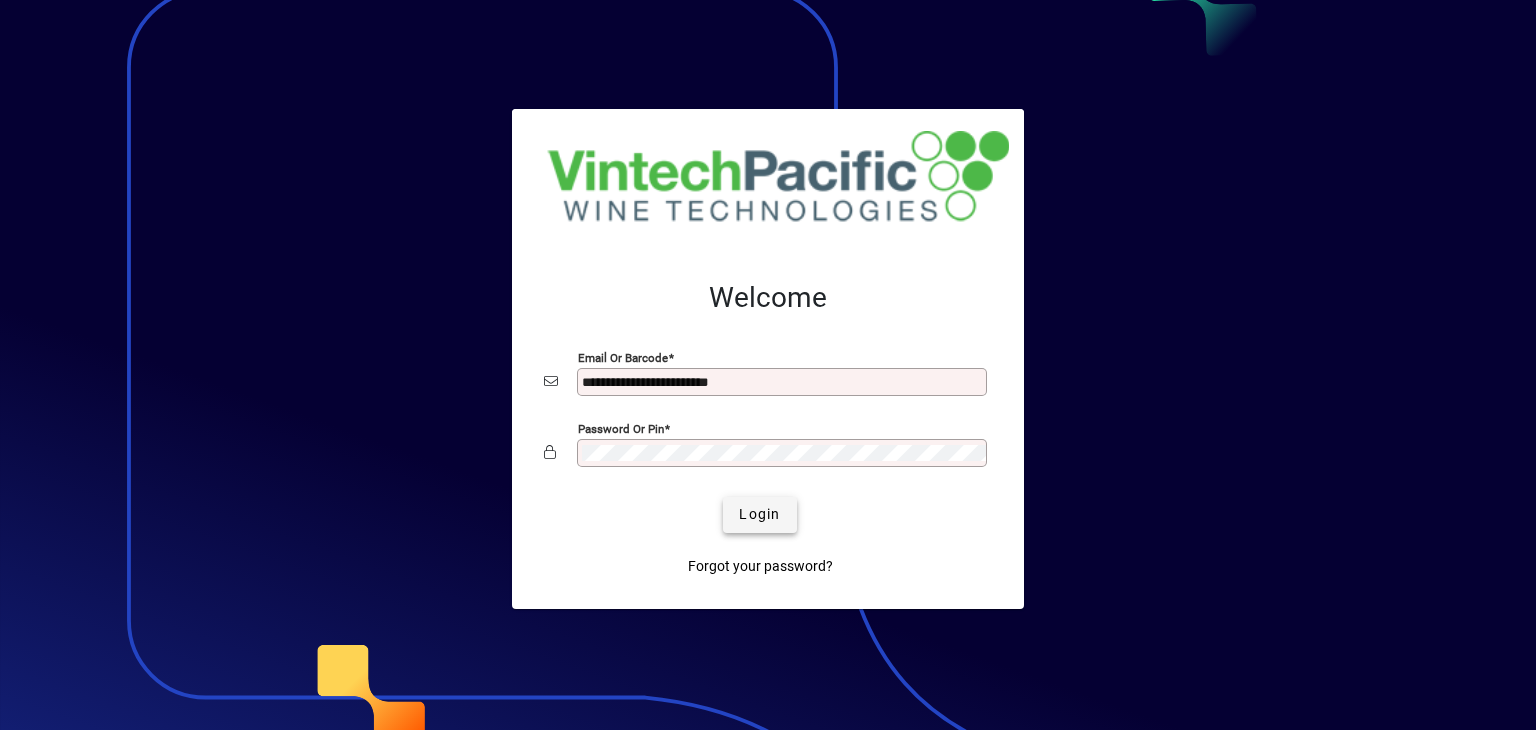 click 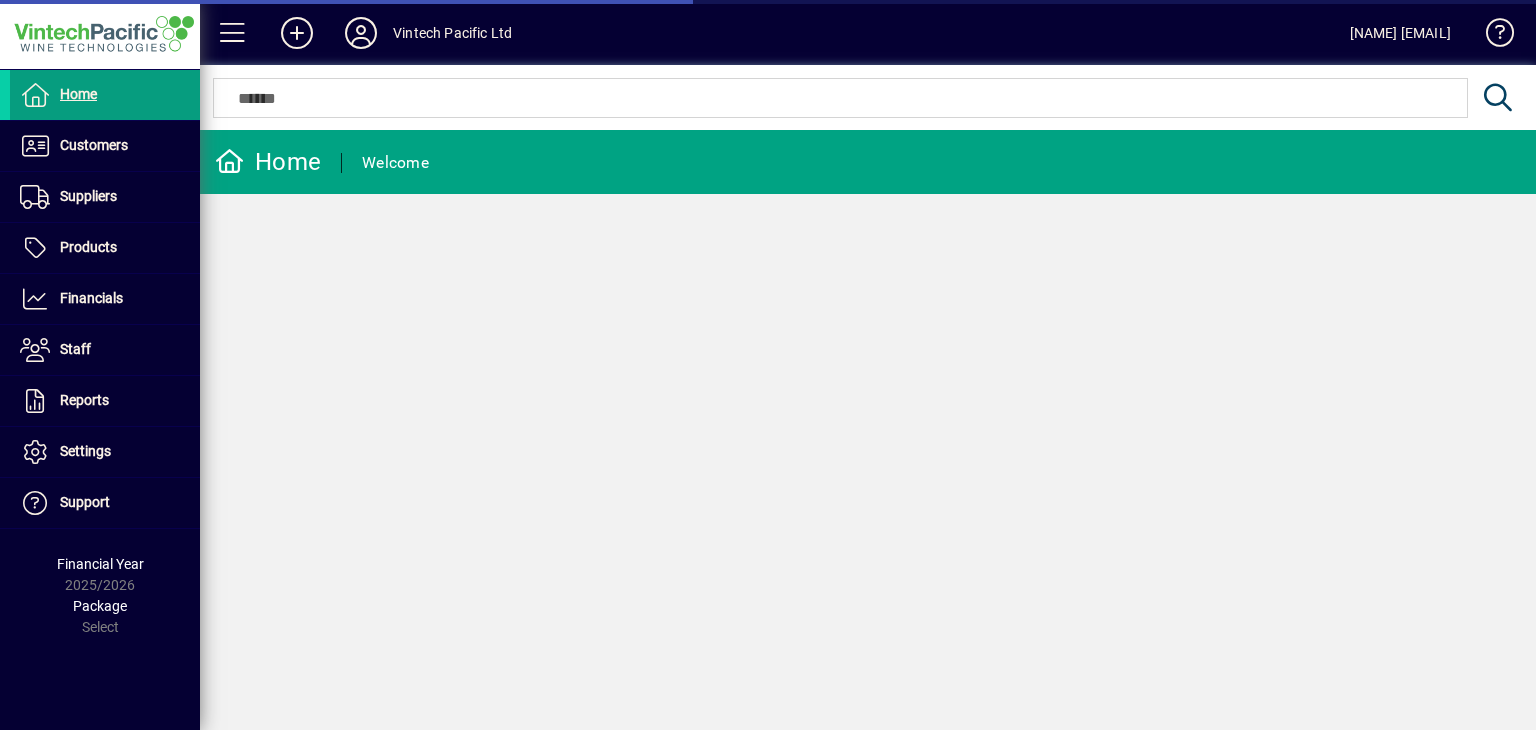 scroll, scrollTop: 0, scrollLeft: 0, axis: both 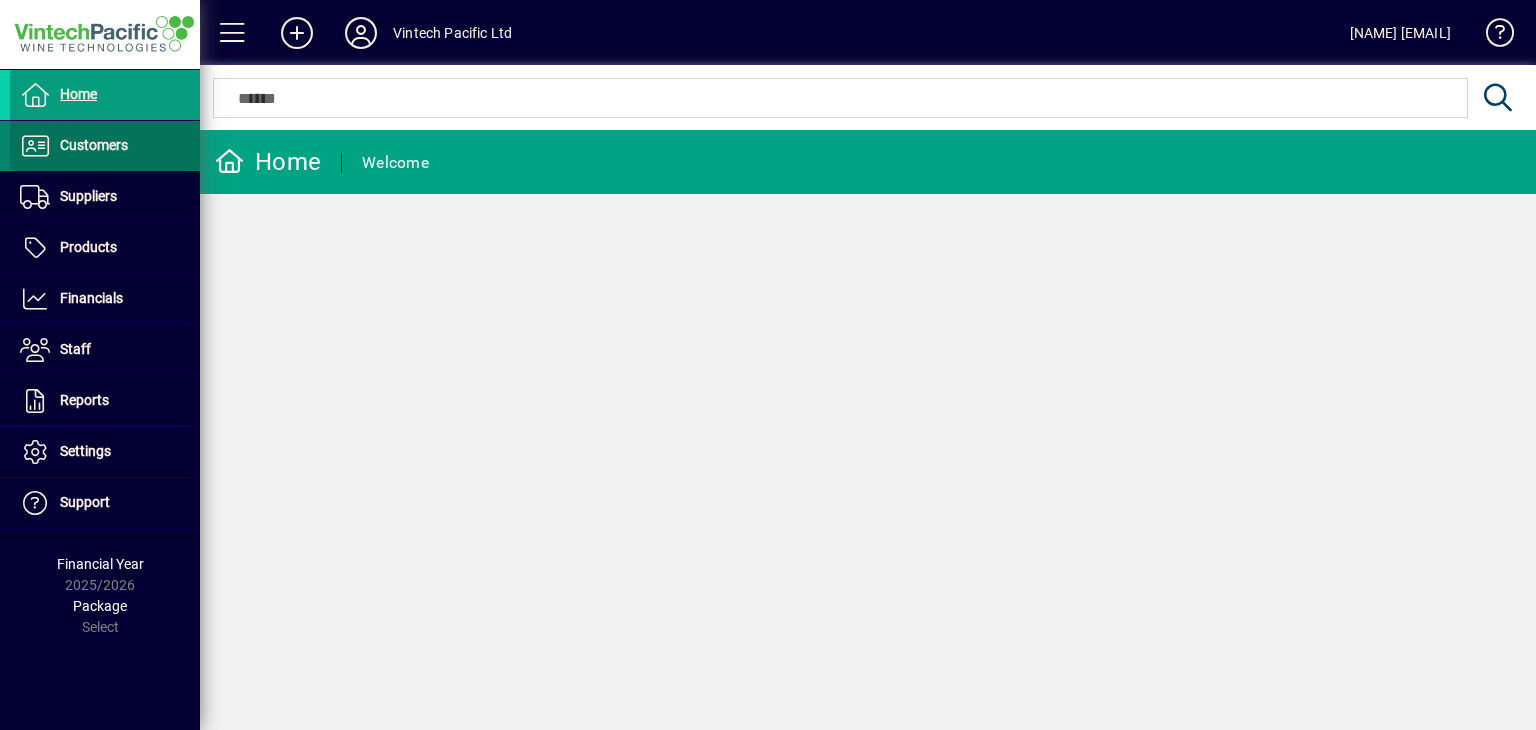 click at bounding box center [105, 146] 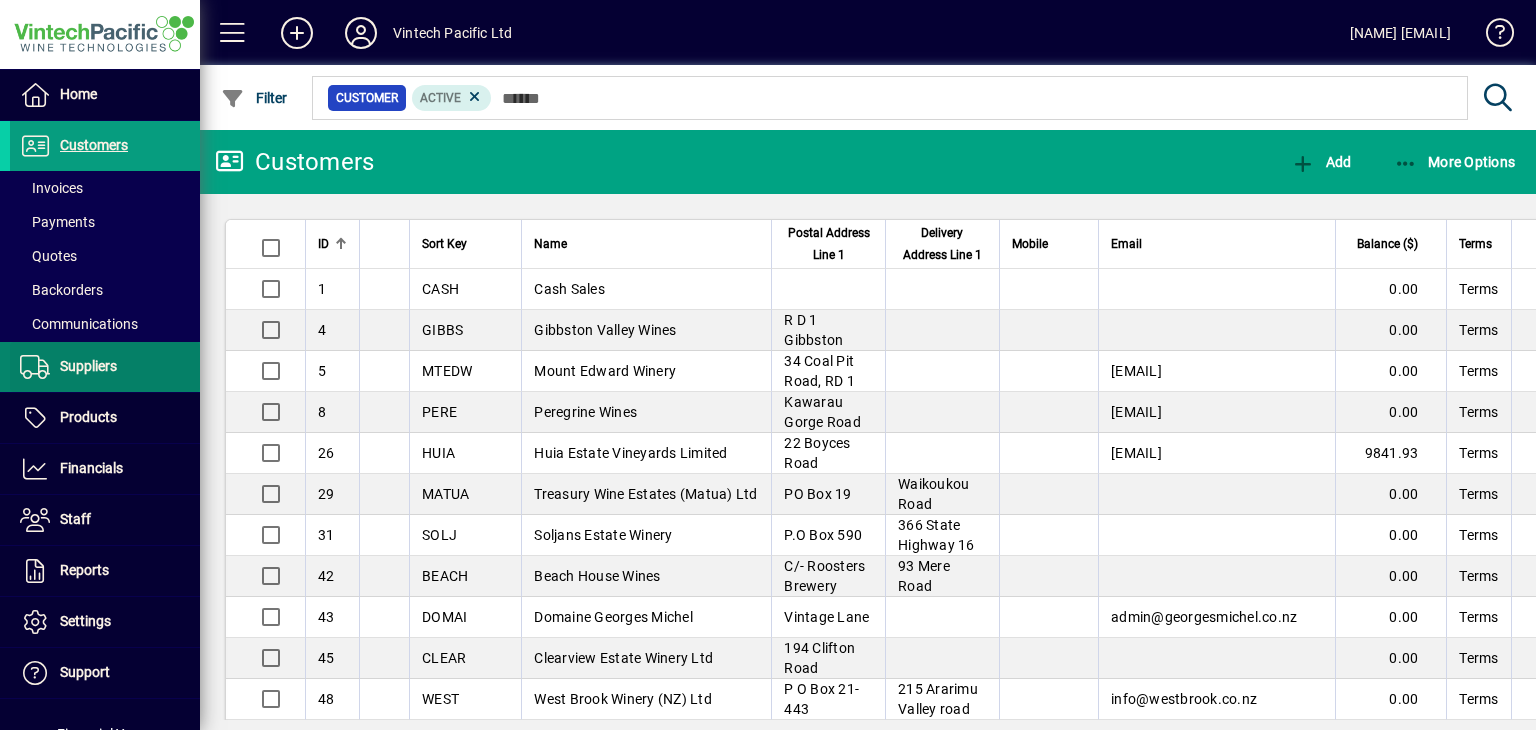 click on "Suppliers" at bounding box center [88, 366] 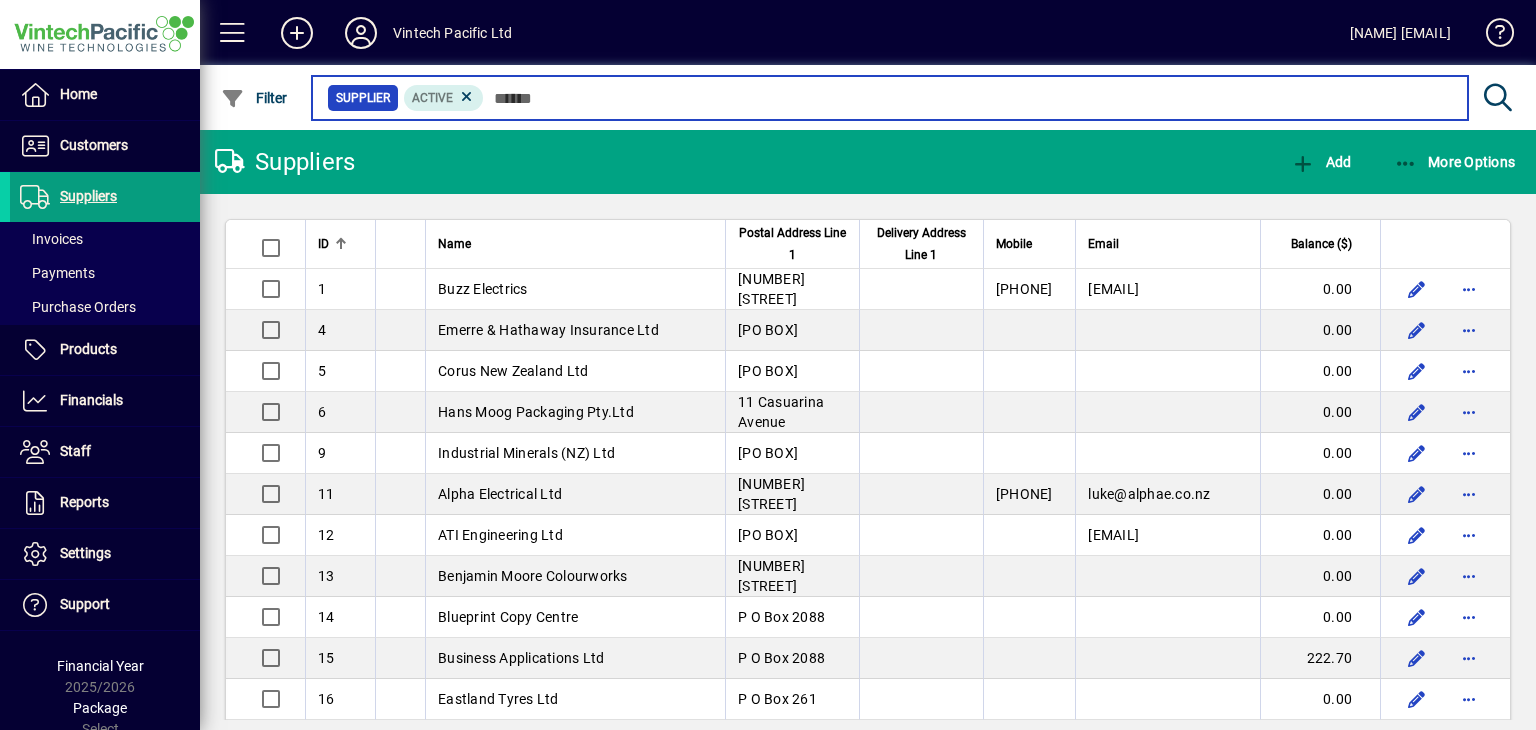 click at bounding box center (968, 98) 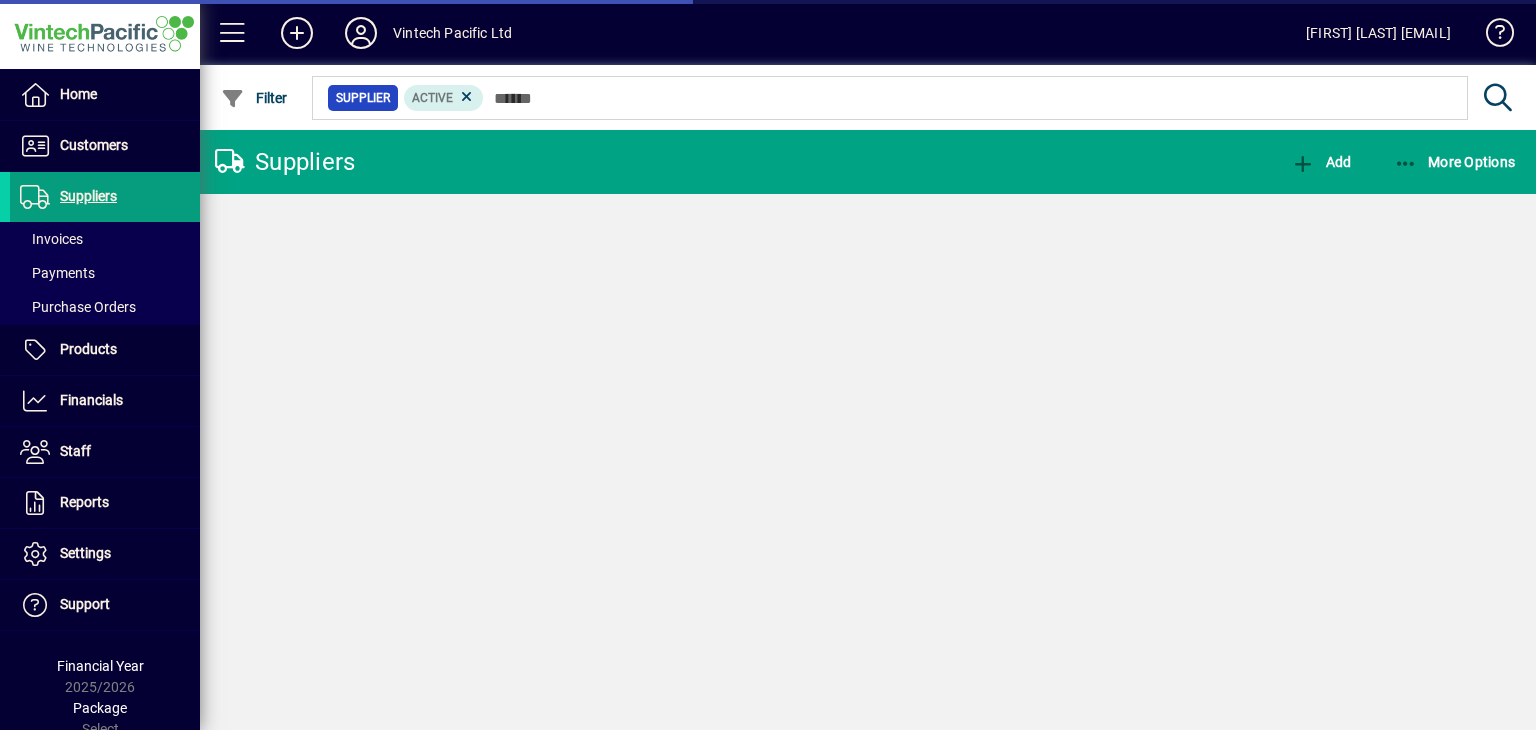 scroll, scrollTop: 0, scrollLeft: 0, axis: both 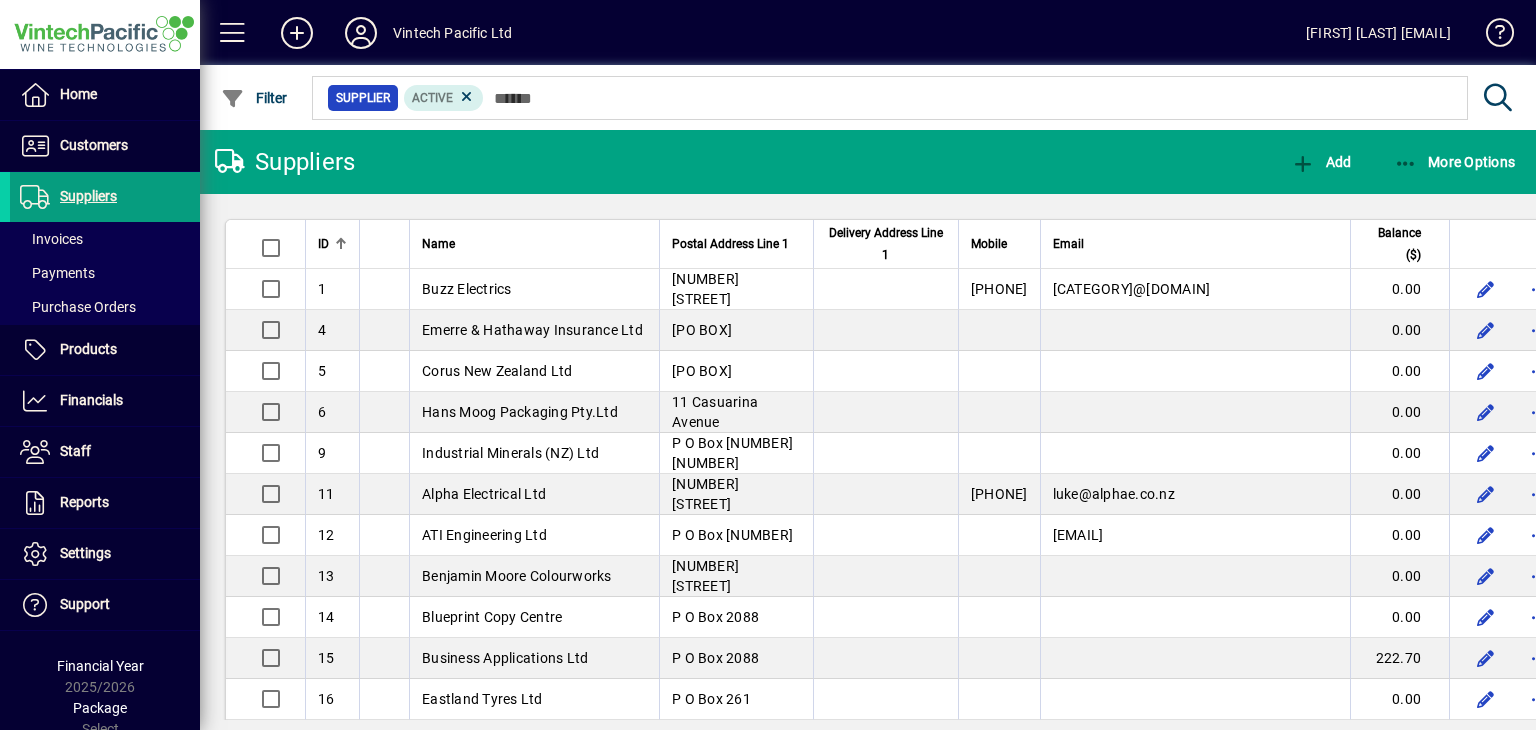 click at bounding box center (968, 98) 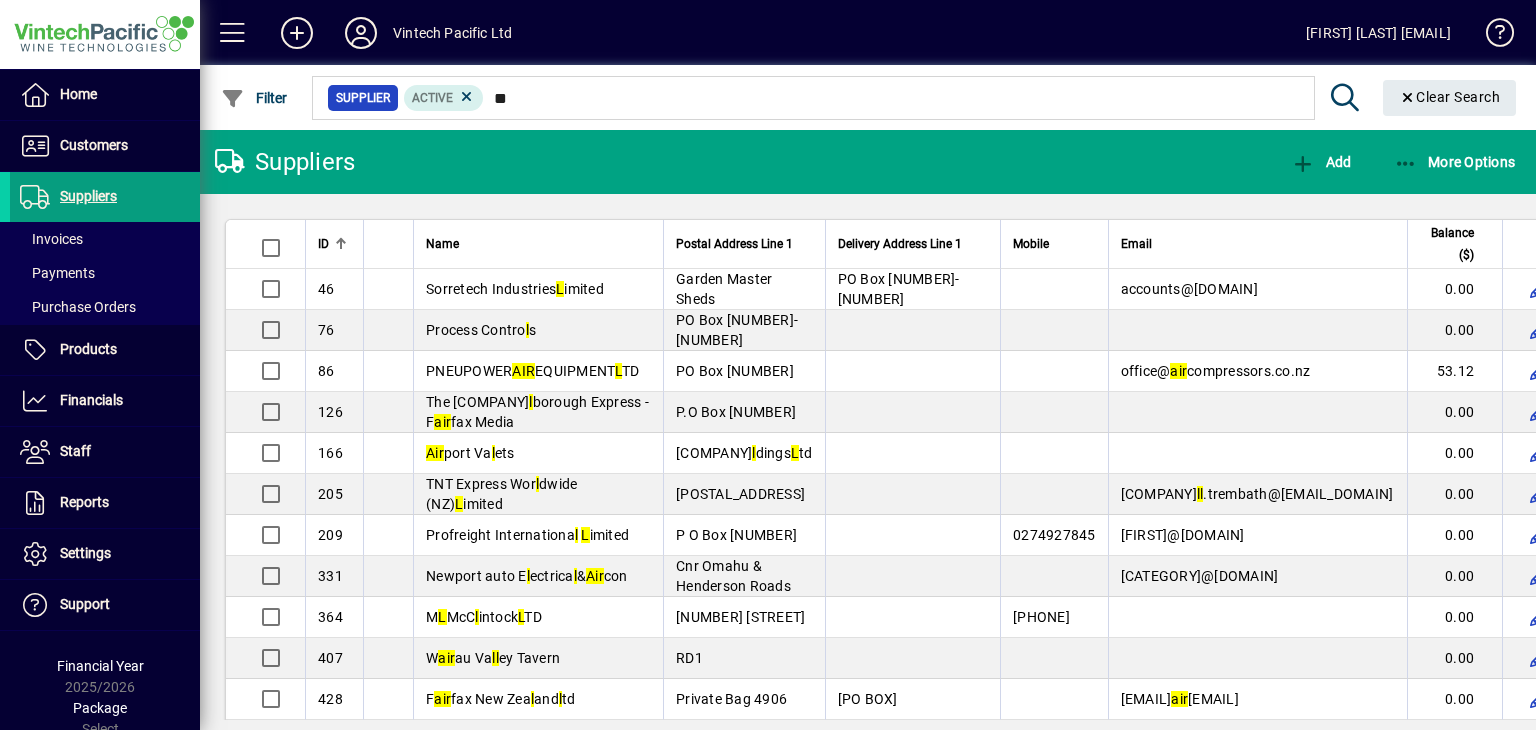 type on "*" 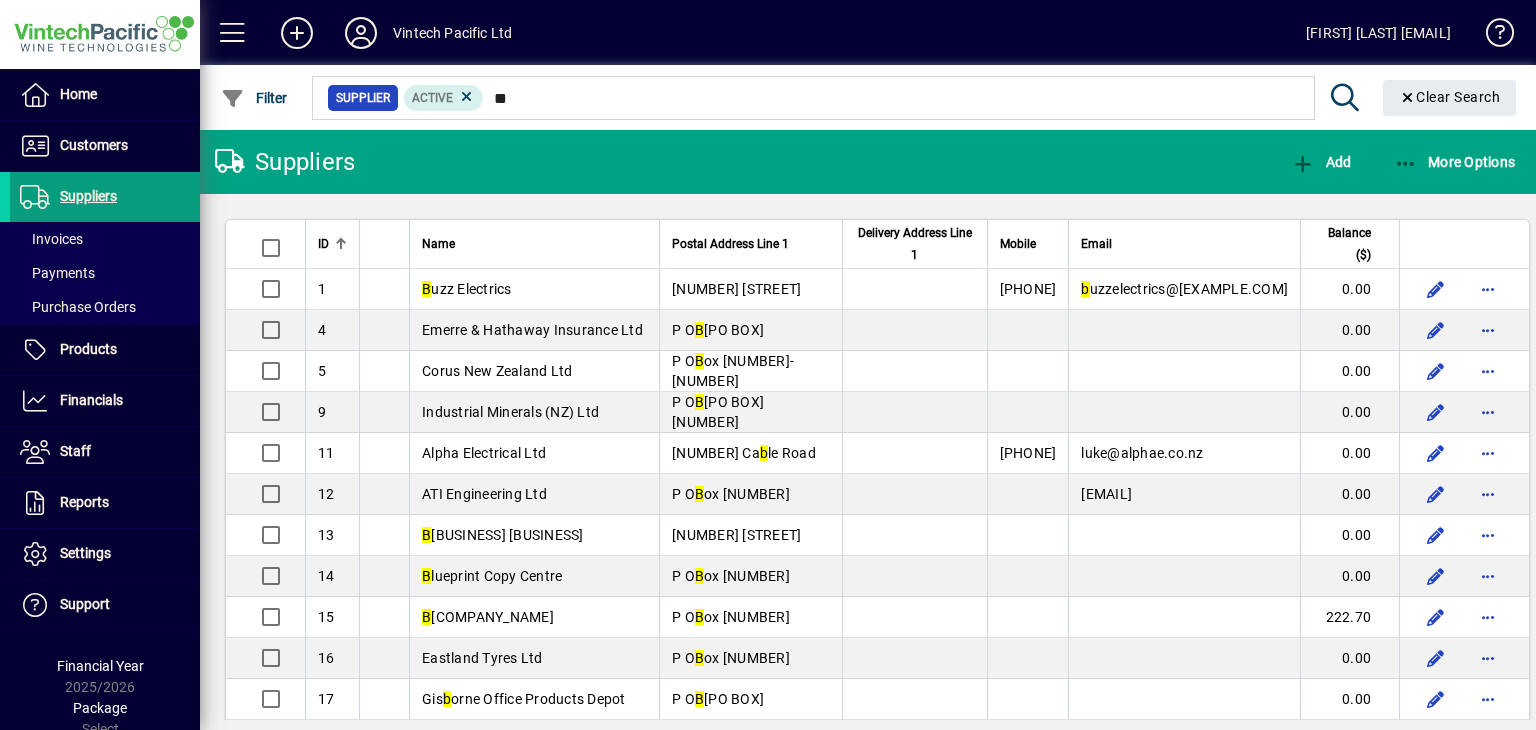type on "***" 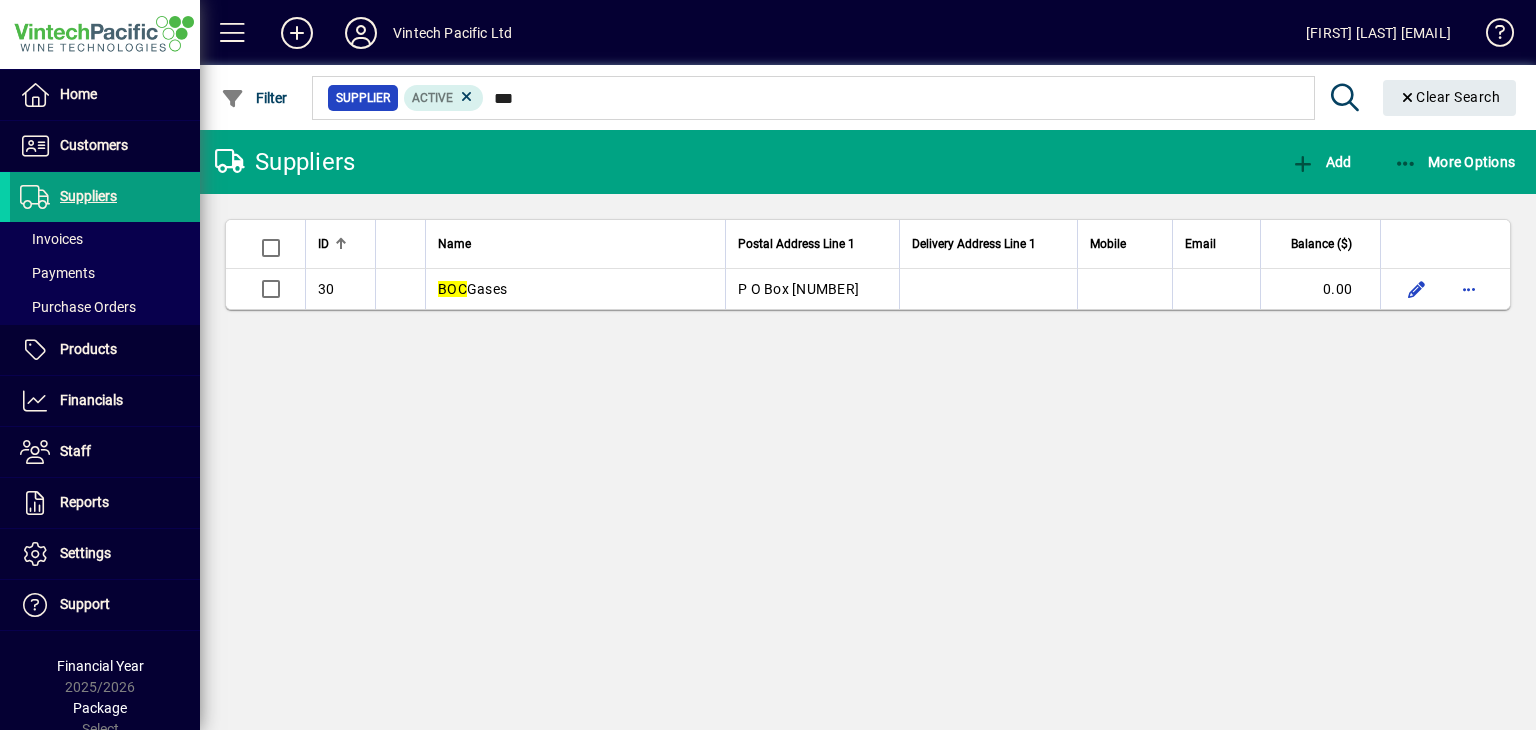 drag, startPoint x: 542, startPoint y: 93, endPoint x: 496, endPoint y: 110, distance: 49.0408 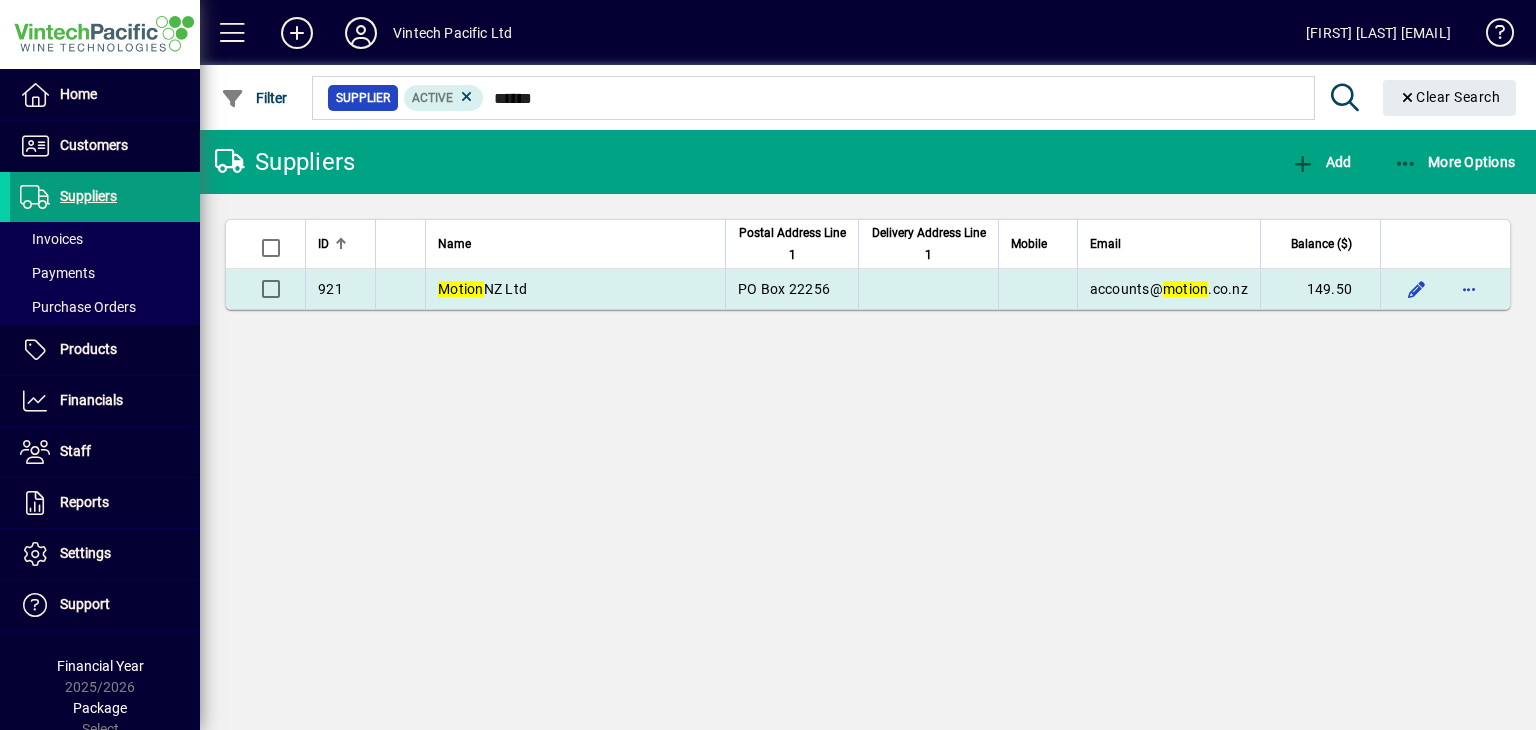 type on "******" 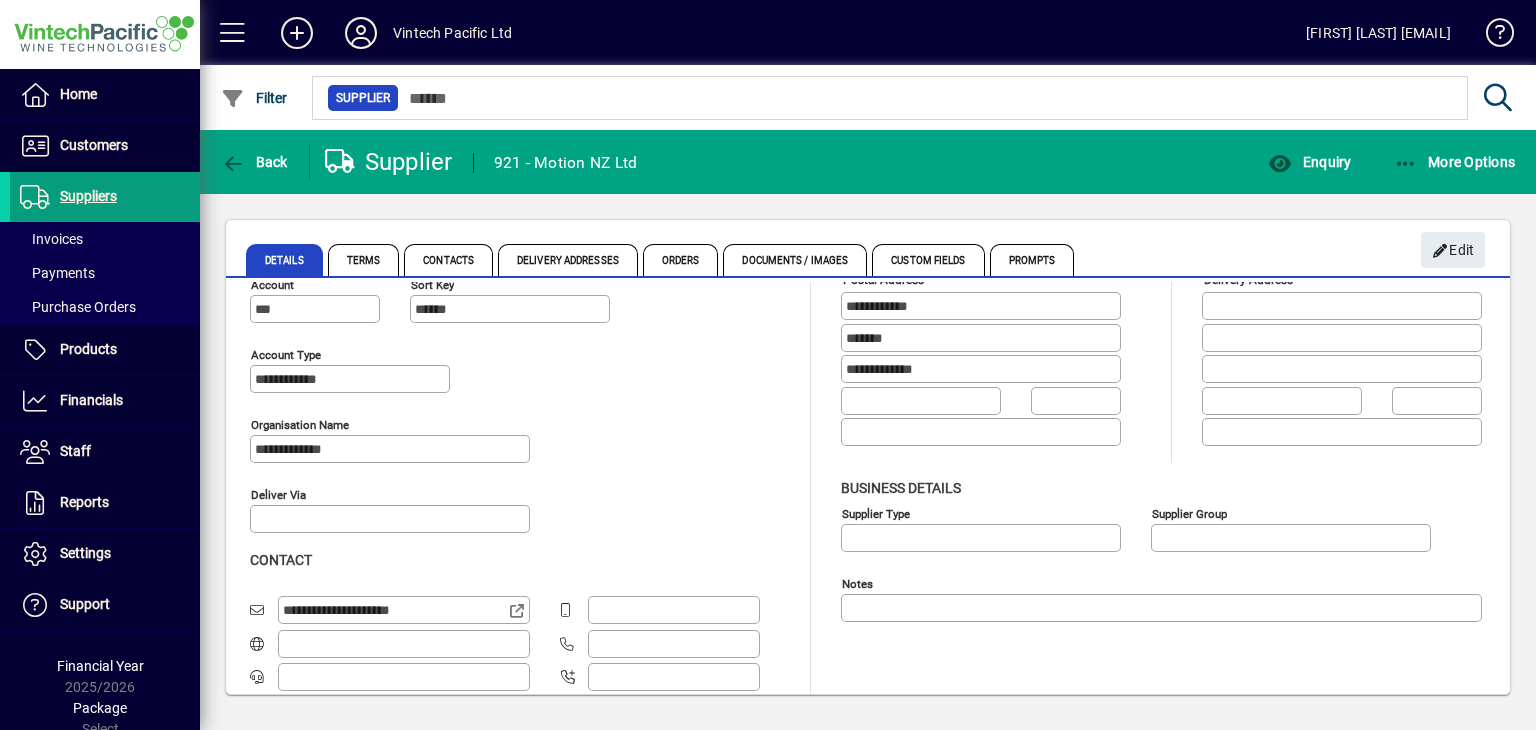 scroll, scrollTop: 0, scrollLeft: 0, axis: both 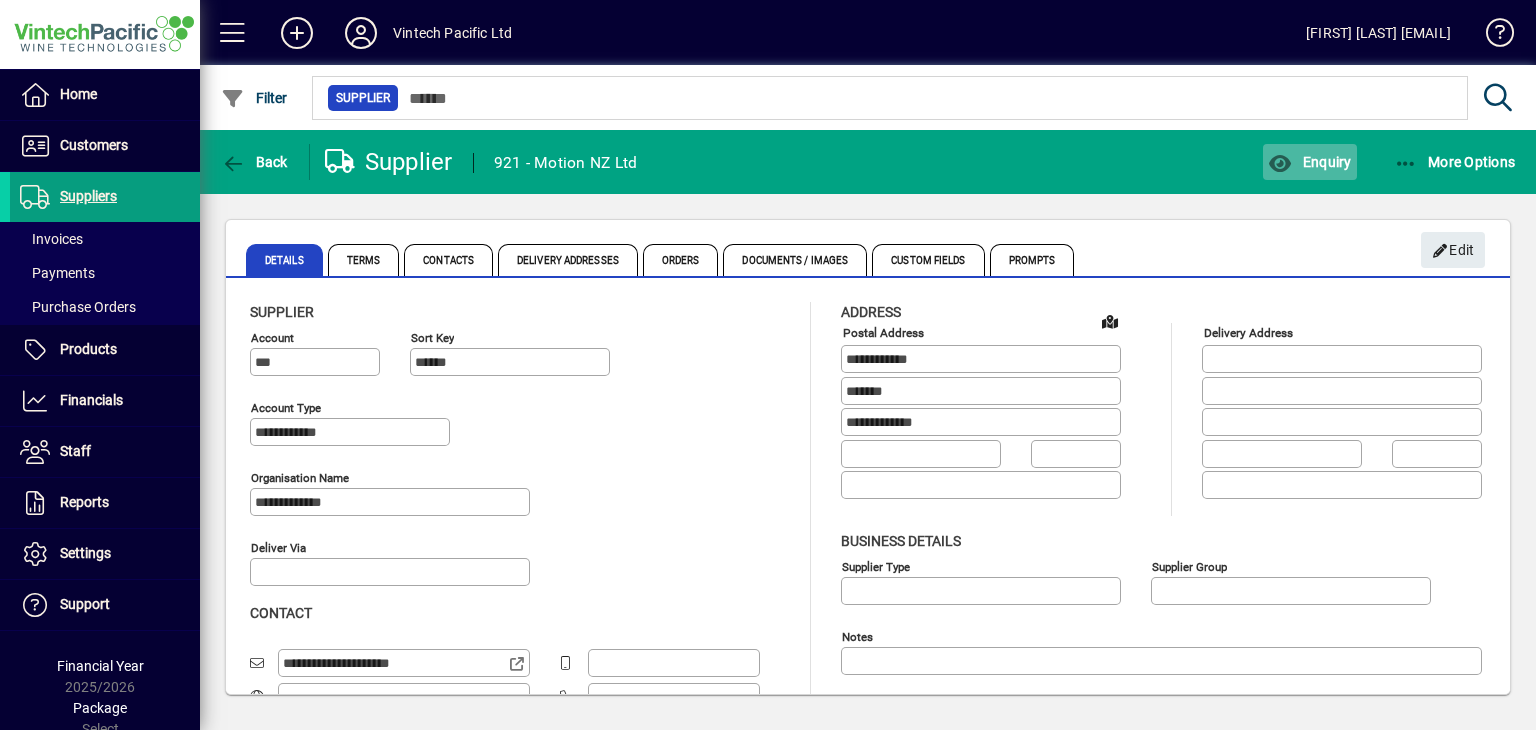 click on "Enquiry" 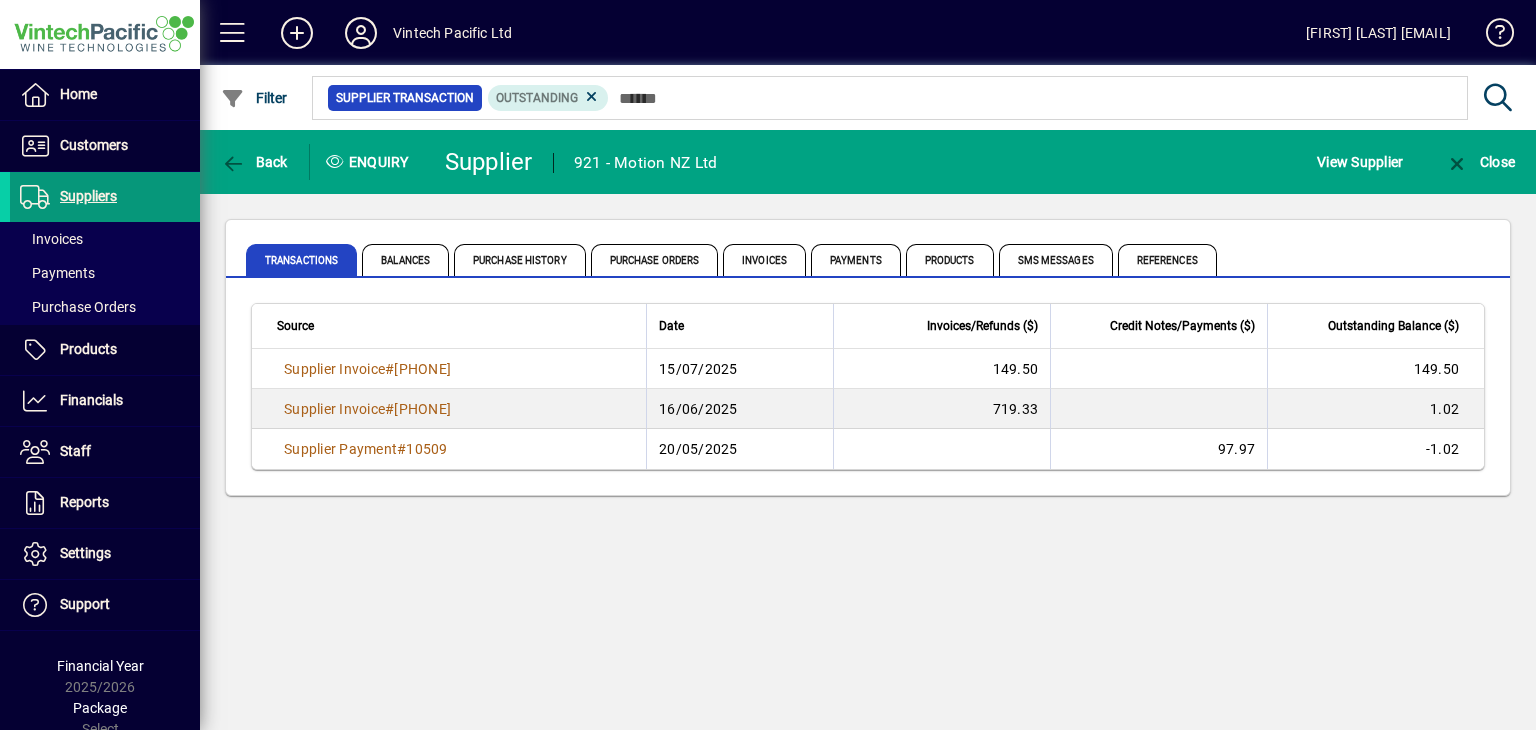 click on "Suppliers" at bounding box center (63, 197) 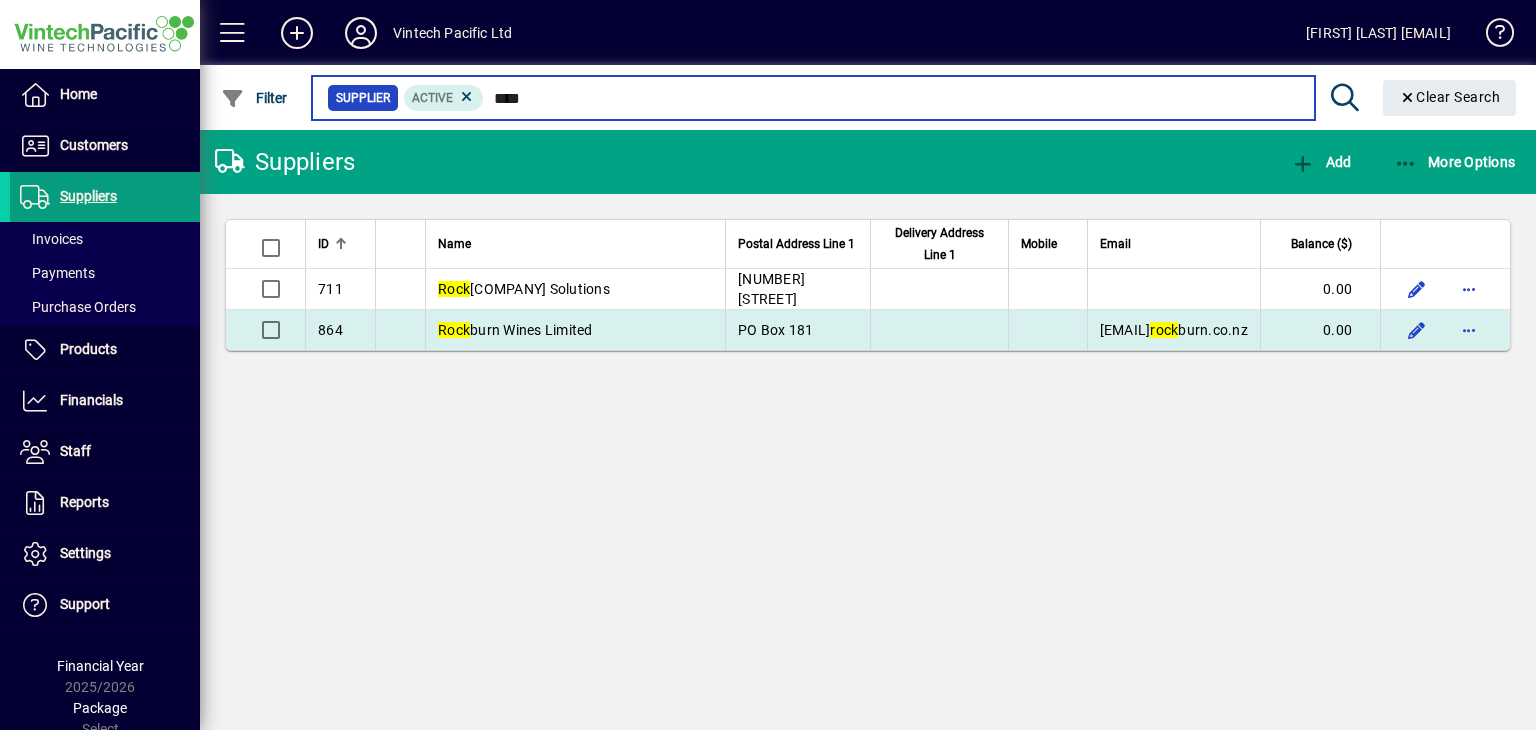 type on "****" 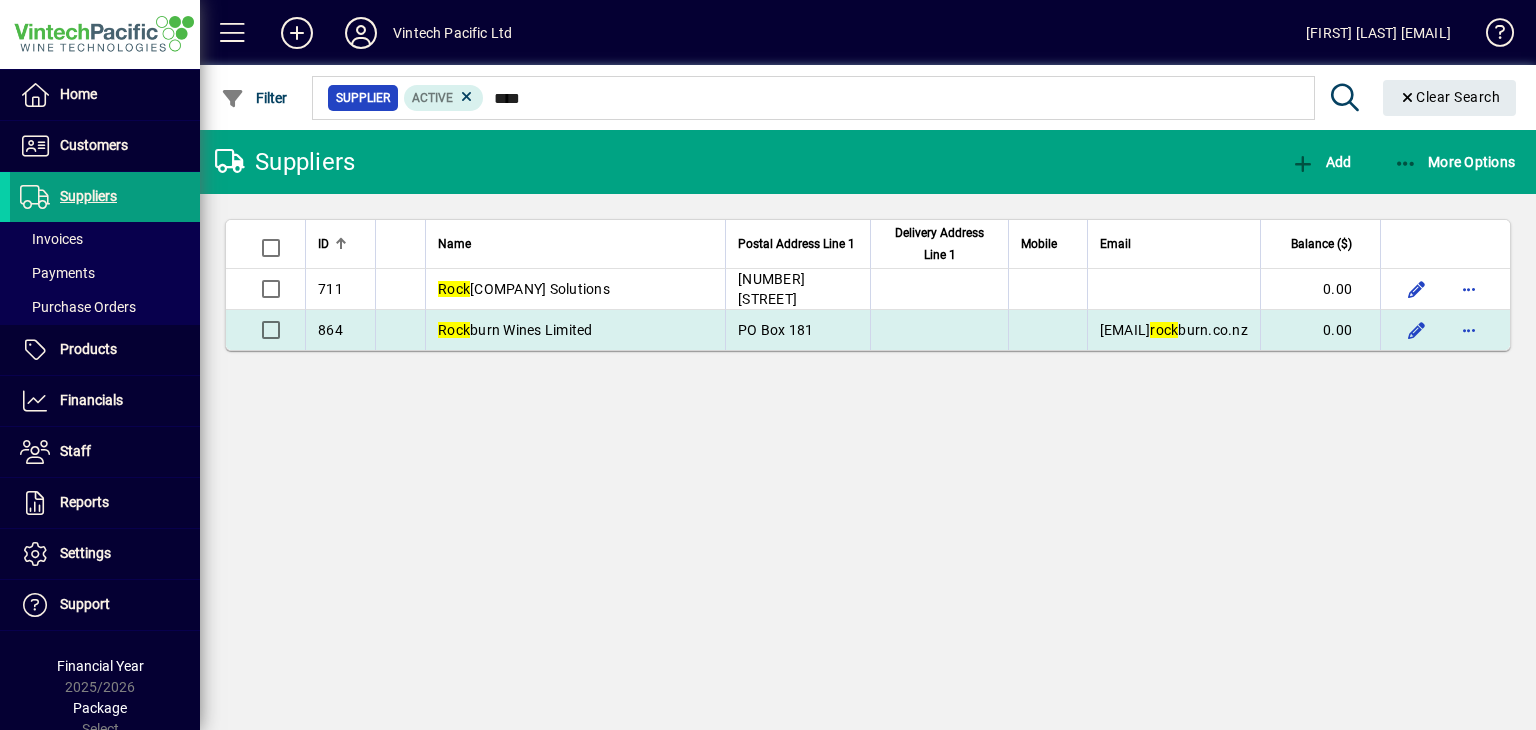 click on "Rock burn Wines Limited" at bounding box center [515, 330] 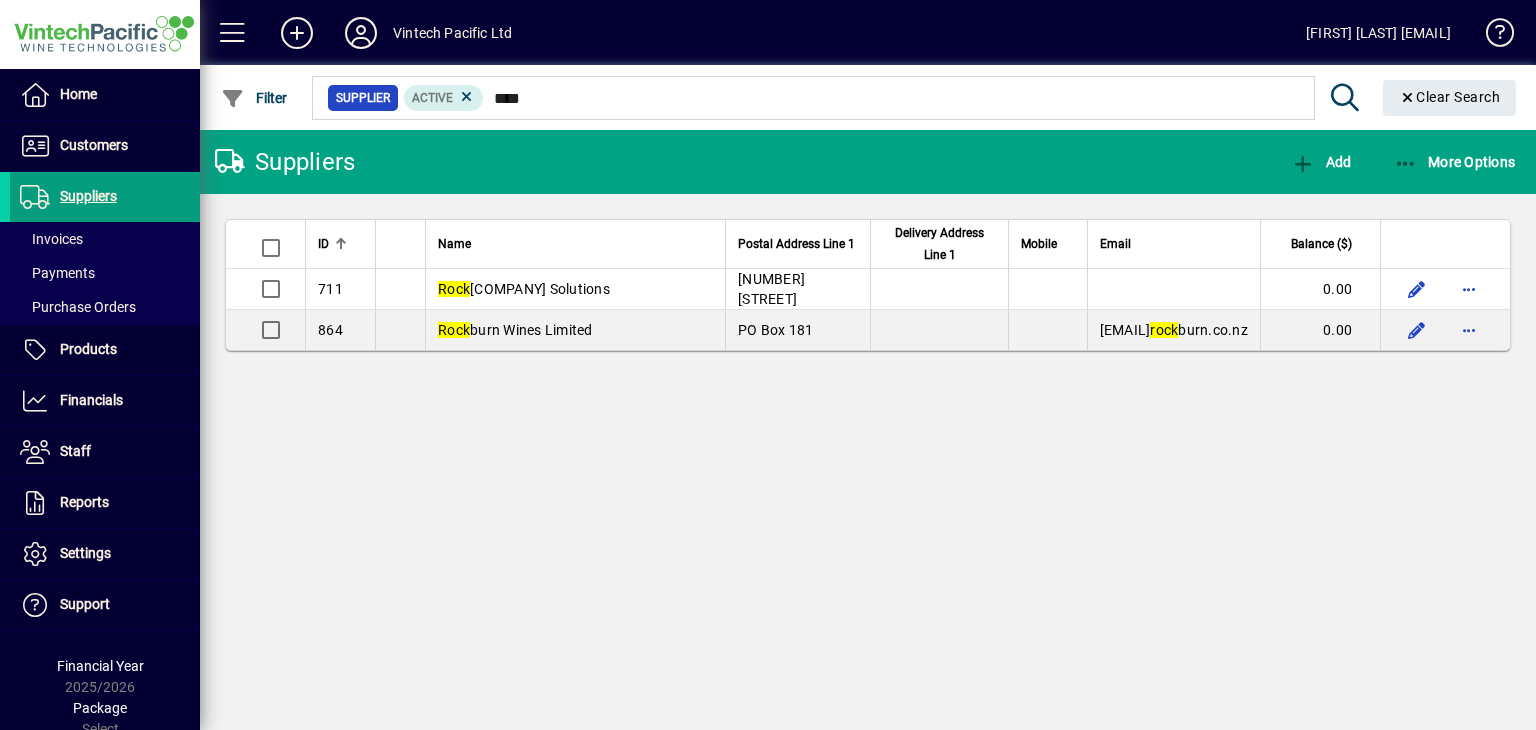 type 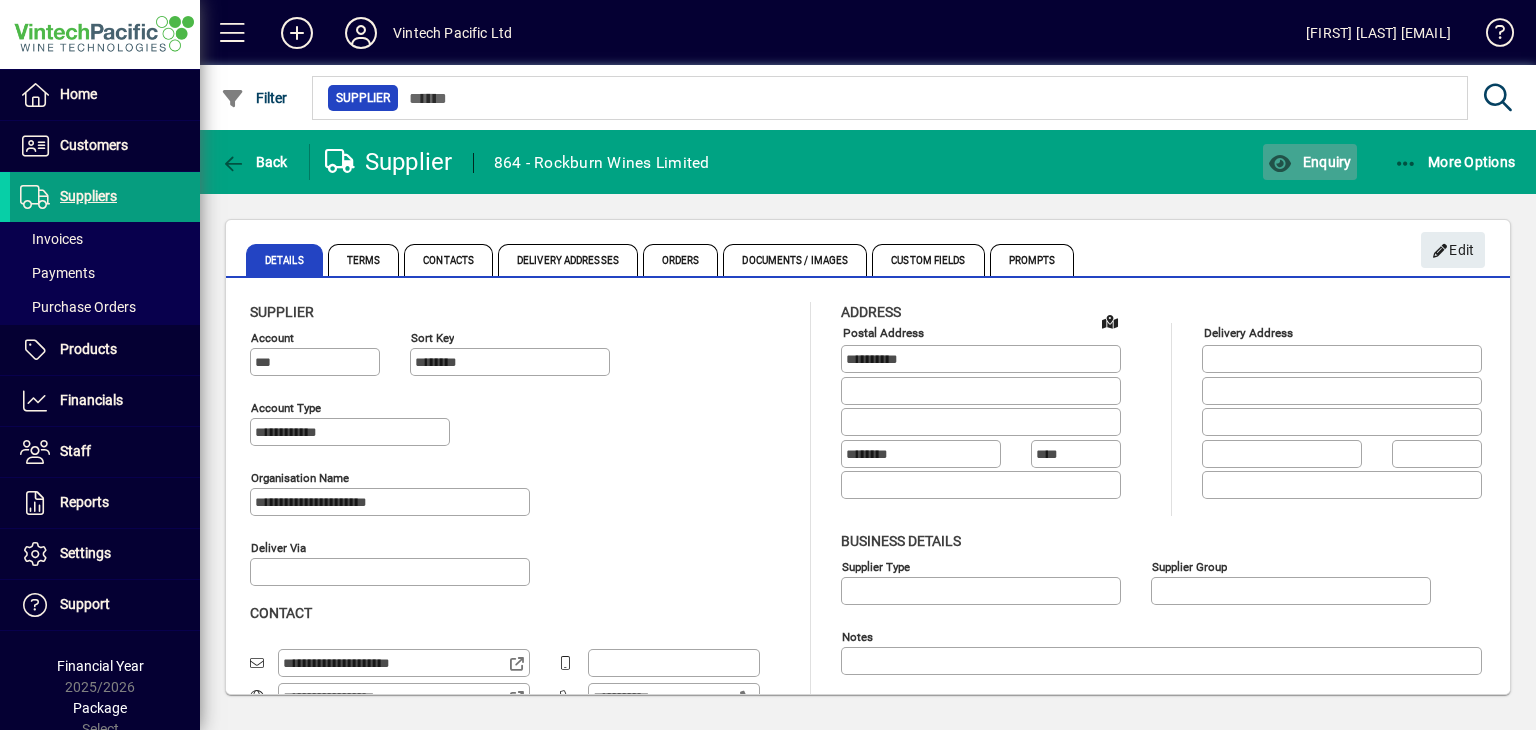click 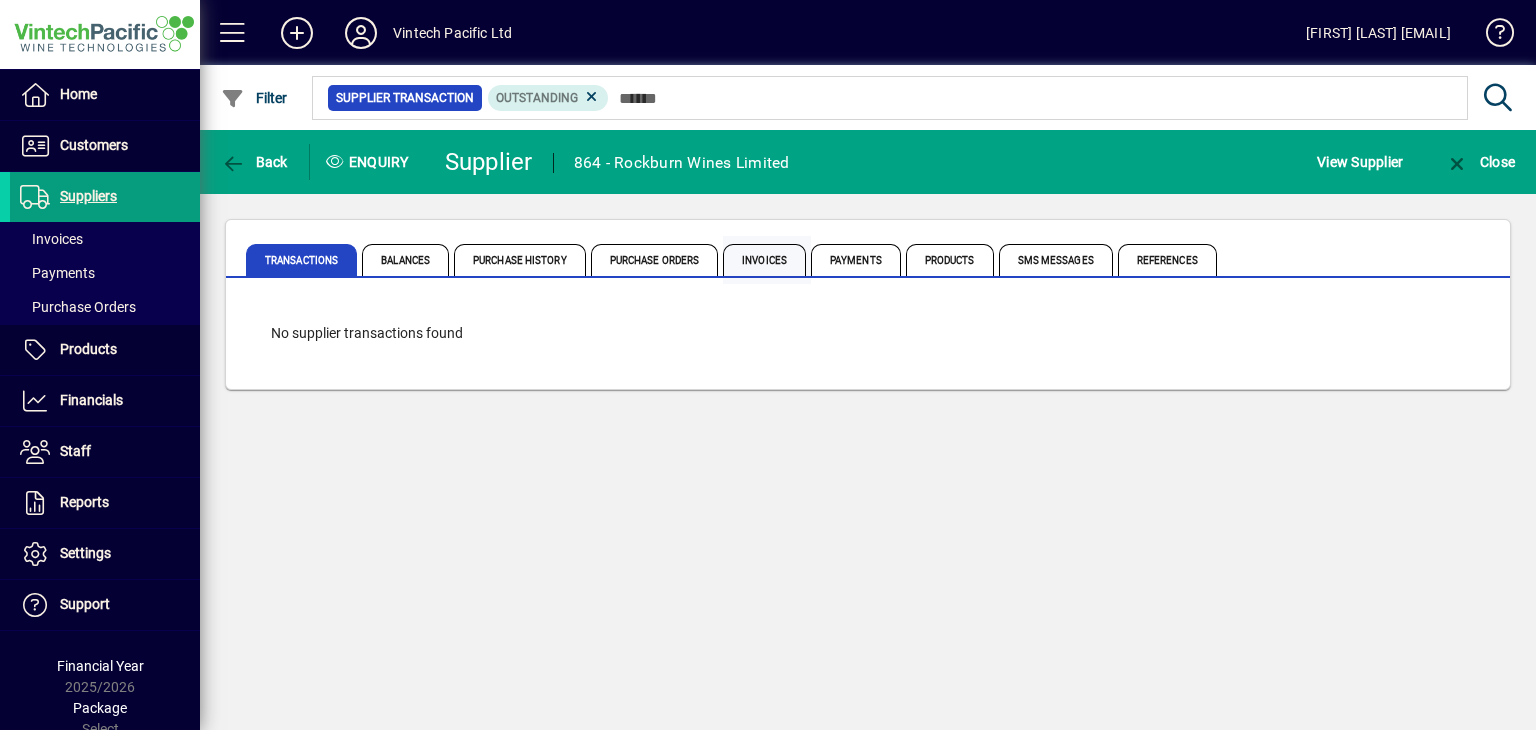 click on "Invoices" at bounding box center [764, 260] 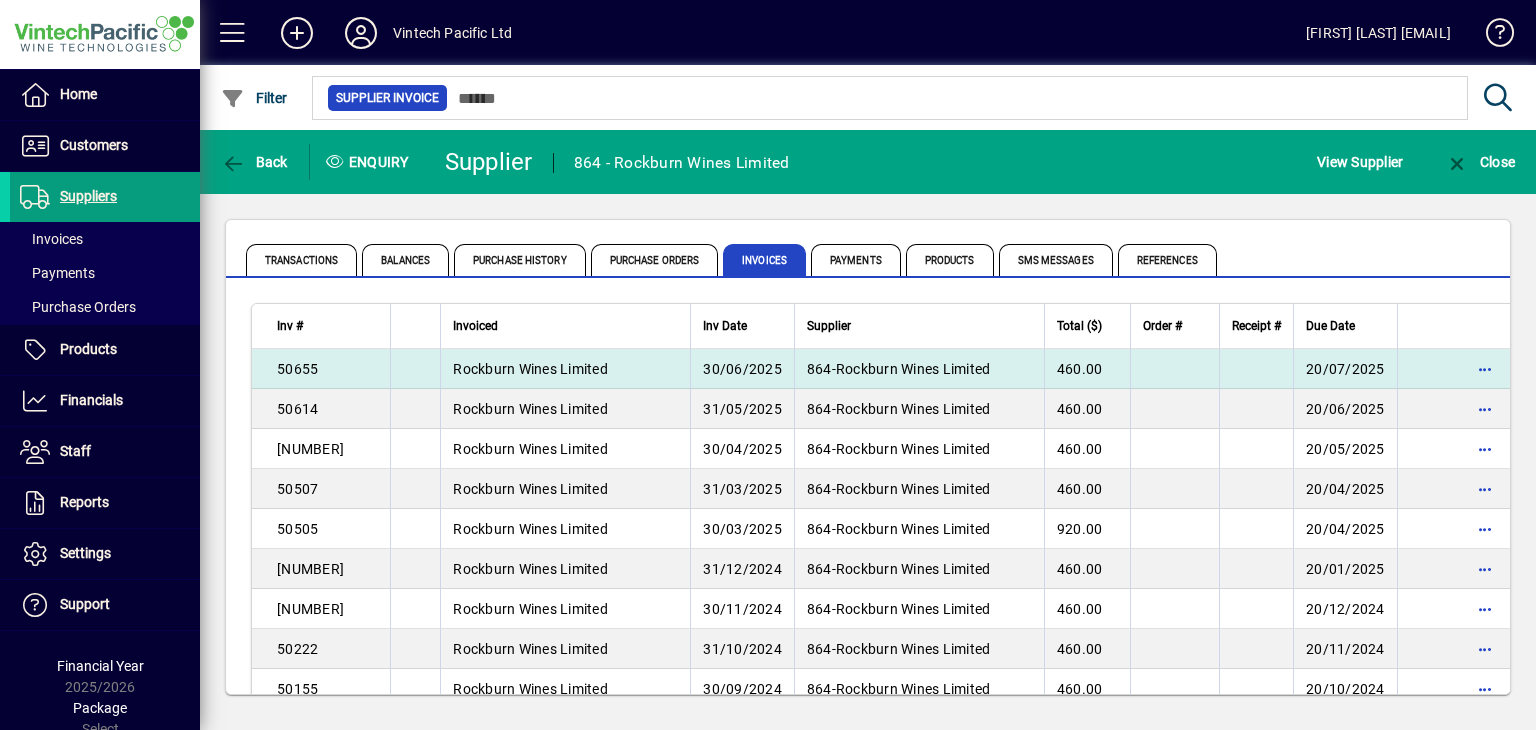 click on "Rockburn Wines Limited" at bounding box center [565, 369] 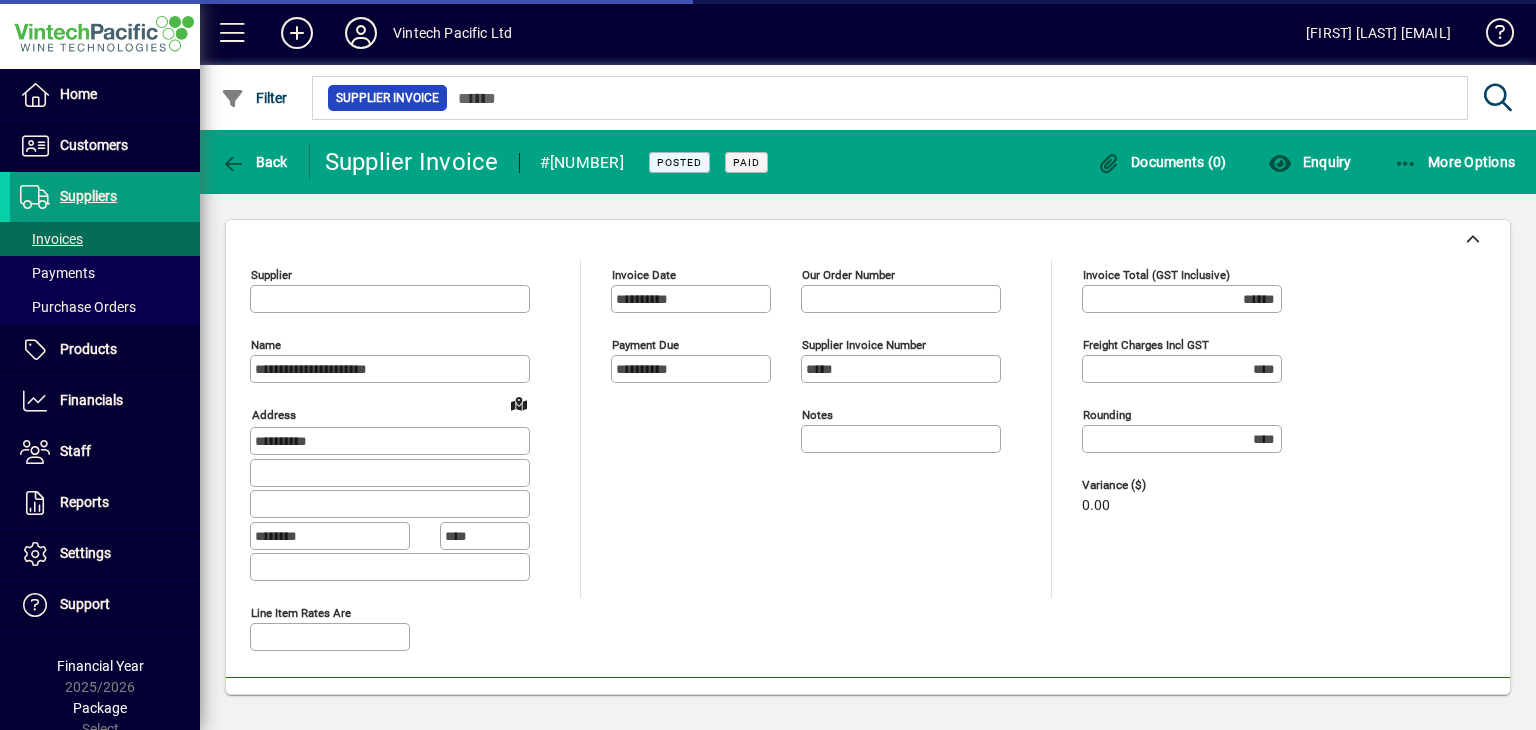 type on "**********" 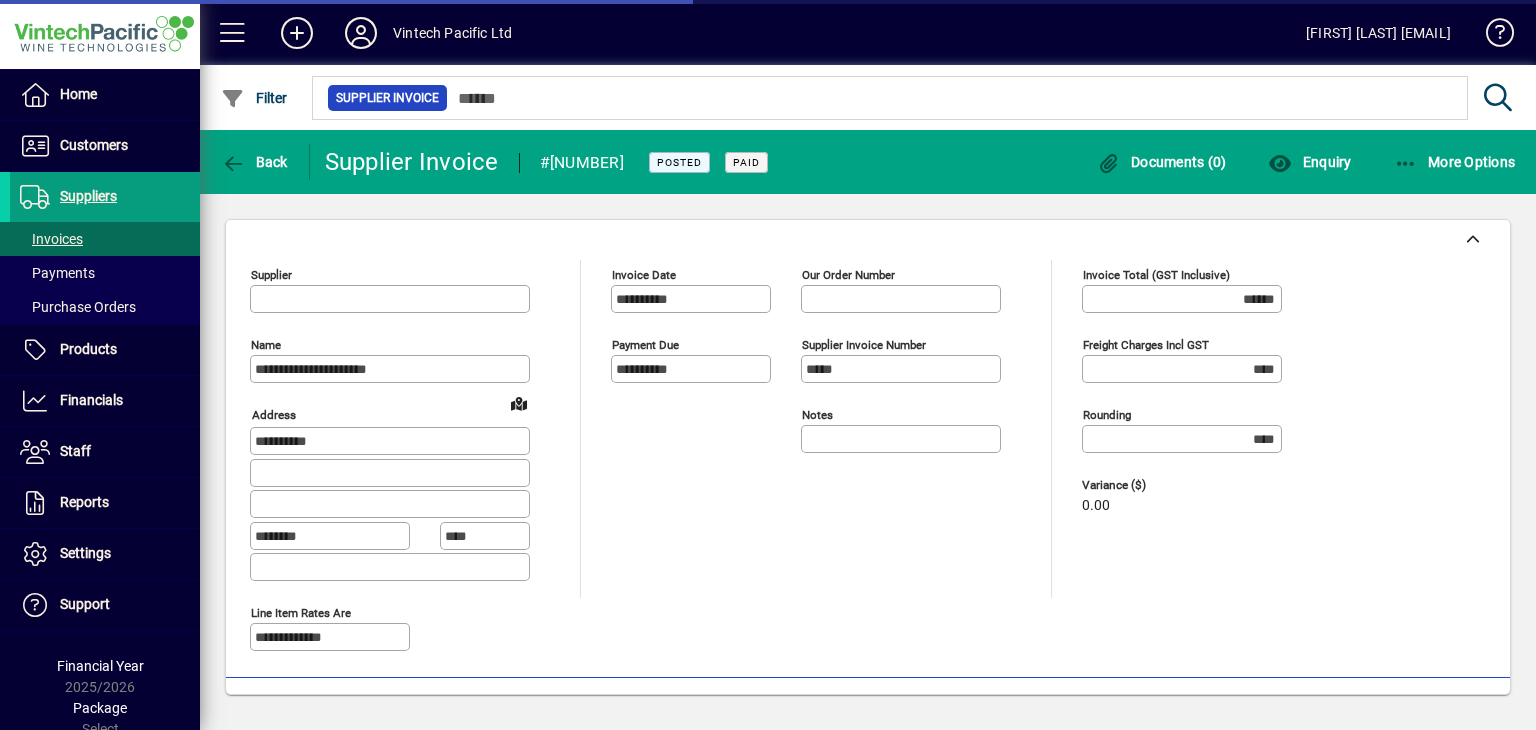 type on "**********" 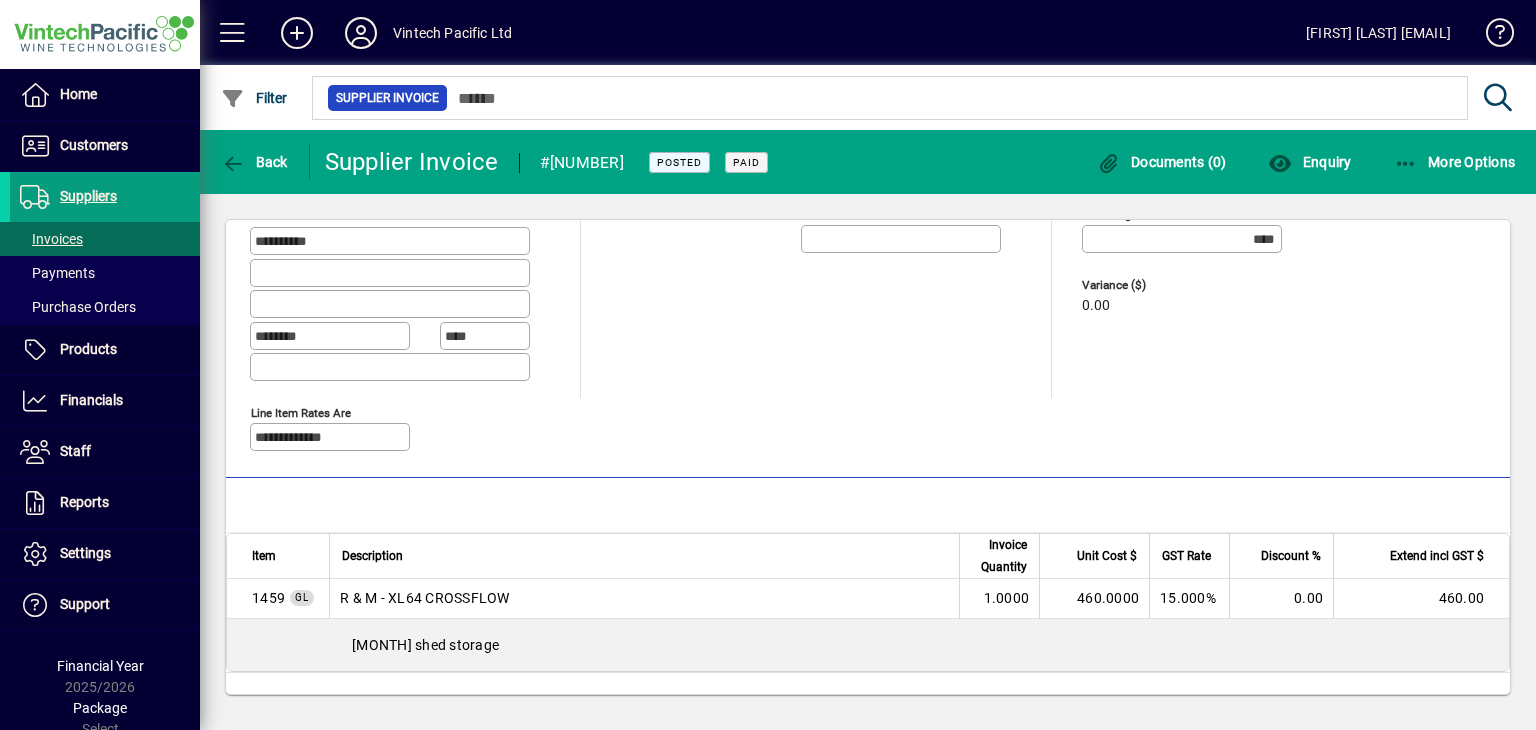 scroll, scrollTop: 286, scrollLeft: 0, axis: vertical 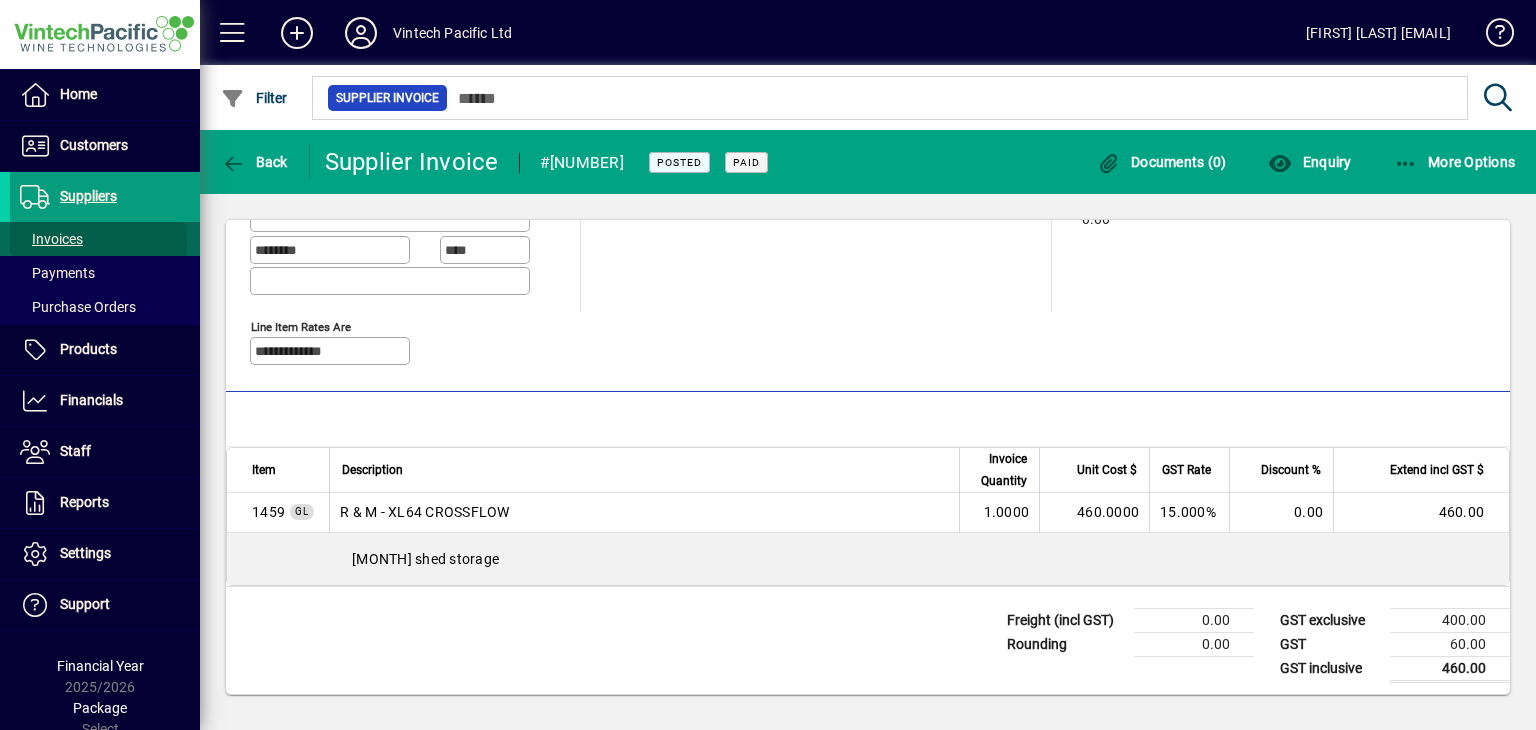 click on "Invoices" at bounding box center [51, 239] 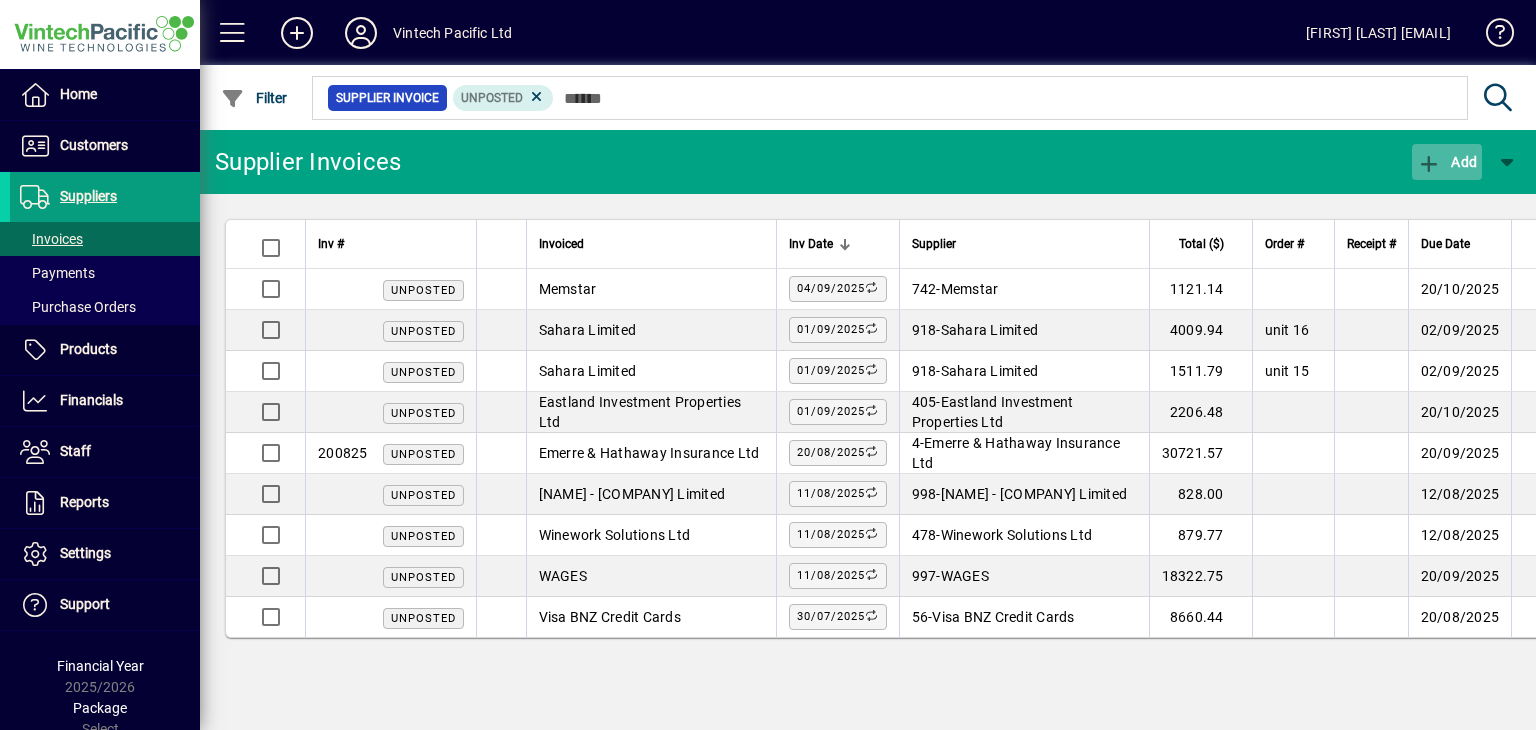 click 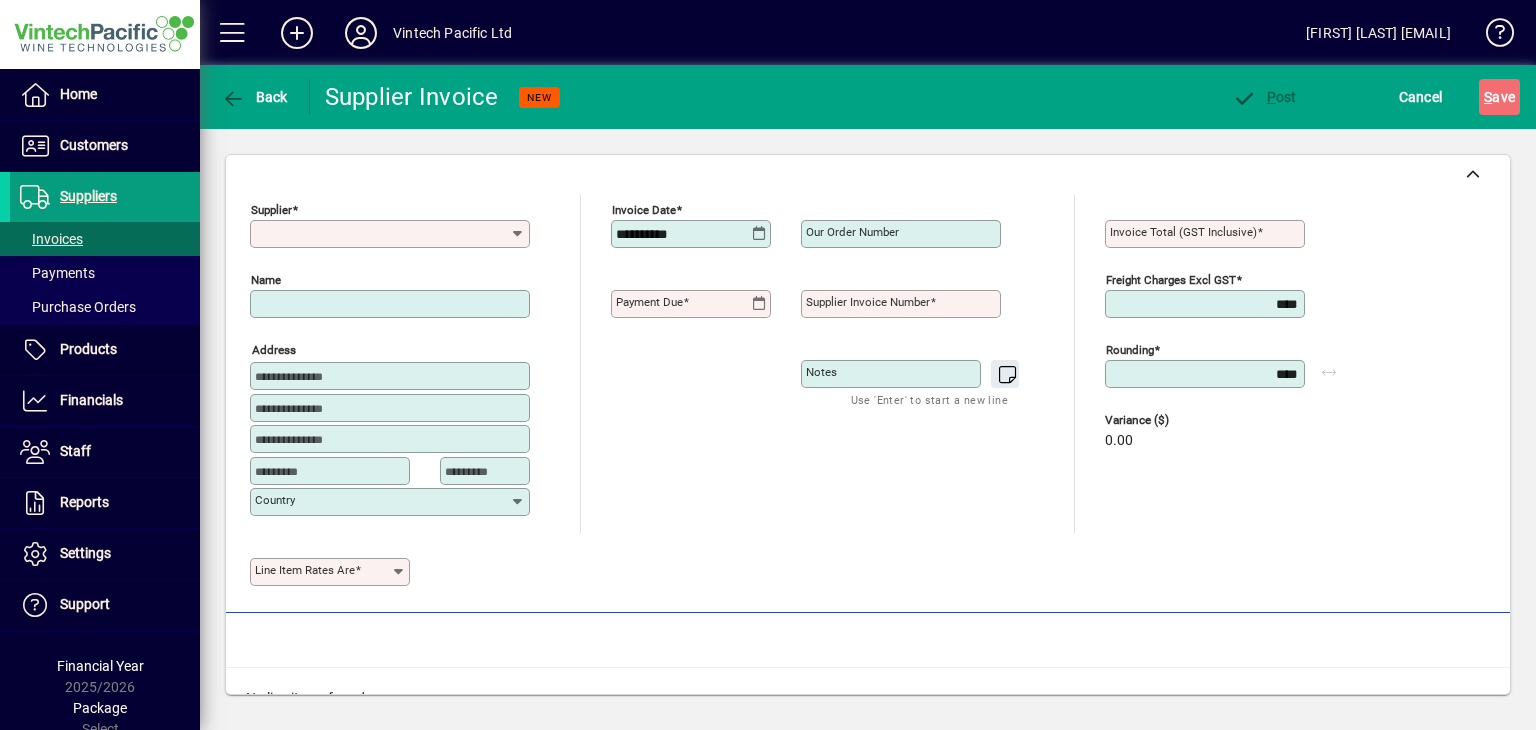 type on "**********" 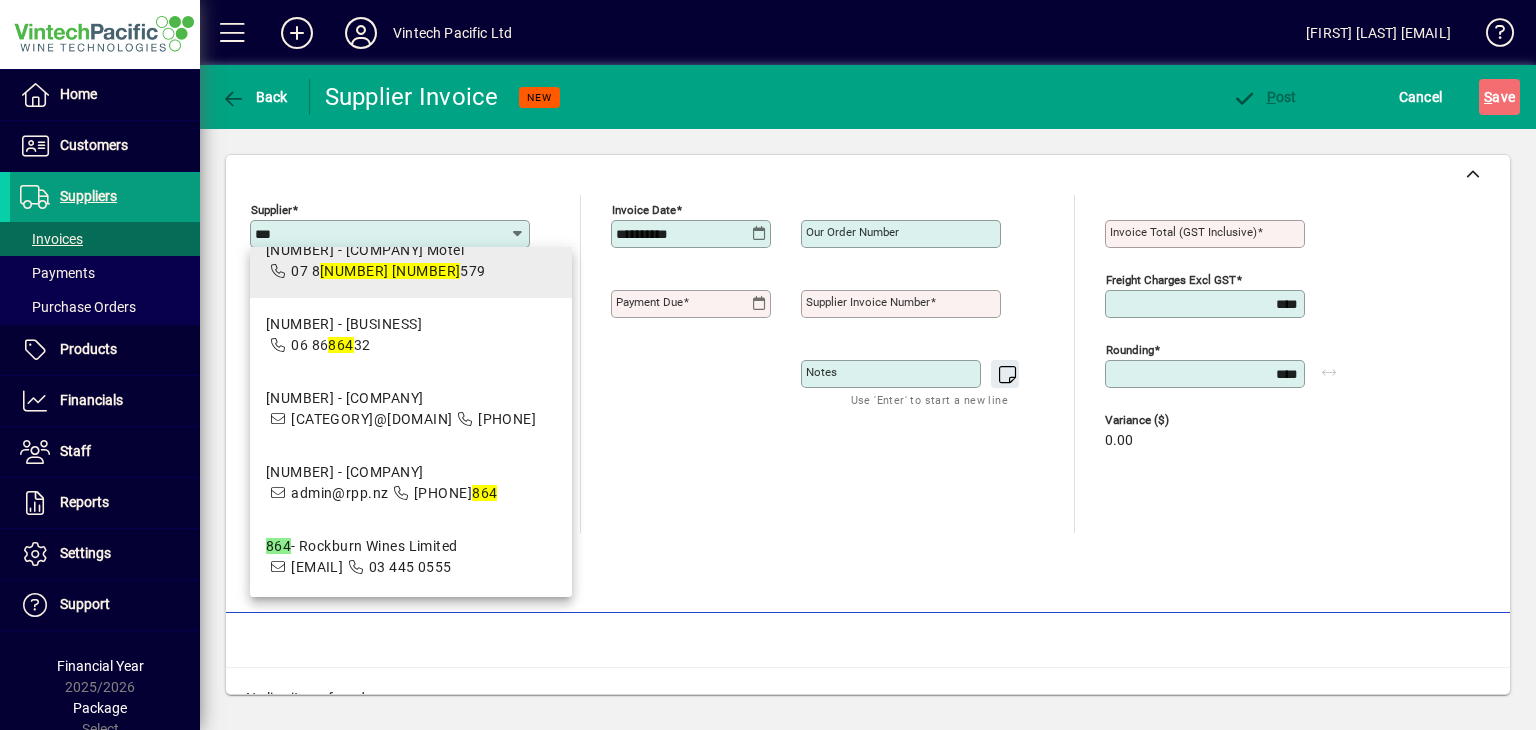 scroll, scrollTop: 373, scrollLeft: 0, axis: vertical 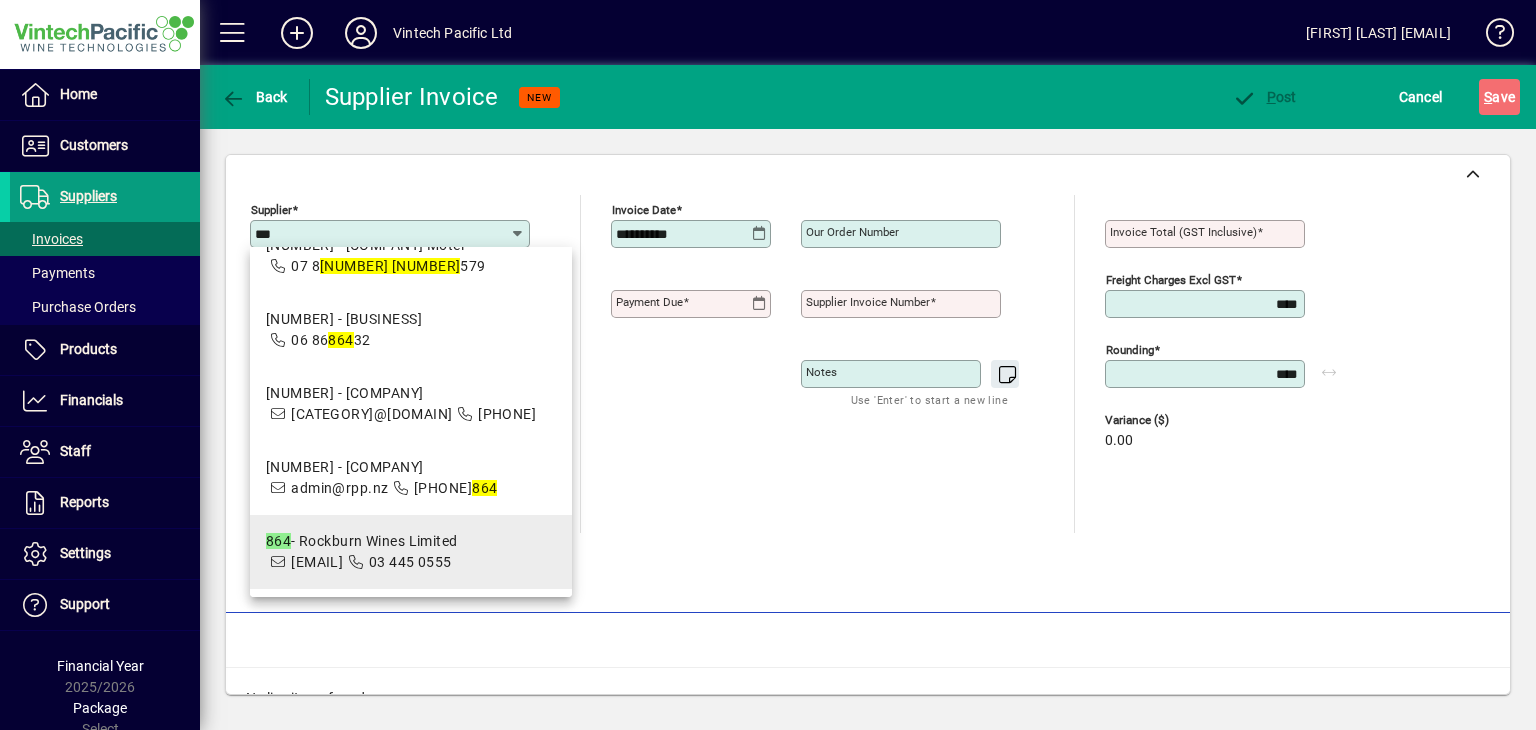 click on "[EMAIL]" at bounding box center [317, 562] 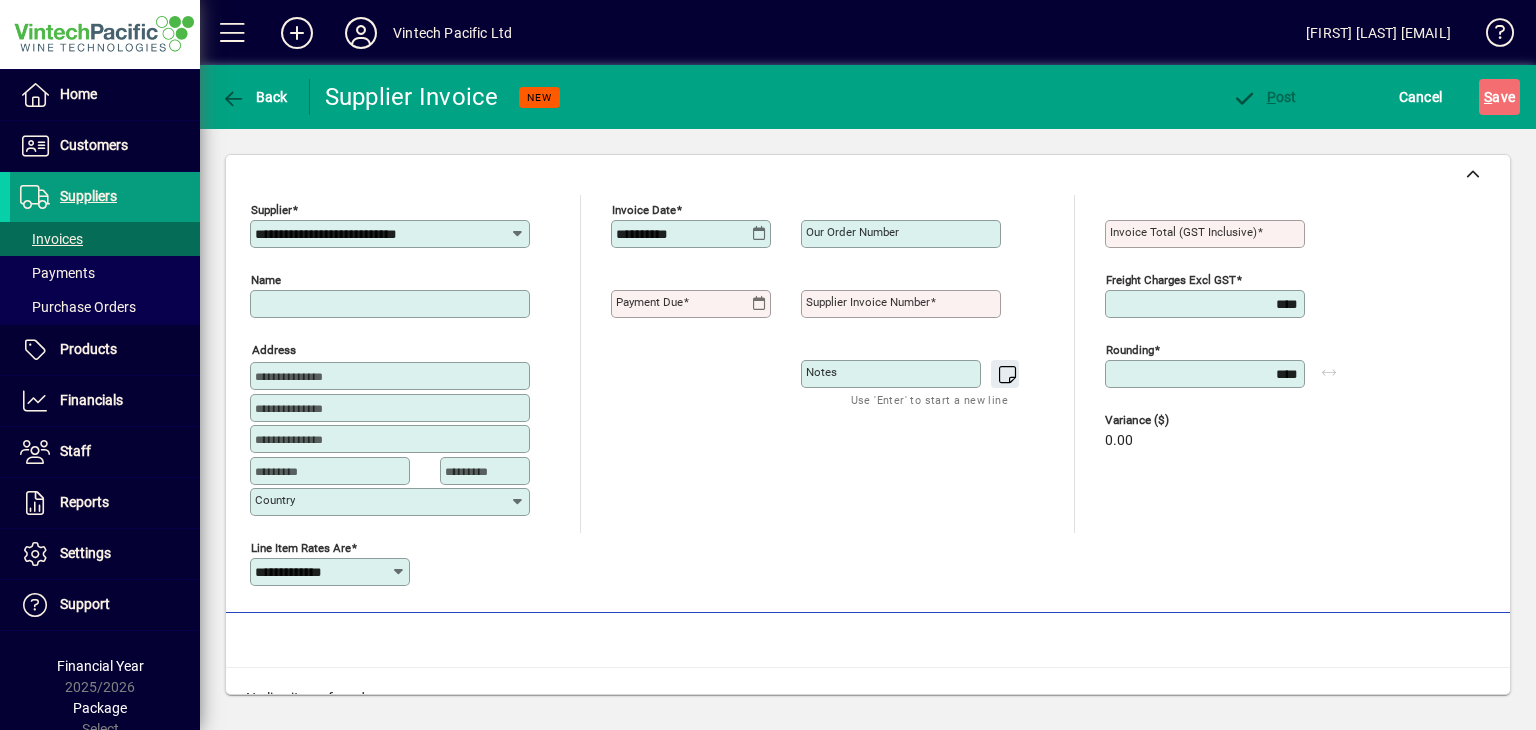 type on "**********" 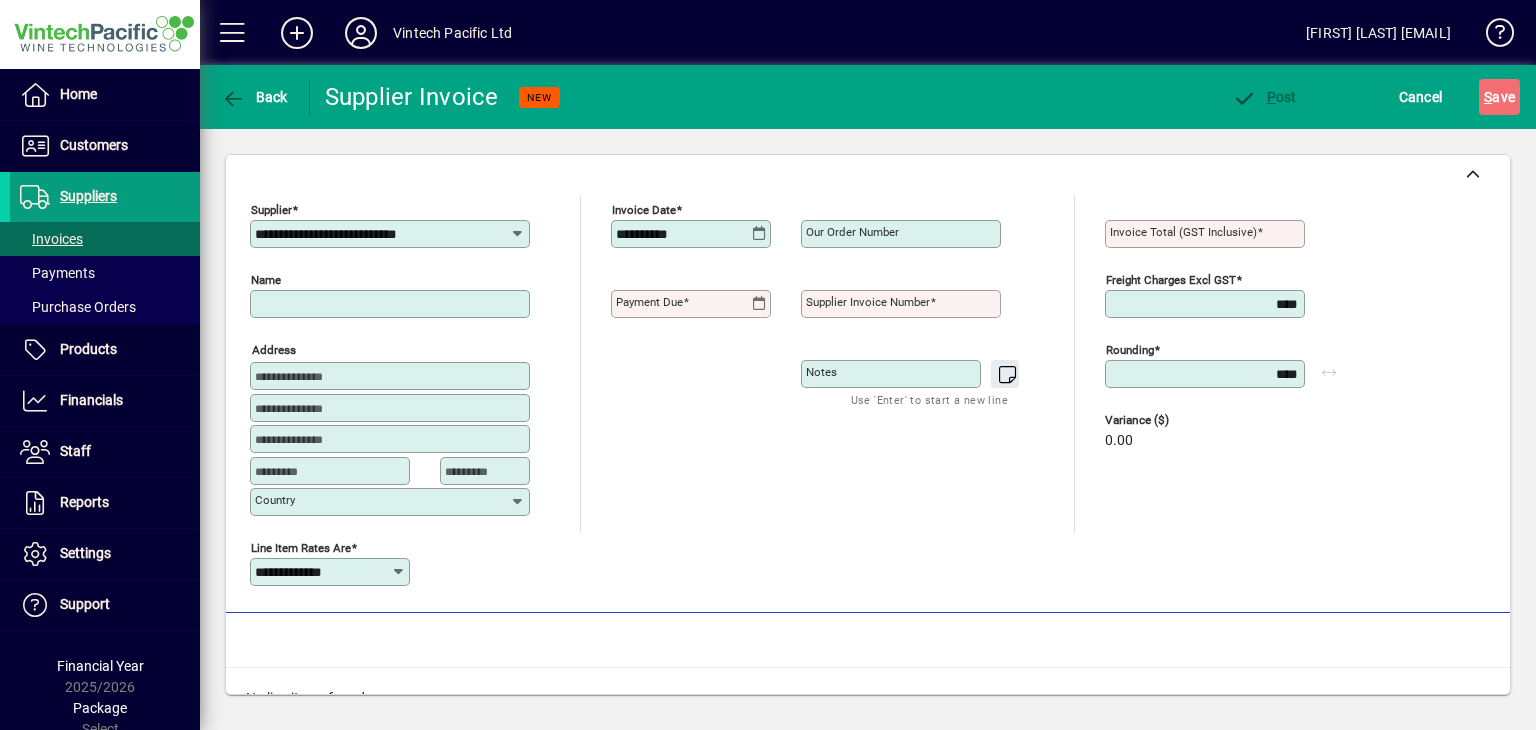 type on "********" 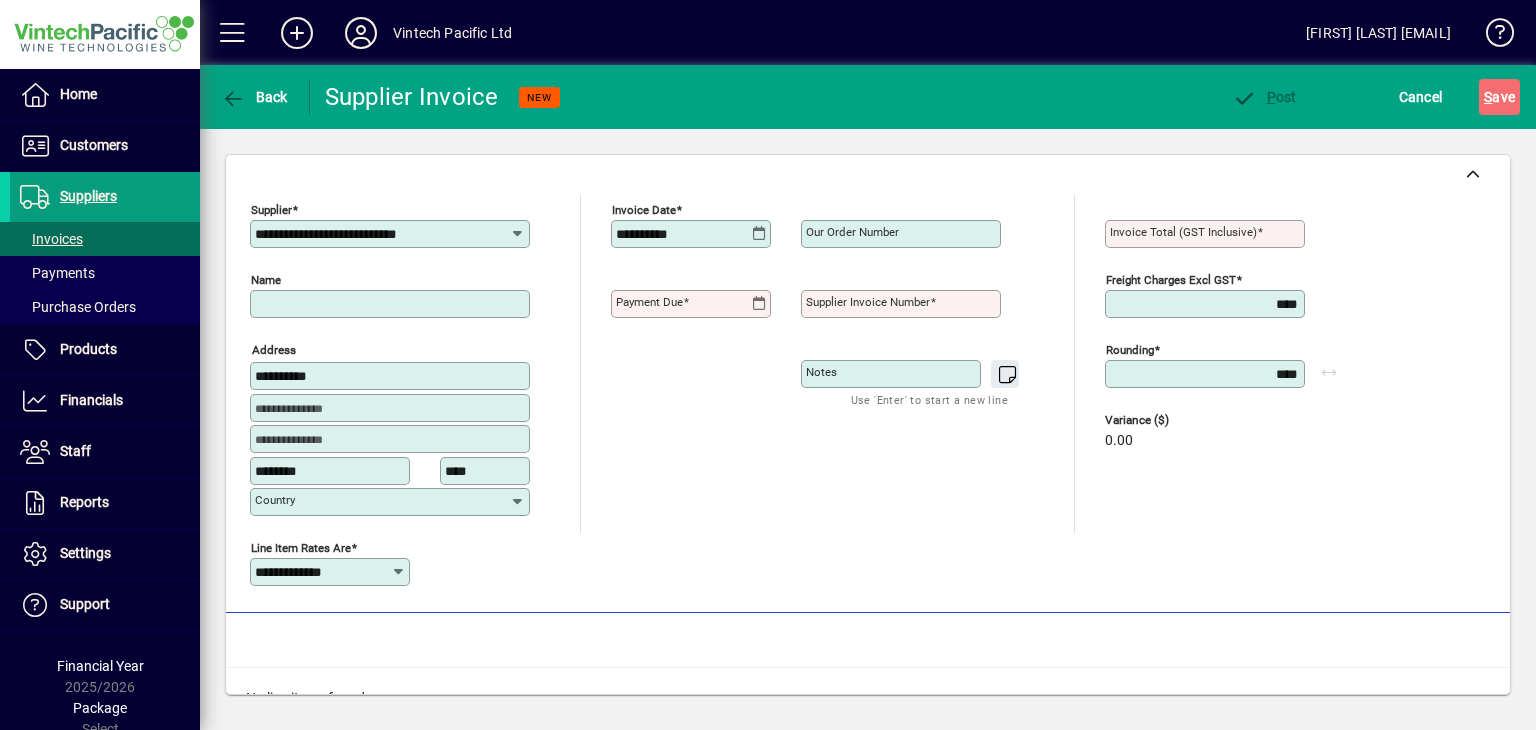 type on "**********" 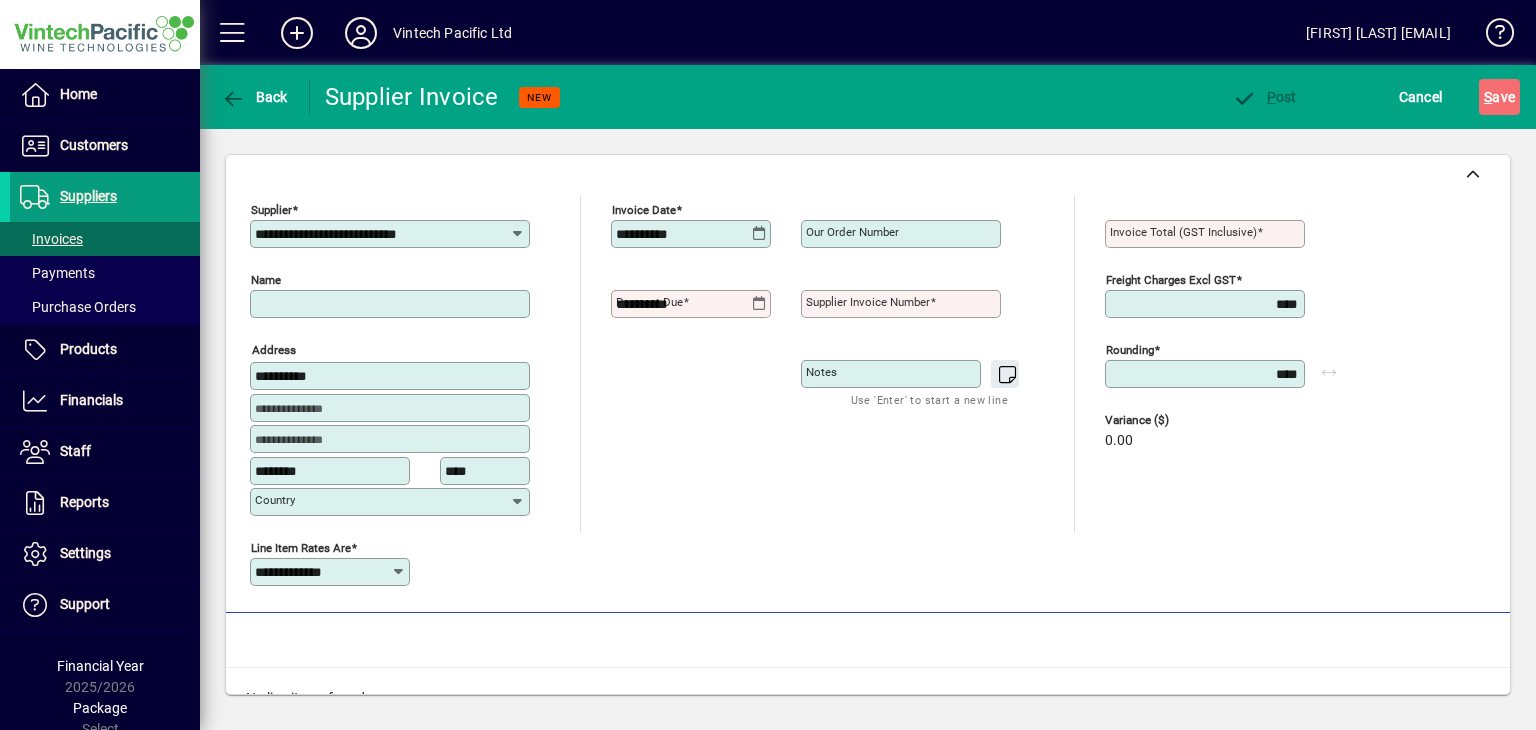 type on "**********" 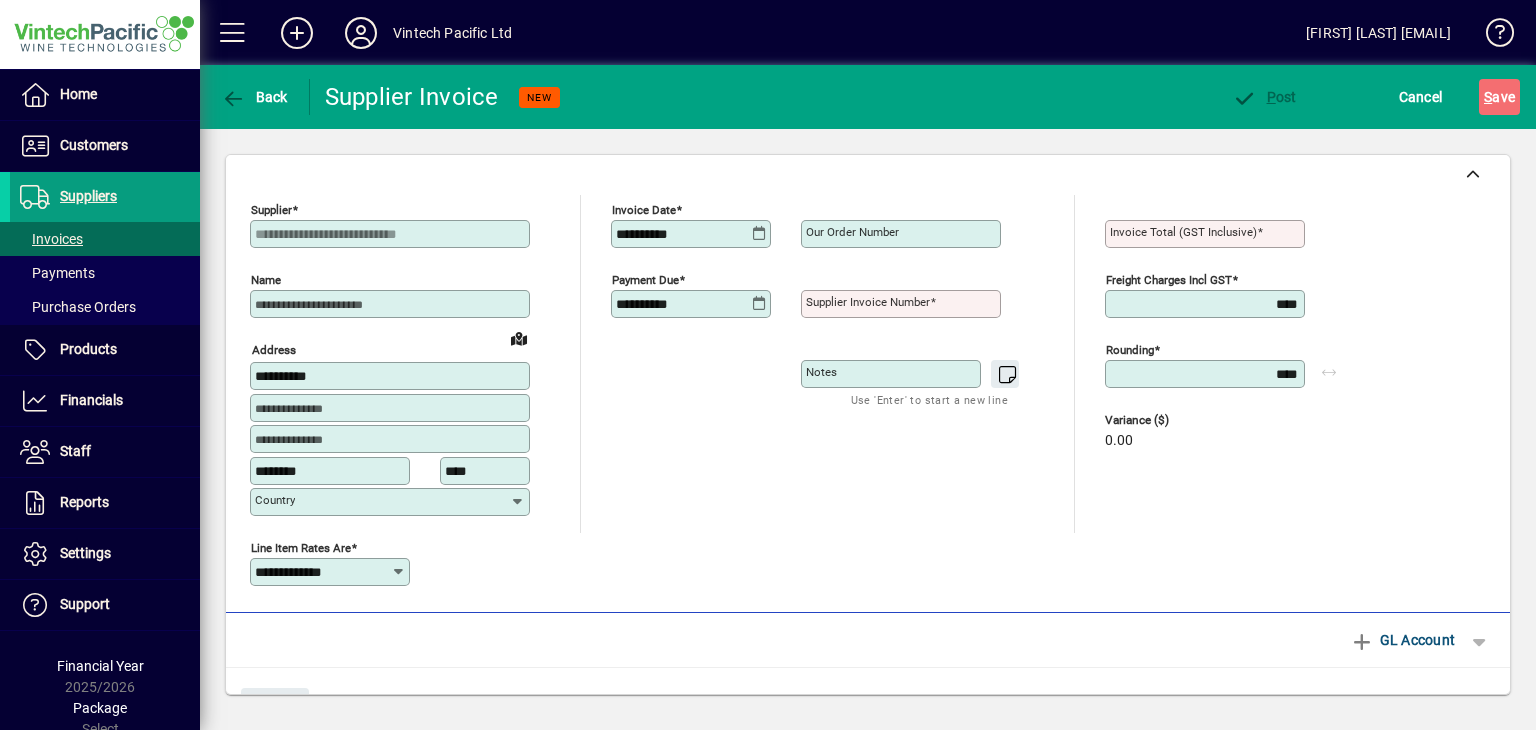type on "****" 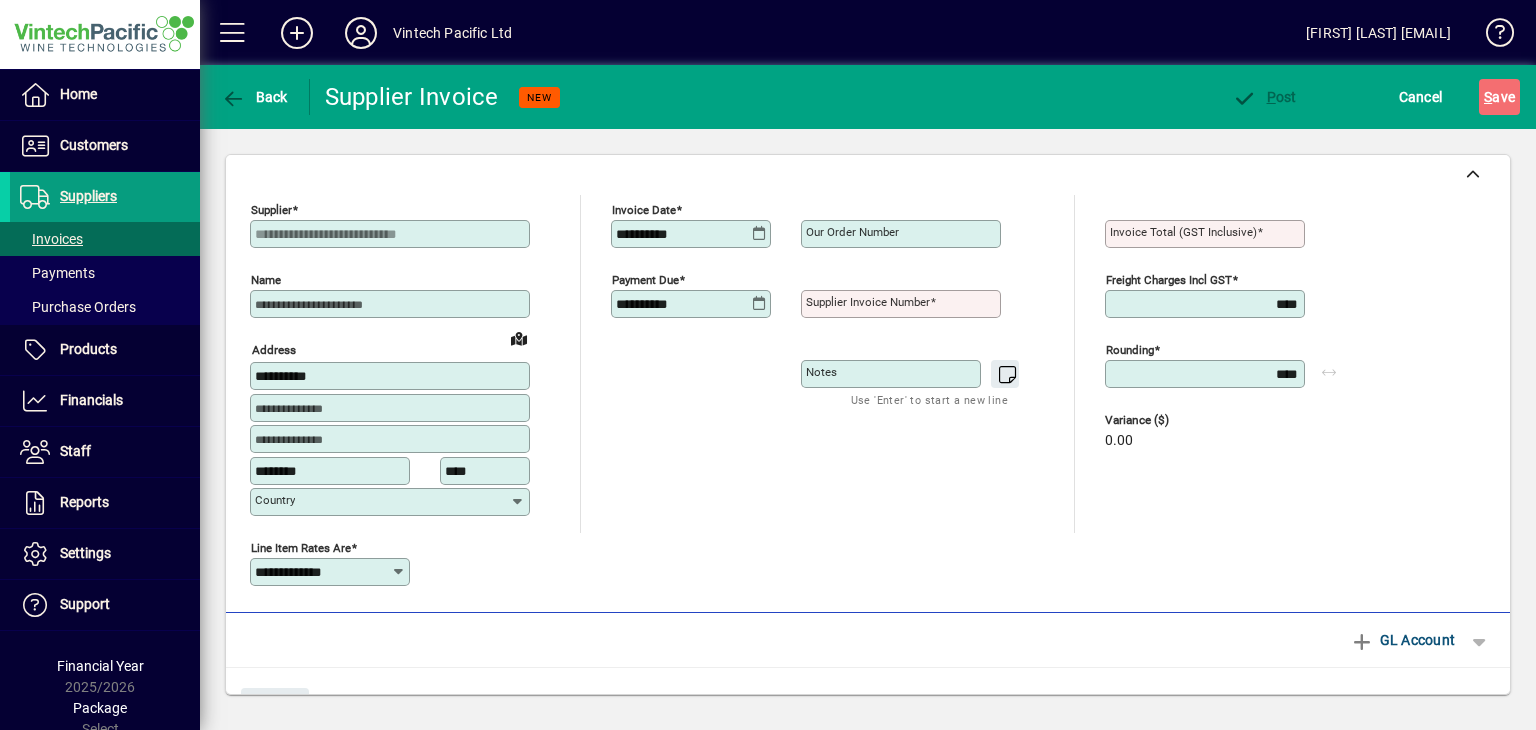 type on "********" 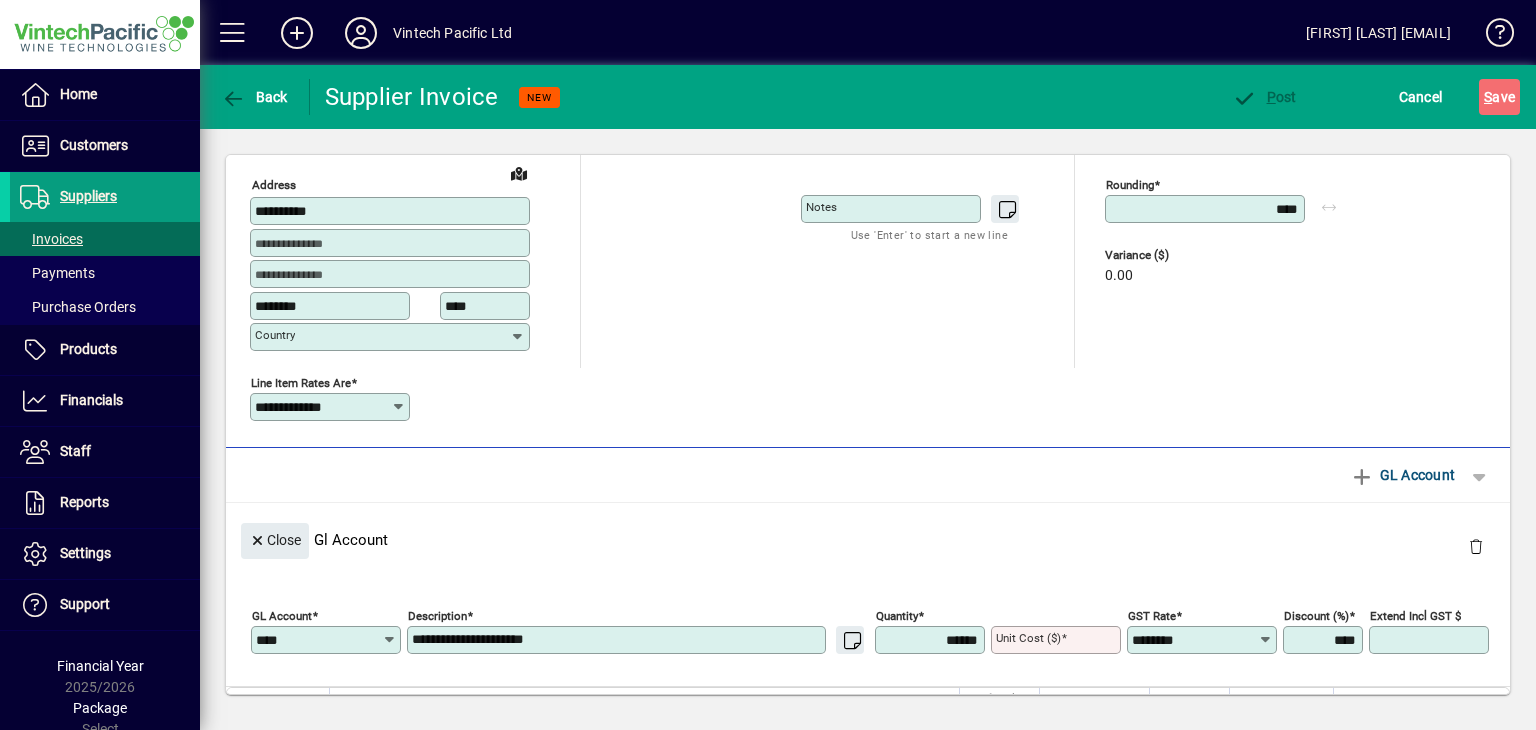 scroll, scrollTop: 0, scrollLeft: 0, axis: both 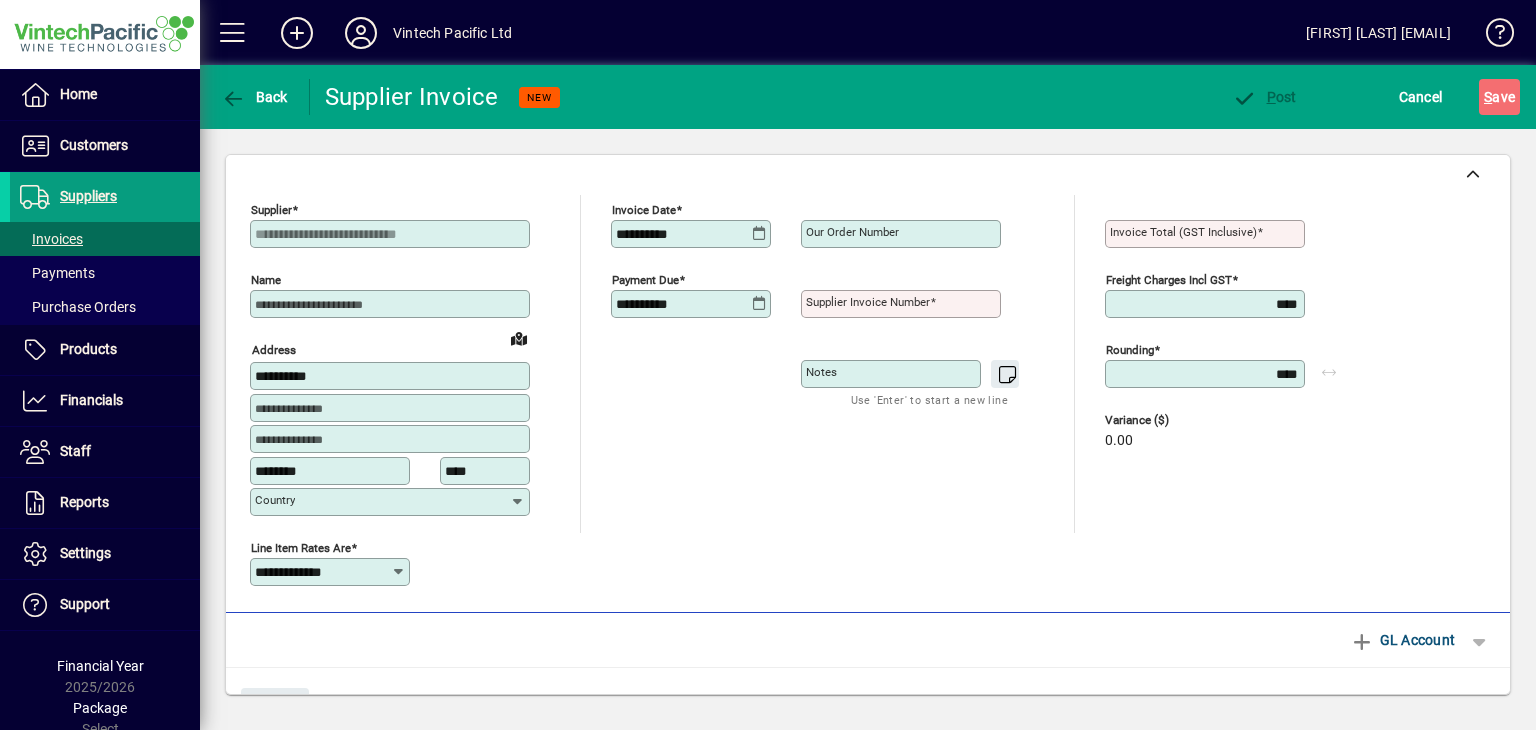 click 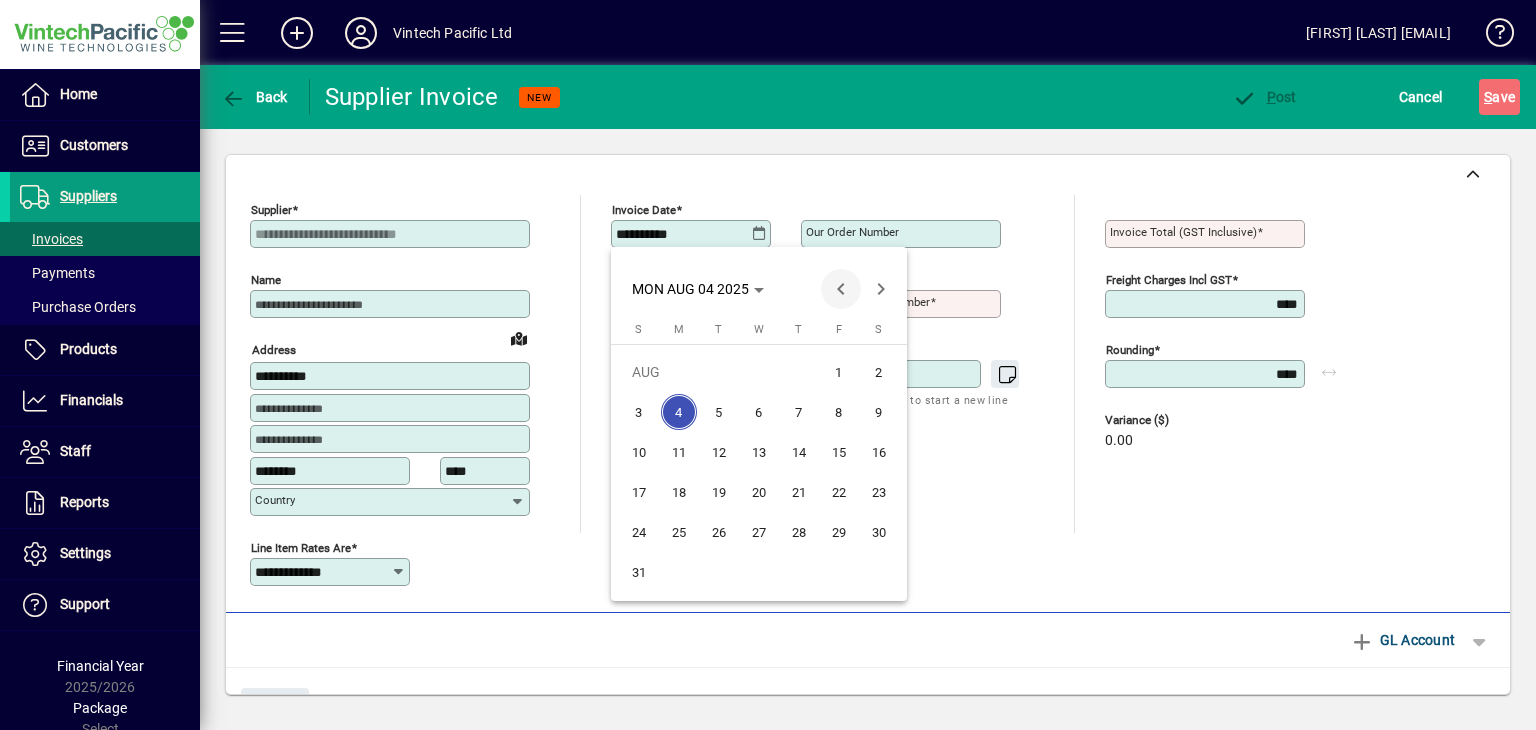 click at bounding box center [841, 289] 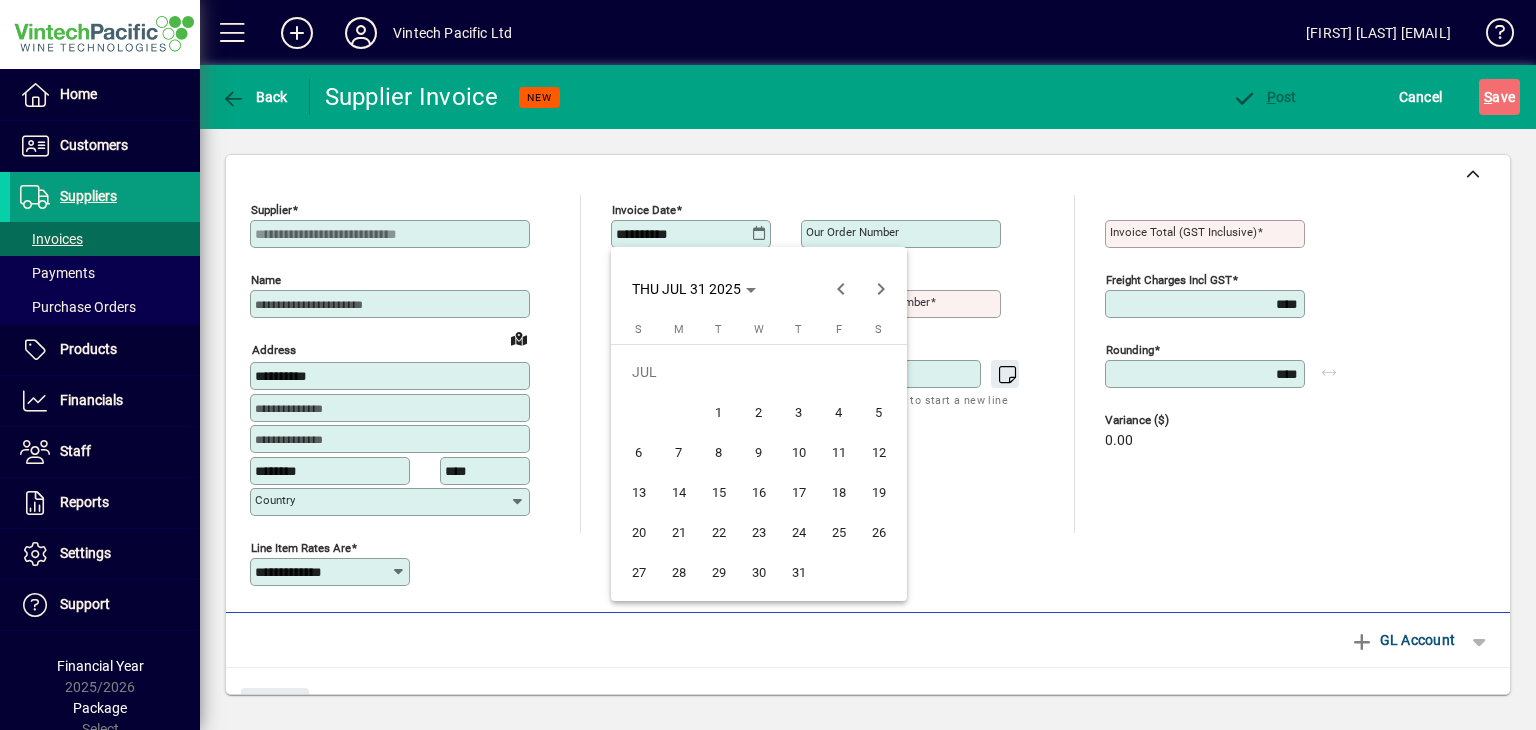 click on "31" at bounding box center [799, 572] 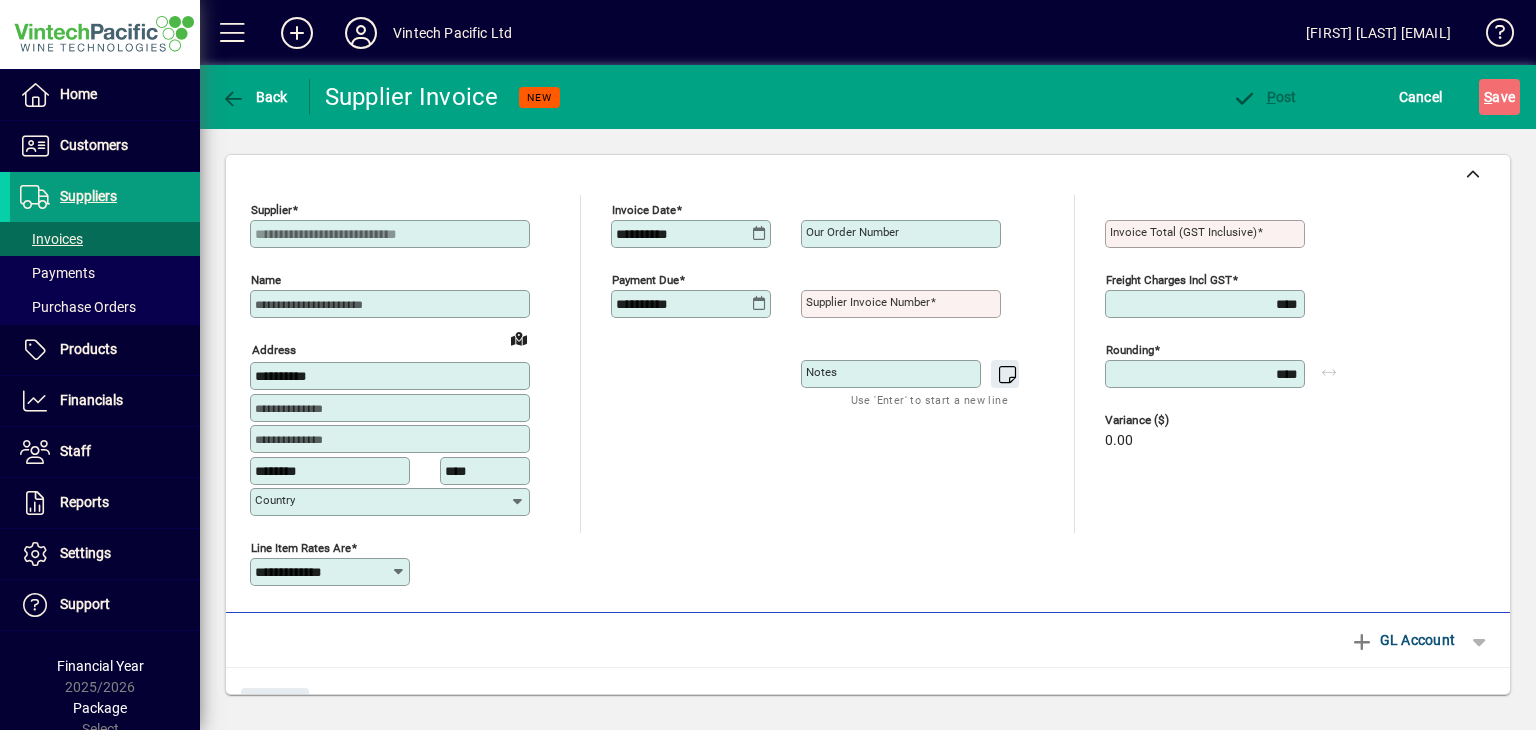 click on "Supplier invoice number" 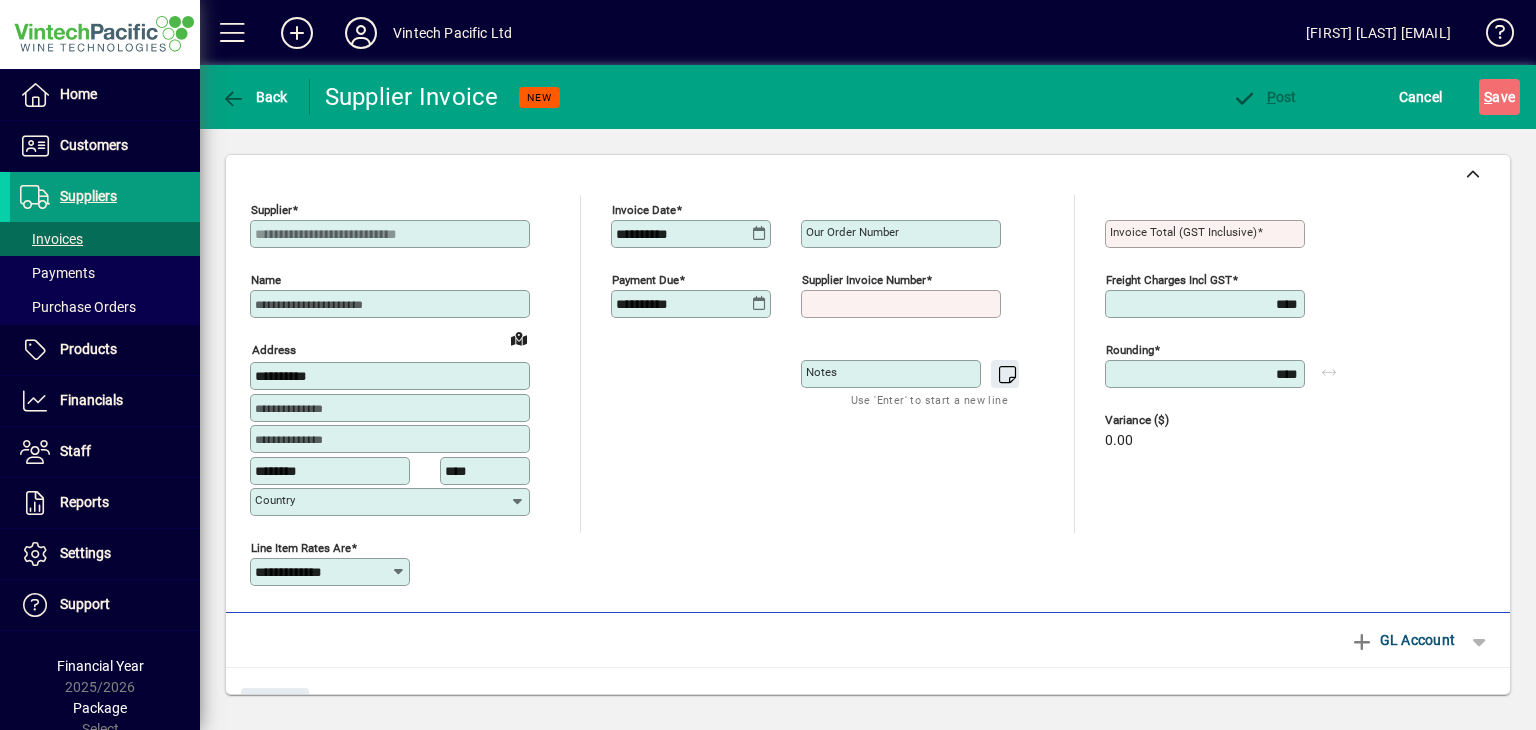 click on "Supplier invoice number" at bounding box center [903, 304] 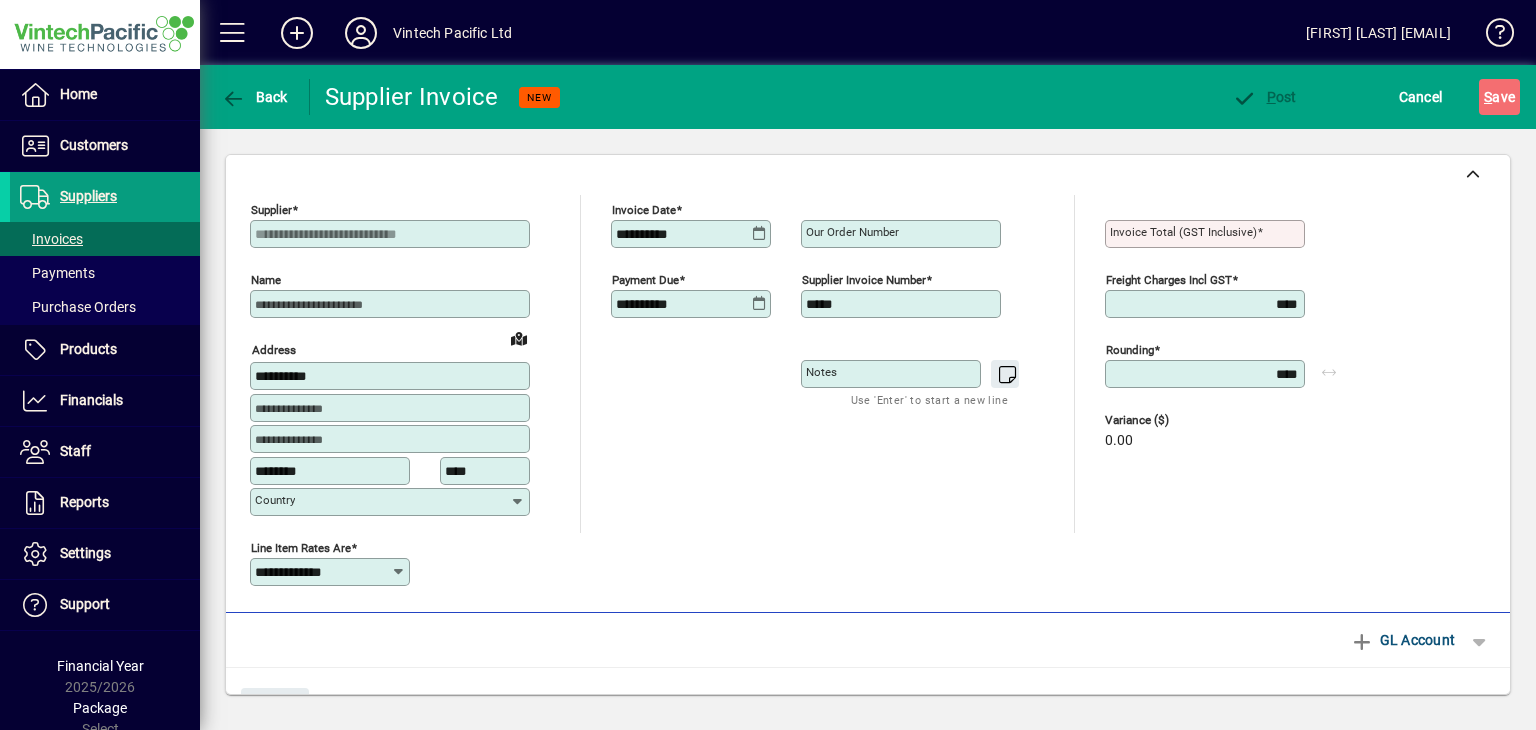 type on "*****" 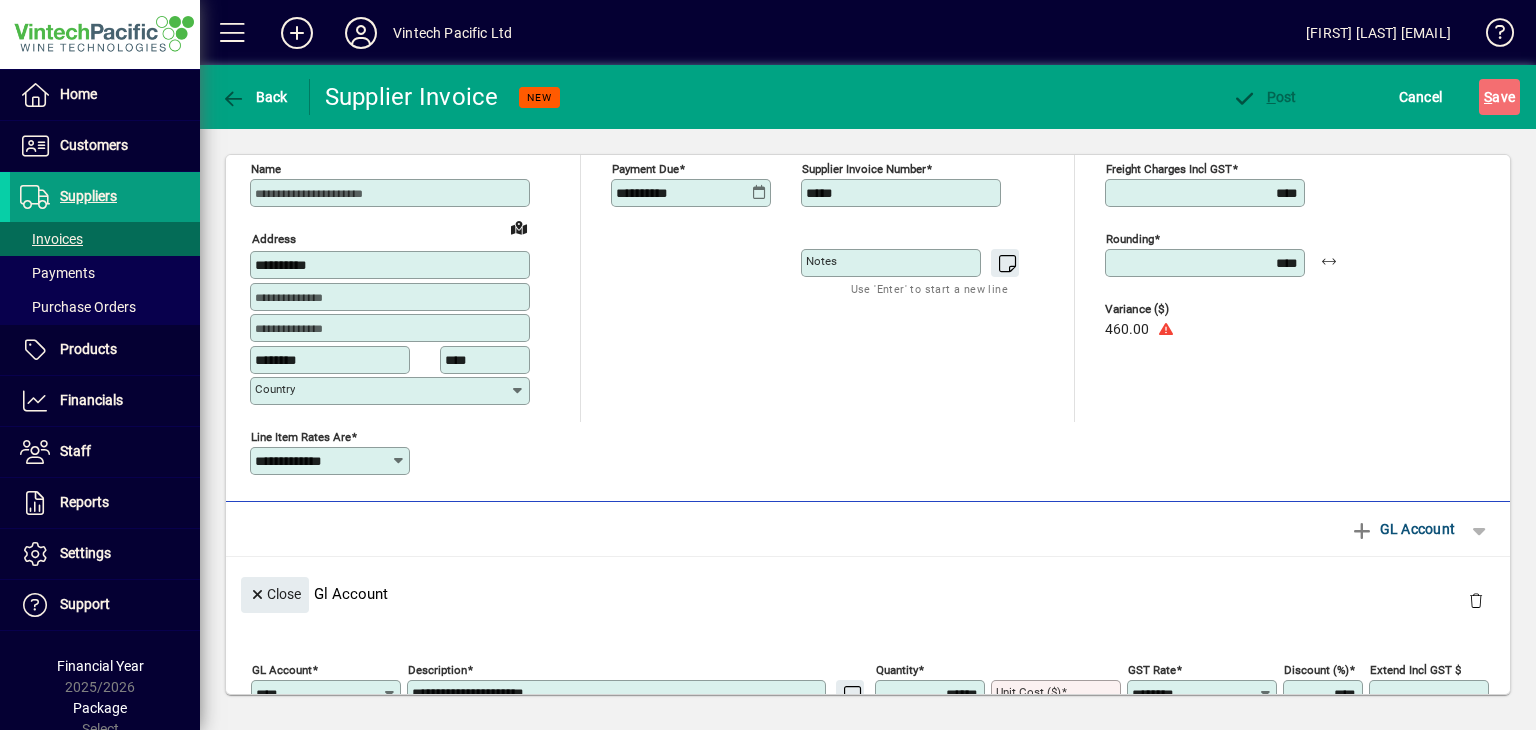 scroll, scrollTop: 300, scrollLeft: 0, axis: vertical 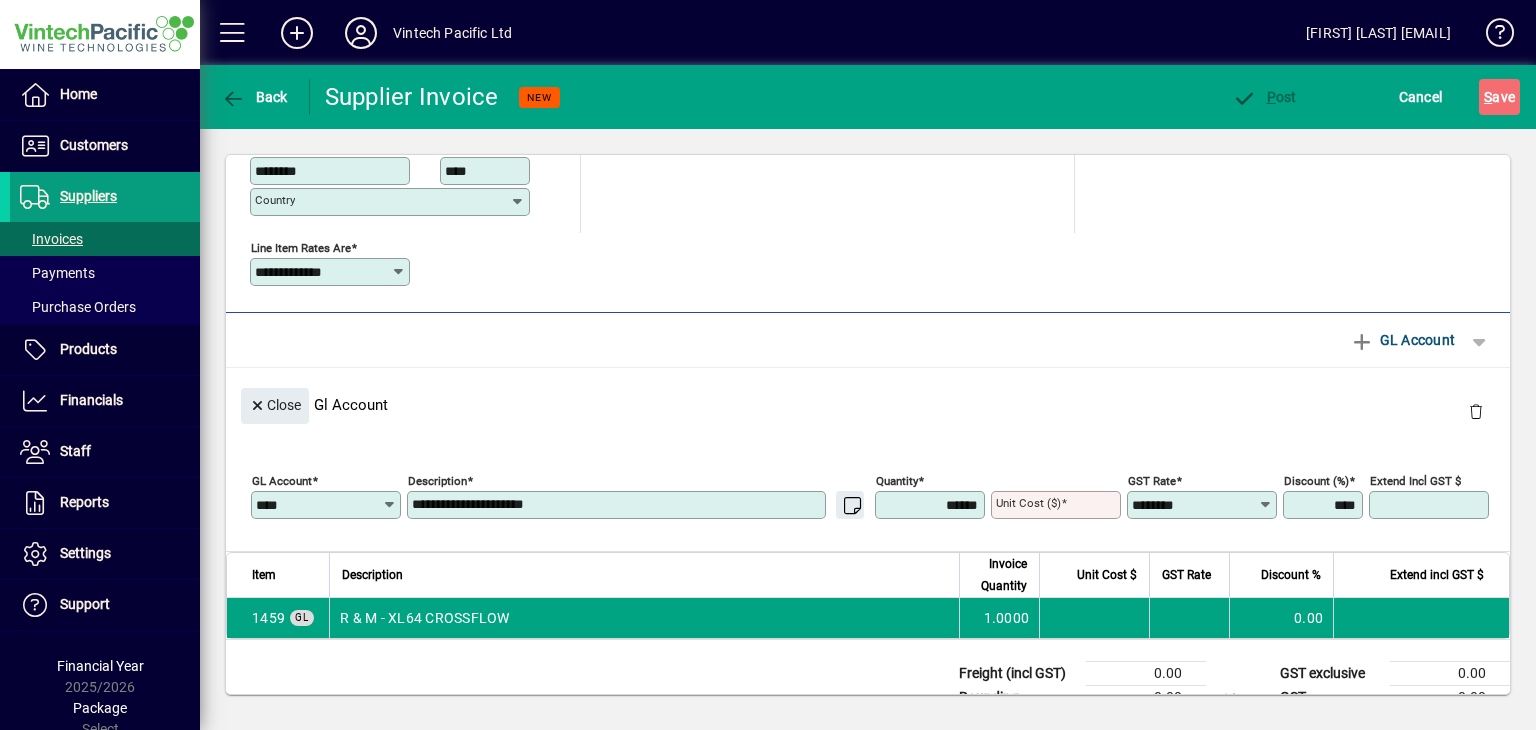 type on "******" 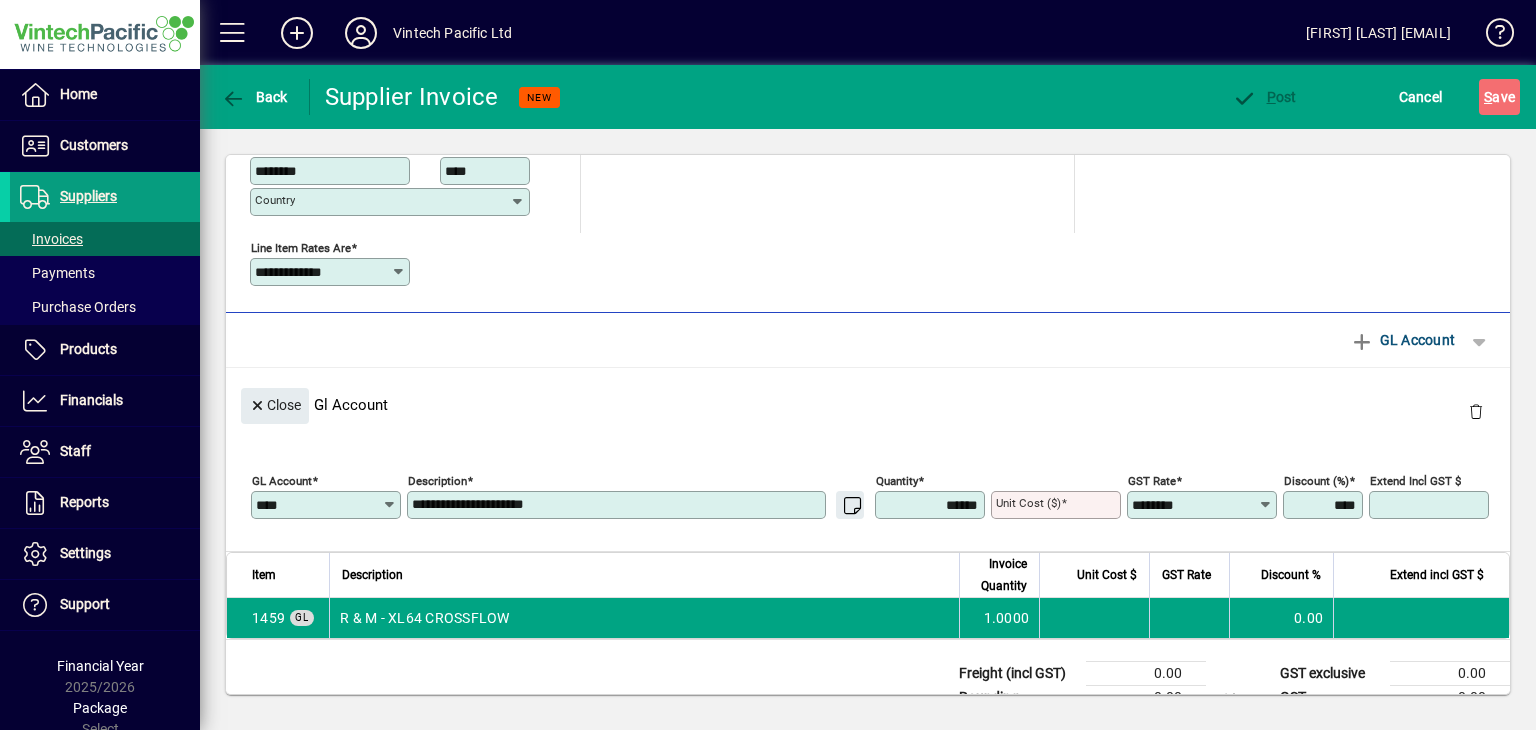 click on "Unit Cost ($)" at bounding box center [1058, 505] 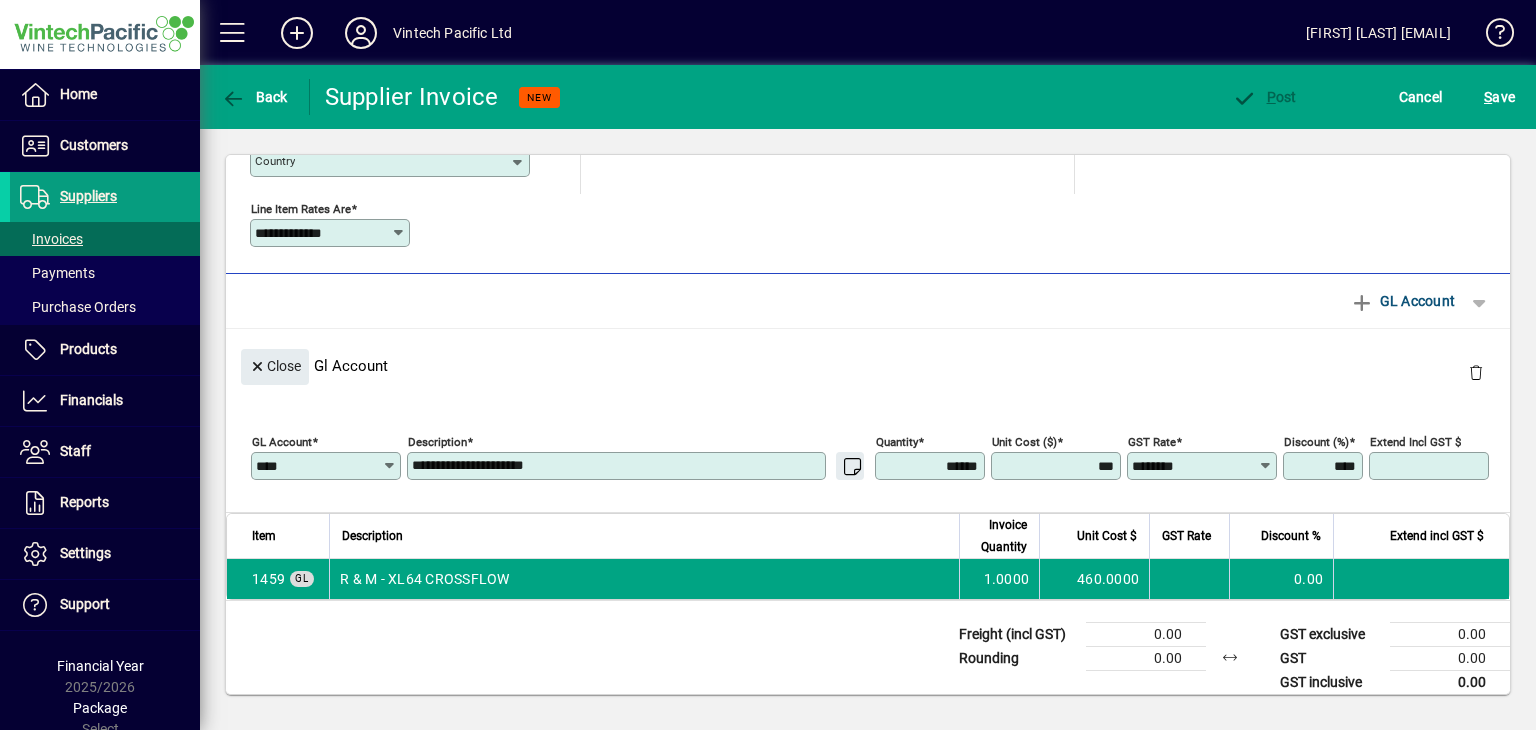 scroll, scrollTop: 353, scrollLeft: 0, axis: vertical 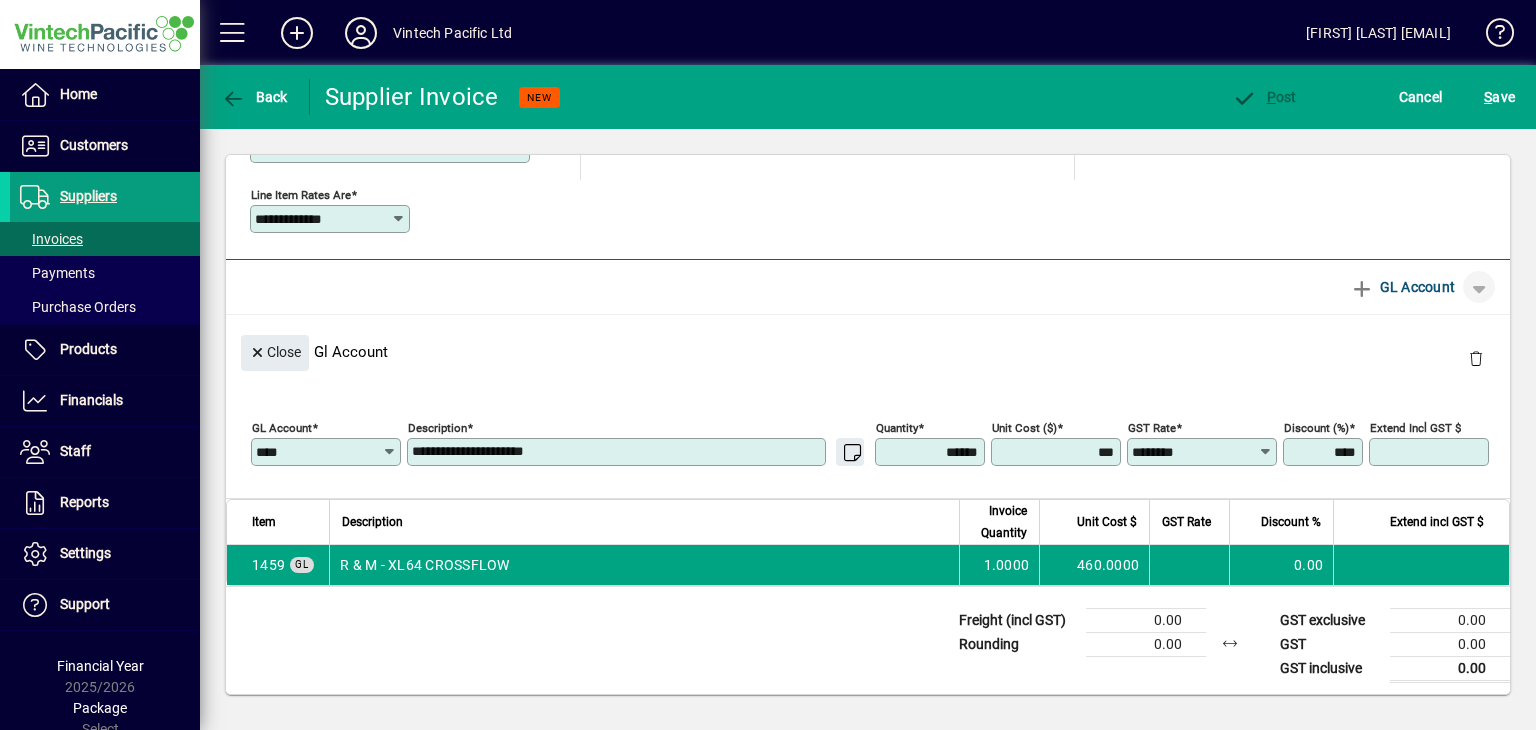 type on "********" 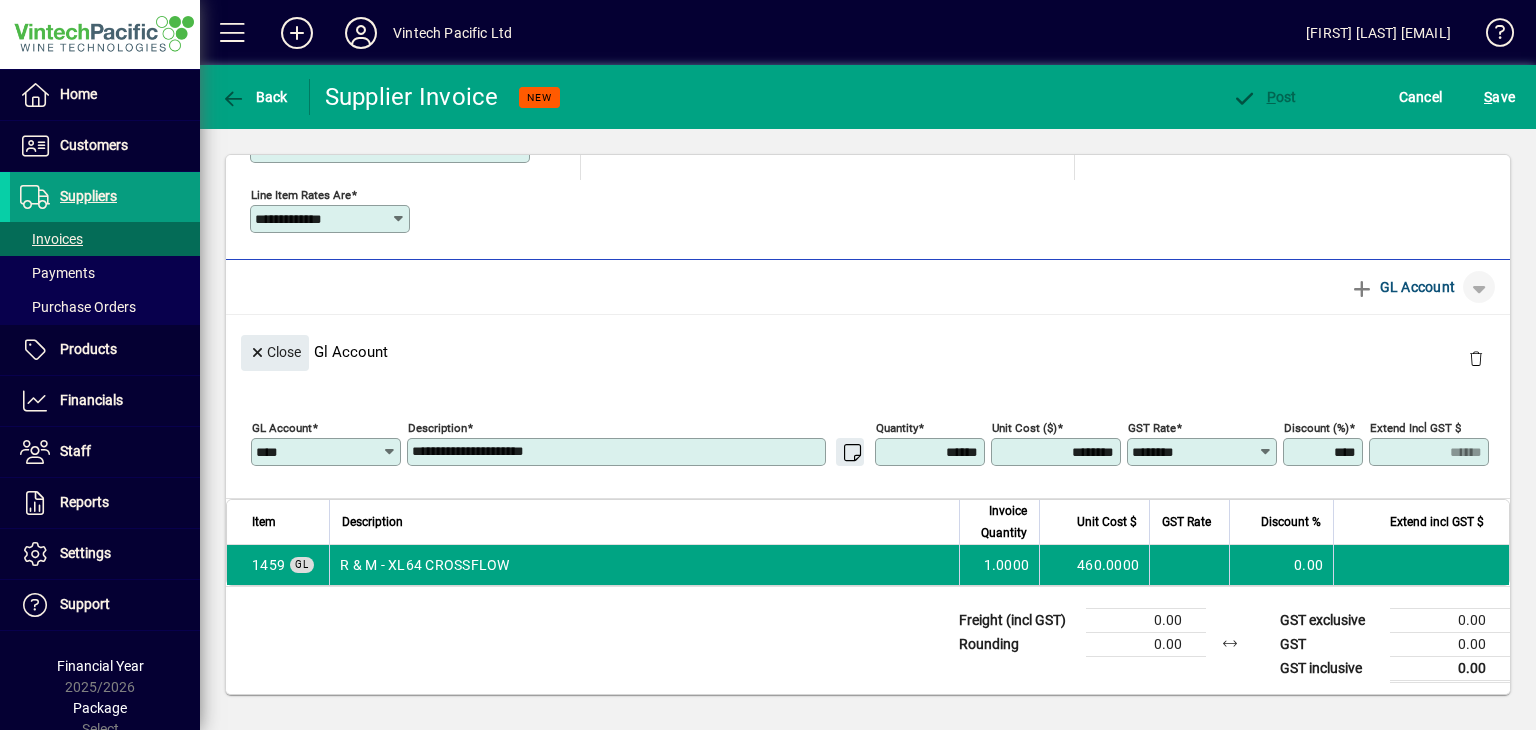 click 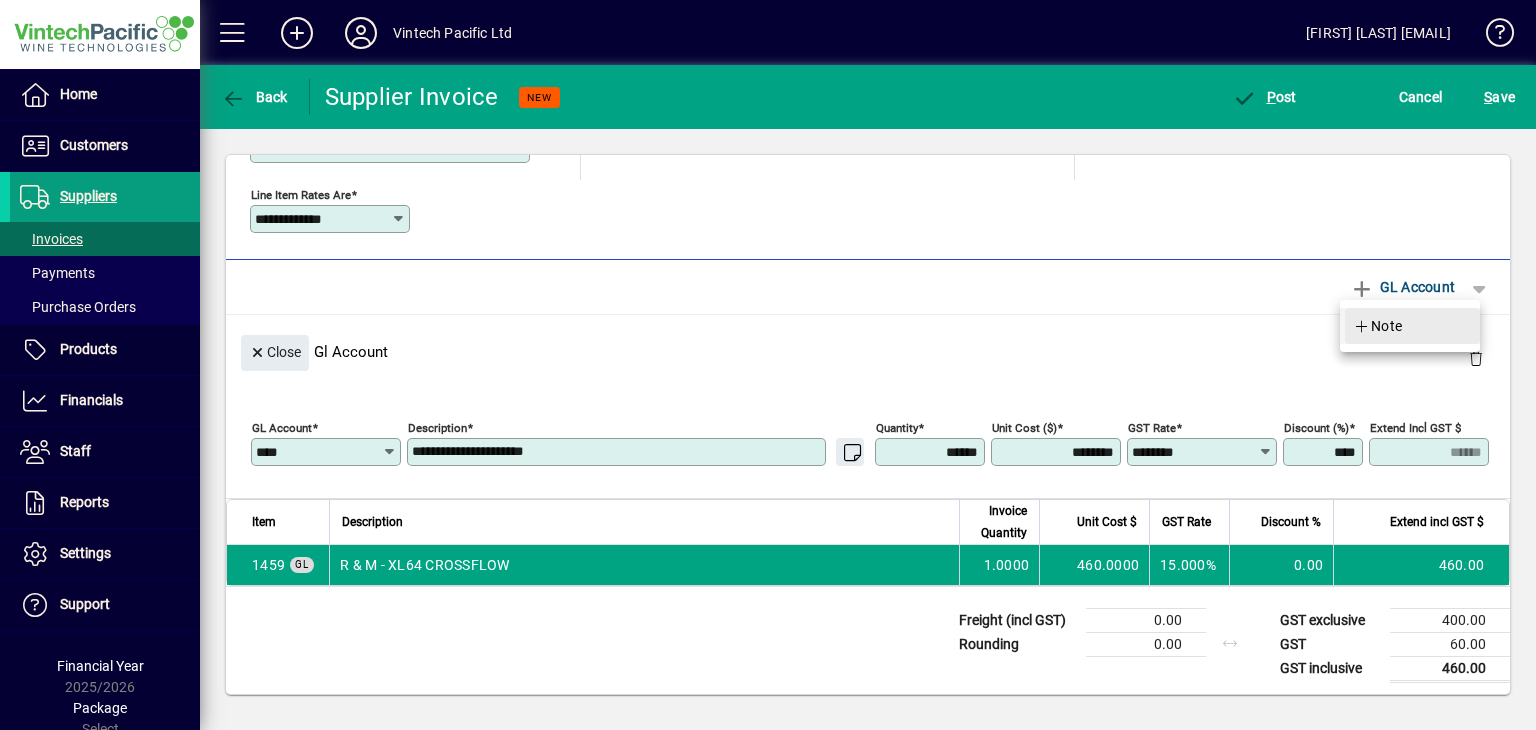 click at bounding box center [1412, 326] 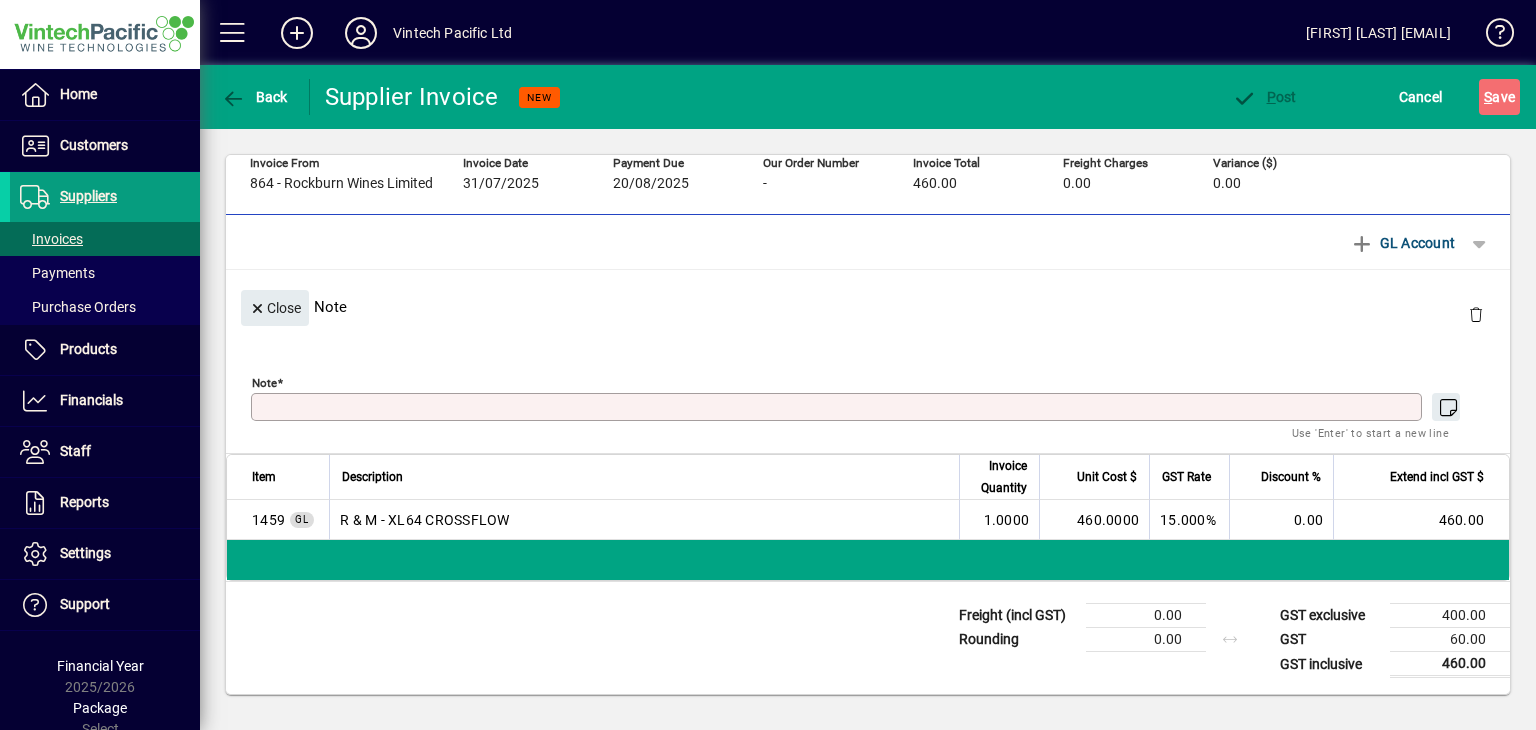 scroll, scrollTop: 24, scrollLeft: 0, axis: vertical 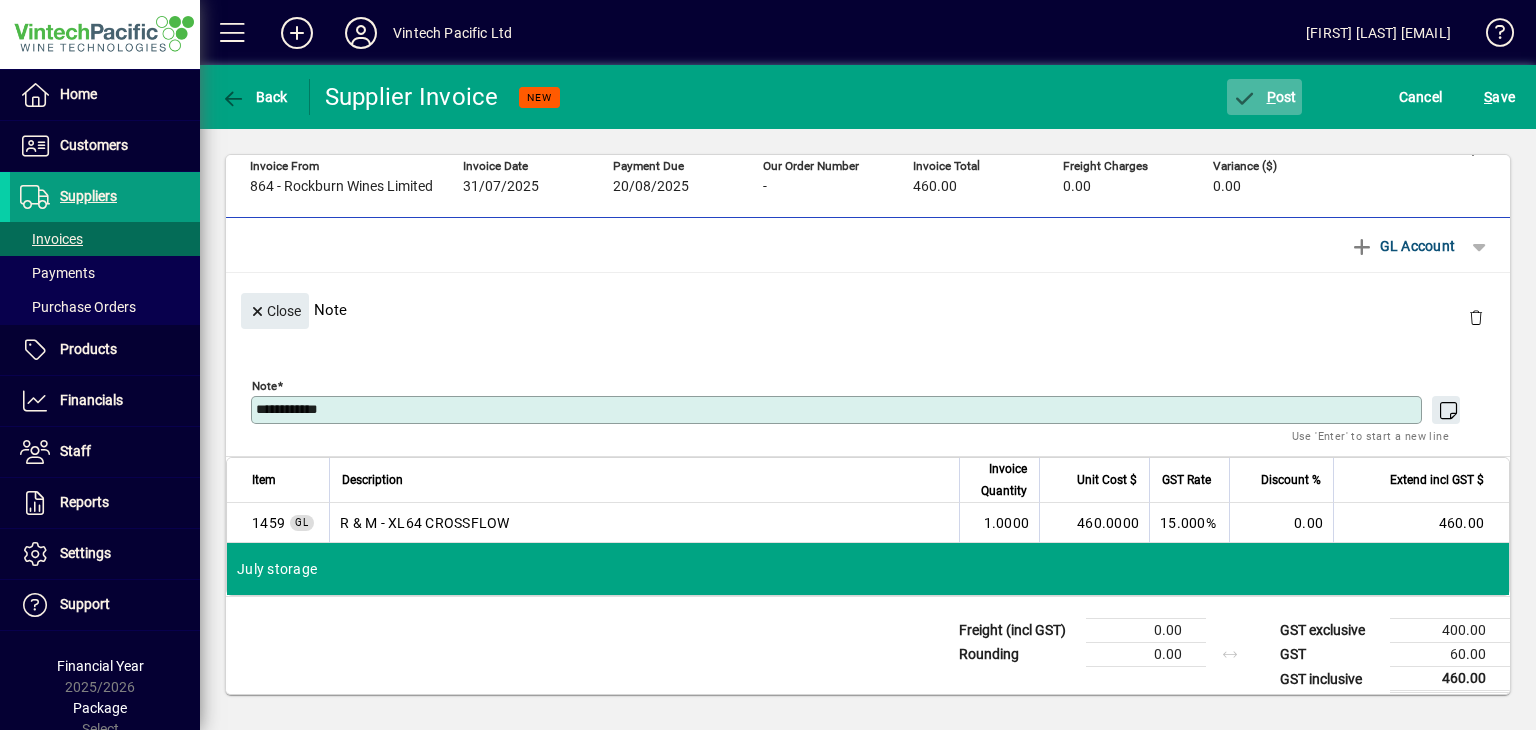type on "**********" 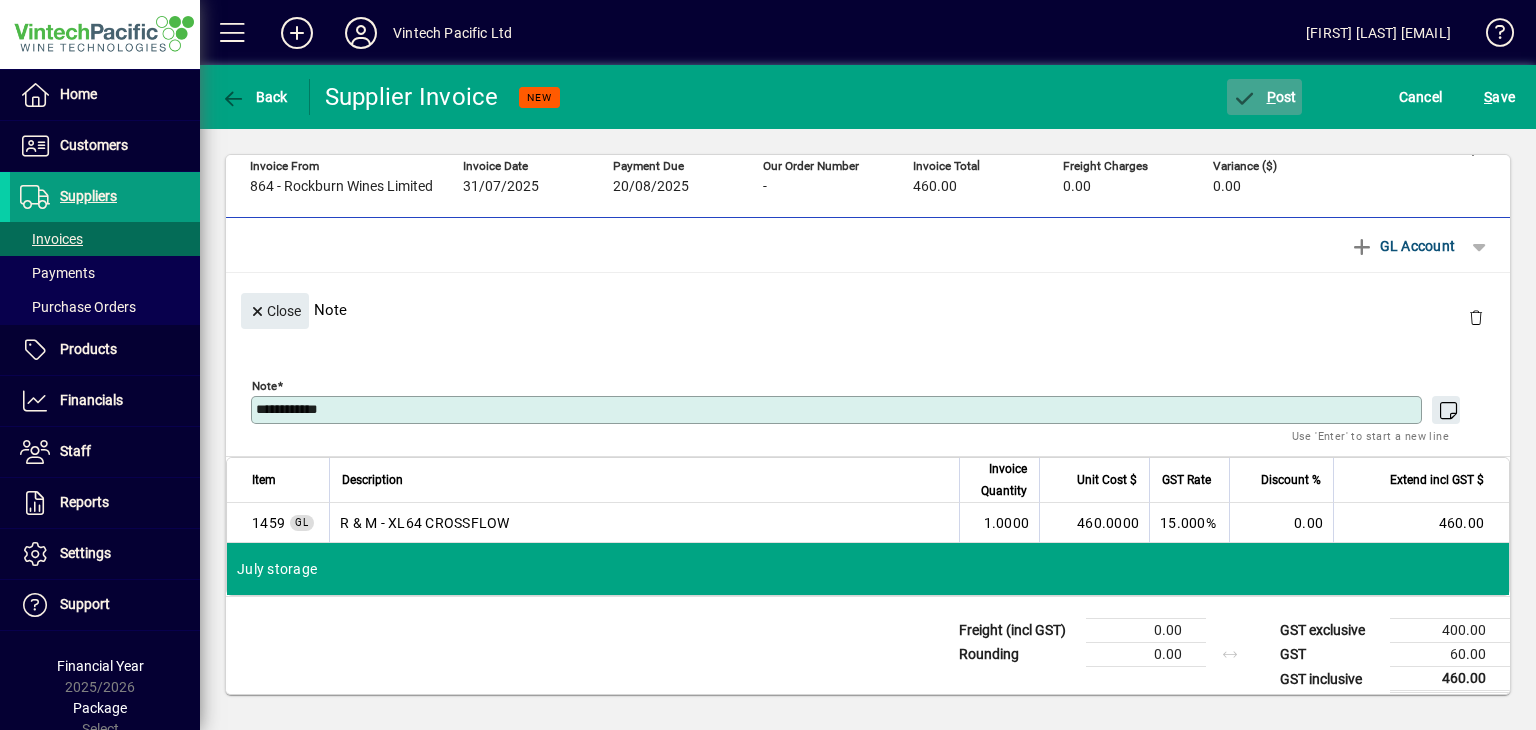 click 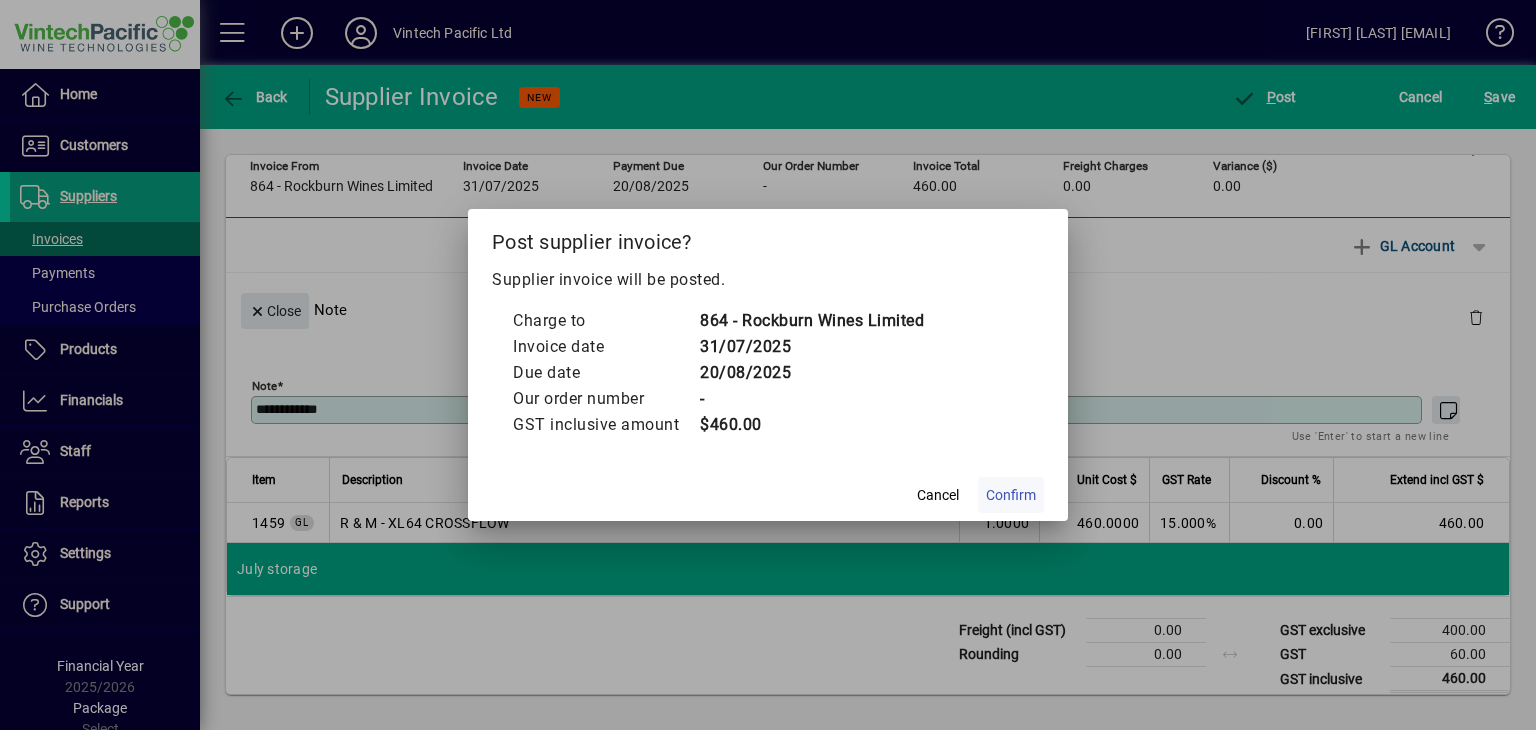 click on "Confirm" 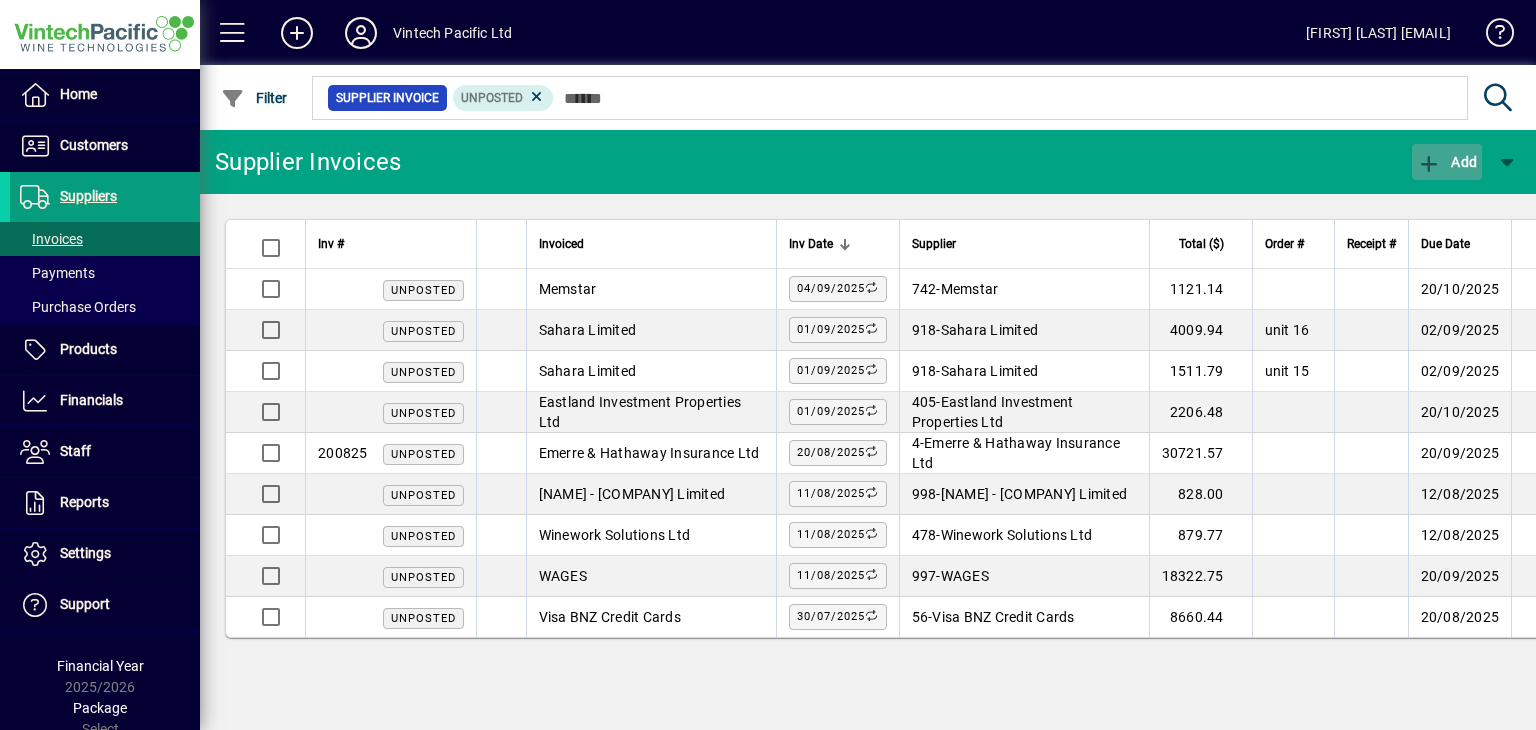click 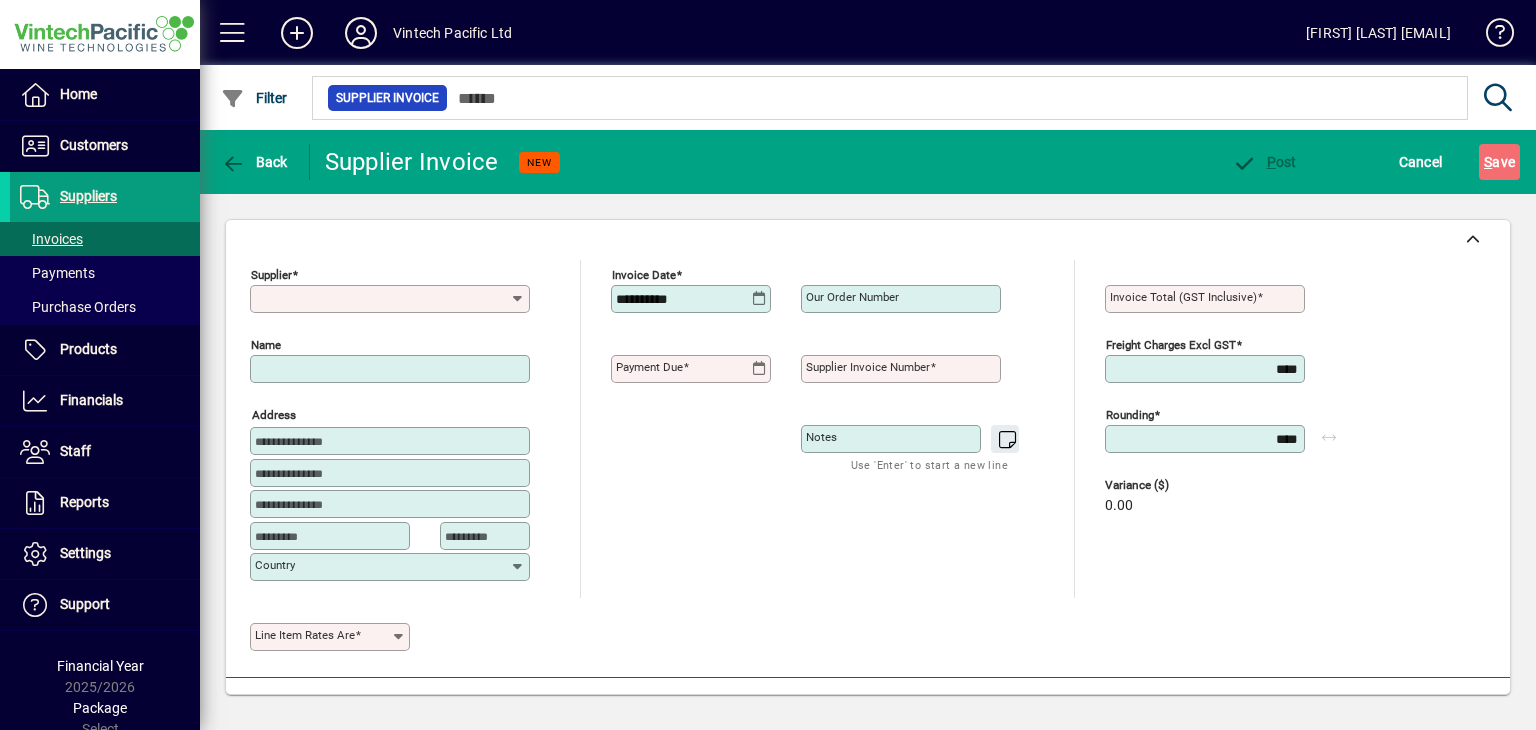 type on "**********" 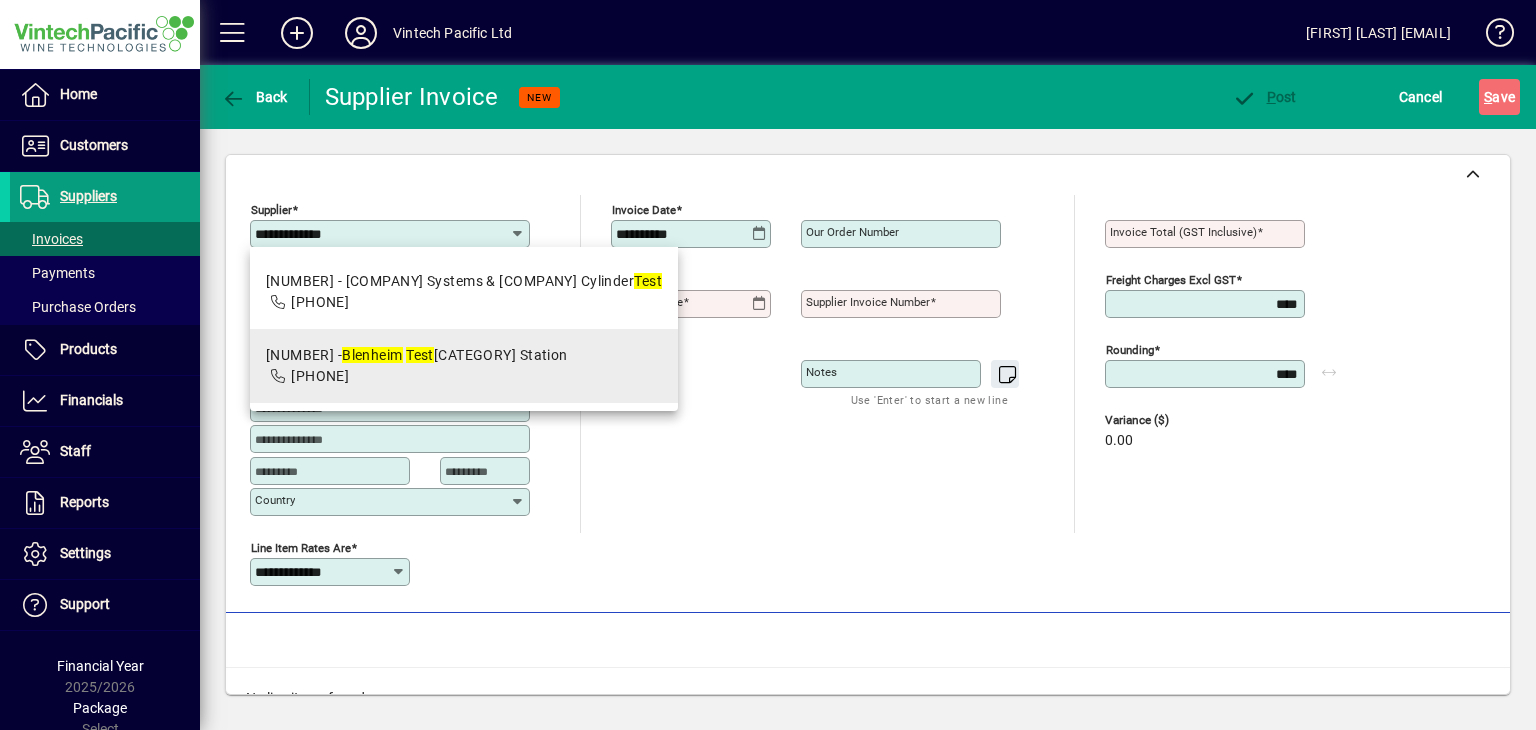 click on "682 -  Blenheim   Test ing Station" at bounding box center [417, 355] 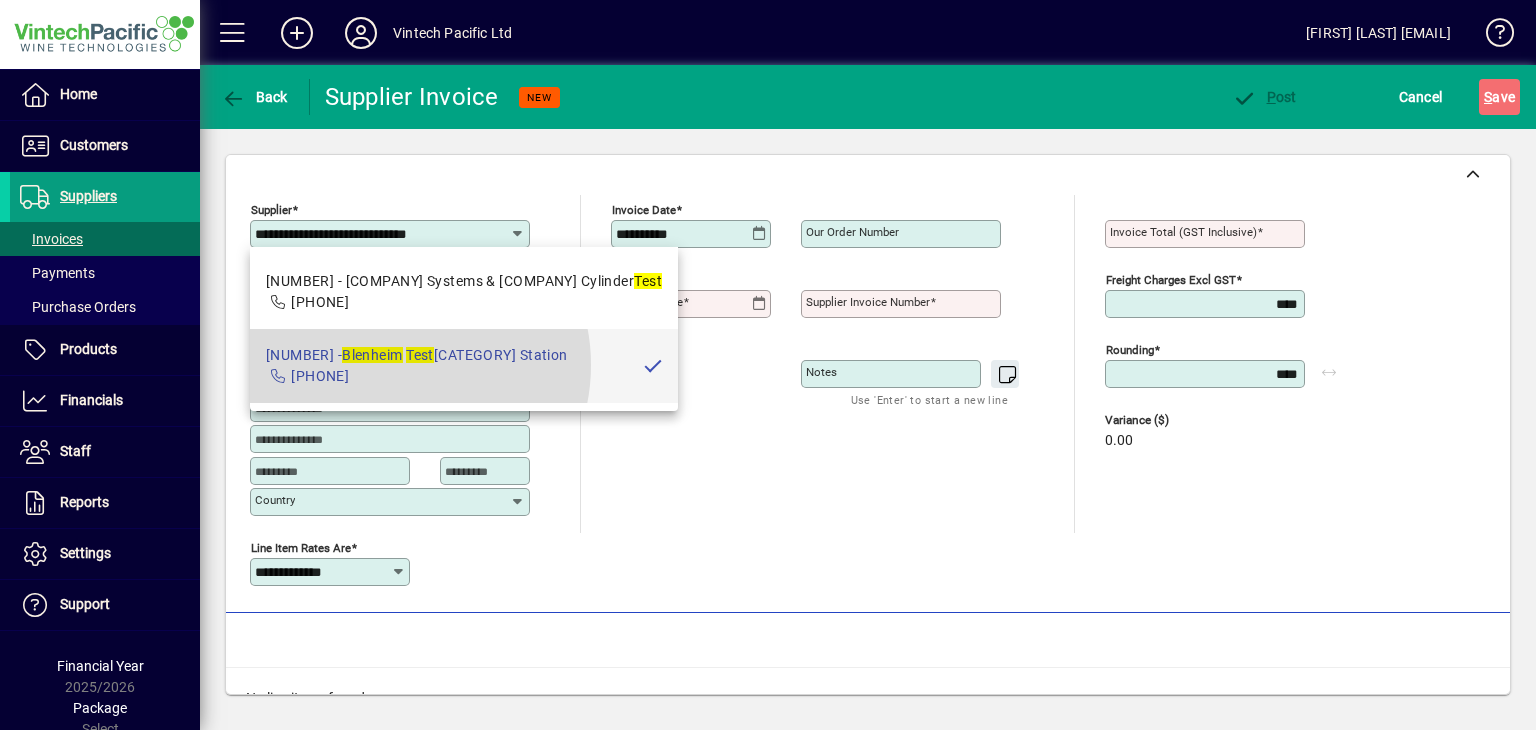 type on "**********" 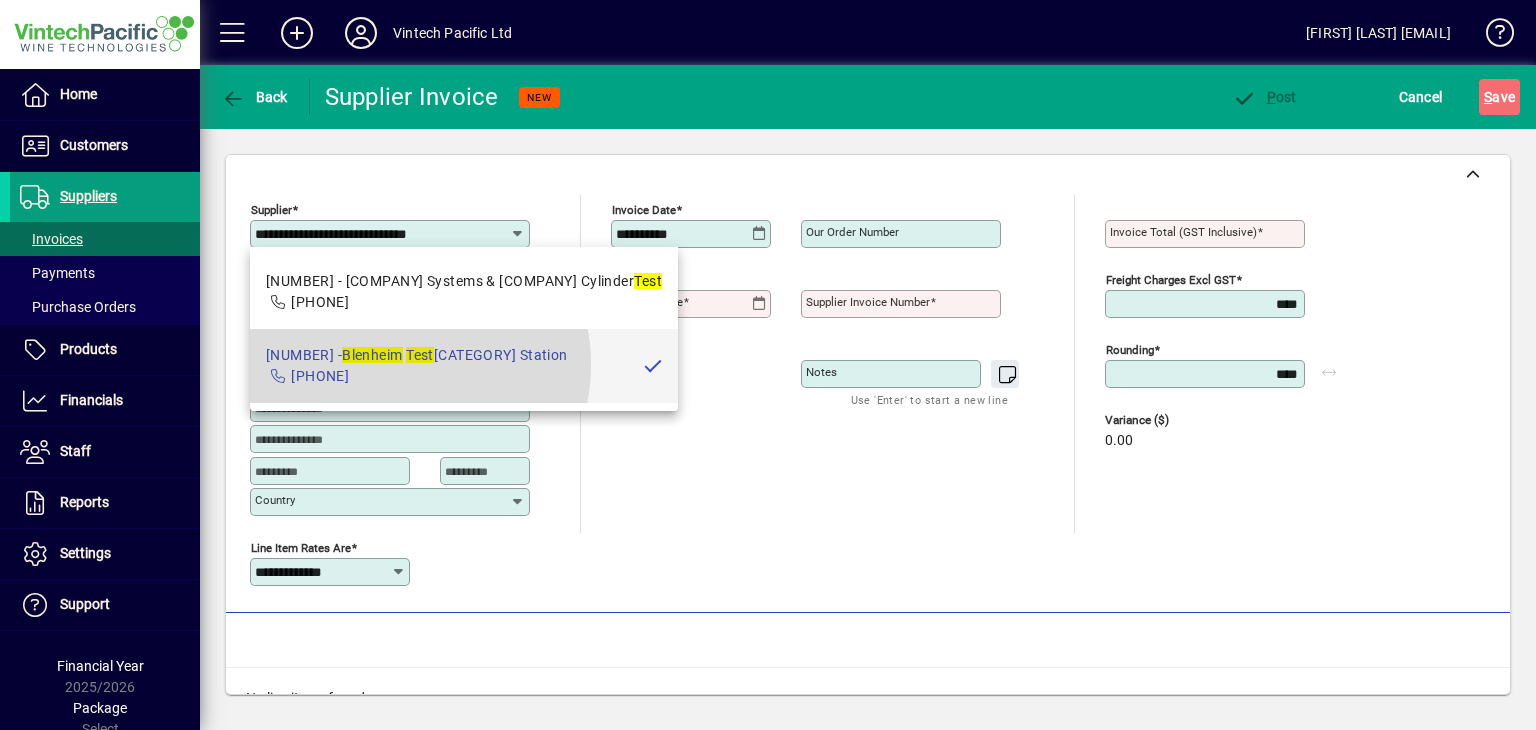type on "********" 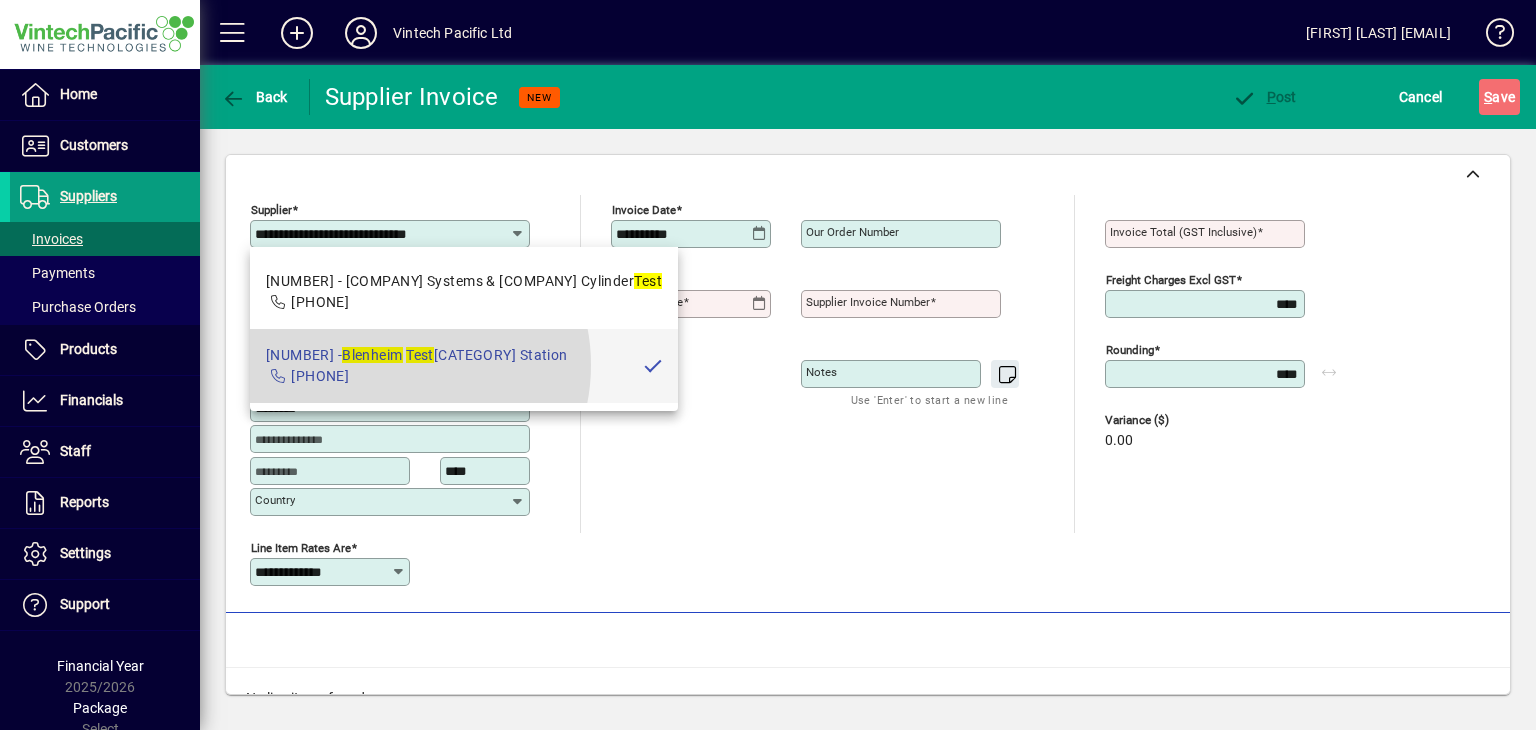 type on "**********" 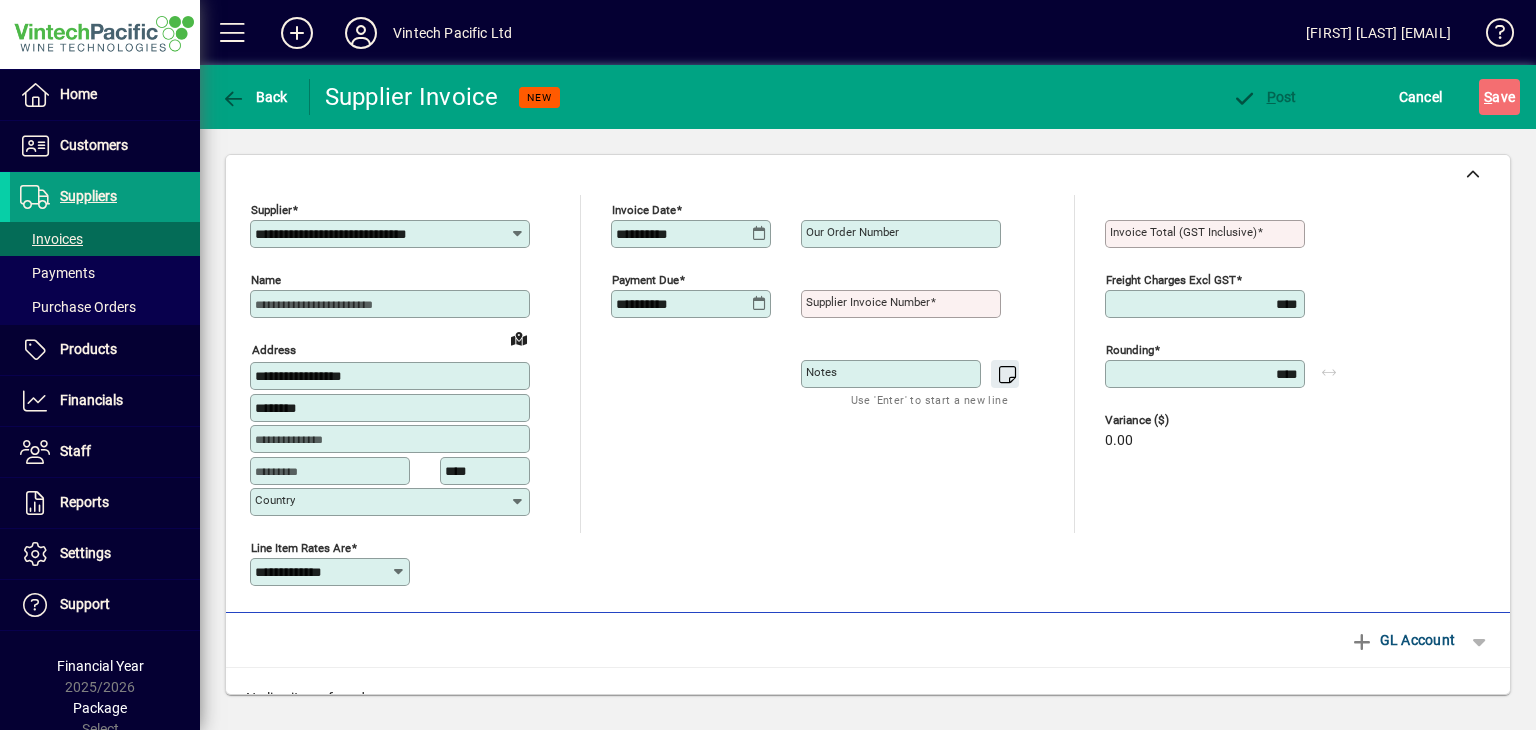 click 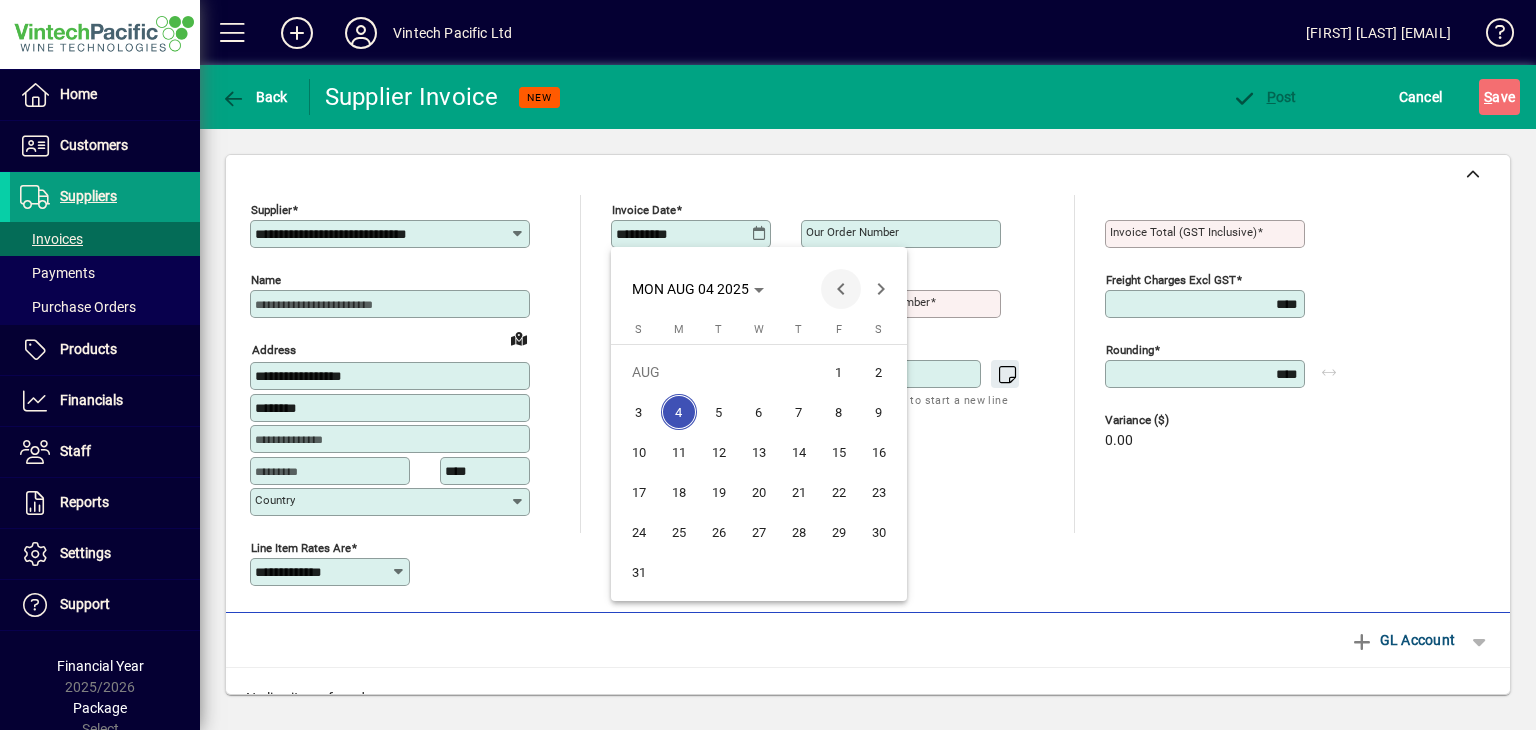 click at bounding box center (841, 289) 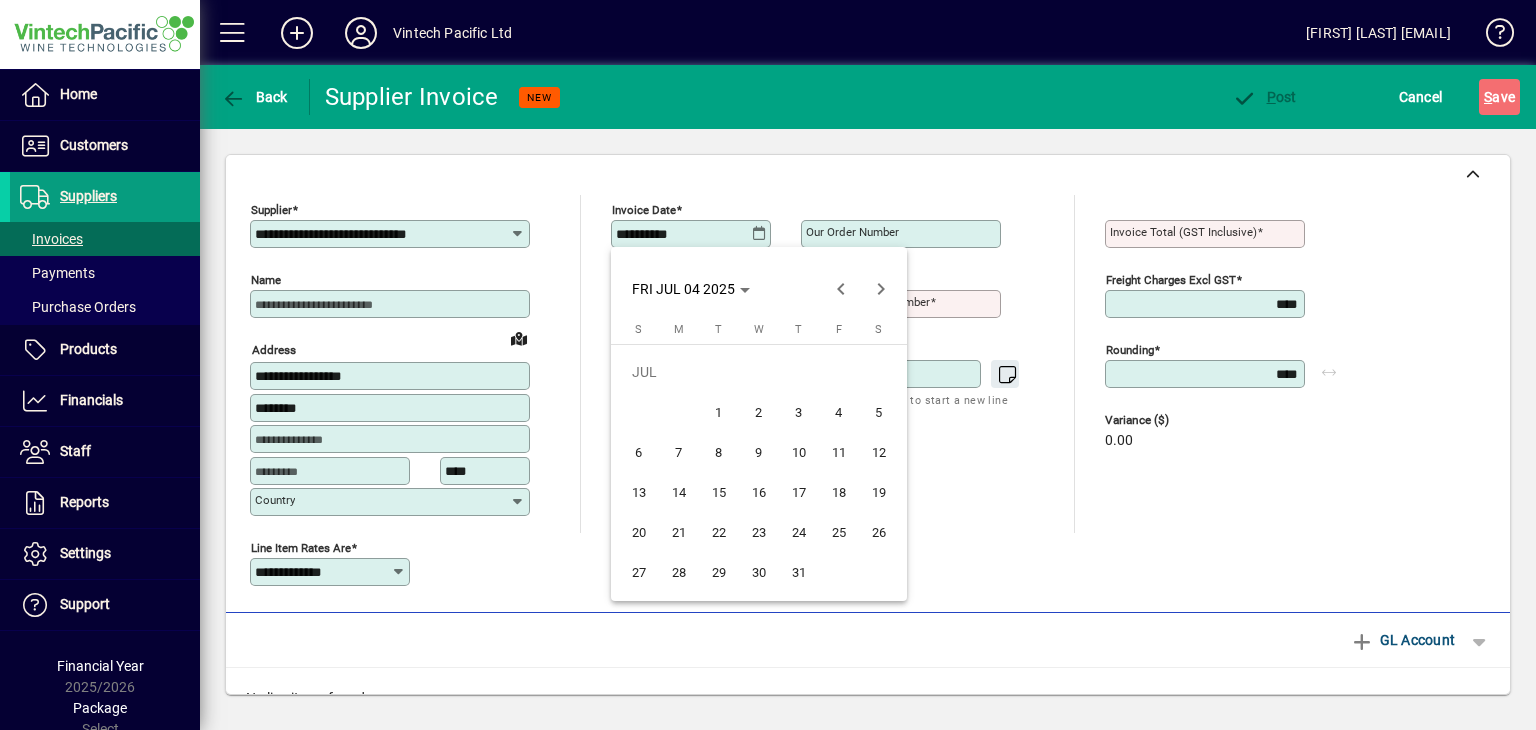 click on "31" at bounding box center [799, 572] 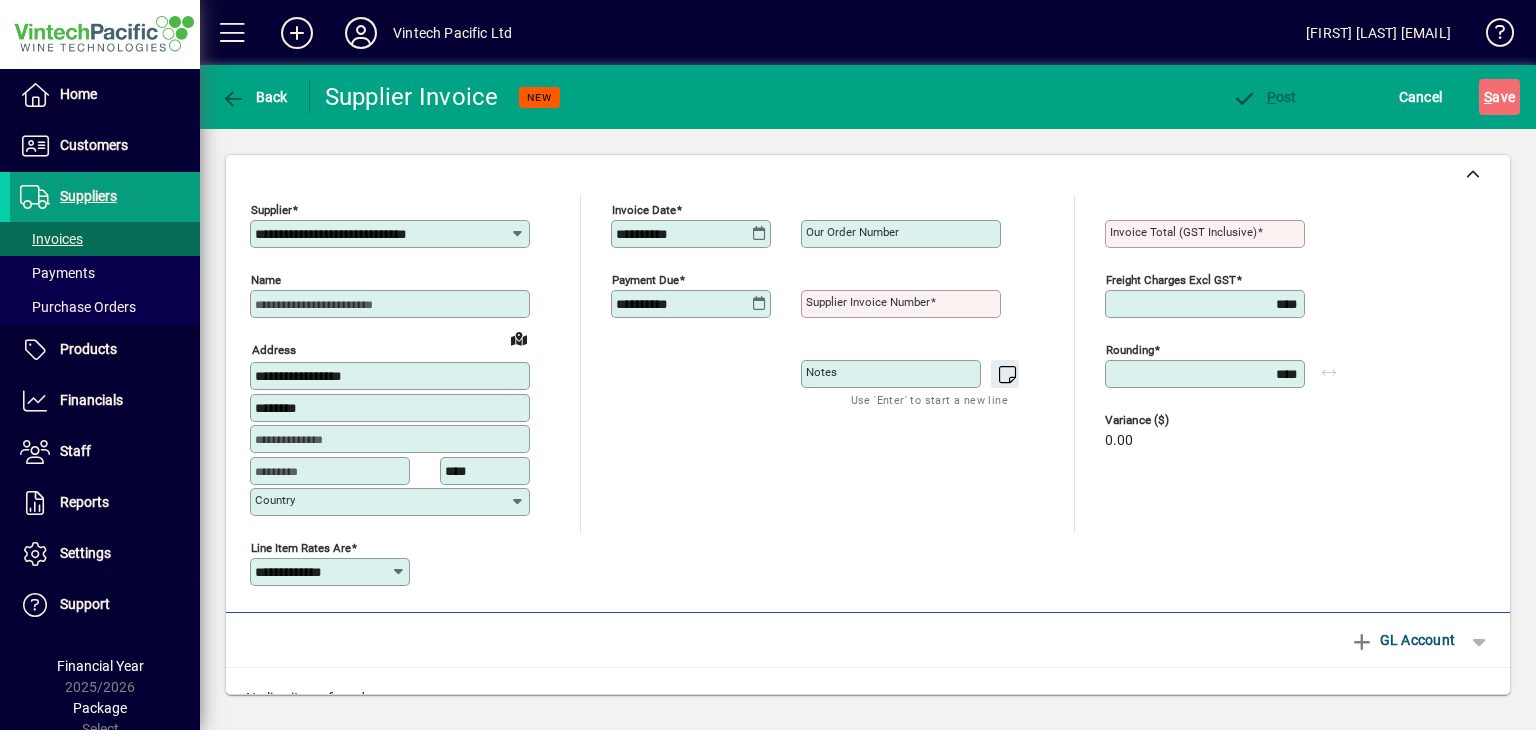 click on "Our order number" at bounding box center (852, 232) 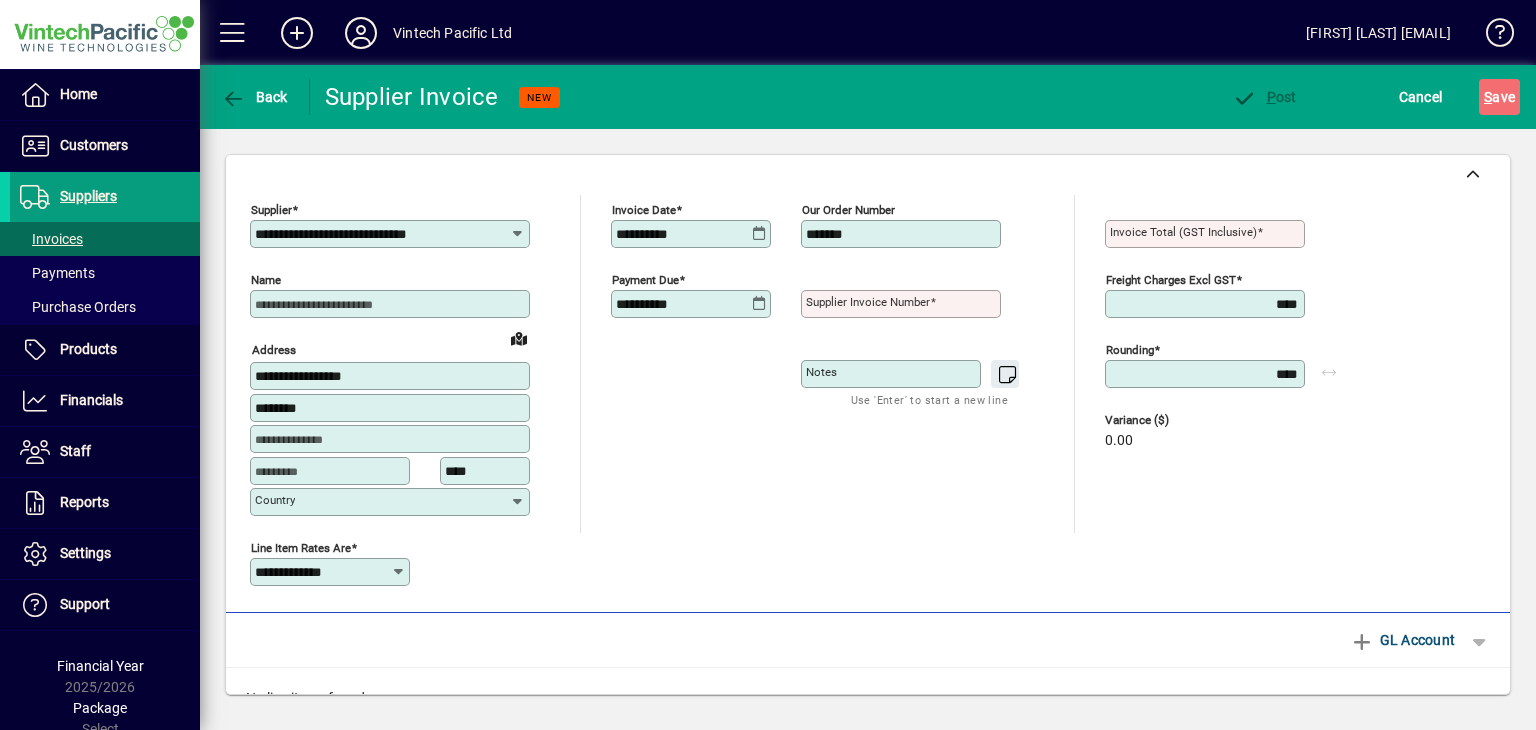 type on "*******" 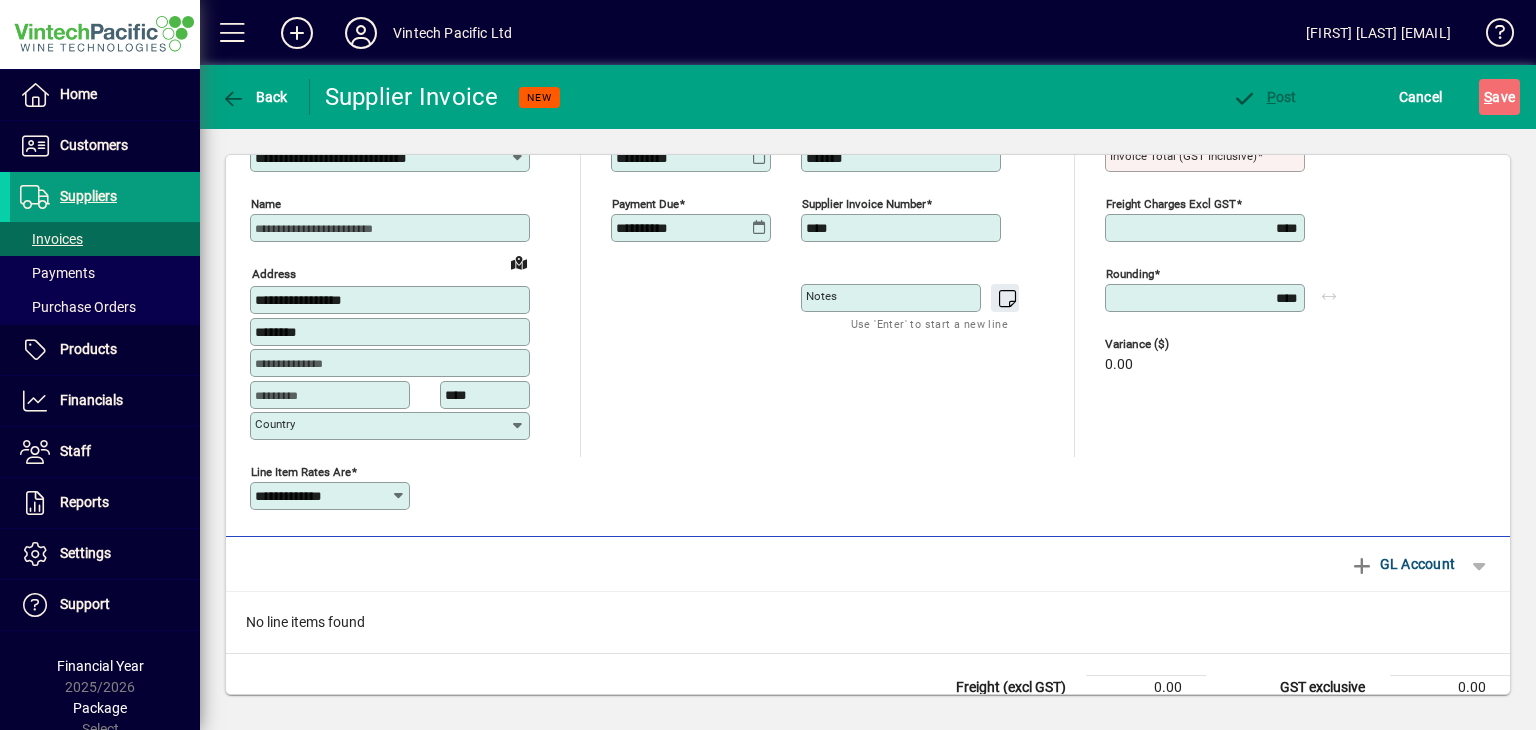 scroll, scrollTop: 144, scrollLeft: 0, axis: vertical 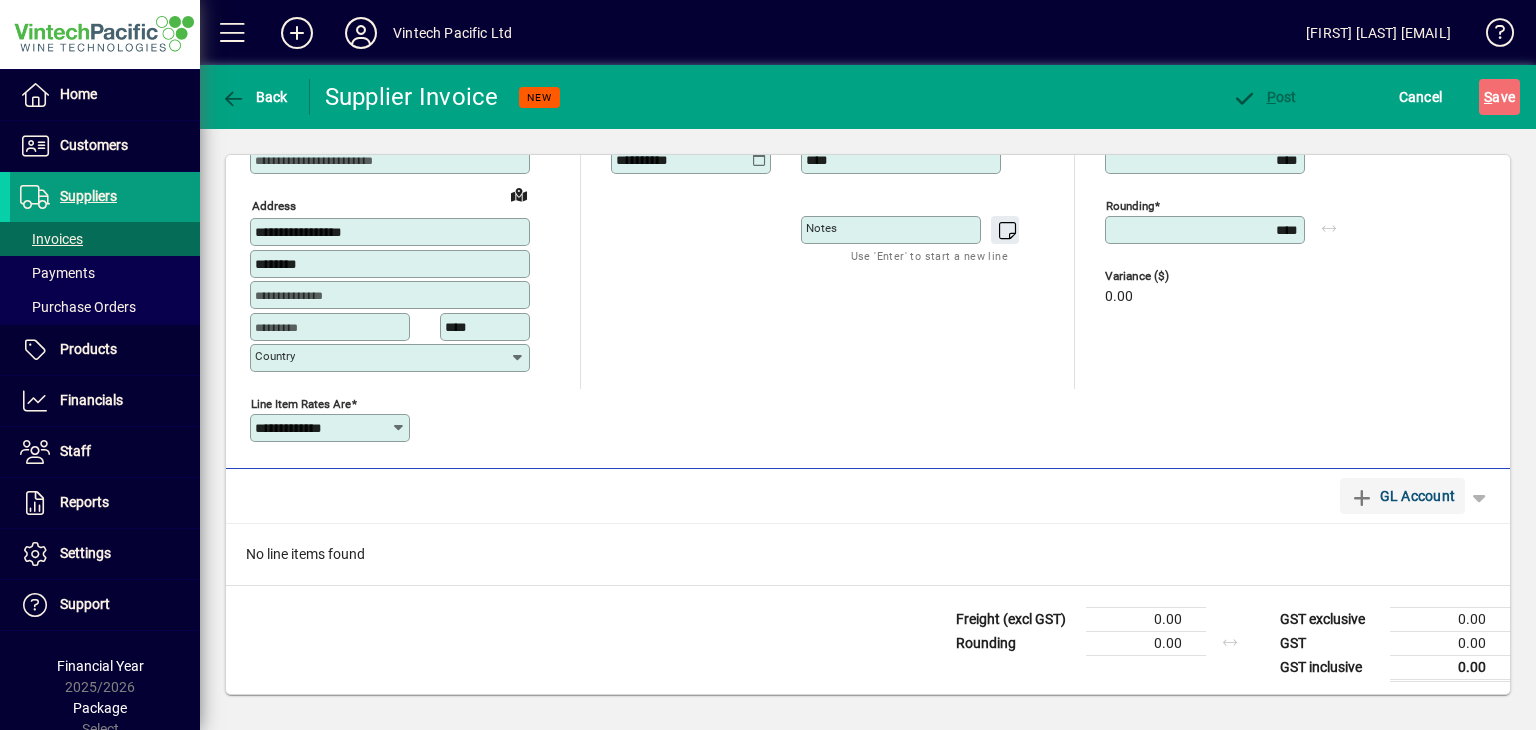 type on "****" 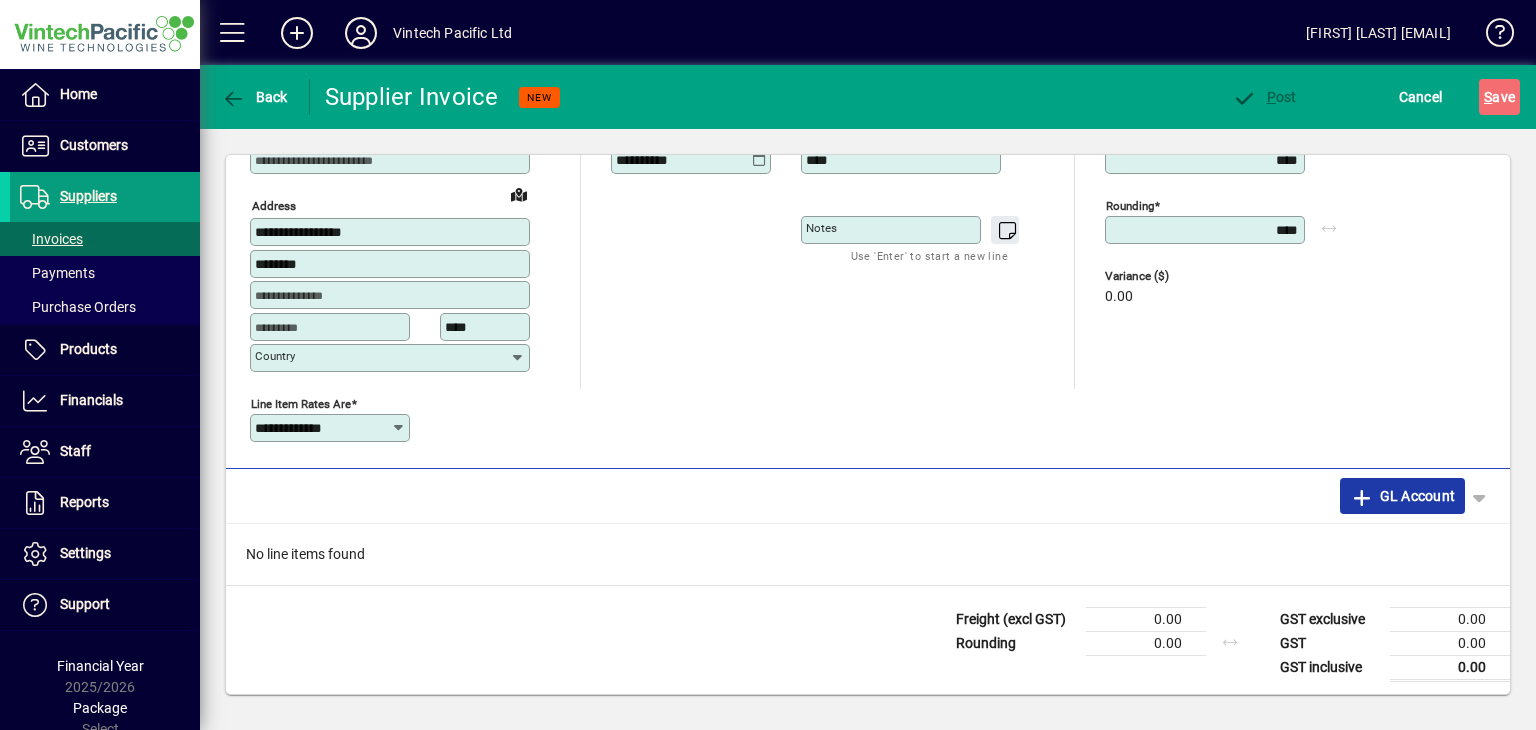 click on "GL Account" 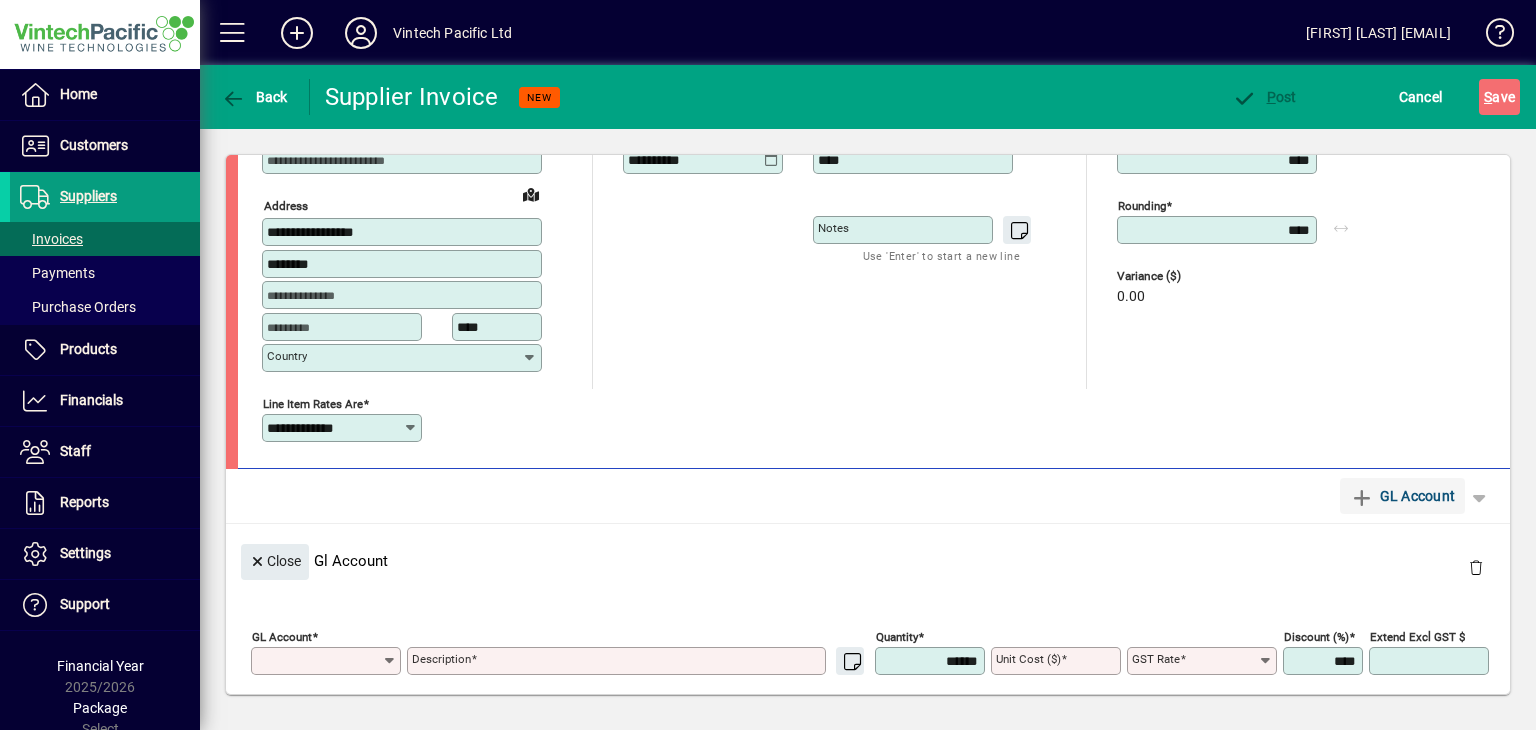 scroll, scrollTop: 0, scrollLeft: 0, axis: both 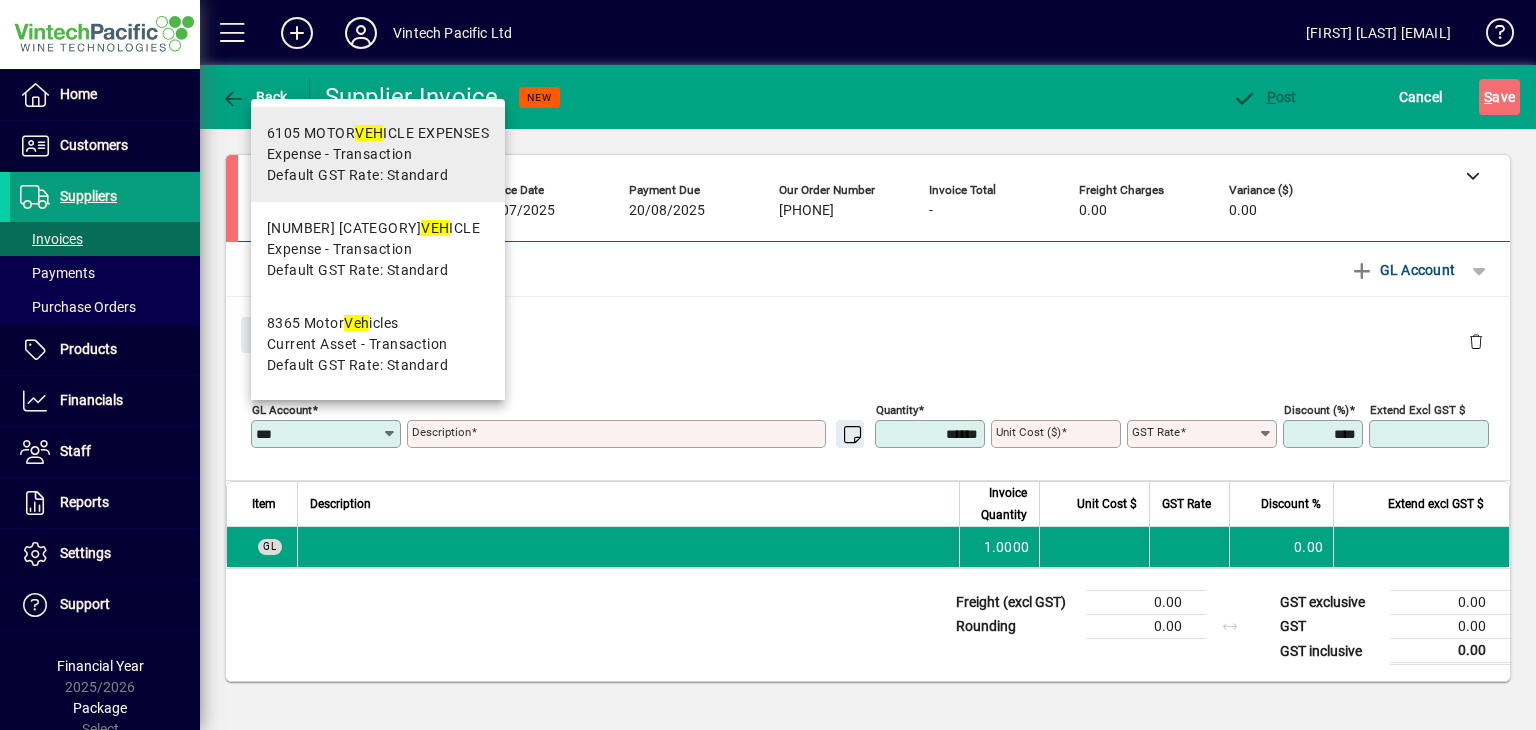 click on "Expense - Transaction" at bounding box center [339, 154] 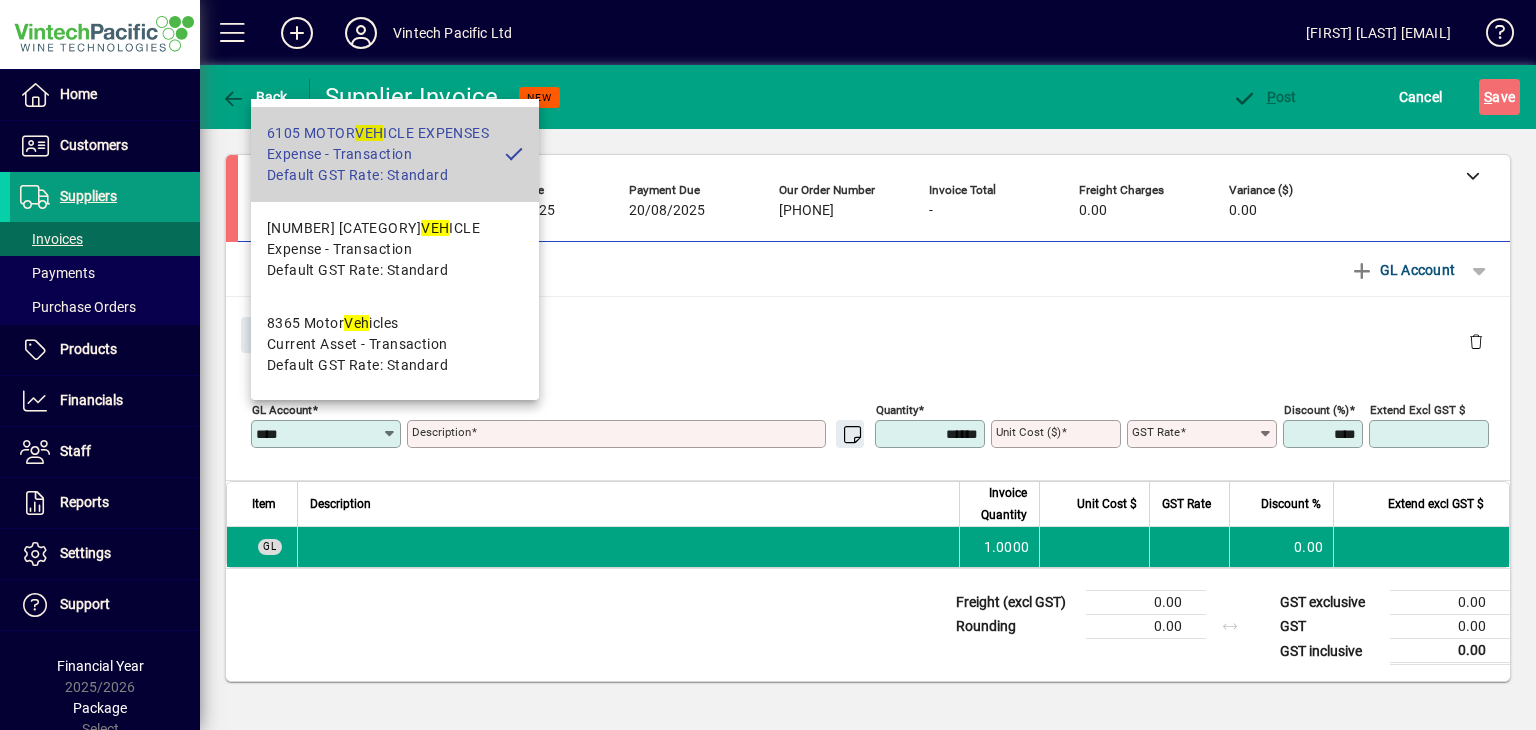 type on "**********" 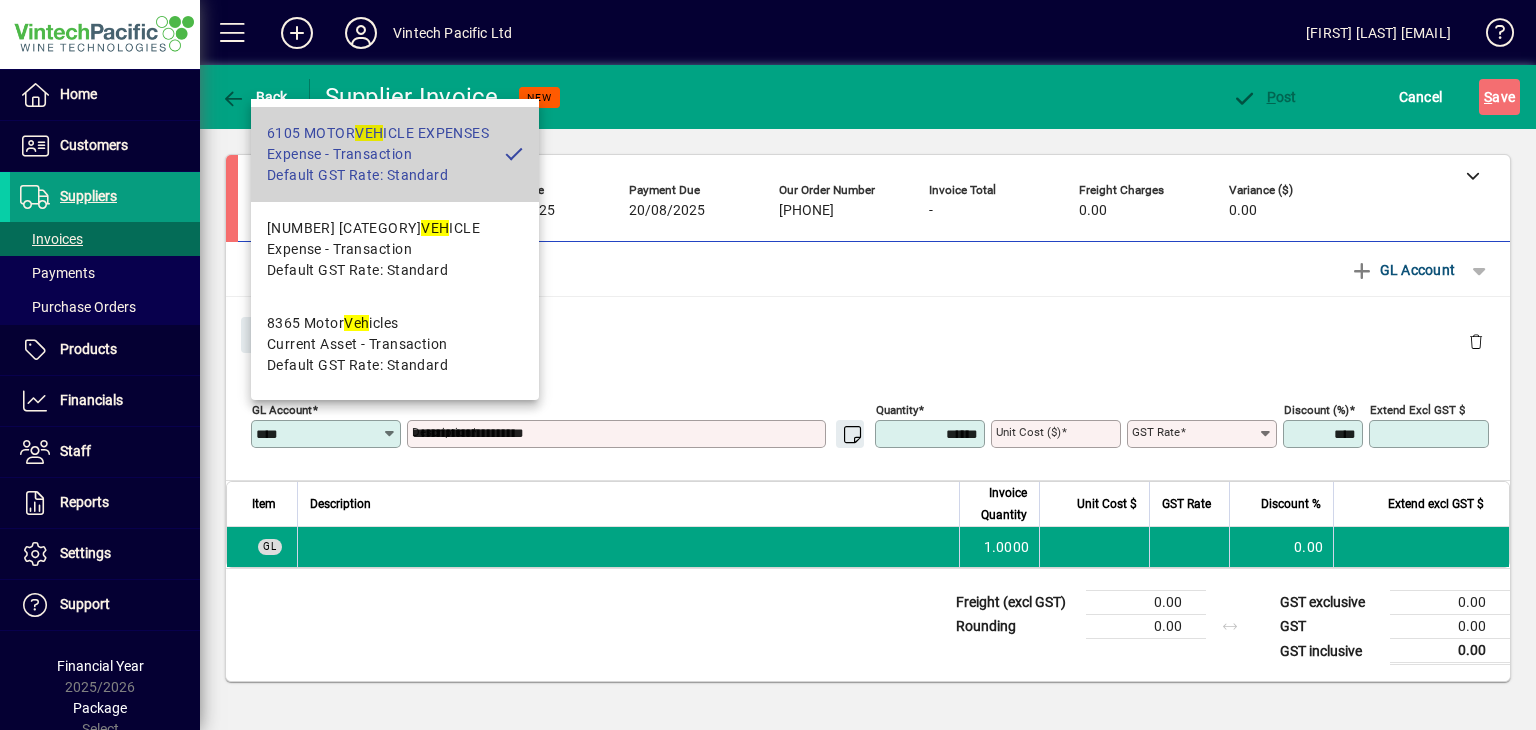 type on "****" 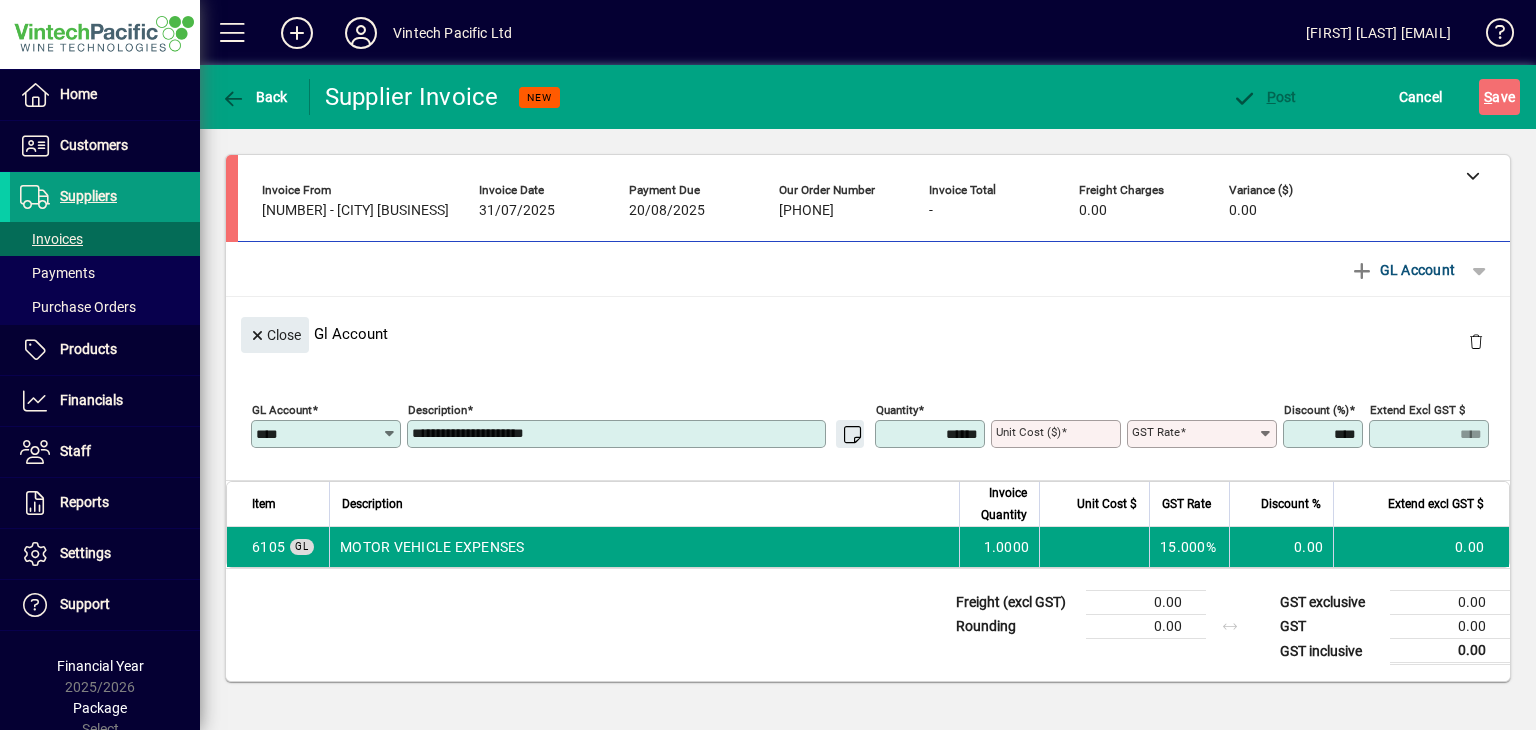 type on "********" 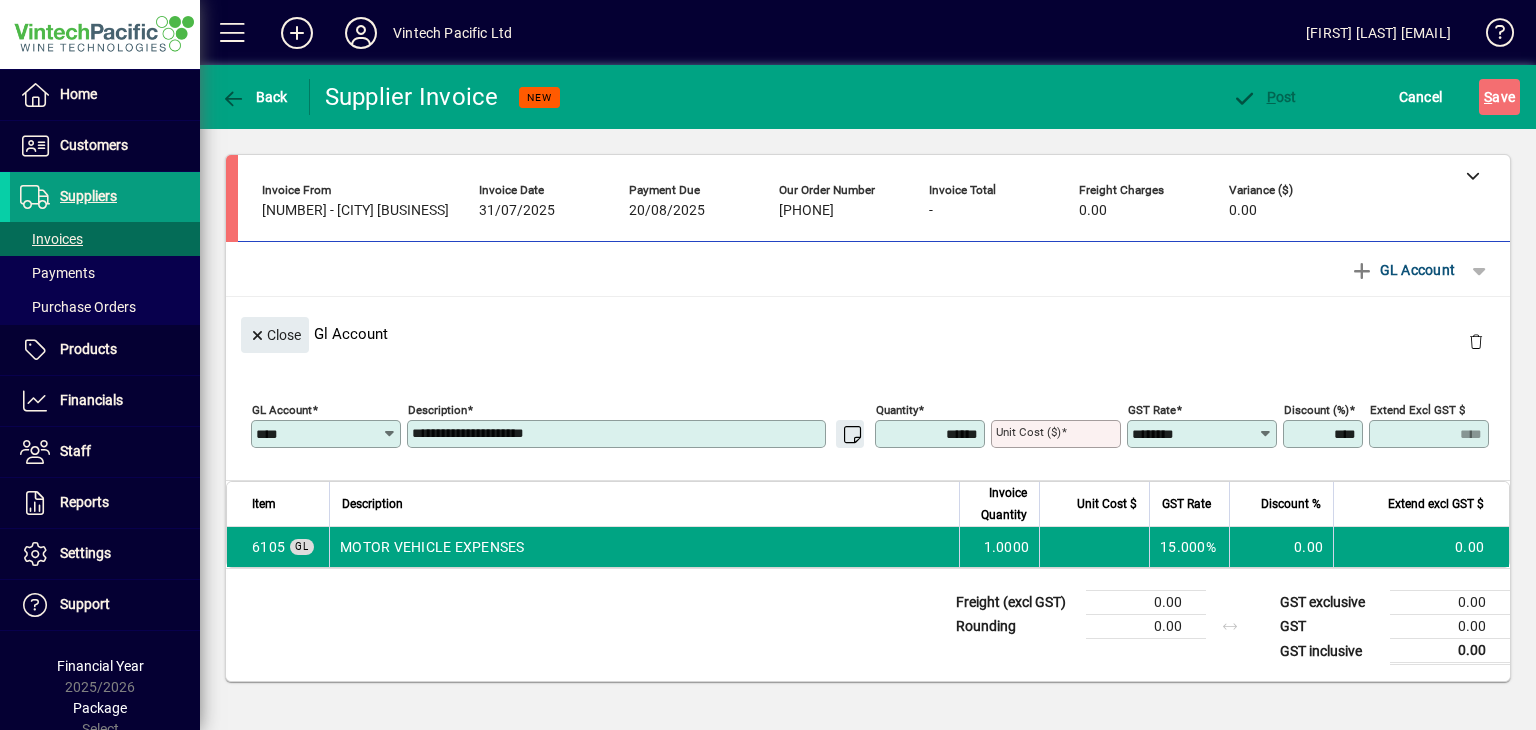 click at bounding box center (1064, 432) 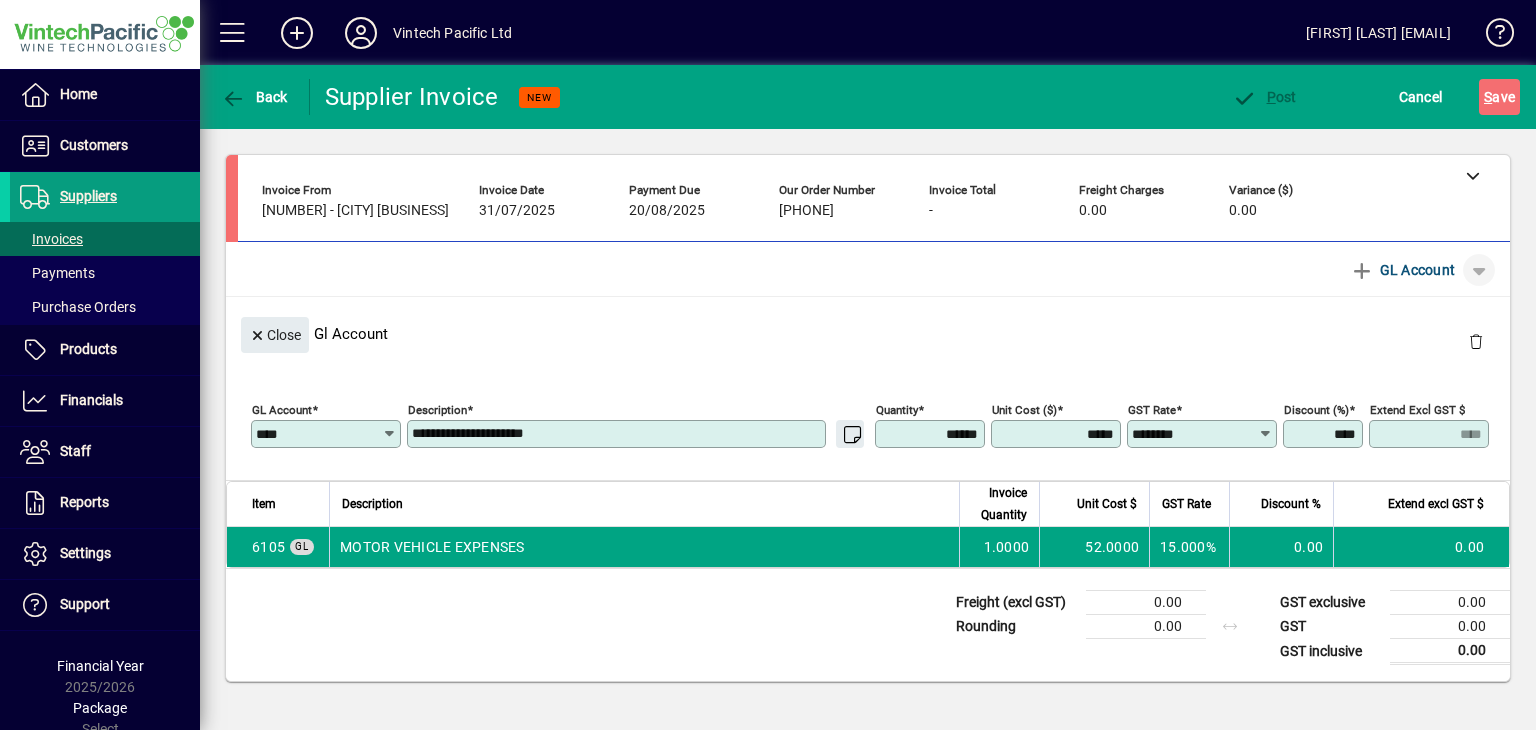 type on "*******" 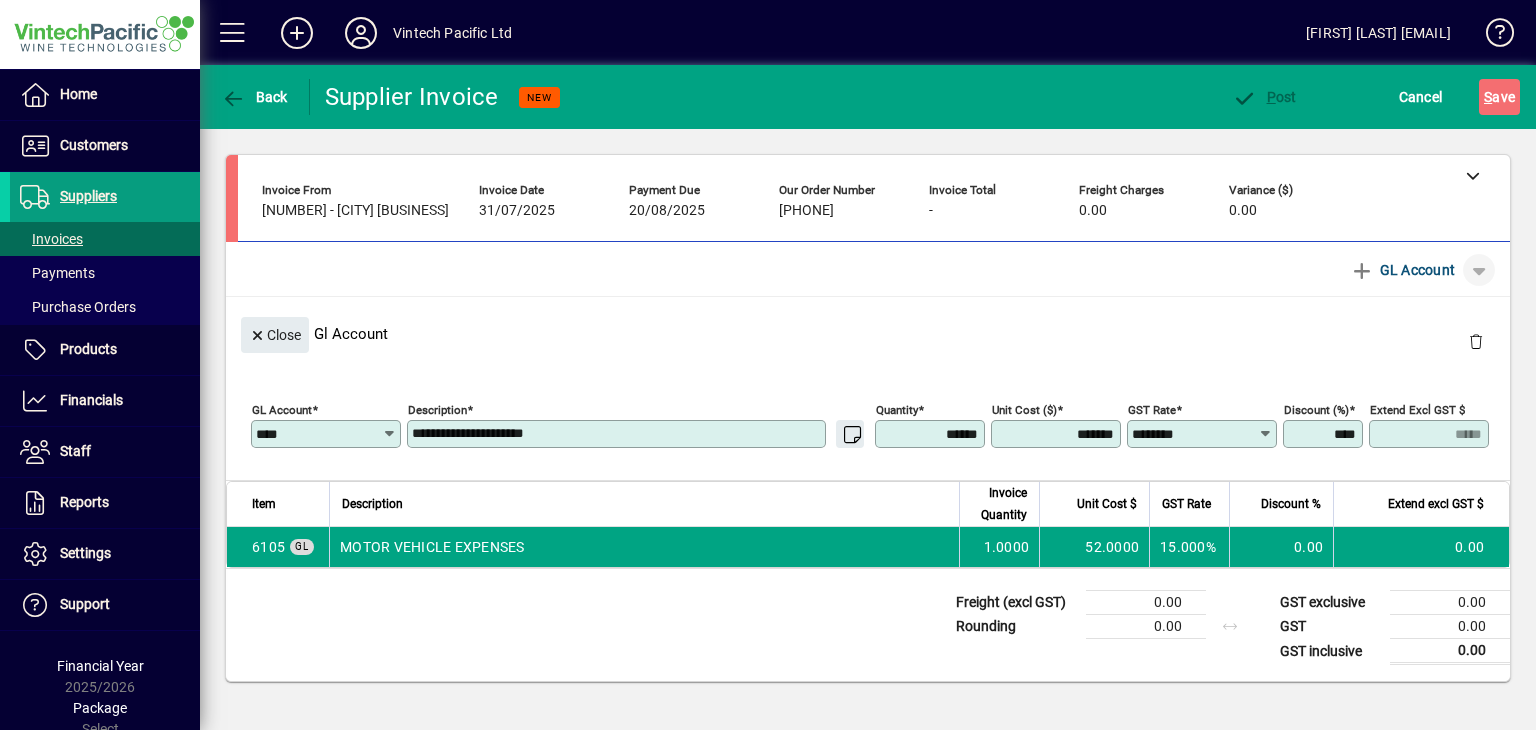 click 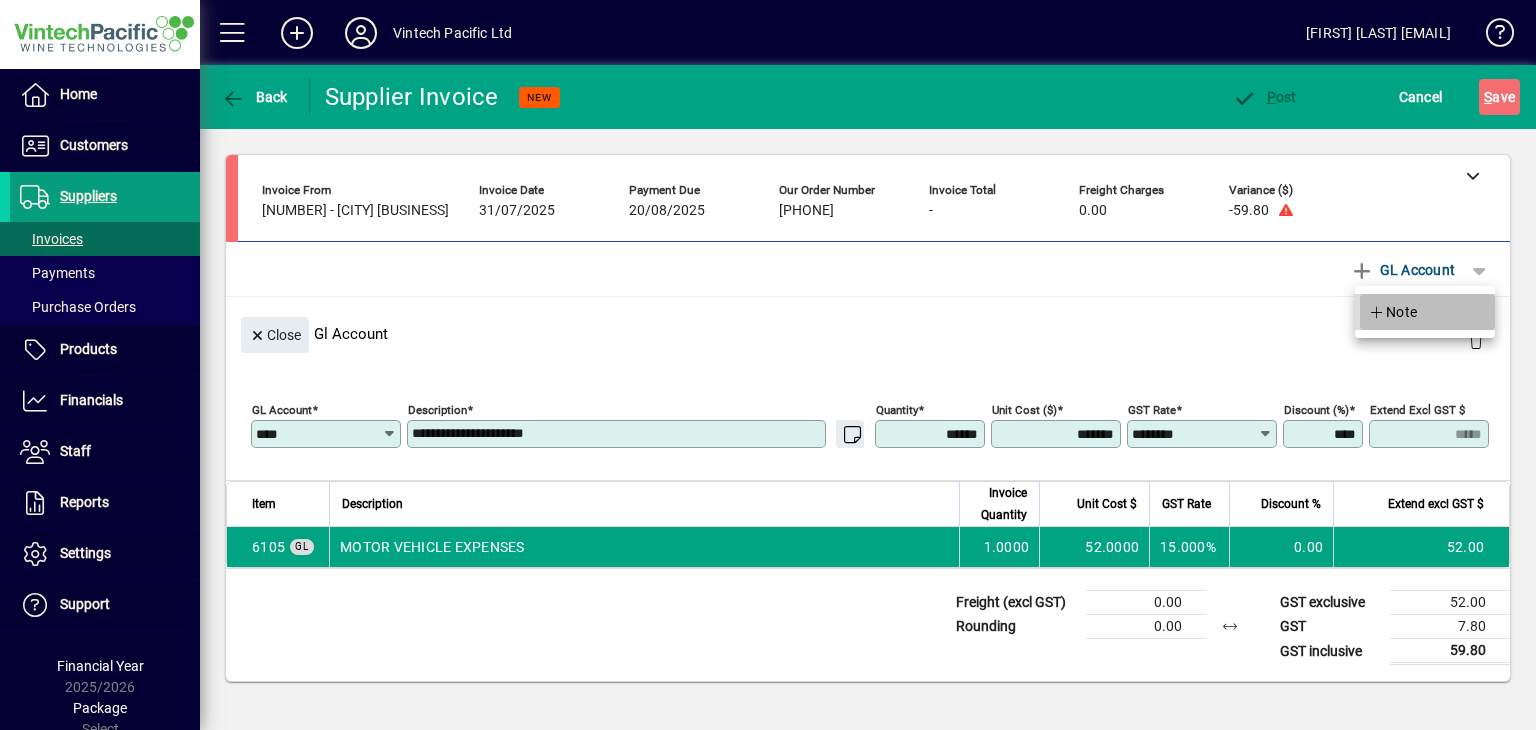 click at bounding box center (1427, 312) 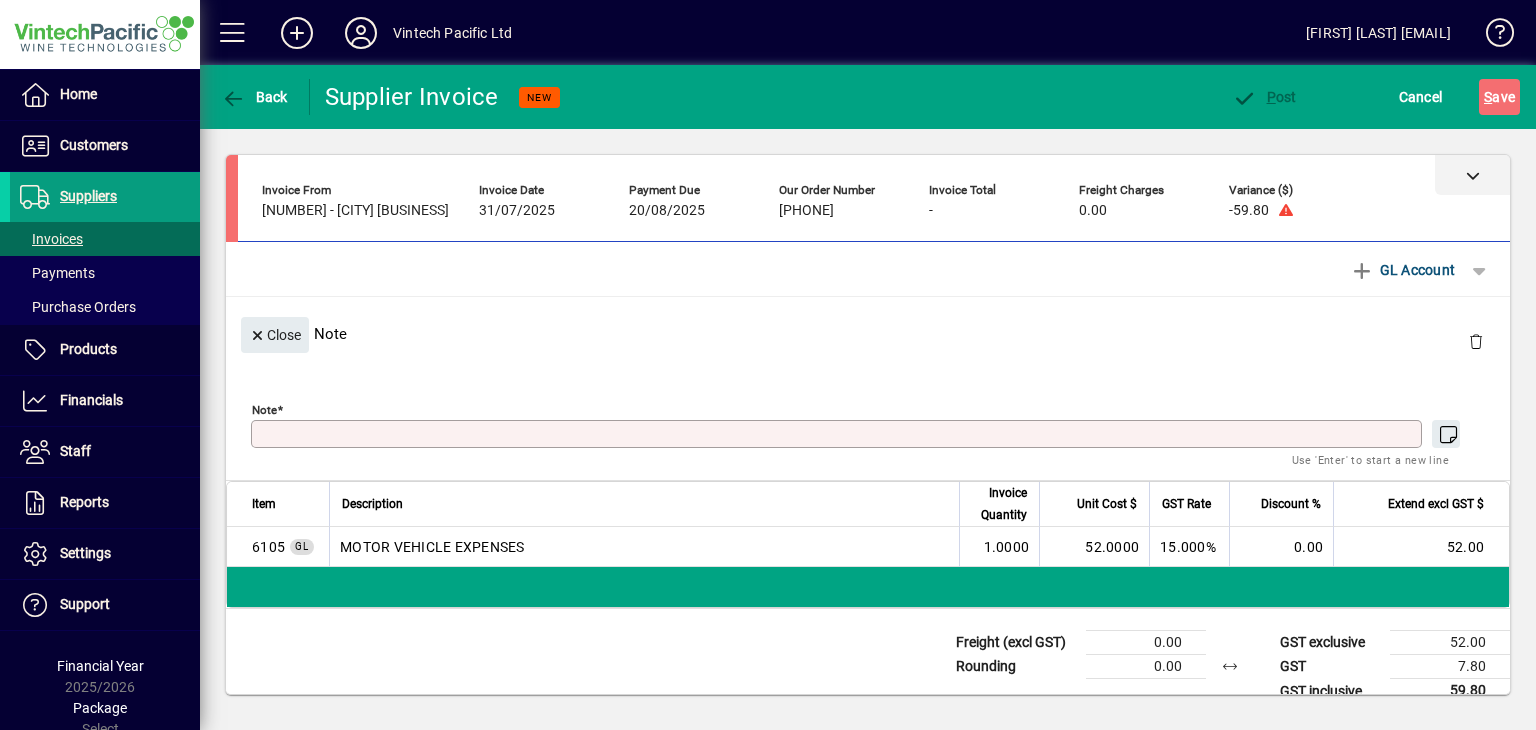 click 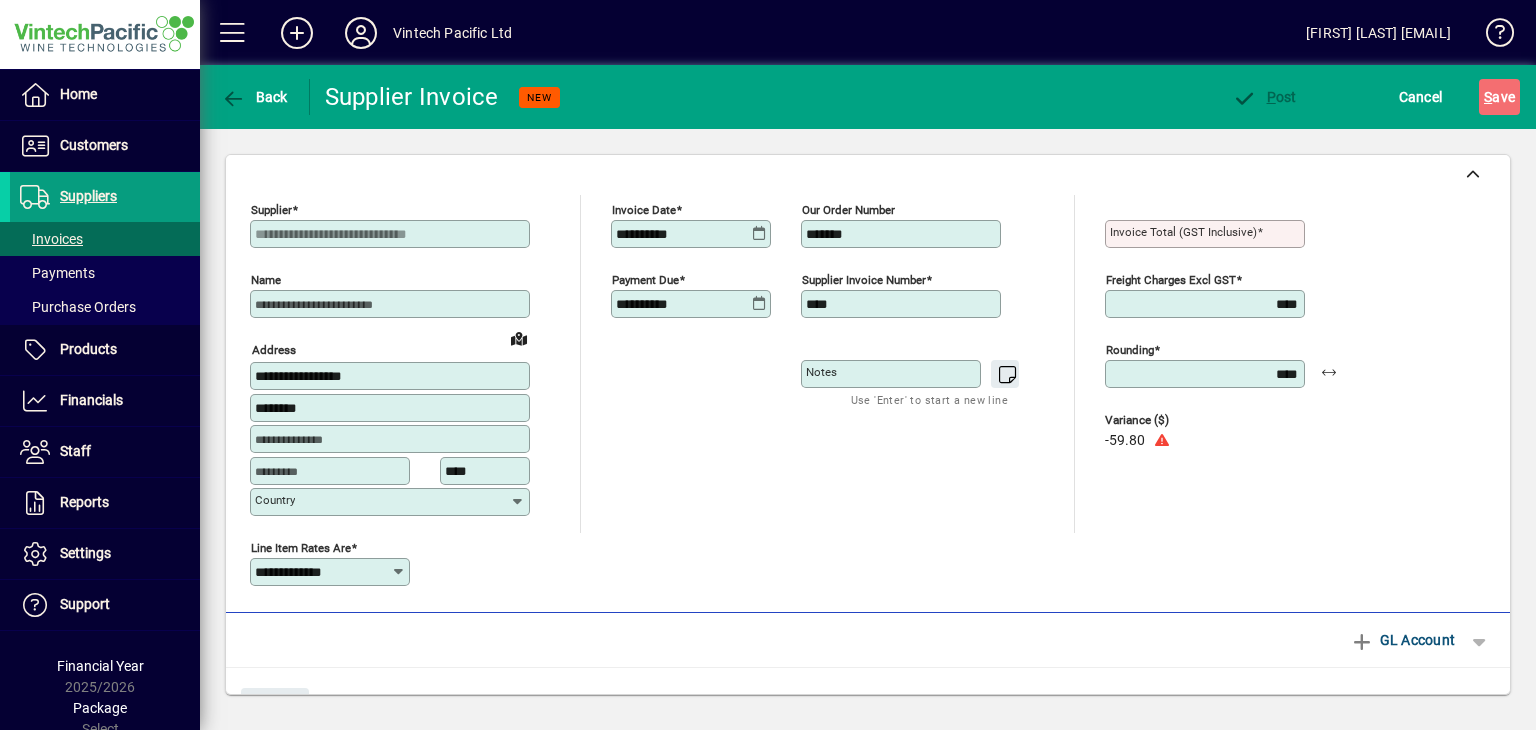 click on "Invoice Total (GST inclusive)" at bounding box center (1183, 232) 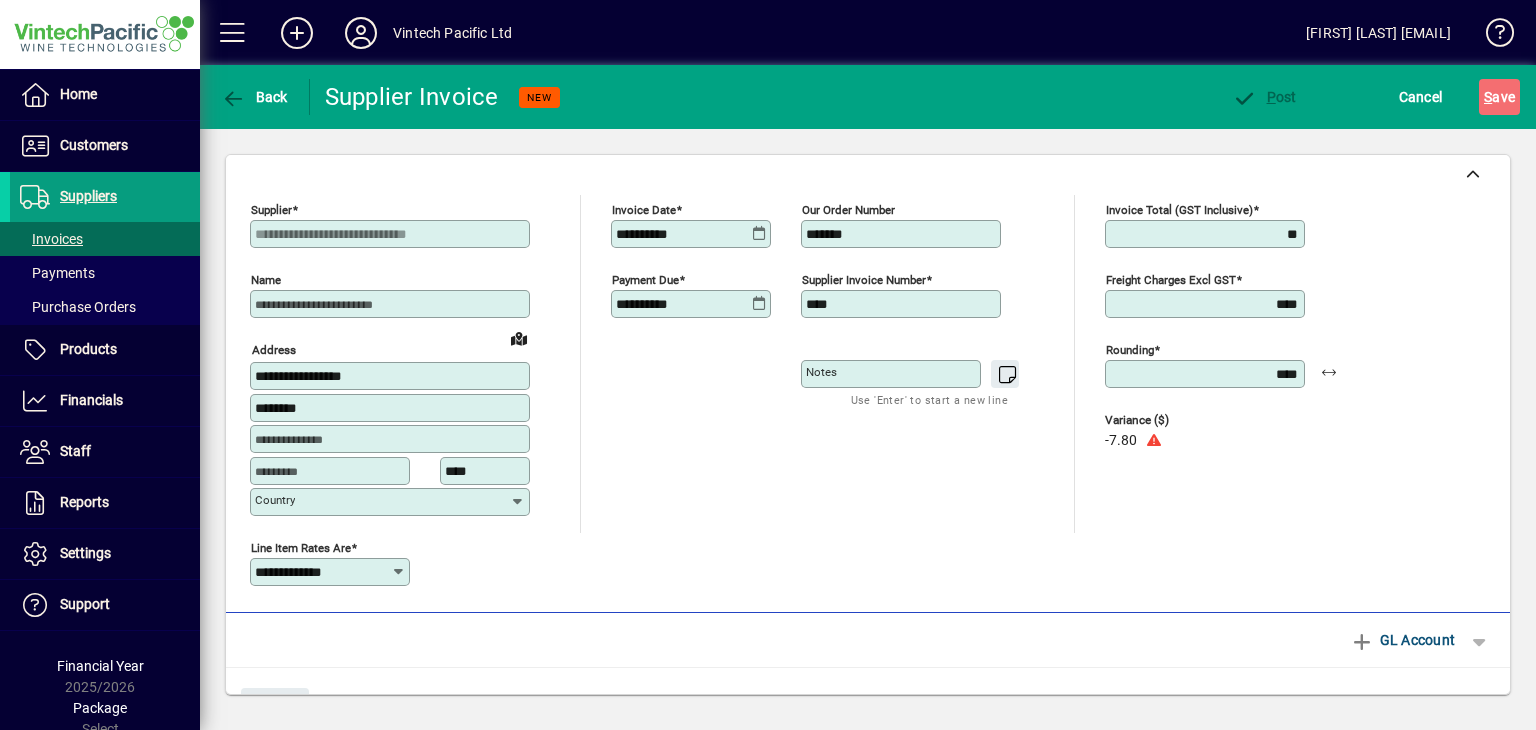 type on "*****" 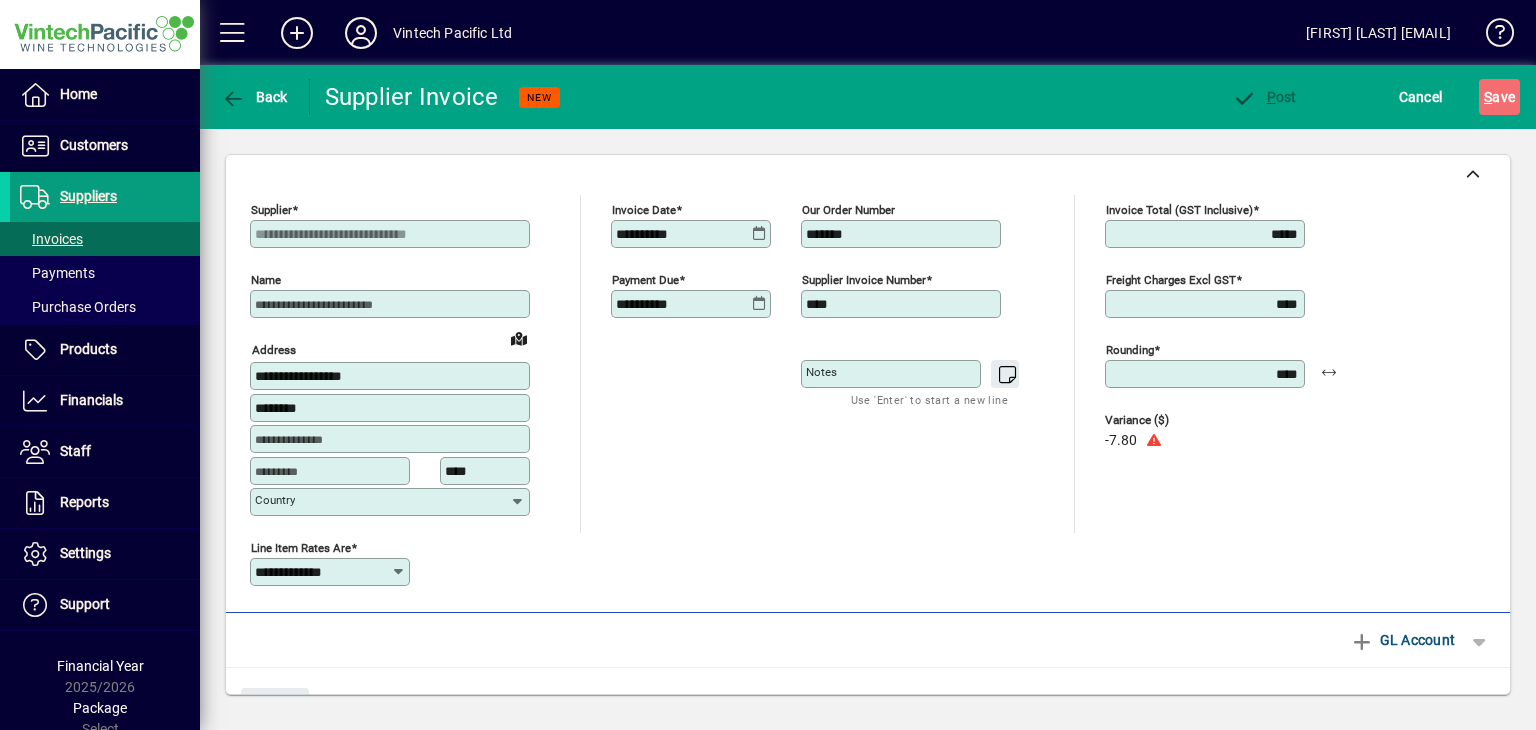 click on "**********" 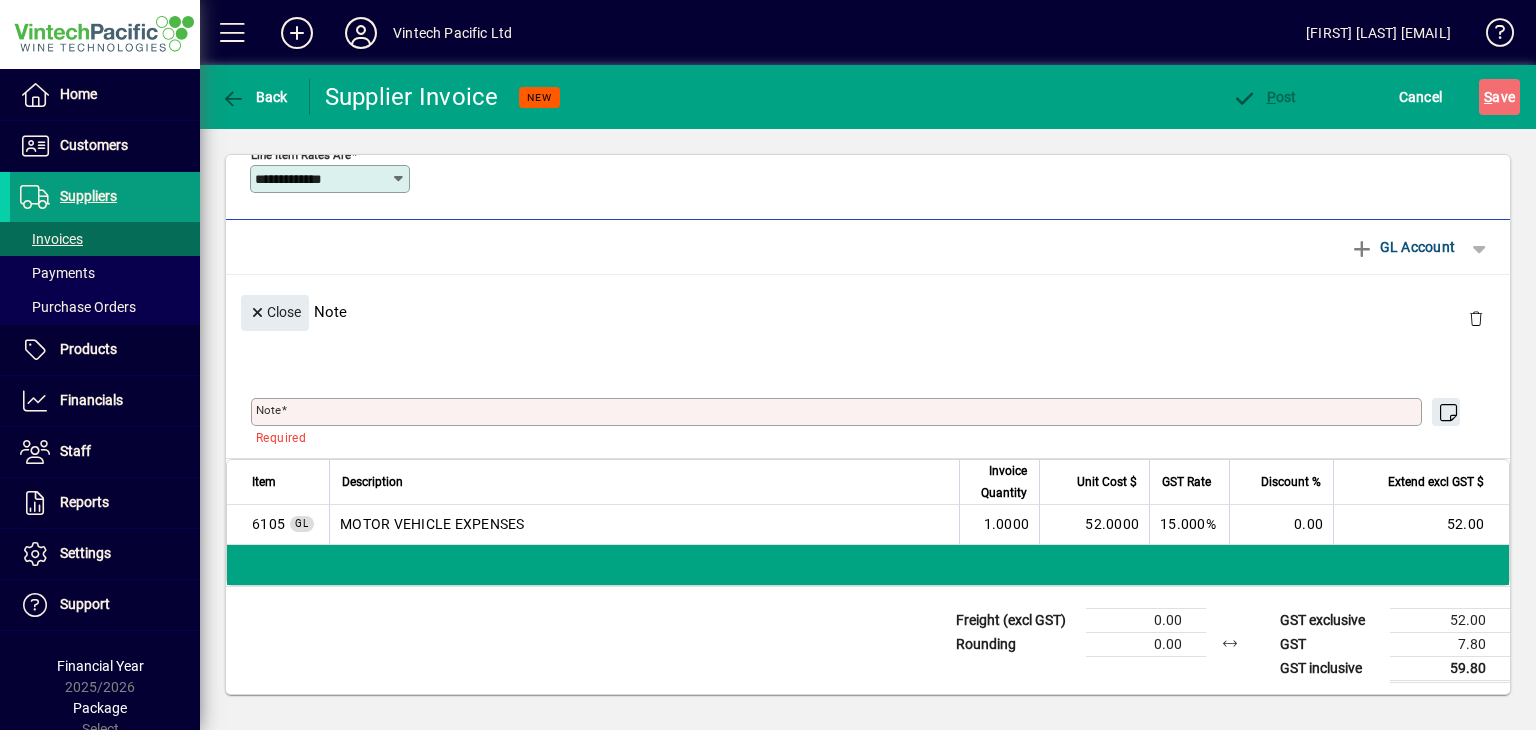 scroll, scrollTop: 0, scrollLeft: 0, axis: both 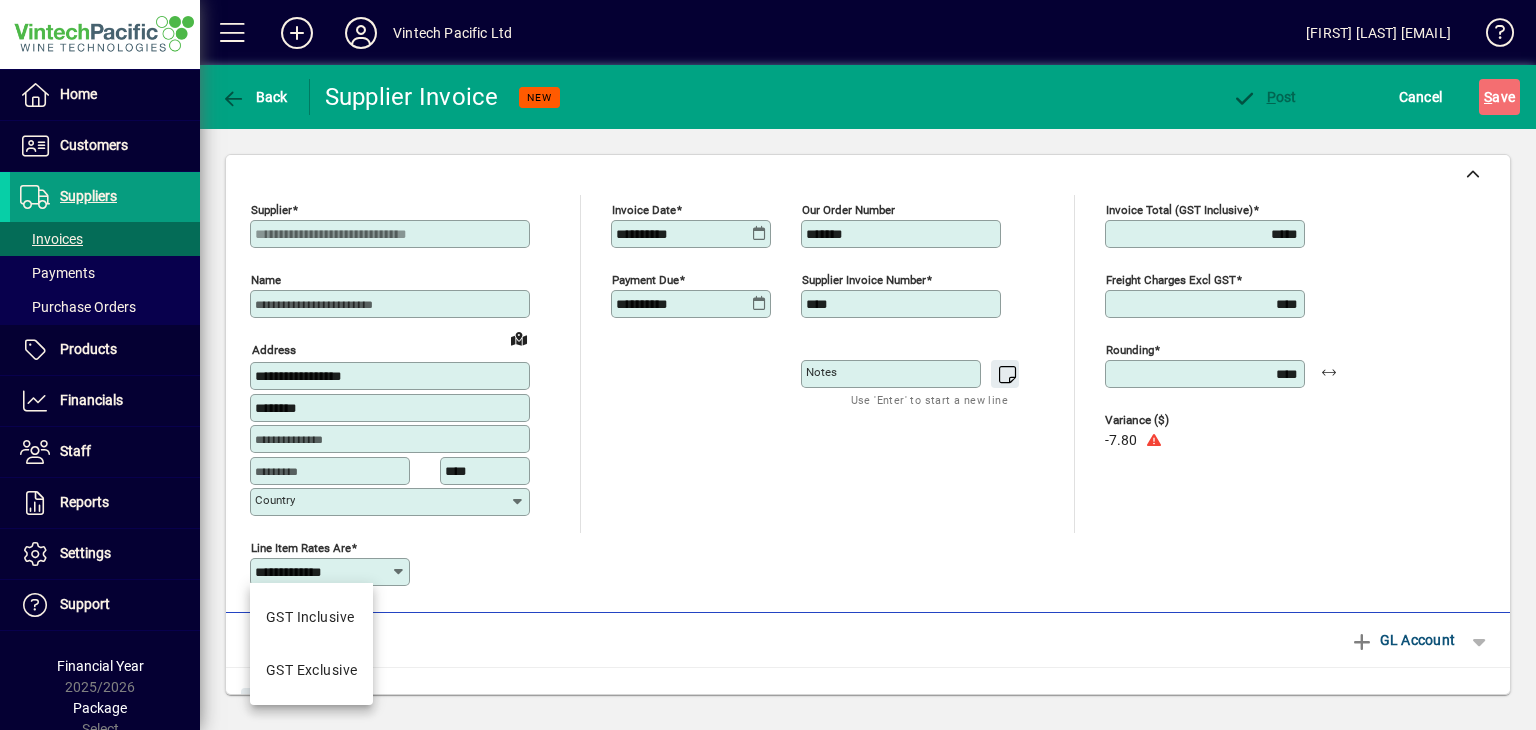 click on "**********" at bounding box center (323, 572) 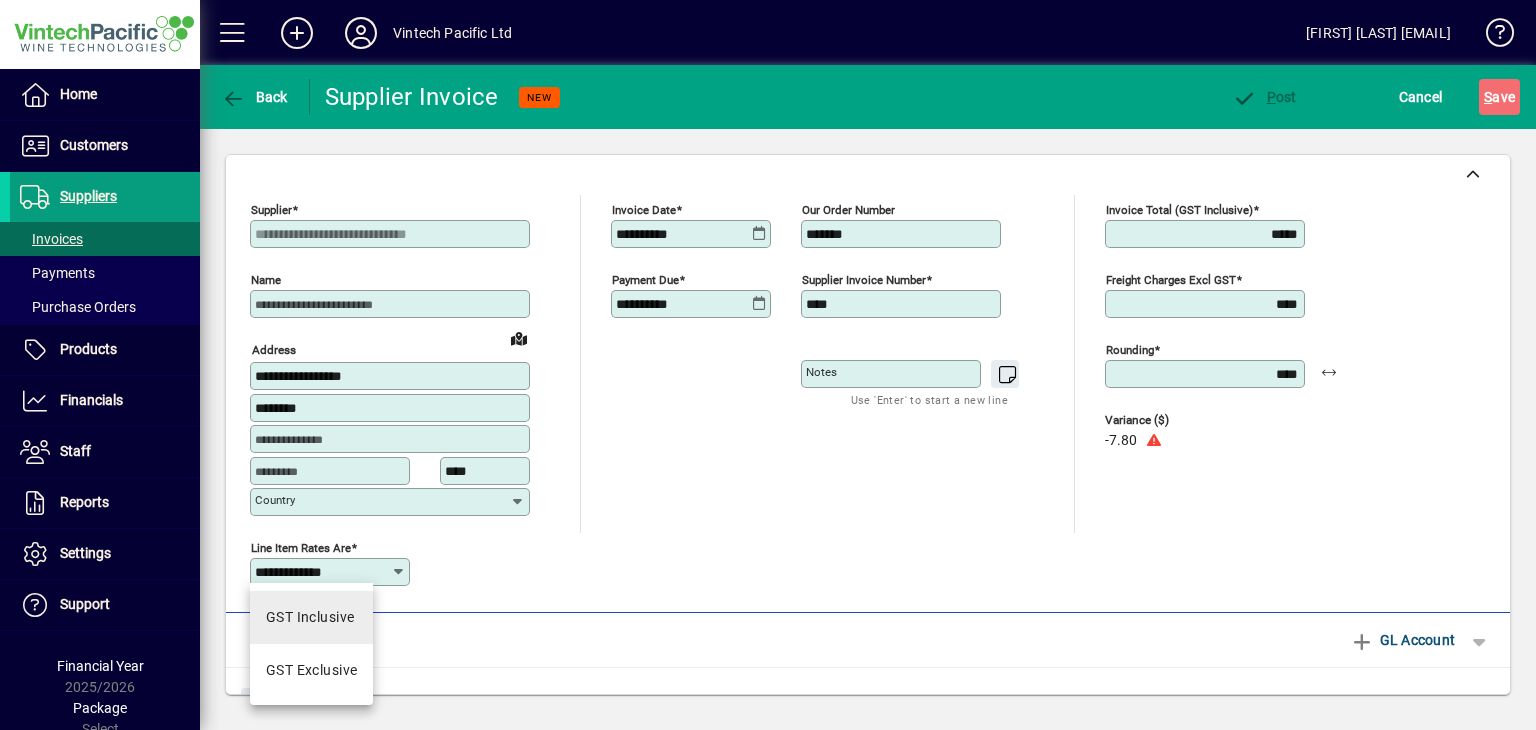 click on "GST Inclusive" at bounding box center (312, 617) 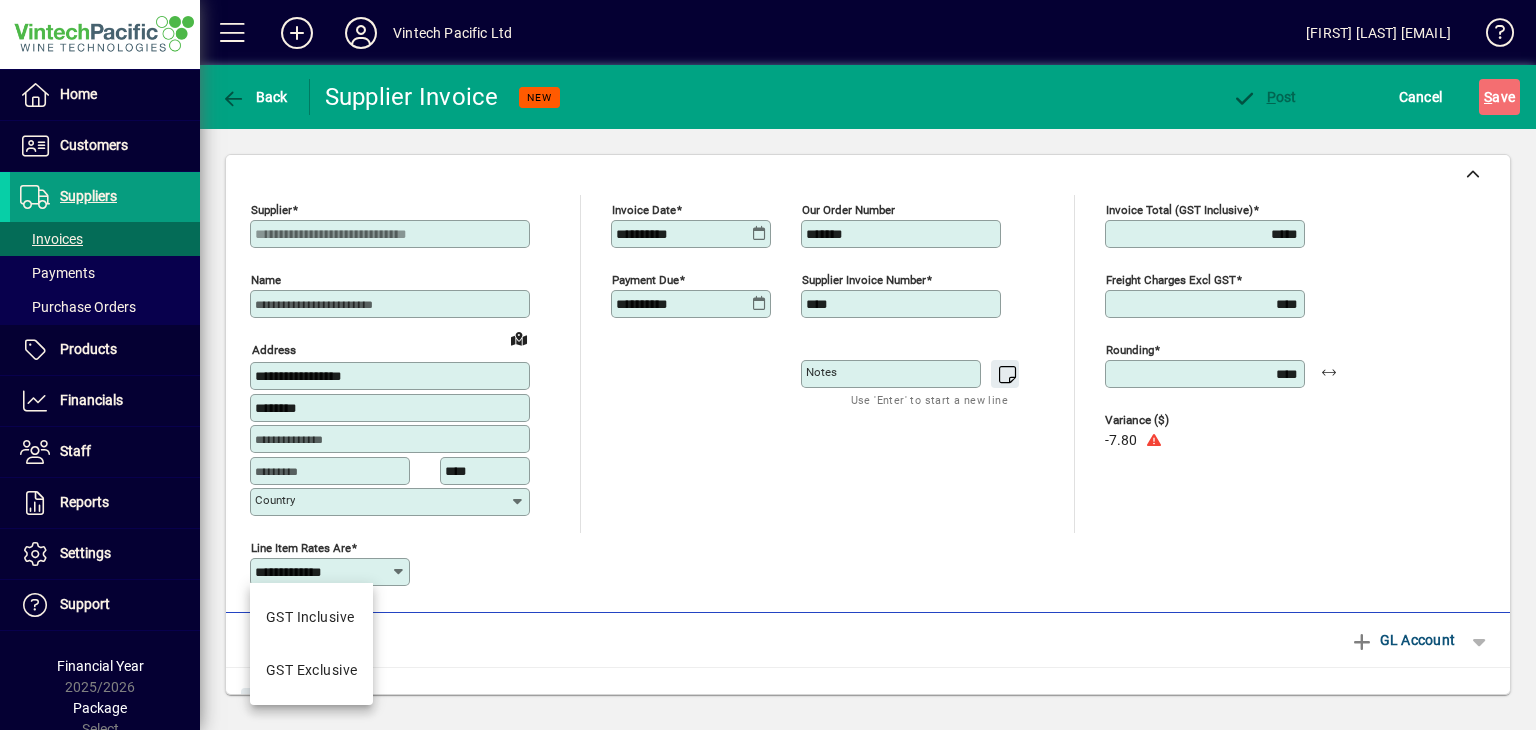 type on "**********" 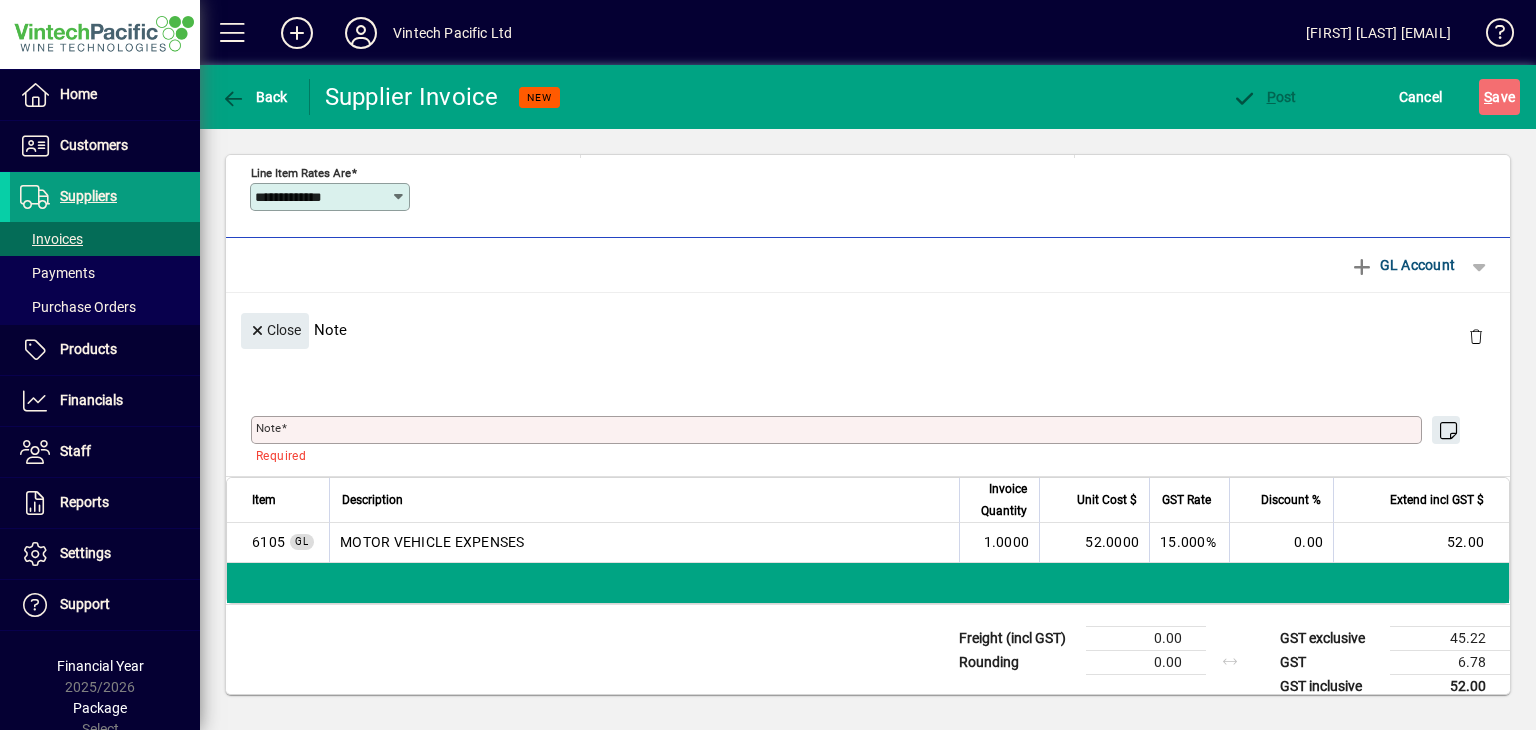 scroll, scrollTop: 393, scrollLeft: 0, axis: vertical 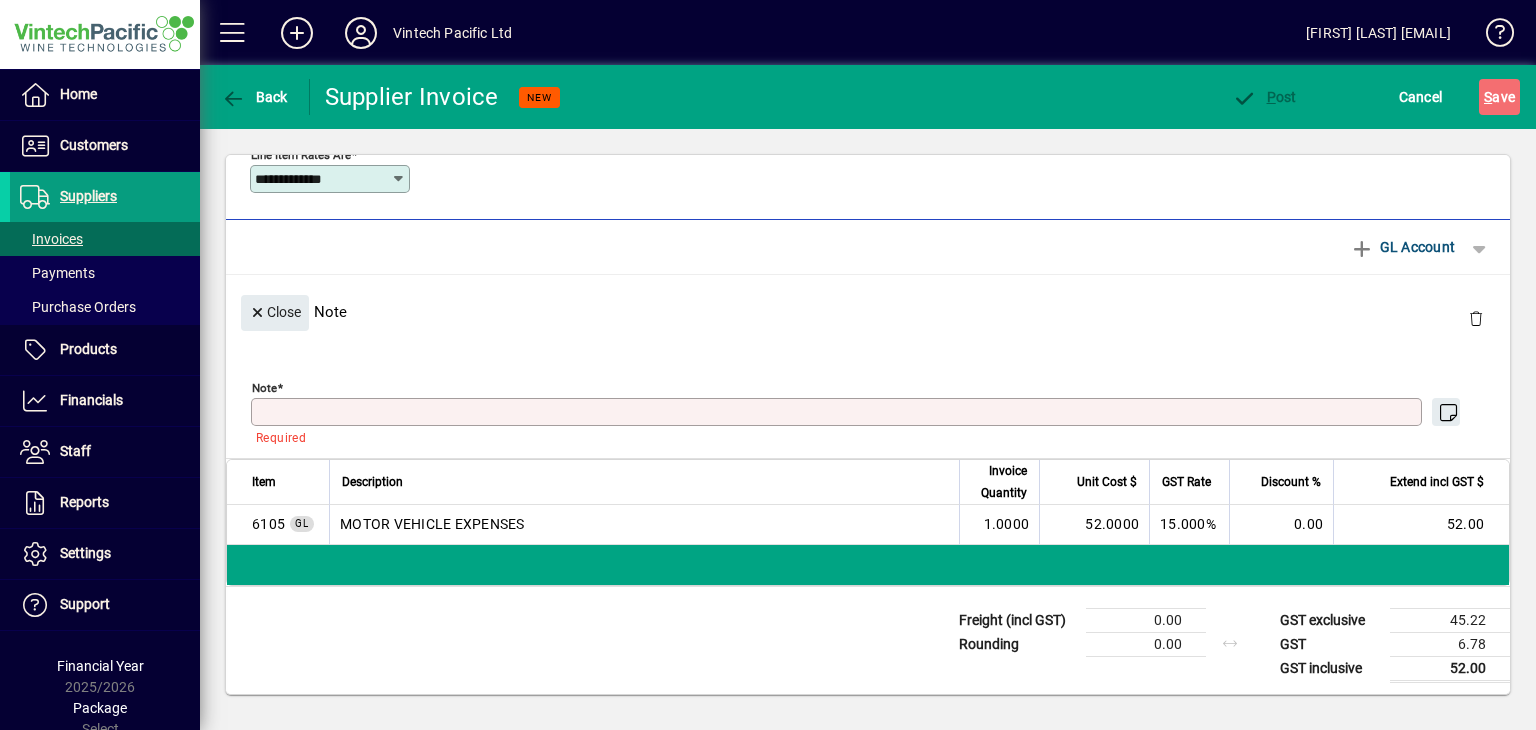 click on "Note" at bounding box center [838, 412] 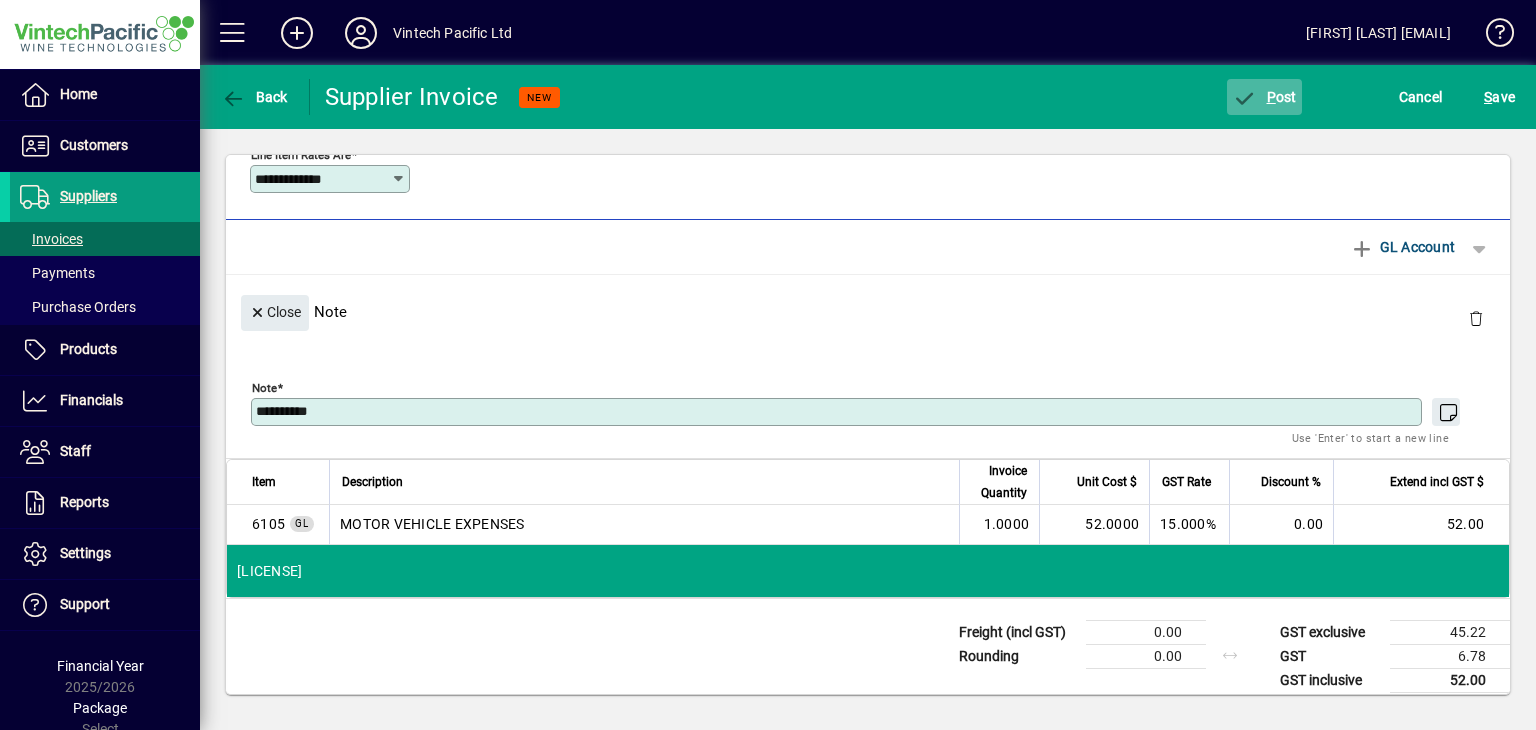 type on "**********" 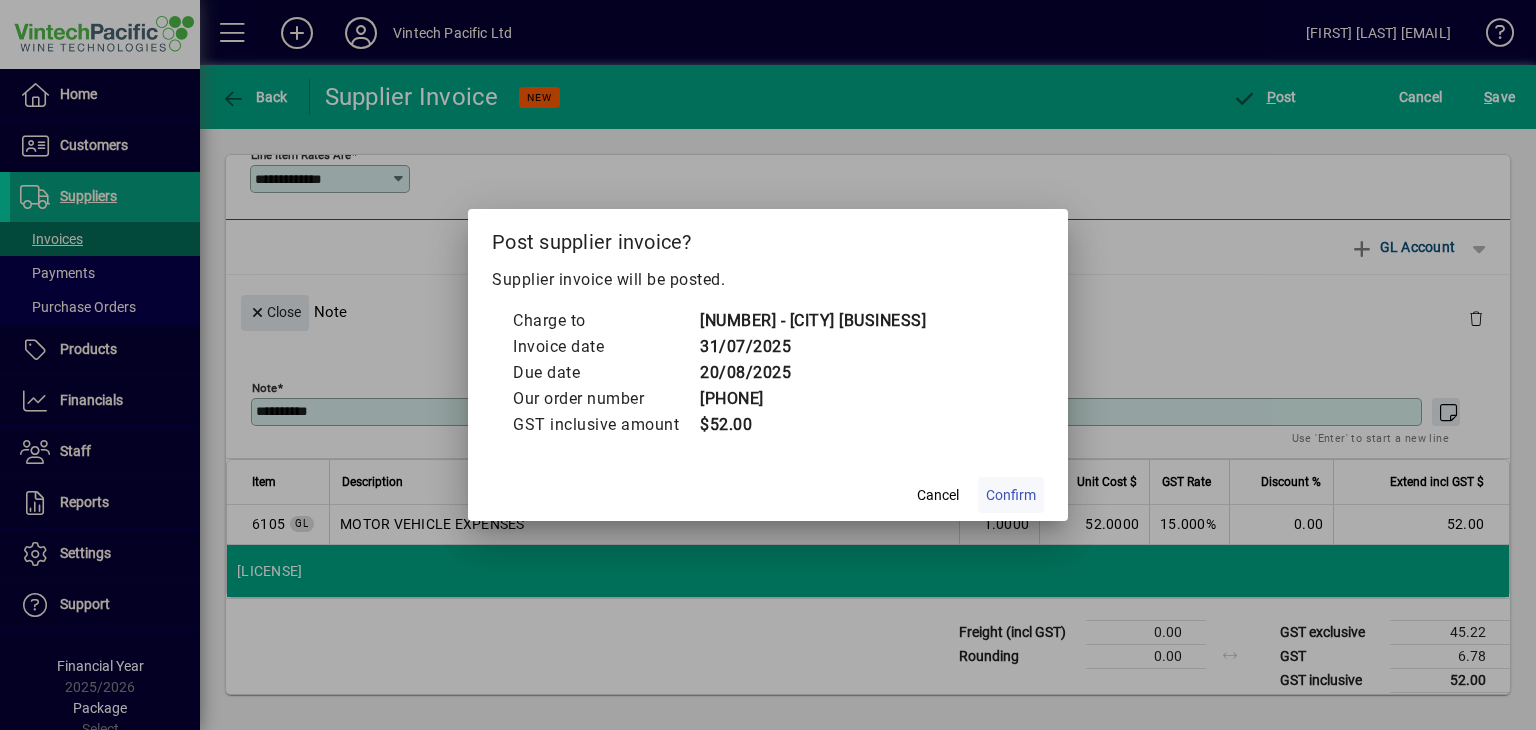 click on "Confirm" 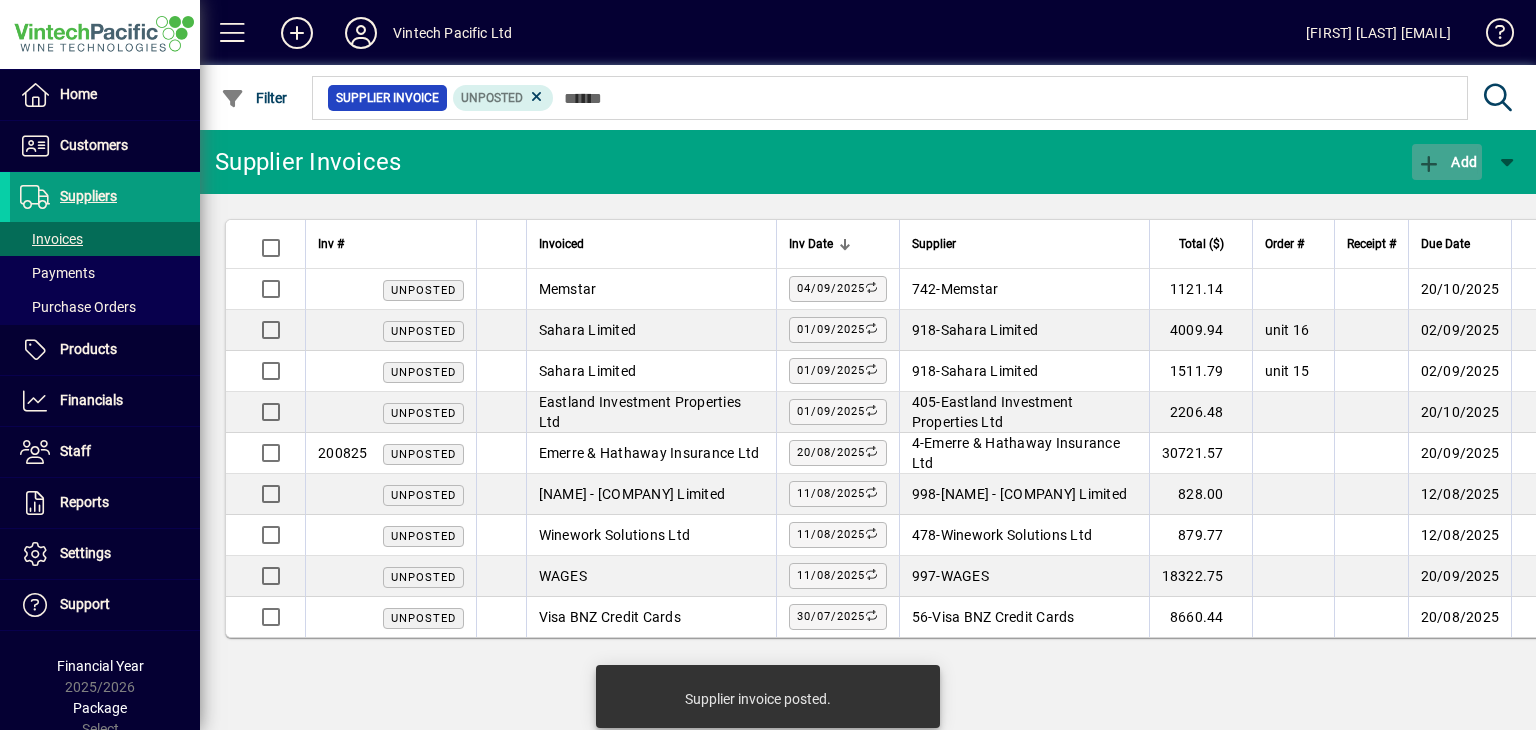 click 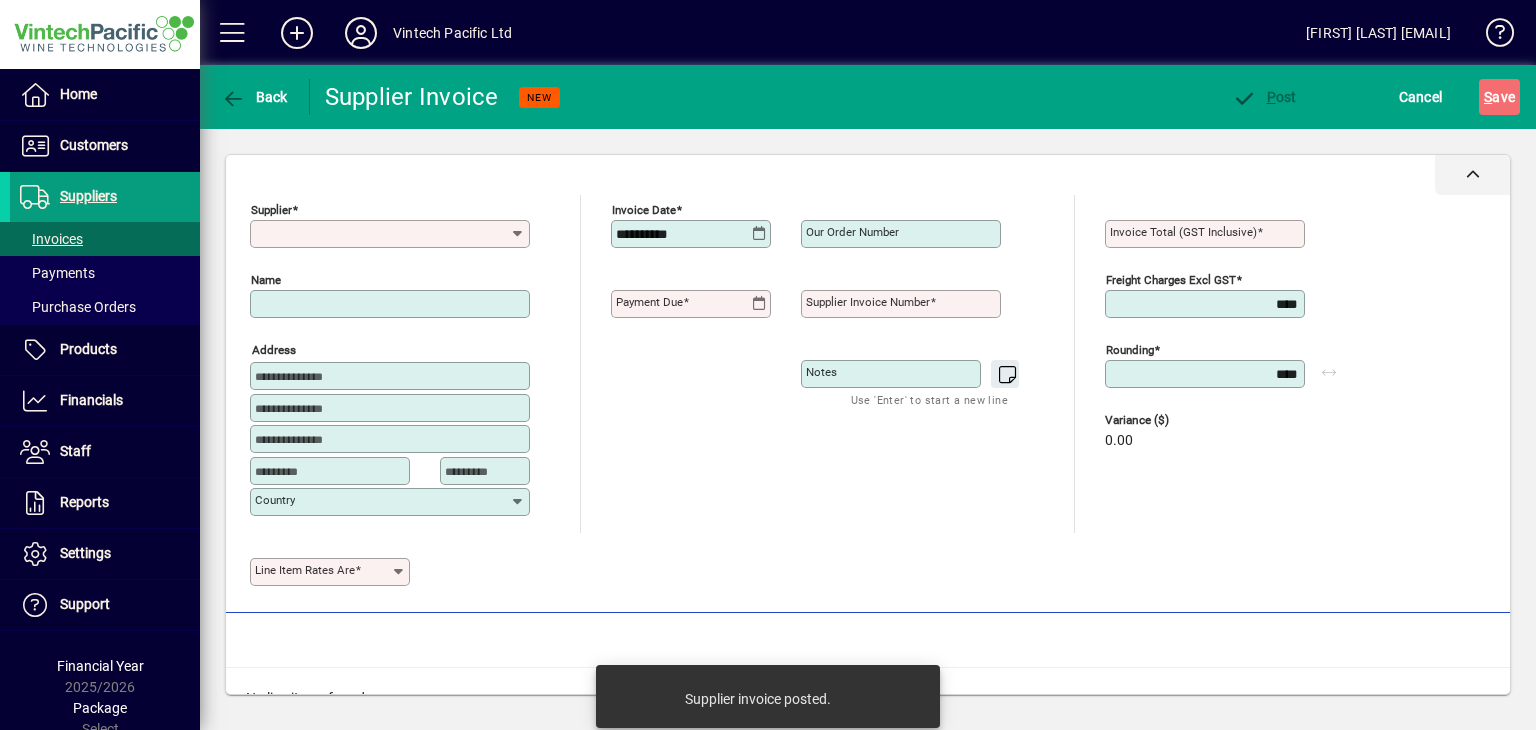 type on "**********" 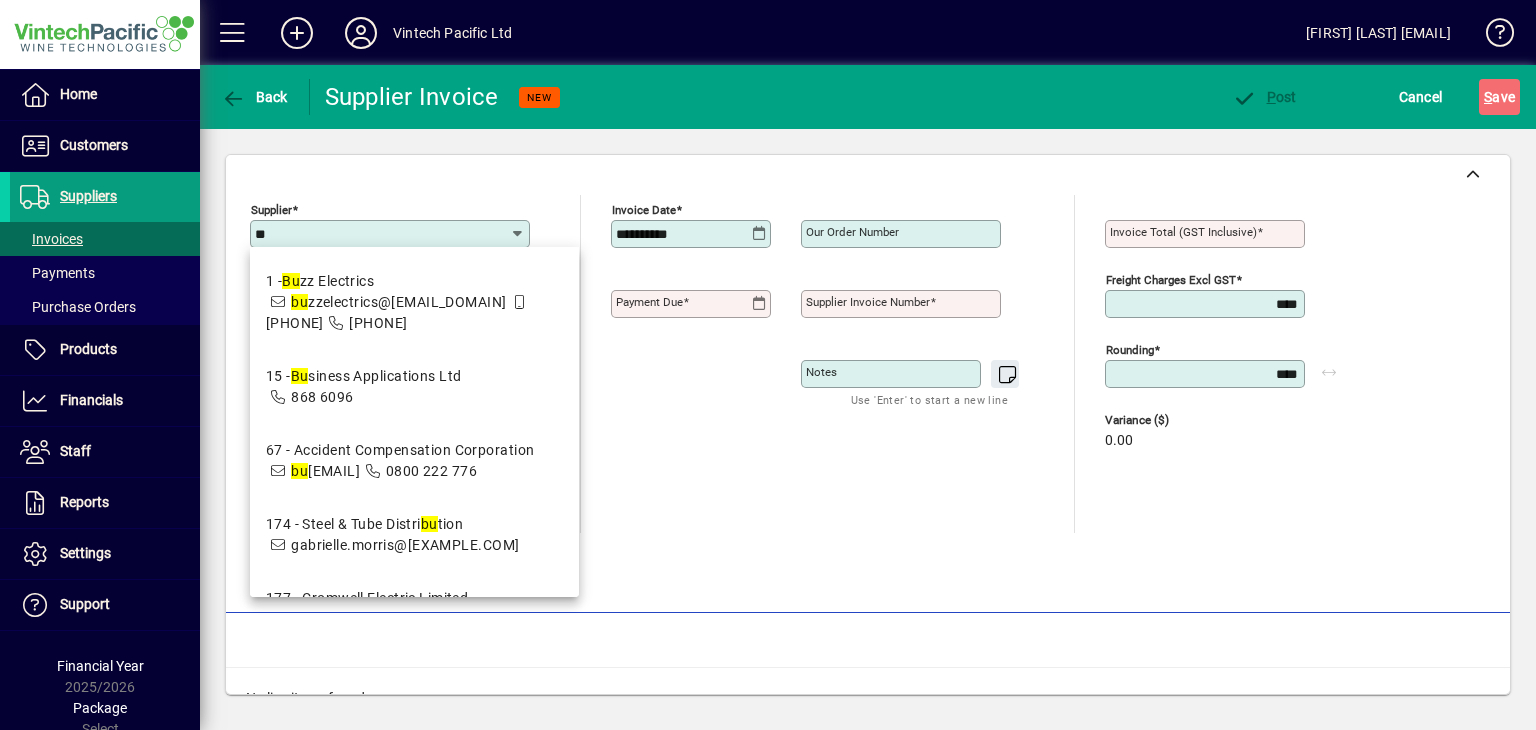 drag, startPoint x: 388, startPoint y: 377, endPoint x: 403, endPoint y: 365, distance: 19.209373 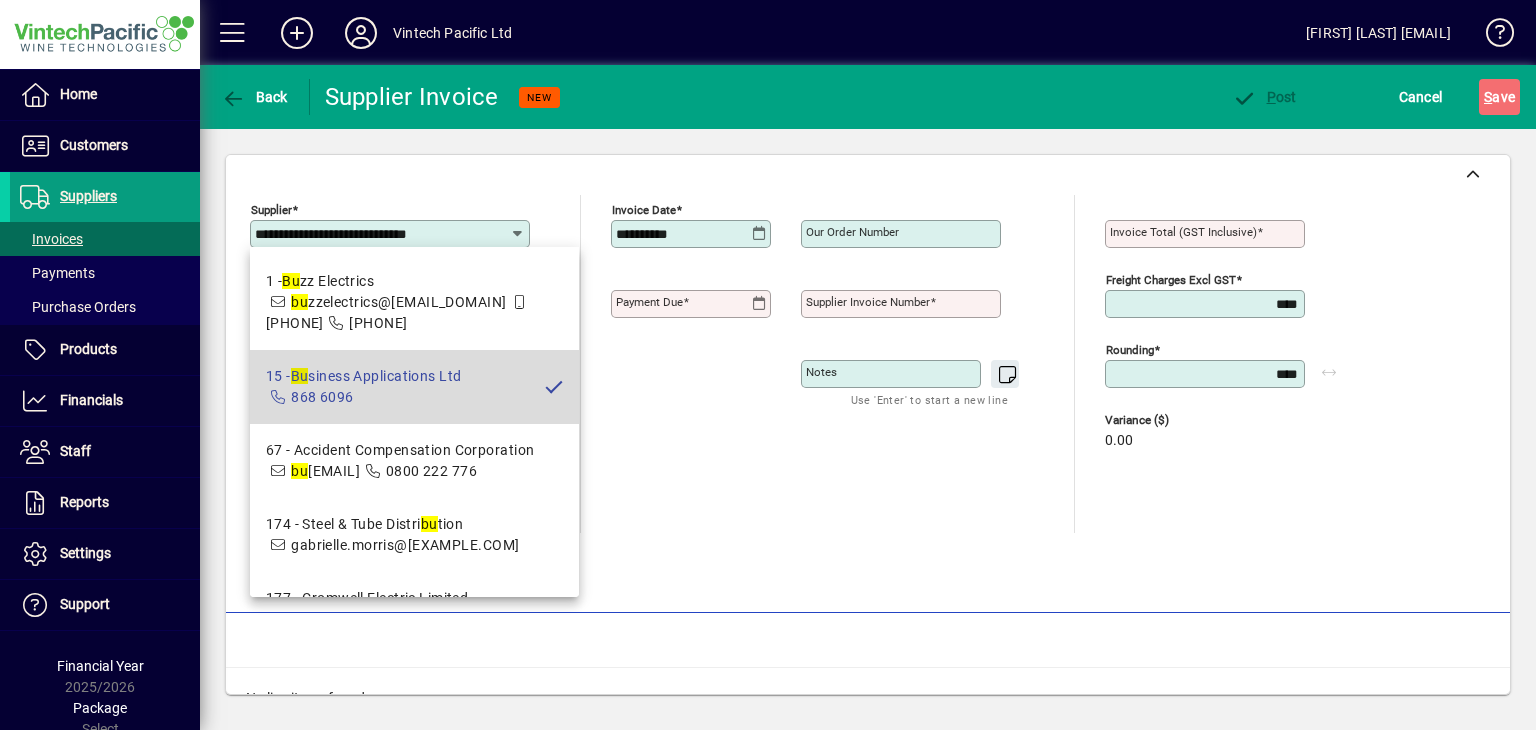 type on "**********" 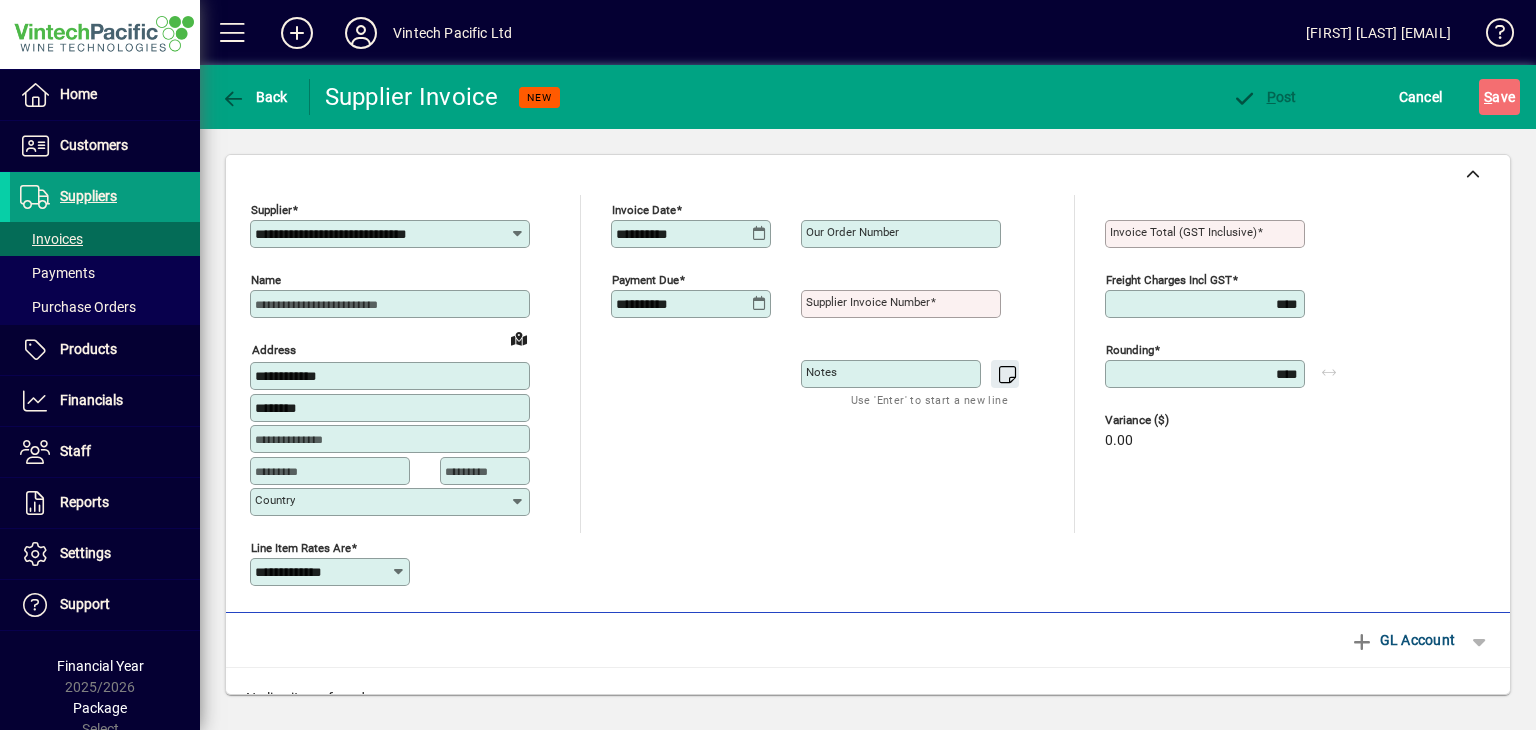 type on "**********" 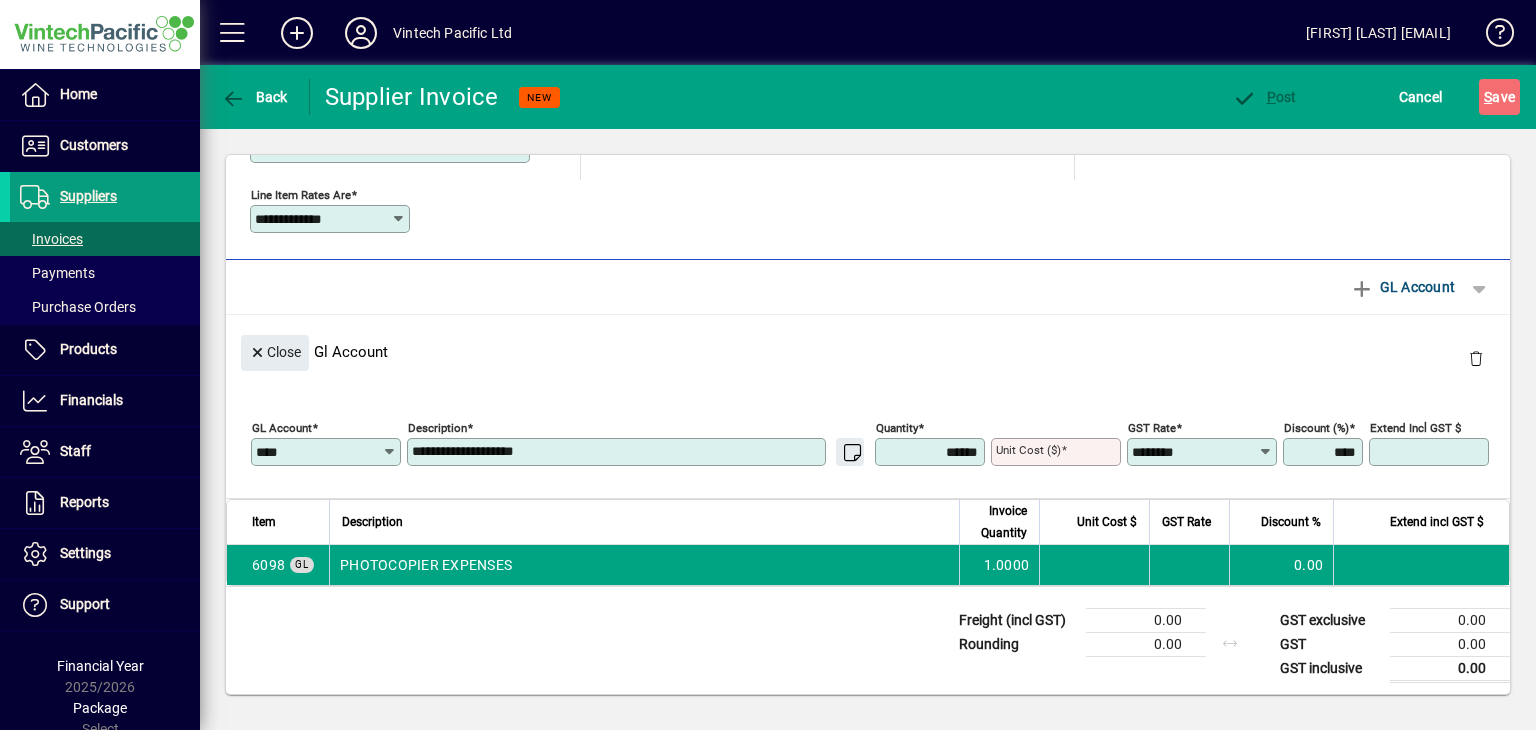 scroll, scrollTop: 0, scrollLeft: 0, axis: both 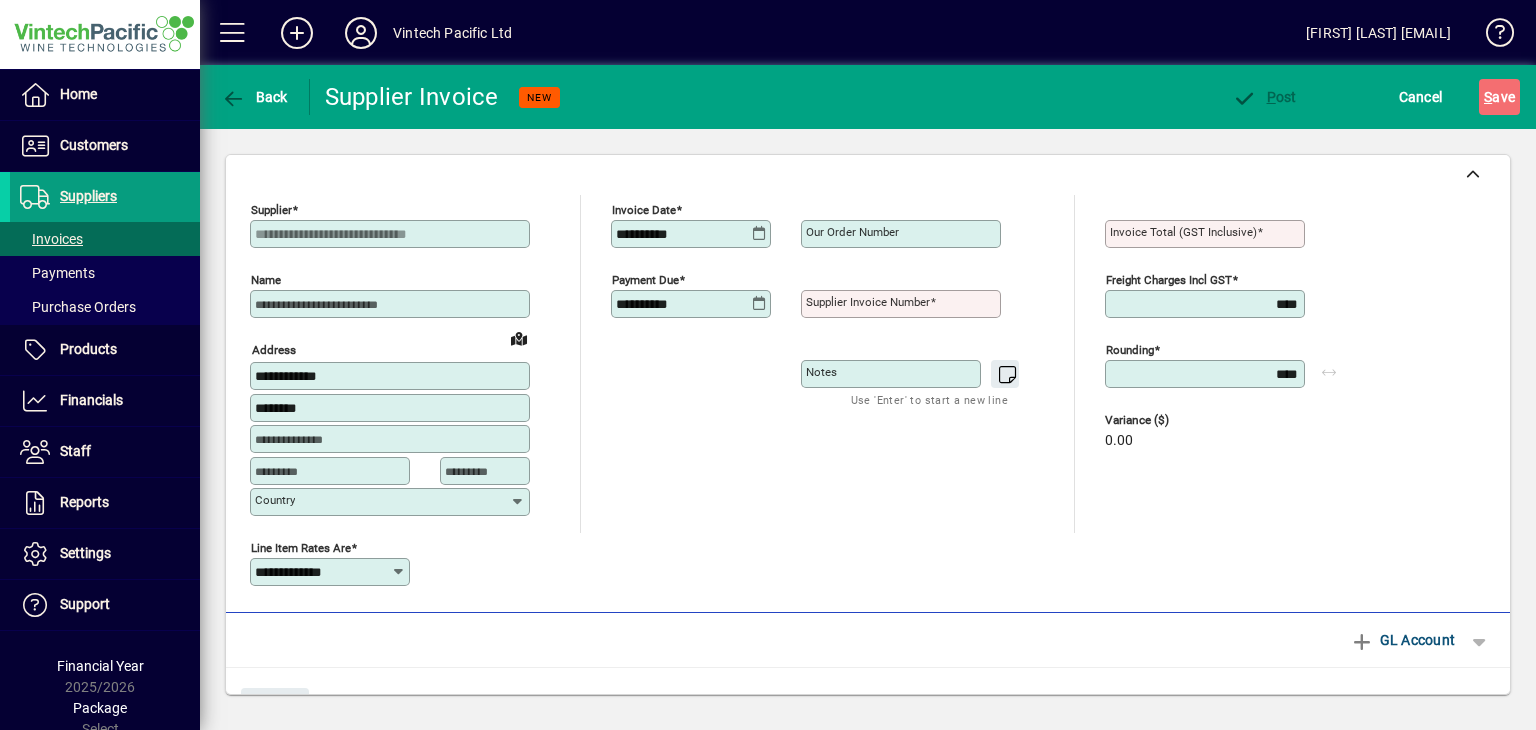 click 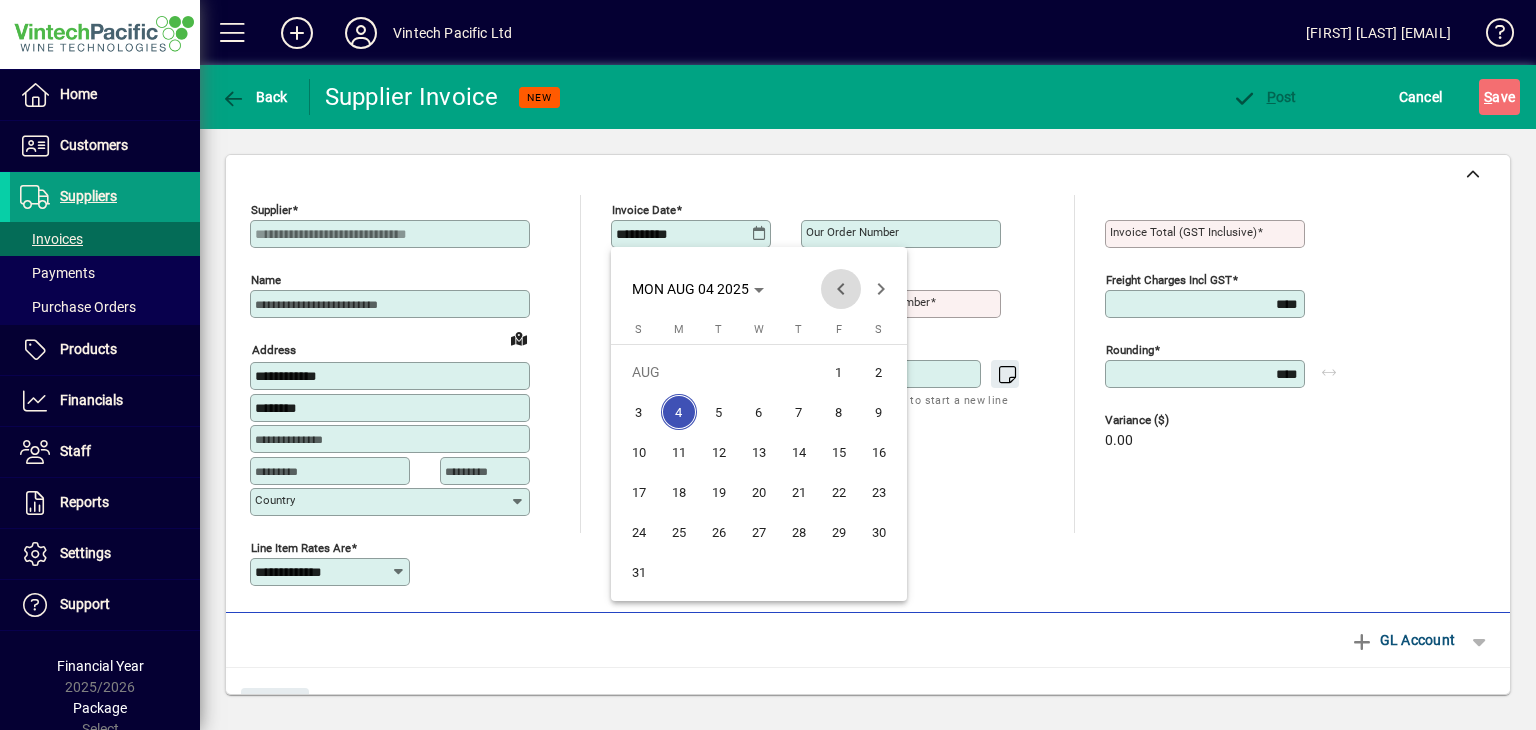 click at bounding box center [841, 289] 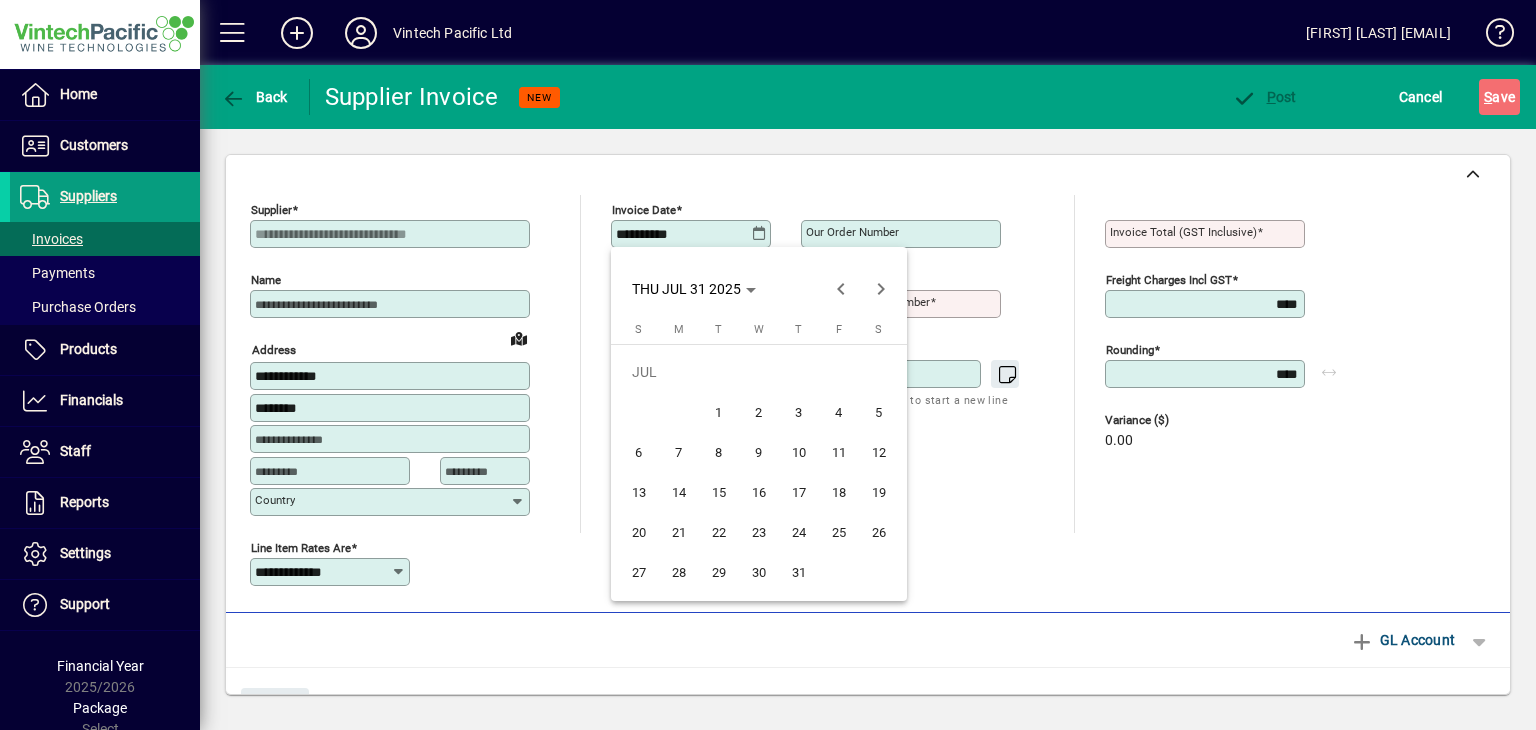 click on "31" at bounding box center (799, 572) 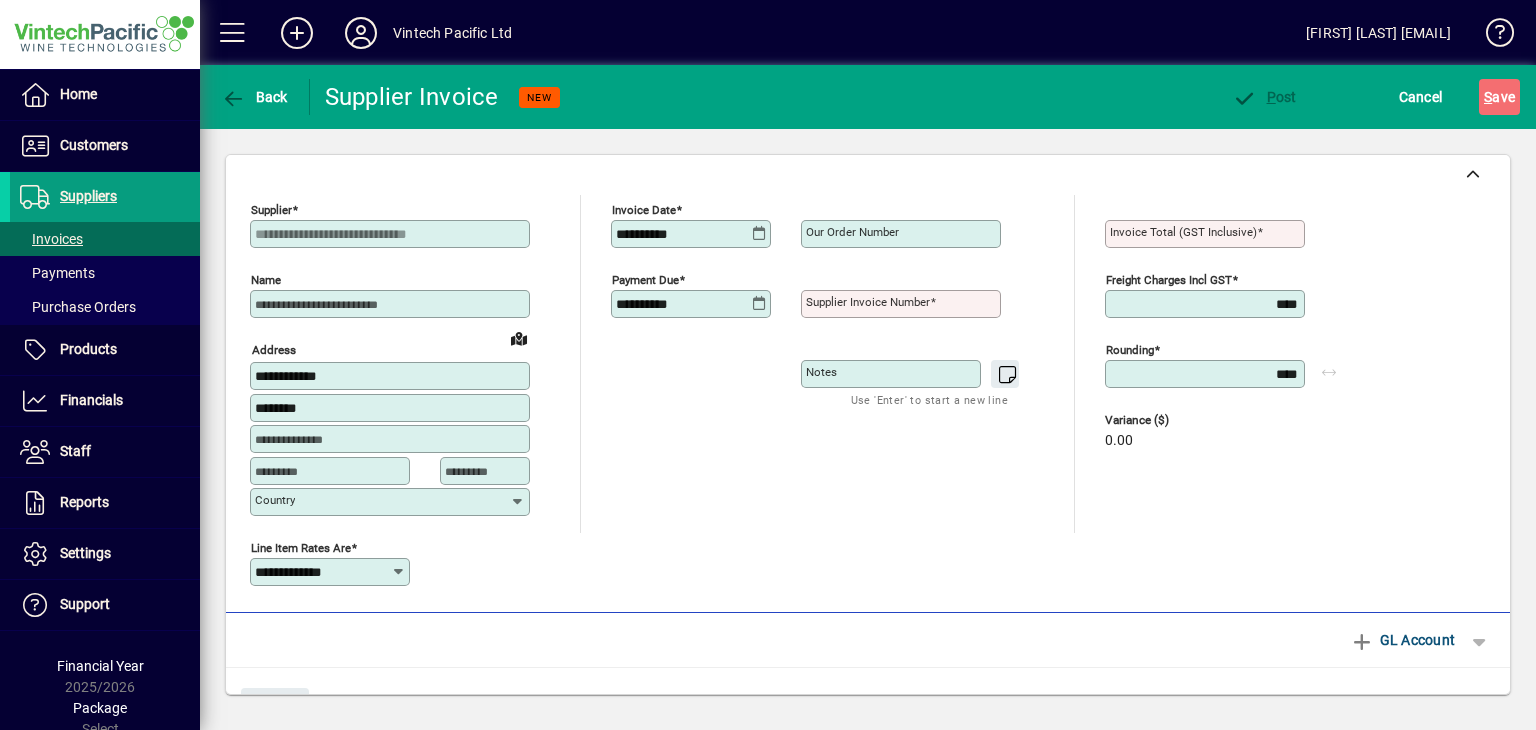 click on "Supplier invoice number" at bounding box center (903, 304) 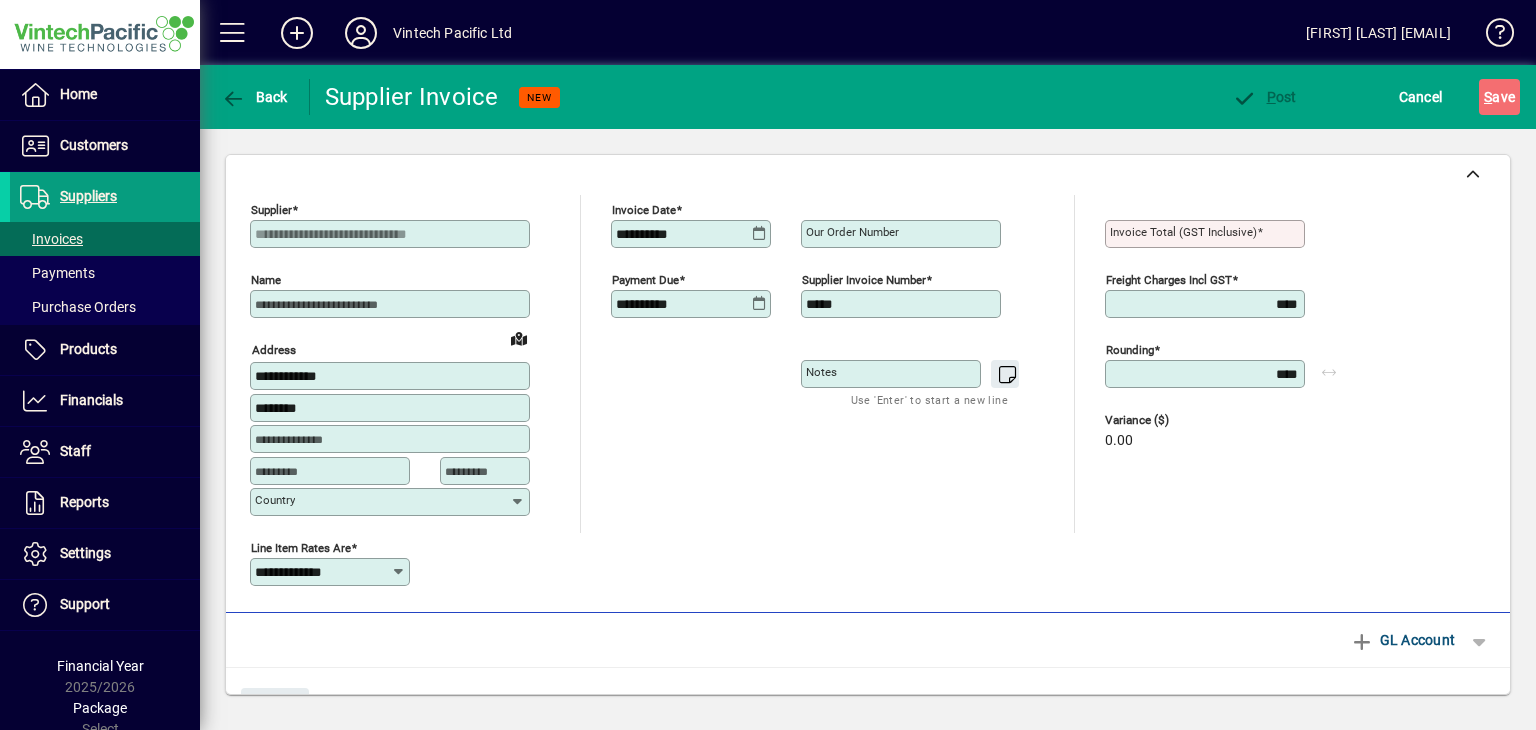 type on "*****" 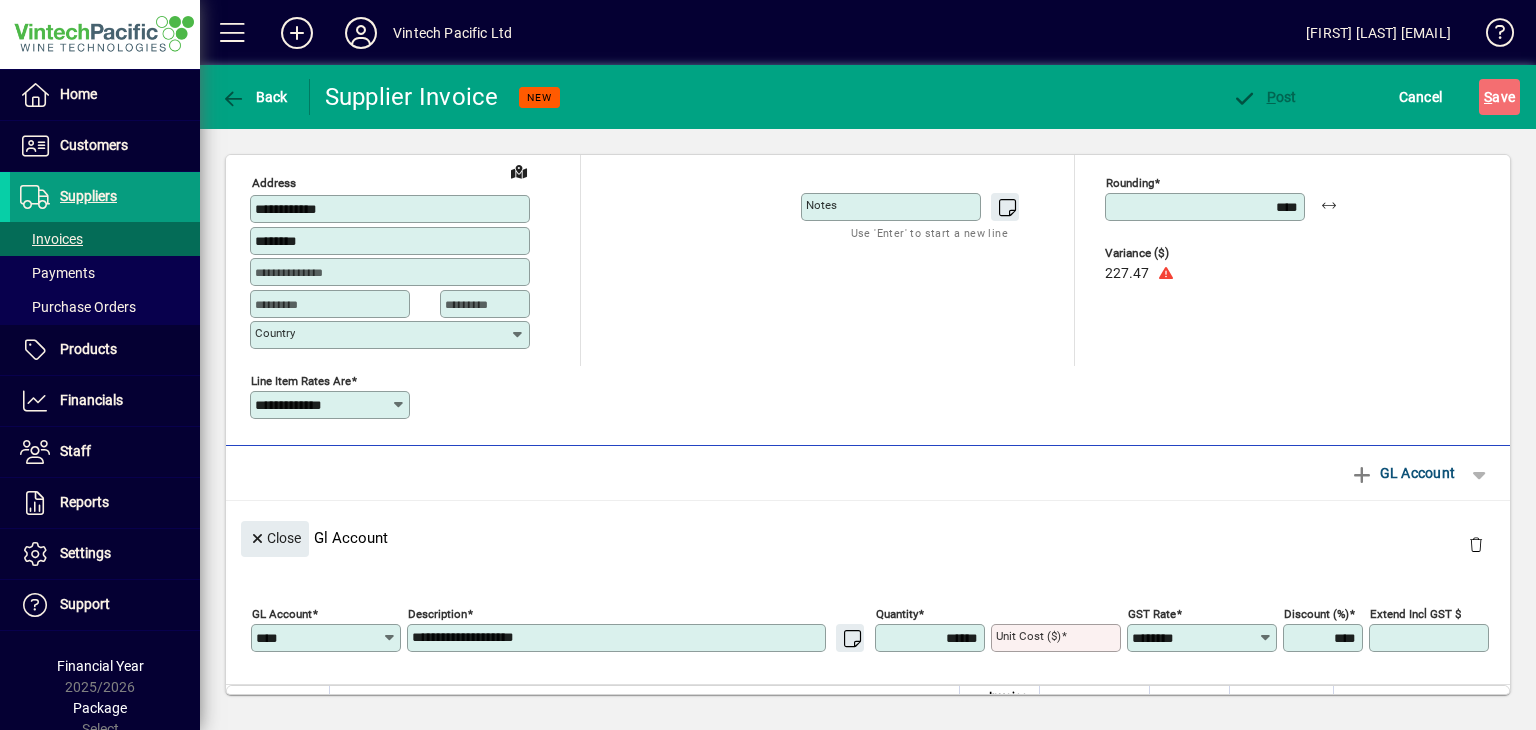 scroll, scrollTop: 200, scrollLeft: 0, axis: vertical 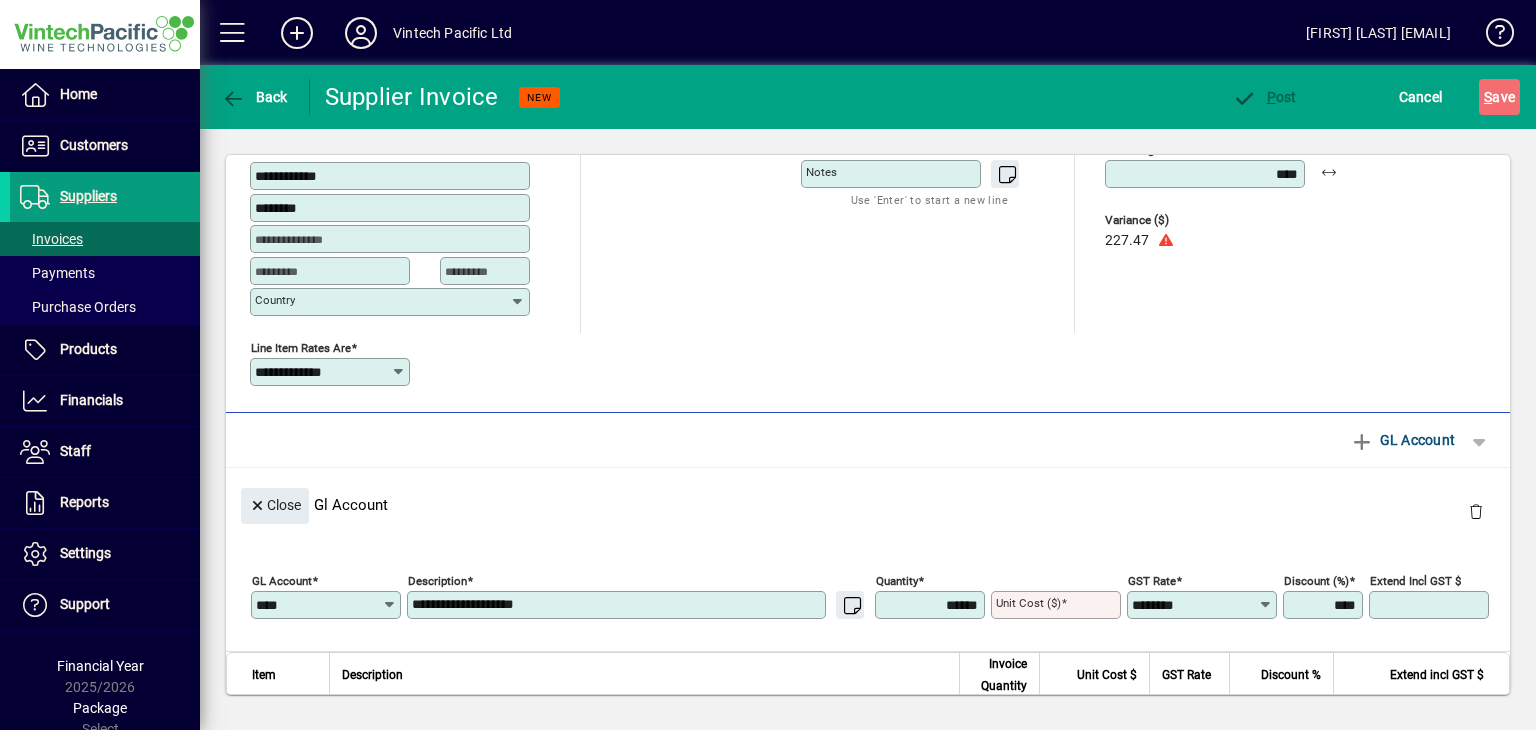 type on "******" 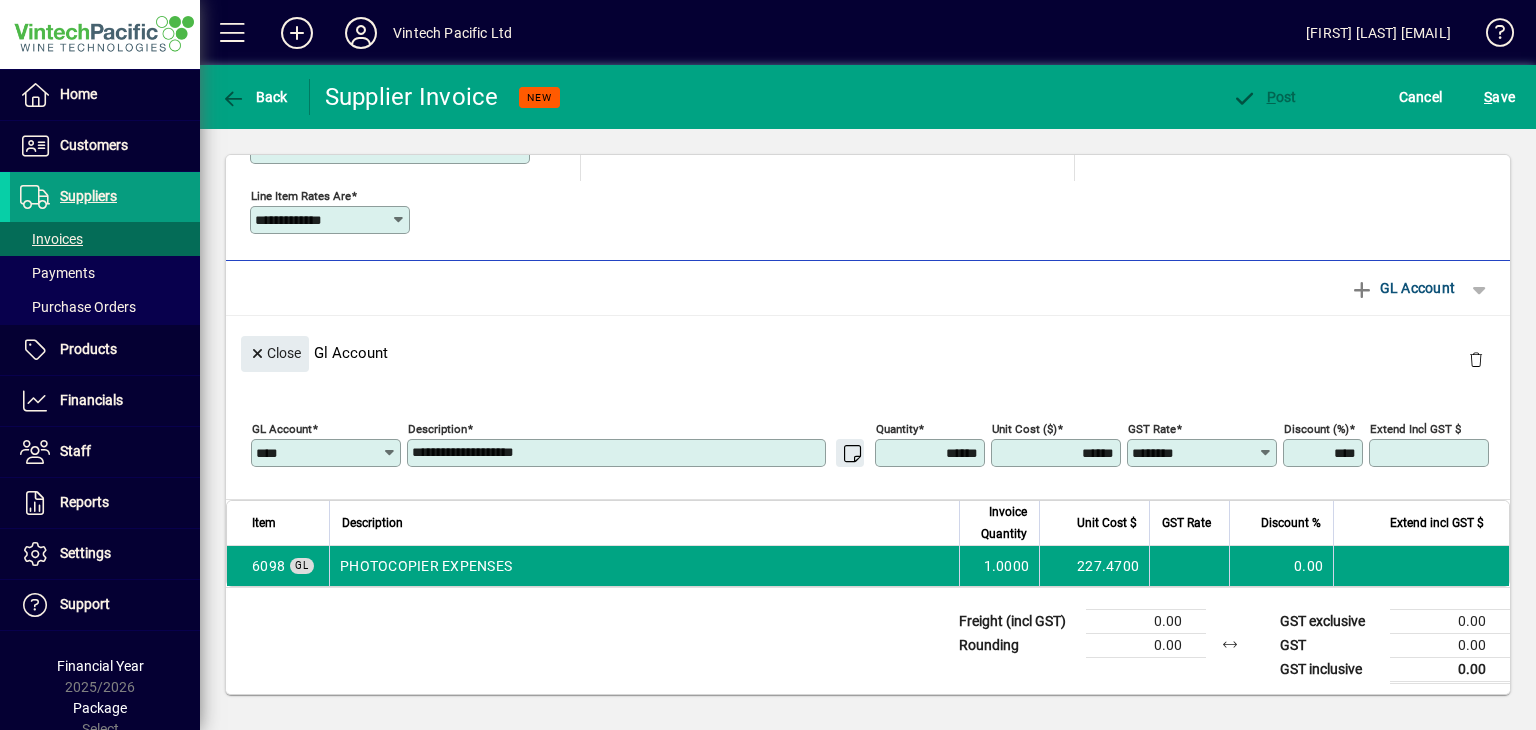 scroll, scrollTop: 353, scrollLeft: 0, axis: vertical 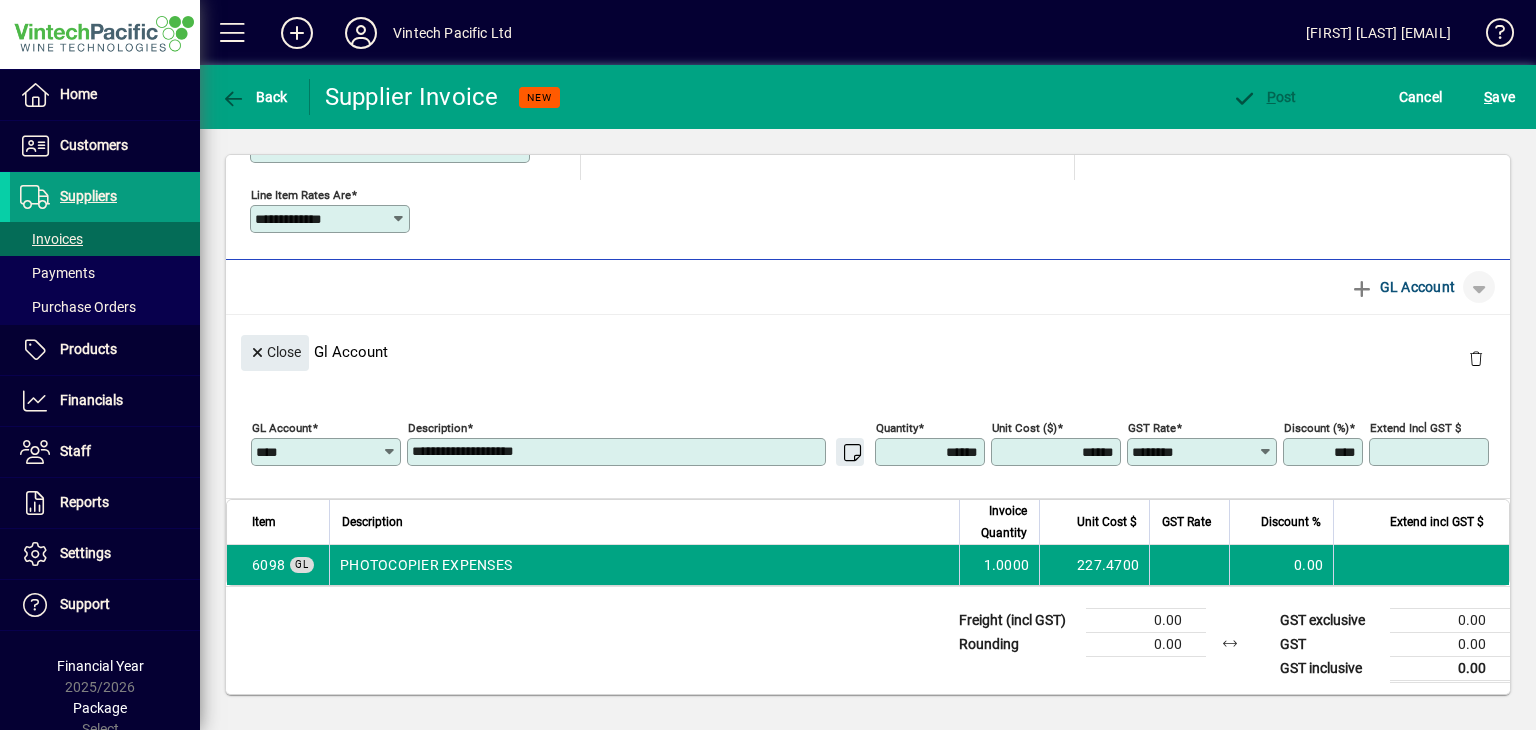 type on "********" 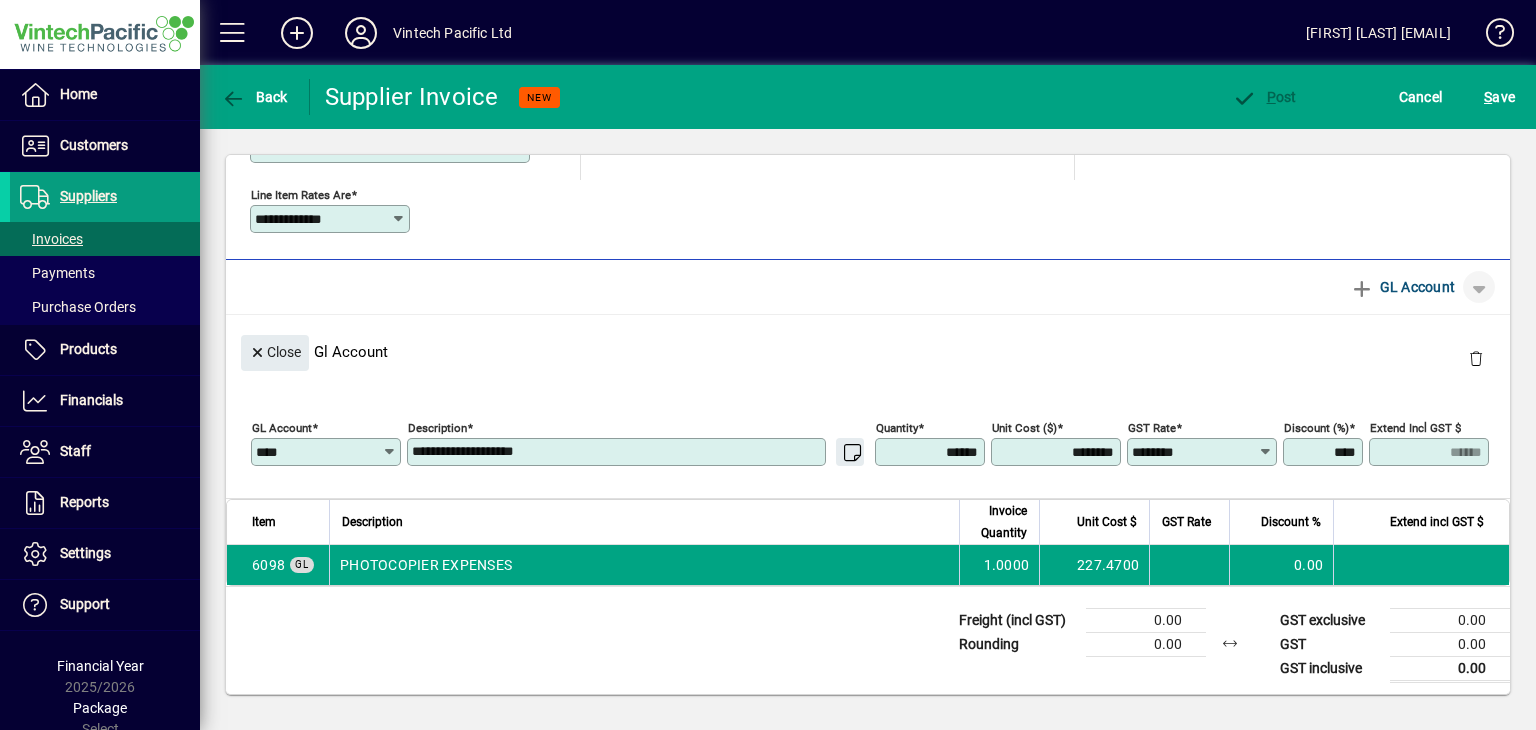 click 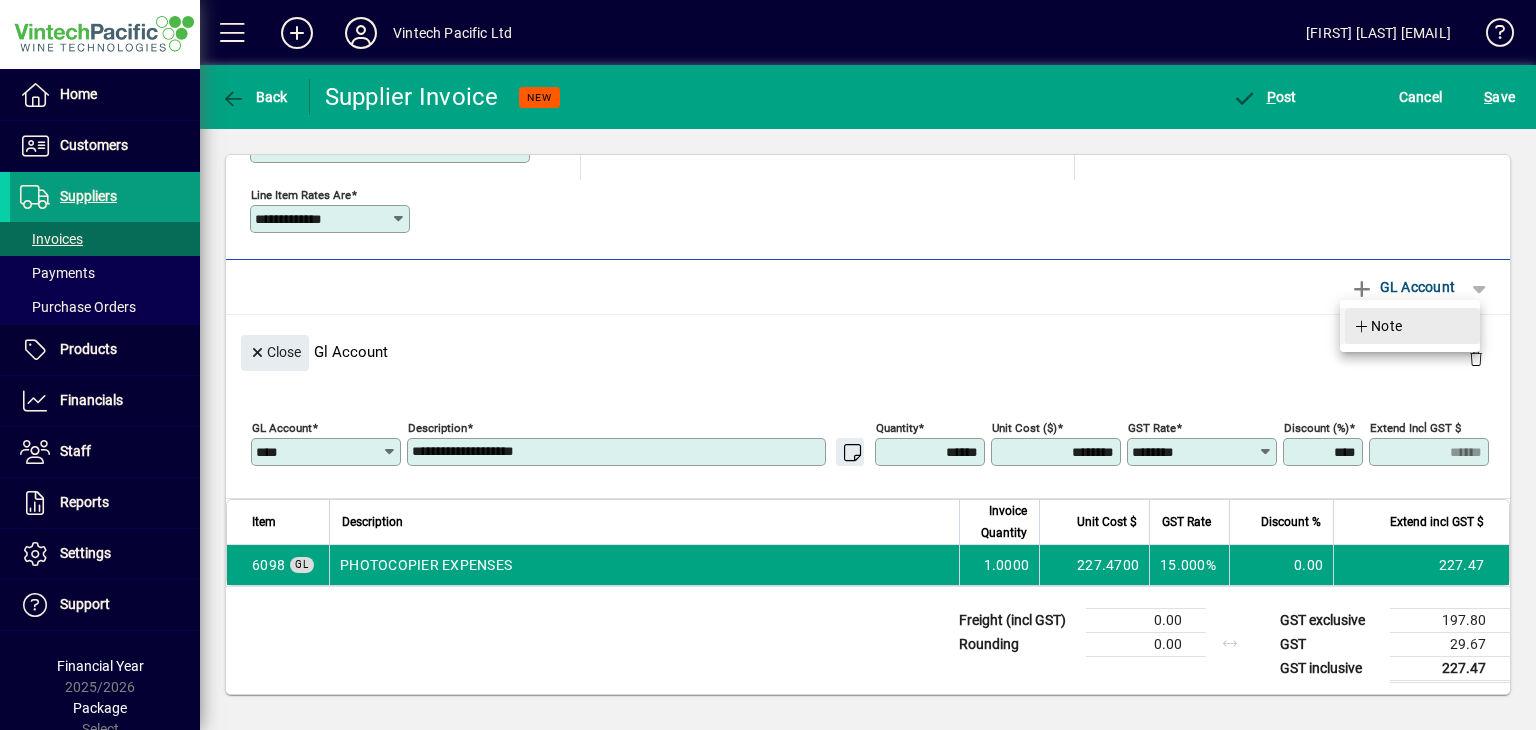 click on "Note" at bounding box center (1378, 326) 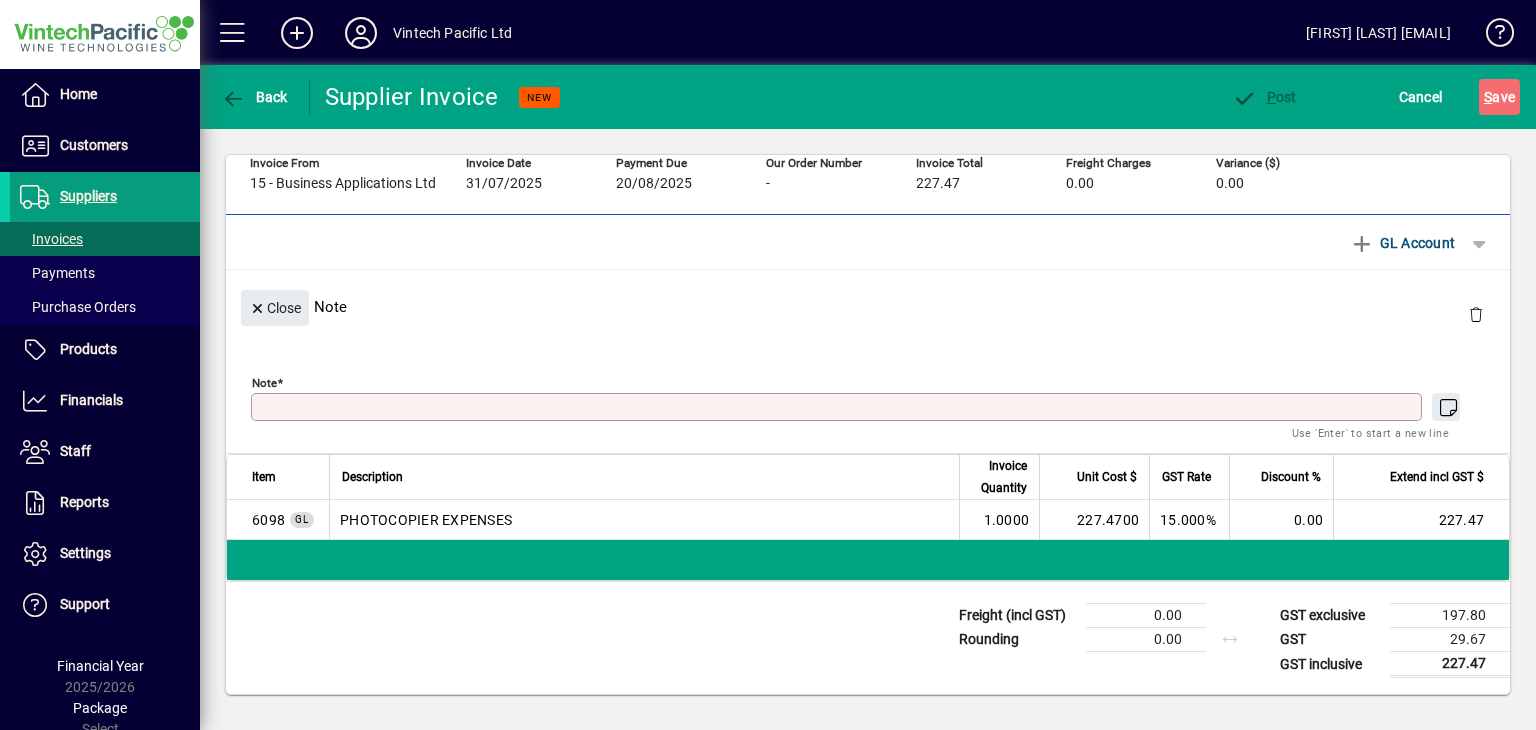 scroll, scrollTop: 24, scrollLeft: 0, axis: vertical 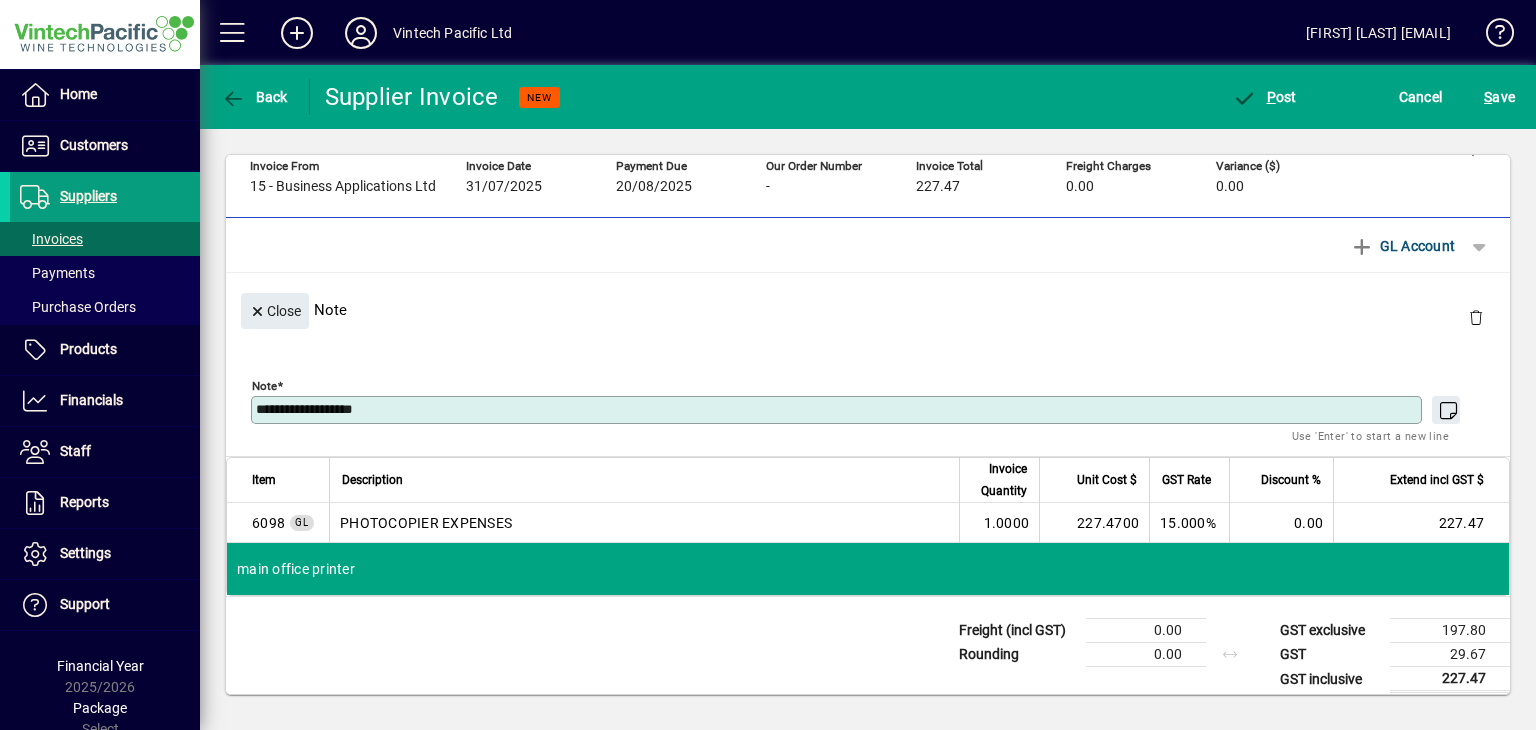 type on "**********" 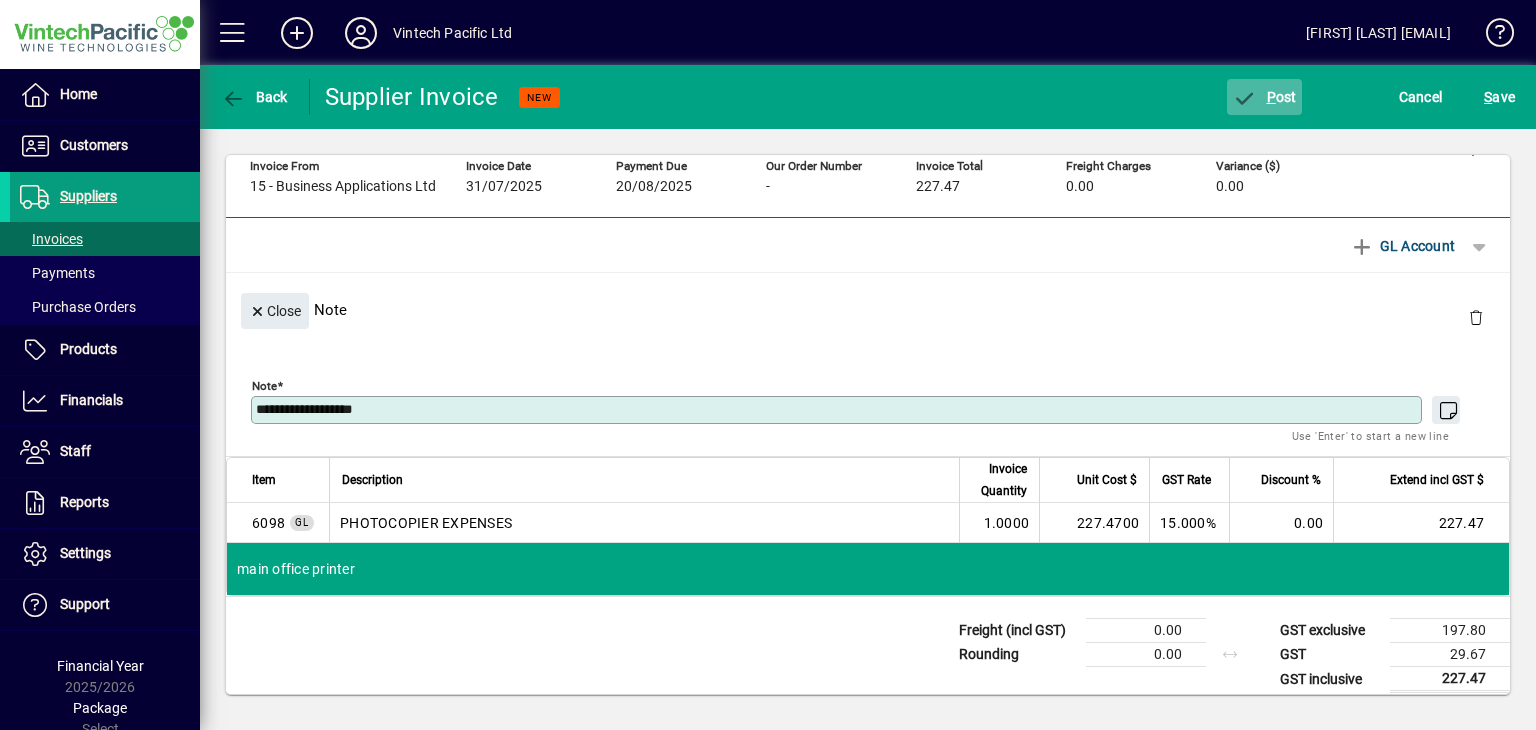 click on "P ost" 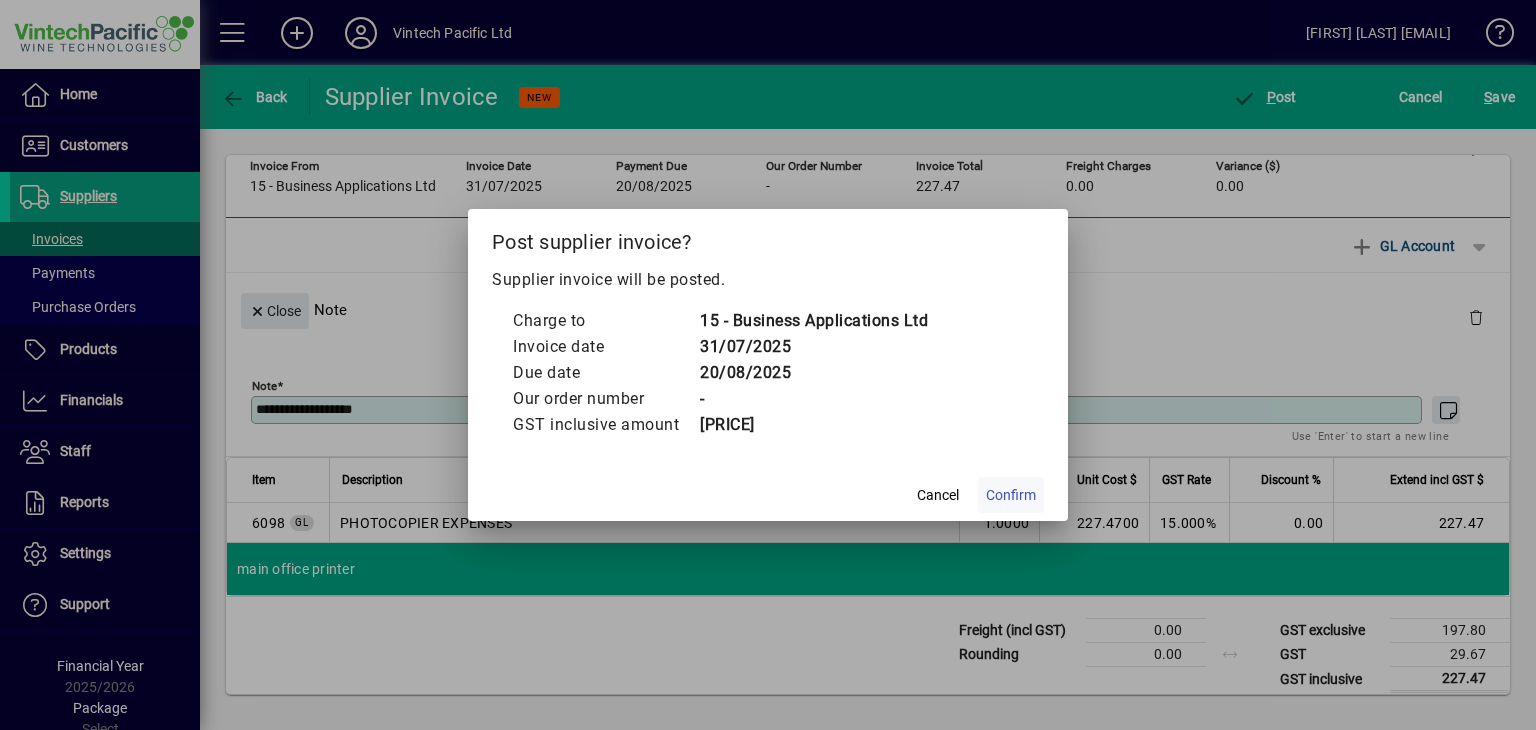 click on "Confirm" 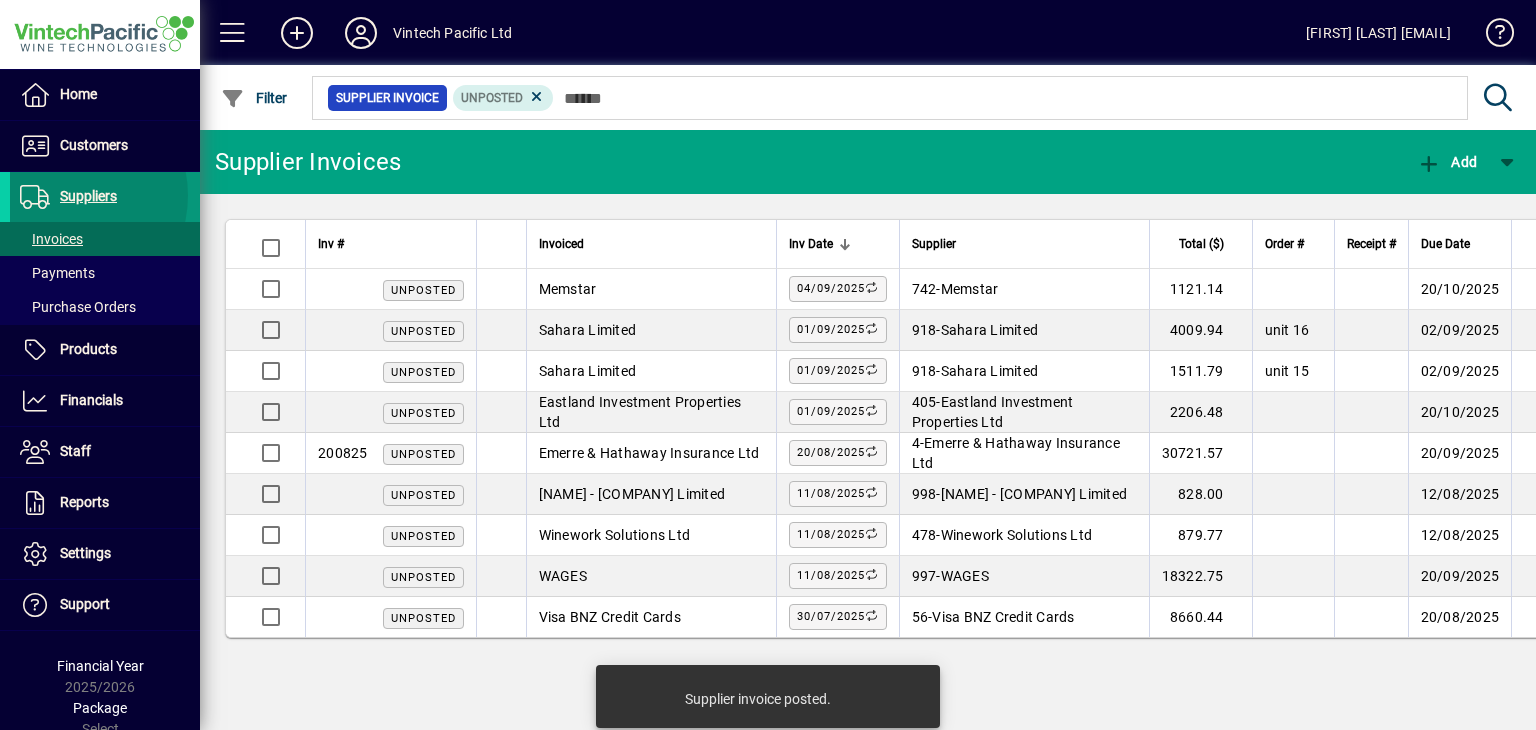 click on "Suppliers" at bounding box center (88, 196) 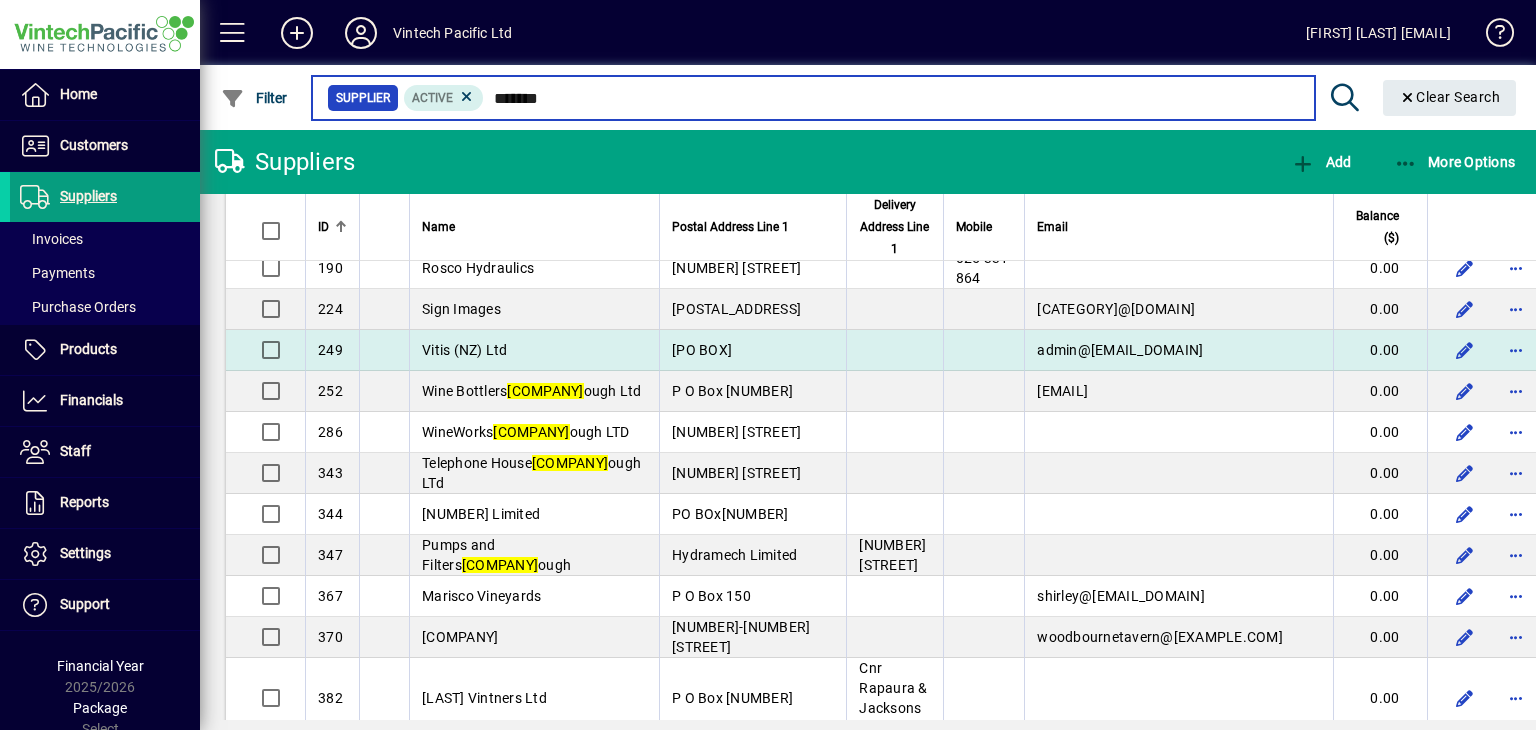 scroll, scrollTop: 400, scrollLeft: 0, axis: vertical 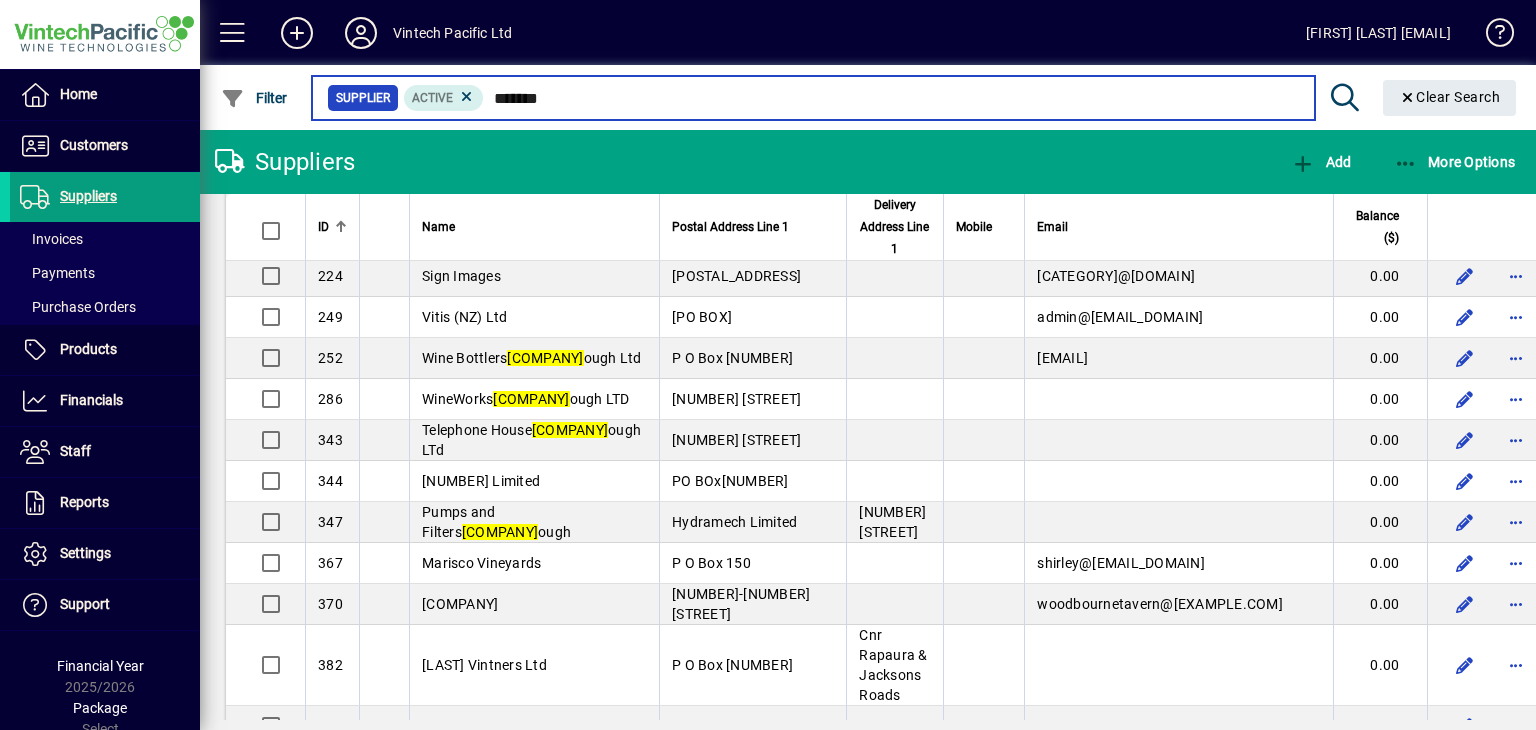 drag, startPoint x: 599, startPoint y: 105, endPoint x: 488, endPoint y: 106, distance: 111.0045 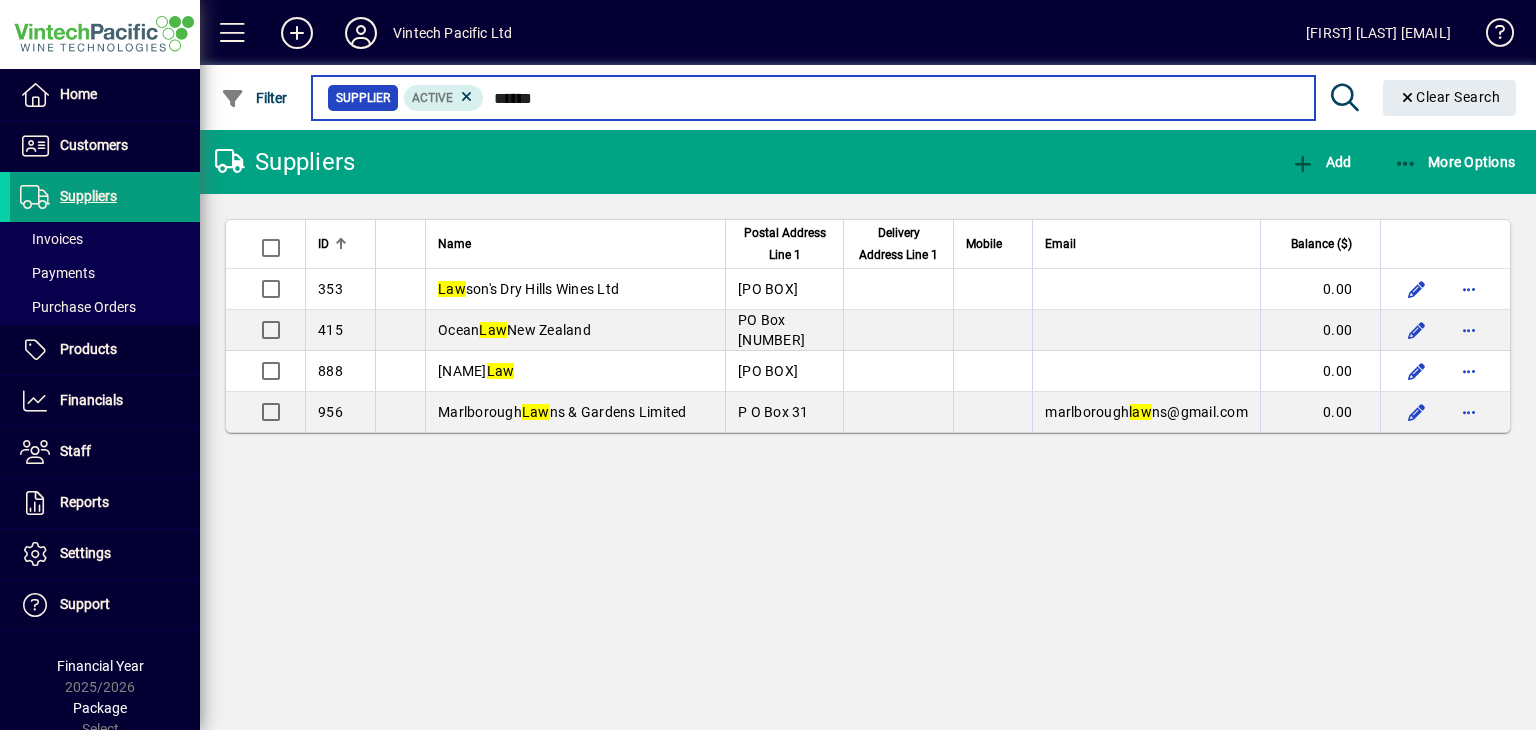 scroll, scrollTop: 0, scrollLeft: 0, axis: both 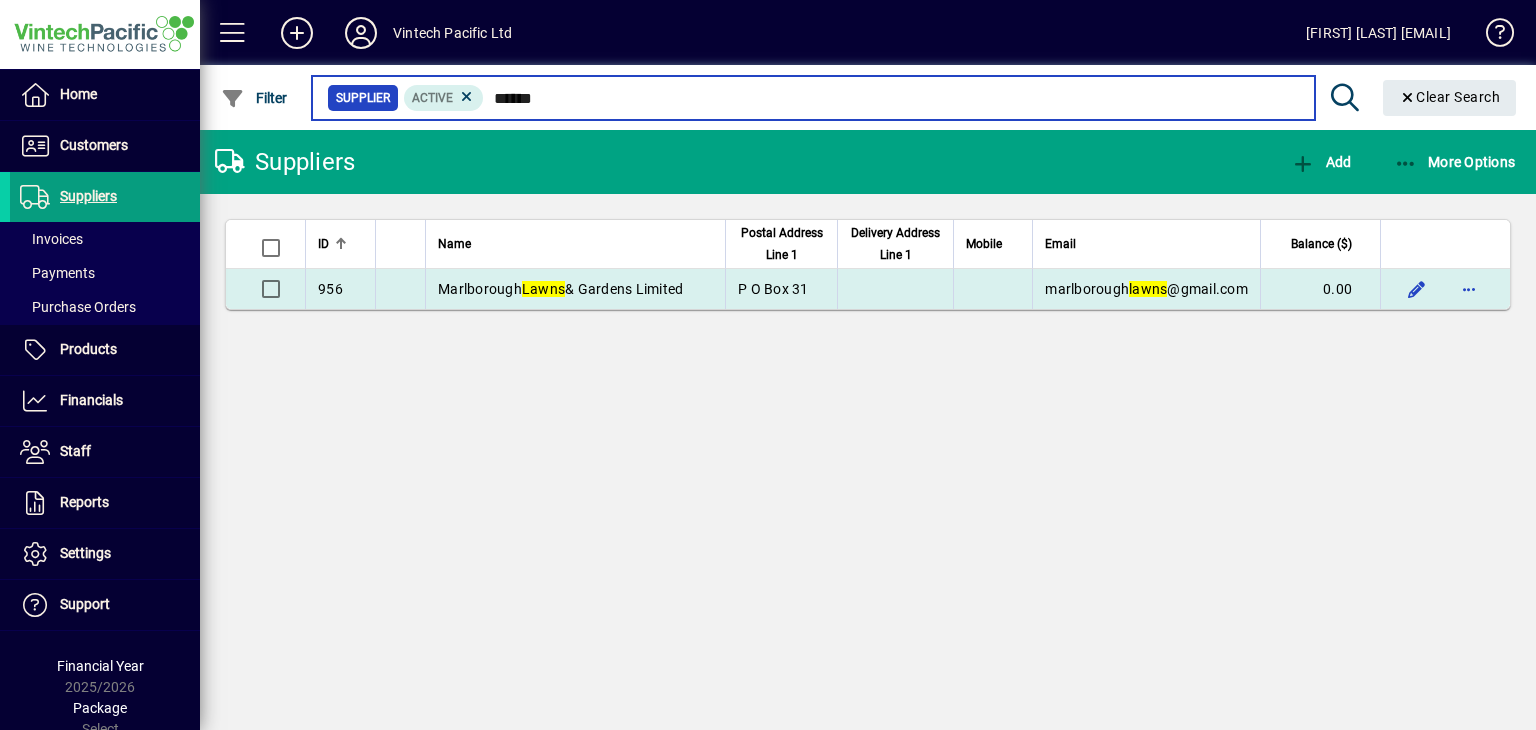 type on "*****" 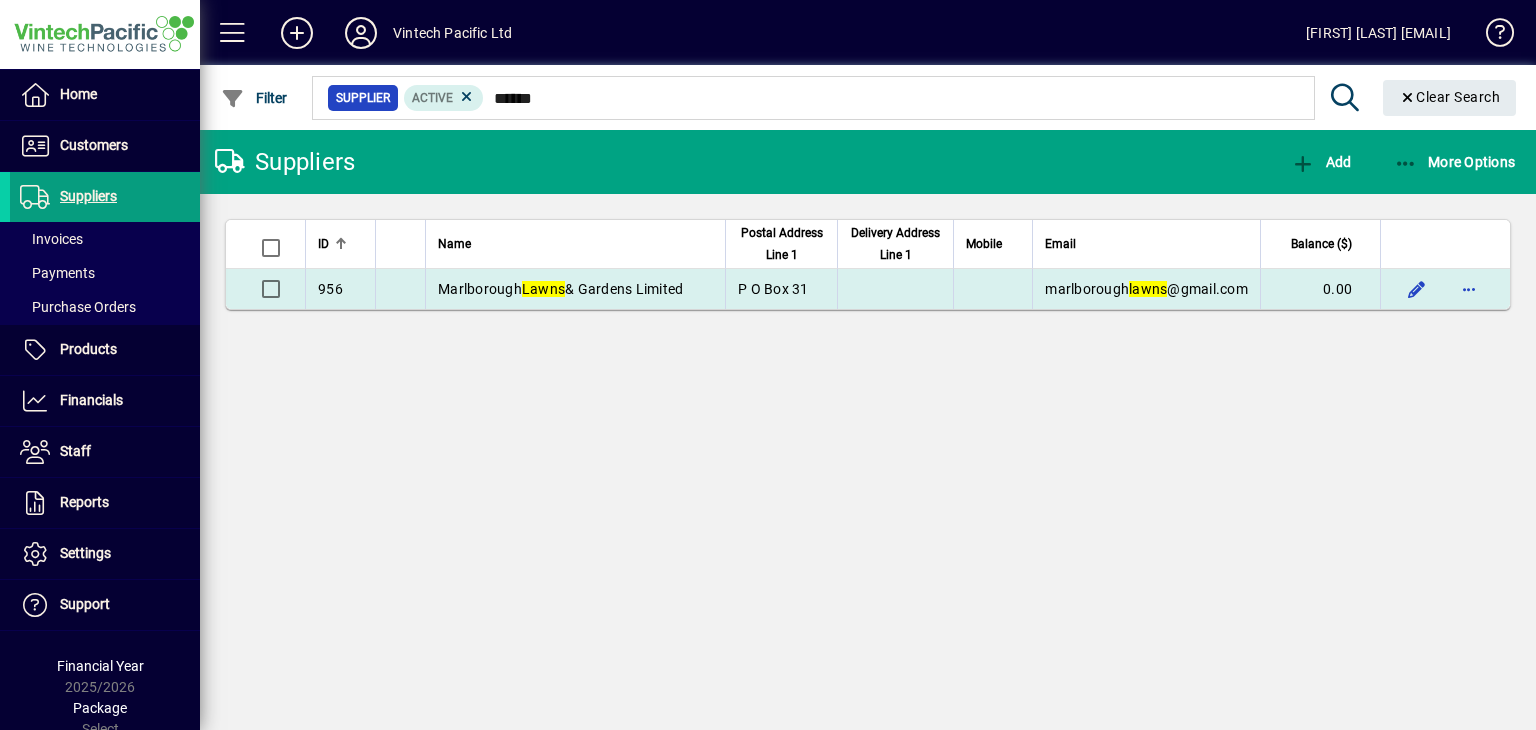 click on "Marlborough  Lawns  & Gardens Limited" at bounding box center (560, 289) 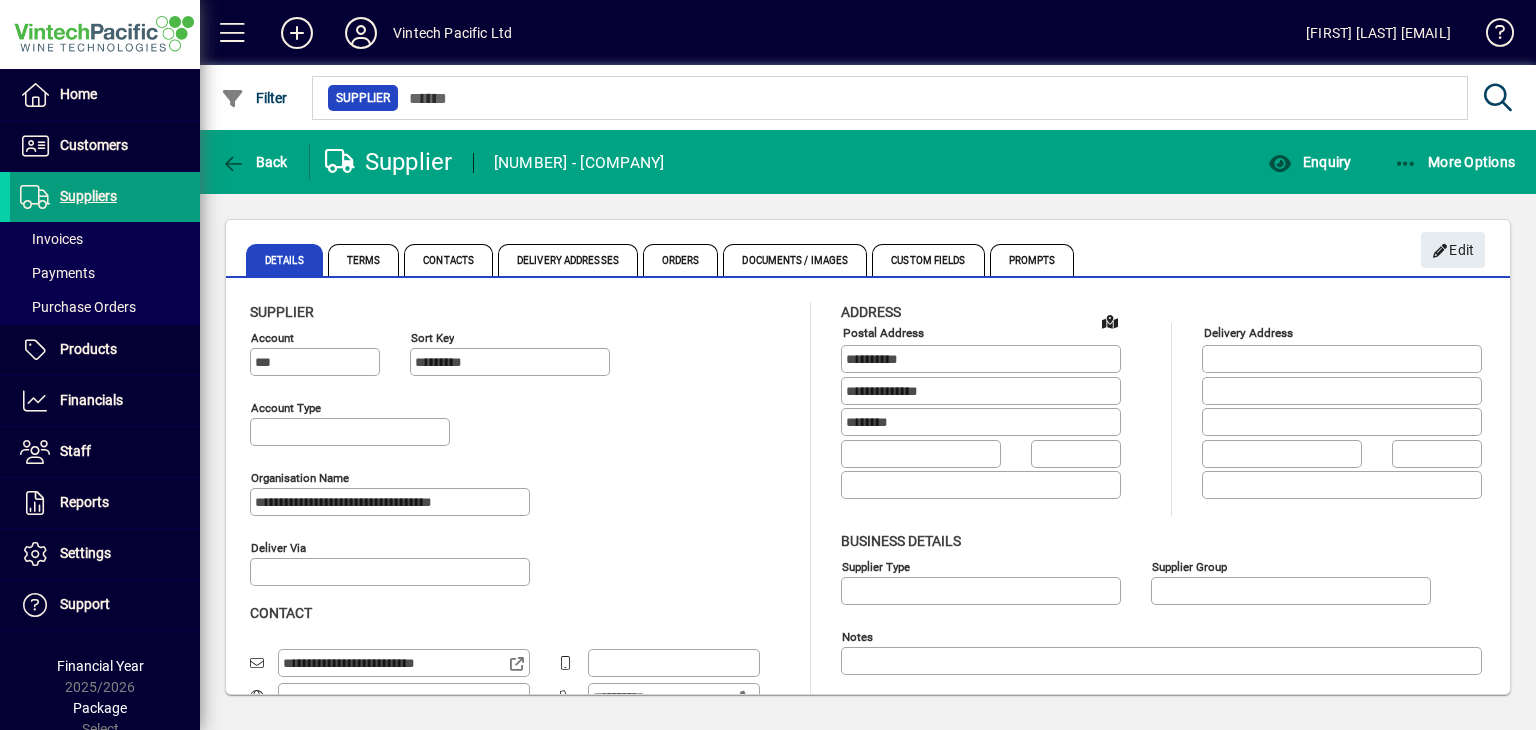 type on "**********" 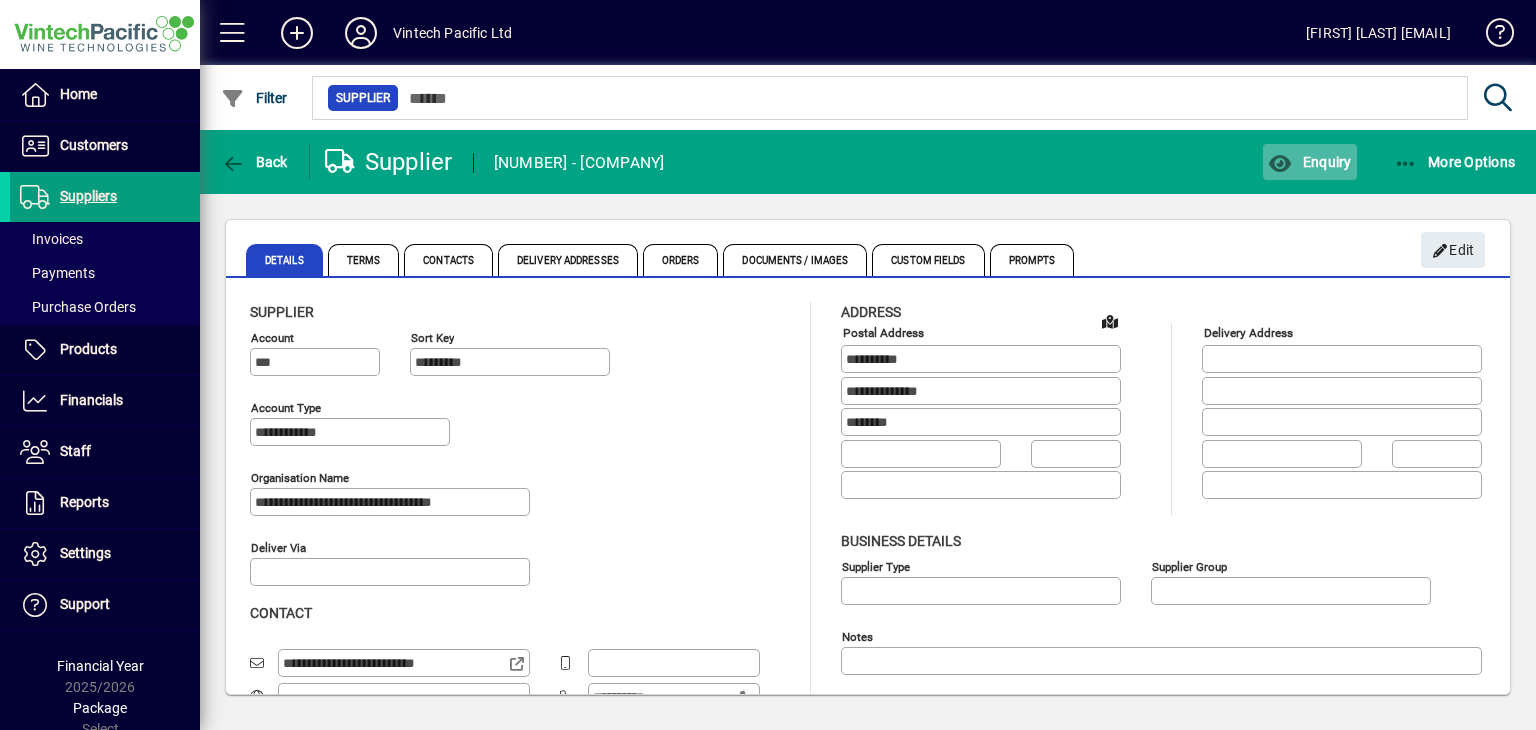 click on "Enquiry" 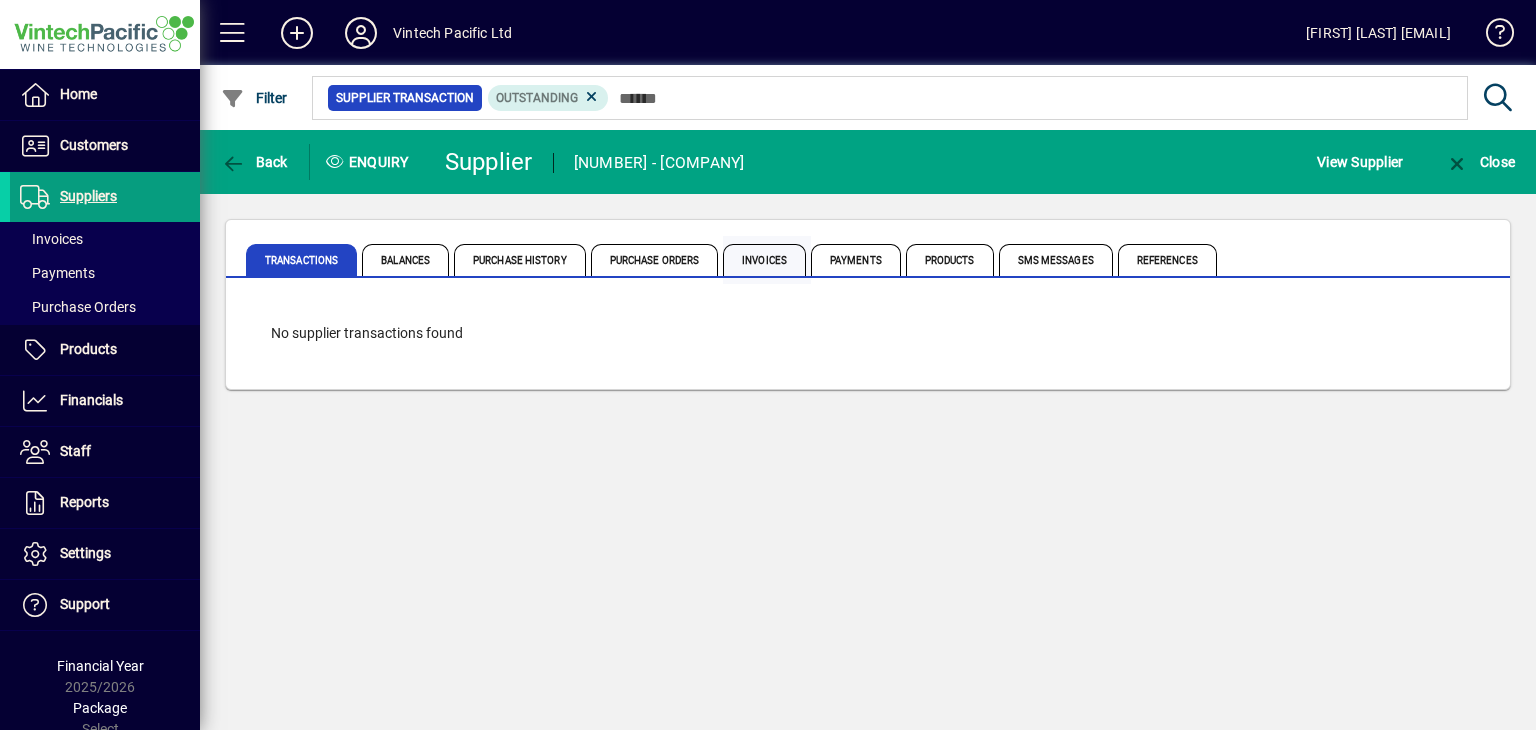 click on "Invoices" at bounding box center [764, 260] 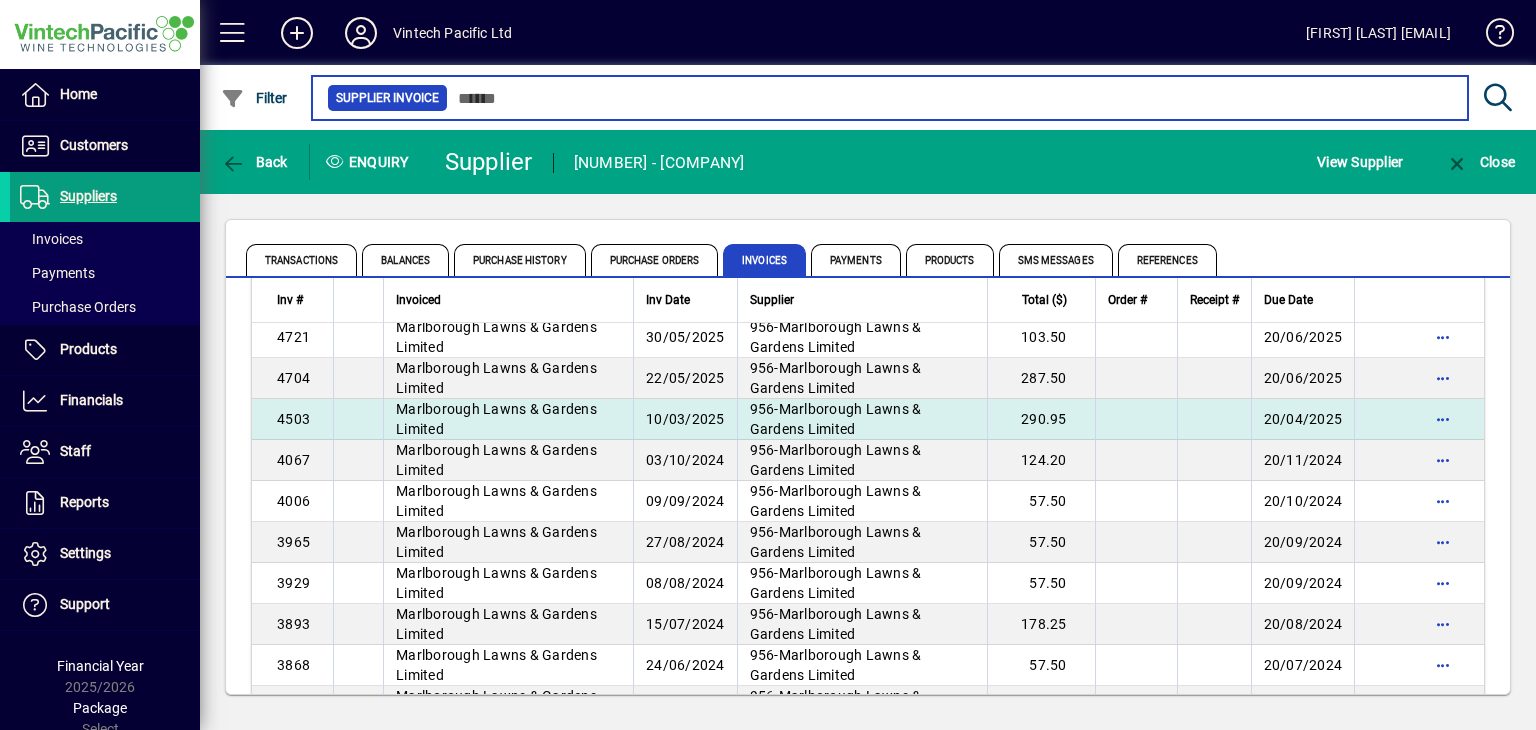 scroll, scrollTop: 0, scrollLeft: 0, axis: both 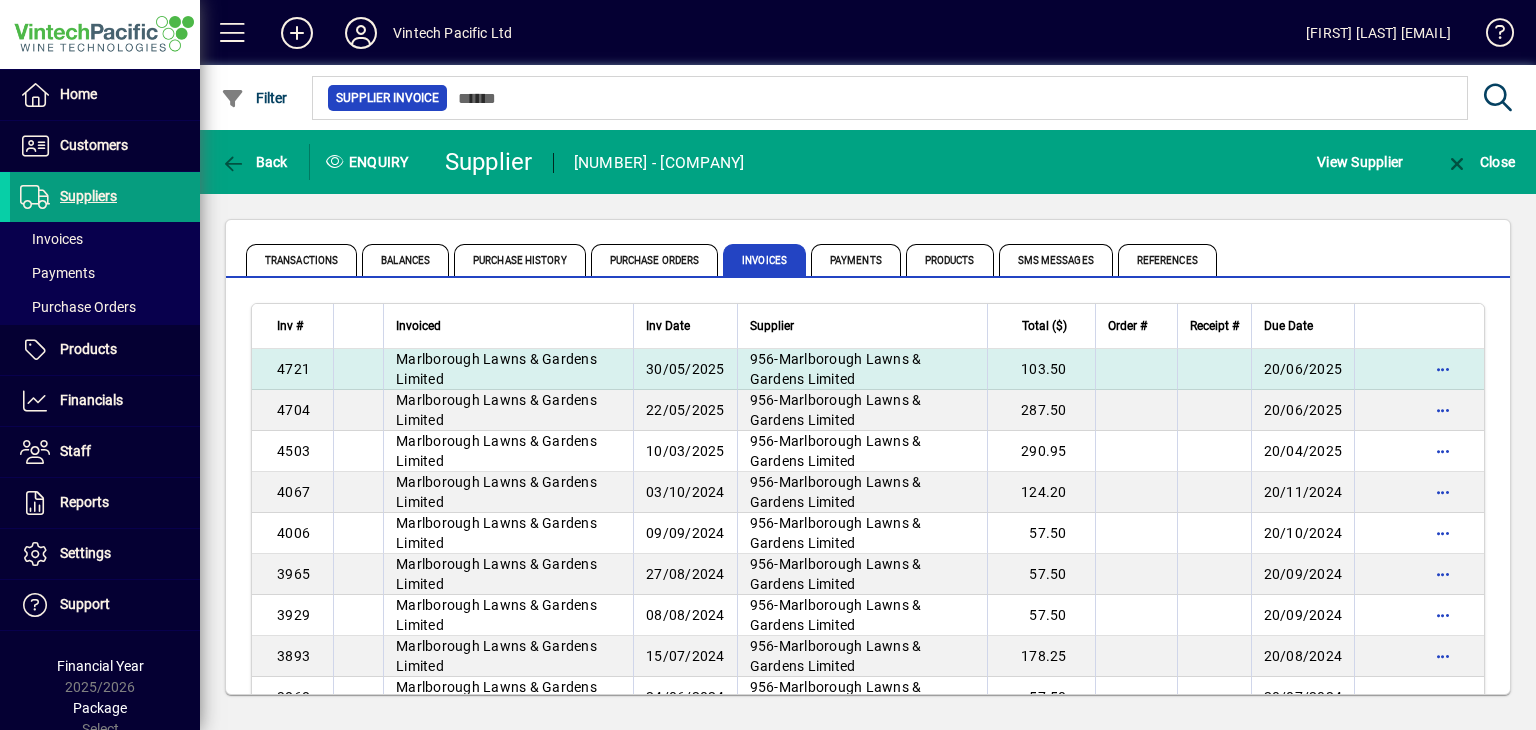 click on "Marlborough Lawns & Gardens Limited" at bounding box center [836, 369] 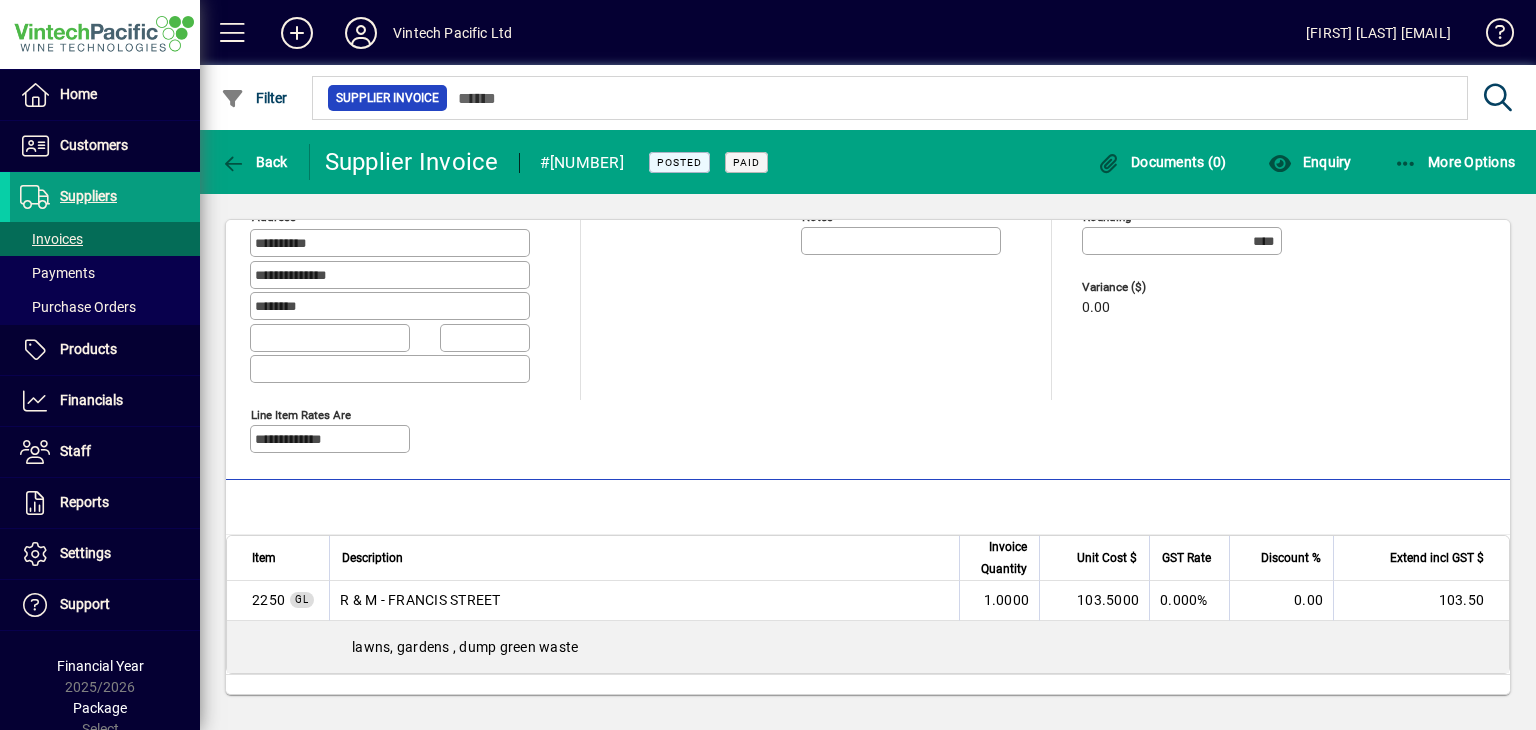 scroll, scrollTop: 200, scrollLeft: 0, axis: vertical 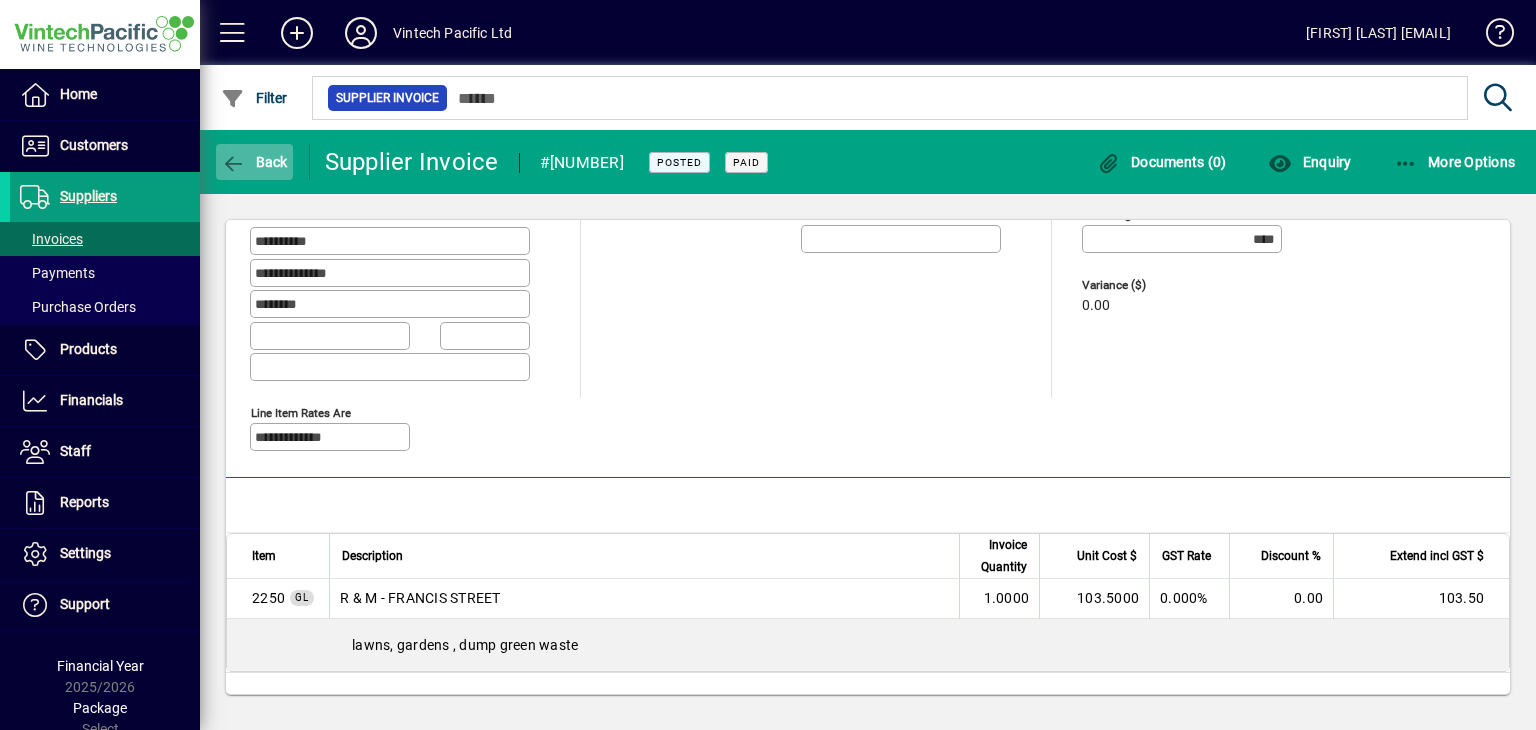 click on "Back" 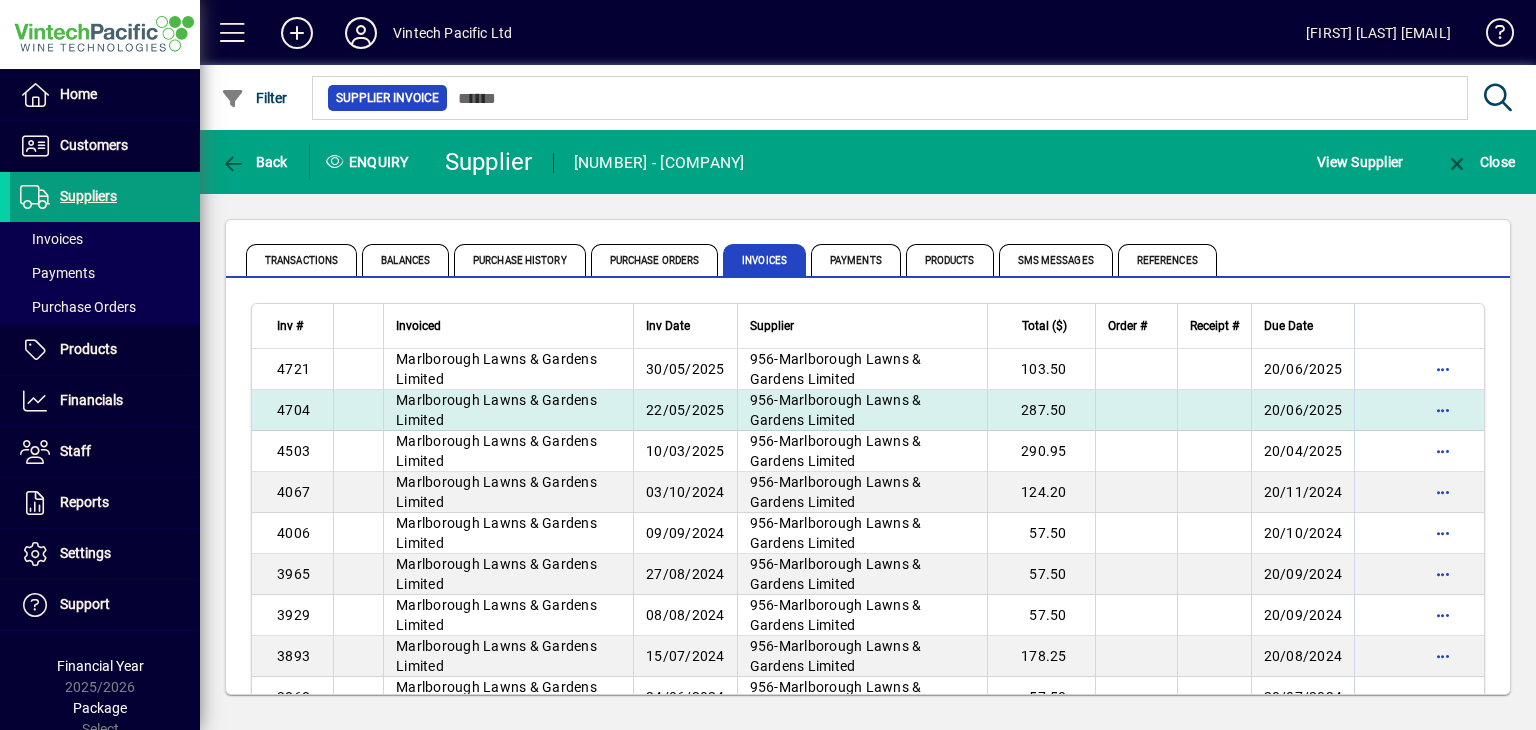 click on "Marlborough Lawns & Gardens Limited" at bounding box center [496, 410] 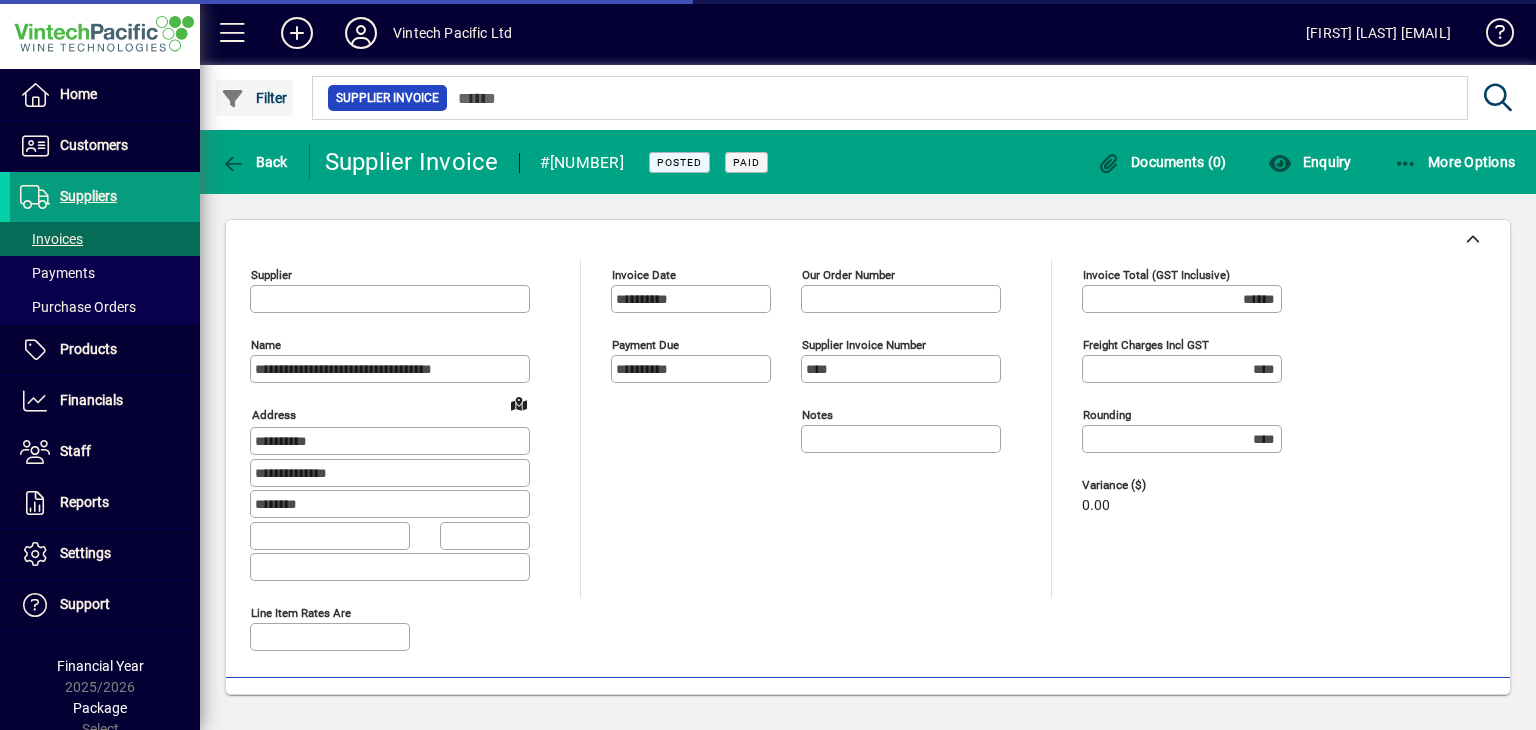 type on "**********" 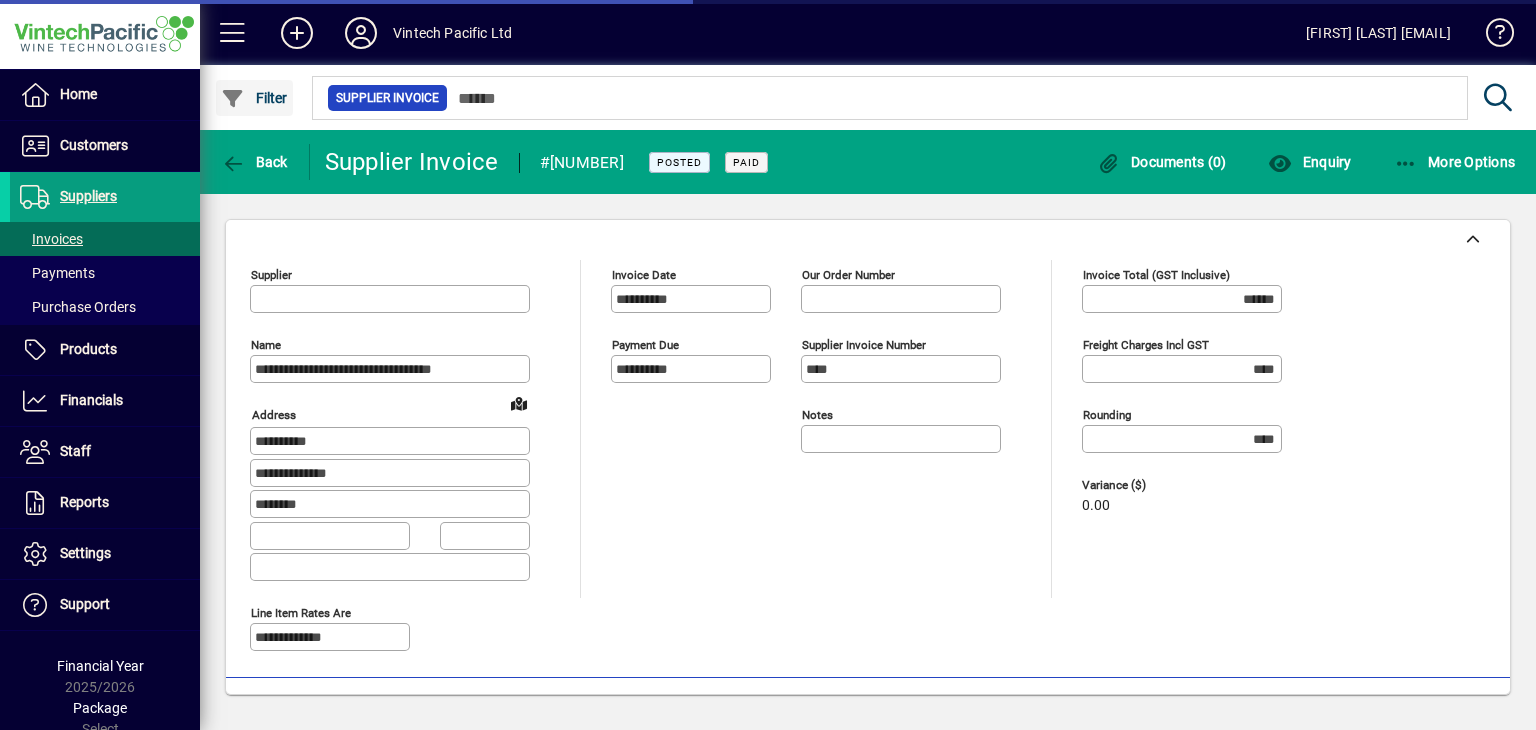 type on "**********" 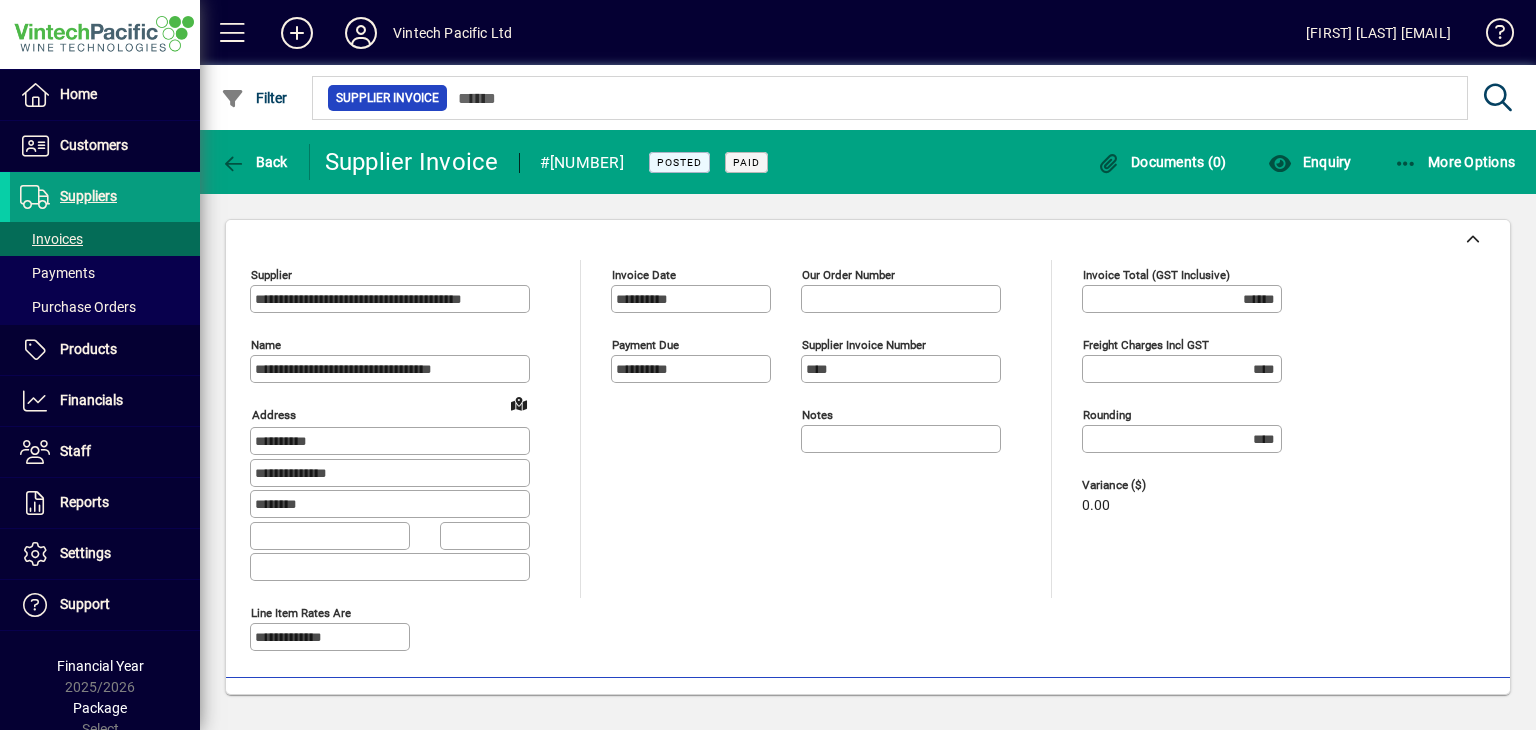 scroll, scrollTop: 286, scrollLeft: 0, axis: vertical 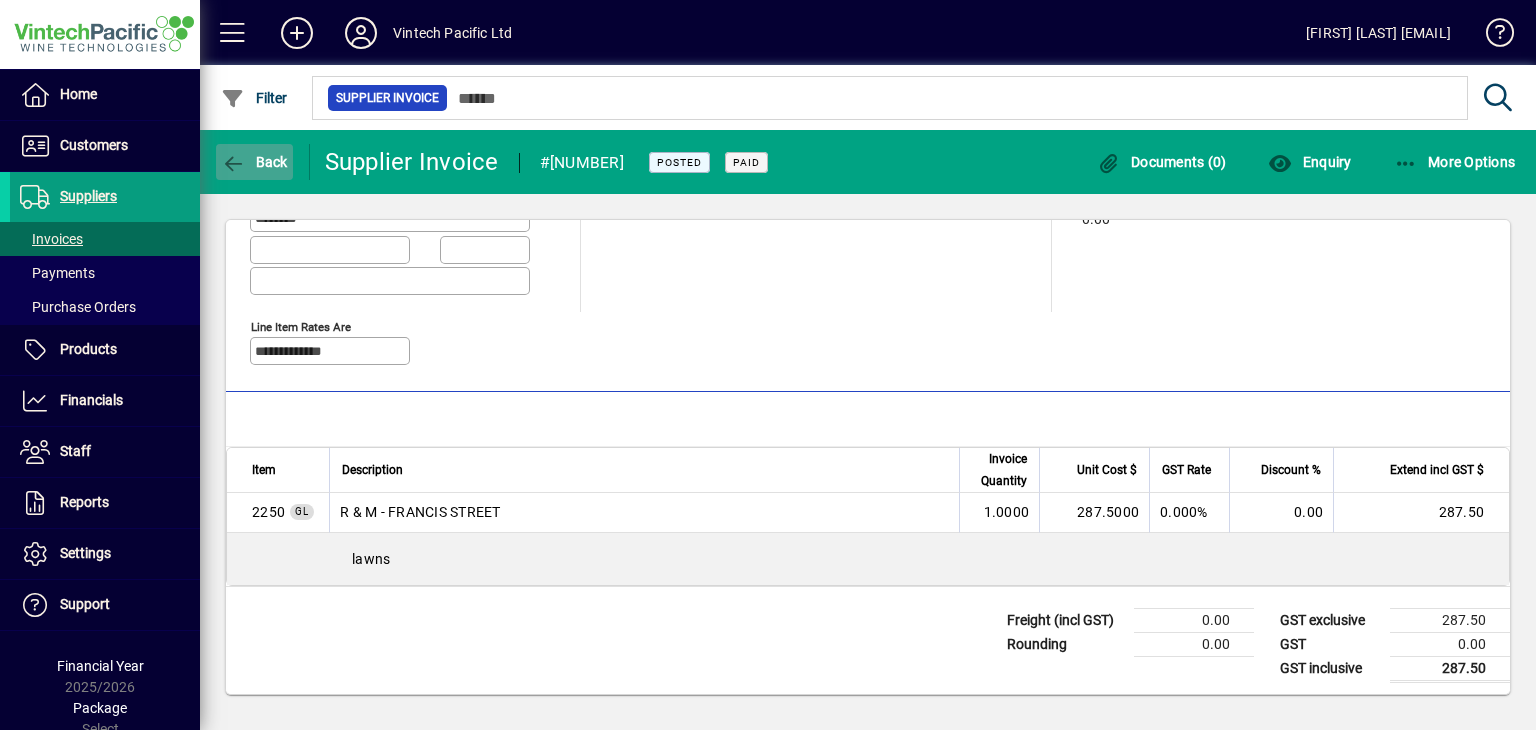click on "Back" 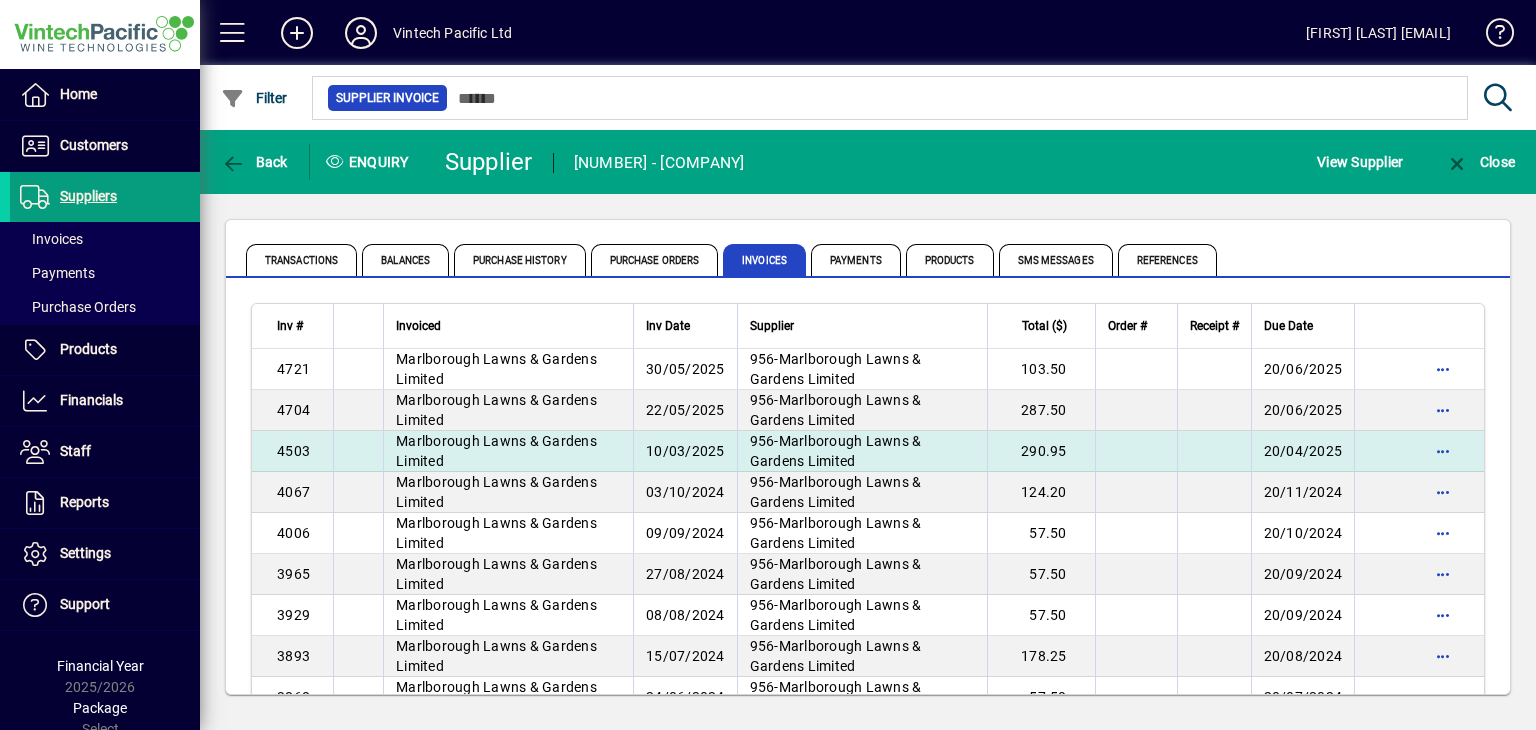 click on "Marlborough Lawns & Gardens Limited" at bounding box center (508, 451) 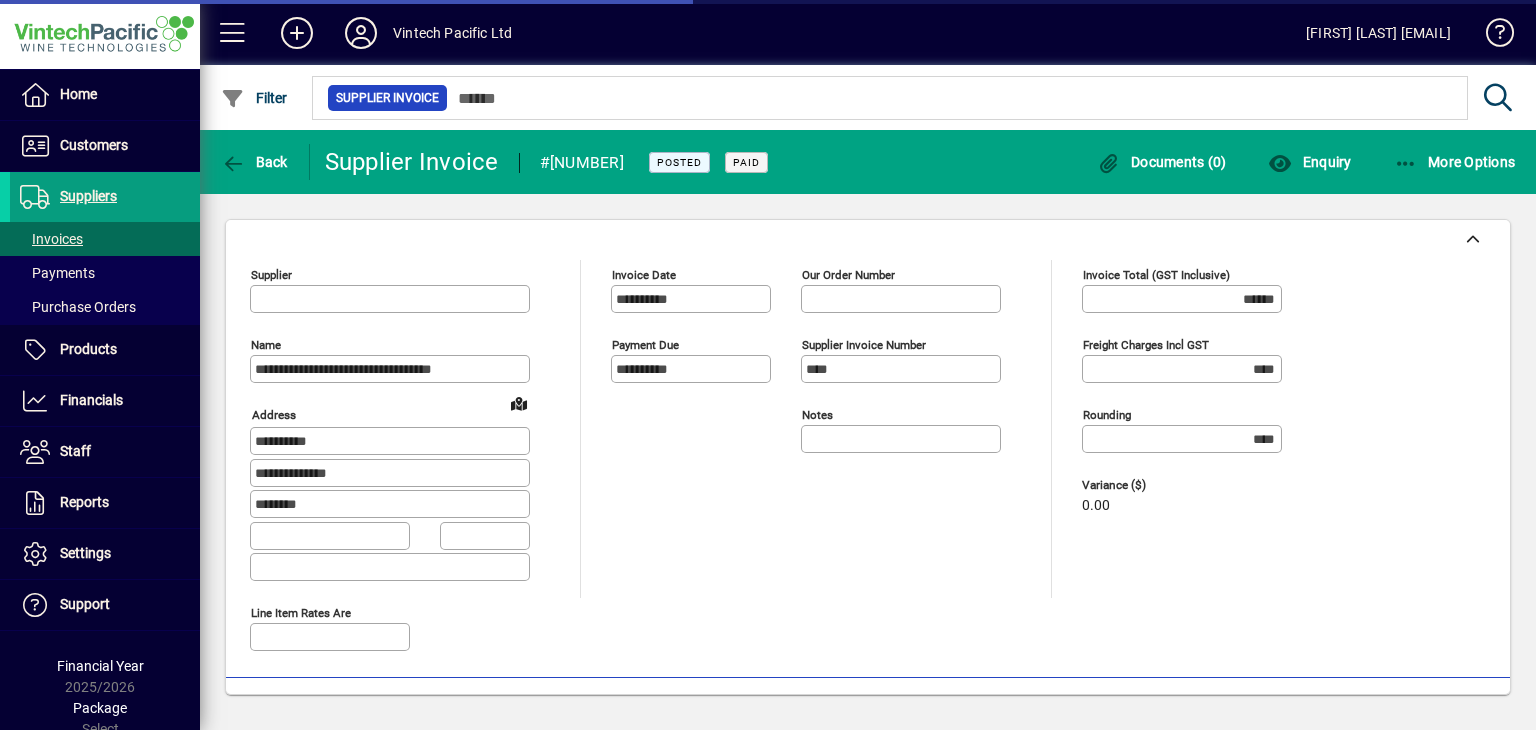 type on "**********" 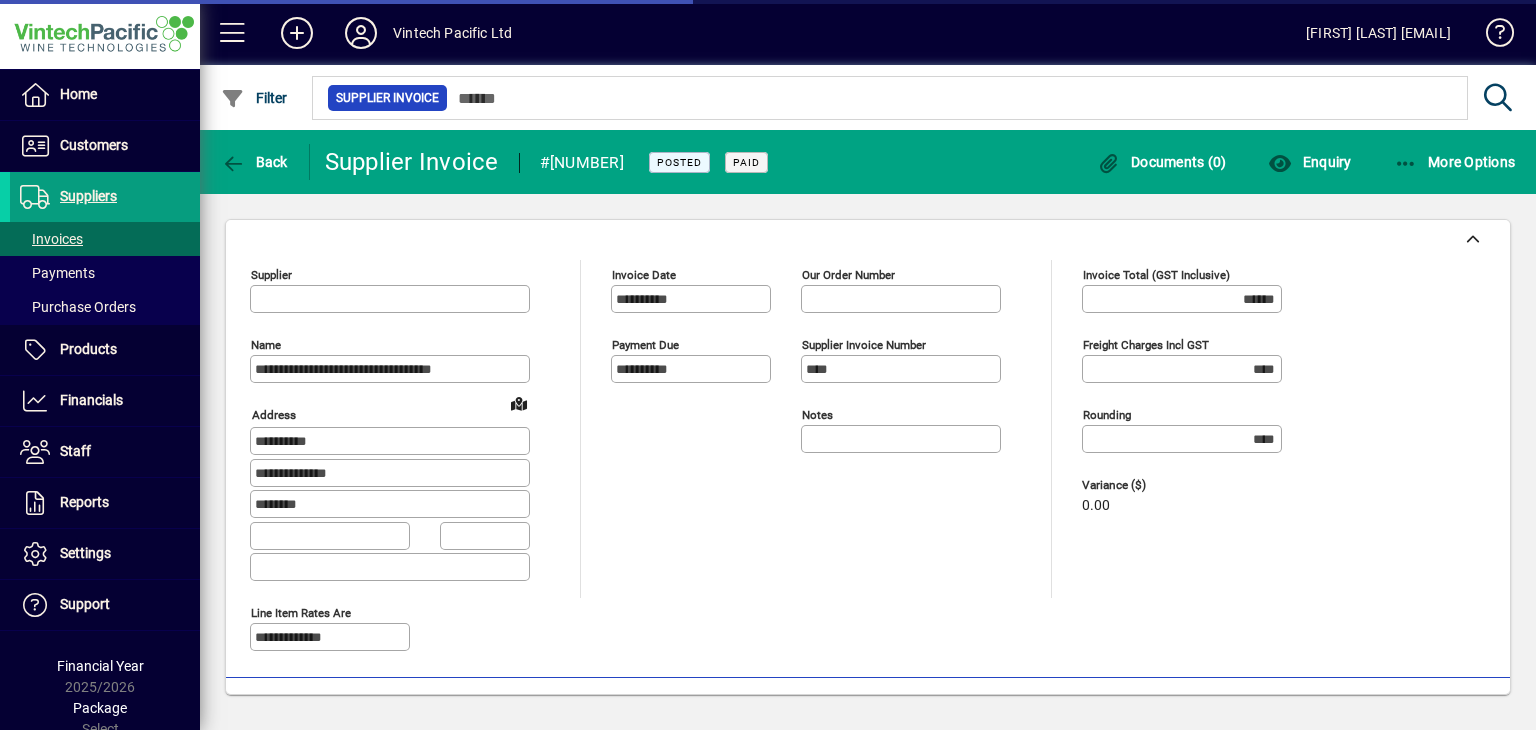 type on "**********" 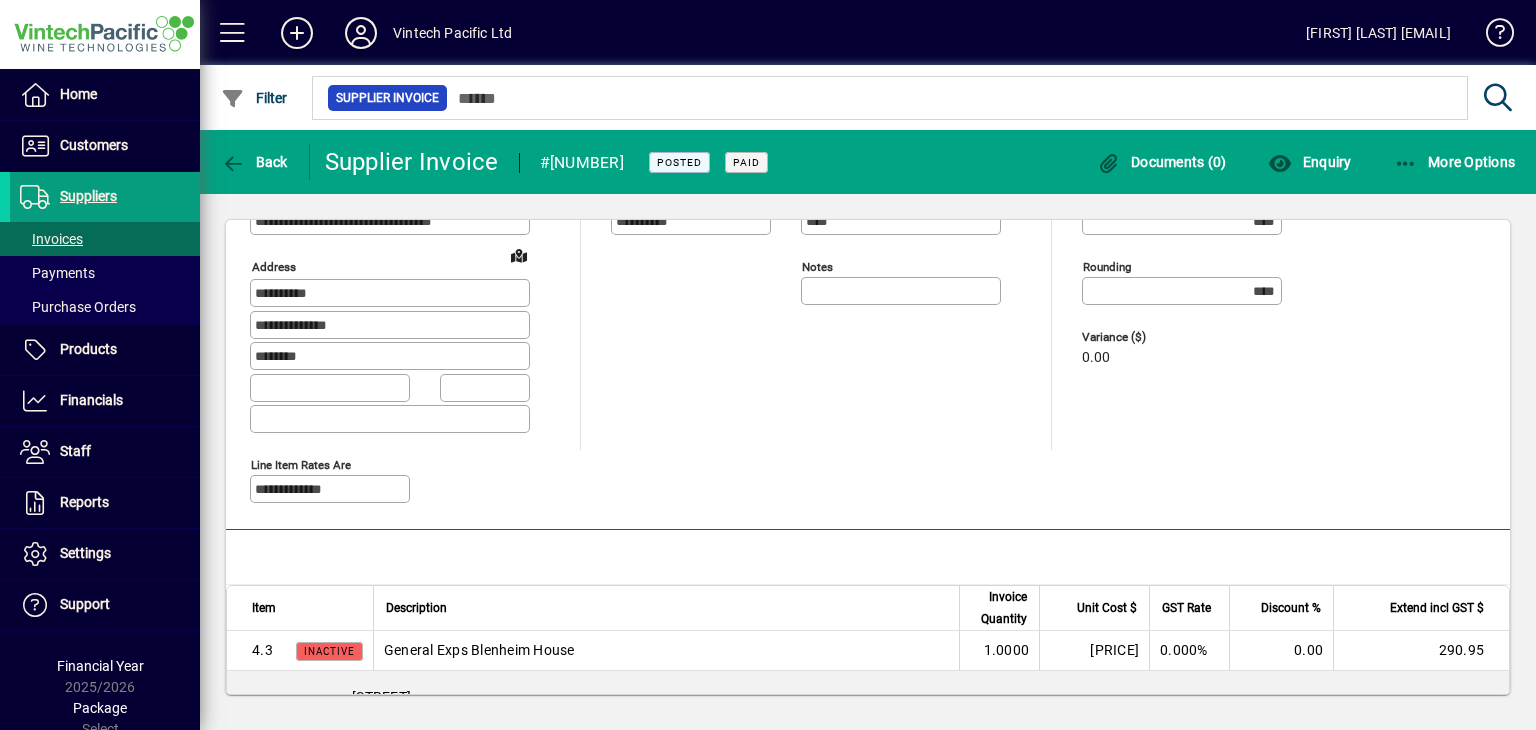 scroll, scrollTop: 286, scrollLeft: 0, axis: vertical 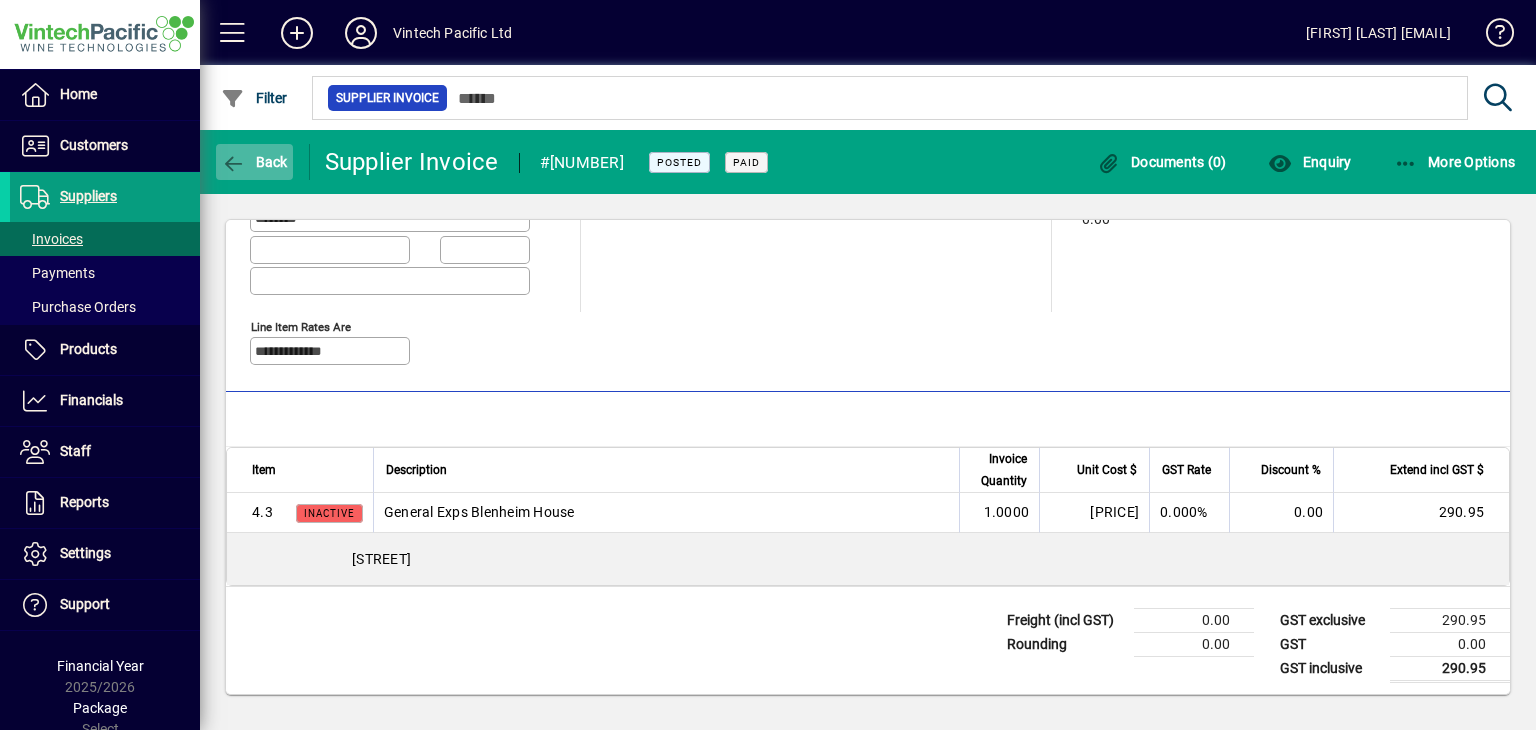 click on "Back" 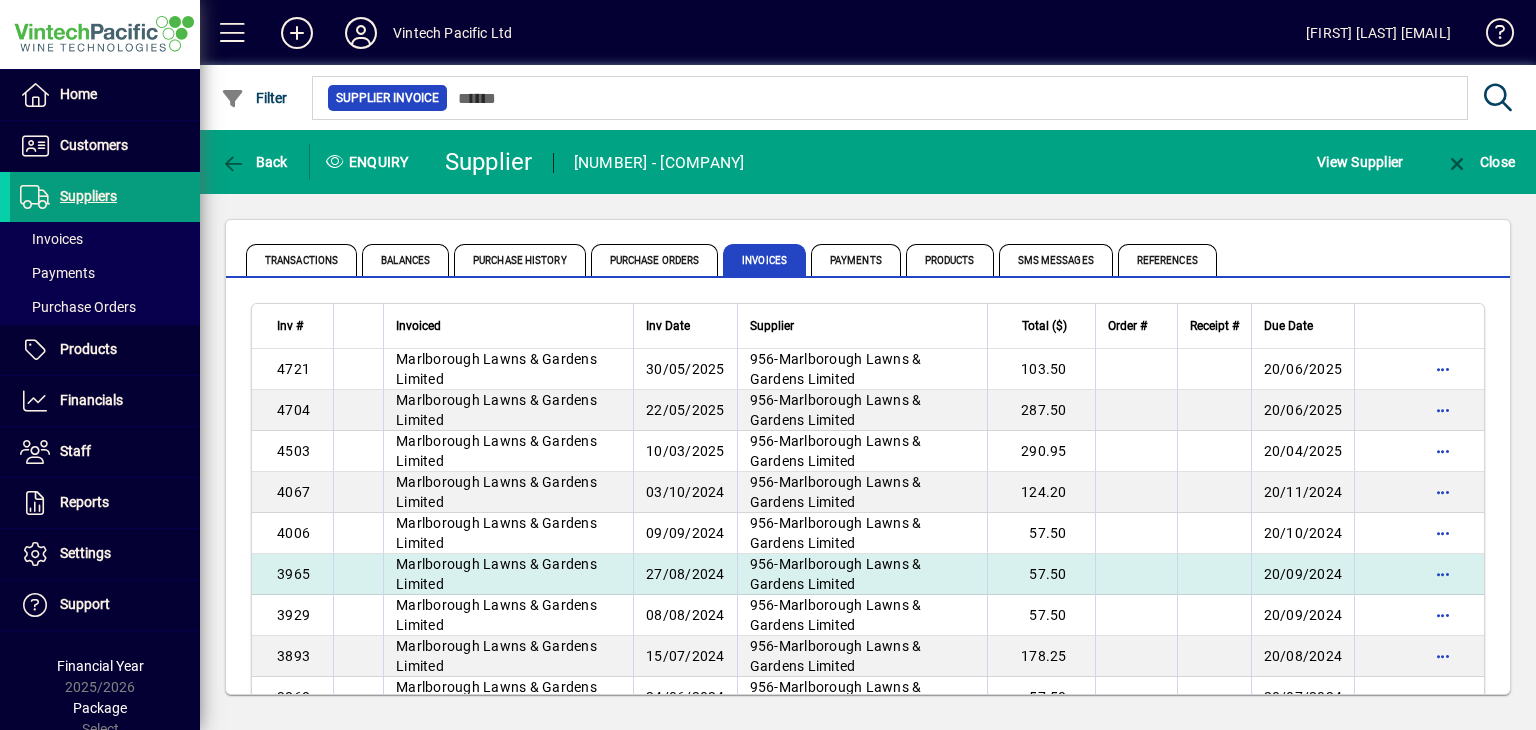 click on "Marlborough Lawns & Gardens Limited" at bounding box center [508, 574] 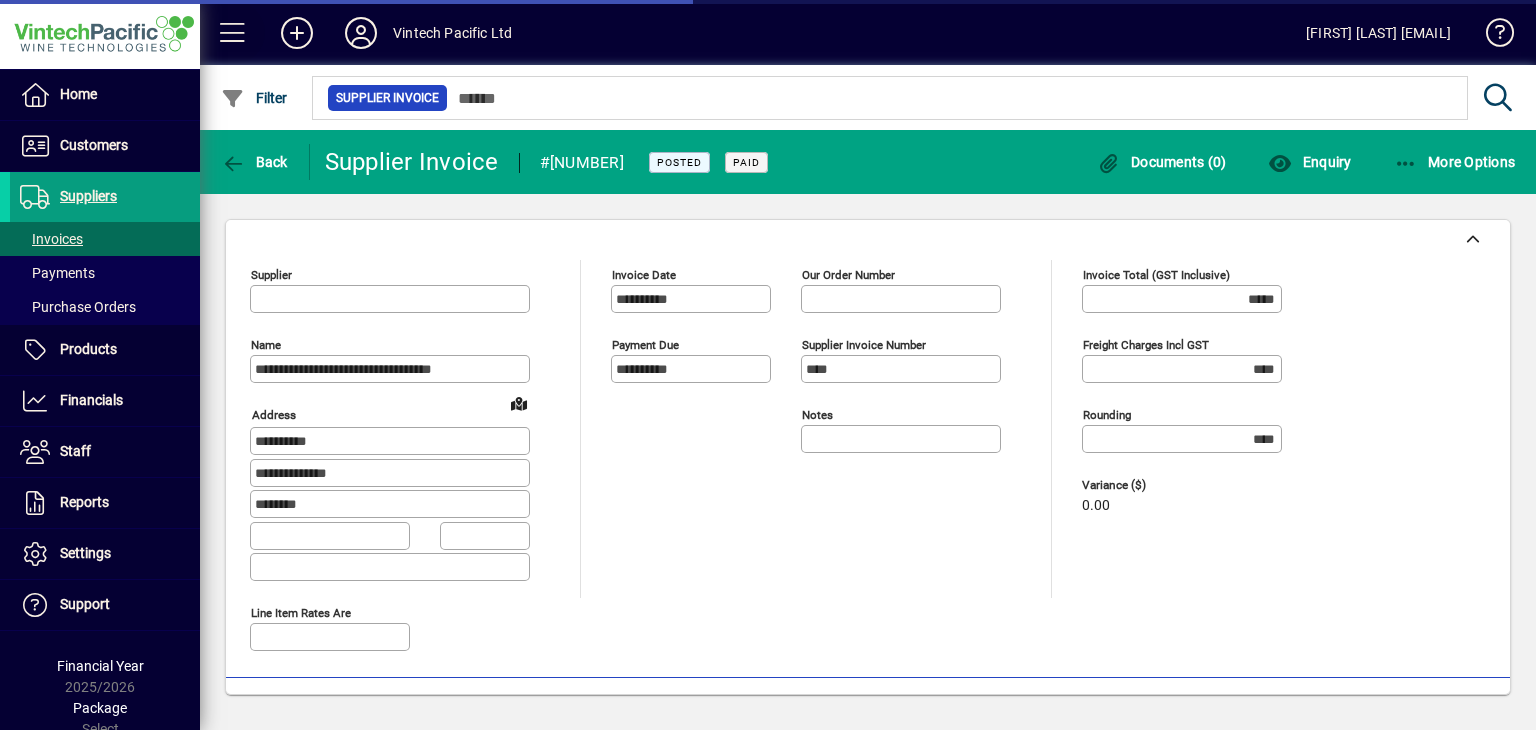 type on "**********" 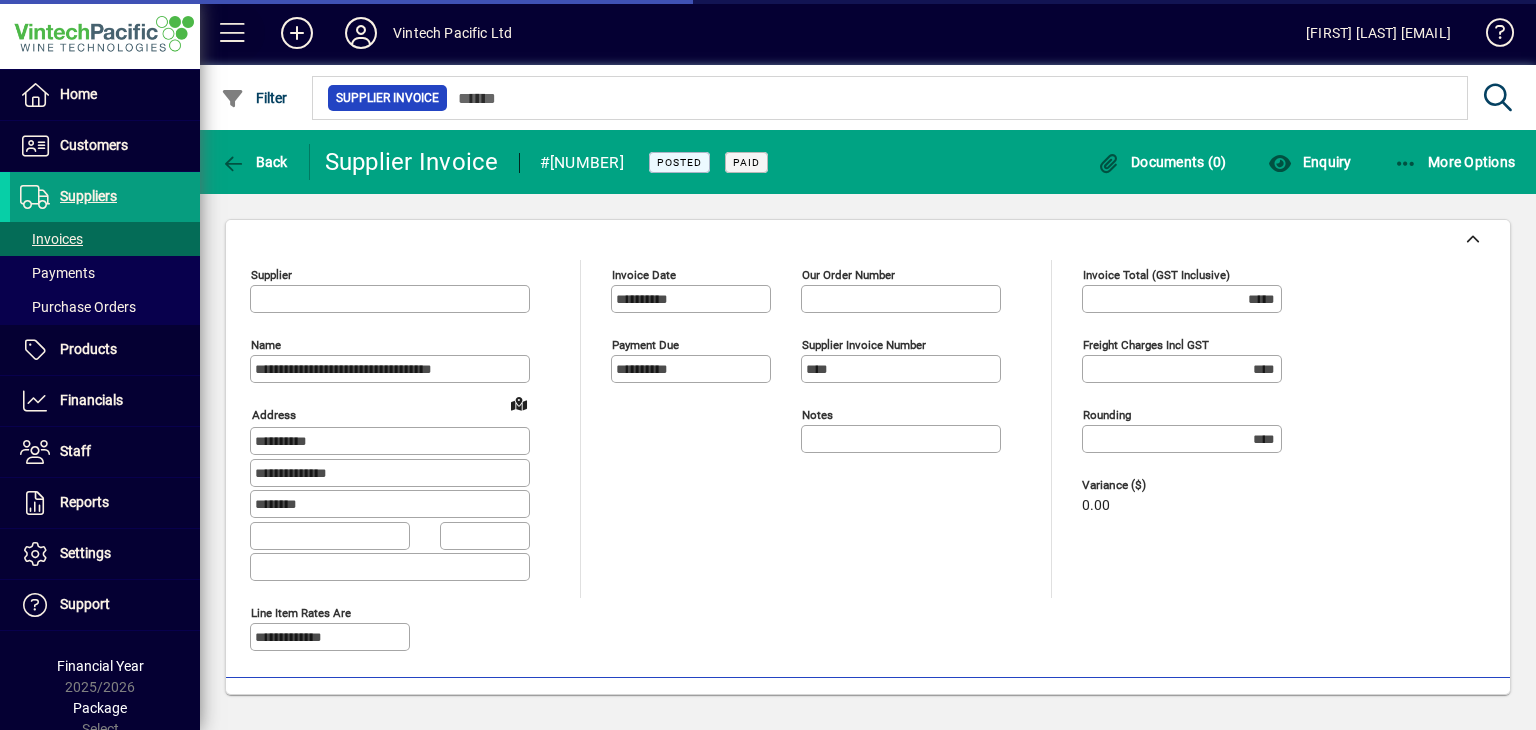type on "**********" 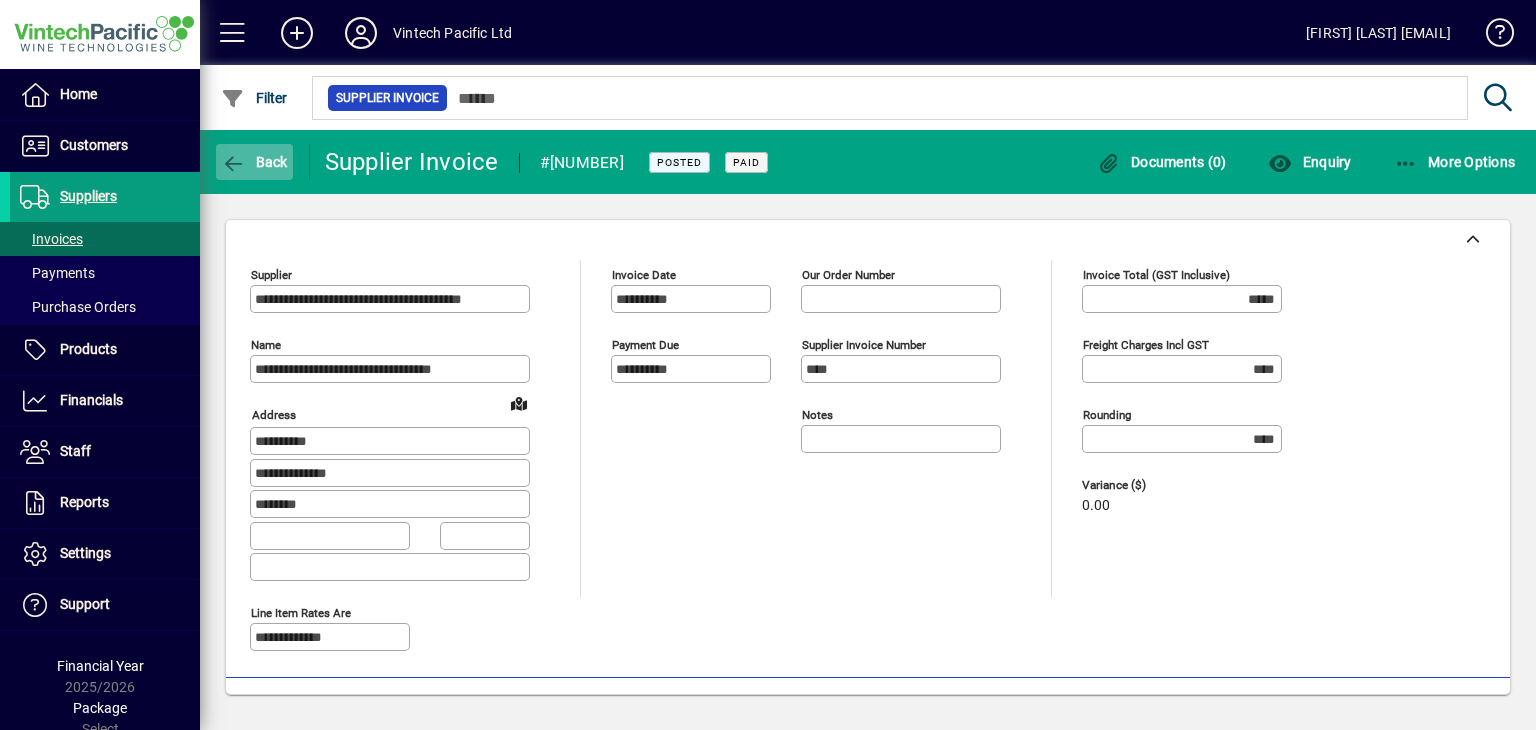click 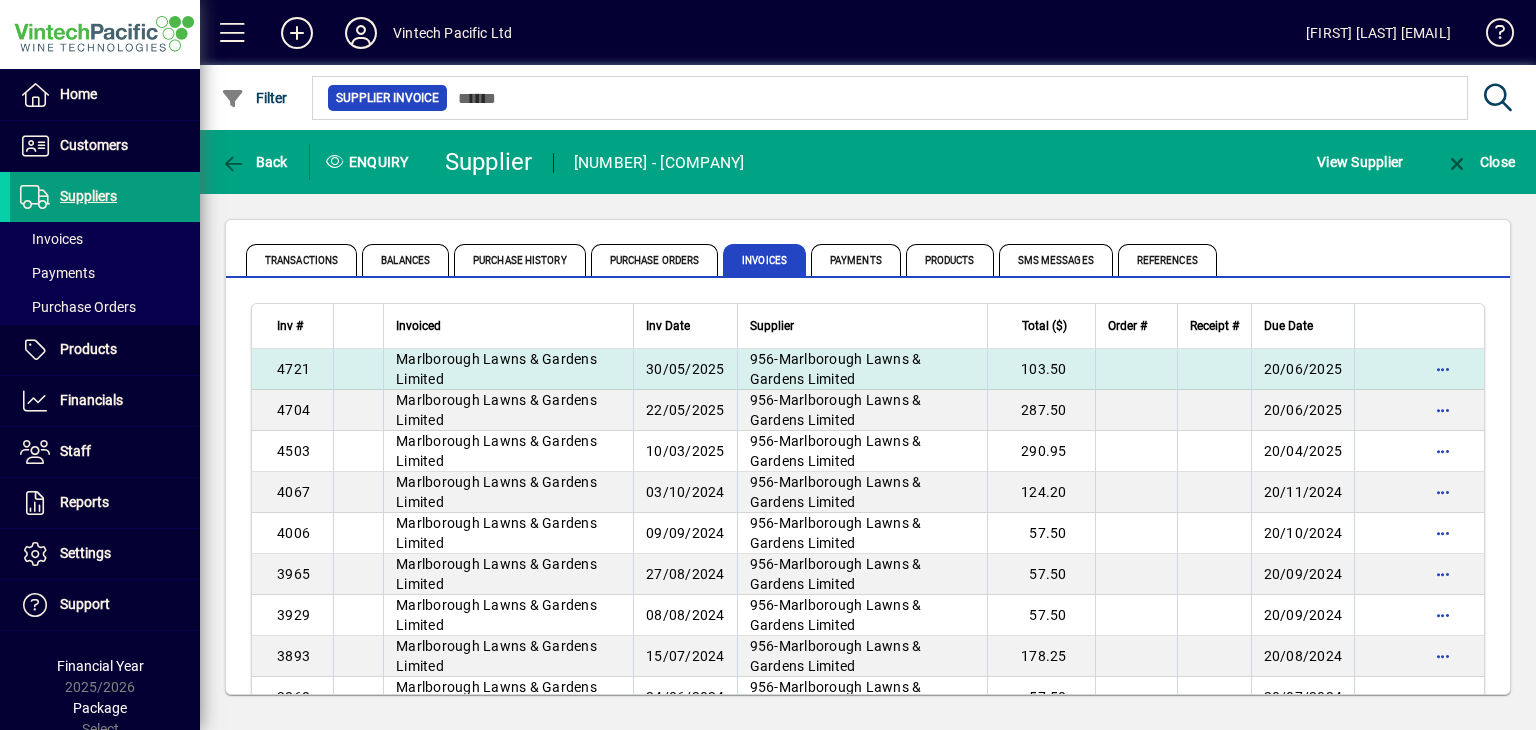 click on "Marlborough Lawns & Gardens Limited" at bounding box center [496, 369] 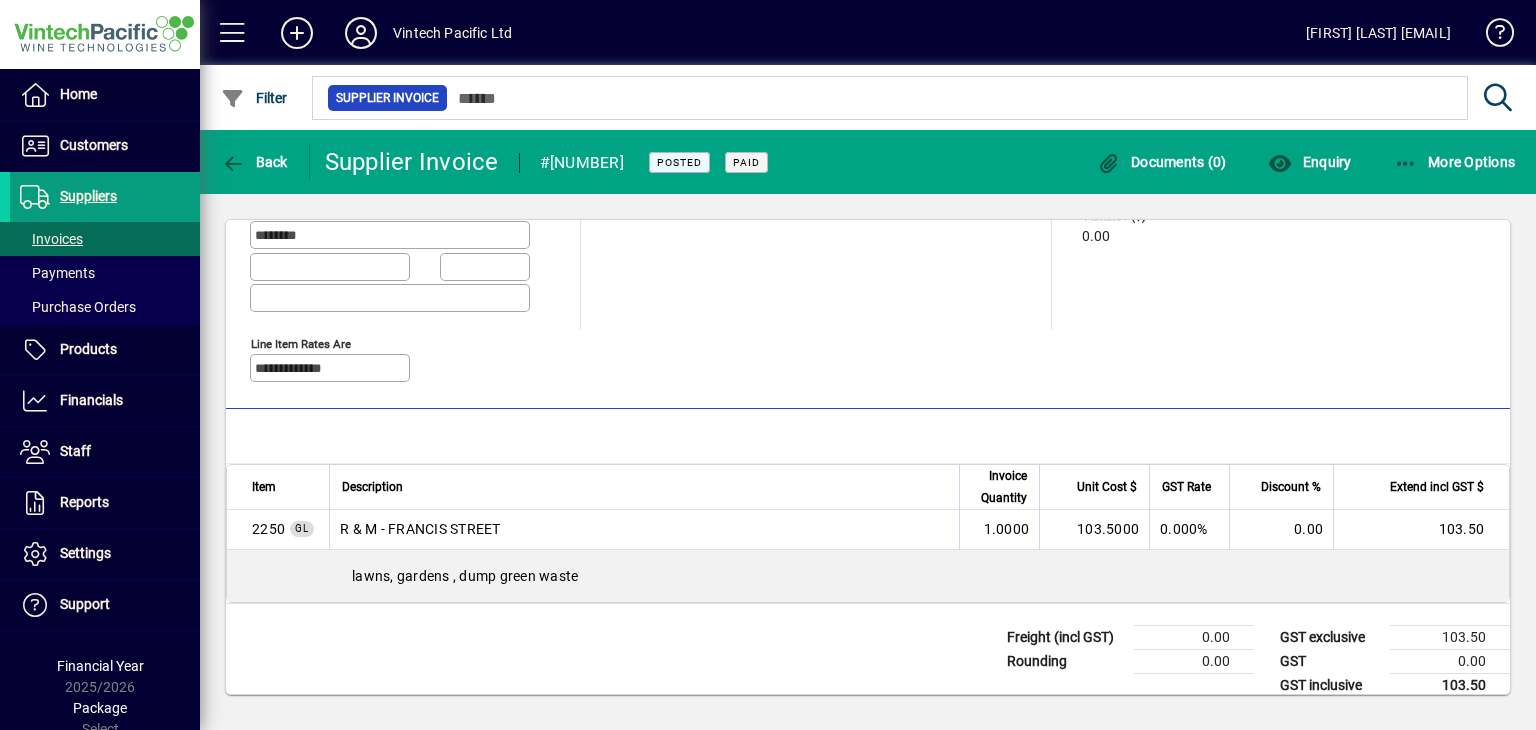 scroll, scrollTop: 286, scrollLeft: 0, axis: vertical 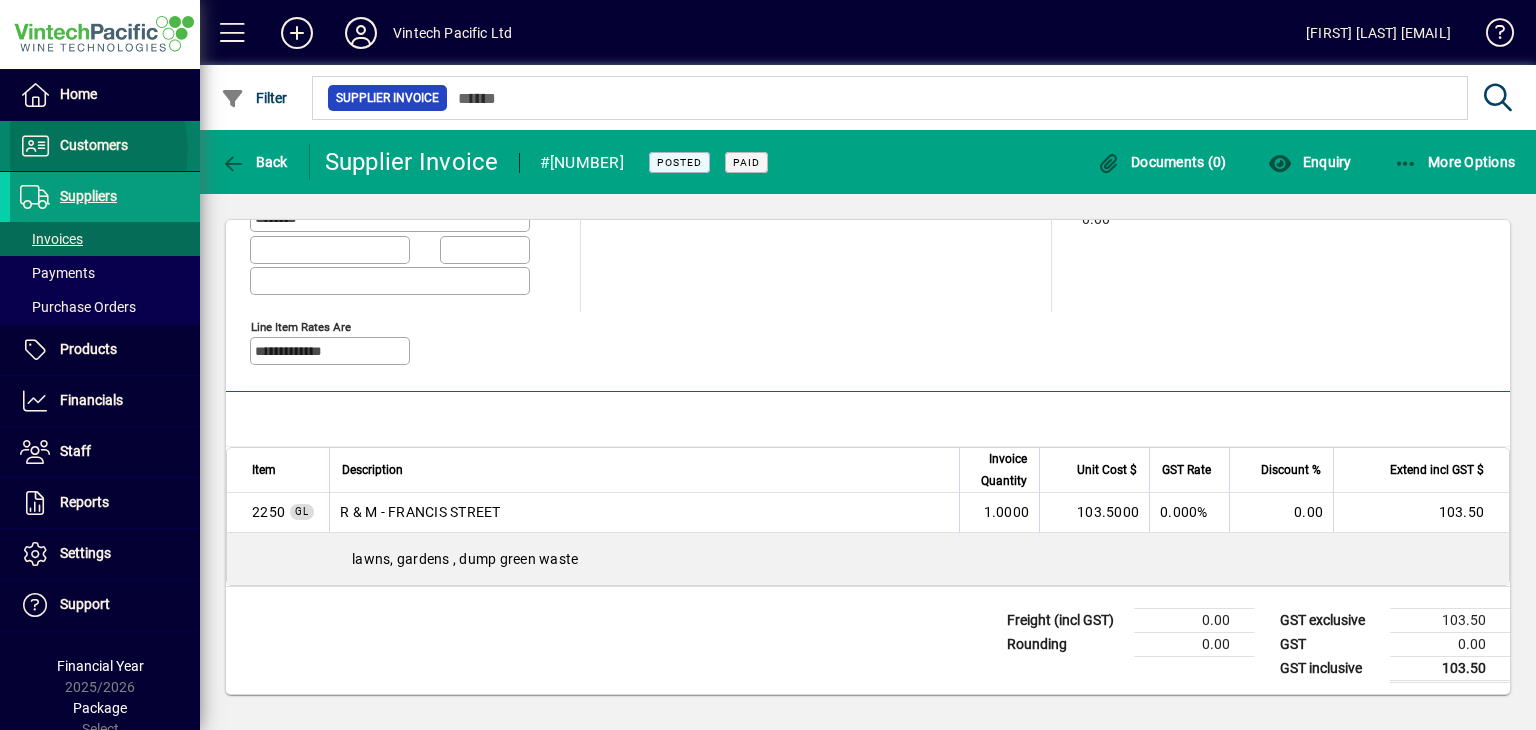 click on "Customers" at bounding box center (94, 145) 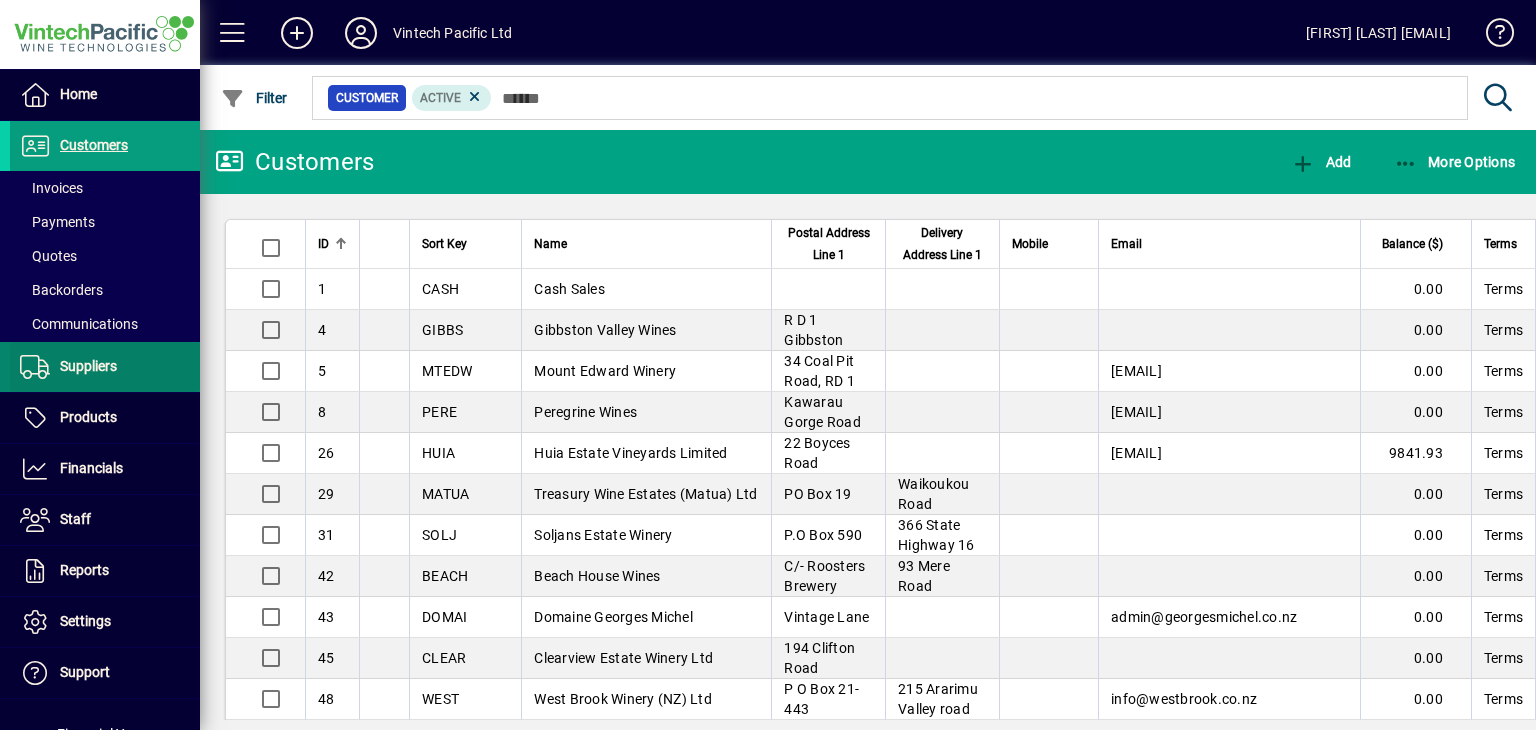 click on "Suppliers" at bounding box center [63, 367] 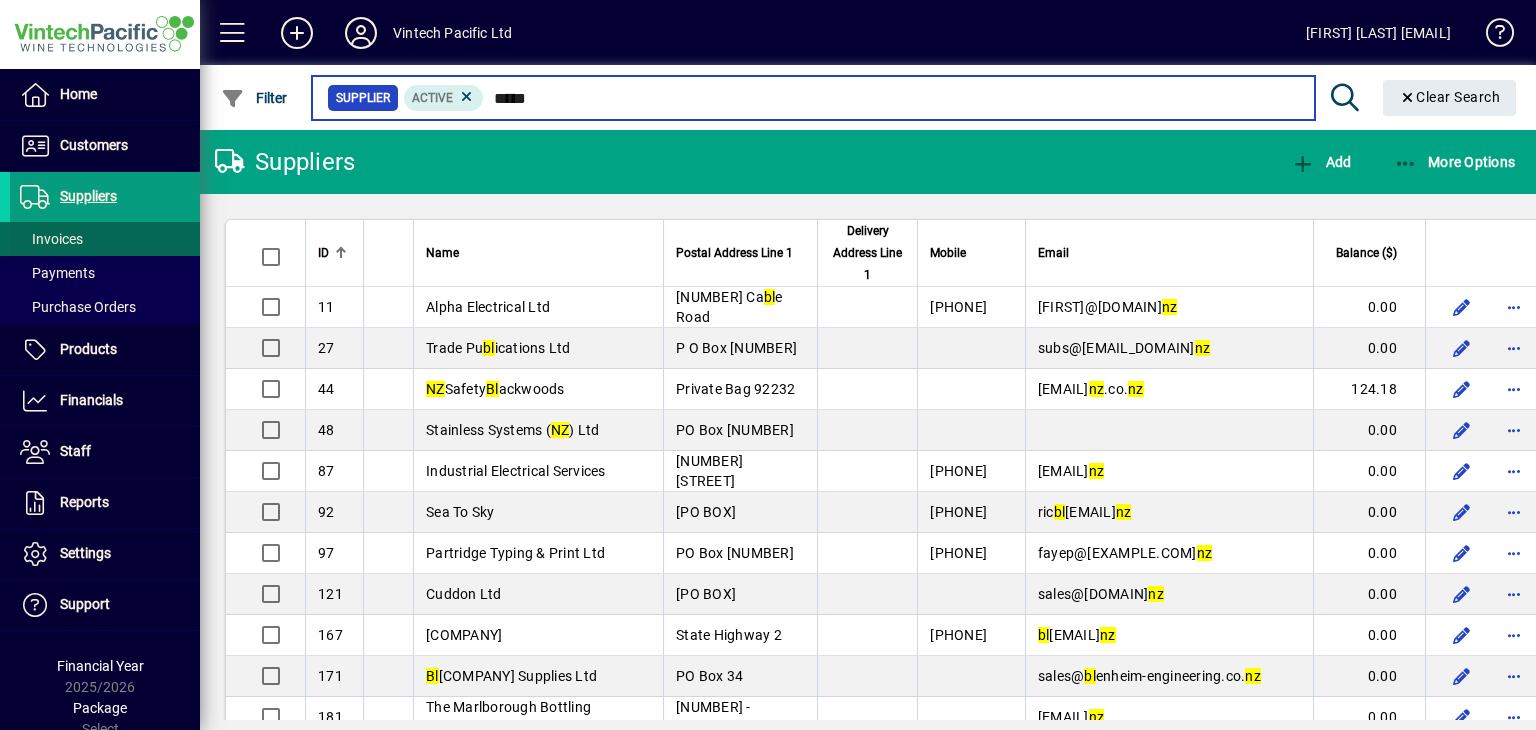 type on "*****" 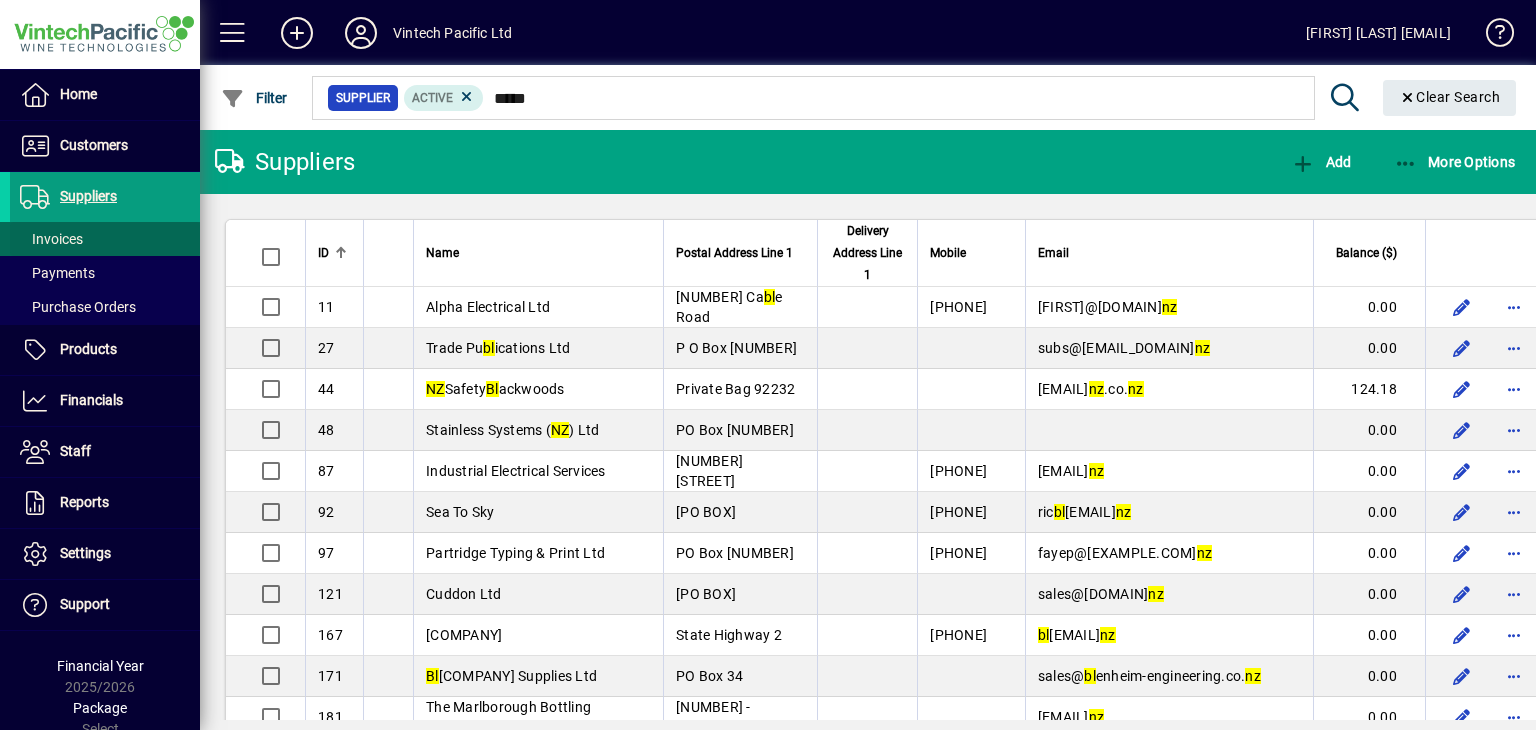 click on "Invoices" at bounding box center (51, 239) 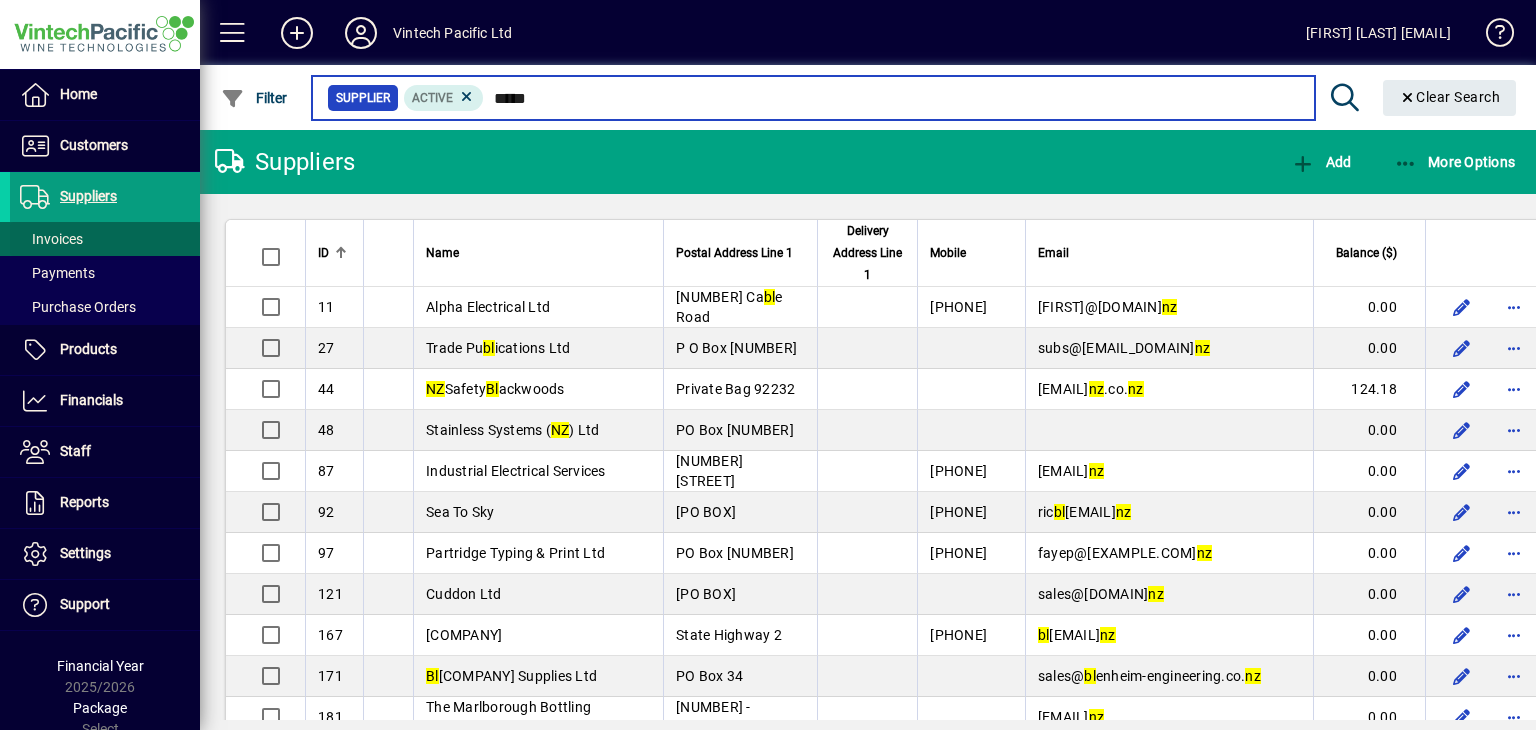 type 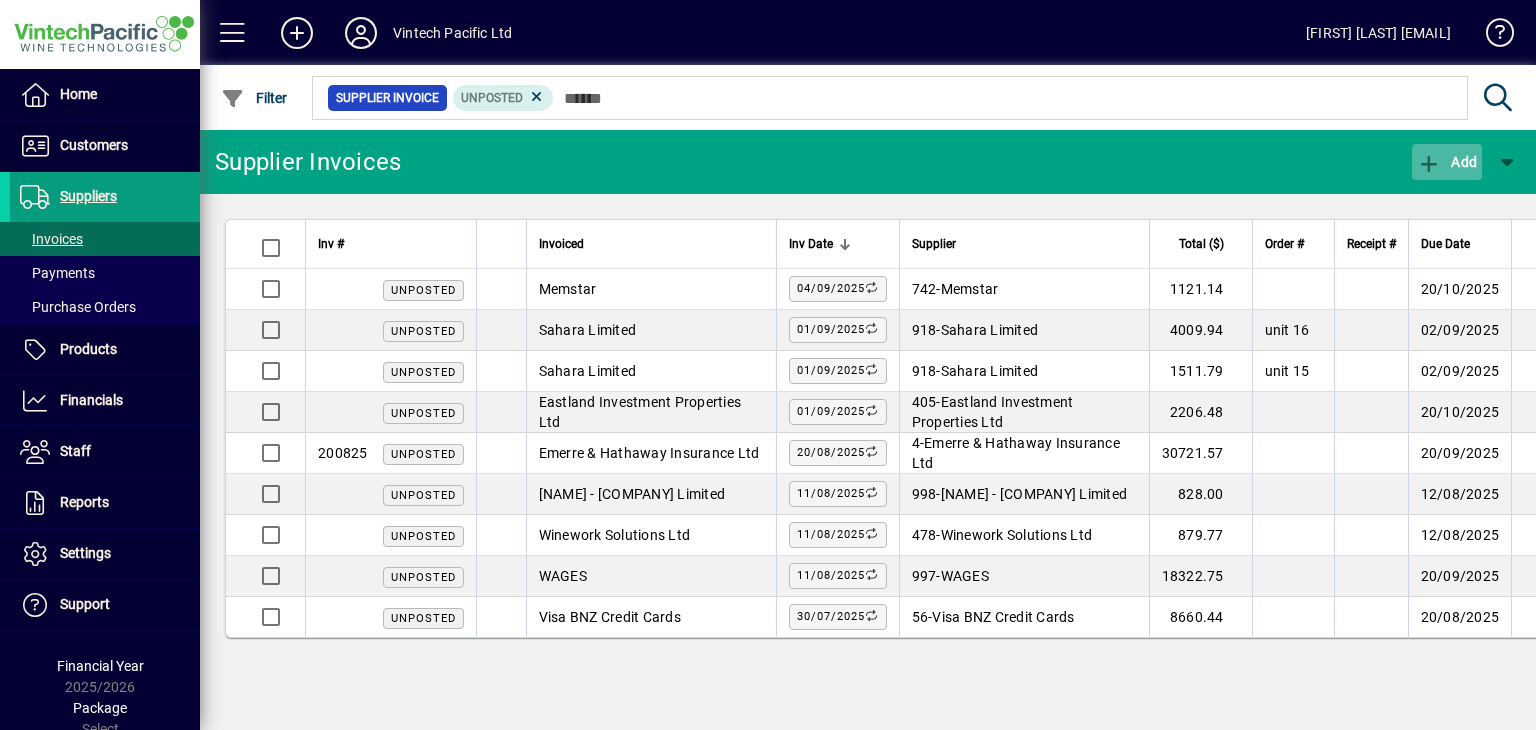 click 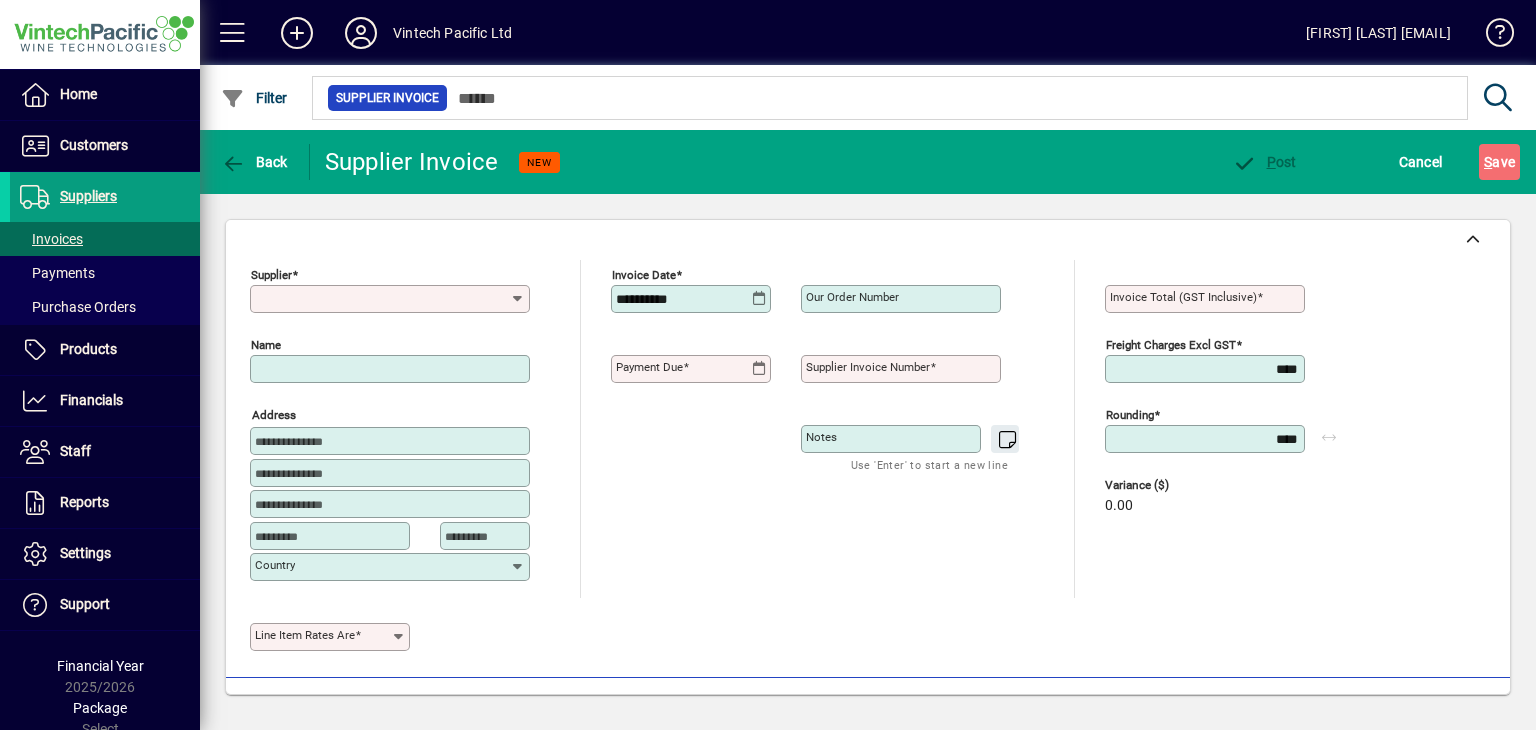 type on "**********" 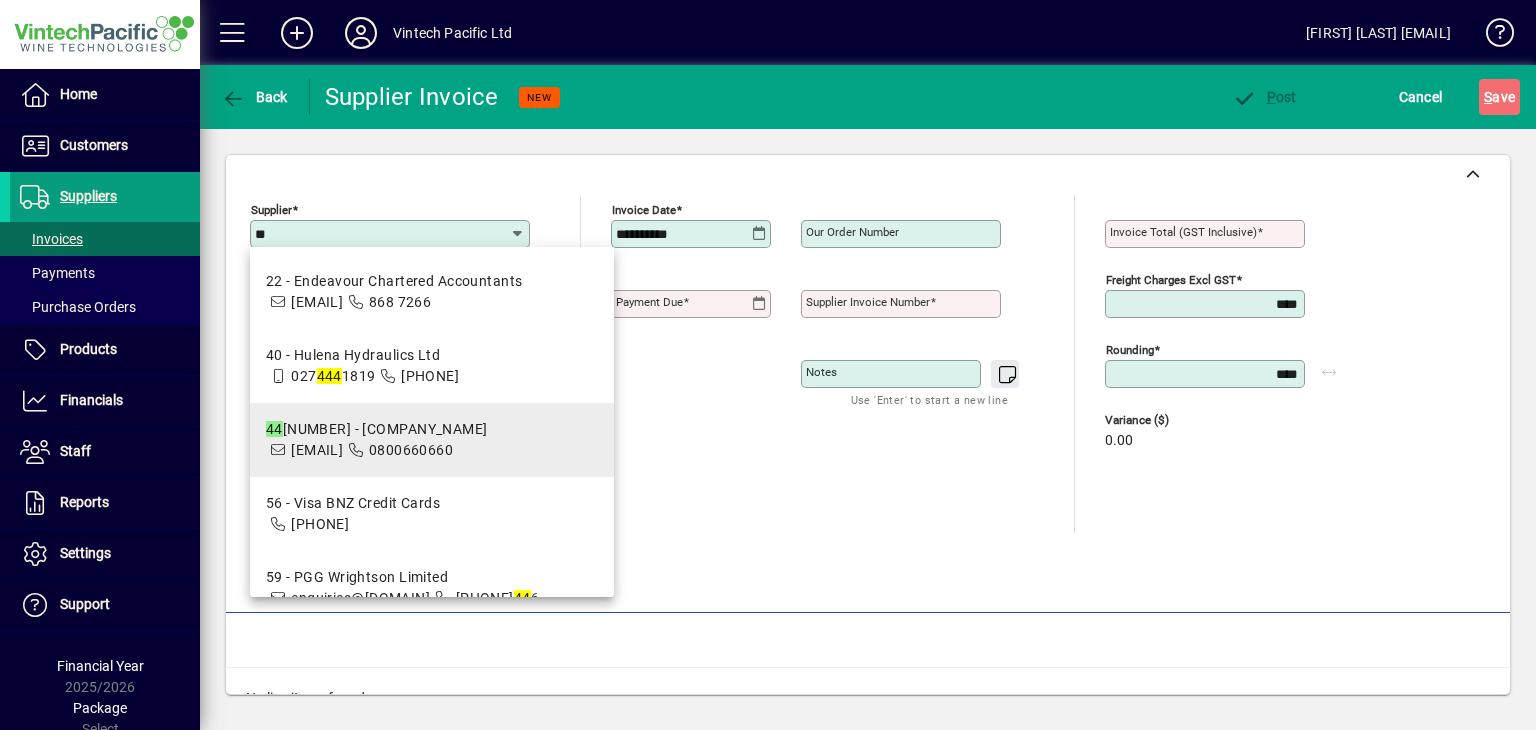 click on "[EMAIL]" at bounding box center [317, 450] 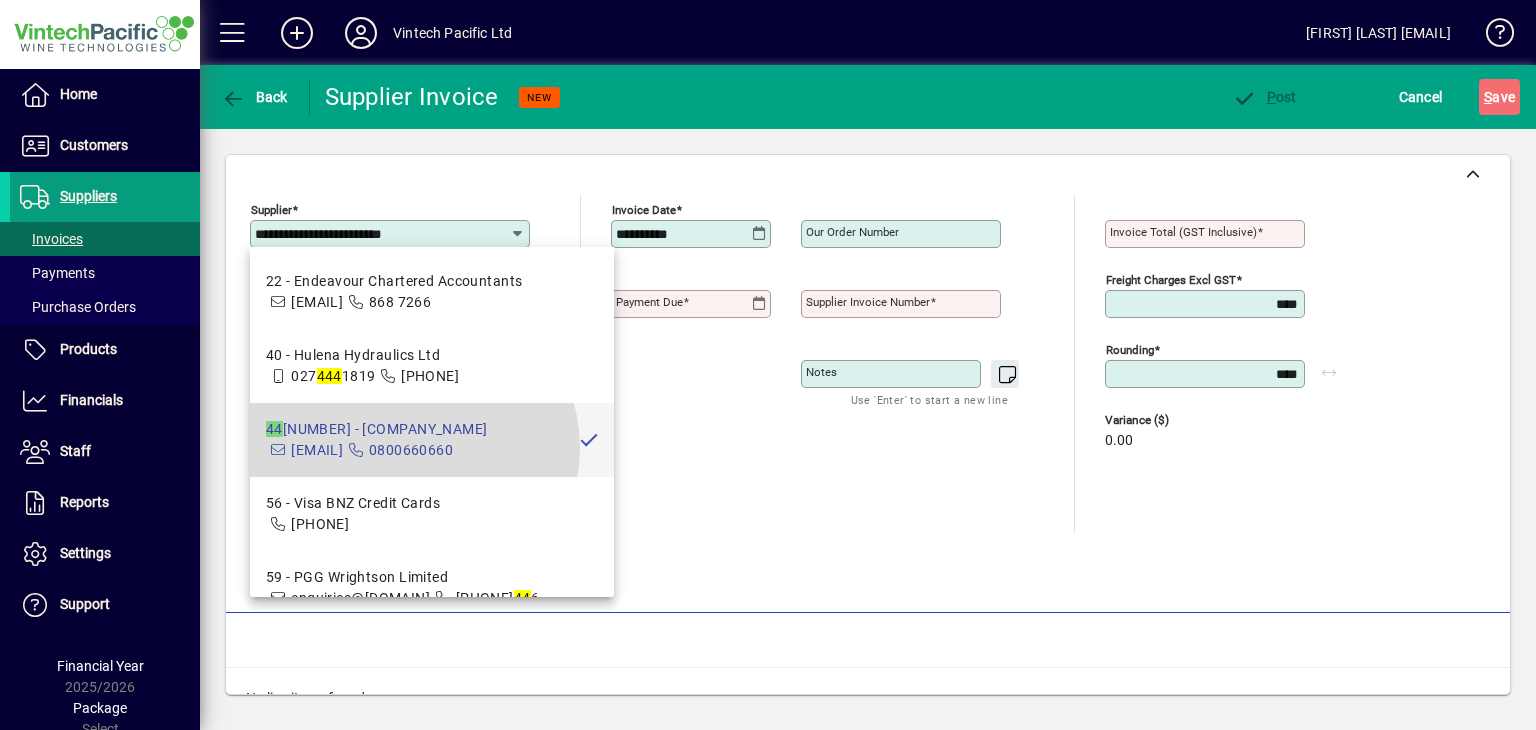type on "**********" 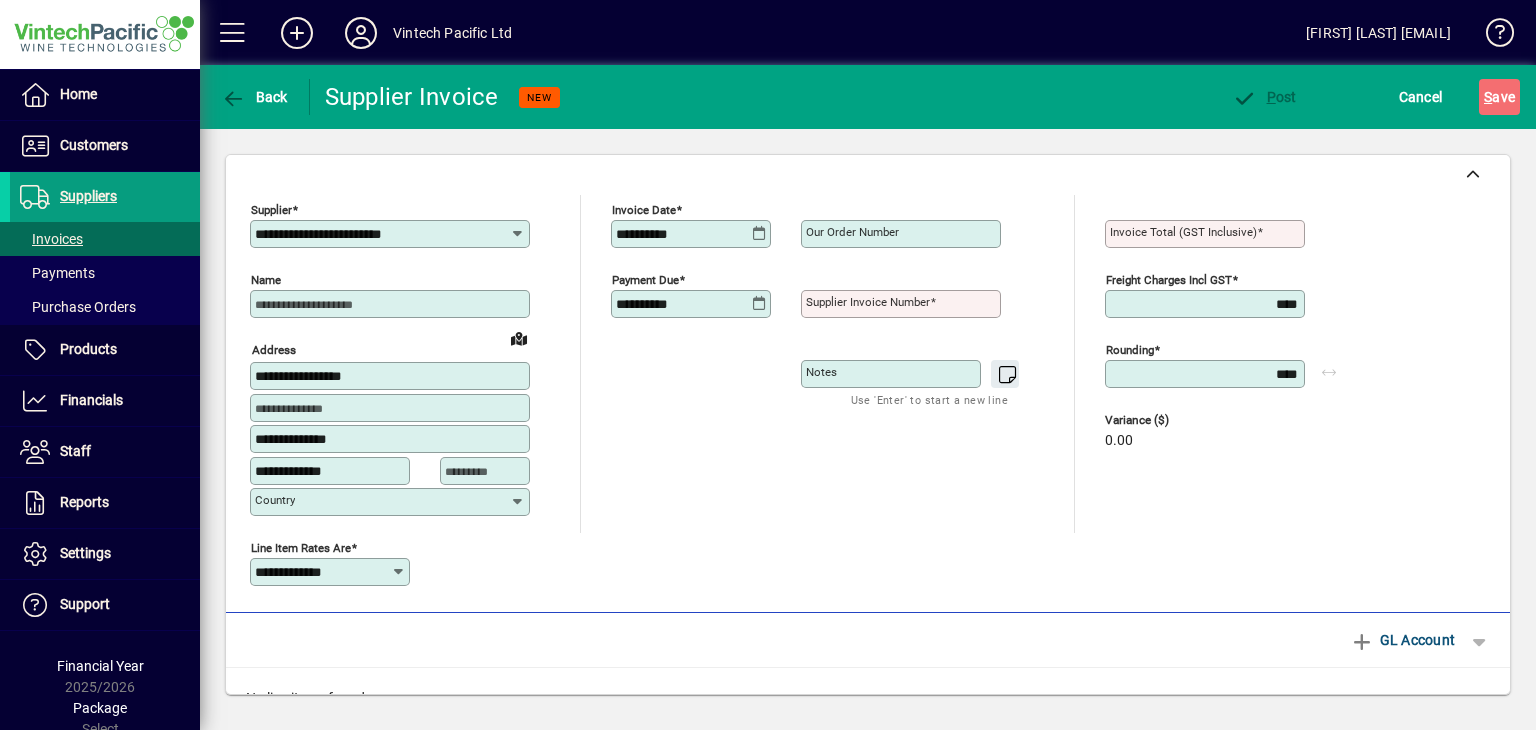 type on "**********" 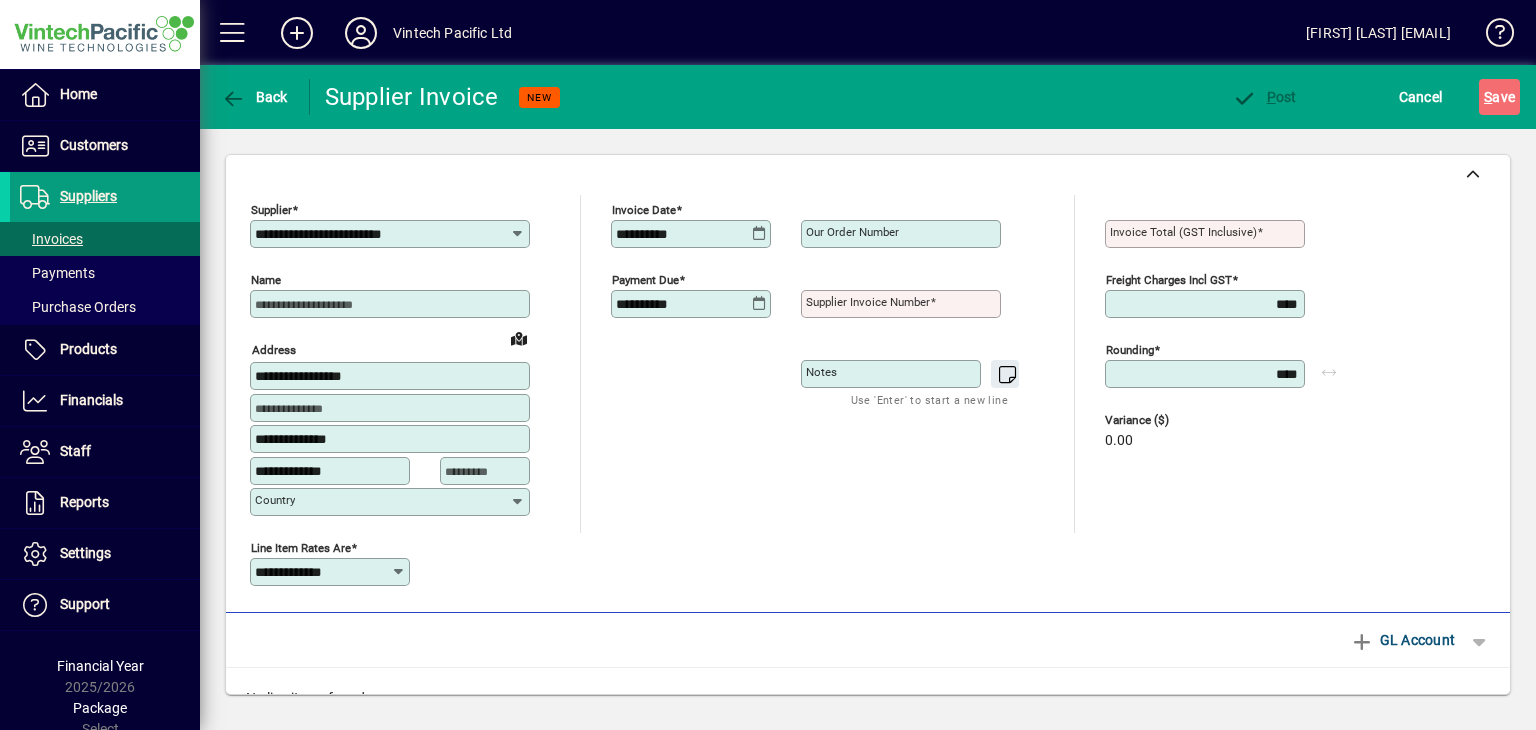 click 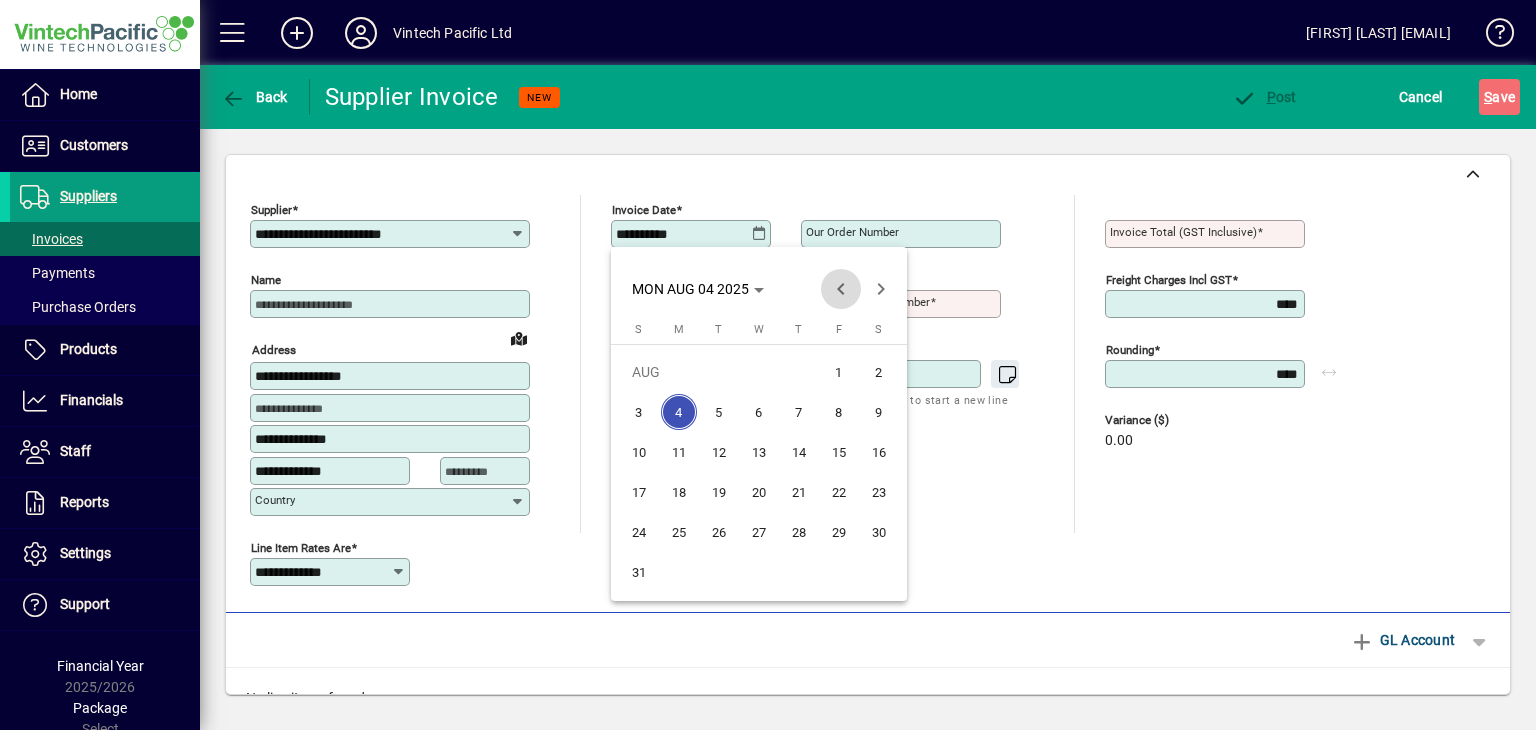 click at bounding box center (841, 289) 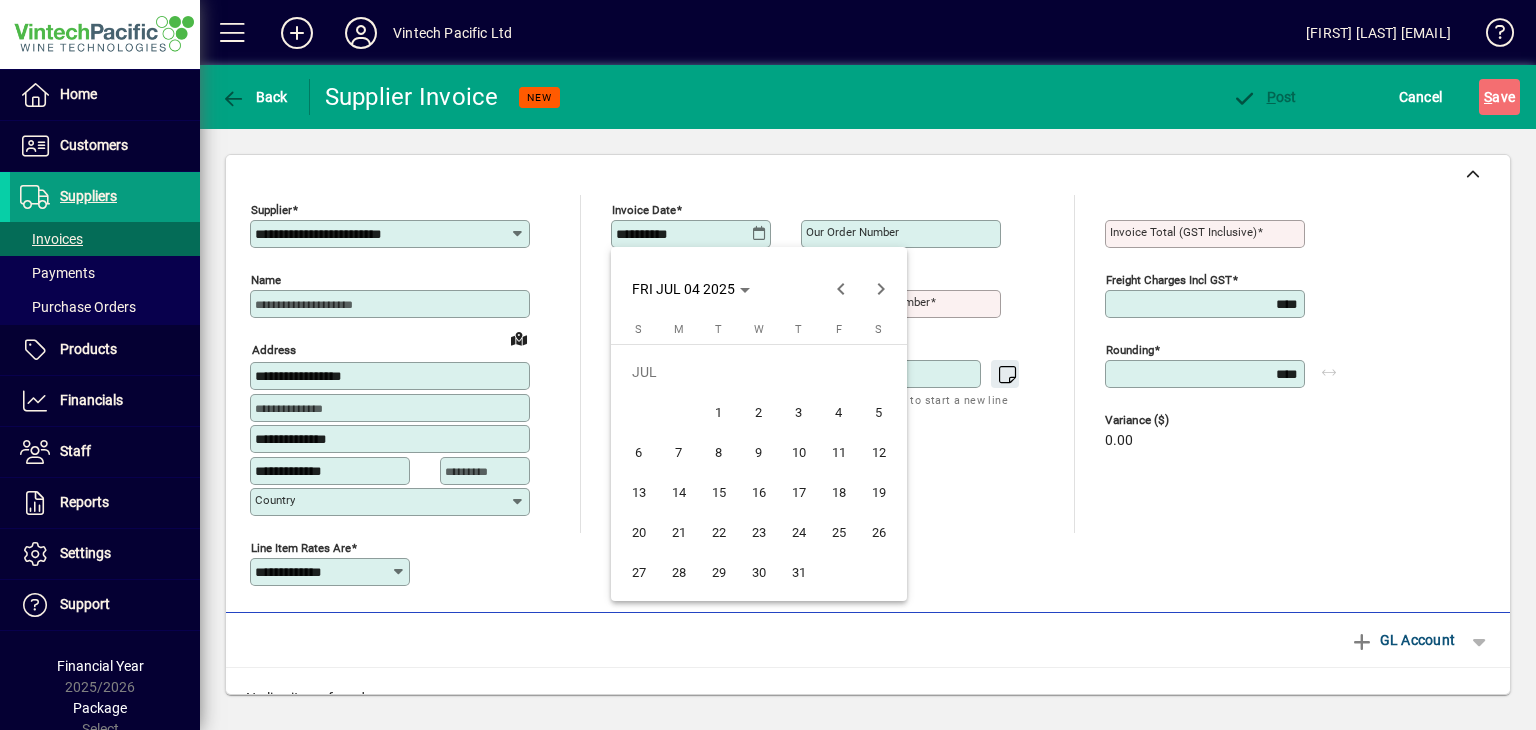 click on "31" at bounding box center [799, 572] 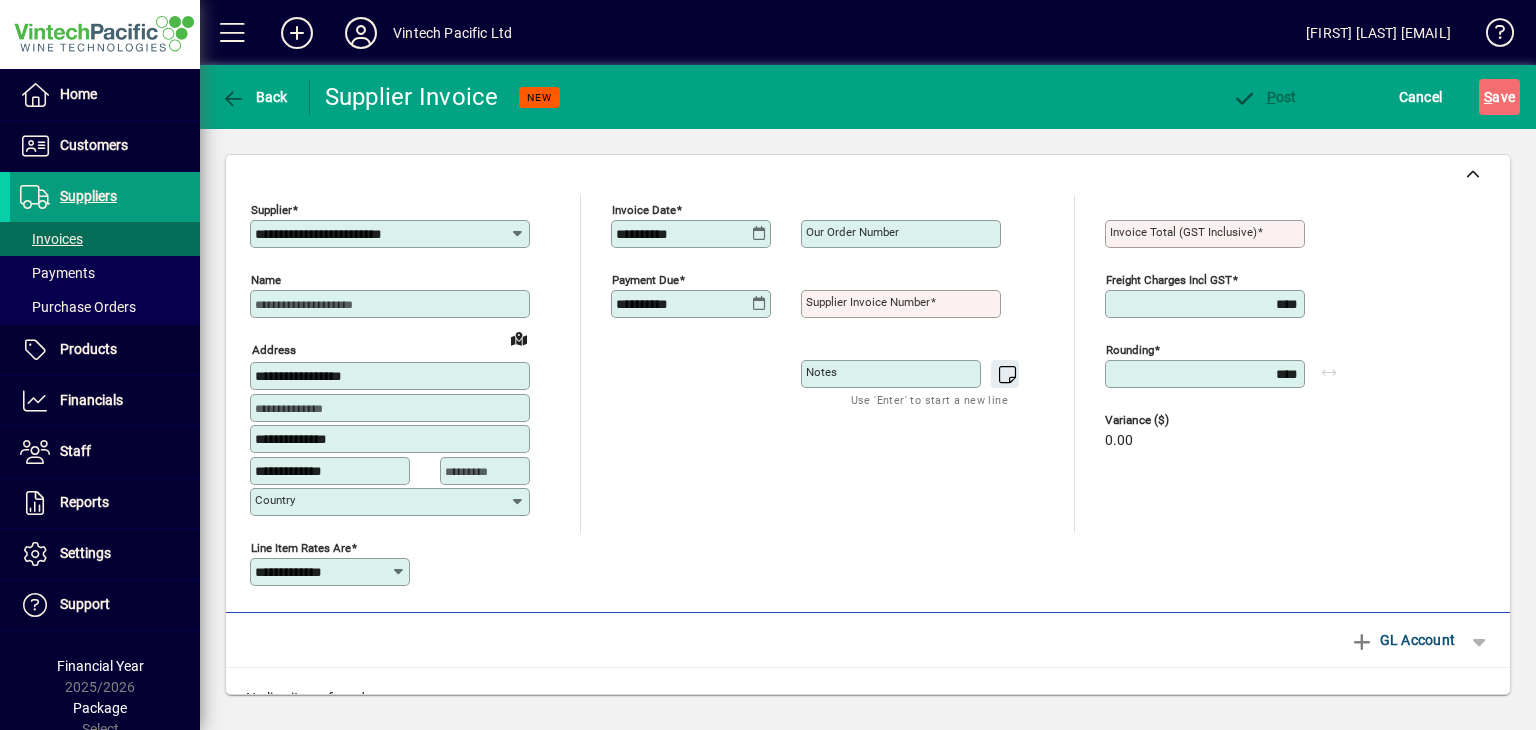click on "Our order number" at bounding box center (852, 232) 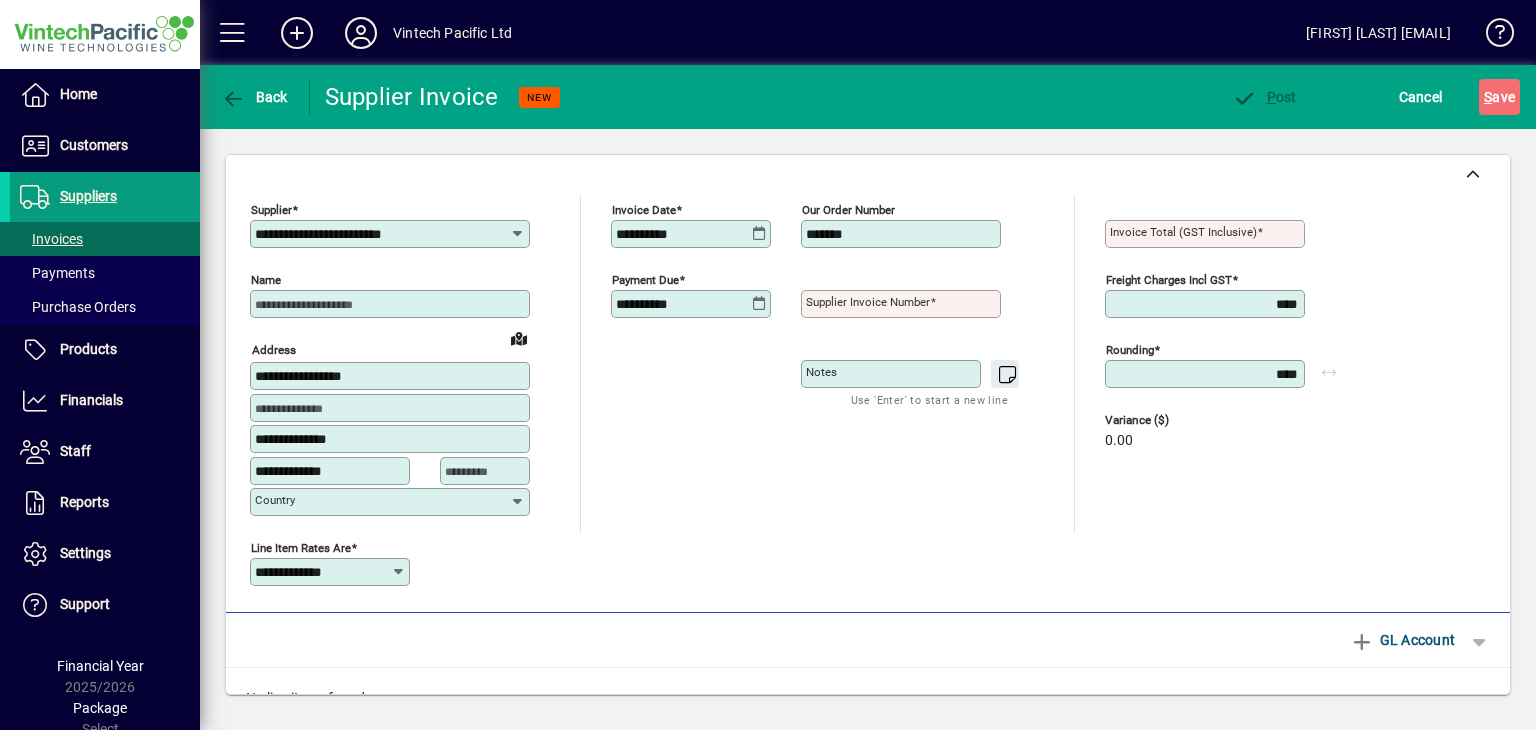 type on "*******" 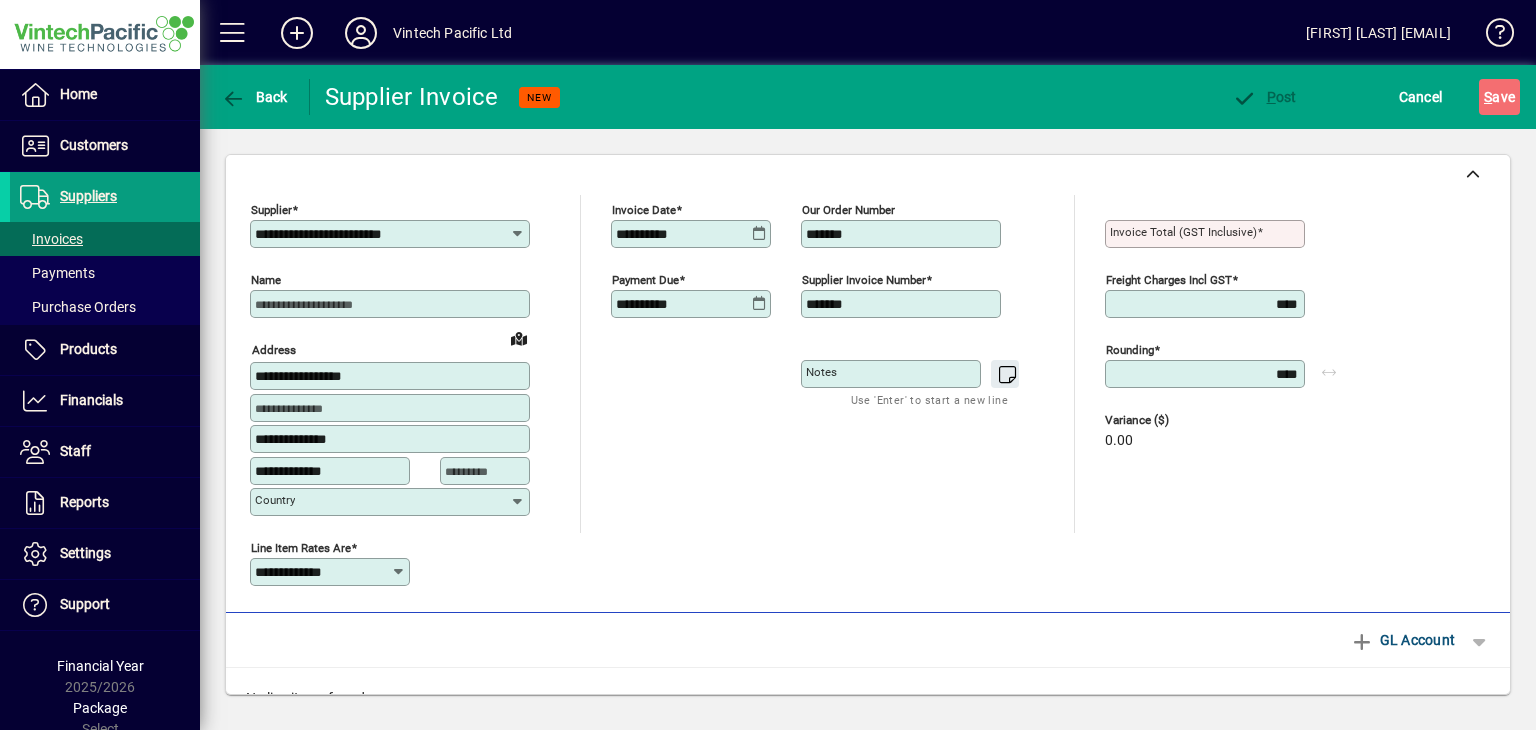 type on "*******" 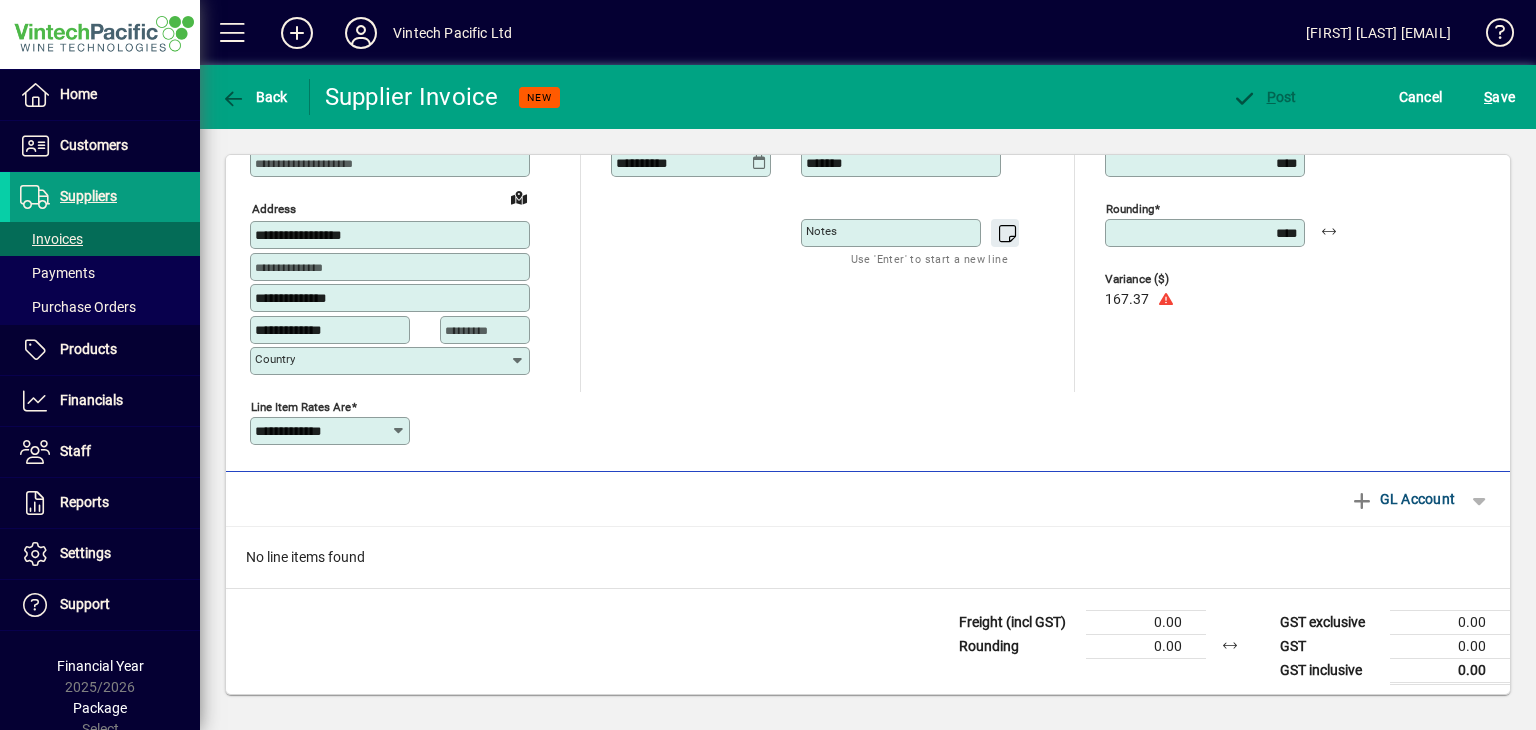 scroll, scrollTop: 144, scrollLeft: 0, axis: vertical 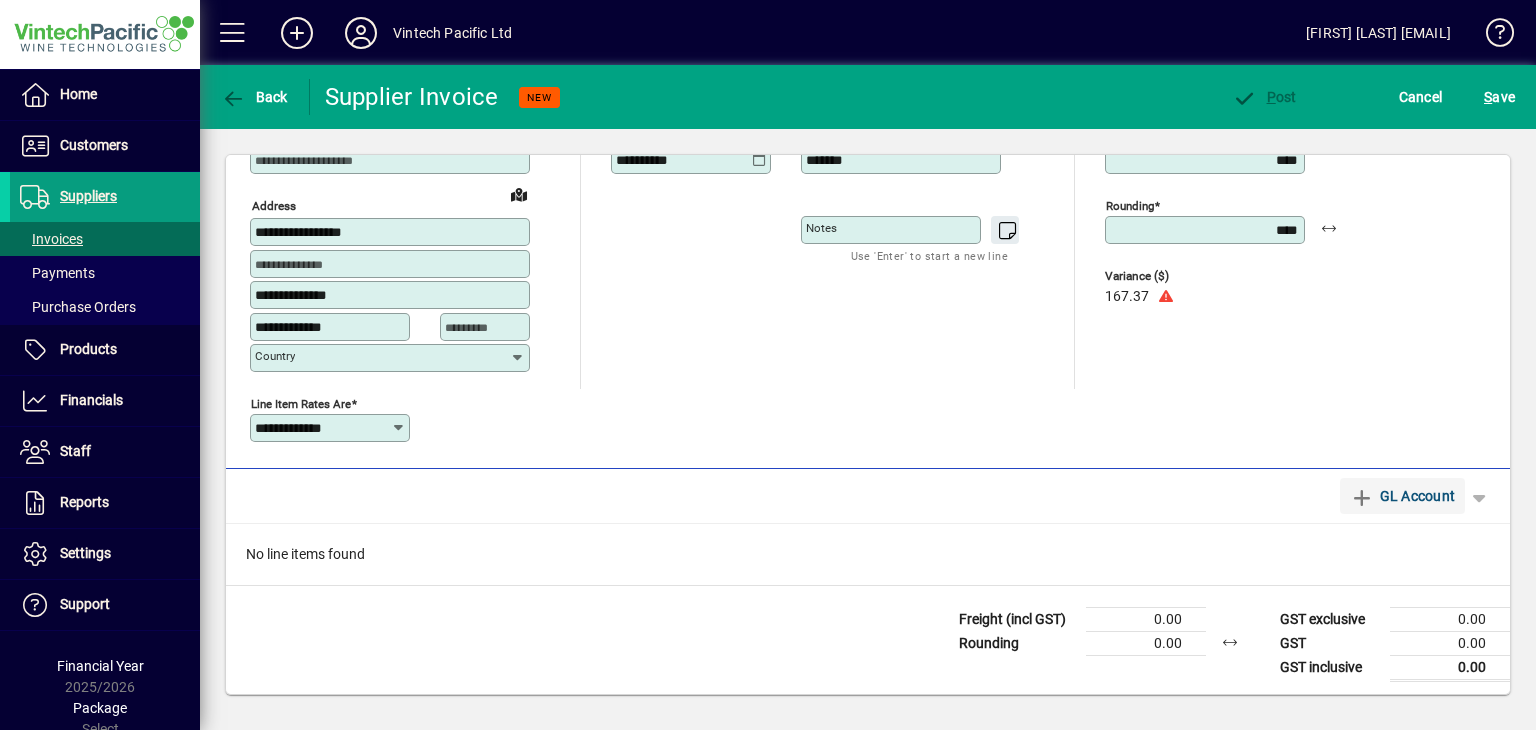 type on "******" 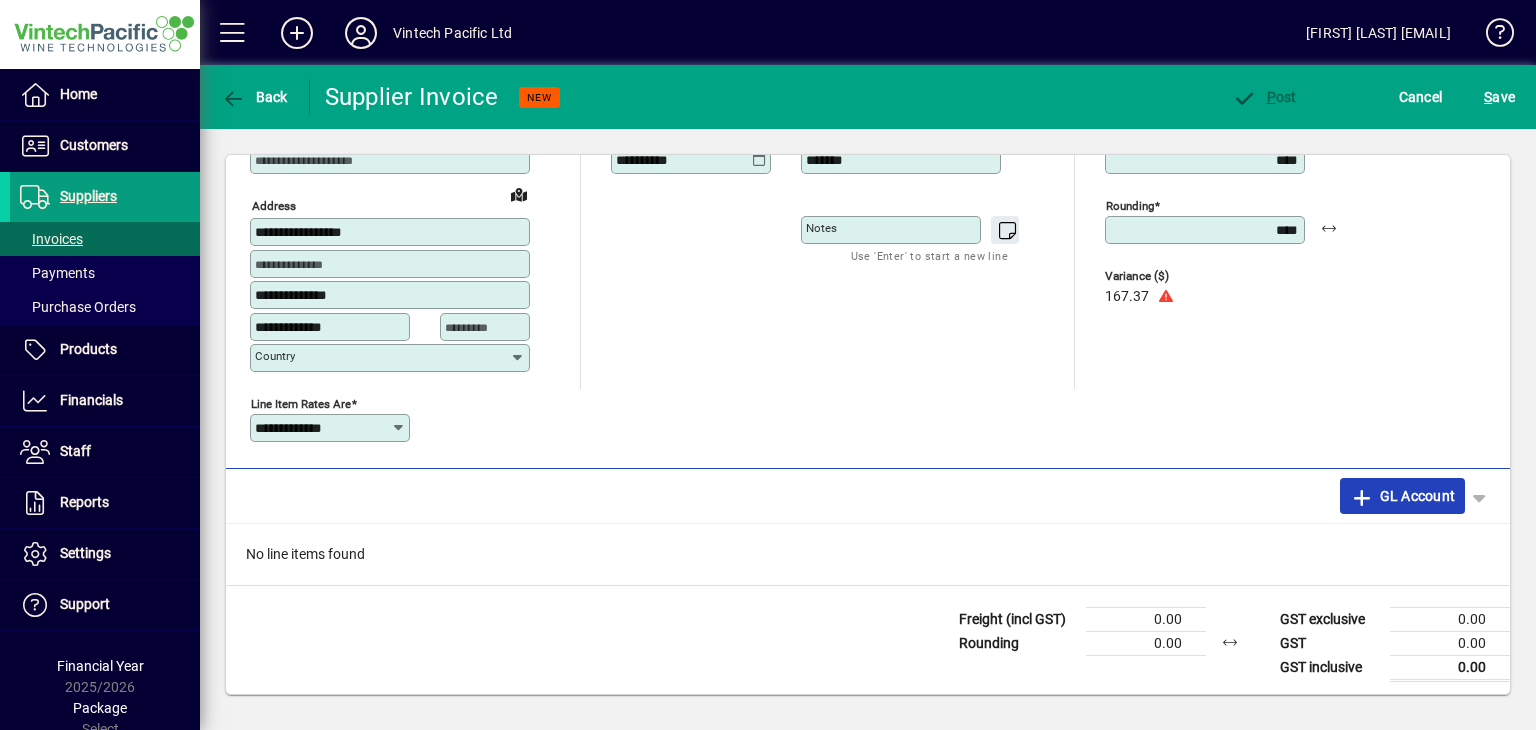click on "GL Account" 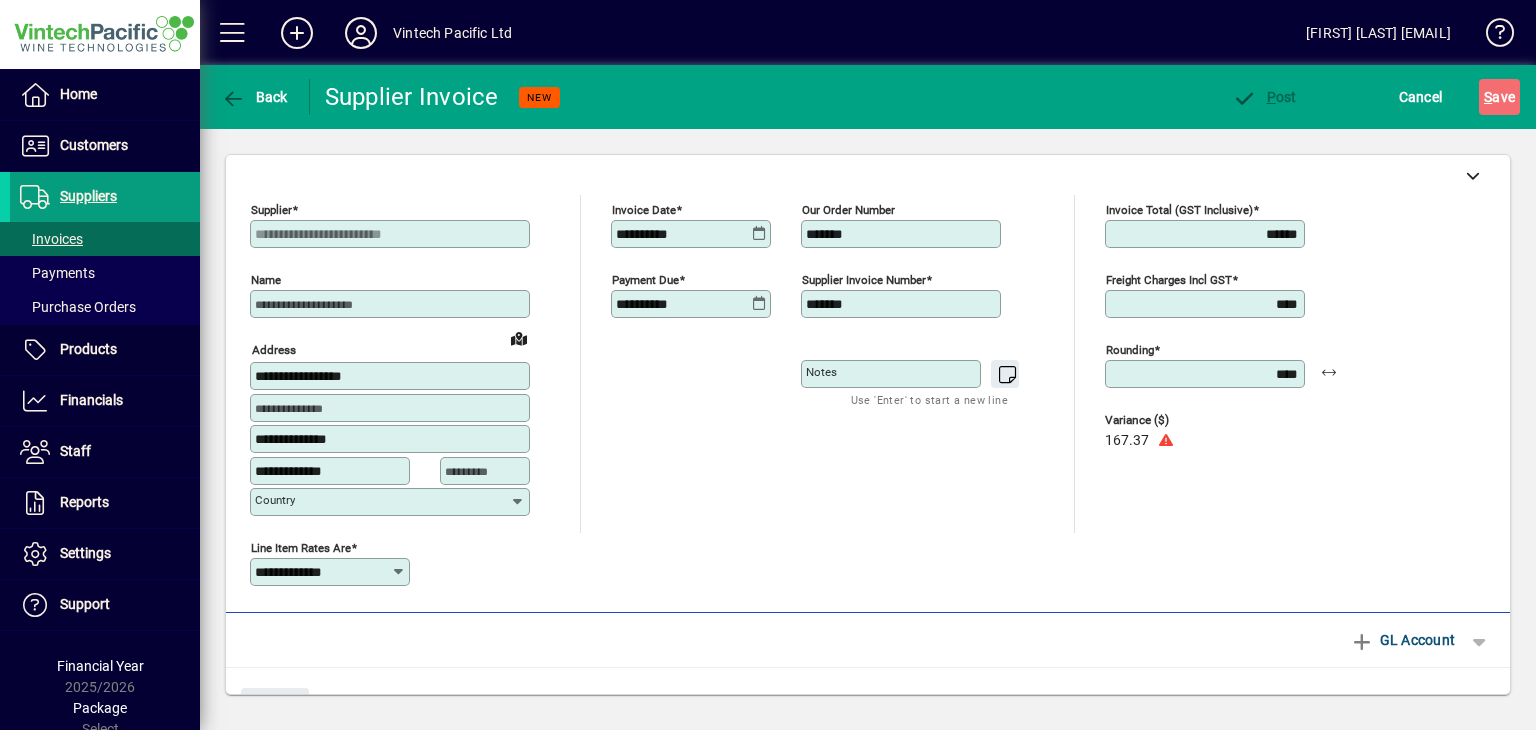 scroll, scrollTop: 0, scrollLeft: 0, axis: both 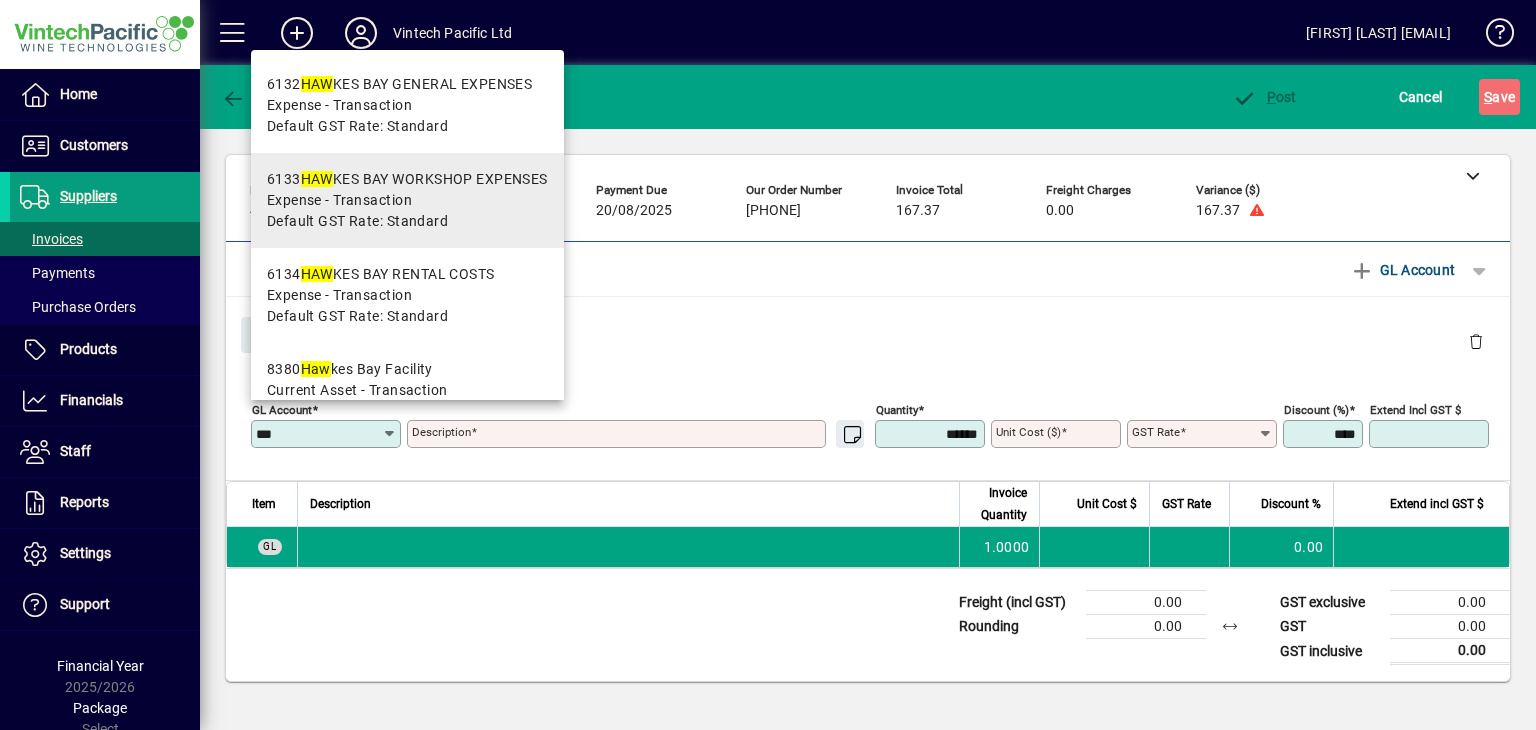 click on "Expense - Transaction" at bounding box center (407, 200) 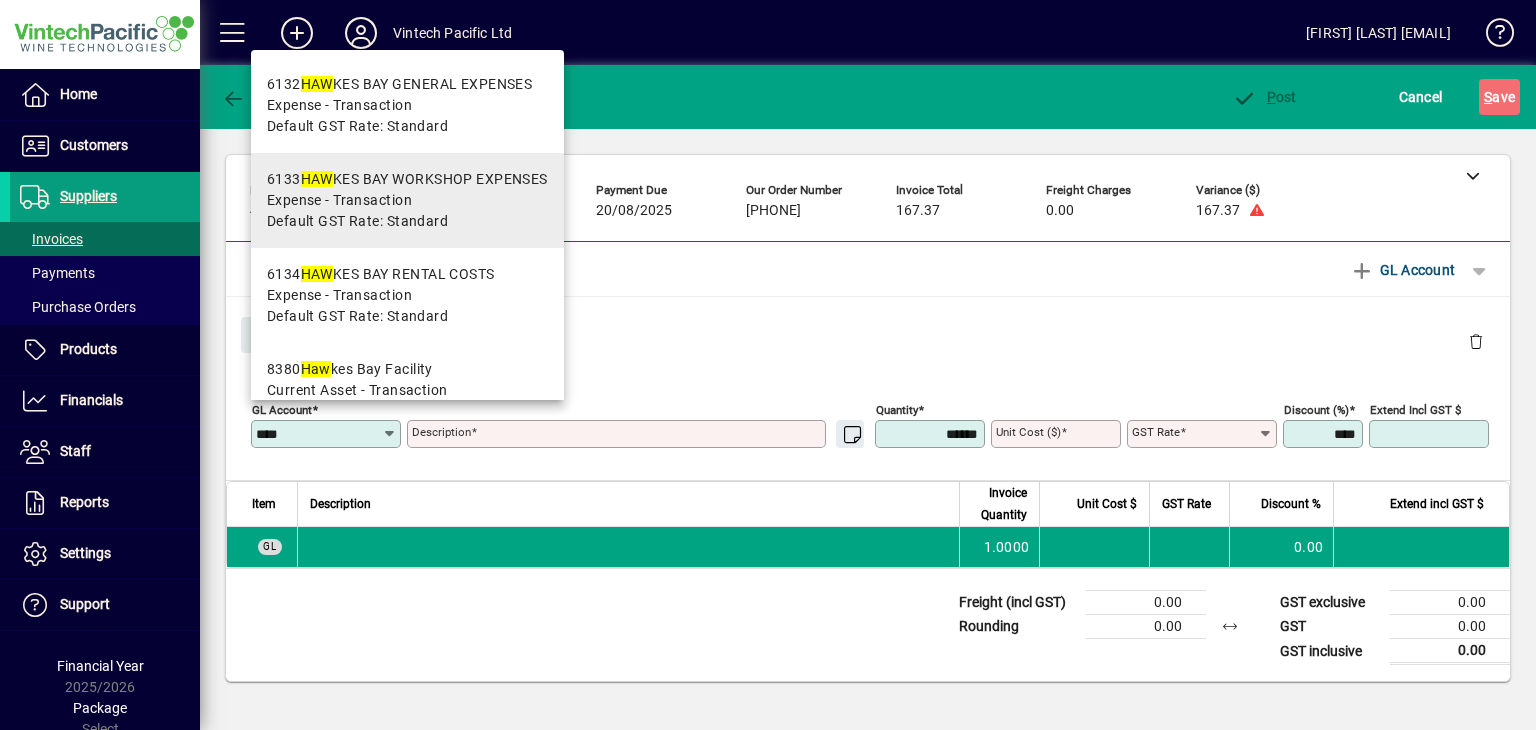 type on "**********" 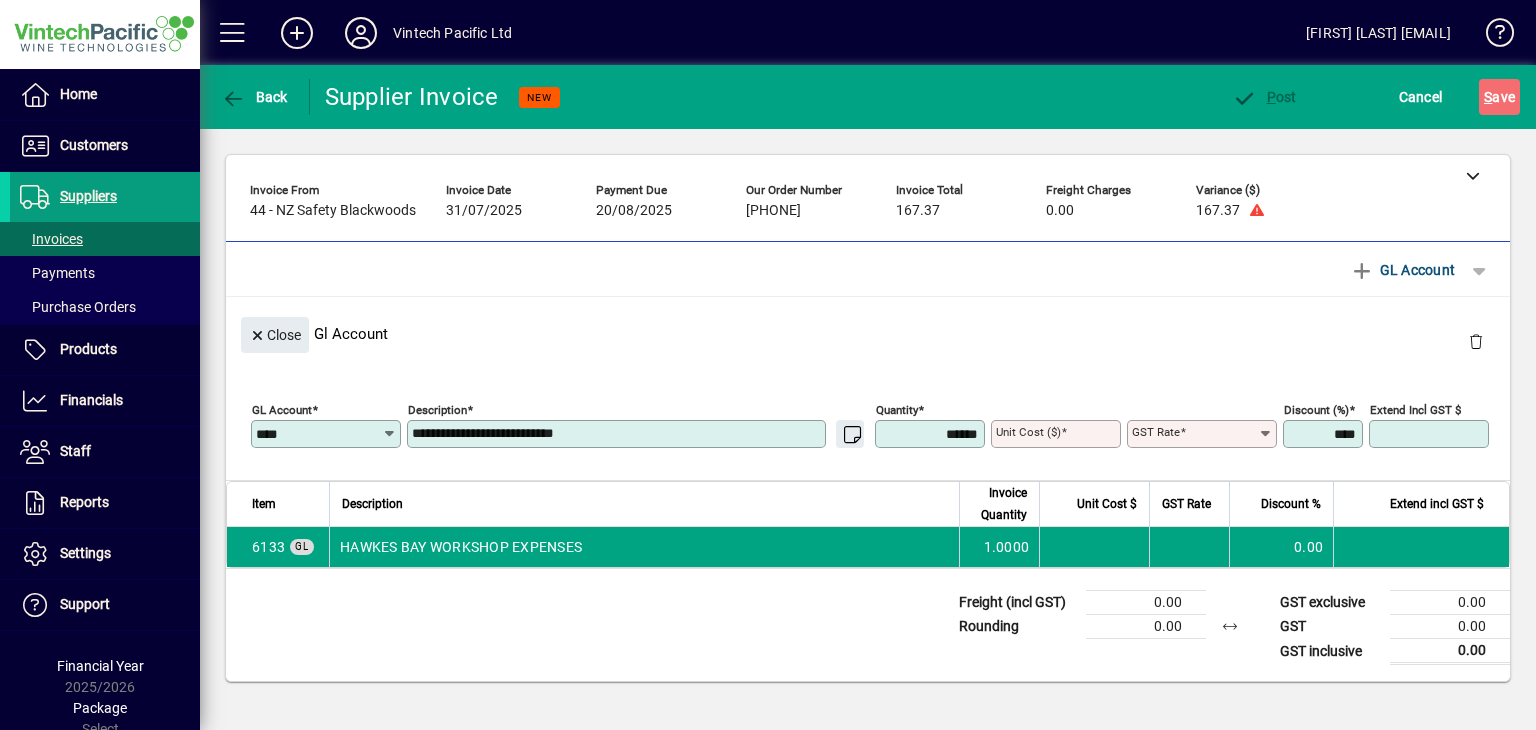 type on "****" 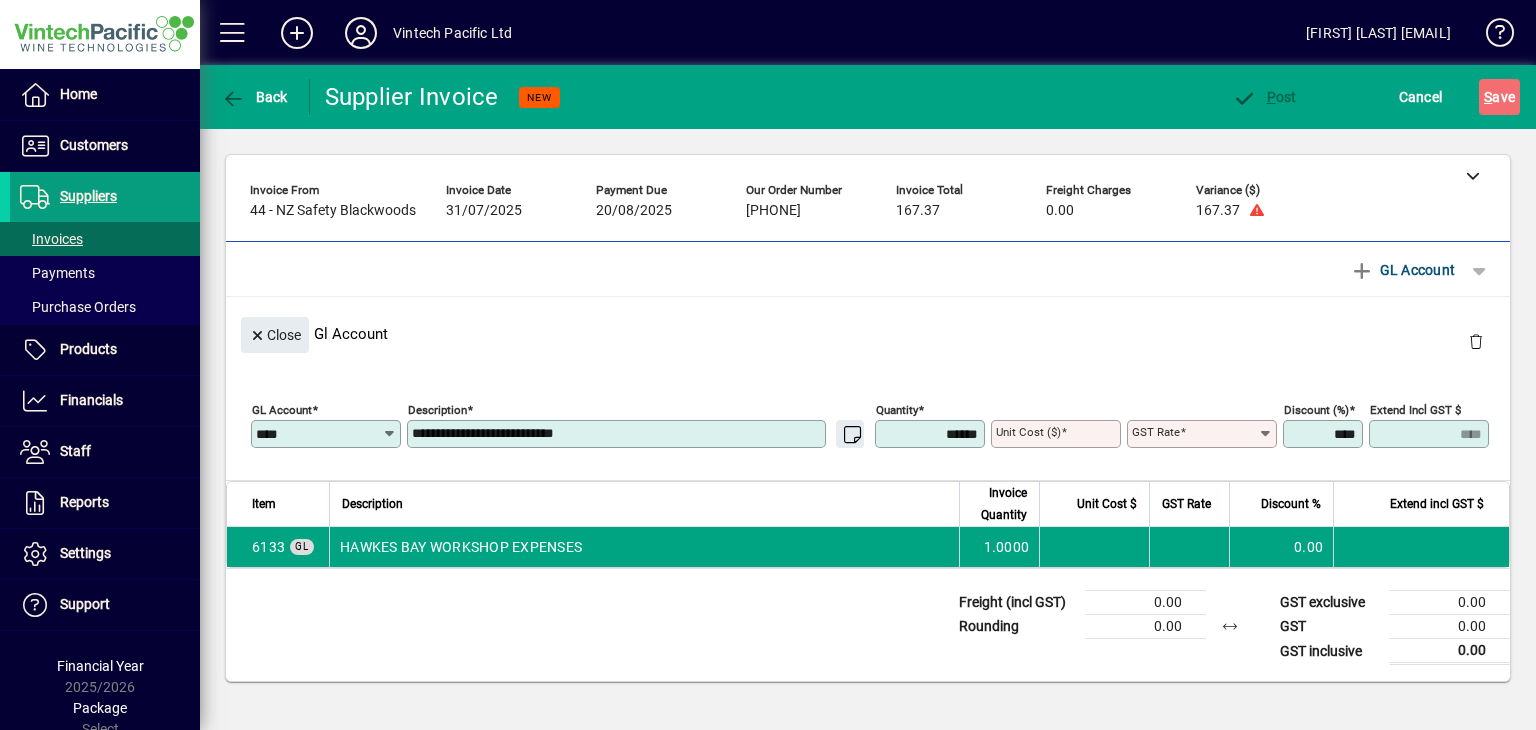 type on "********" 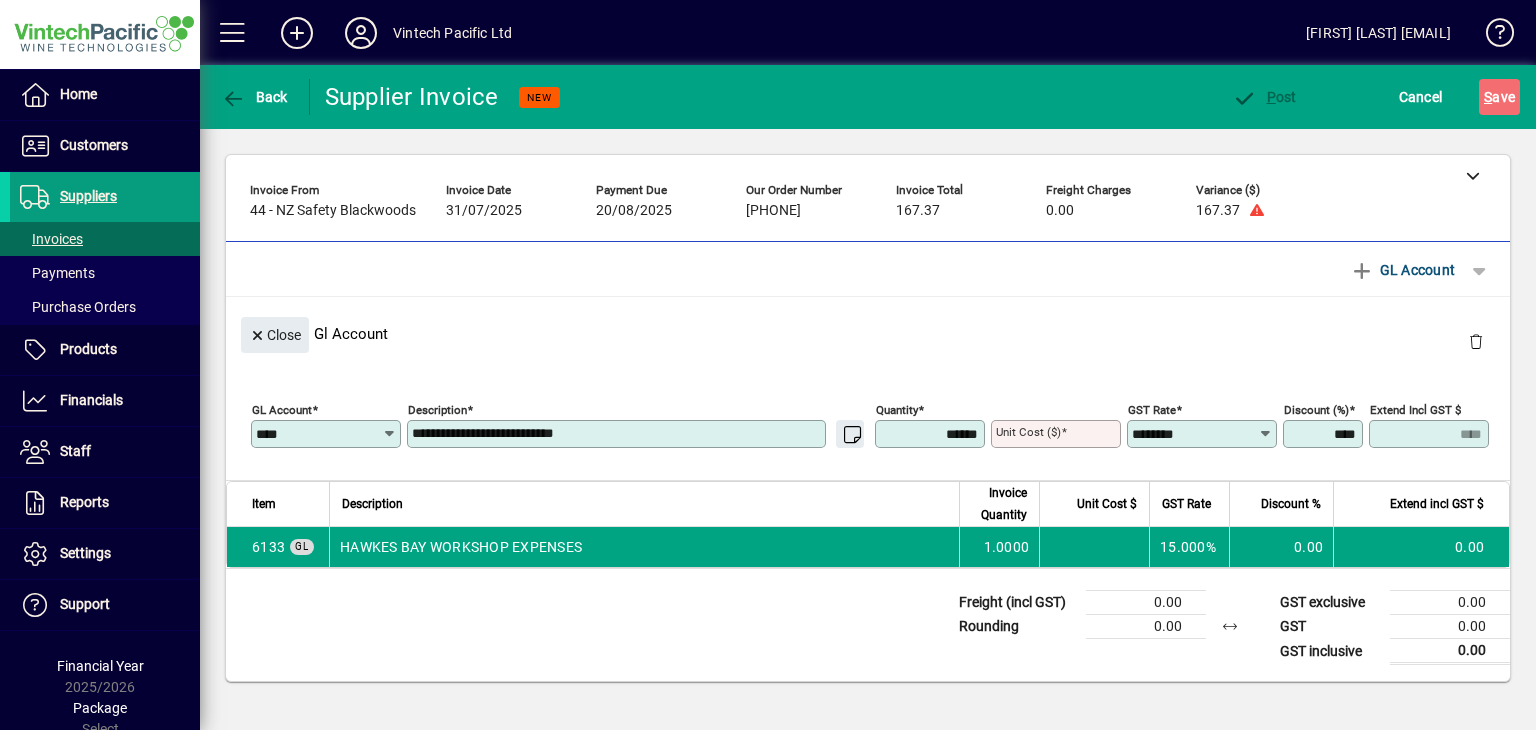 click on "Unit Cost ($)" at bounding box center [1028, 432] 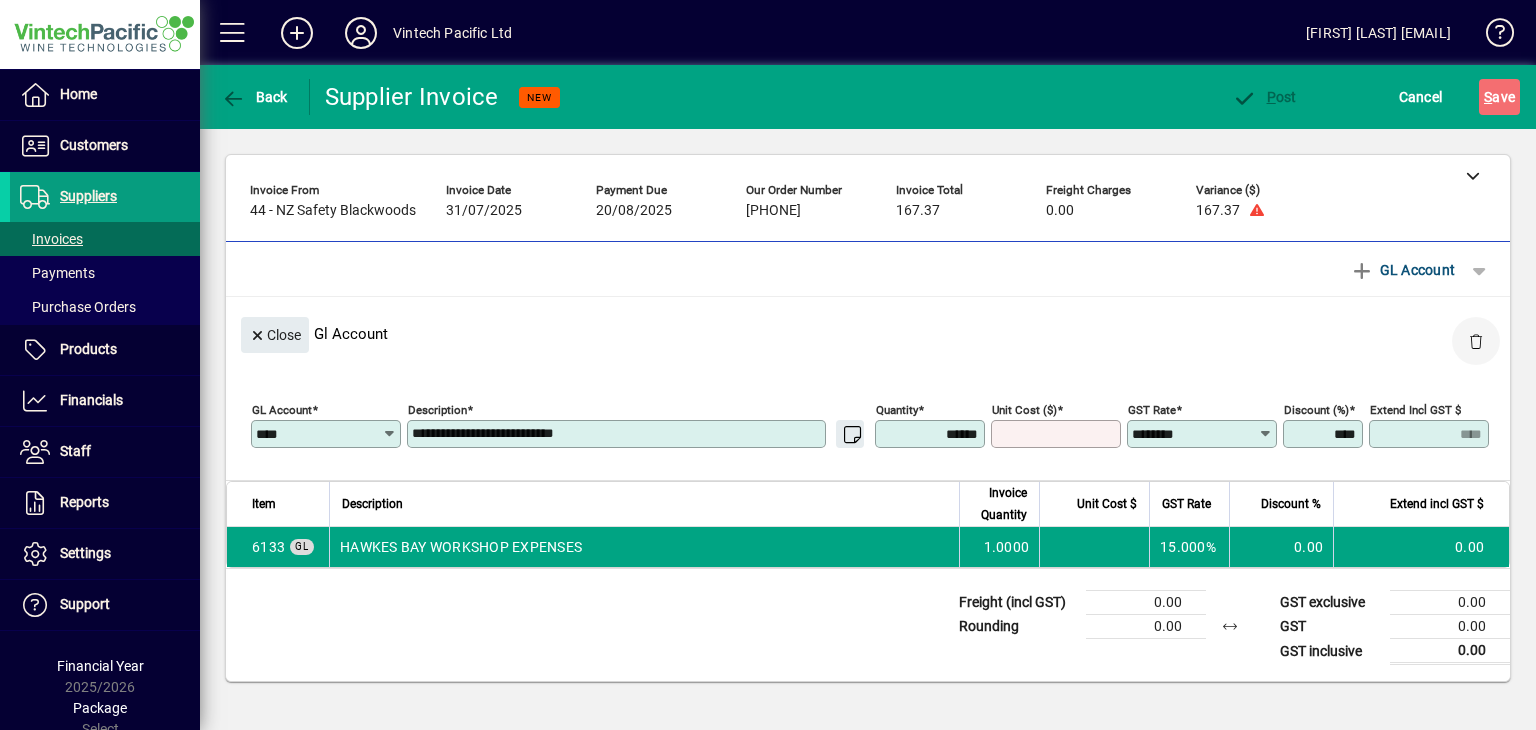 click 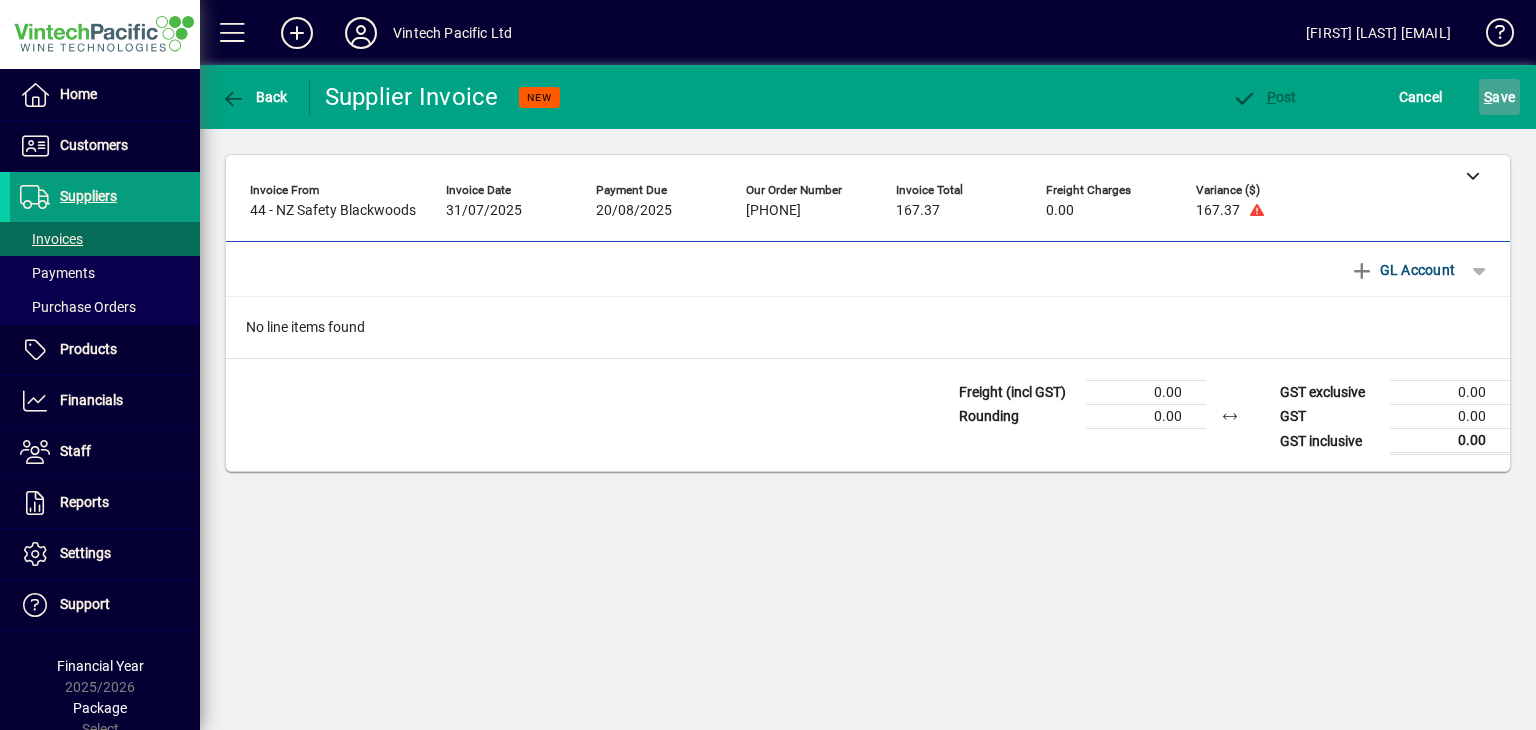 click on "S ave" 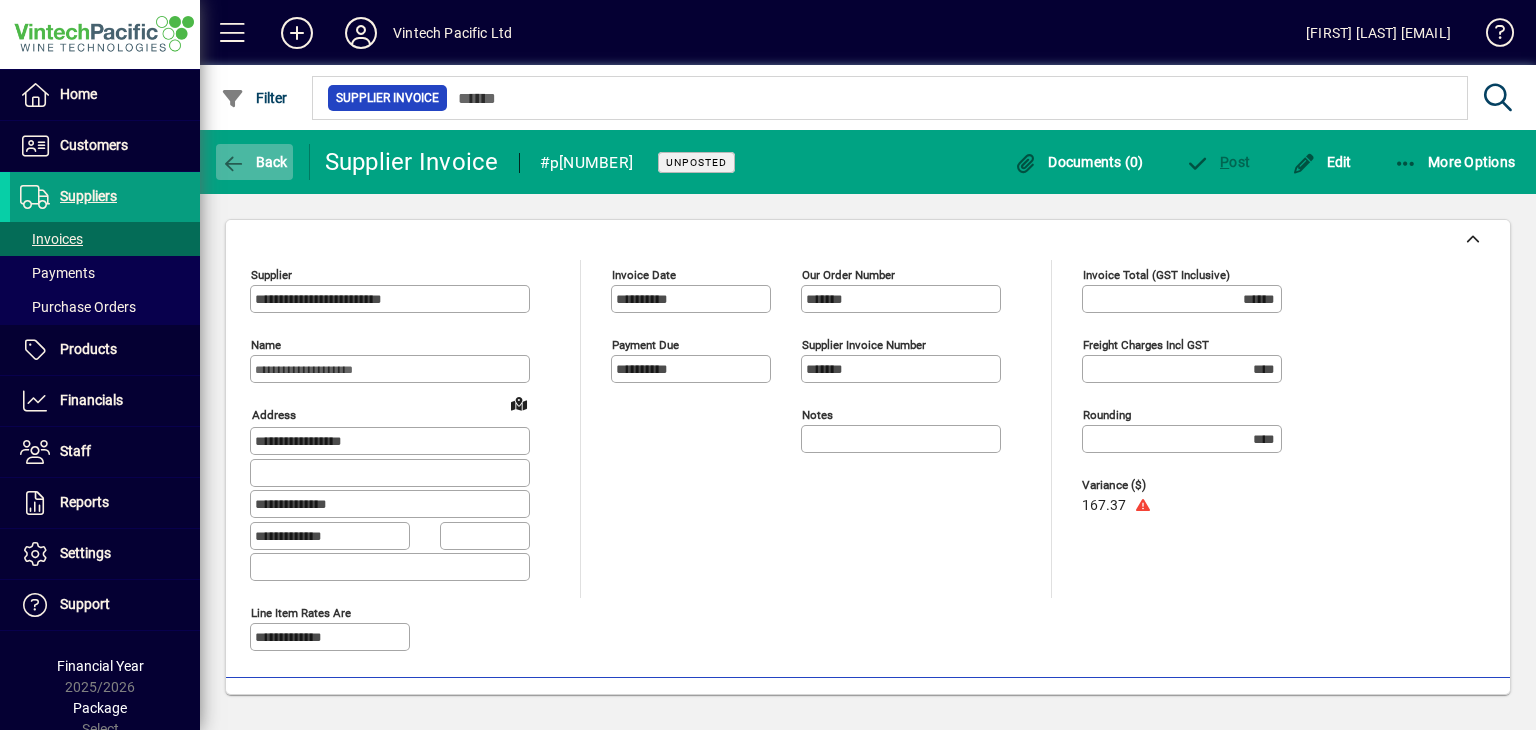 click on "Back" 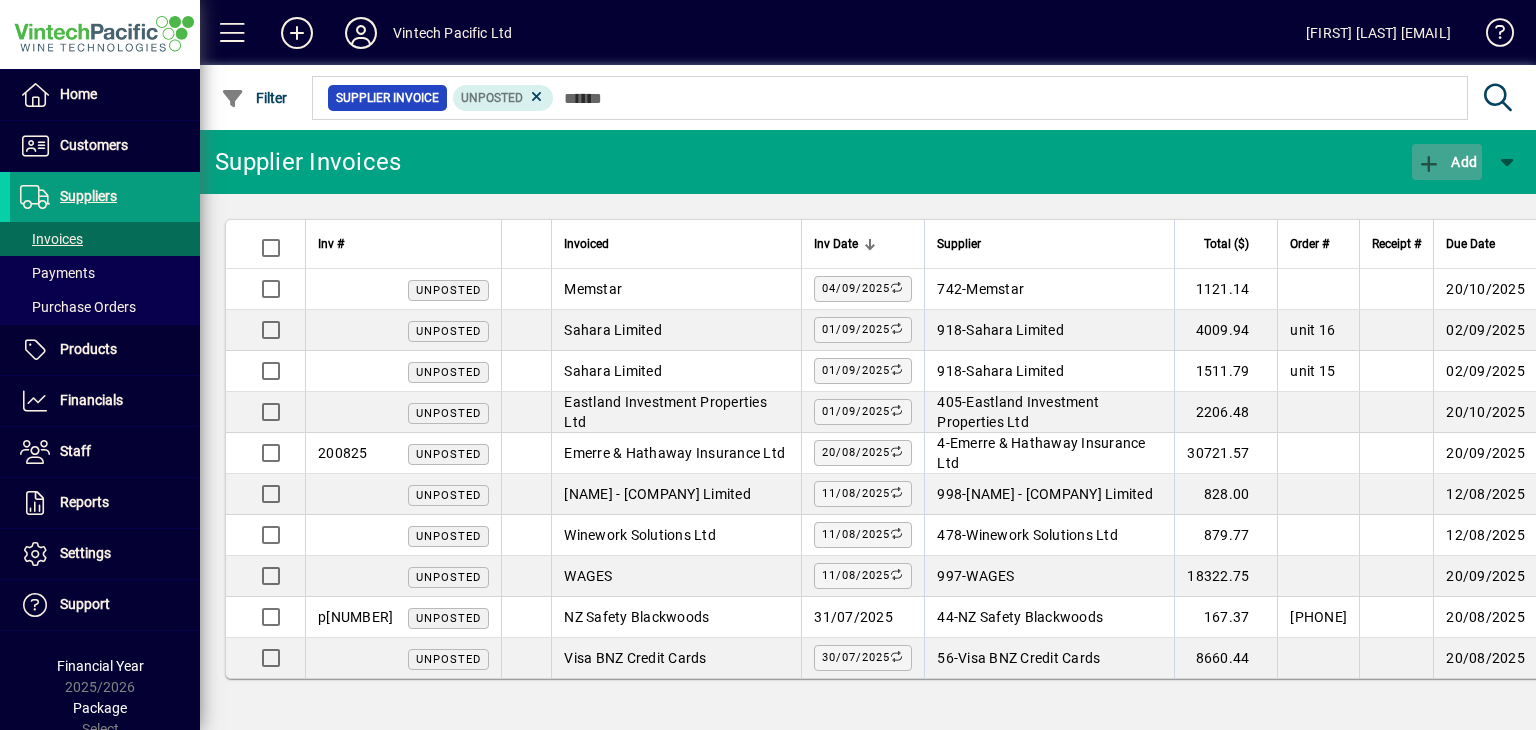 click 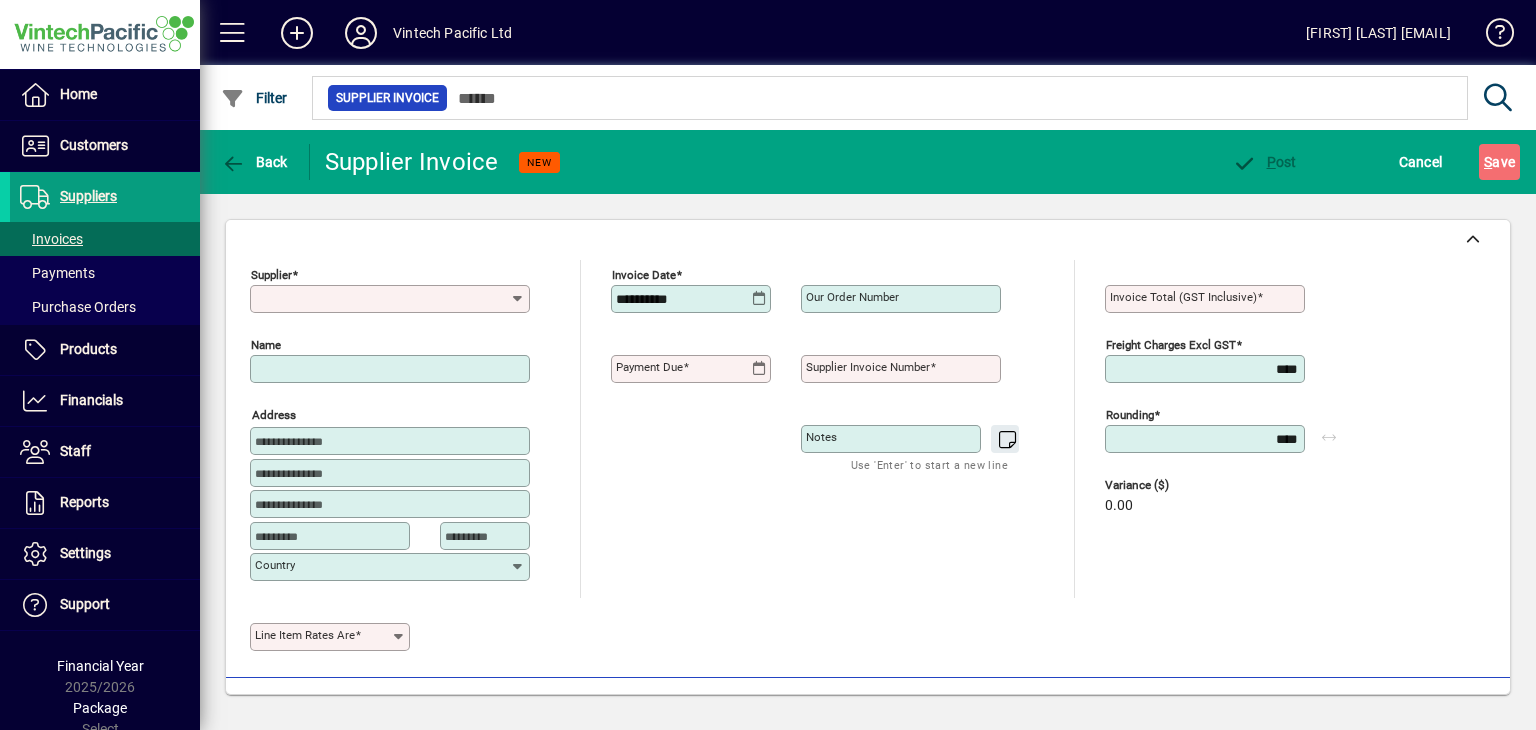 type on "**********" 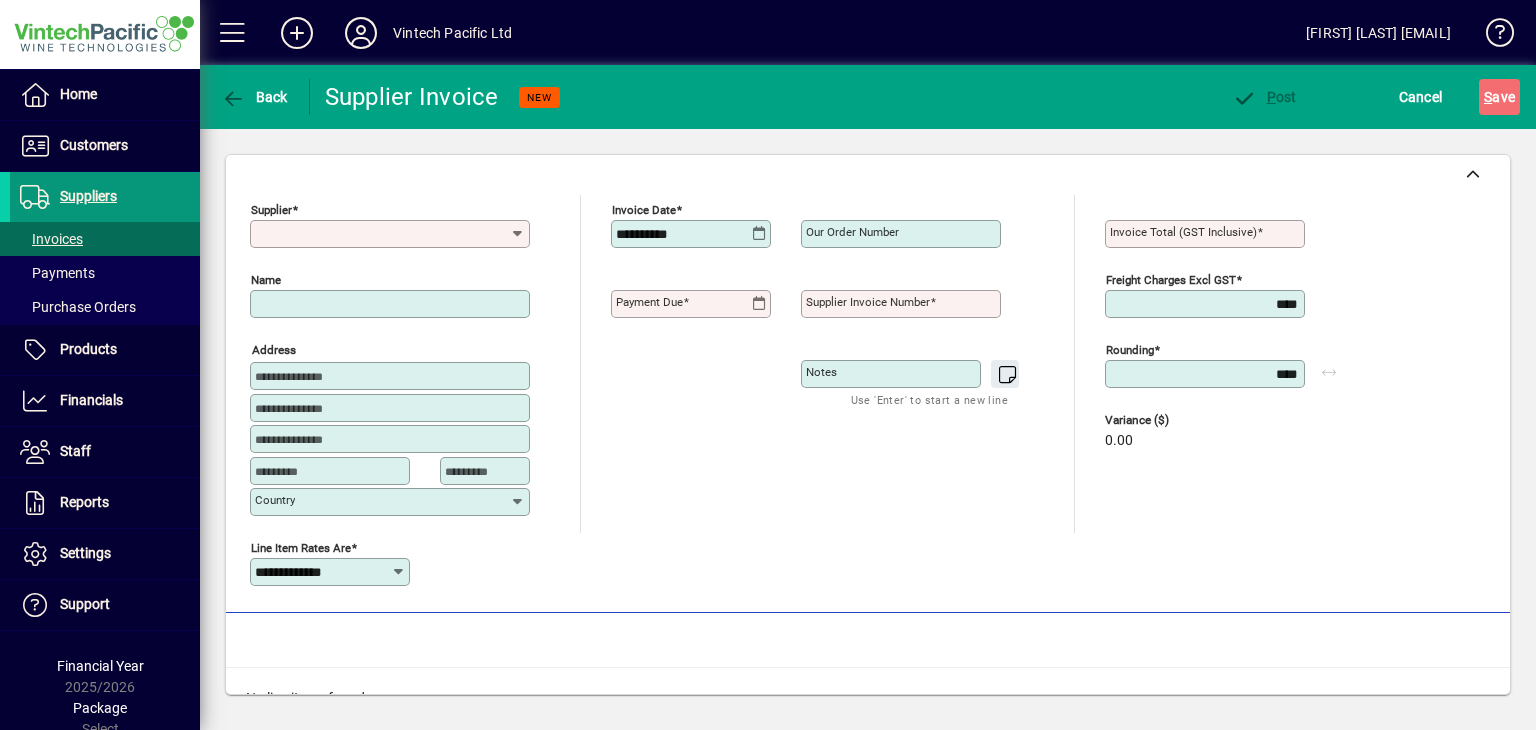click on "Suppliers" at bounding box center (88, 196) 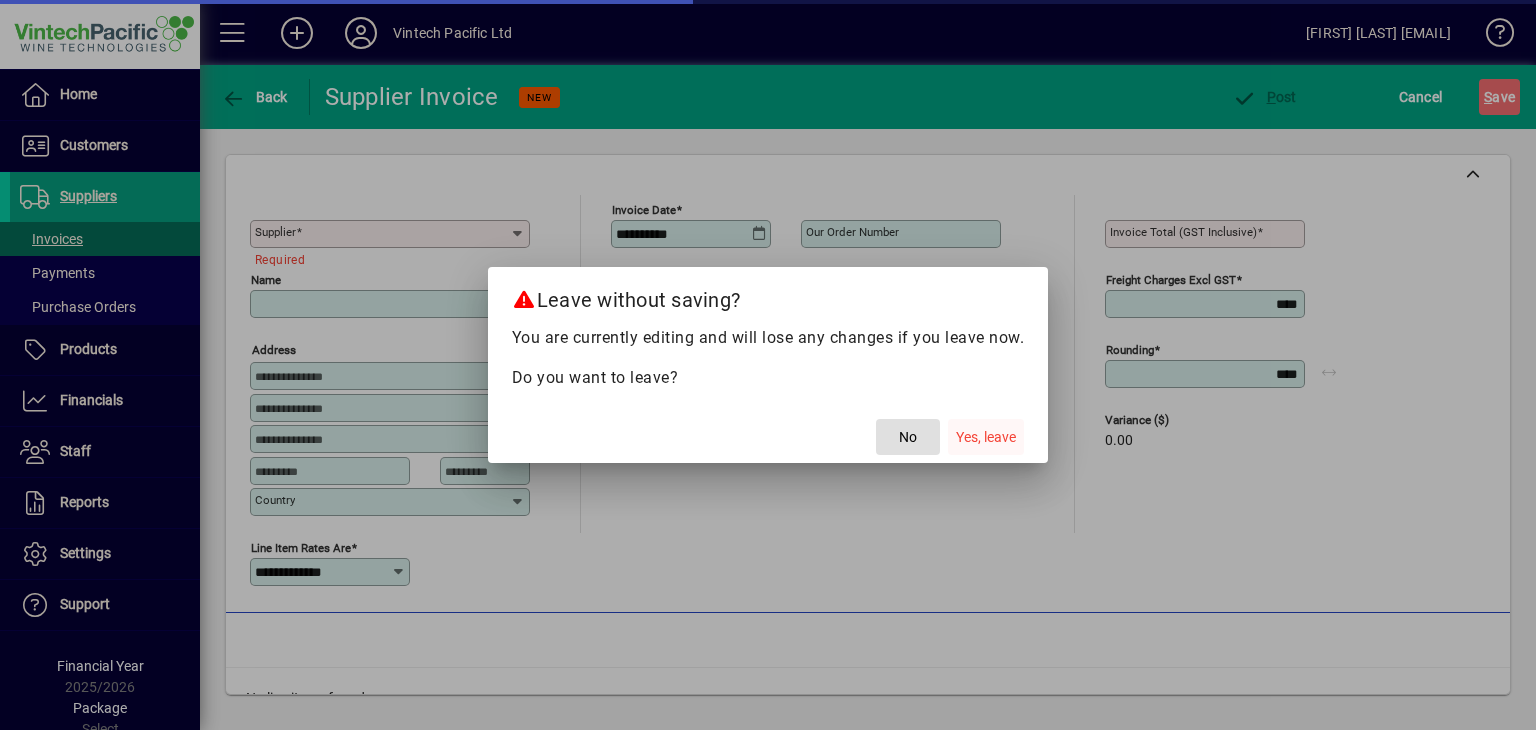 click on "Yes, leave" 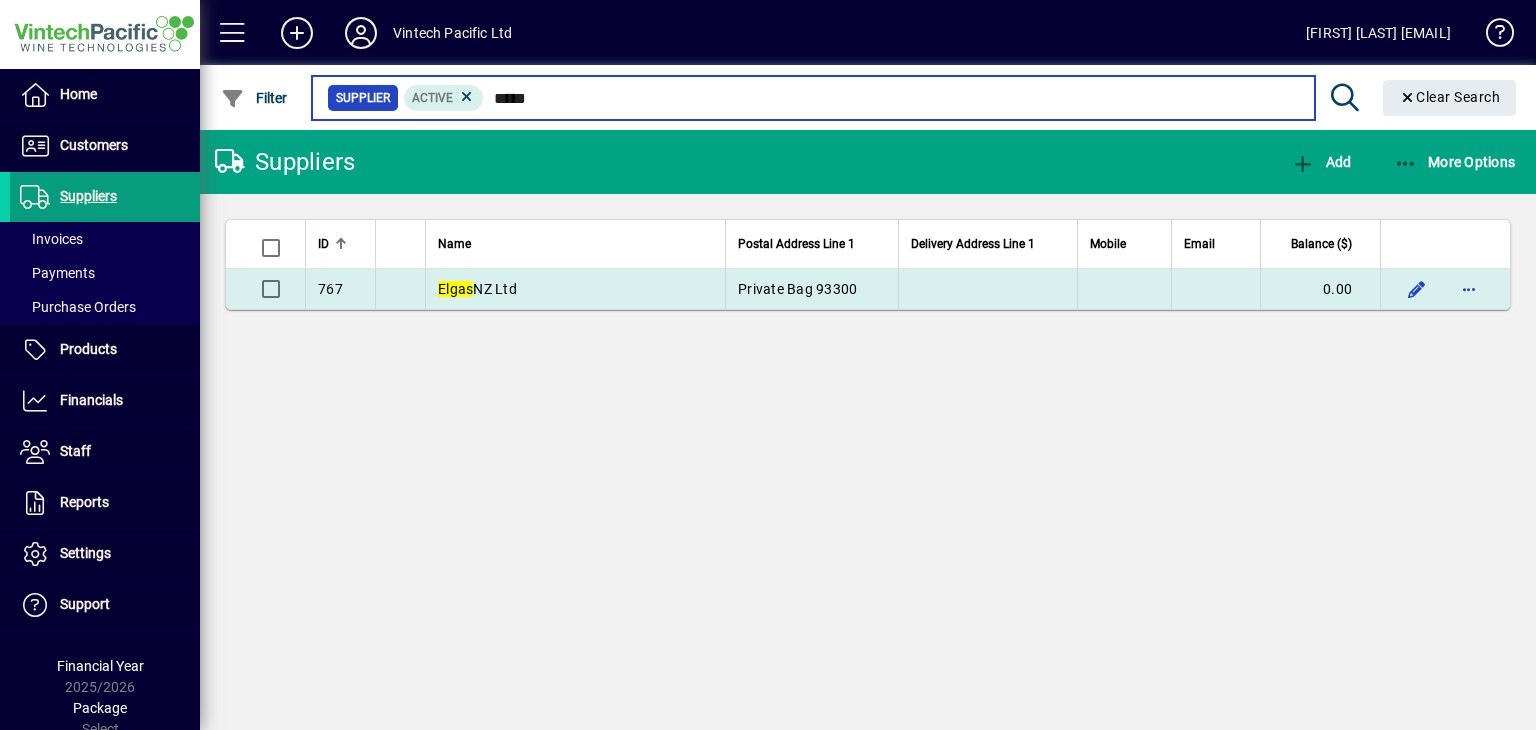 type on "*****" 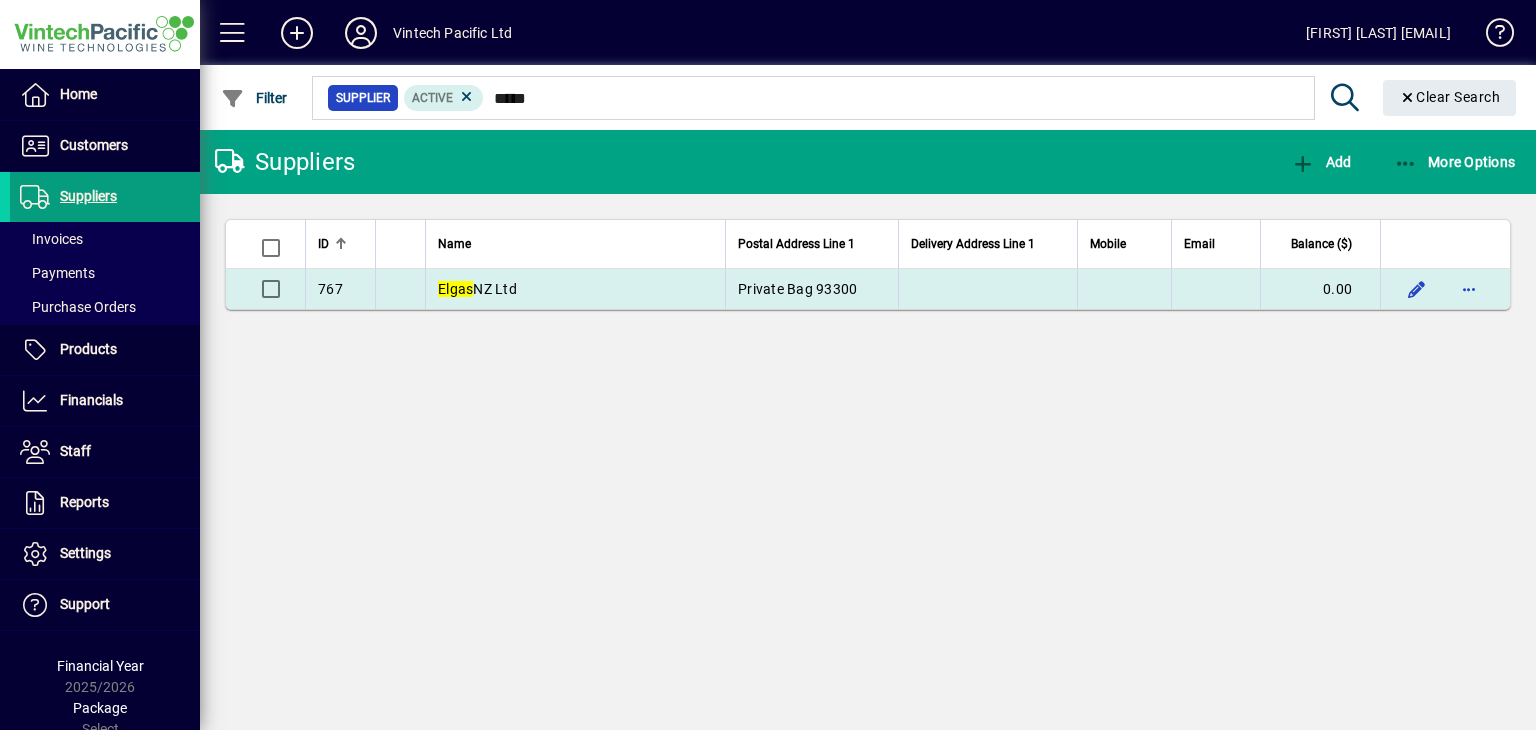 click on "Elgas  NZ Ltd" at bounding box center (477, 289) 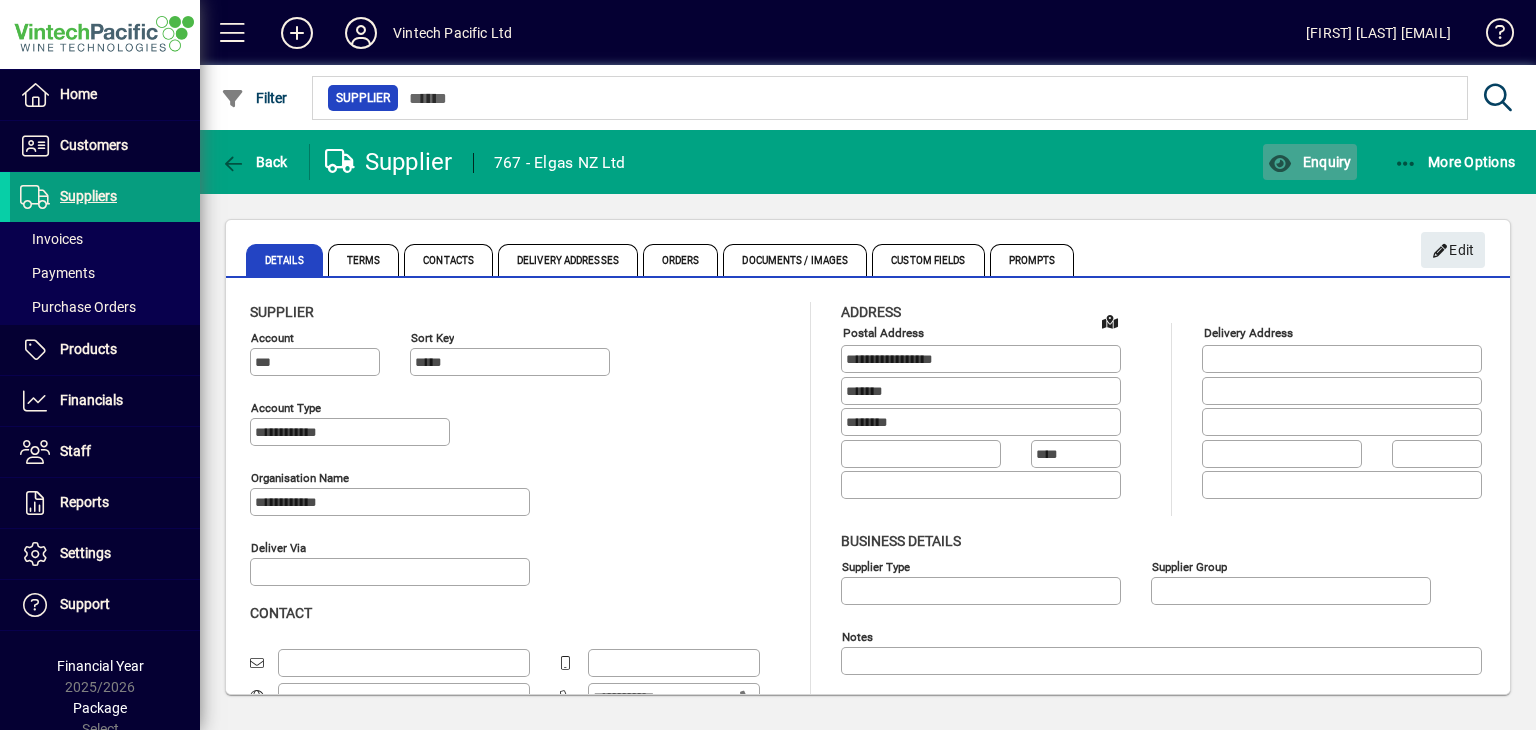 click 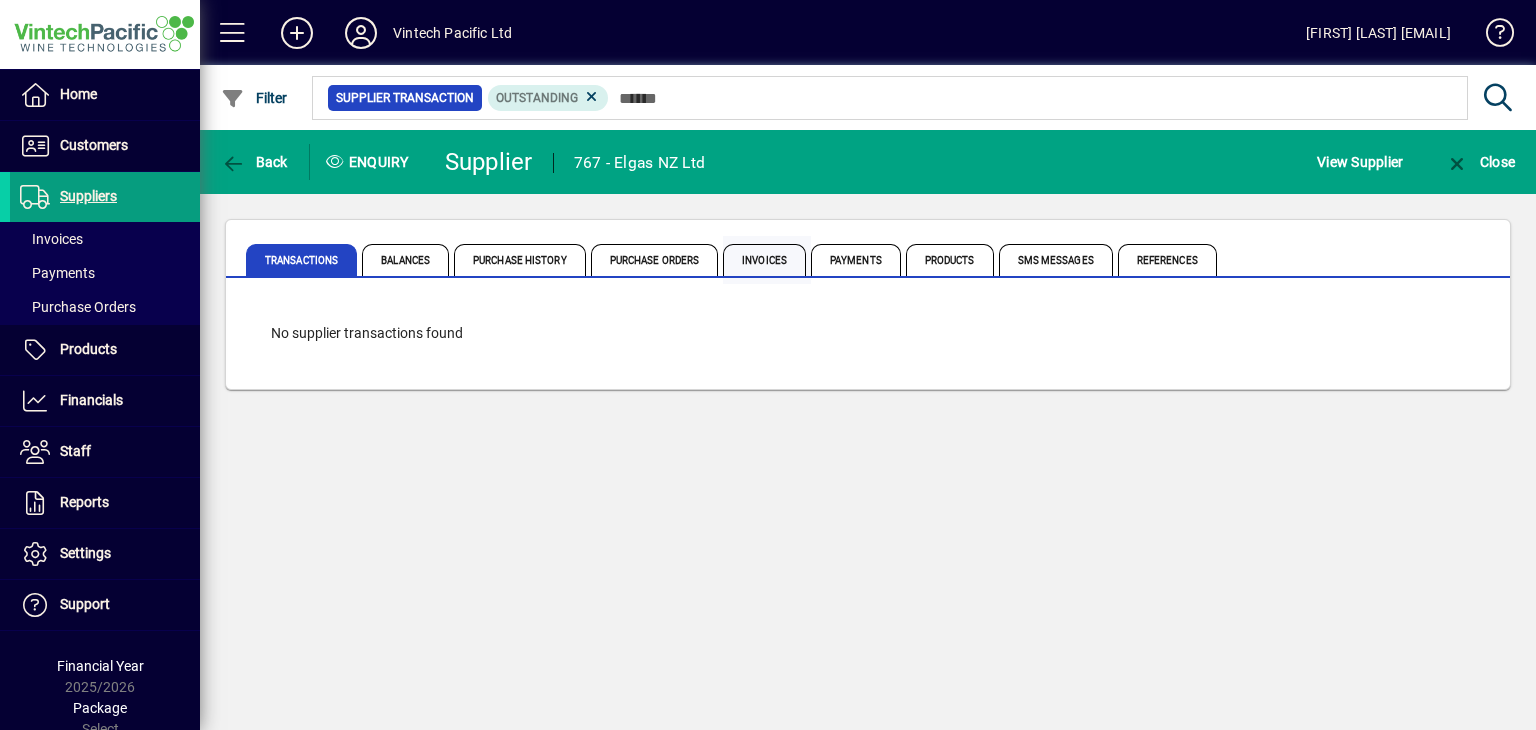 click on "Invoices" at bounding box center (764, 260) 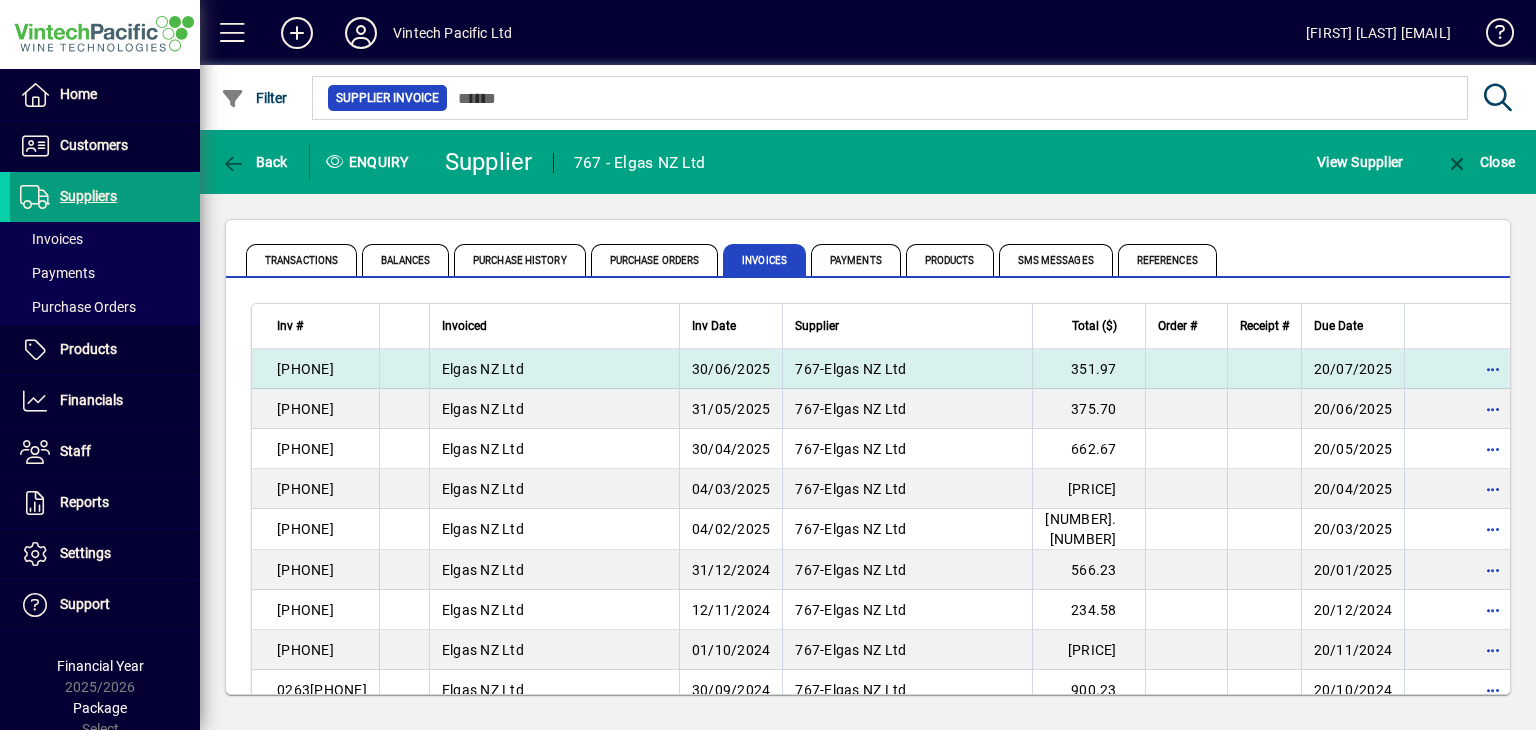 click on "30/06/2025" at bounding box center (731, 369) 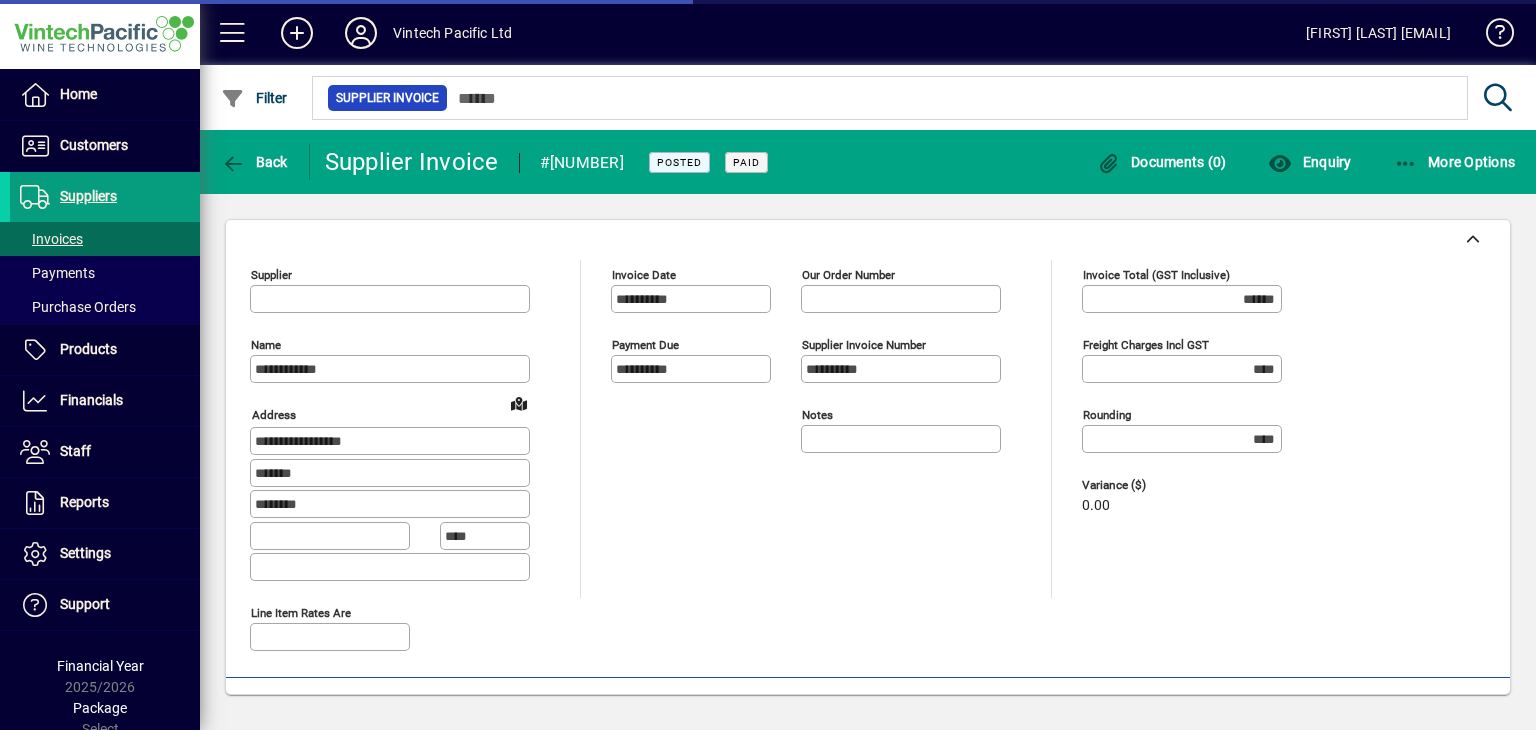 type on "**********" 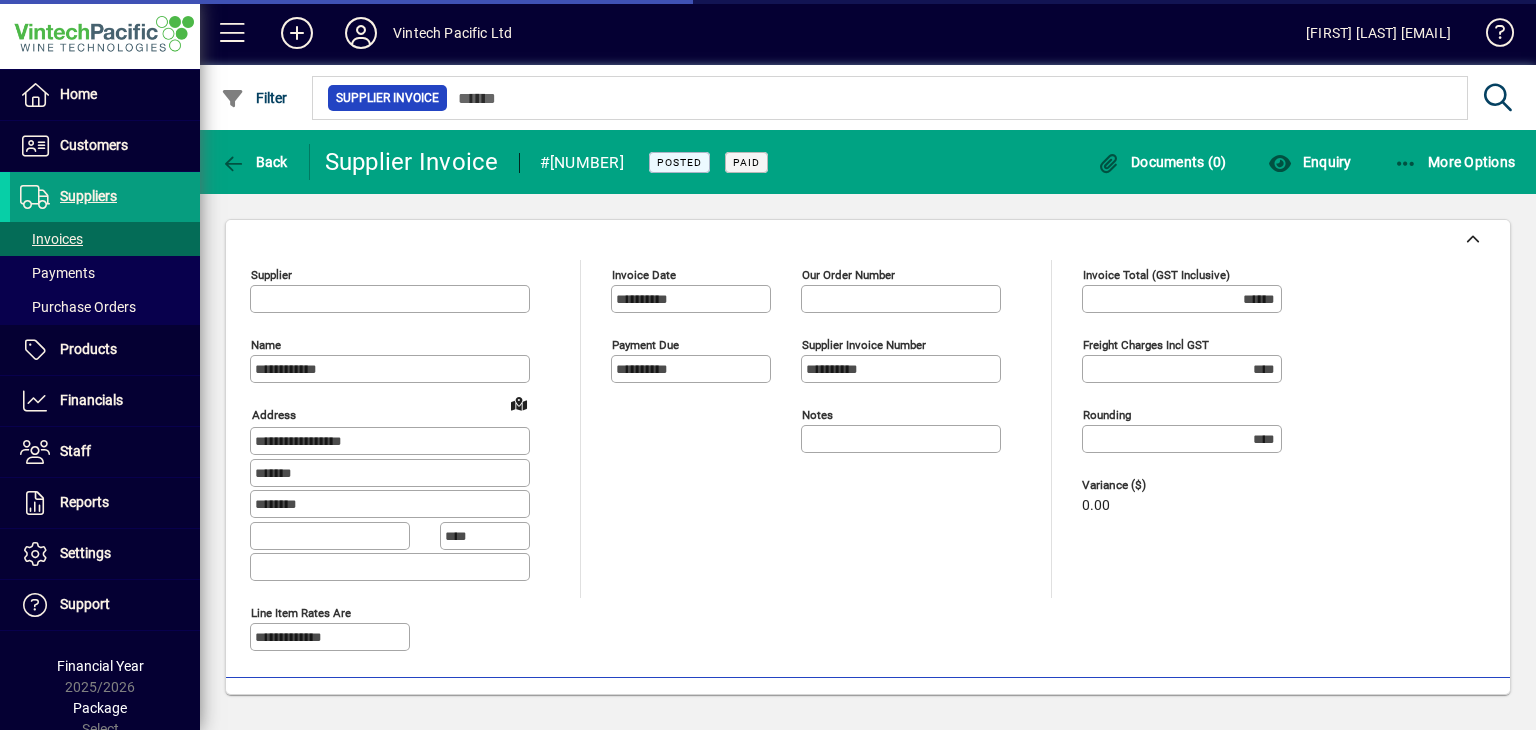 type on "**********" 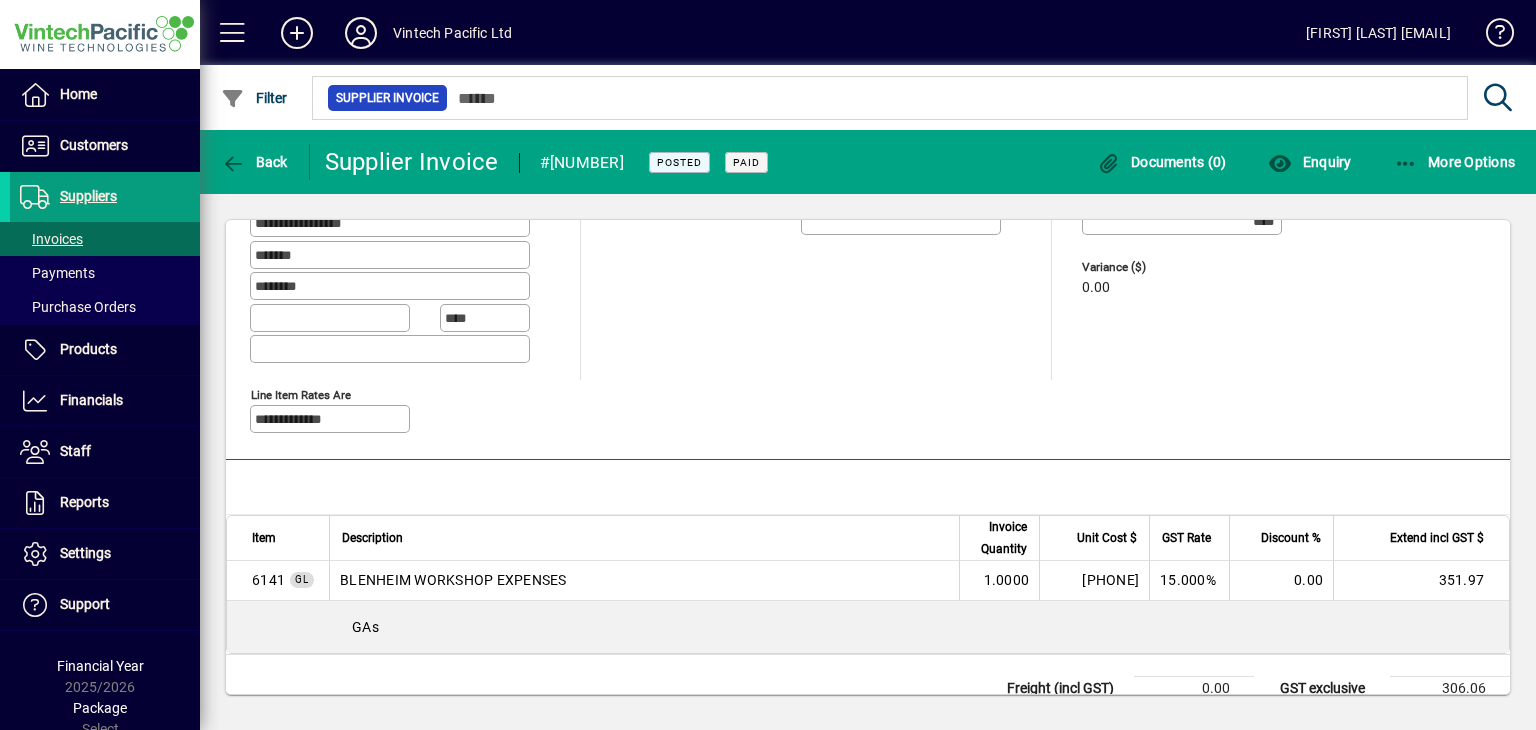 scroll, scrollTop: 186, scrollLeft: 0, axis: vertical 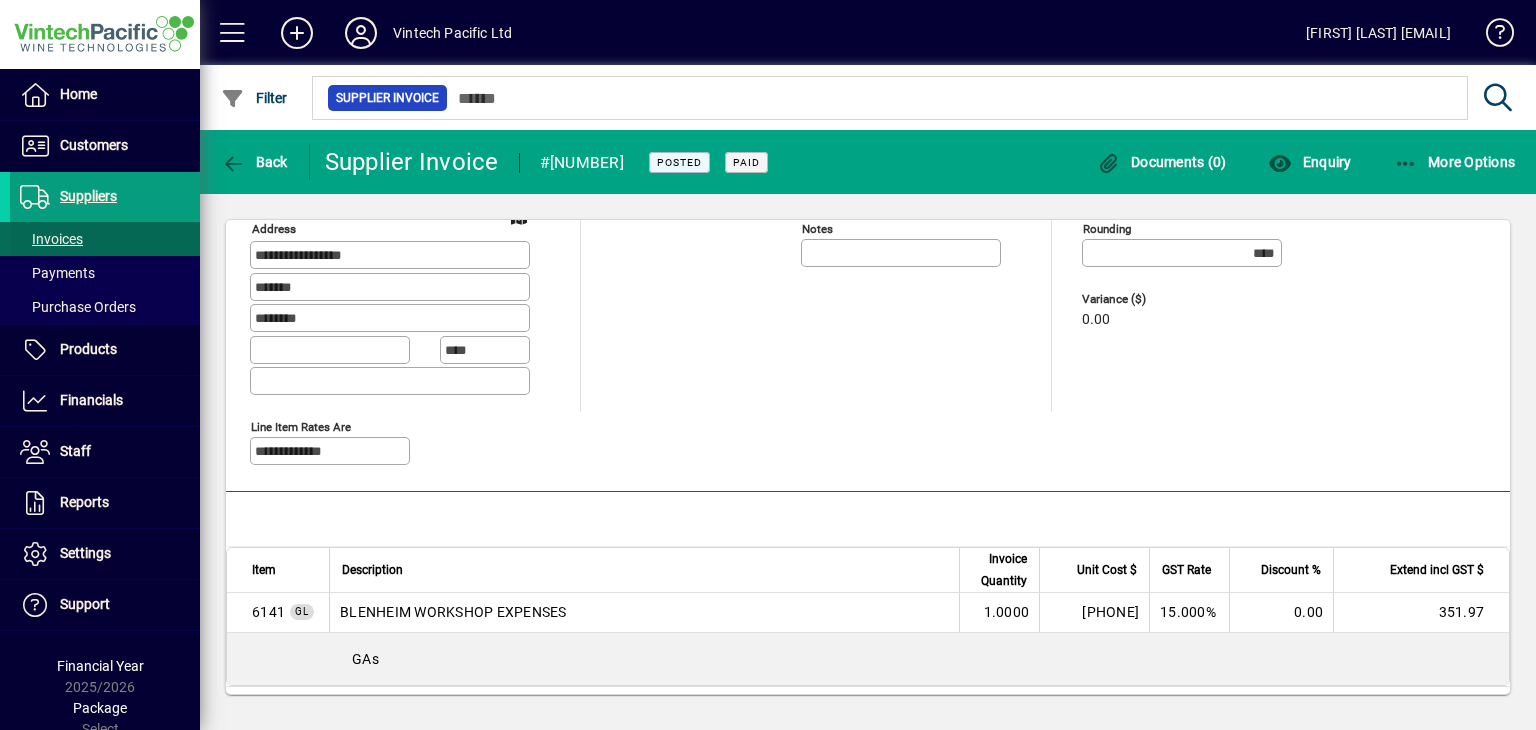 click on "Invoices" at bounding box center [51, 239] 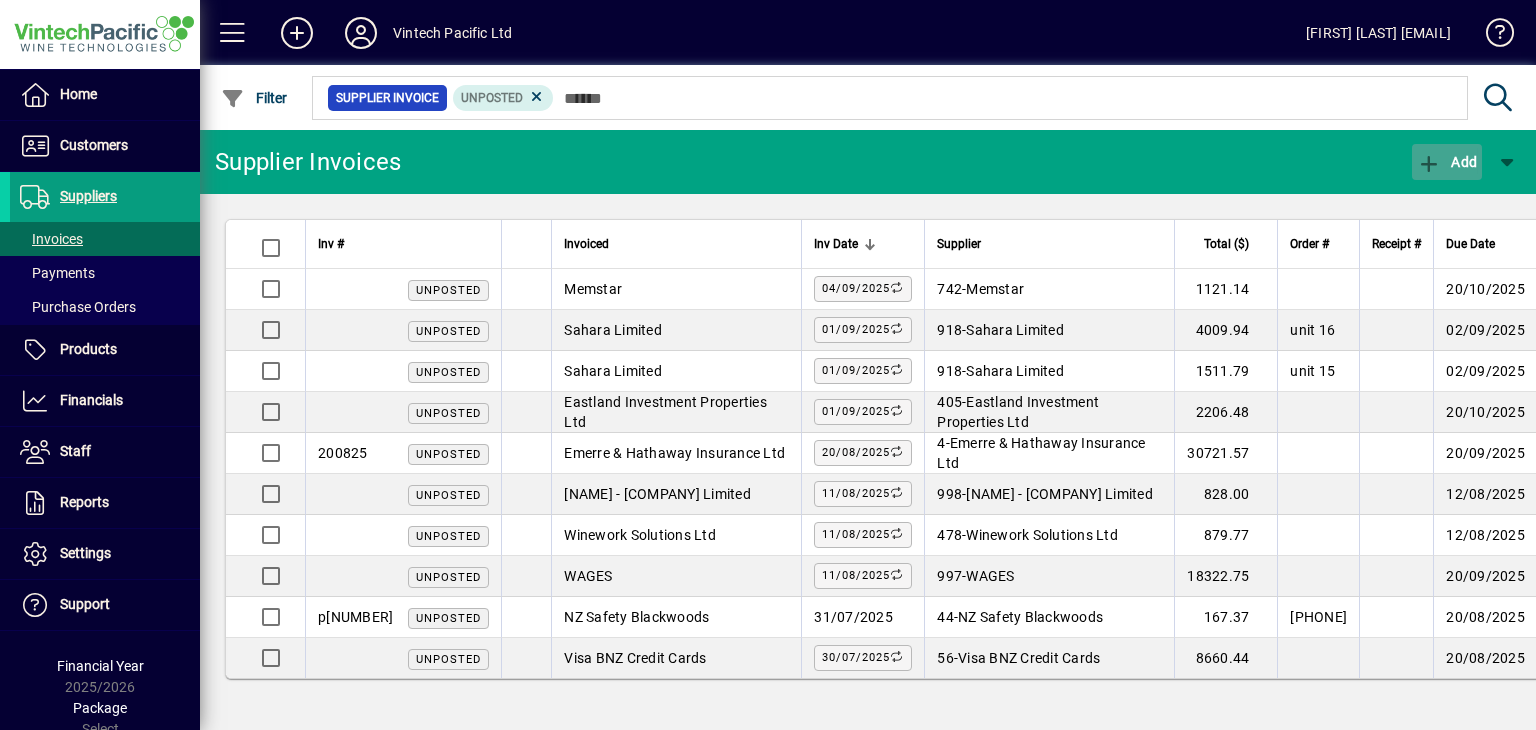 click 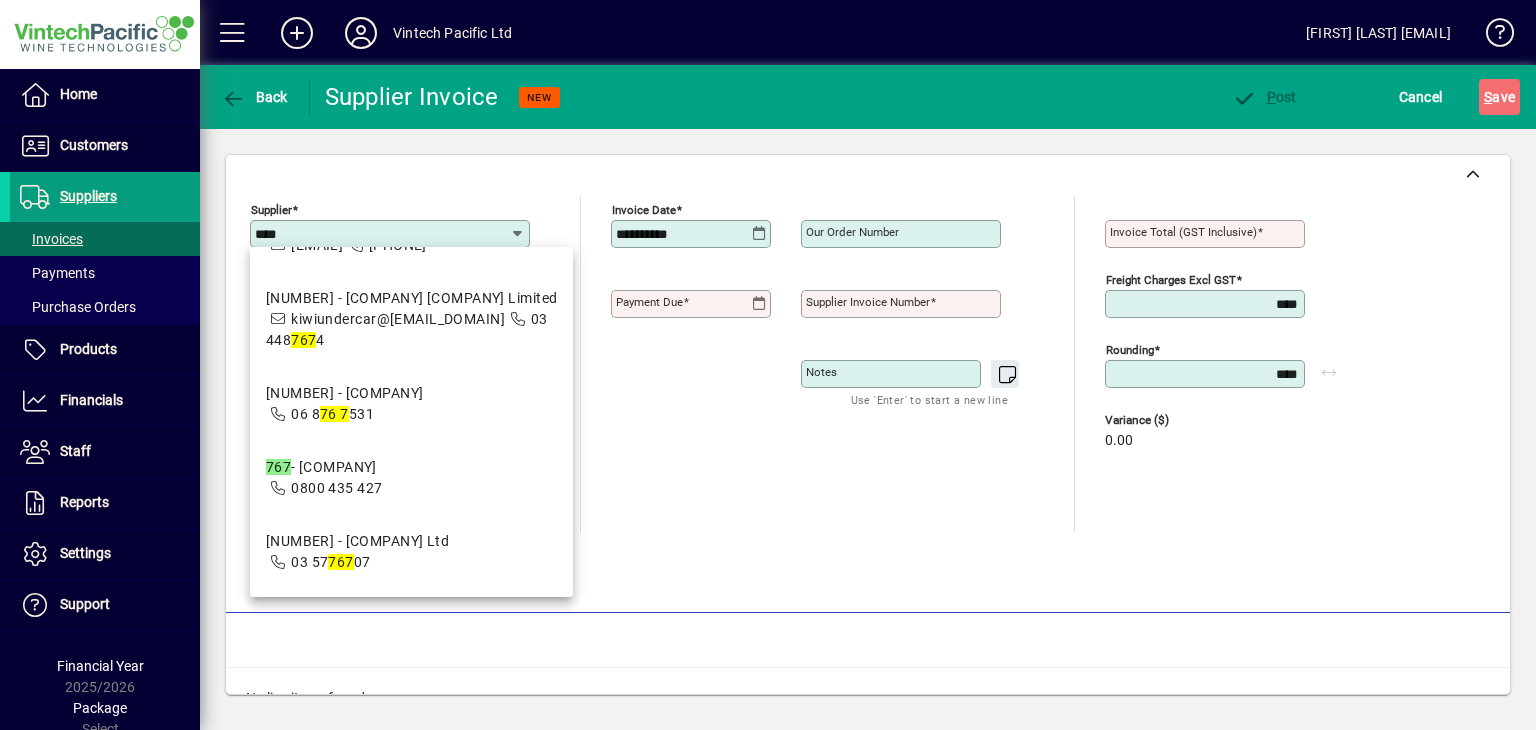scroll, scrollTop: 468, scrollLeft: 0, axis: vertical 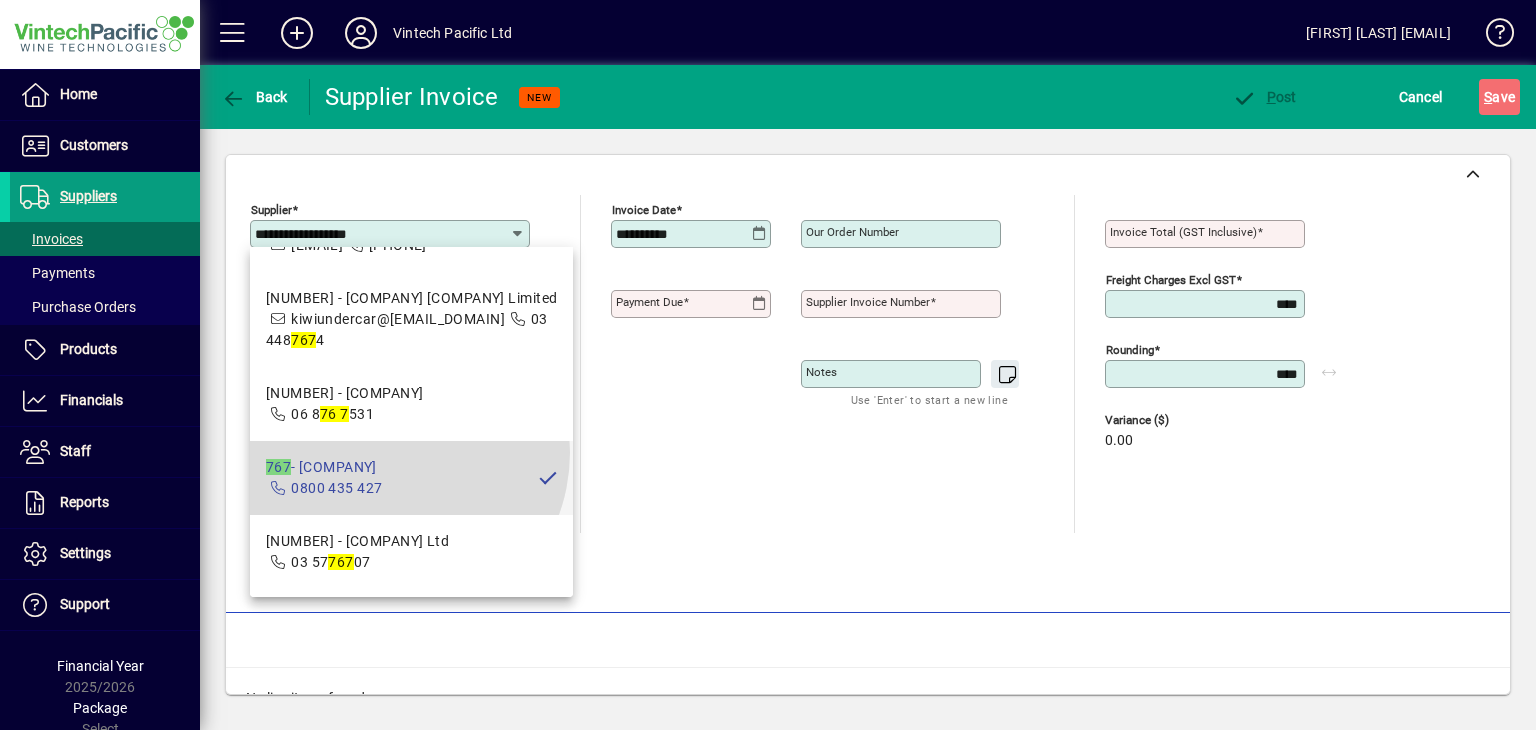 type on "**********" 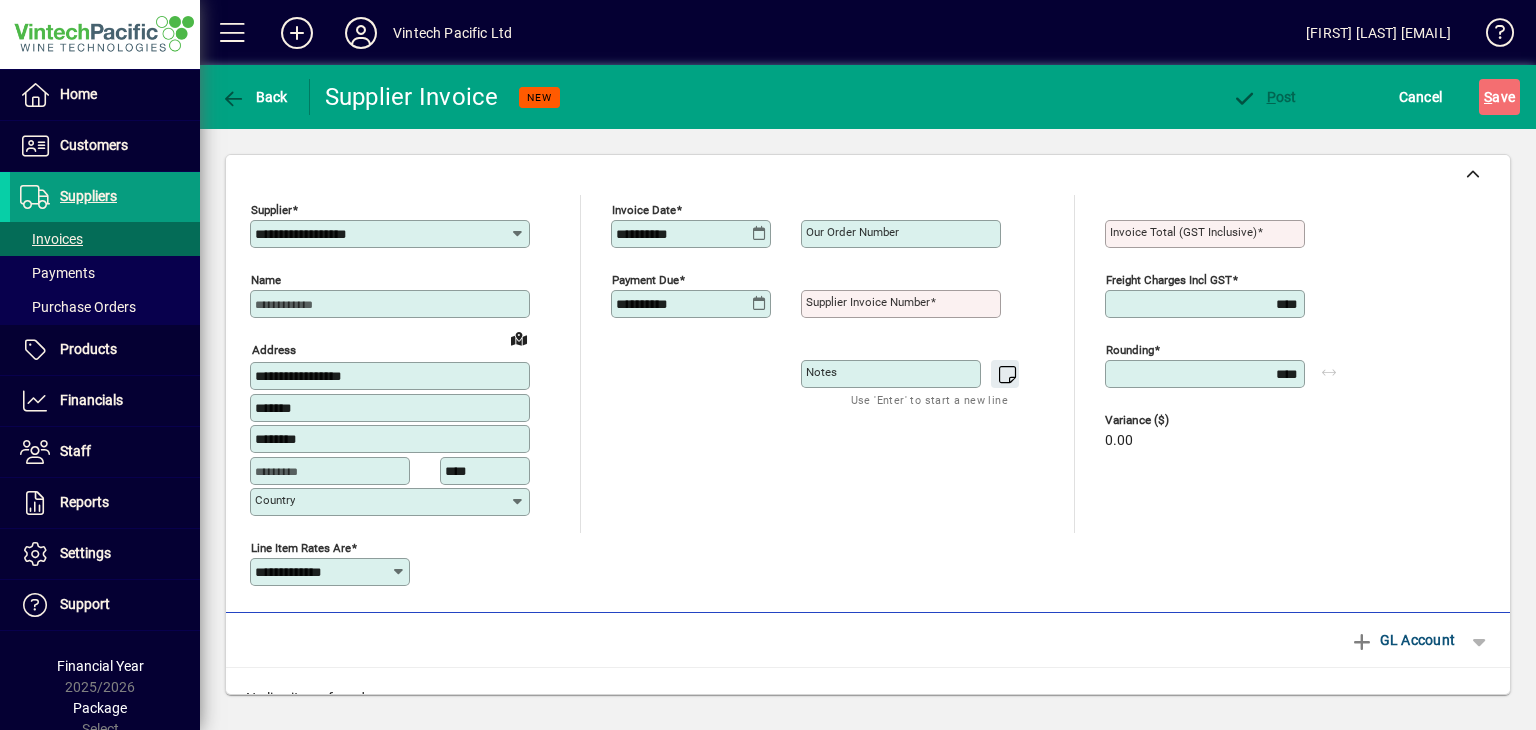 type on "**********" 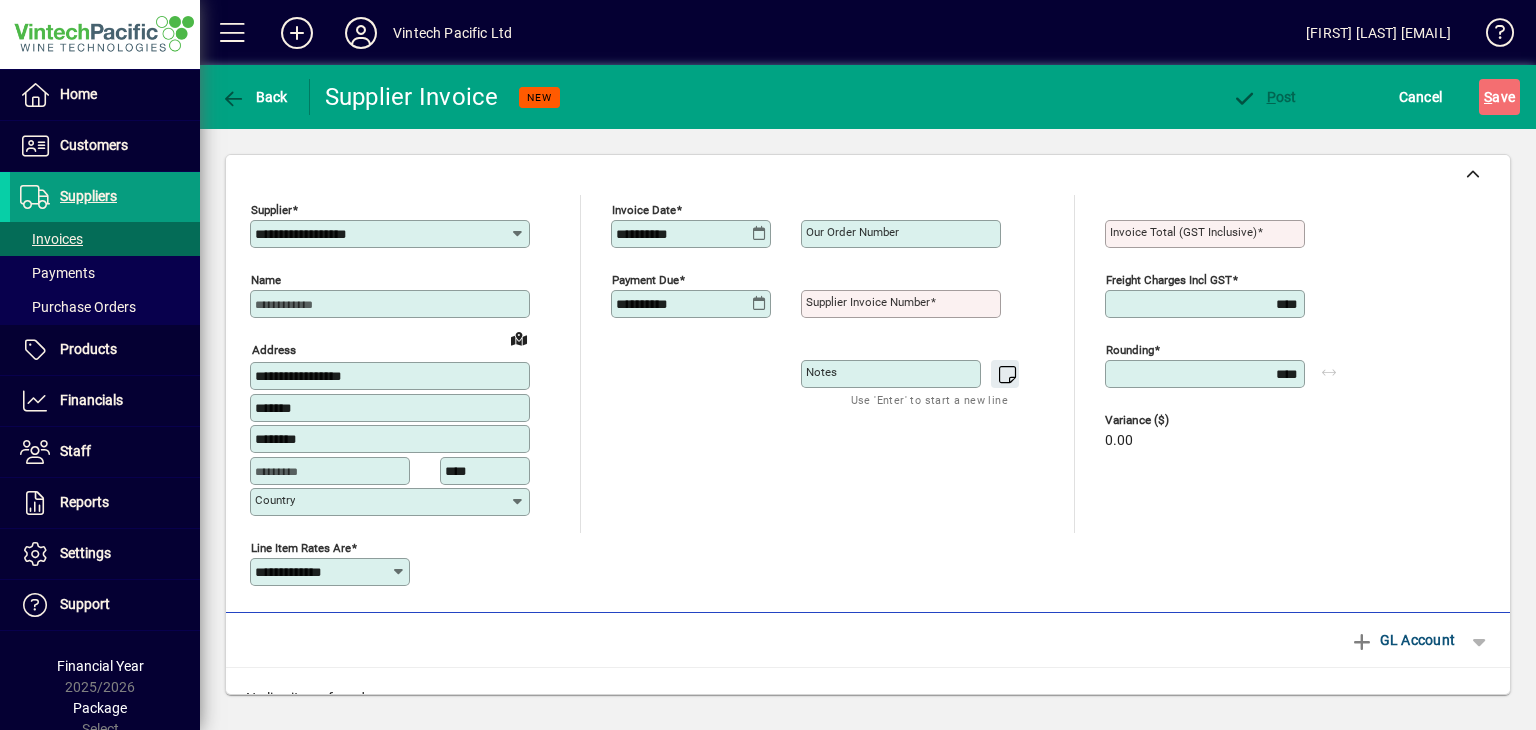 click 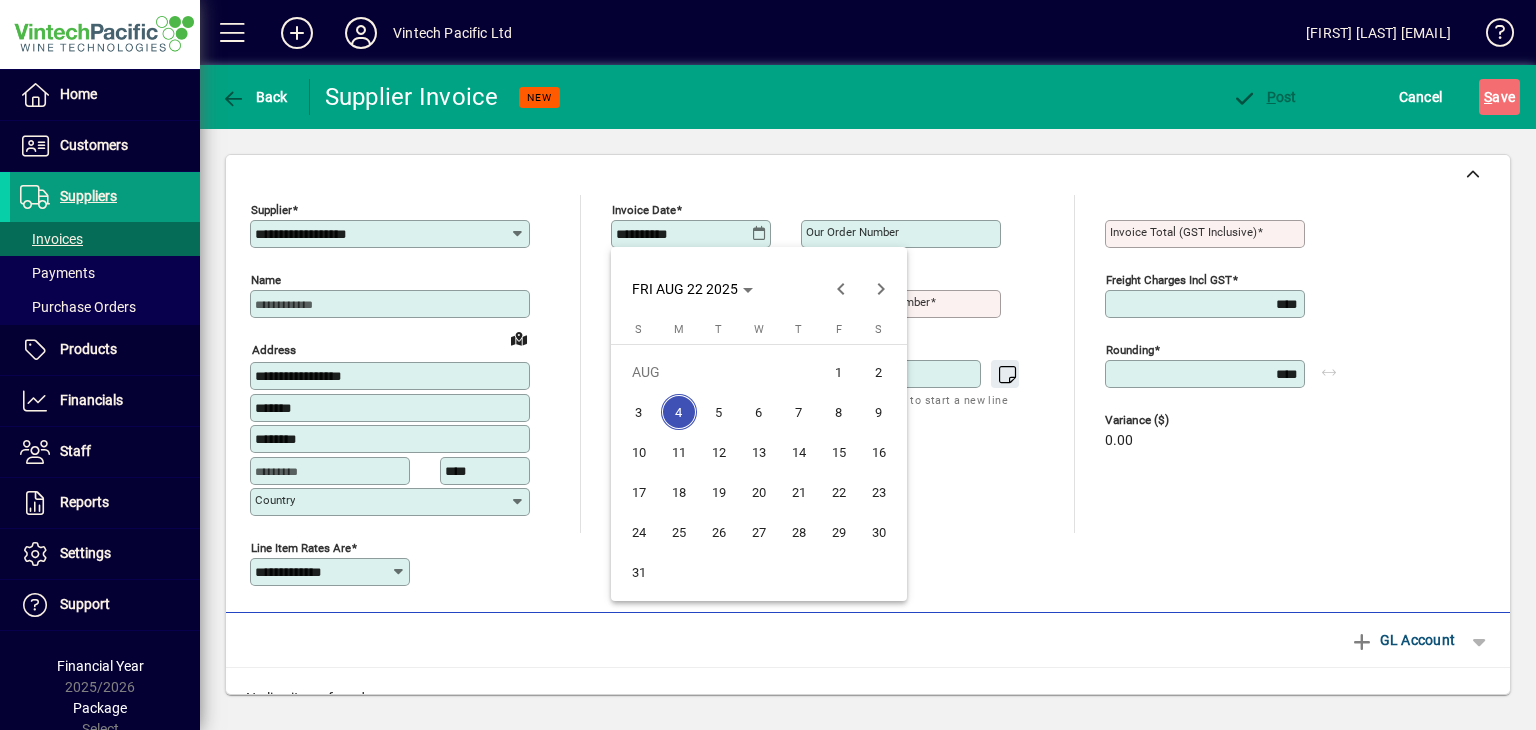 click on "22" at bounding box center [839, 492] 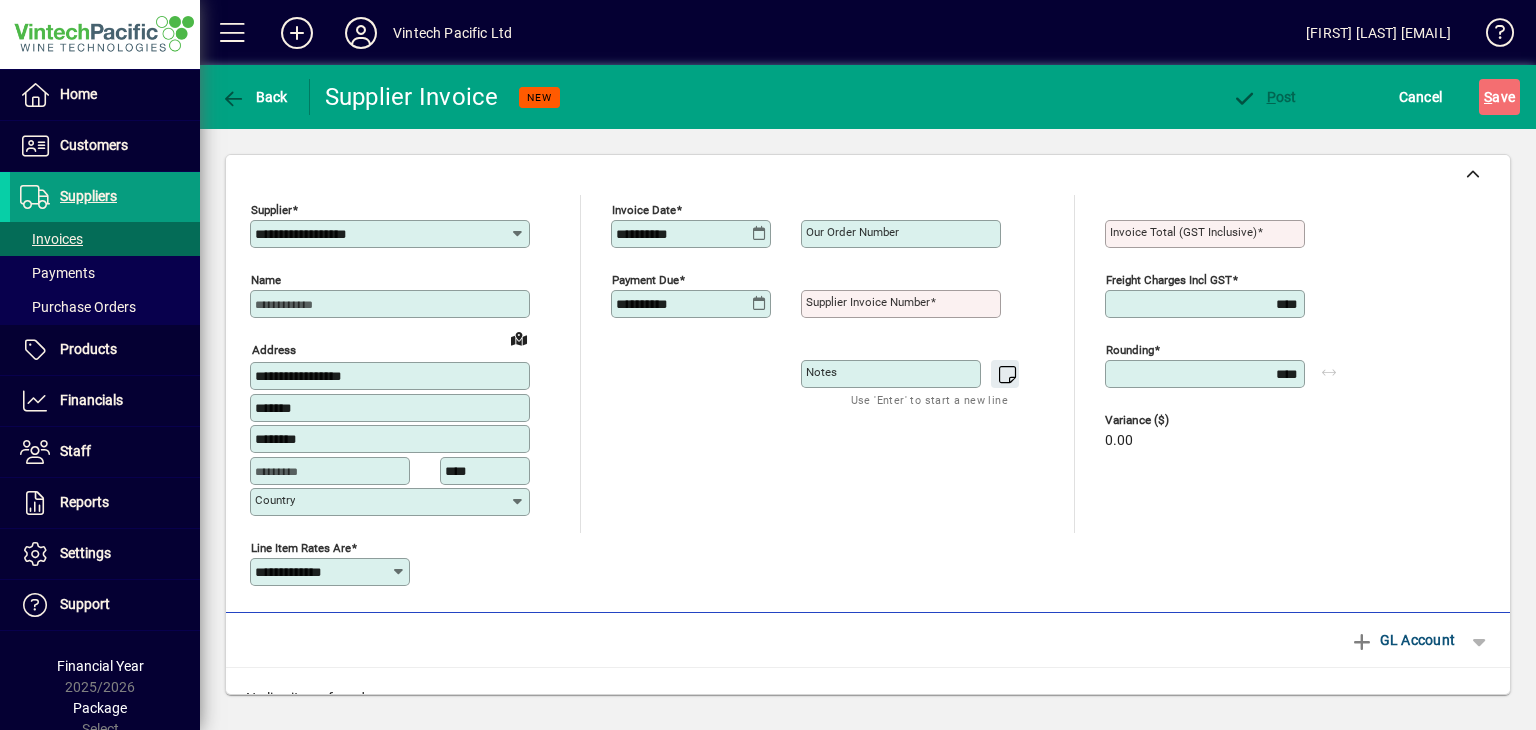 click on "**********" 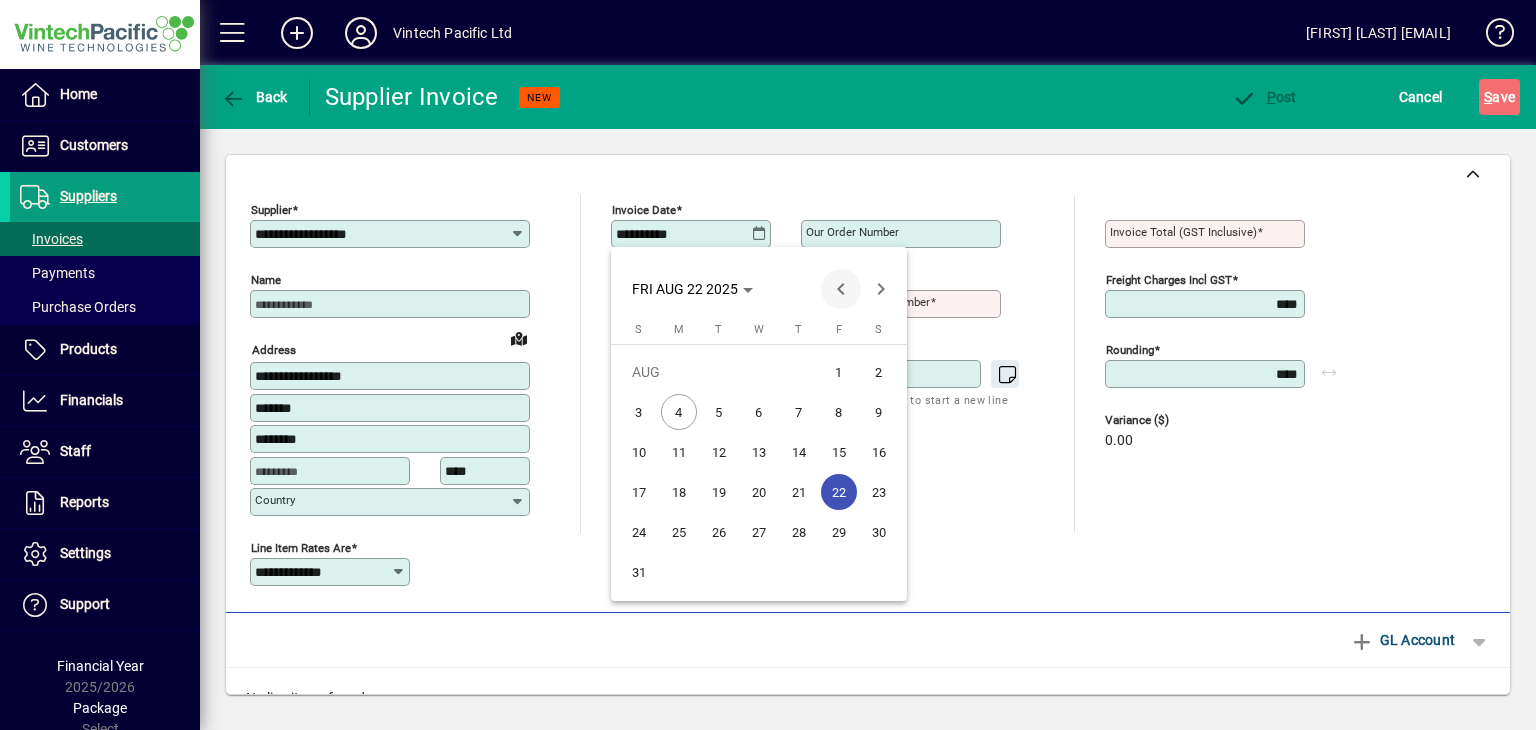 click at bounding box center [841, 289] 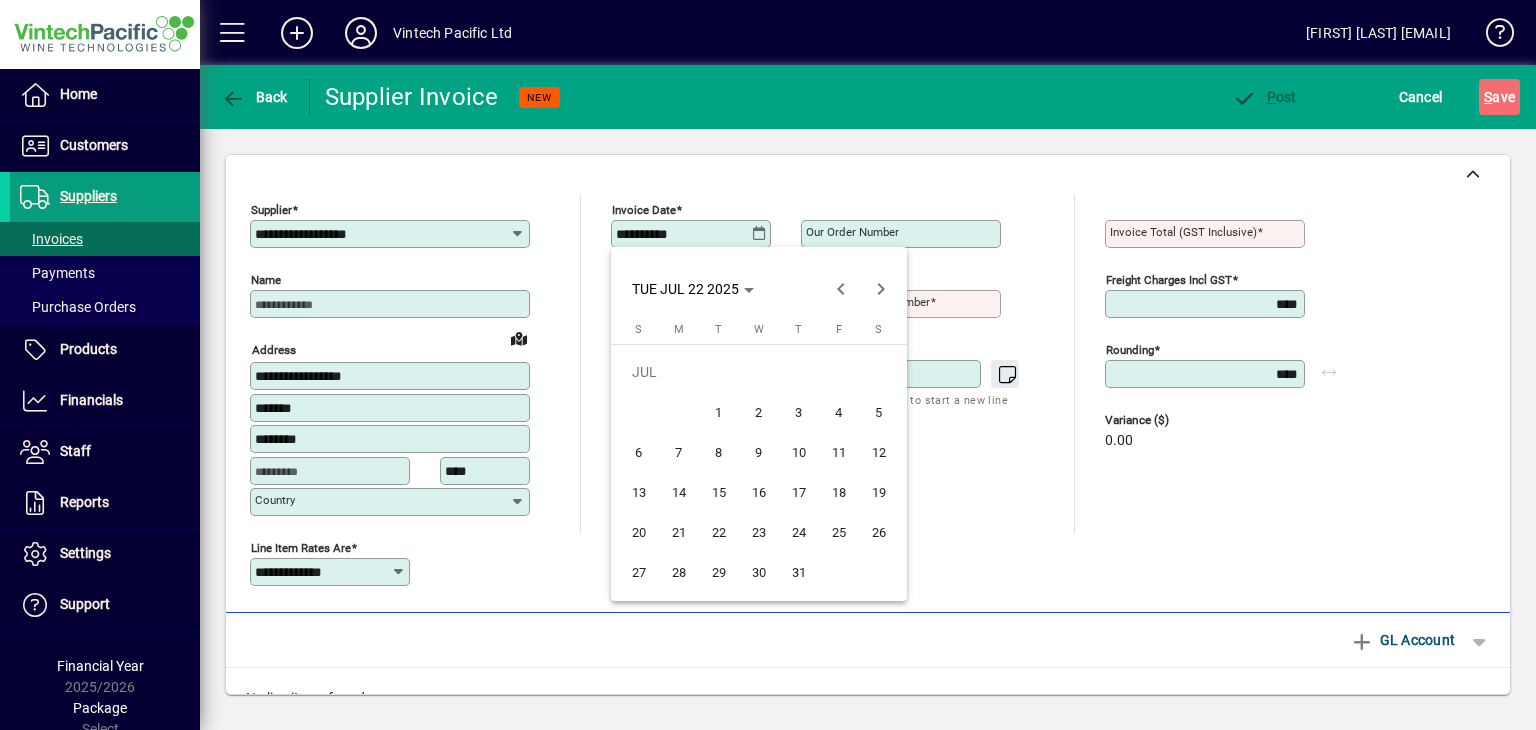 click on "22" at bounding box center (719, 532) 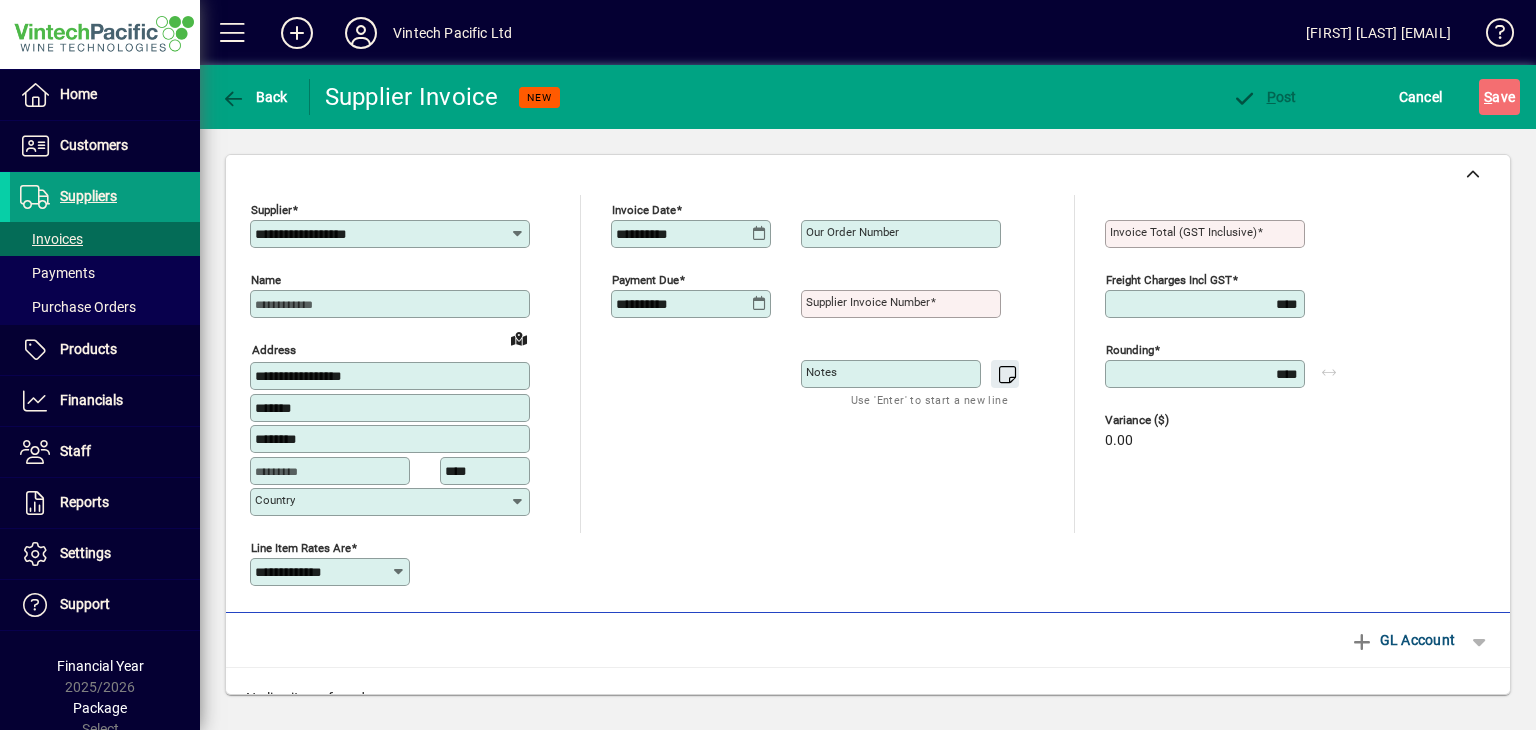 click on "Supplier invoice number" at bounding box center [868, 302] 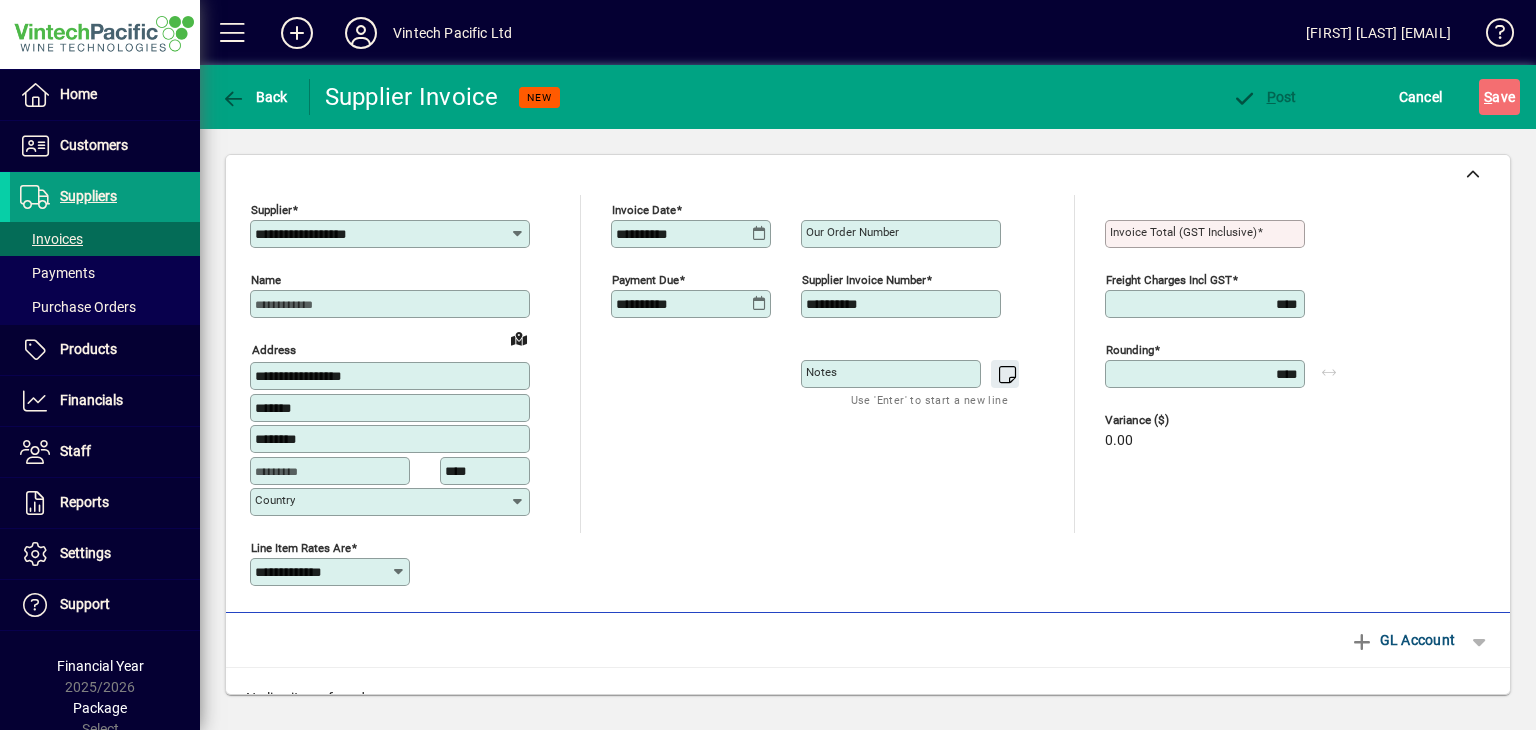 type on "**********" 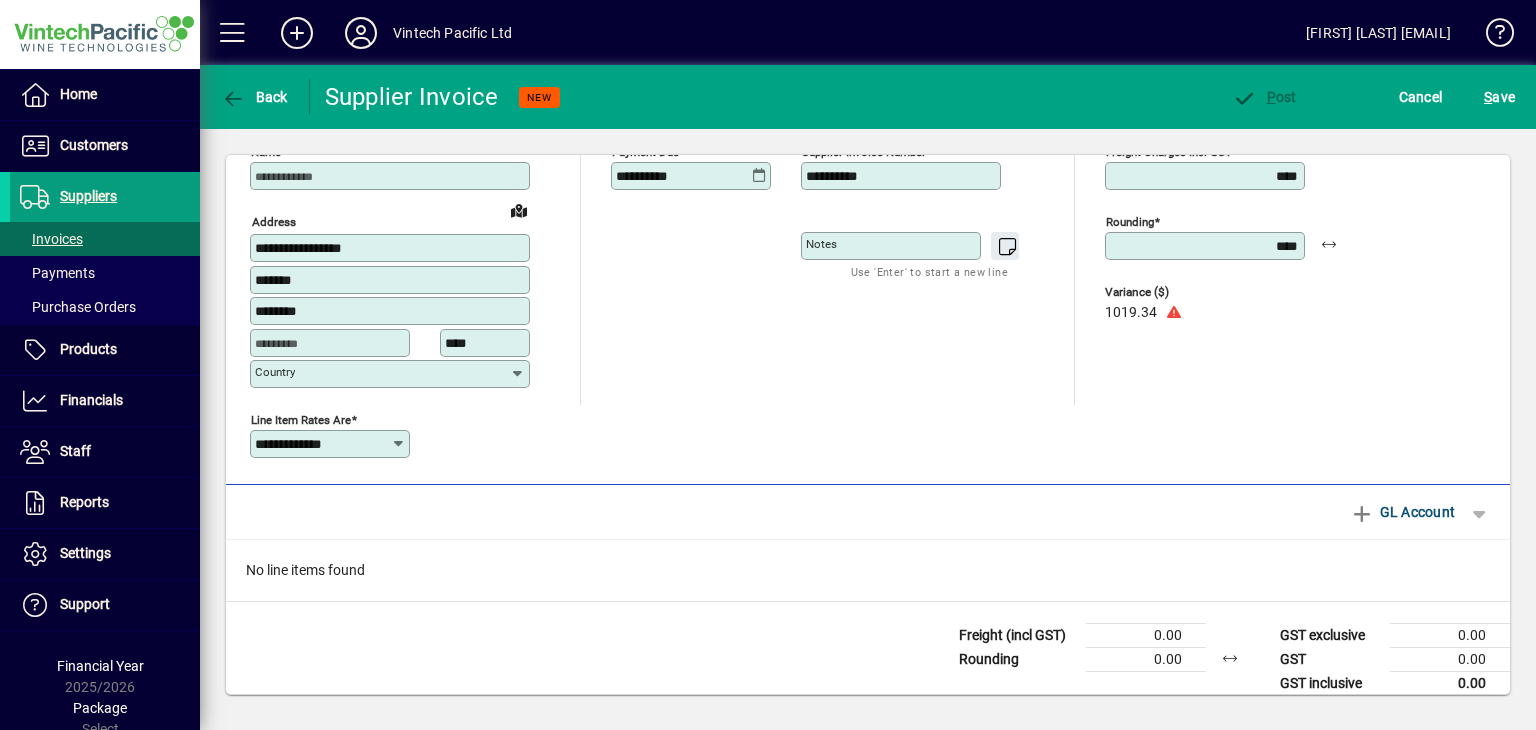 scroll, scrollTop: 144, scrollLeft: 0, axis: vertical 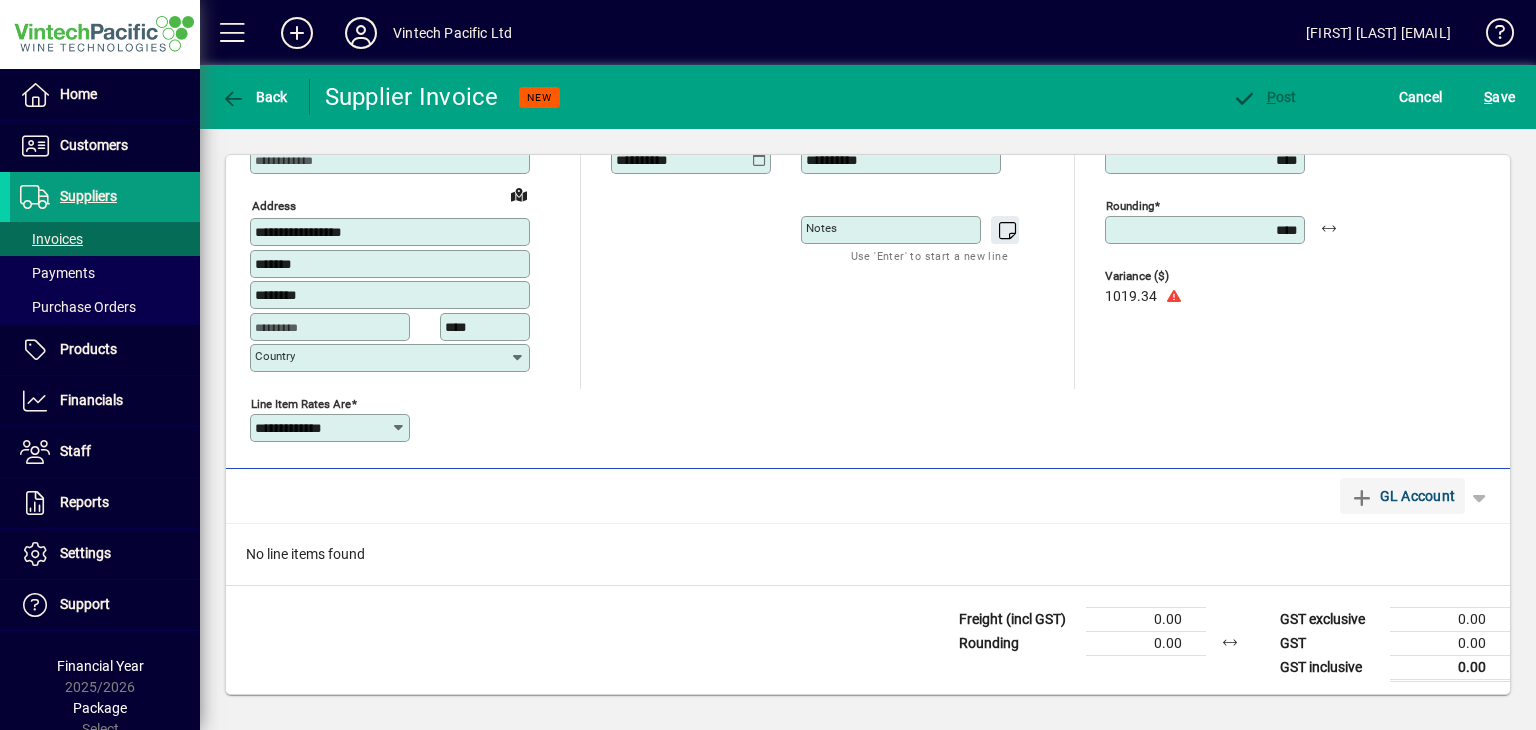 type on "*******" 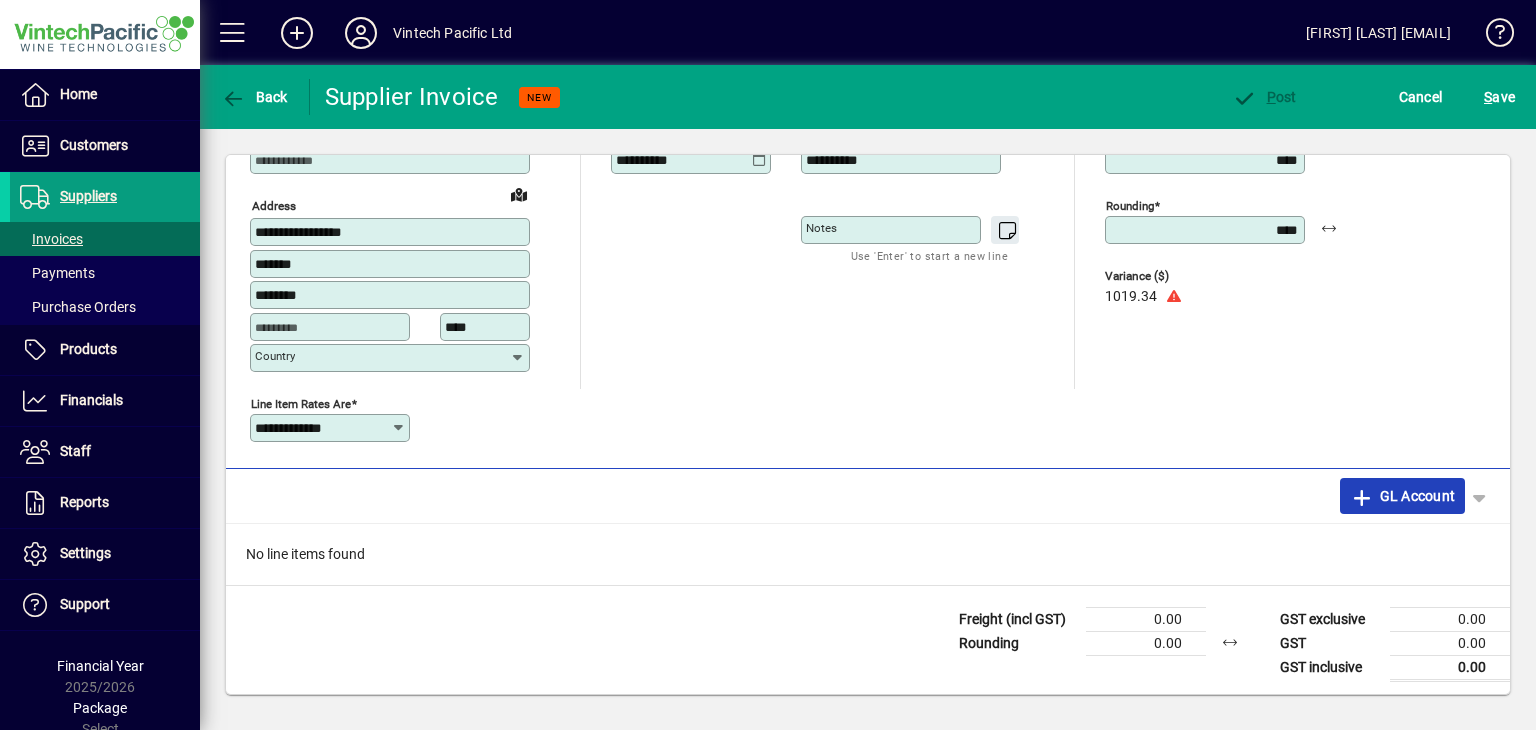 click on "GL Account" 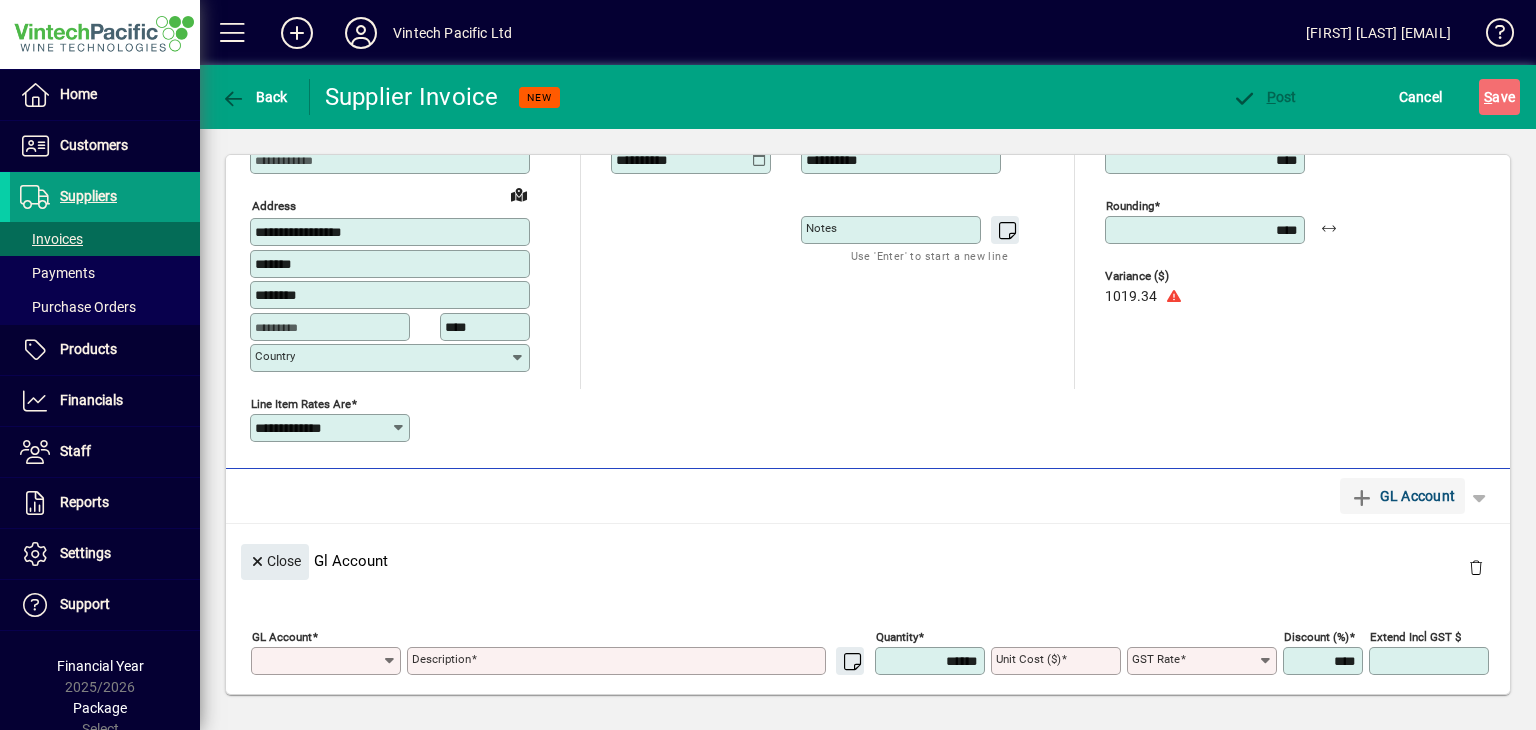 scroll, scrollTop: 0, scrollLeft: 0, axis: both 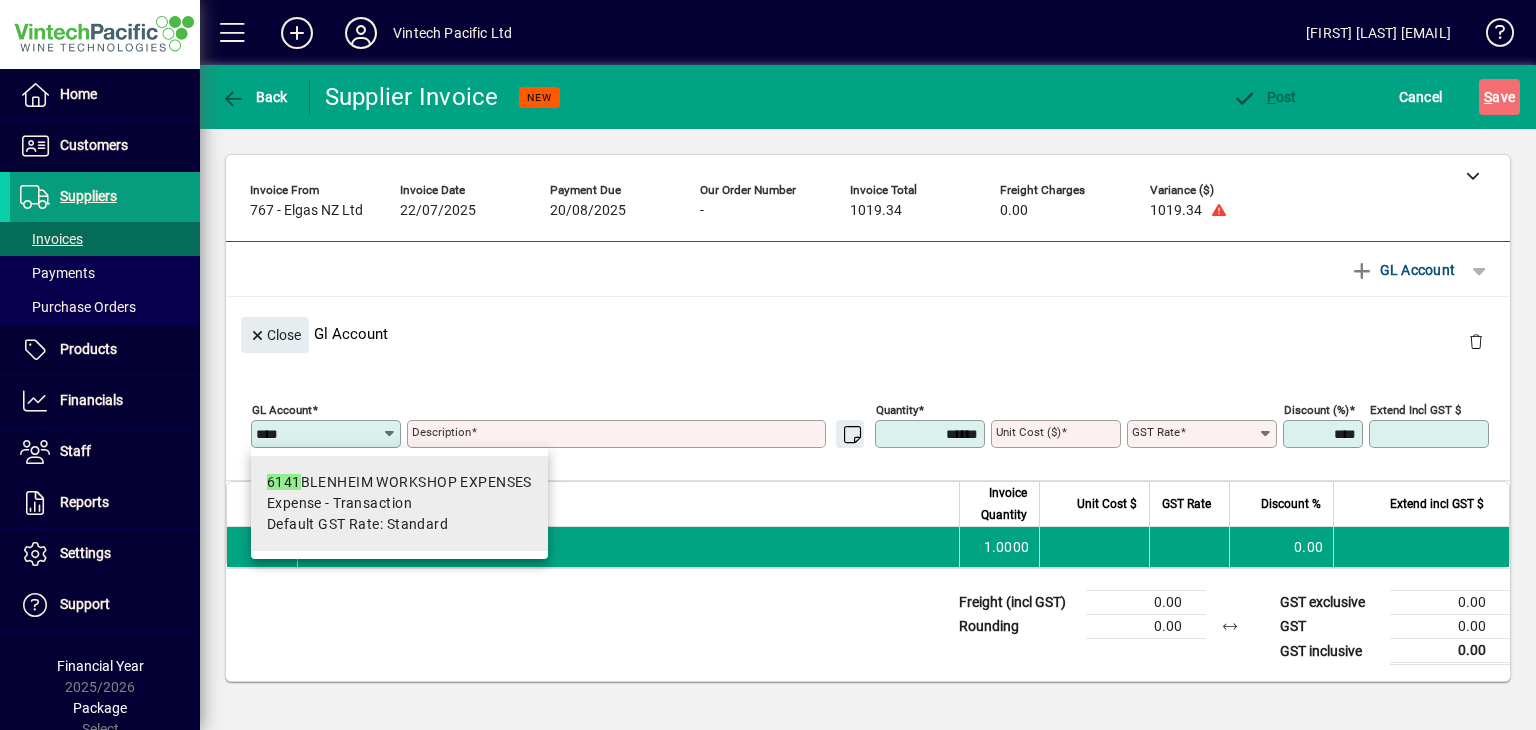 type on "****" 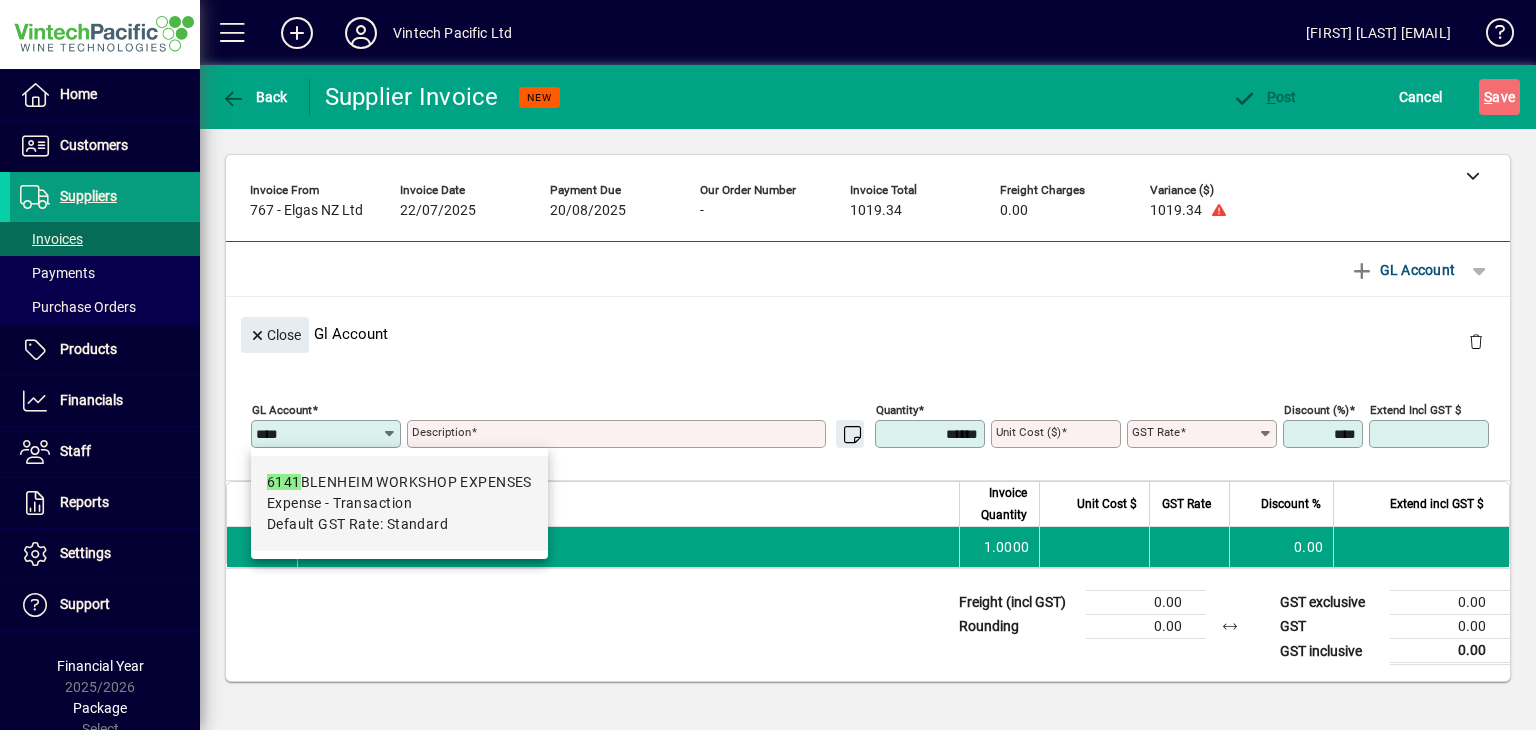 click on "Expense - Transaction" at bounding box center (339, 503) 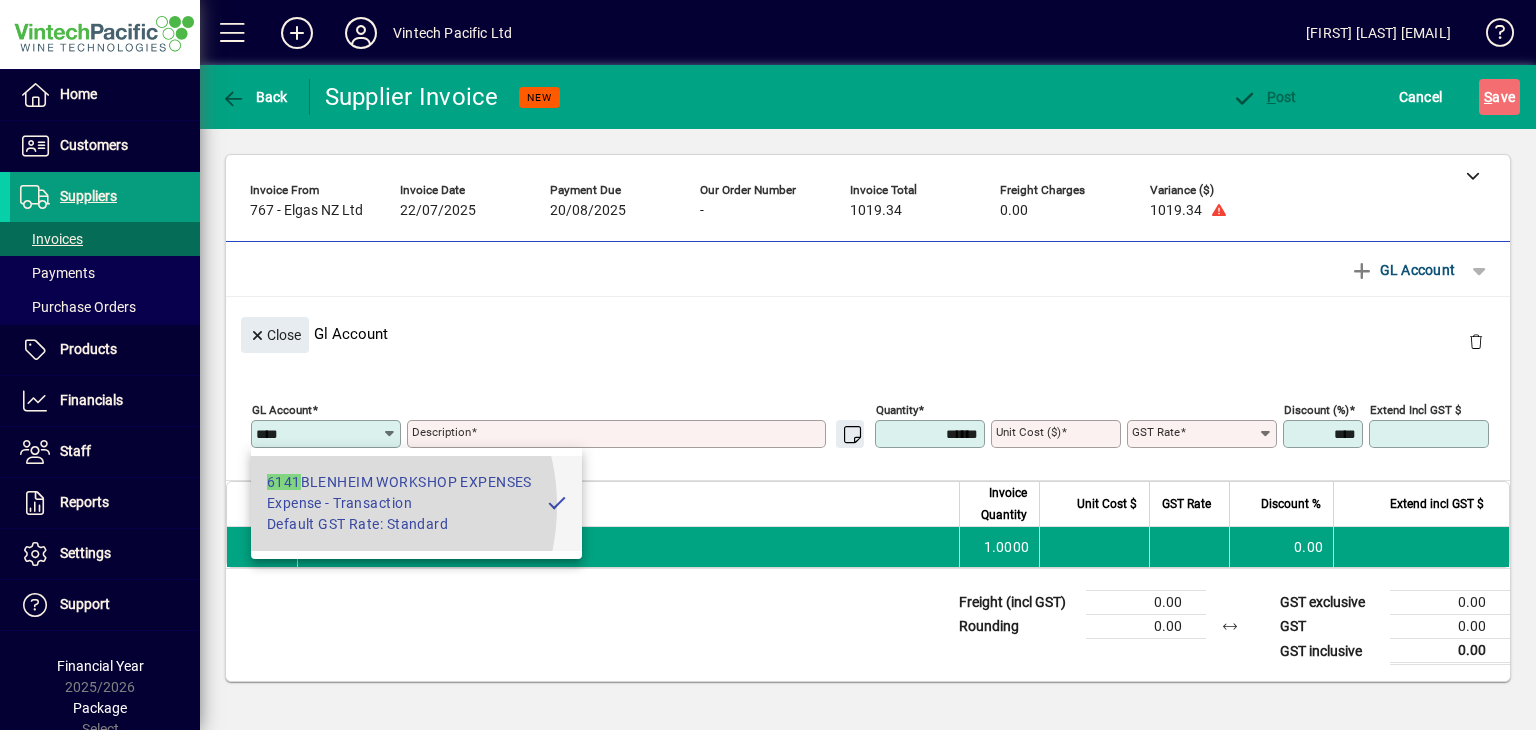 type on "**********" 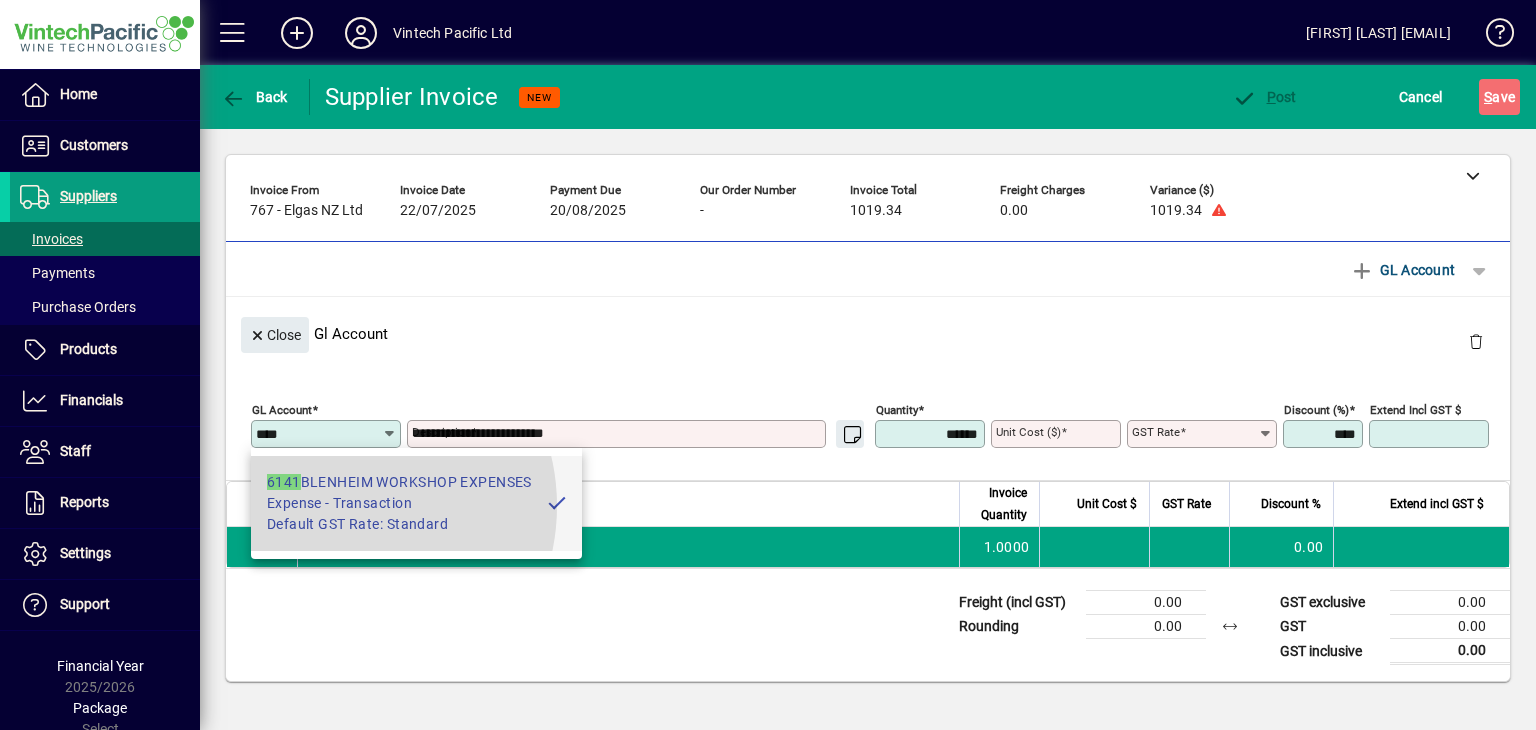 type on "****" 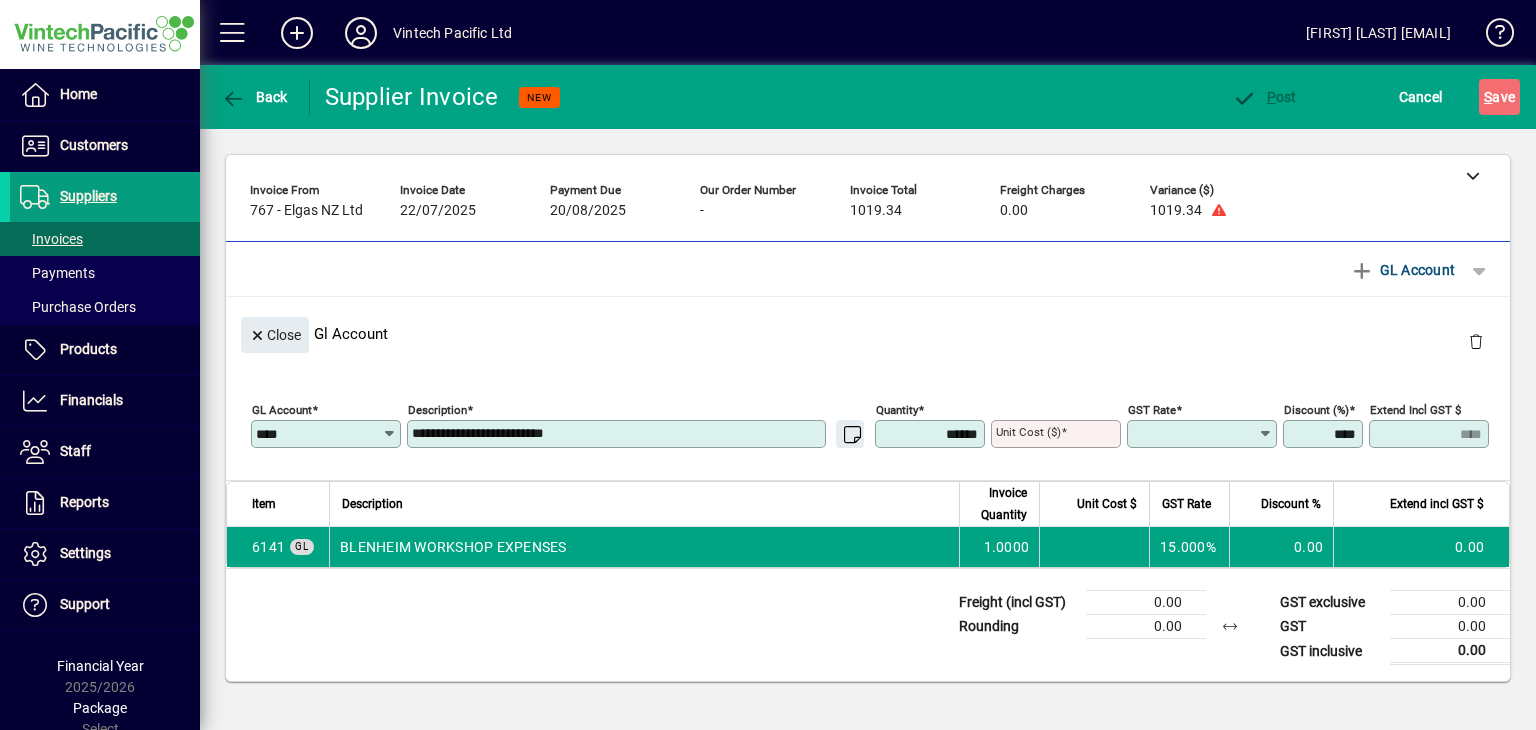 type on "********" 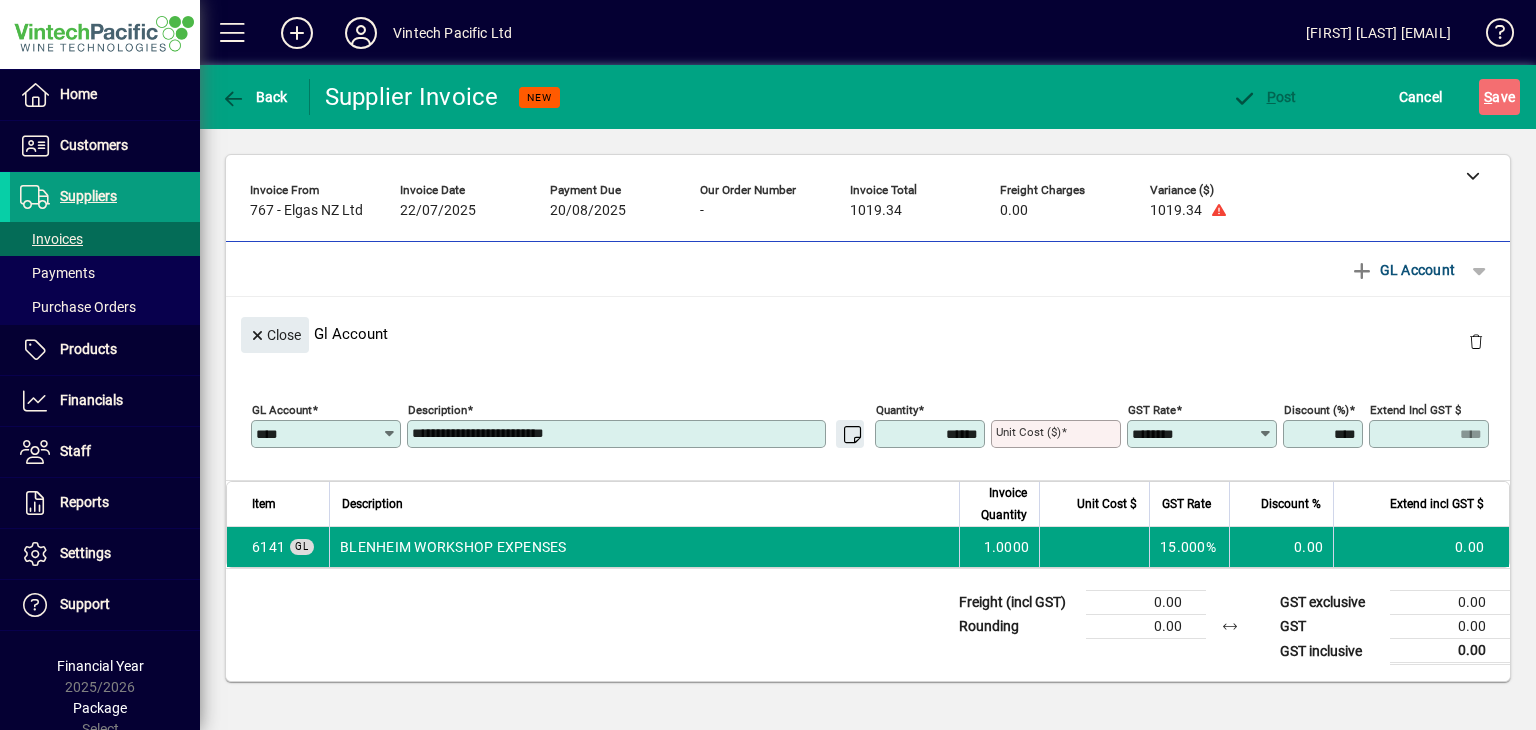 click on "Unit Cost ($)" at bounding box center [1028, 432] 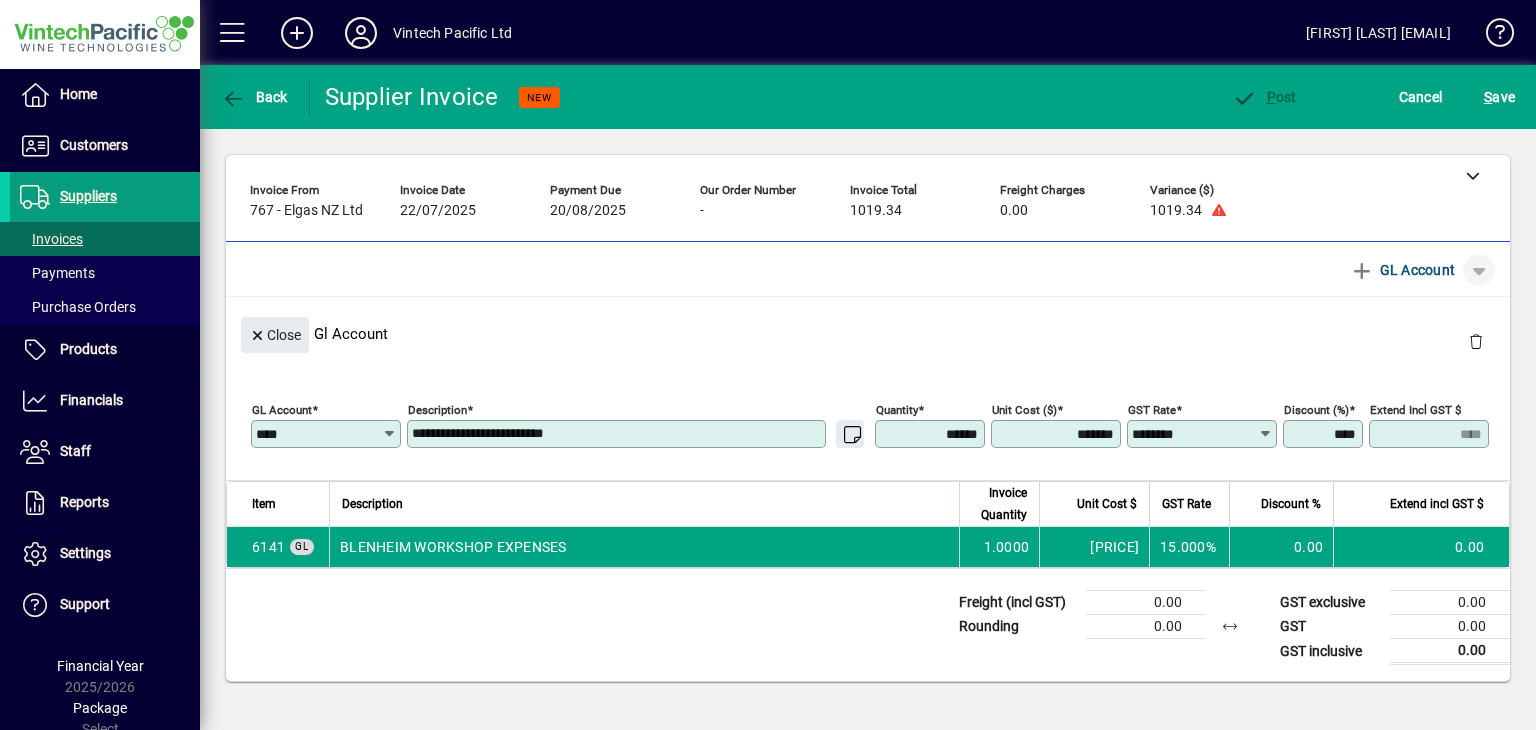 type on "*********" 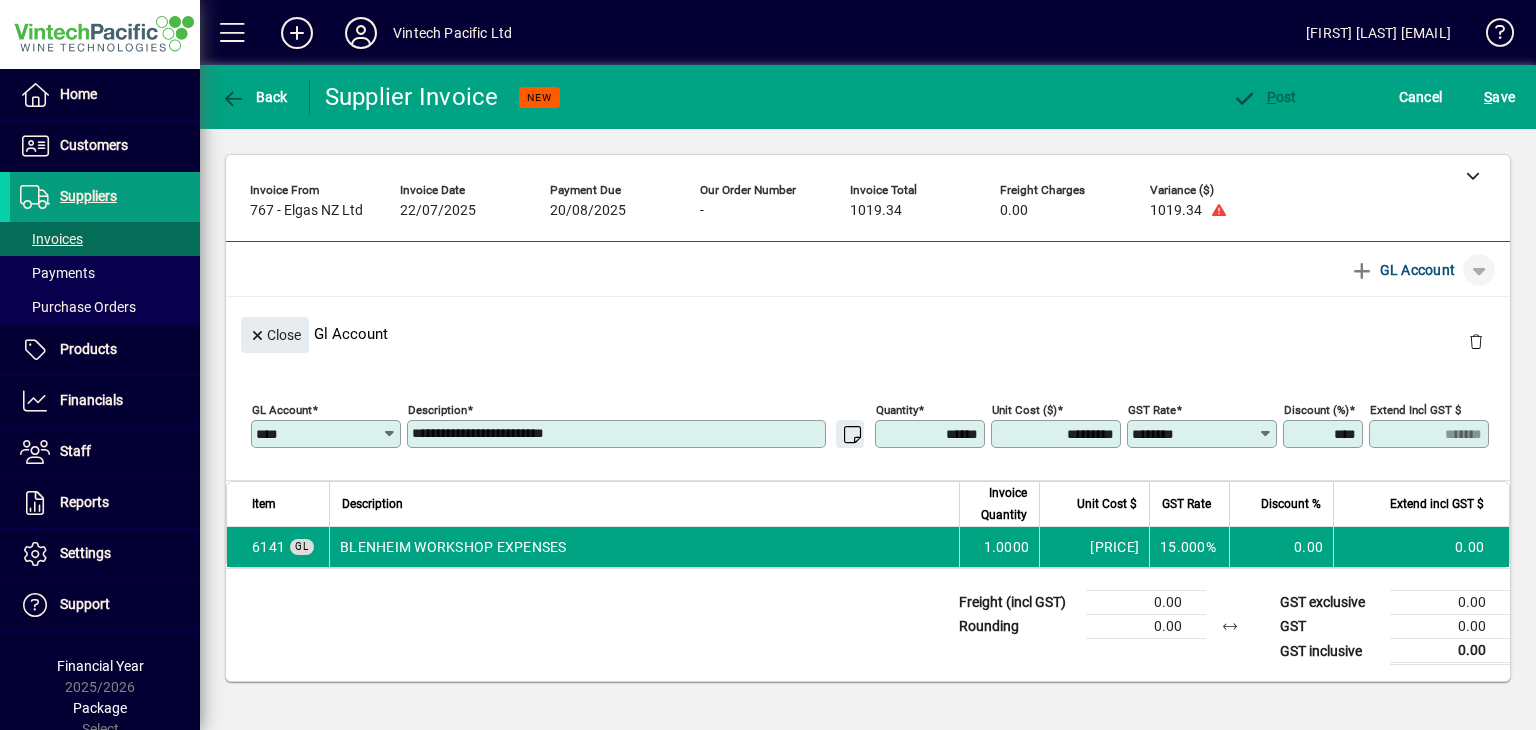click 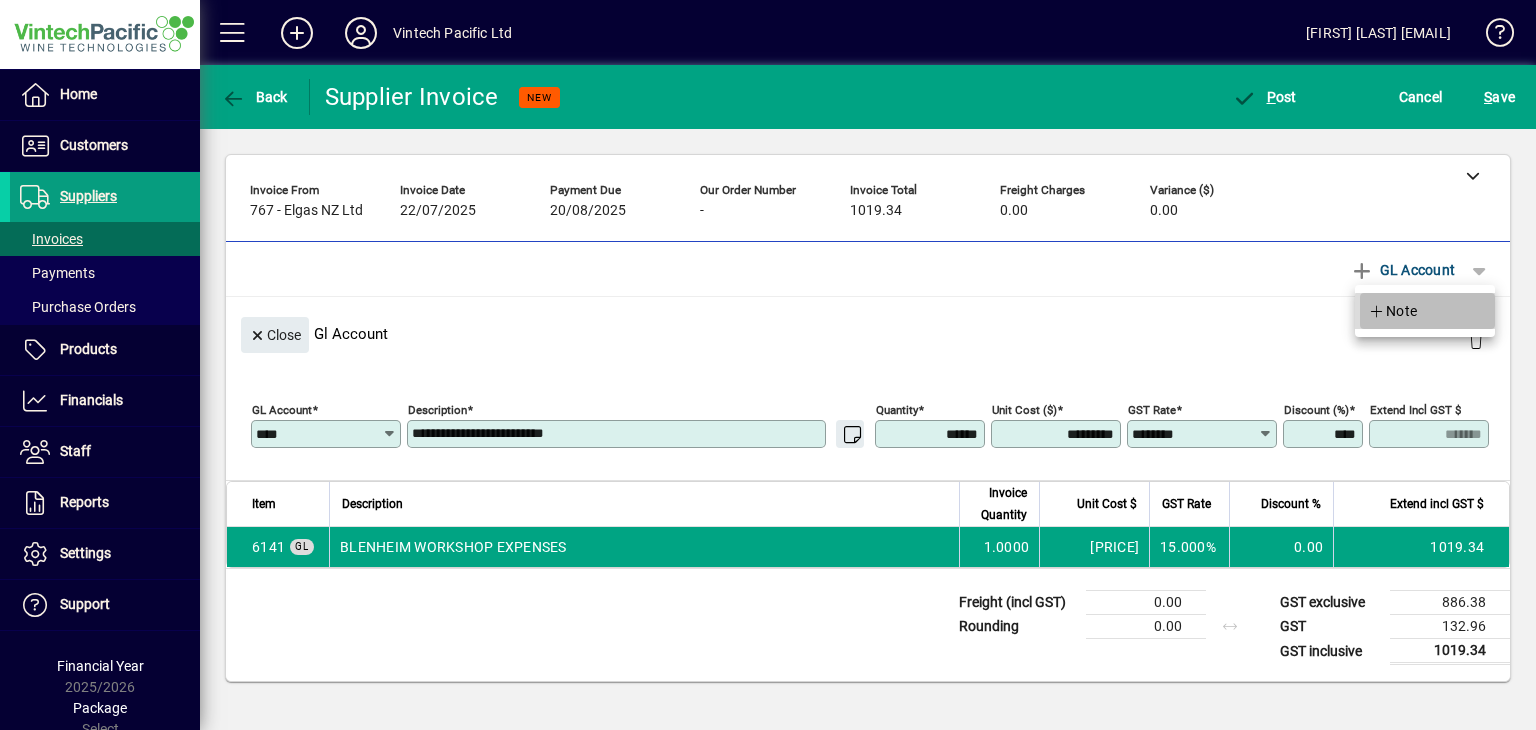 click at bounding box center [1427, 311] 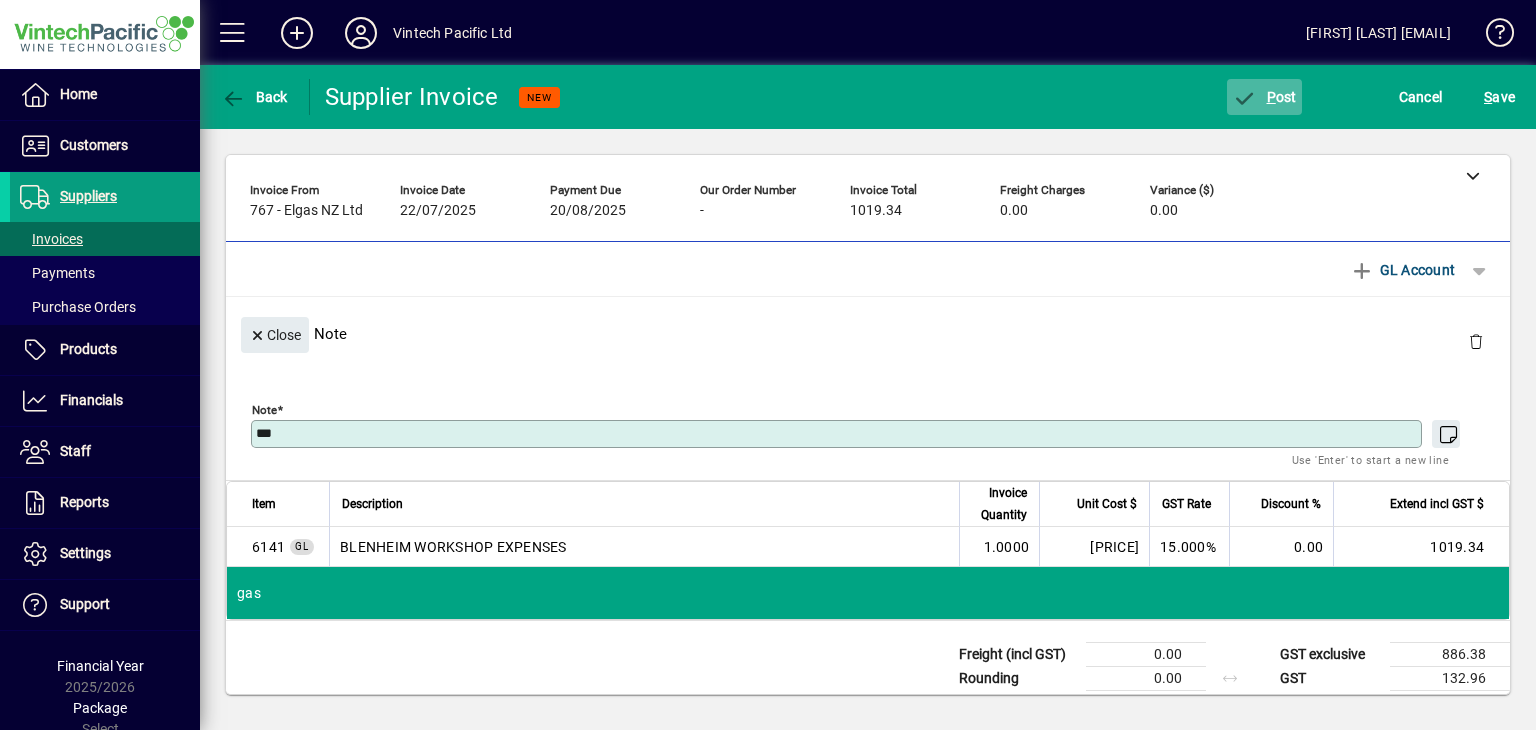 type on "***" 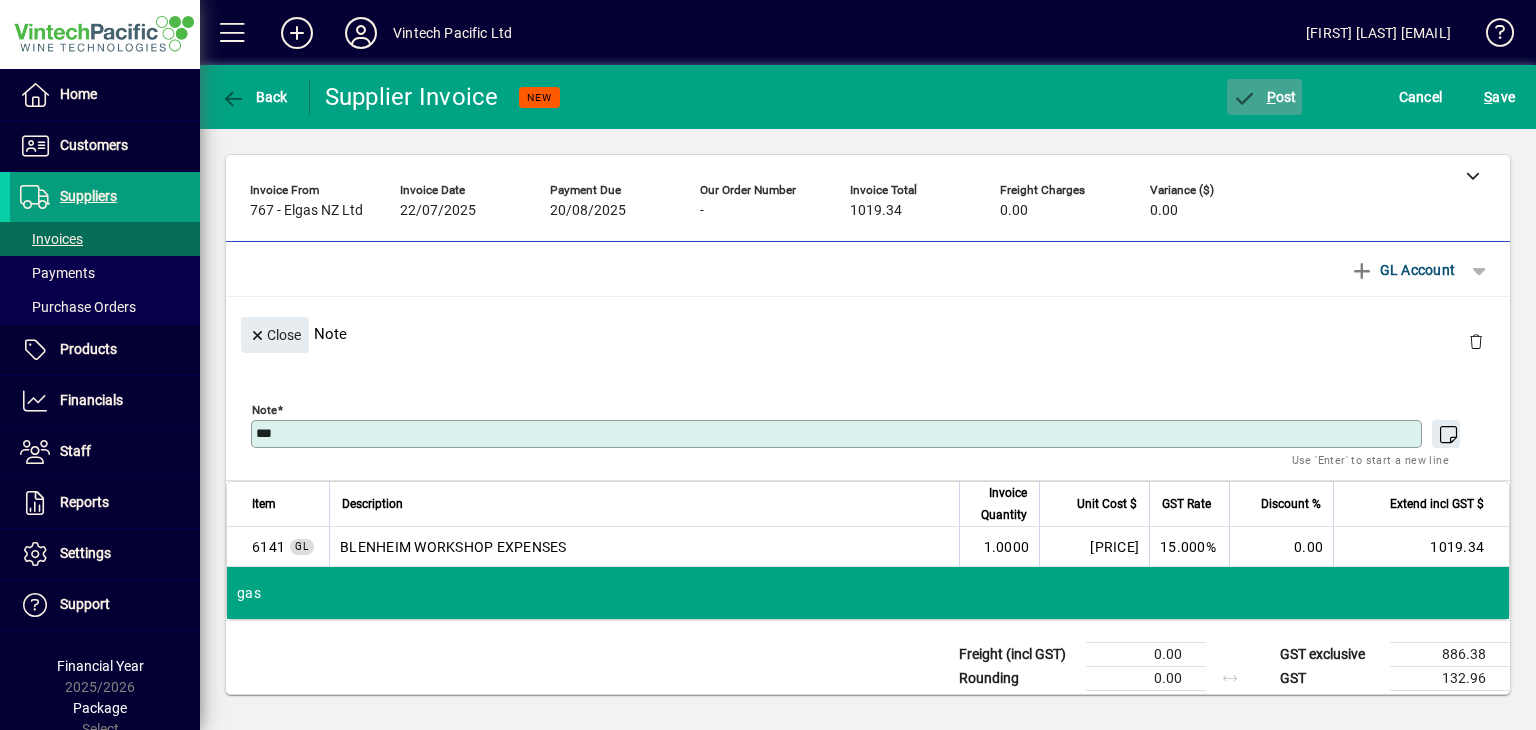 click 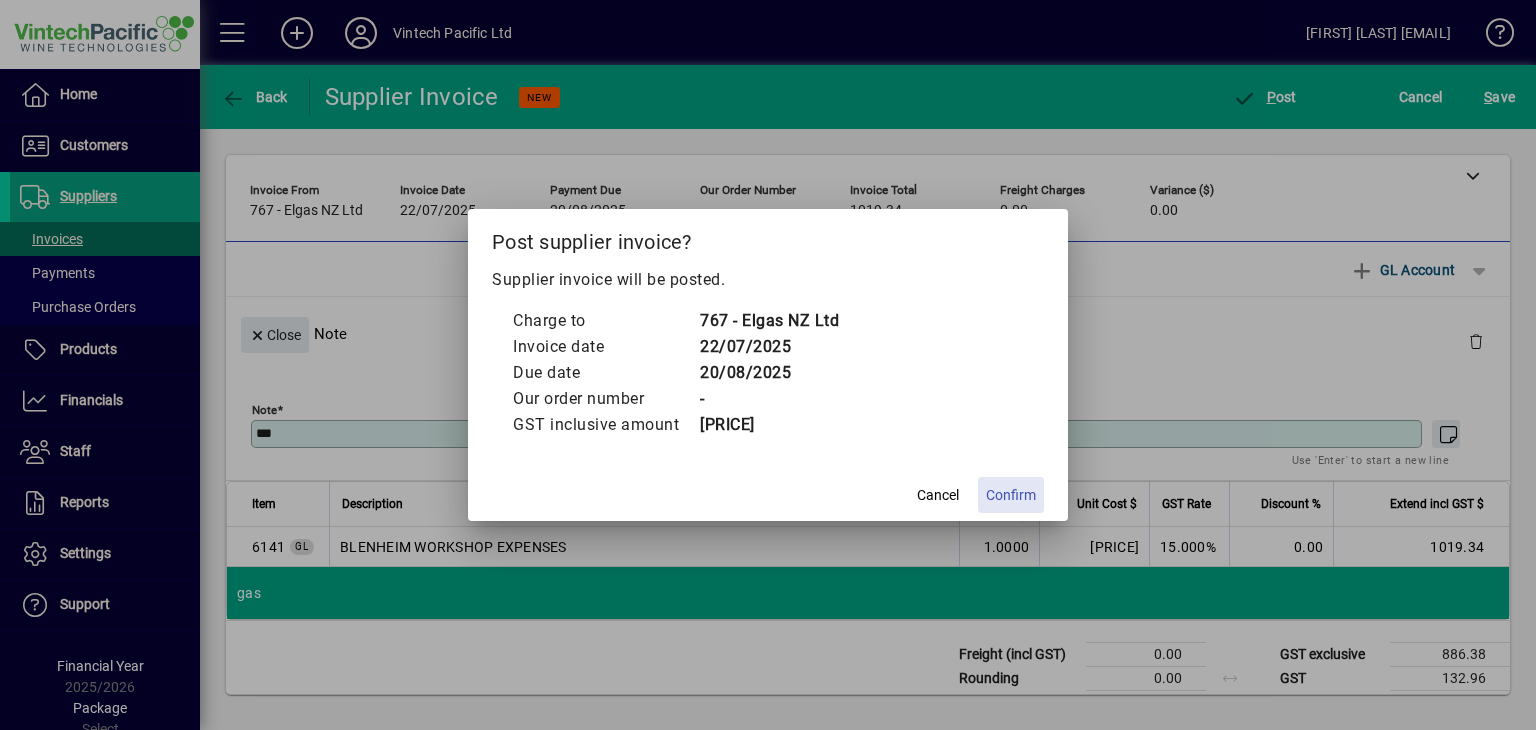 click on "Confirm" 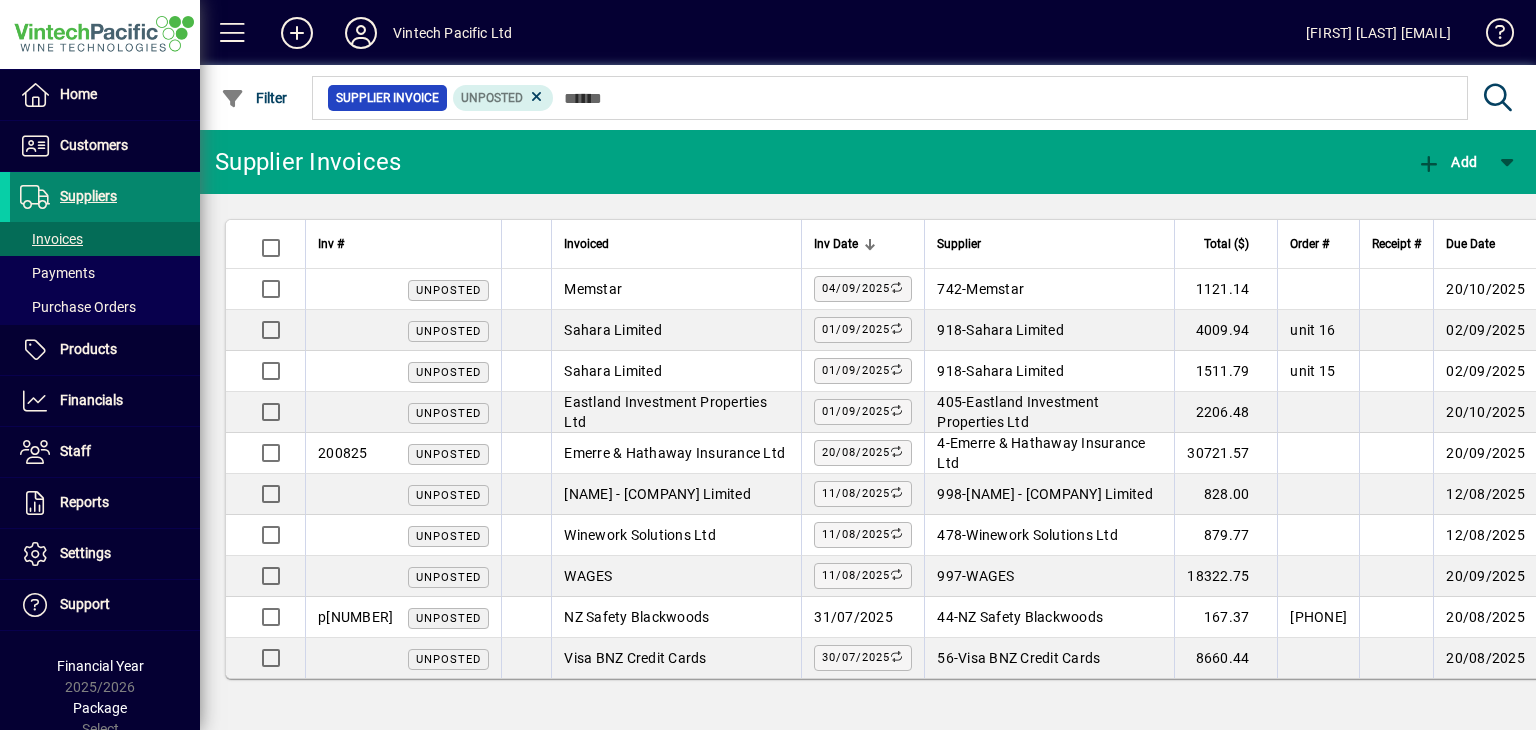 click on "Suppliers" at bounding box center [63, 197] 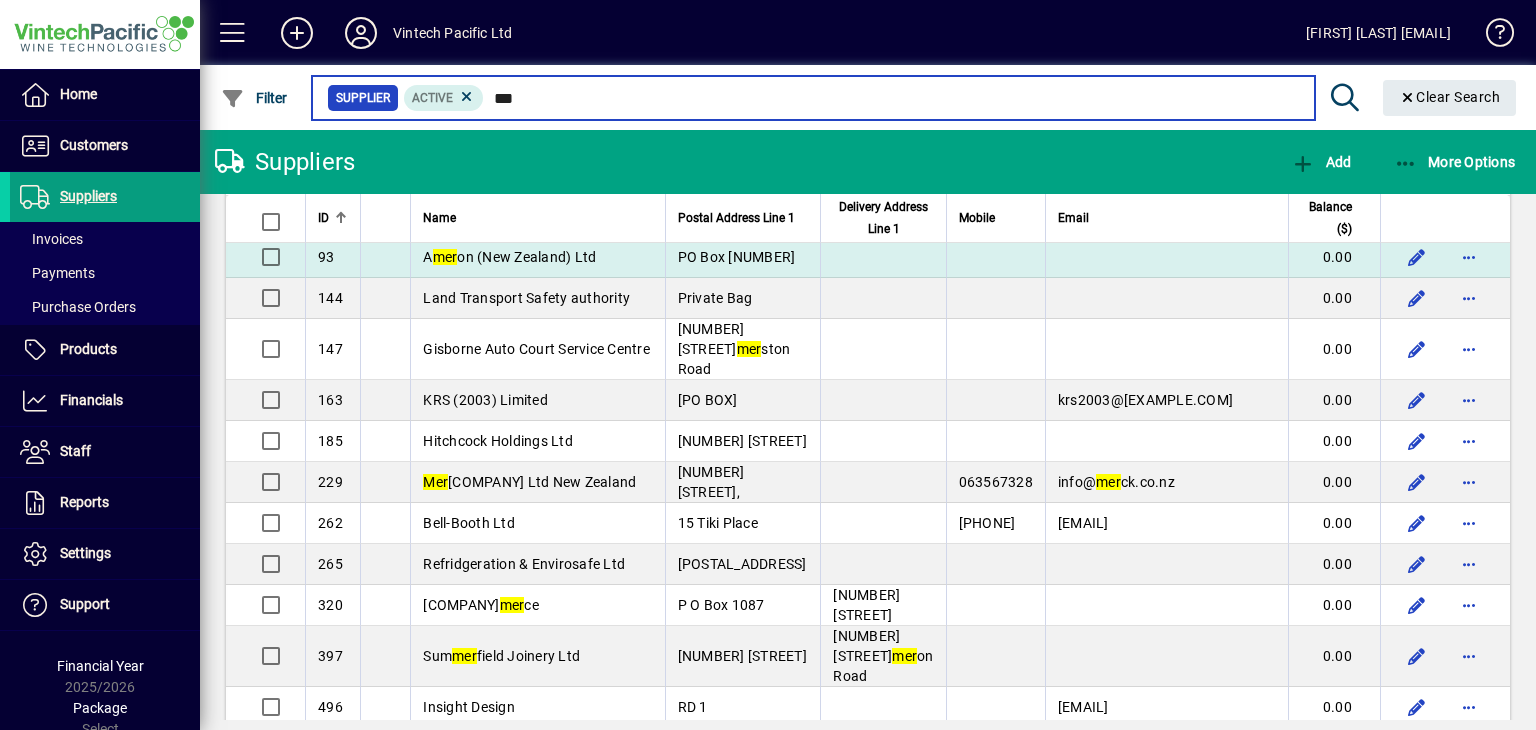 scroll, scrollTop: 400, scrollLeft: 0, axis: vertical 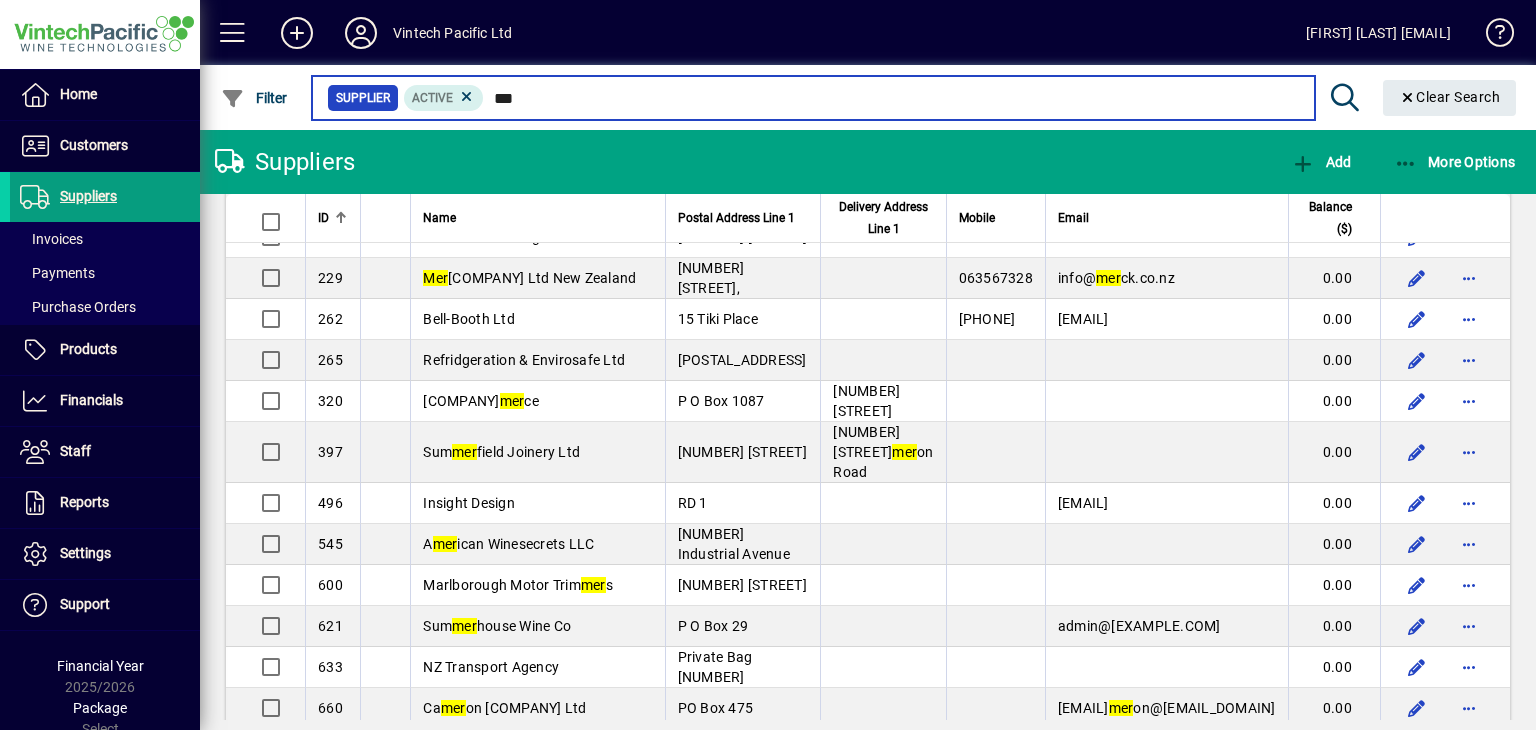 click on "***" at bounding box center (891, 98) 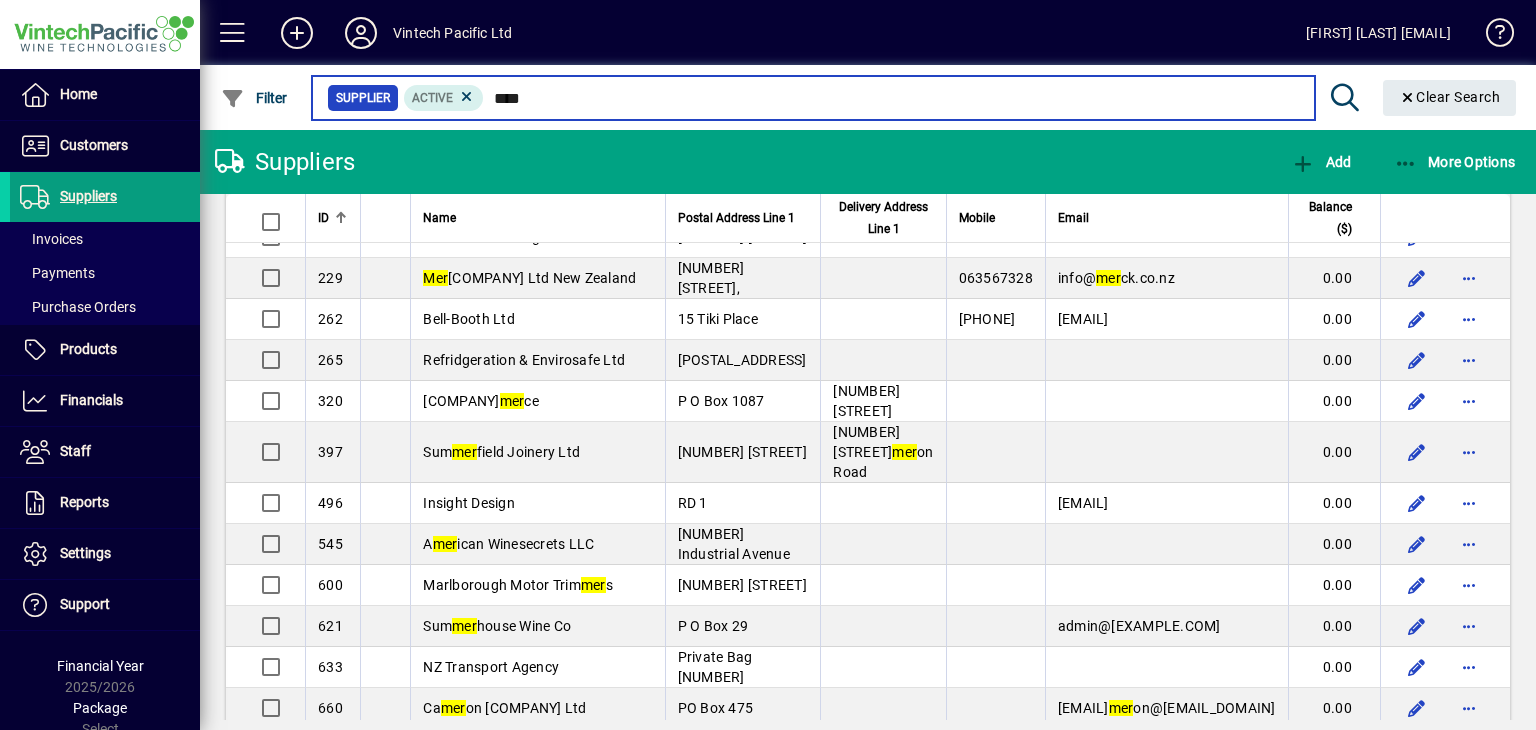 scroll, scrollTop: 0, scrollLeft: 0, axis: both 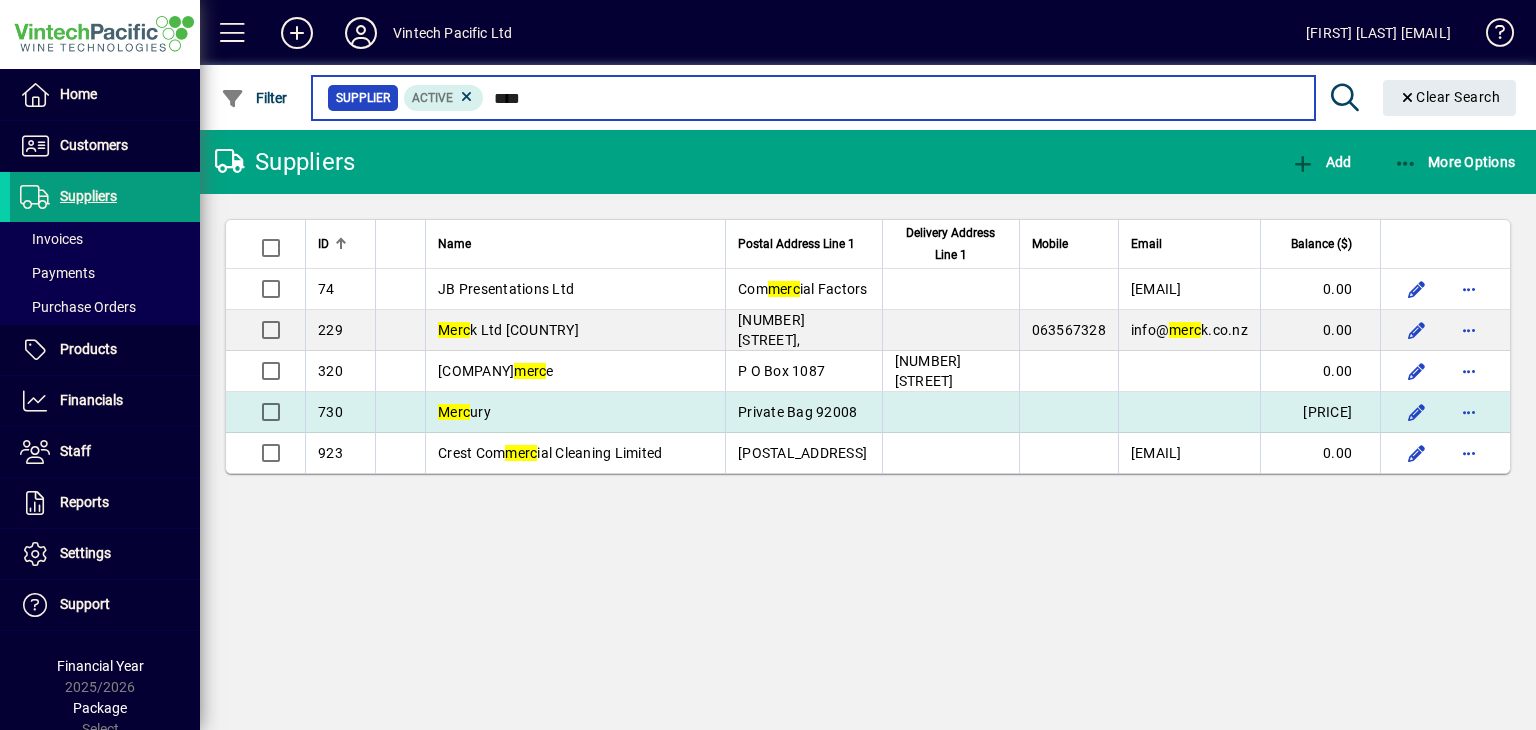 type on "****" 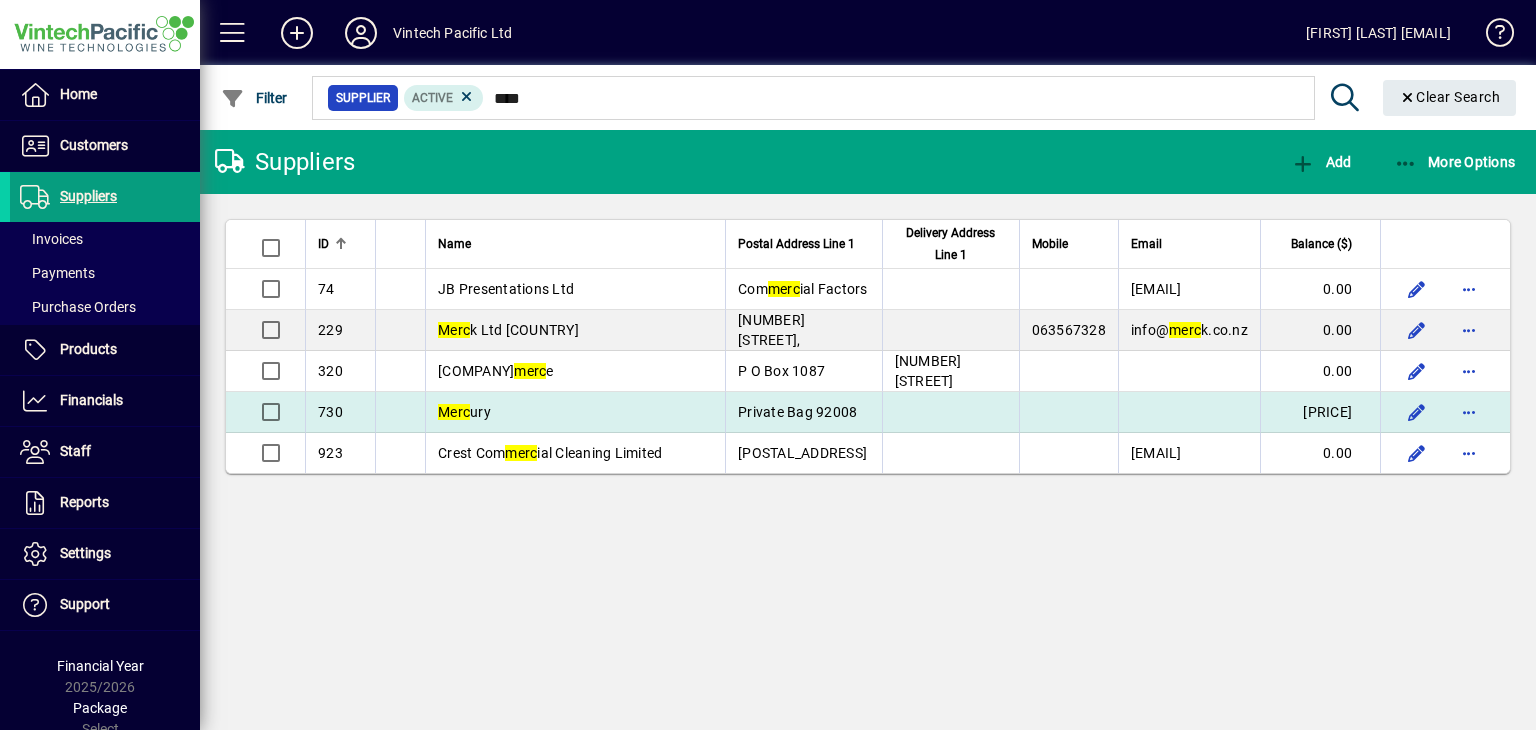 click on "Merc ury" at bounding box center (575, 412) 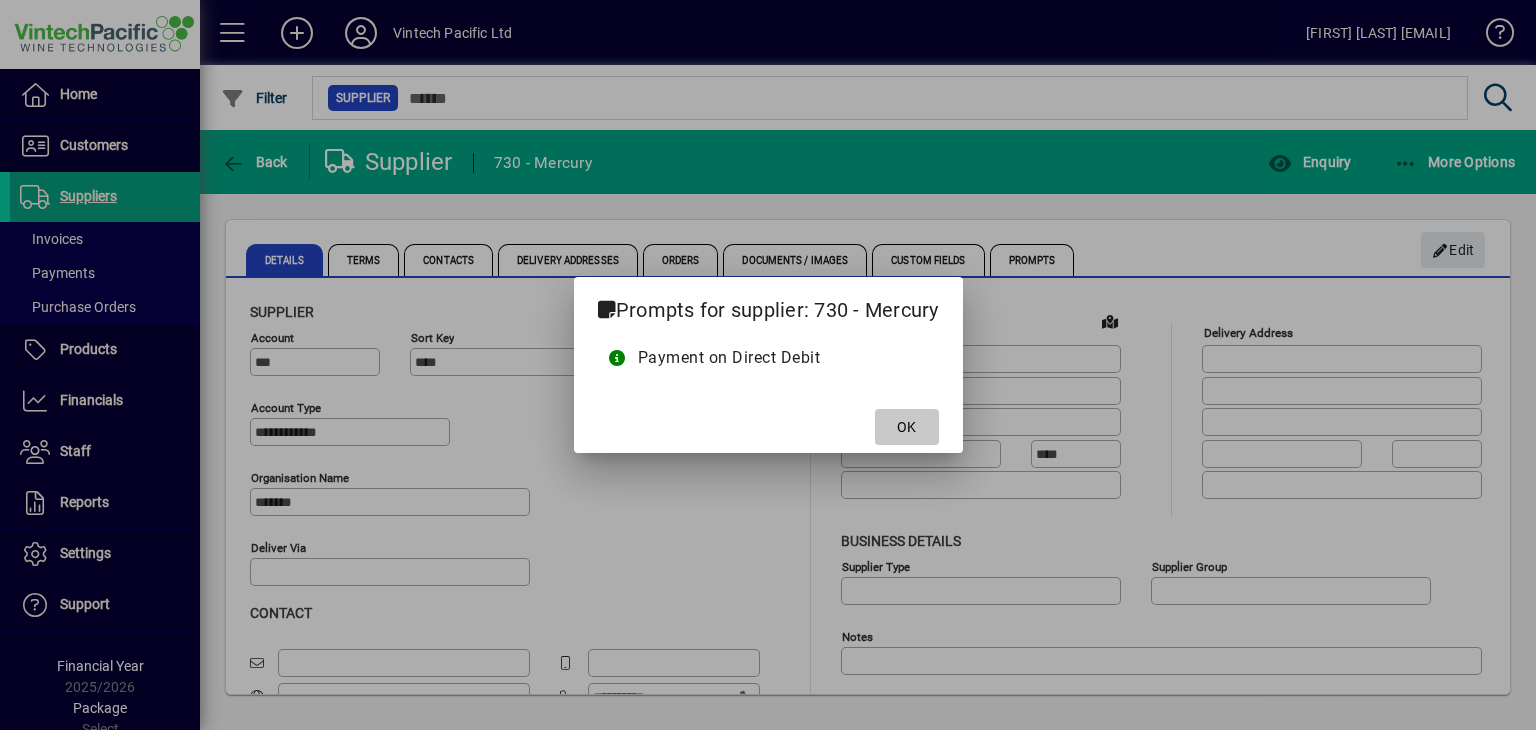 click 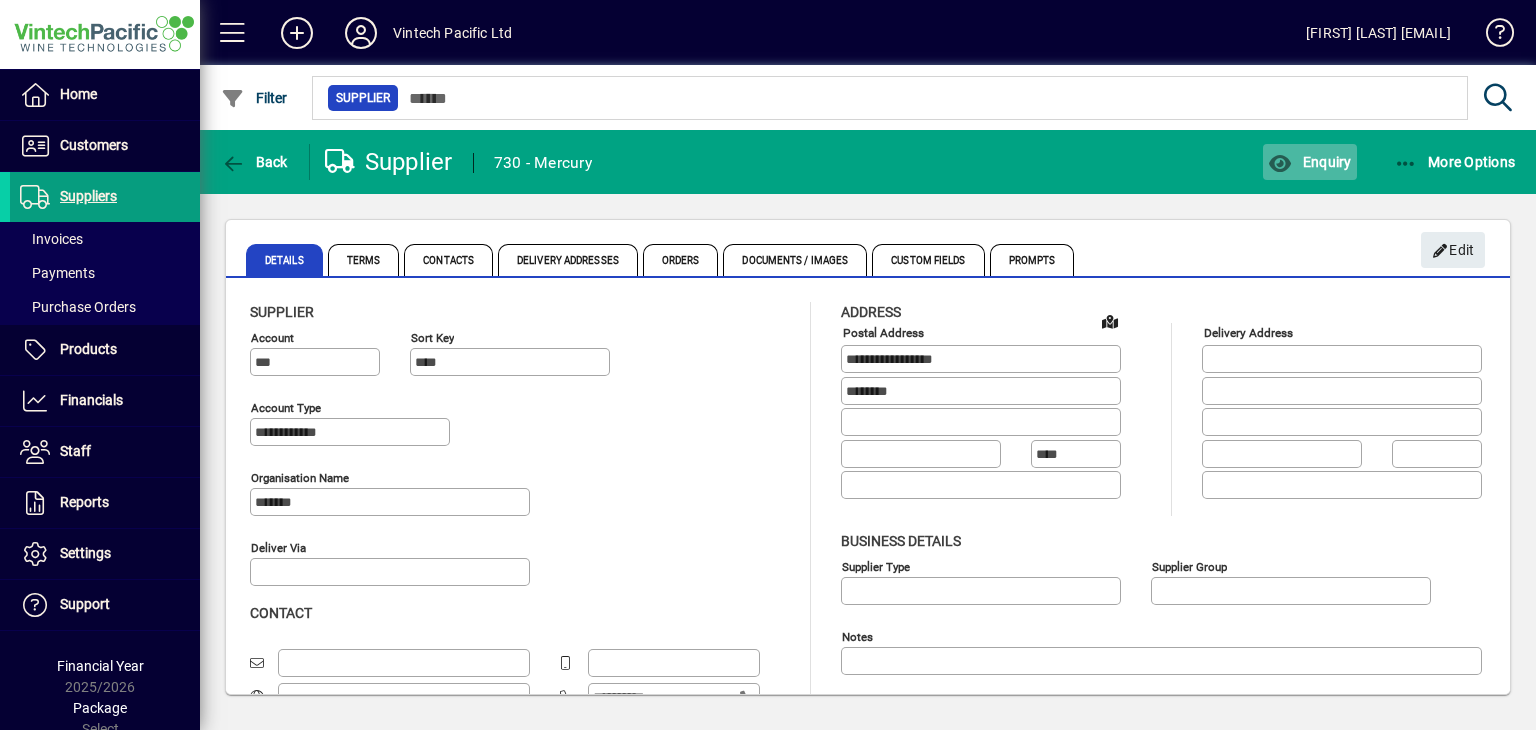 click on "Enquiry" 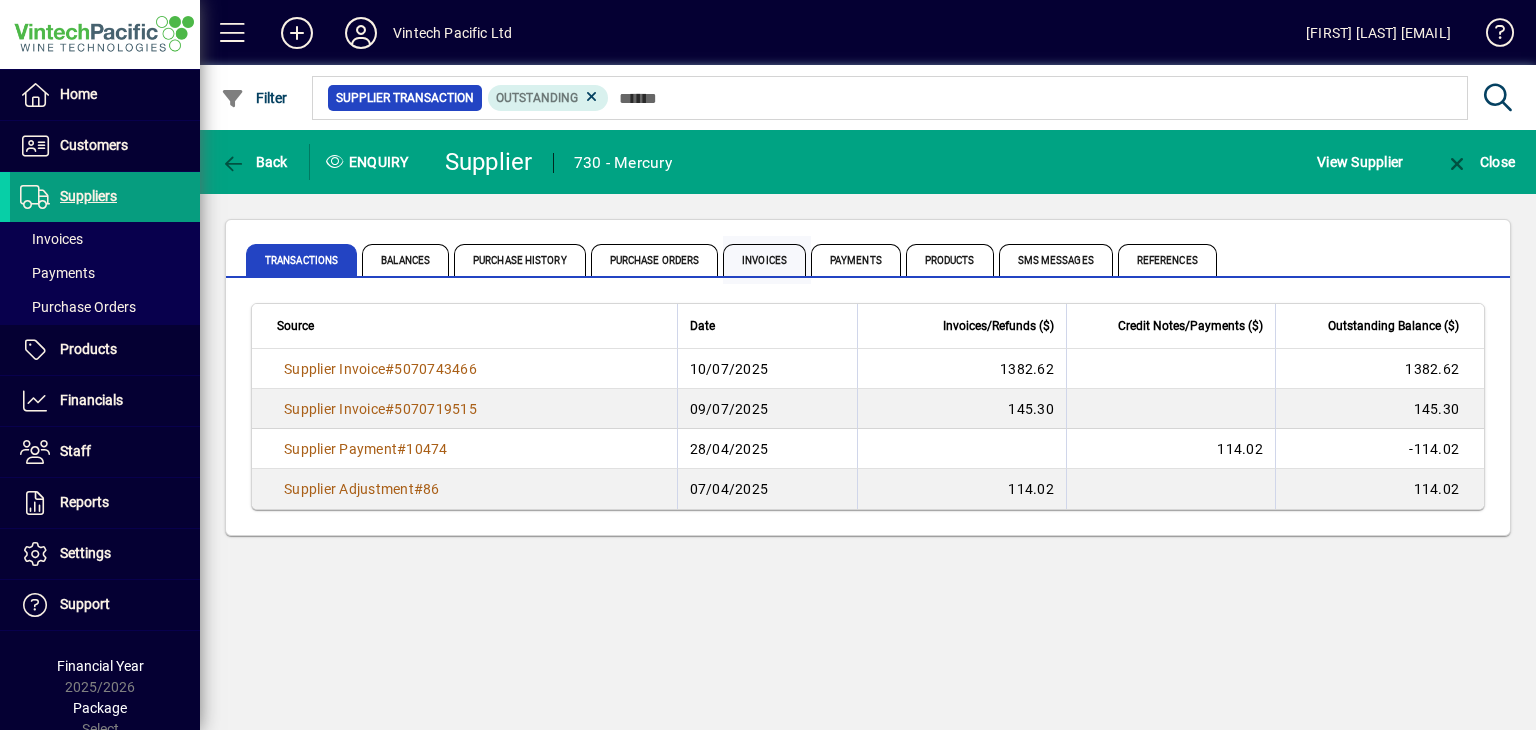 drag, startPoint x: 730, startPoint y: 229, endPoint x: 739, endPoint y: 243, distance: 16.643316 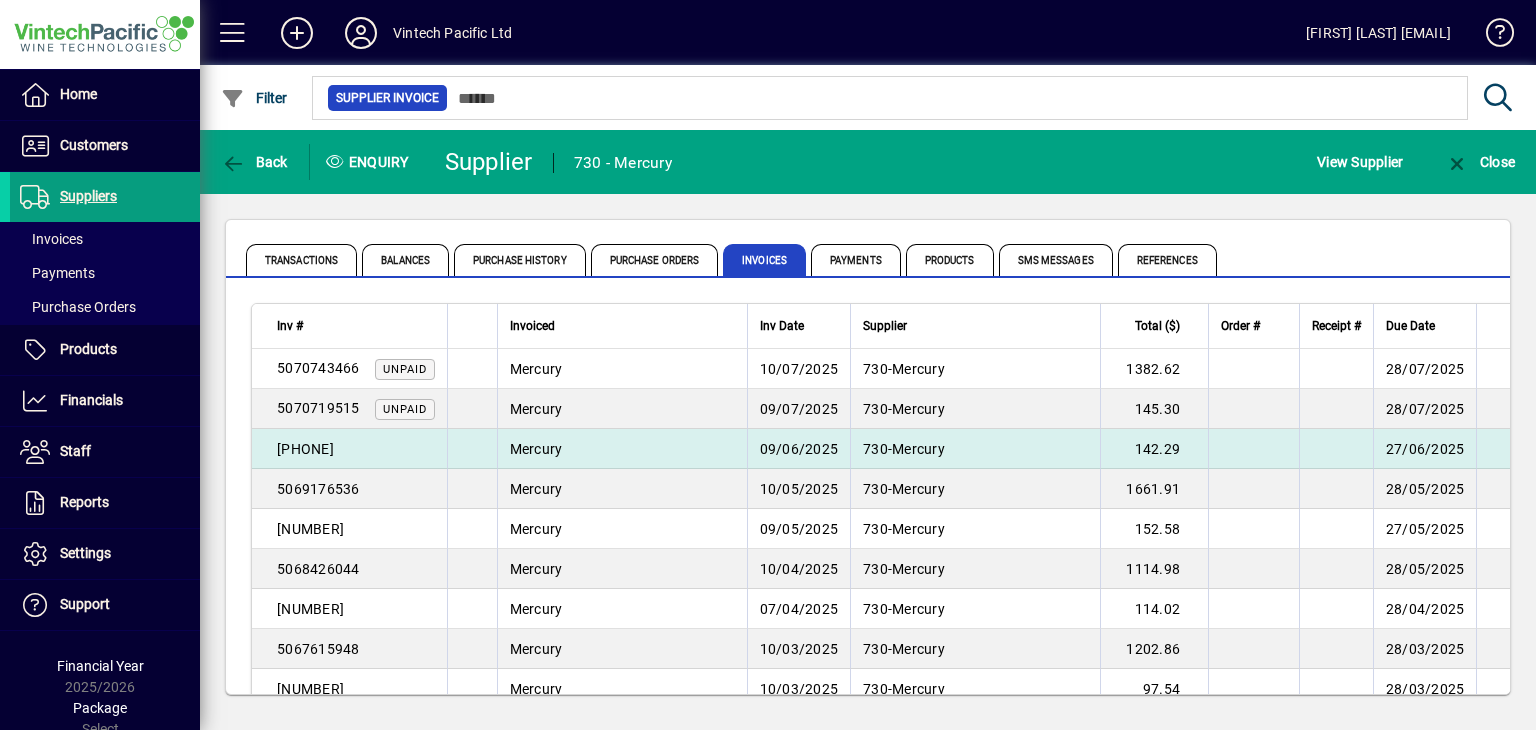 scroll, scrollTop: 0, scrollLeft: 0, axis: both 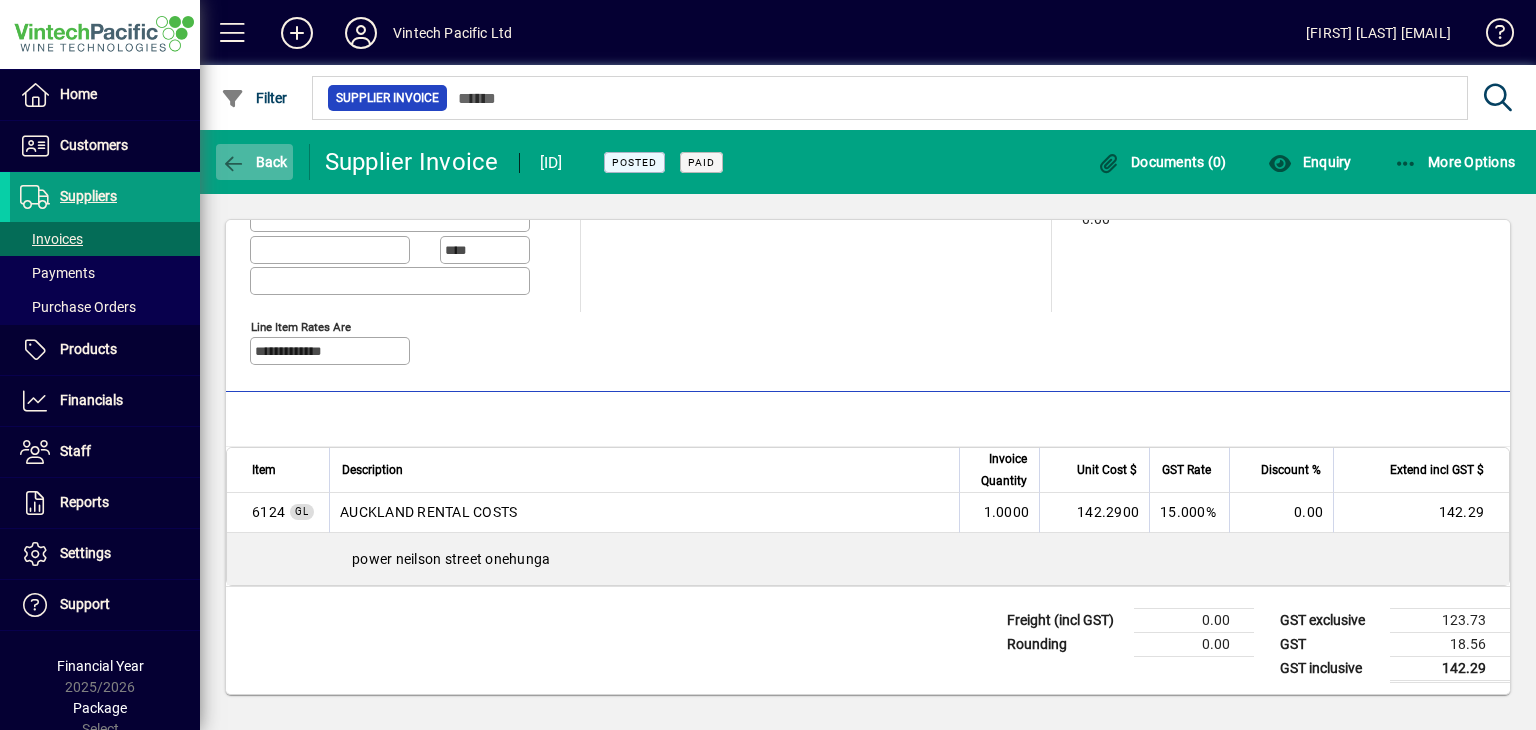 click on "Back" 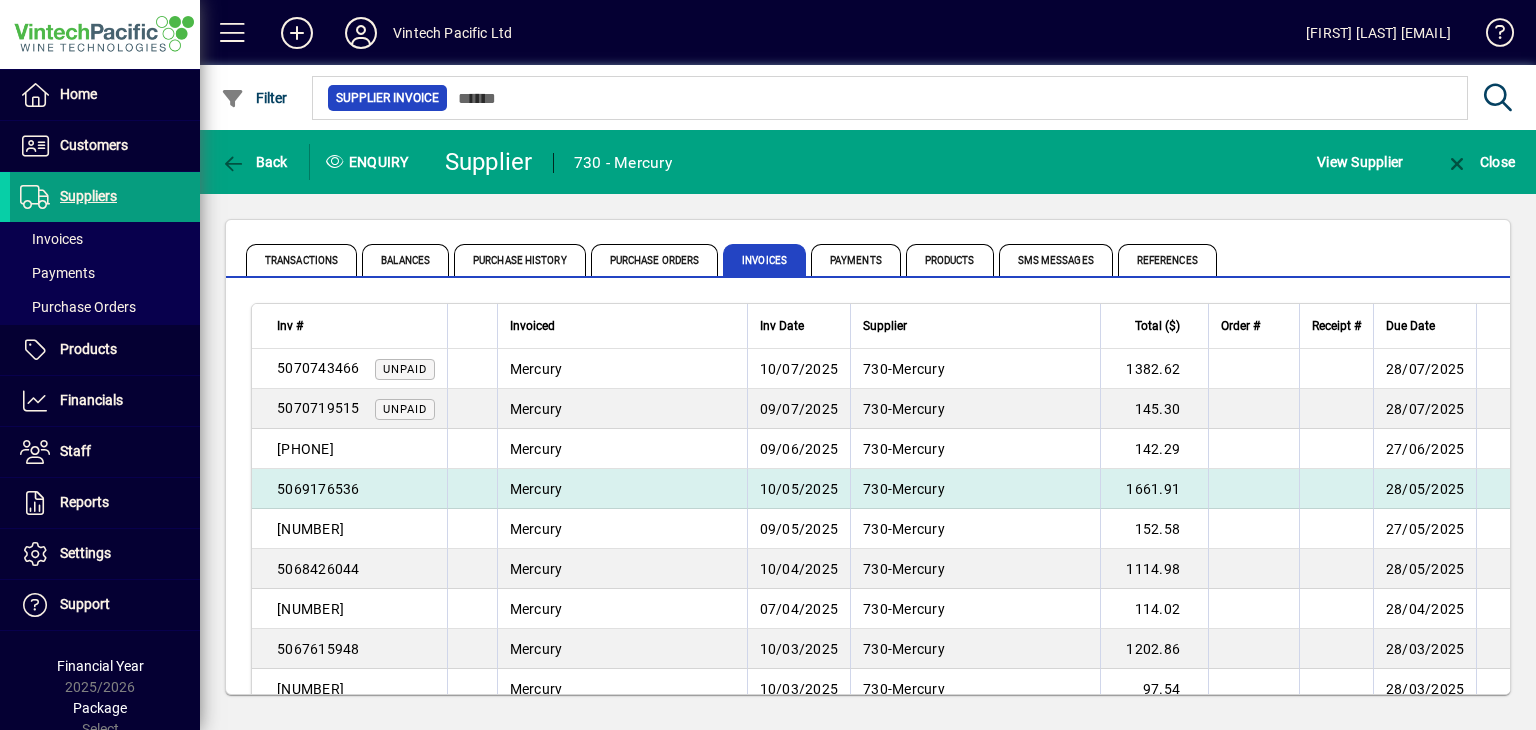 click on "Mercury" at bounding box center (622, 489) 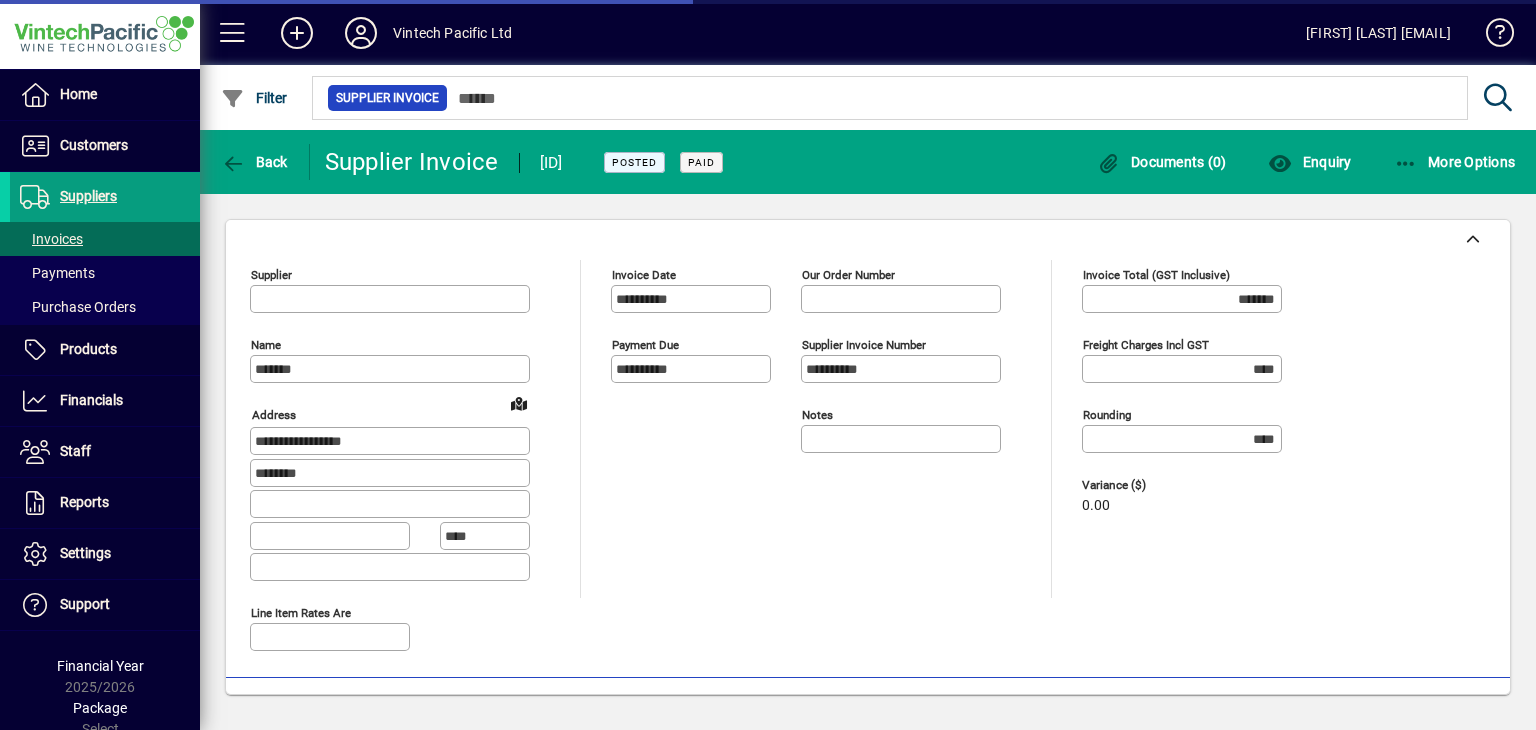 type on "**********" 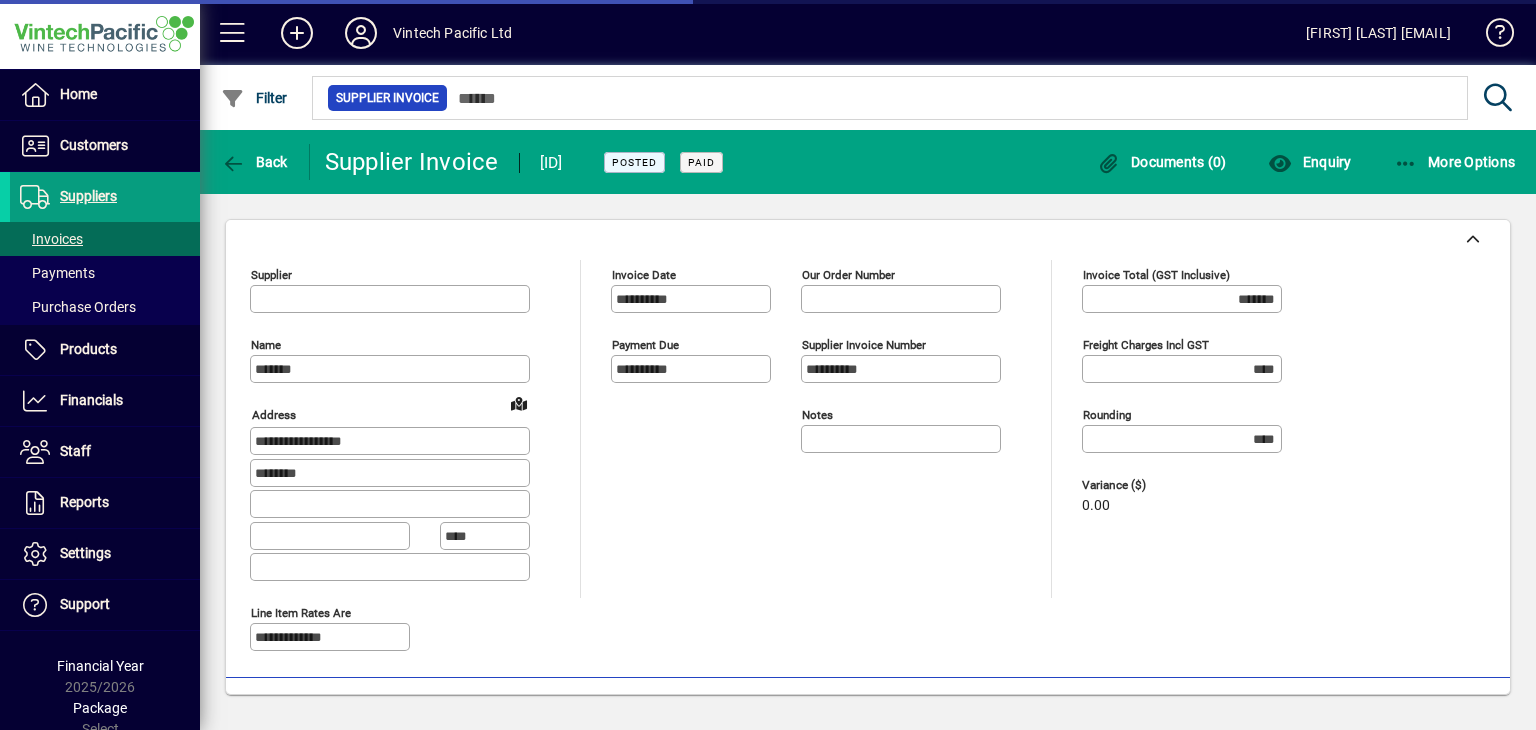 type on "**********" 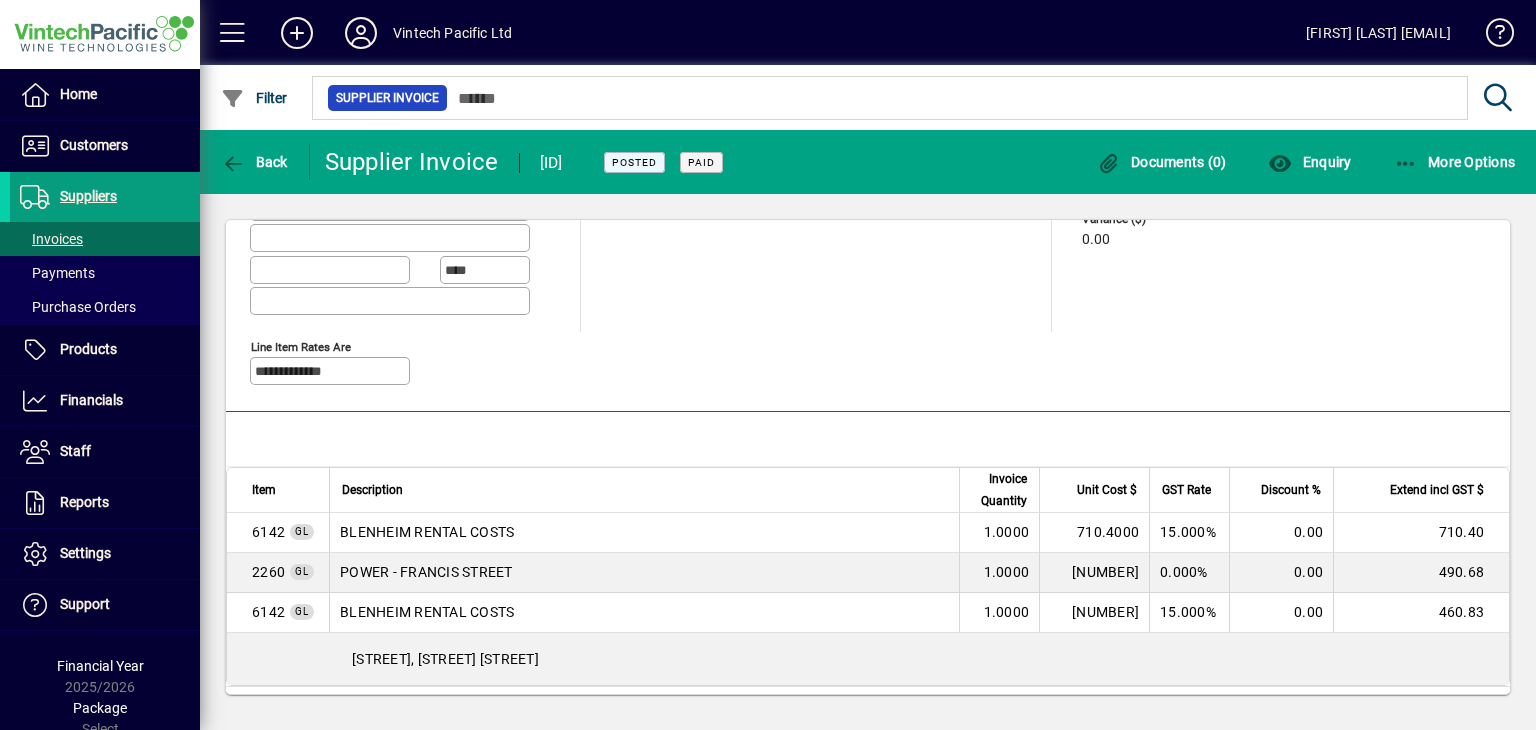 scroll, scrollTop: 300, scrollLeft: 0, axis: vertical 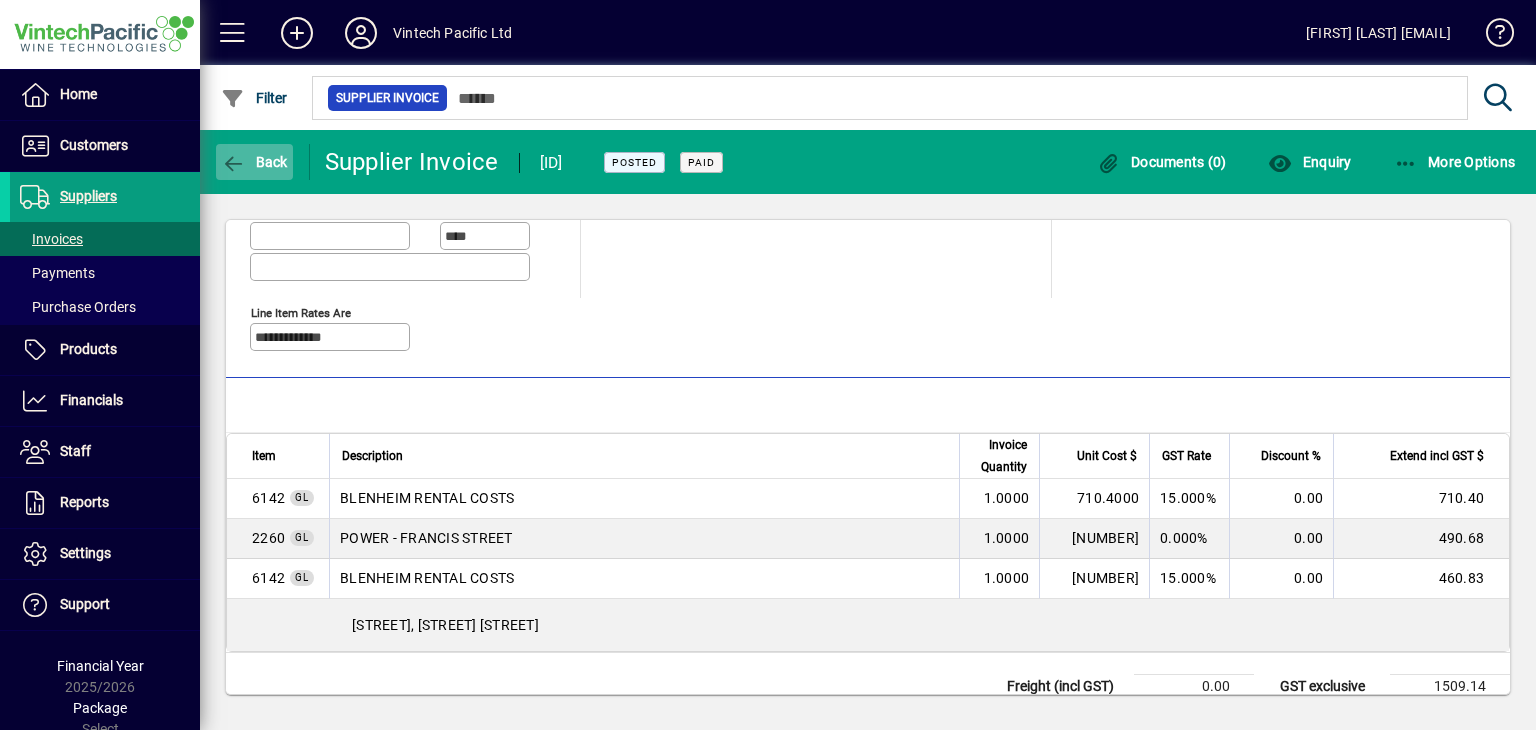 click on "Back" 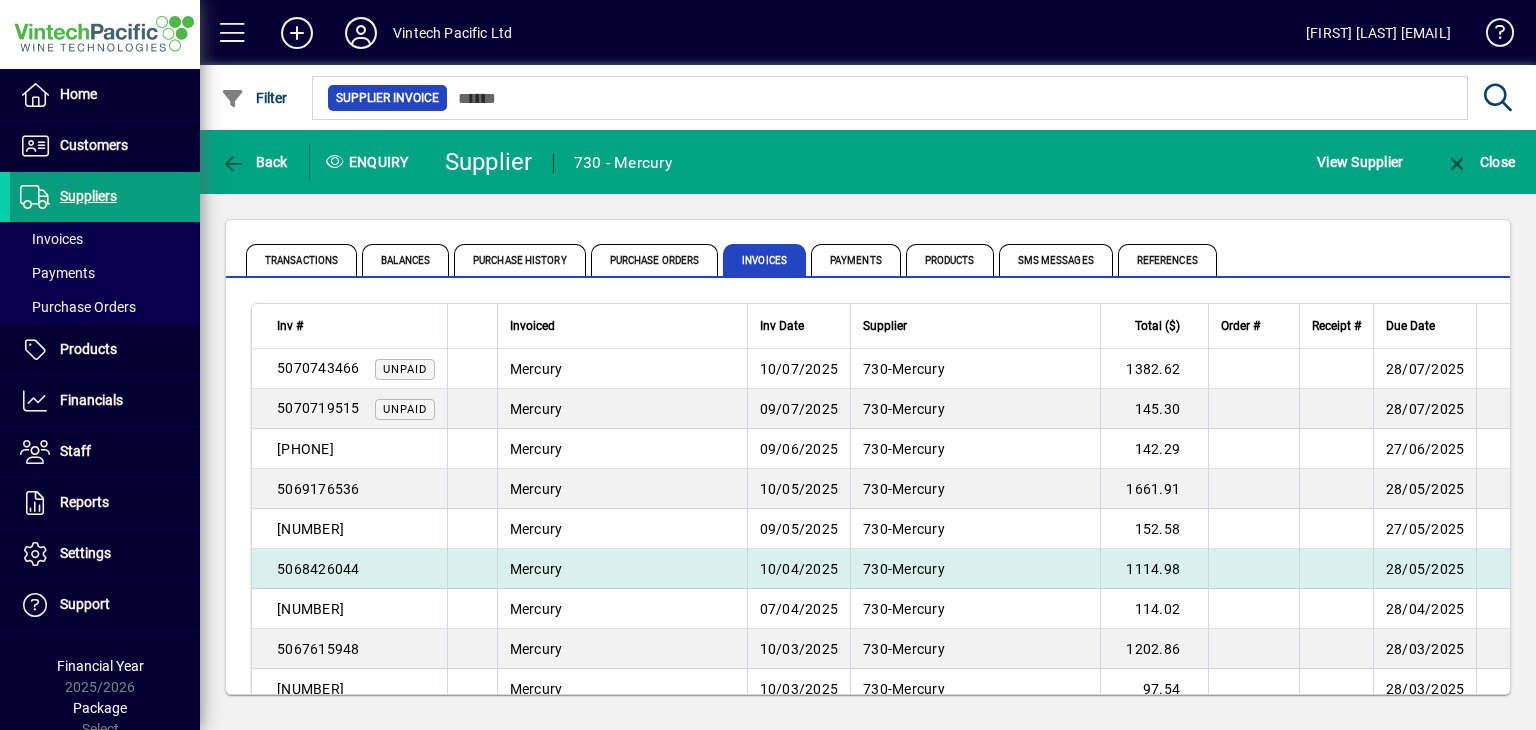 click on "Mercury" at bounding box center [536, 569] 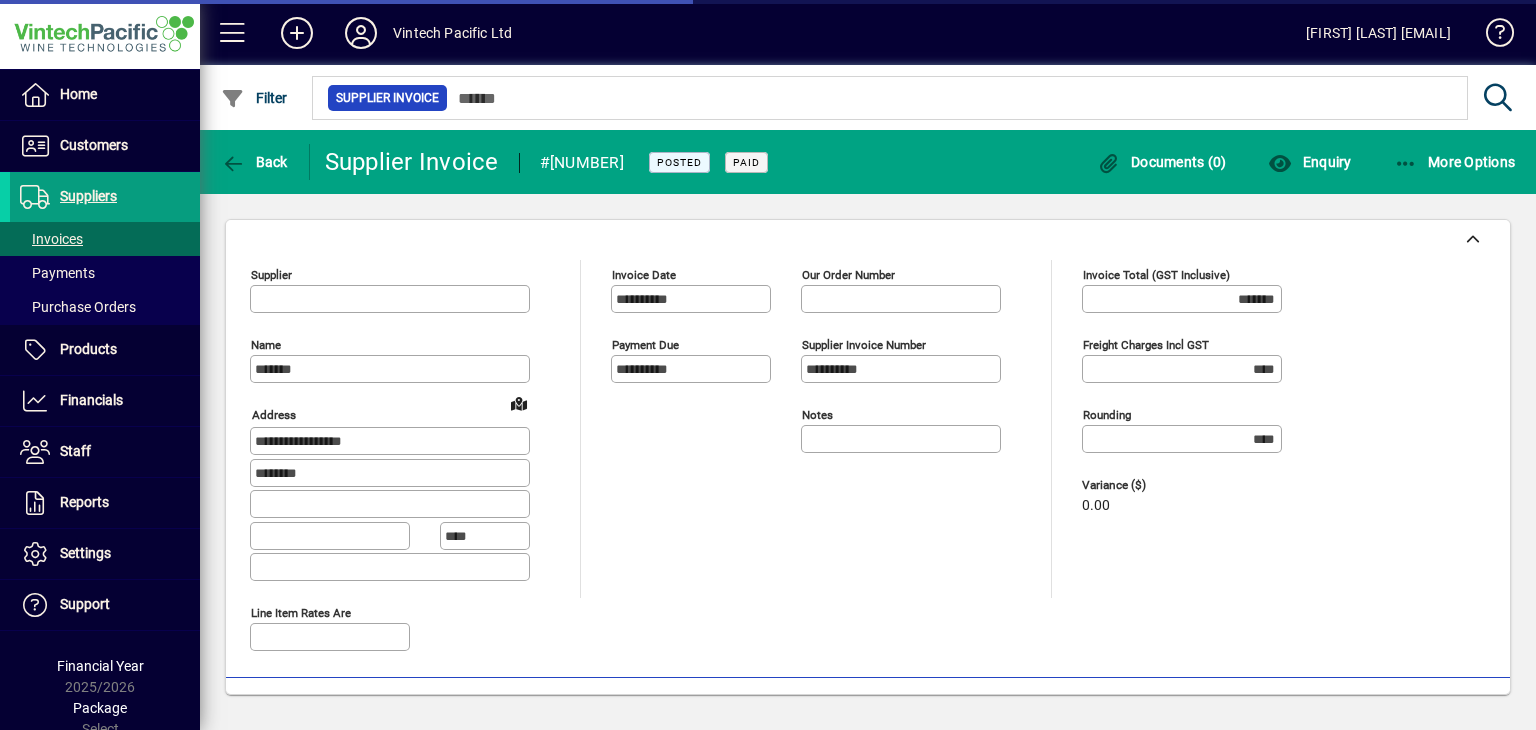 type on "**********" 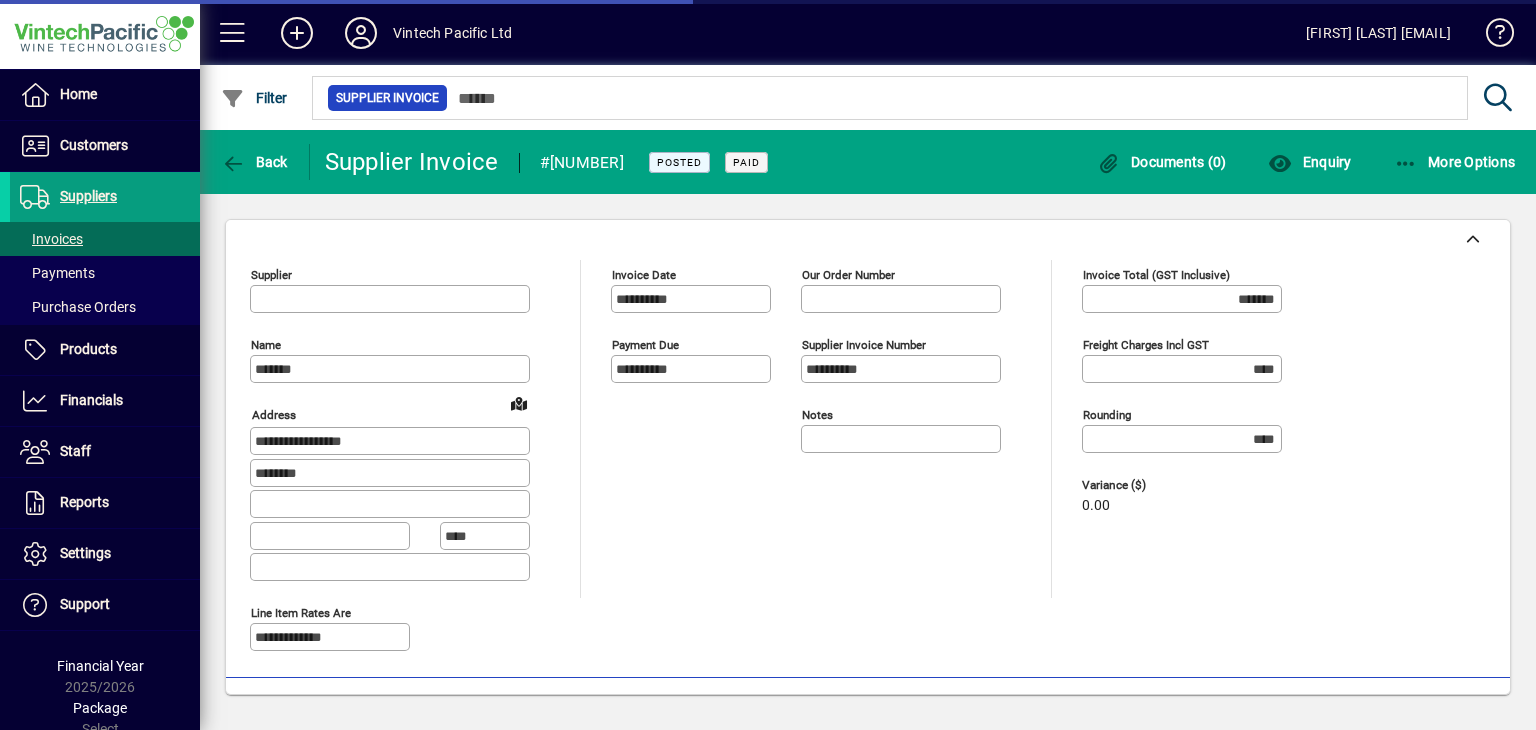type on "**********" 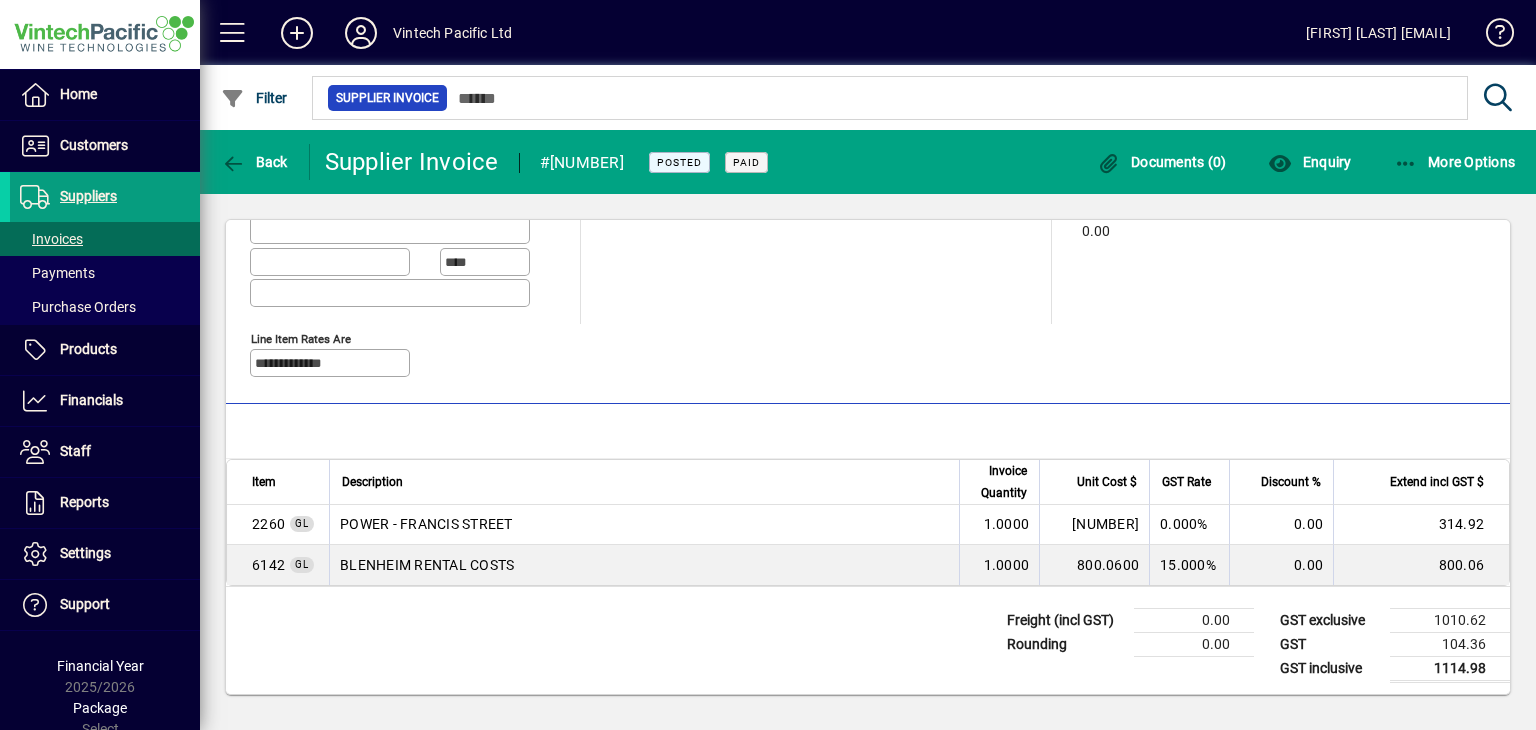 scroll, scrollTop: 0, scrollLeft: 0, axis: both 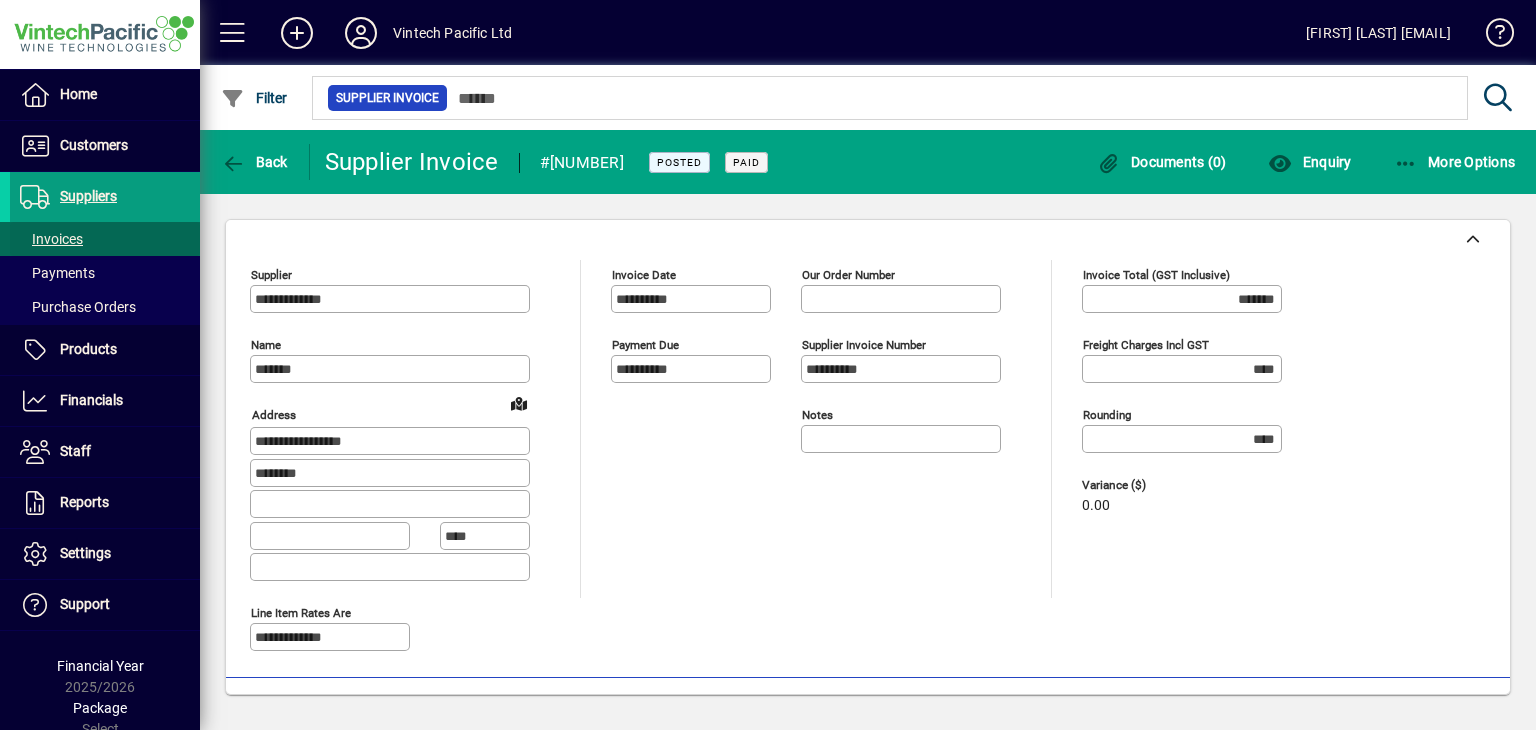 click on "Invoices" at bounding box center (51, 239) 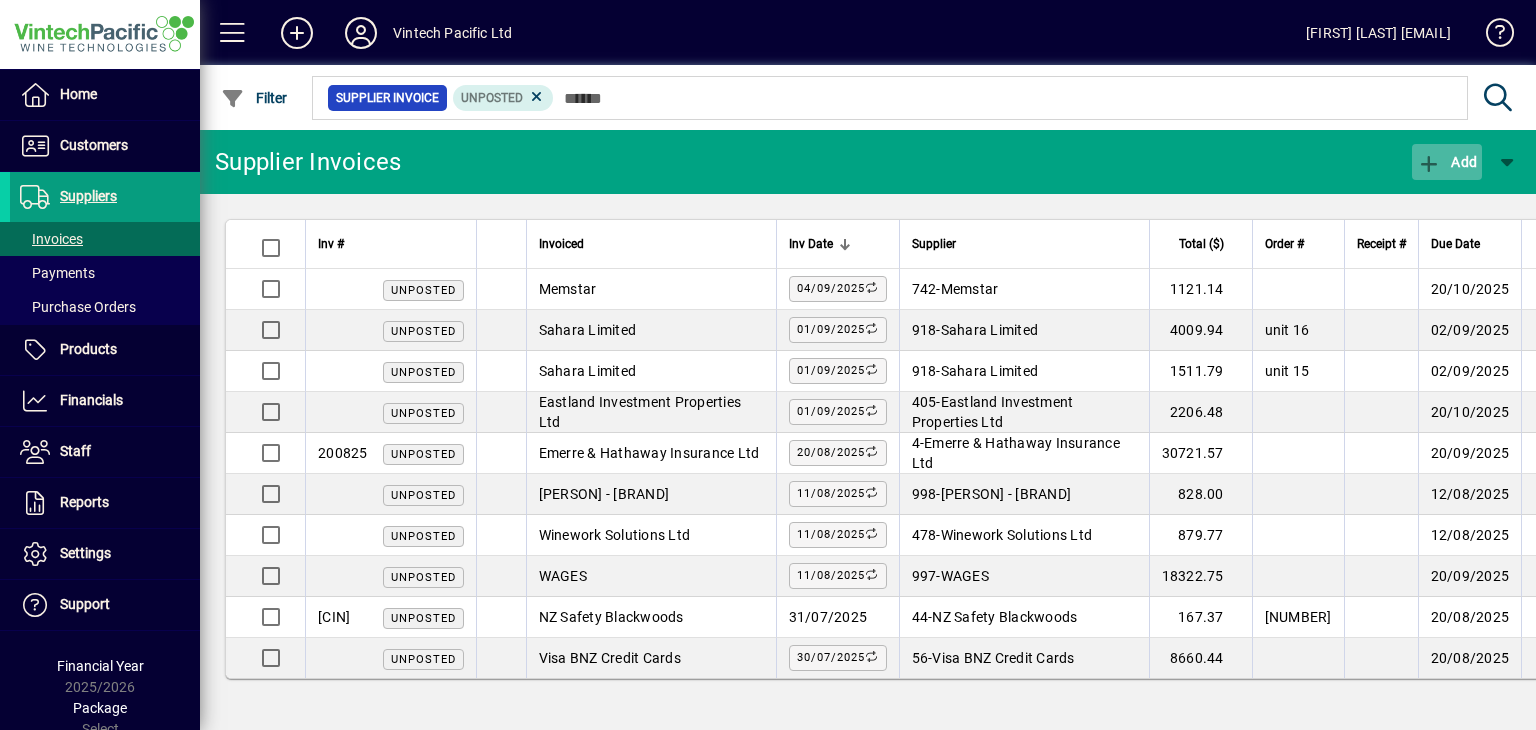 click 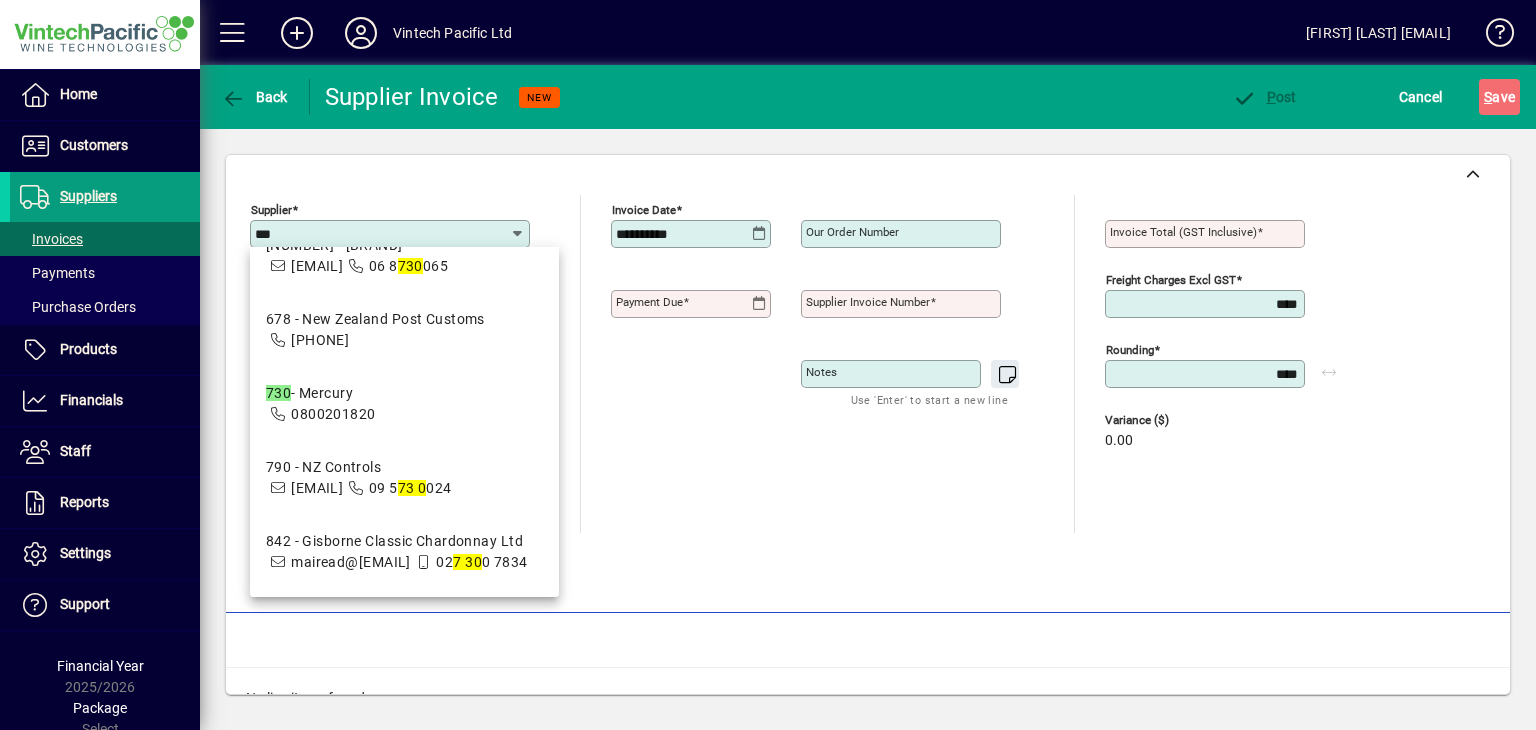 scroll, scrollTop: 800, scrollLeft: 0, axis: vertical 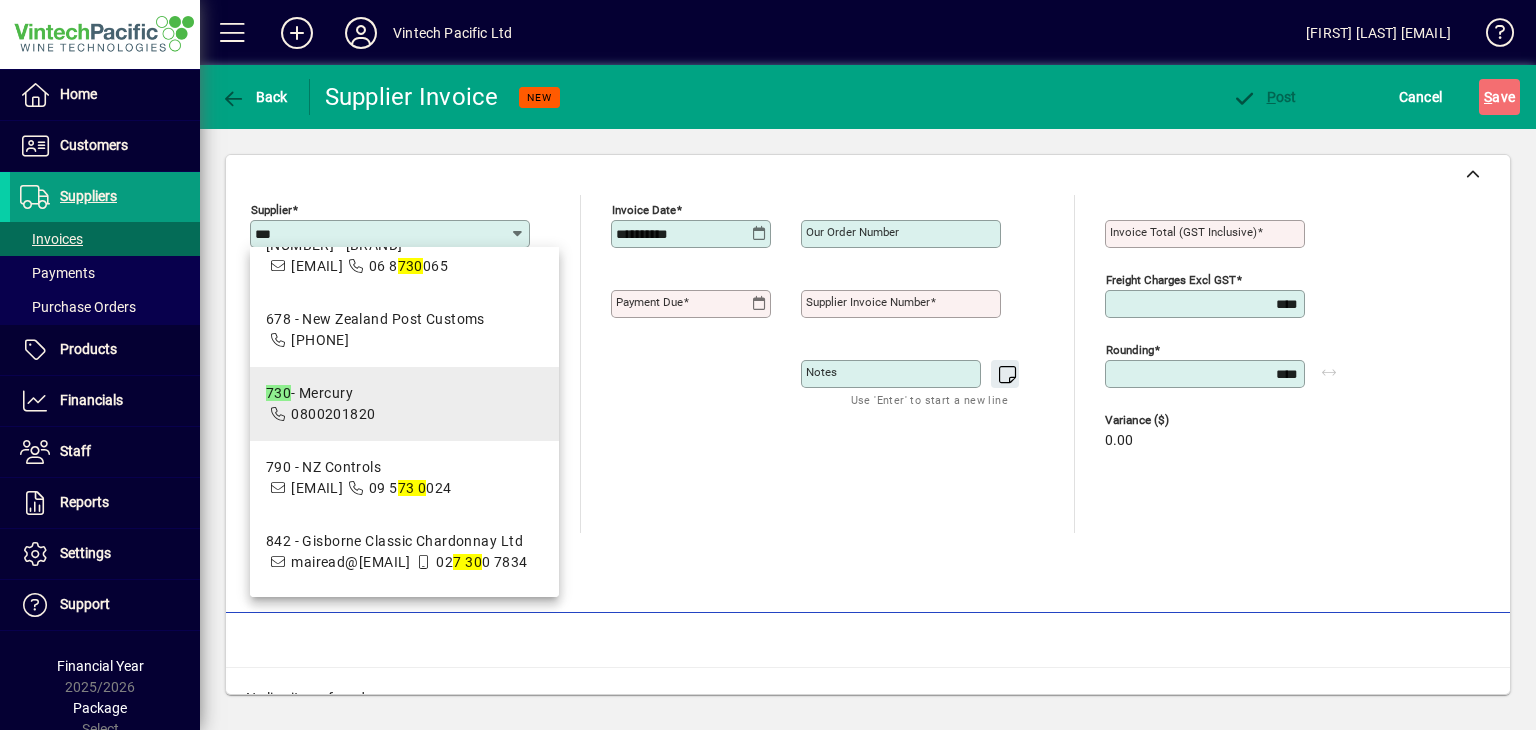 click on "730  - Mercury 0800201820" at bounding box center [405, 404] 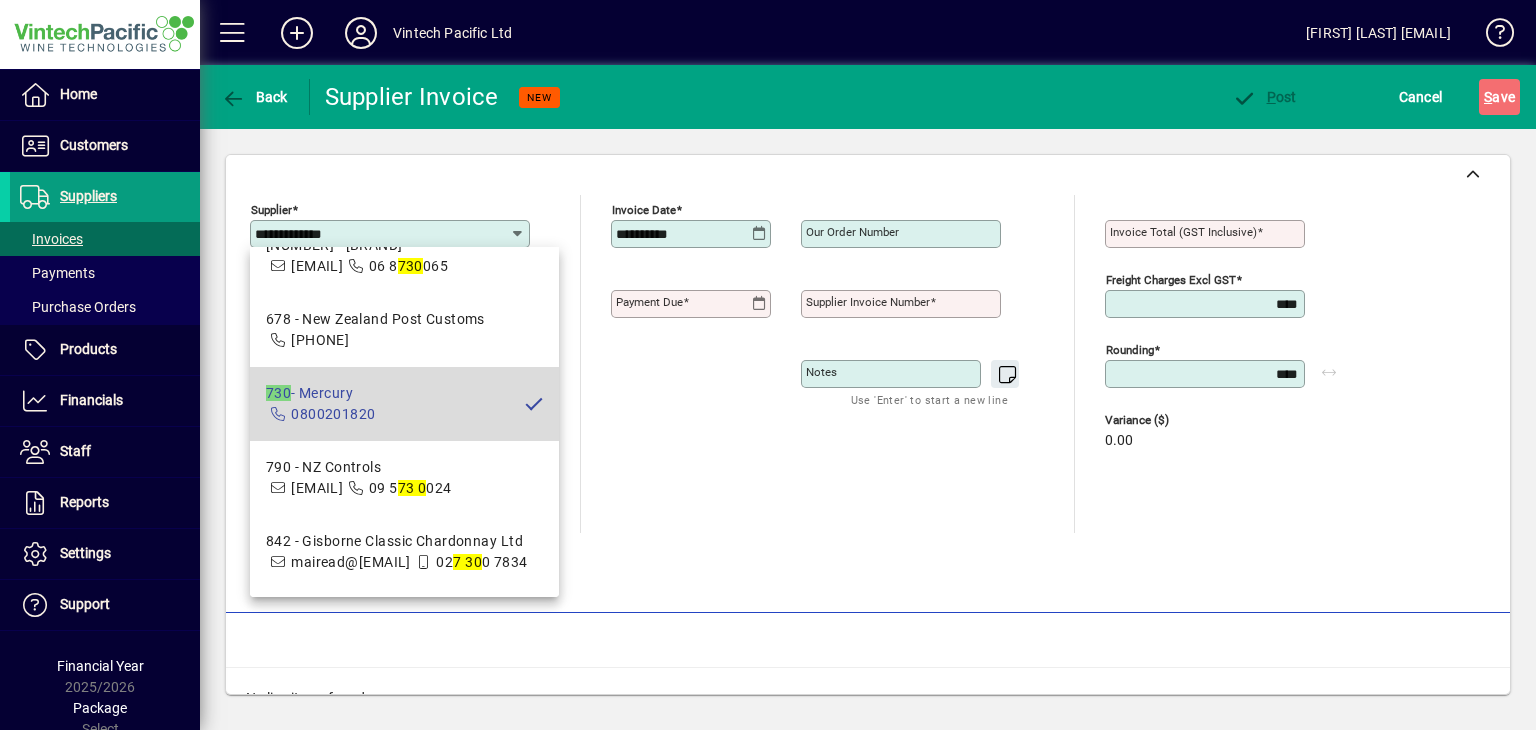 type on "**********" 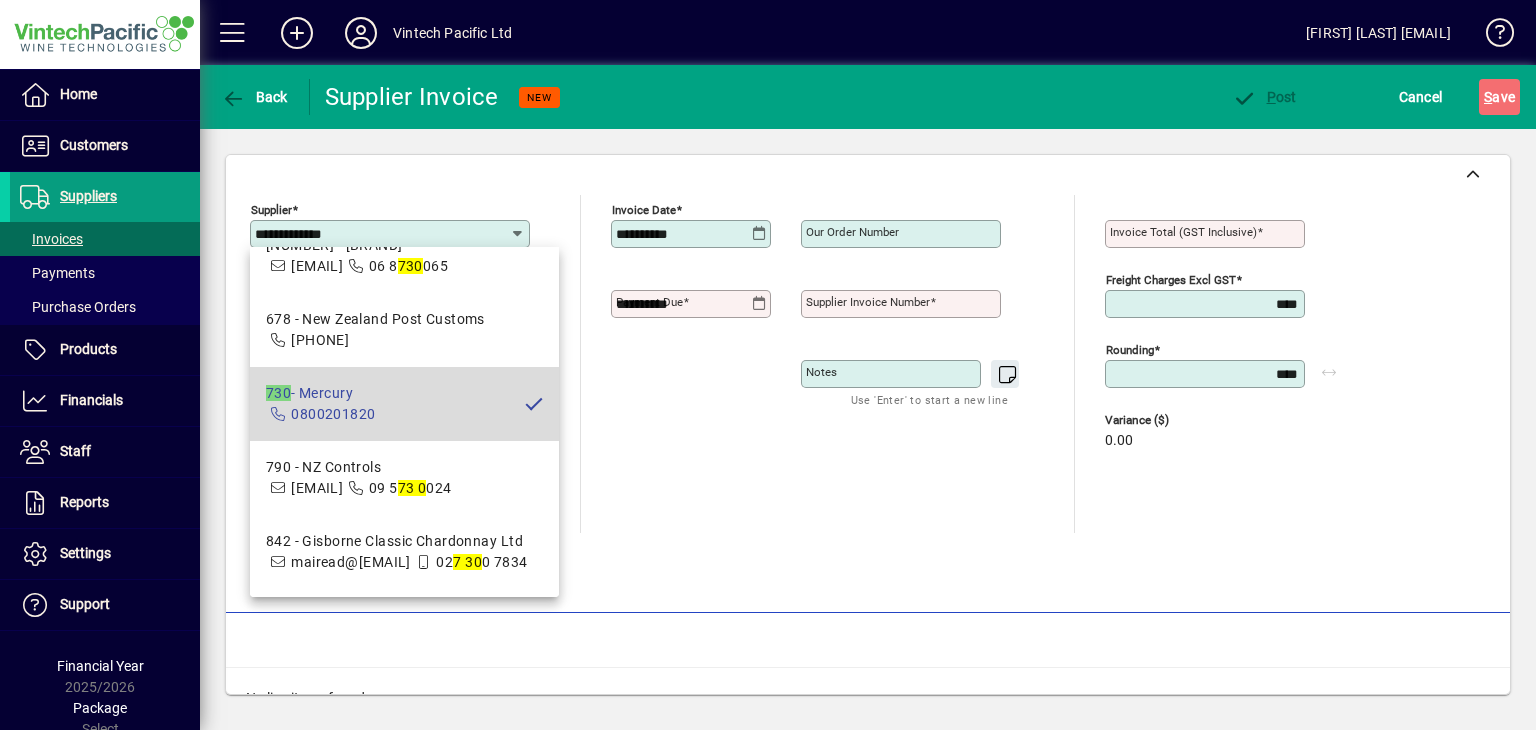 type on "**********" 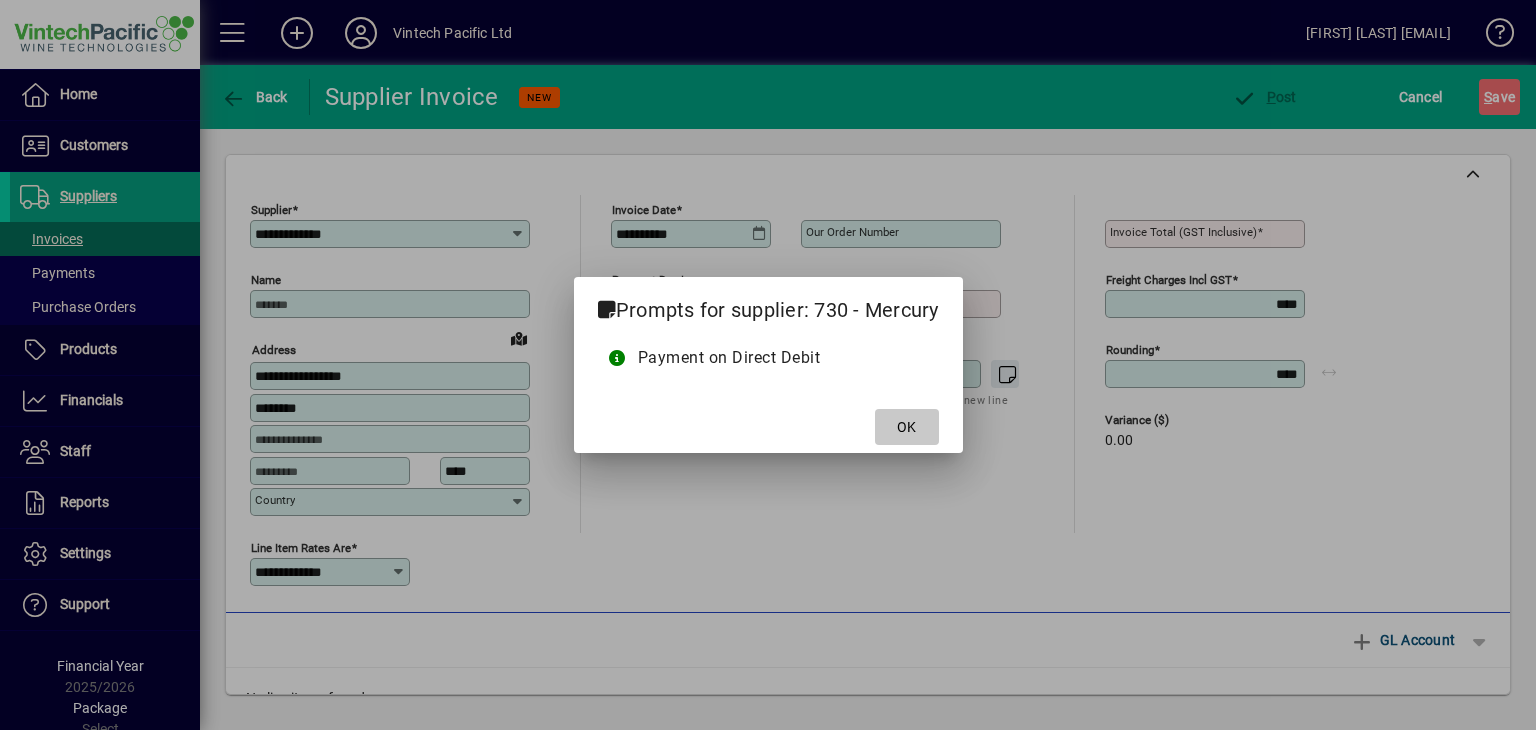 click on "OK" 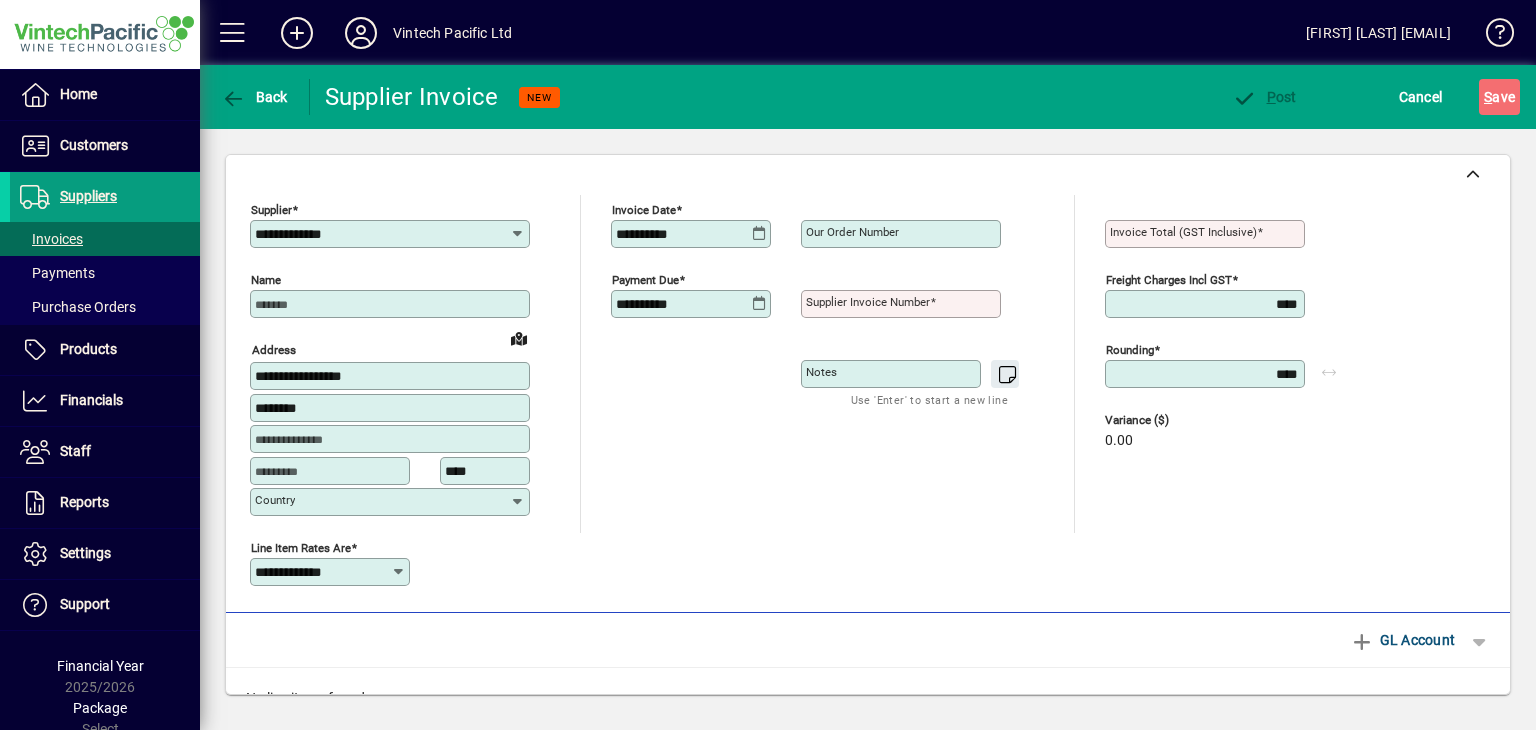 click 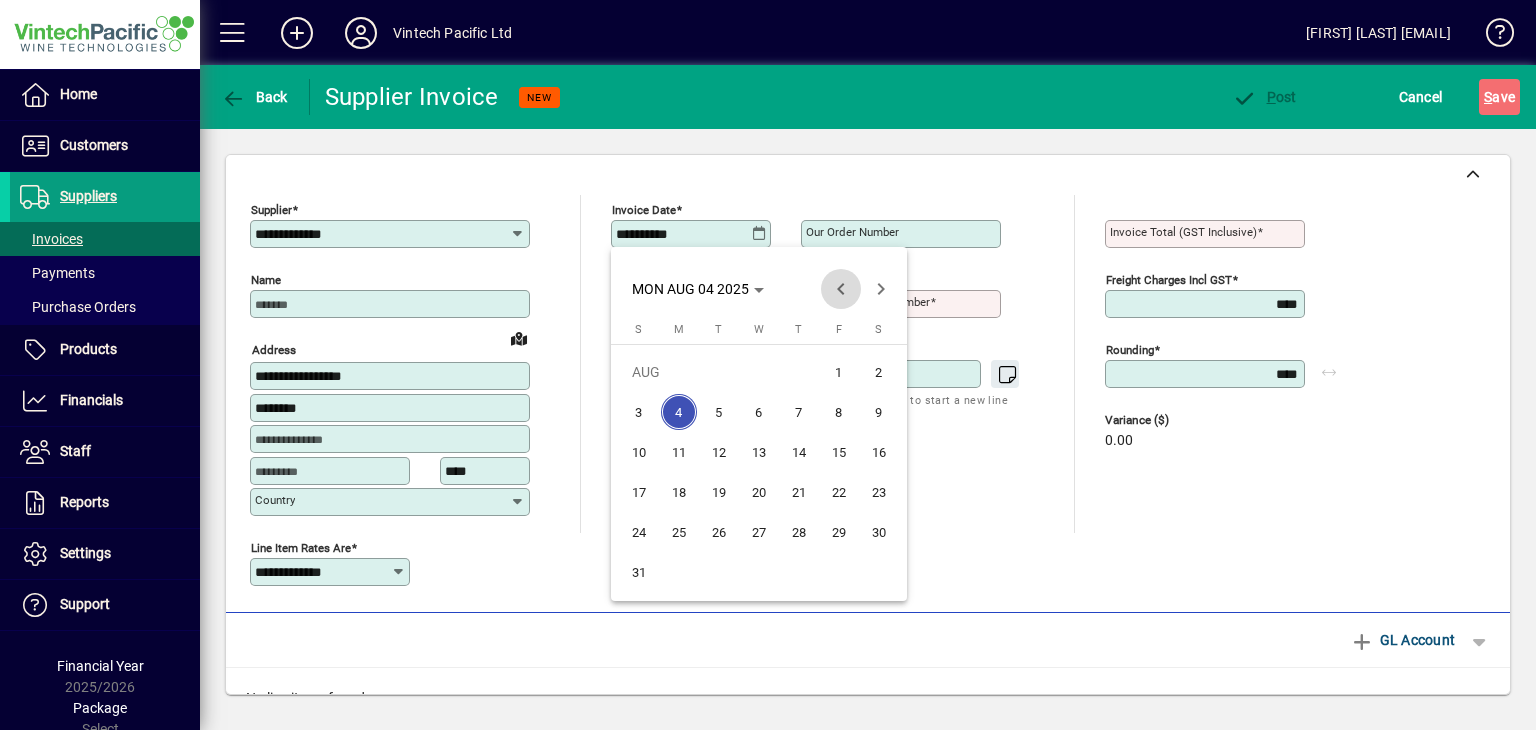 click at bounding box center [841, 289] 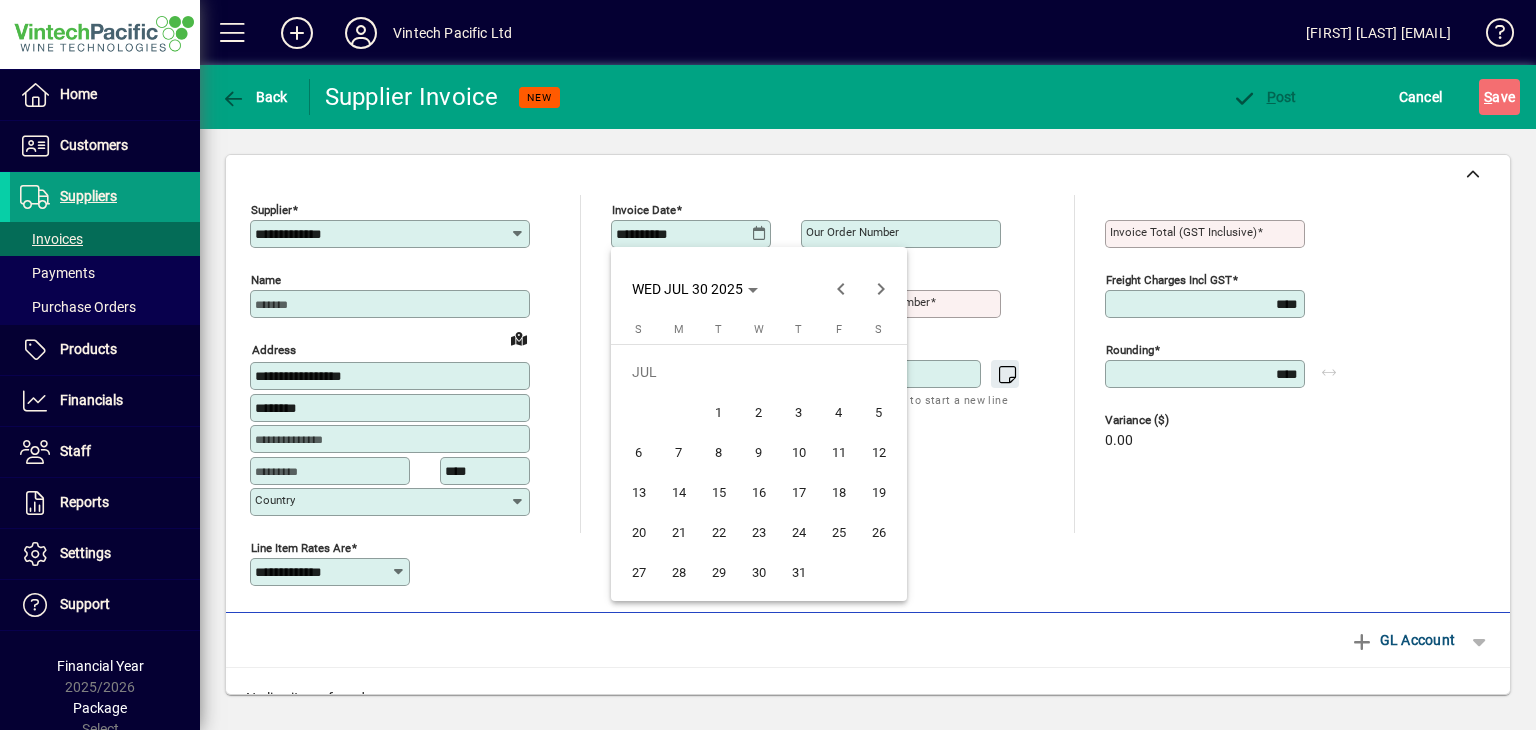 click on "30" at bounding box center [759, 572] 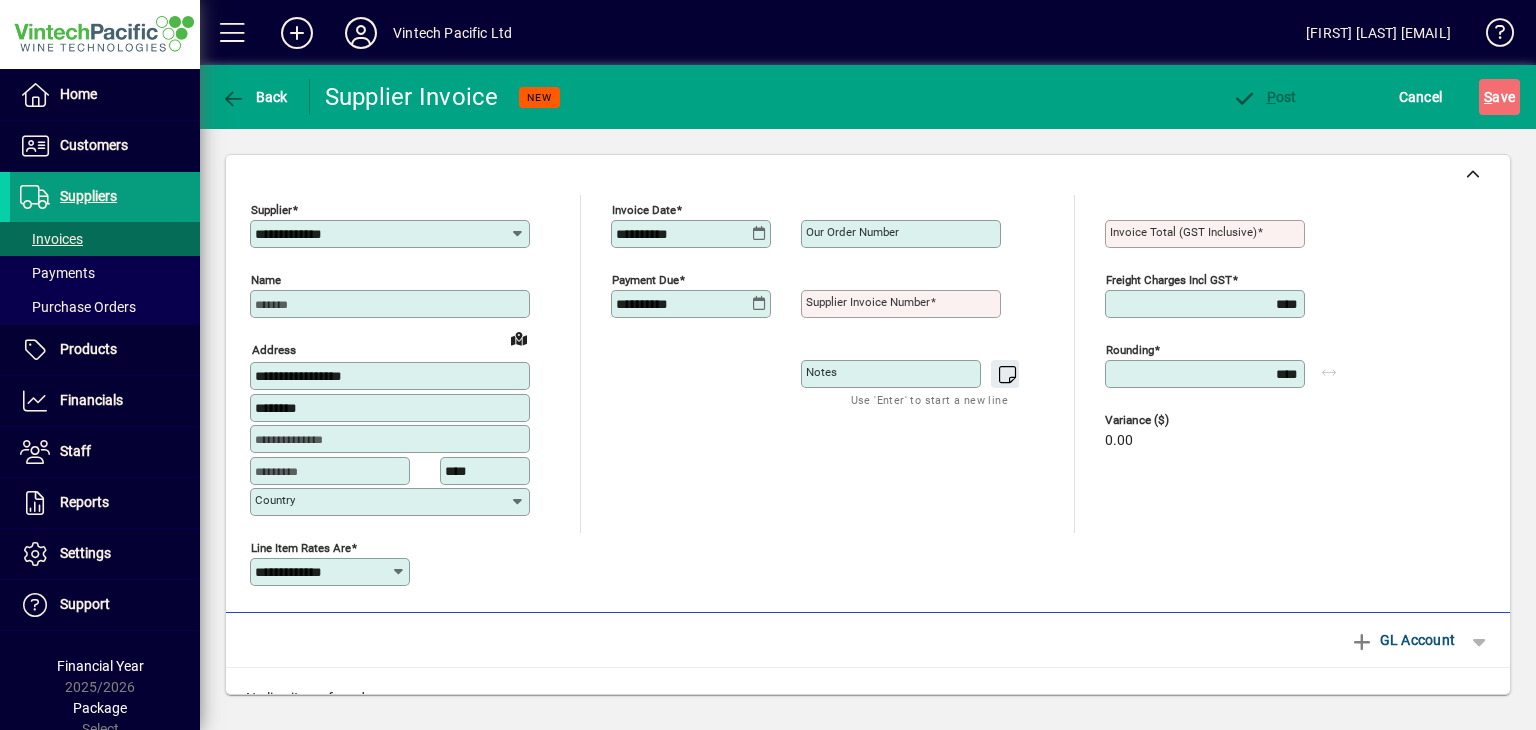click on "Supplier invoice number" at bounding box center (868, 302) 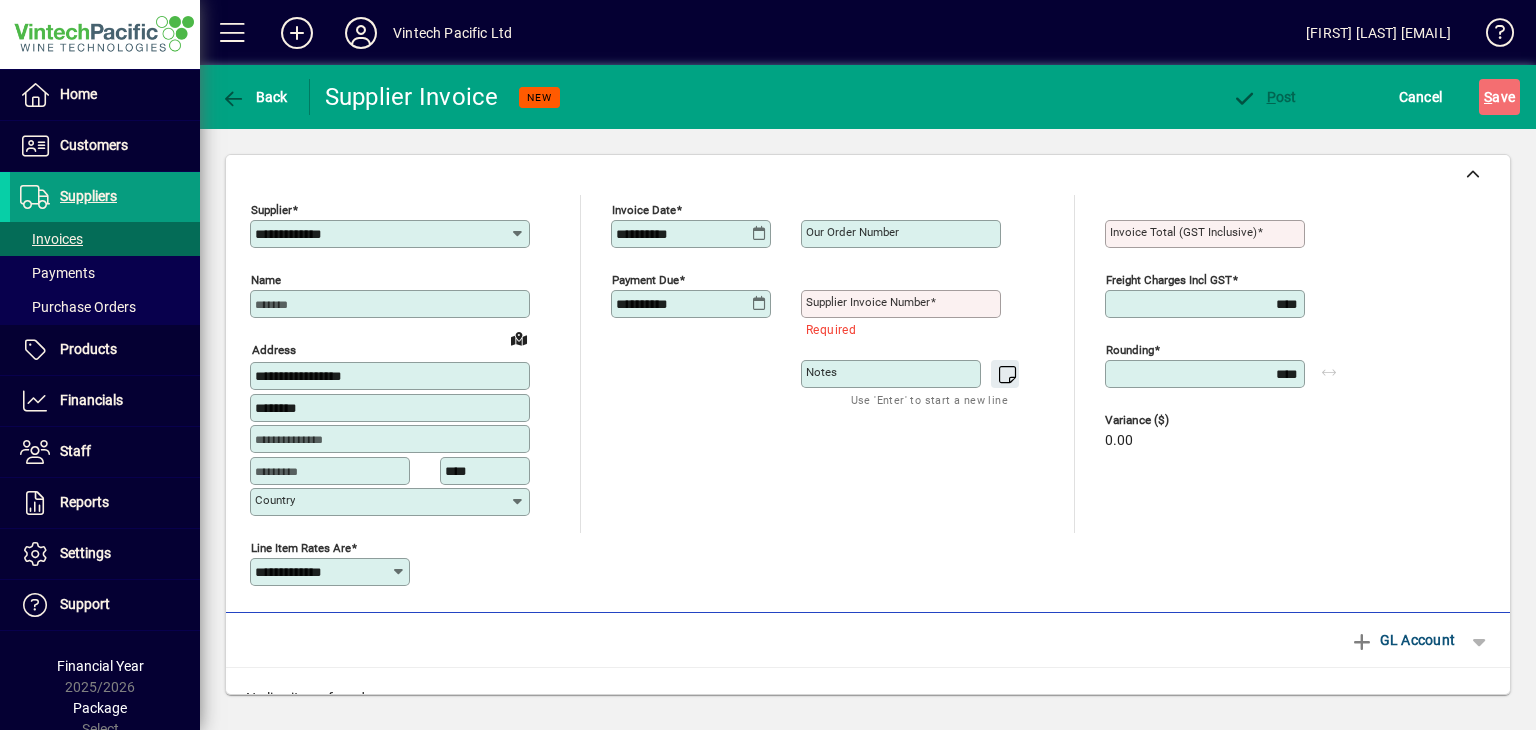 click 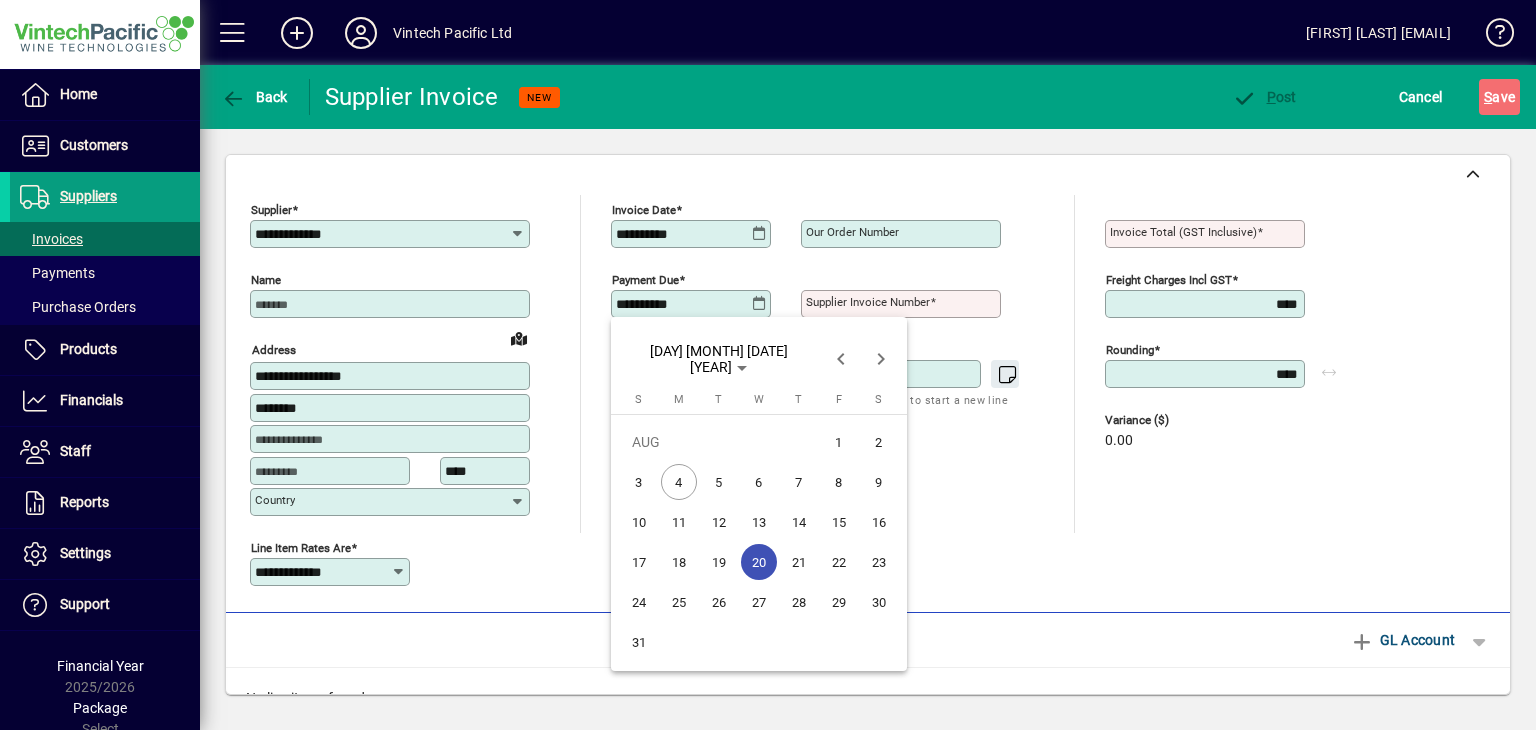 click on "18" at bounding box center [679, 562] 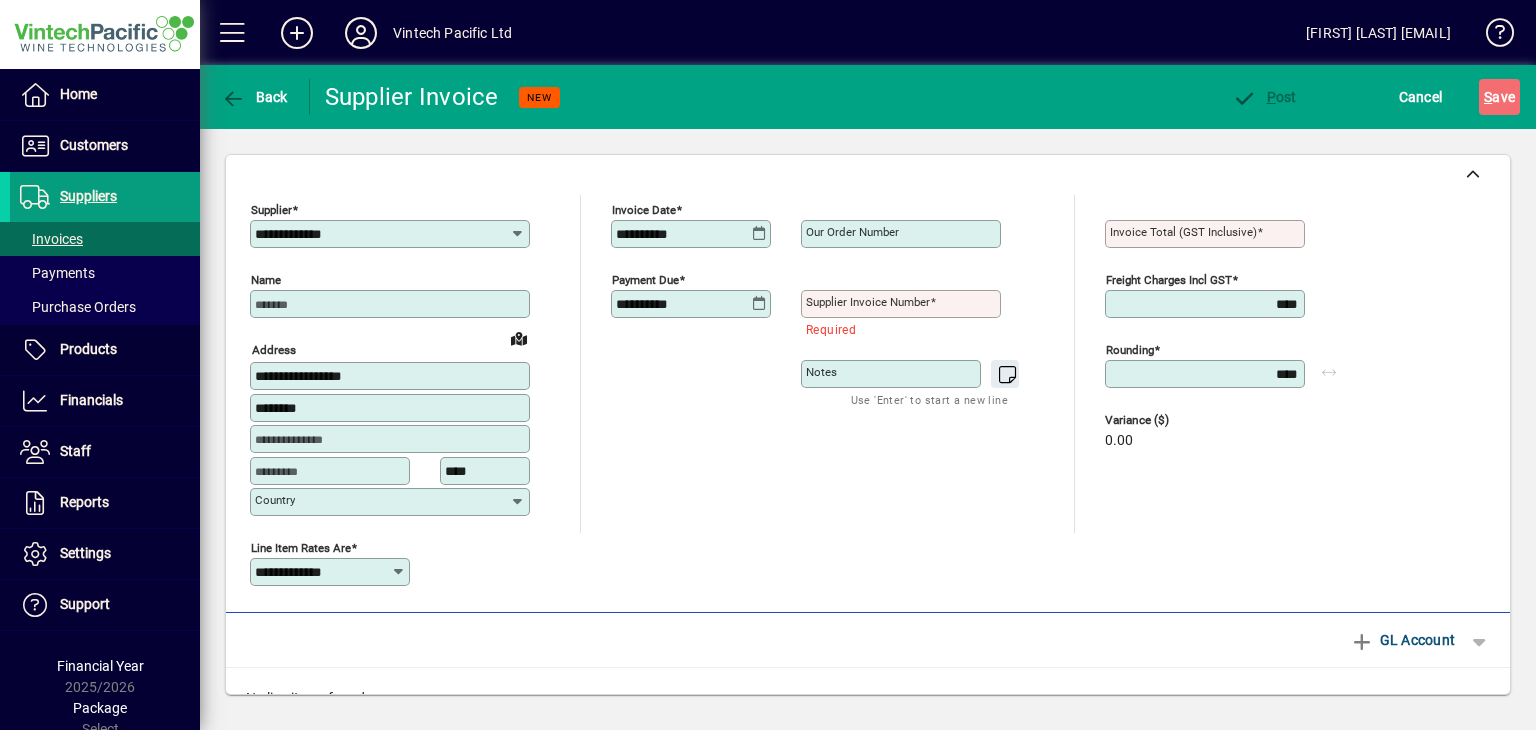 click on "Supplier invoice number" at bounding box center (868, 302) 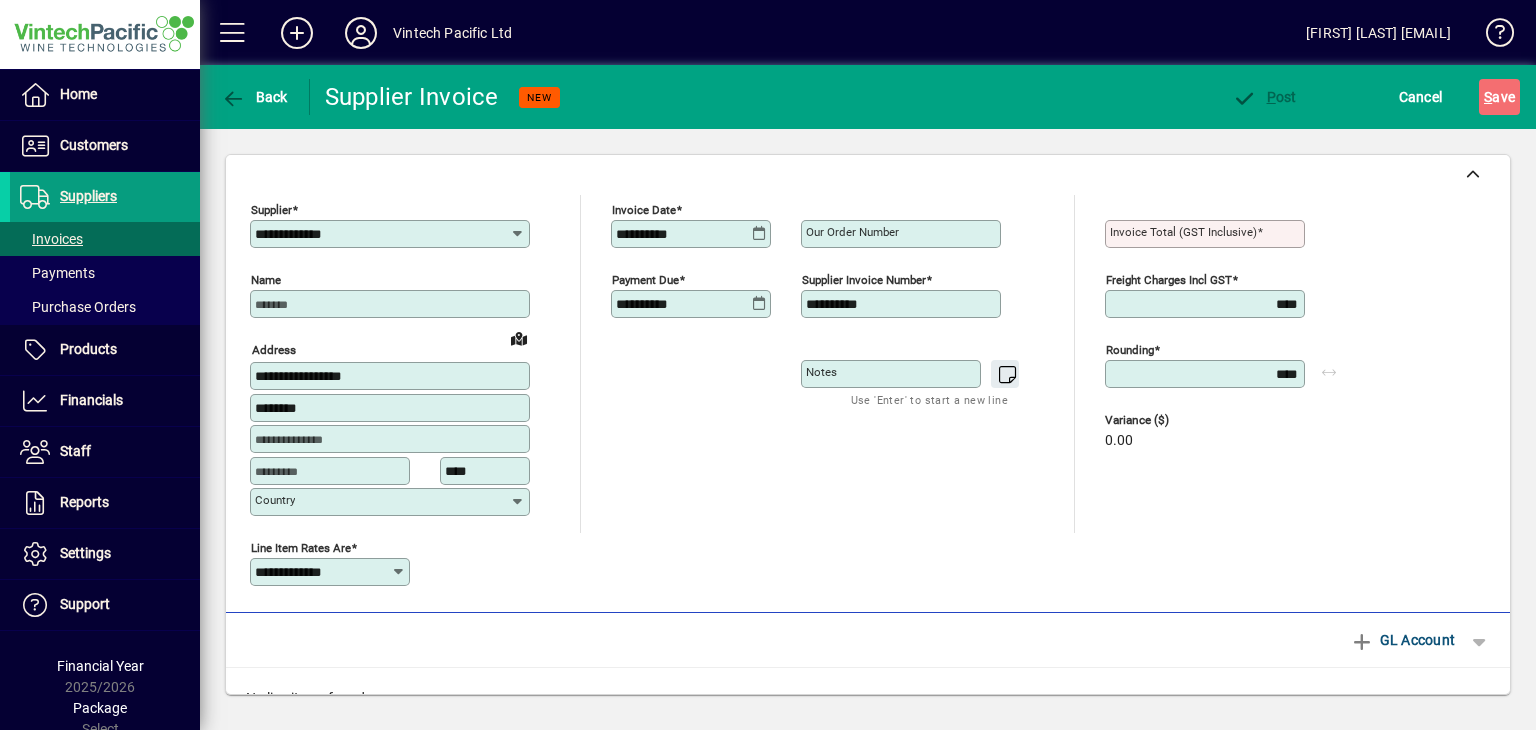 type on "**********" 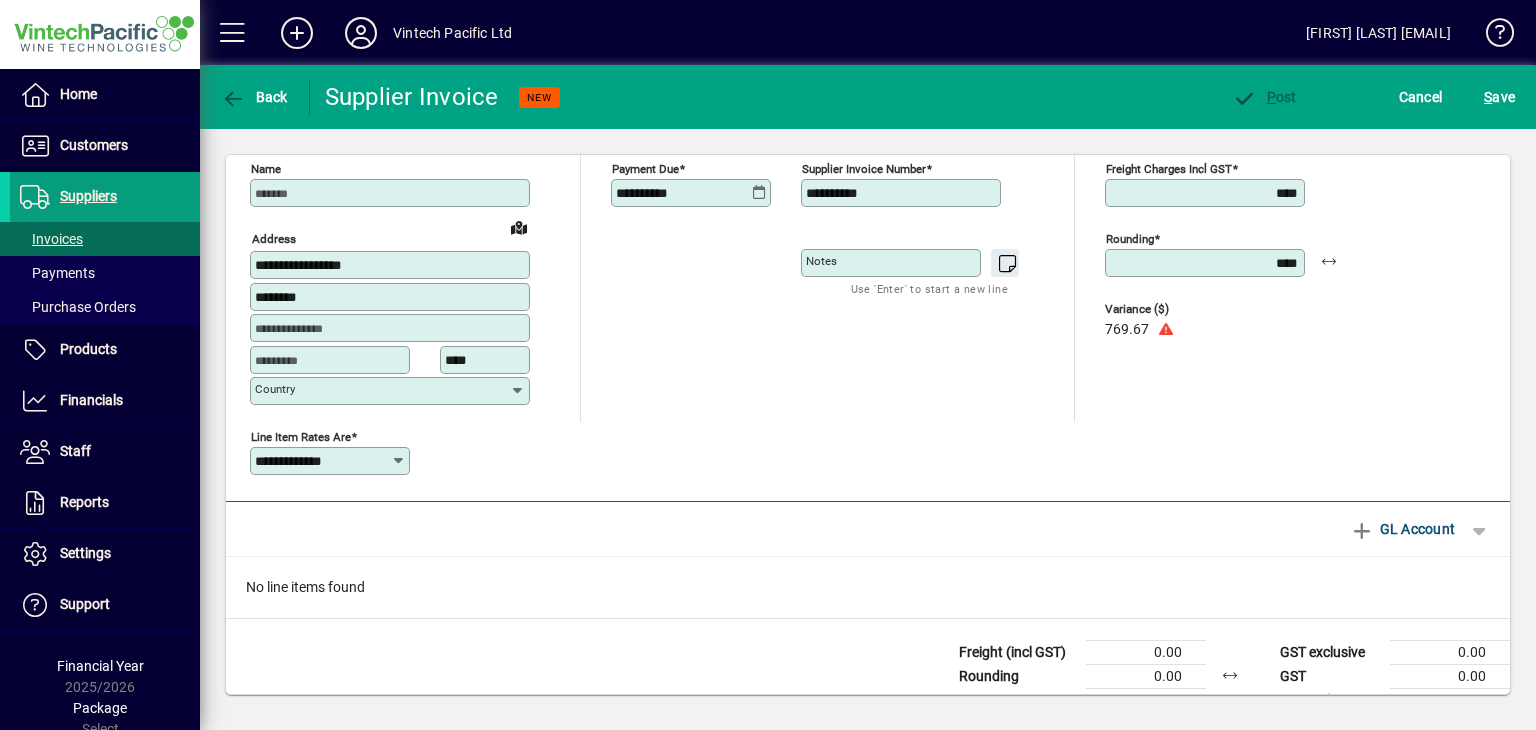 scroll, scrollTop: 144, scrollLeft: 0, axis: vertical 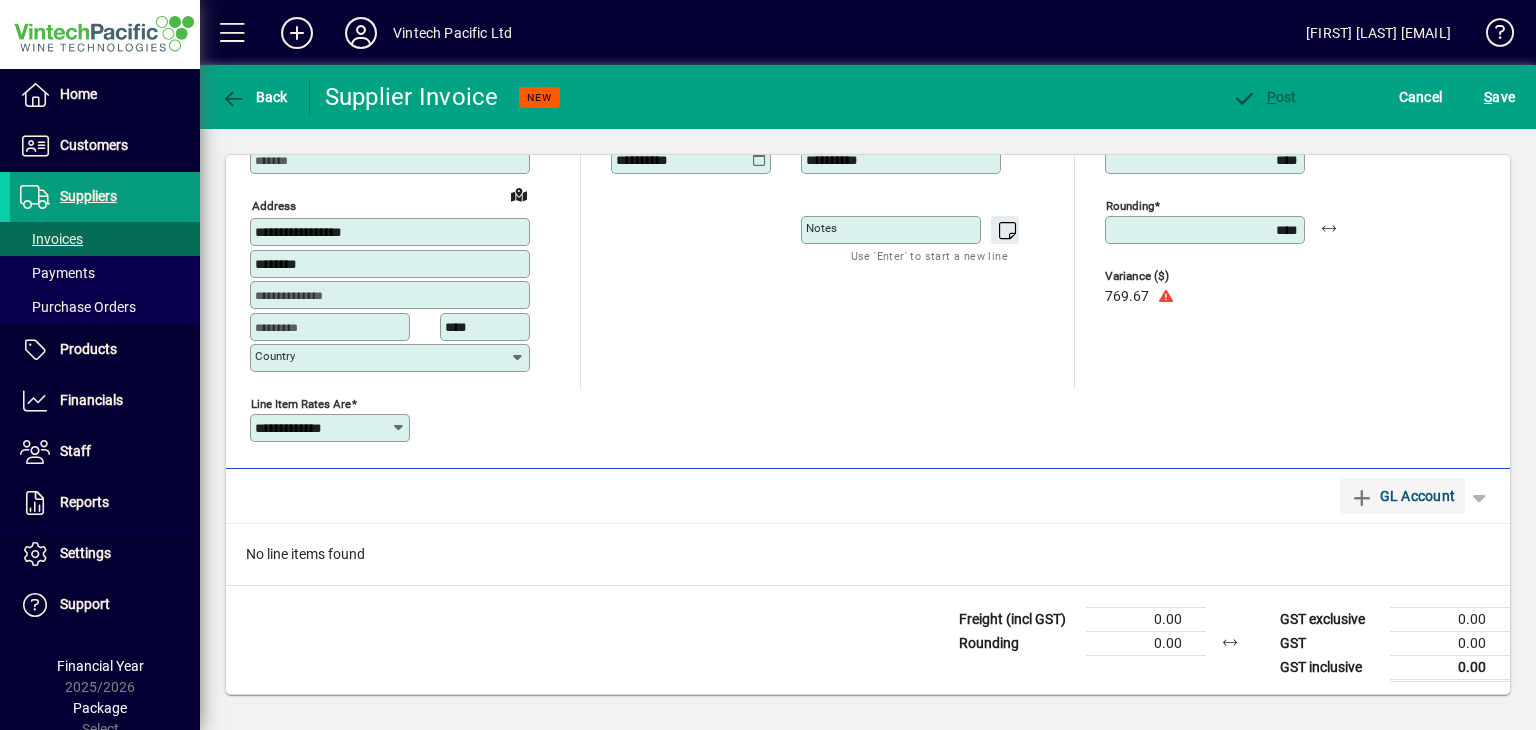 type on "******" 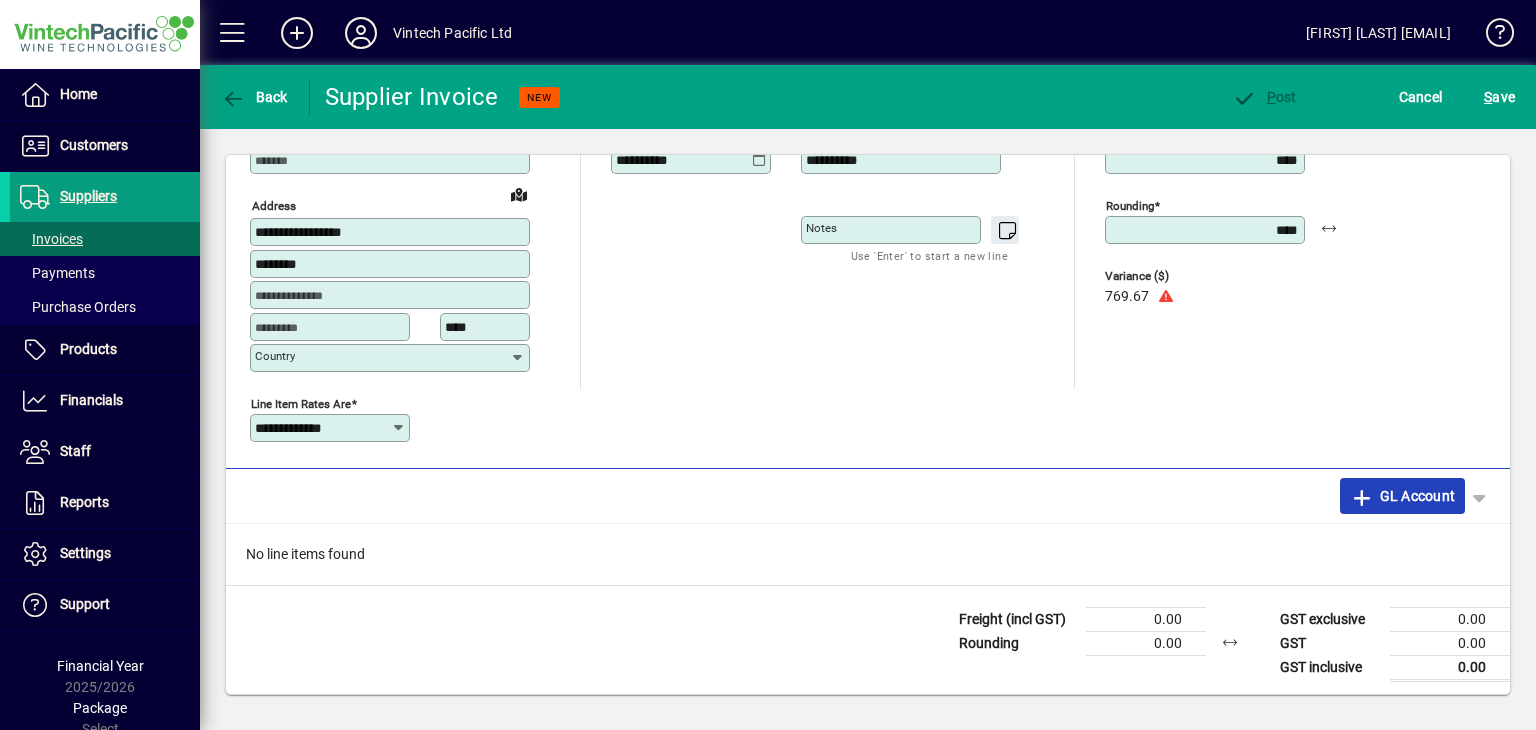 click on "GL Account" 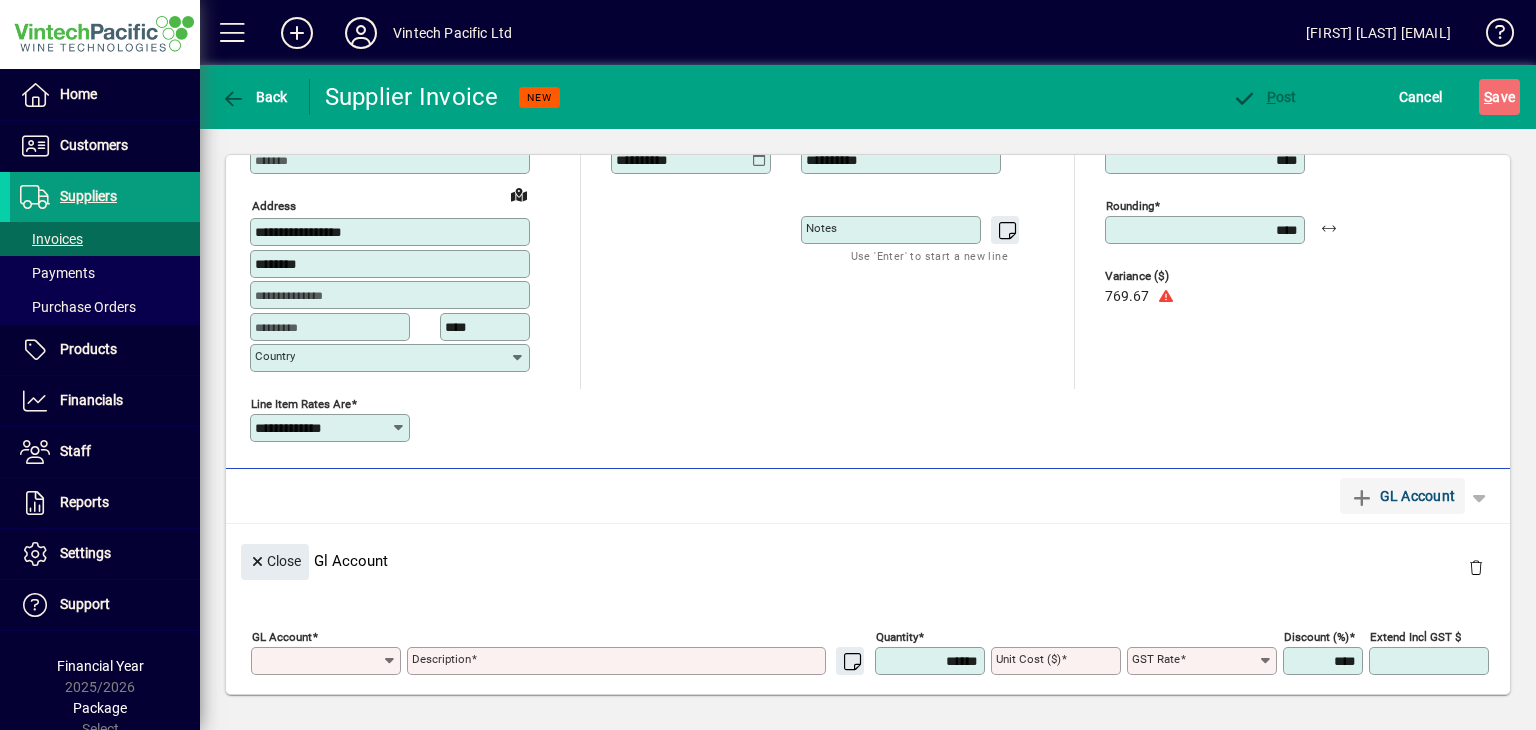 scroll, scrollTop: 0, scrollLeft: 0, axis: both 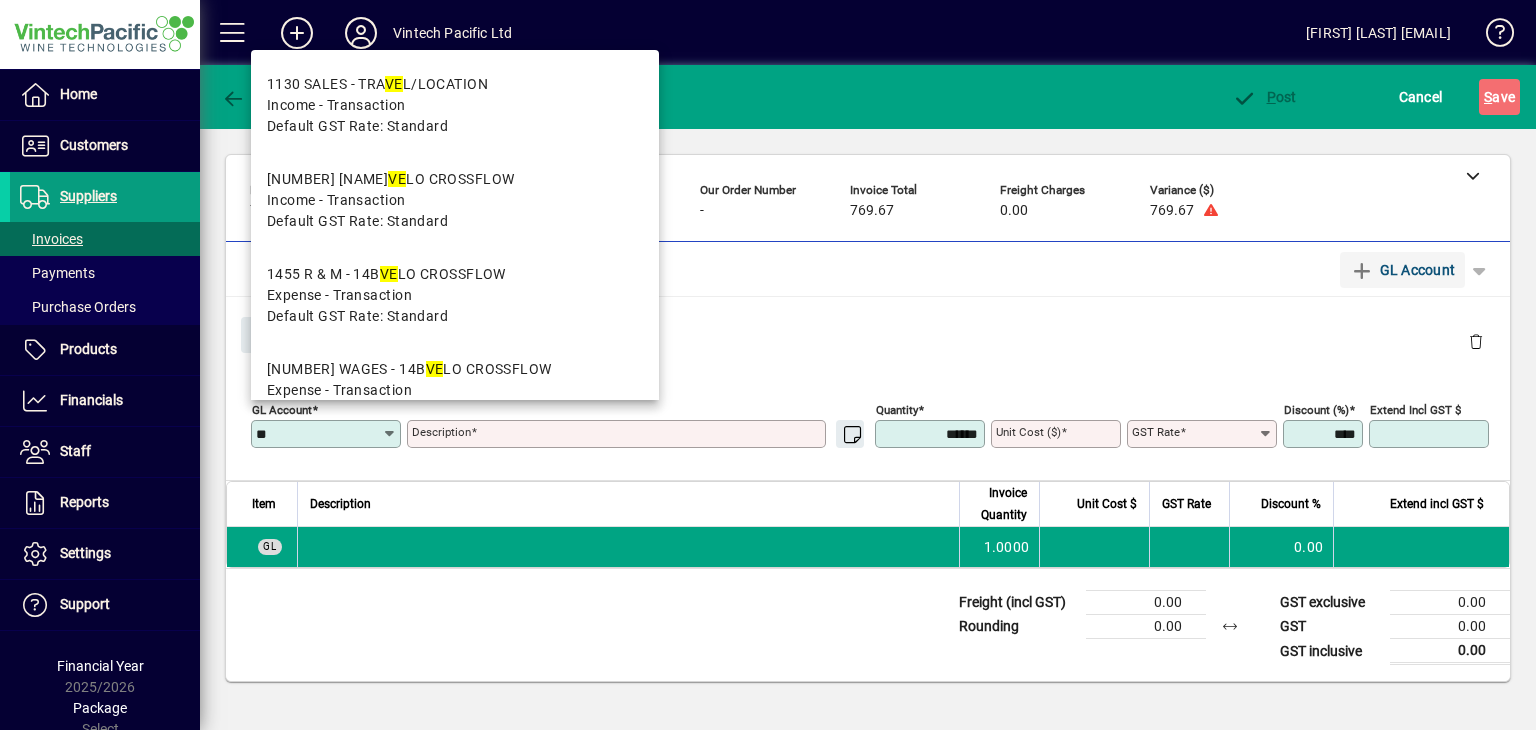 type on "*" 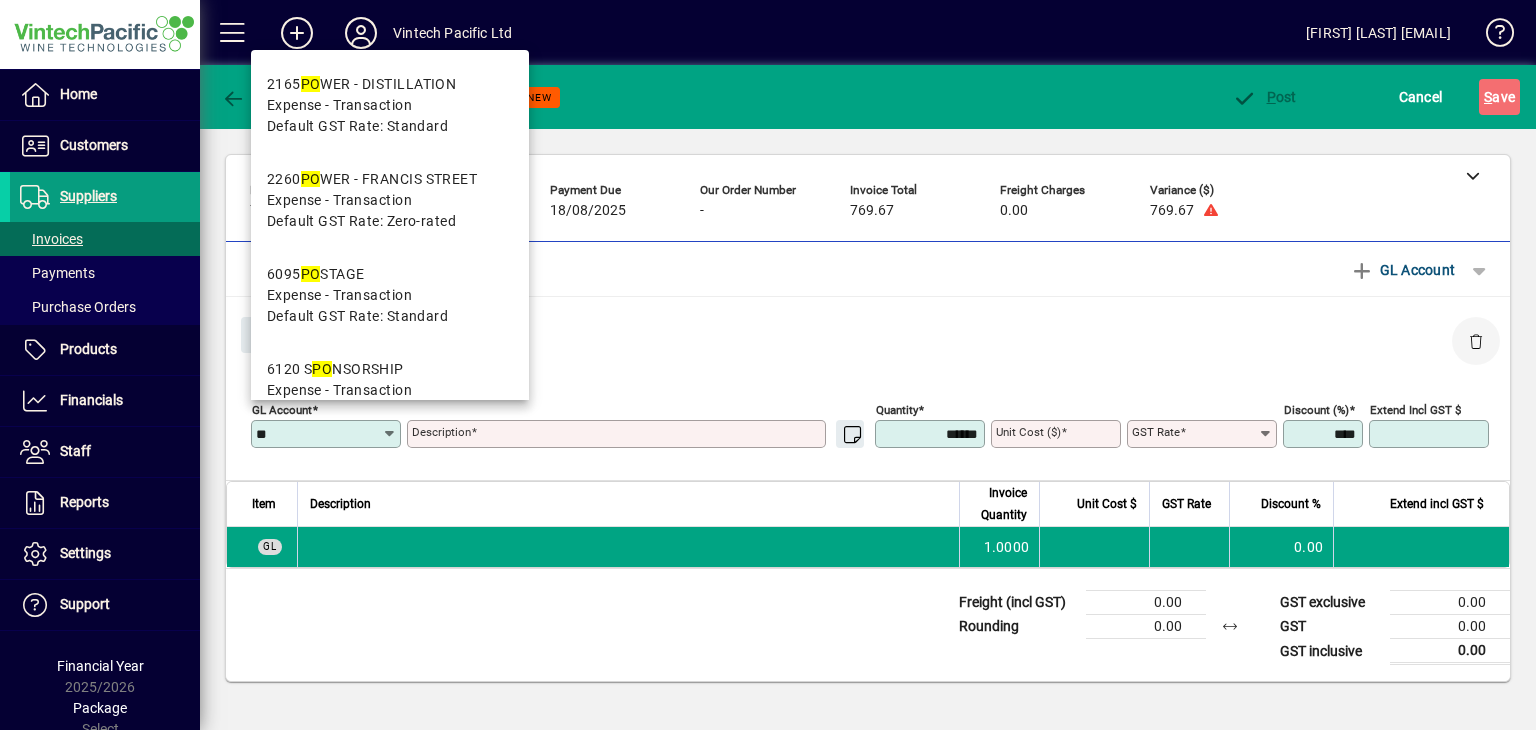 type on "**" 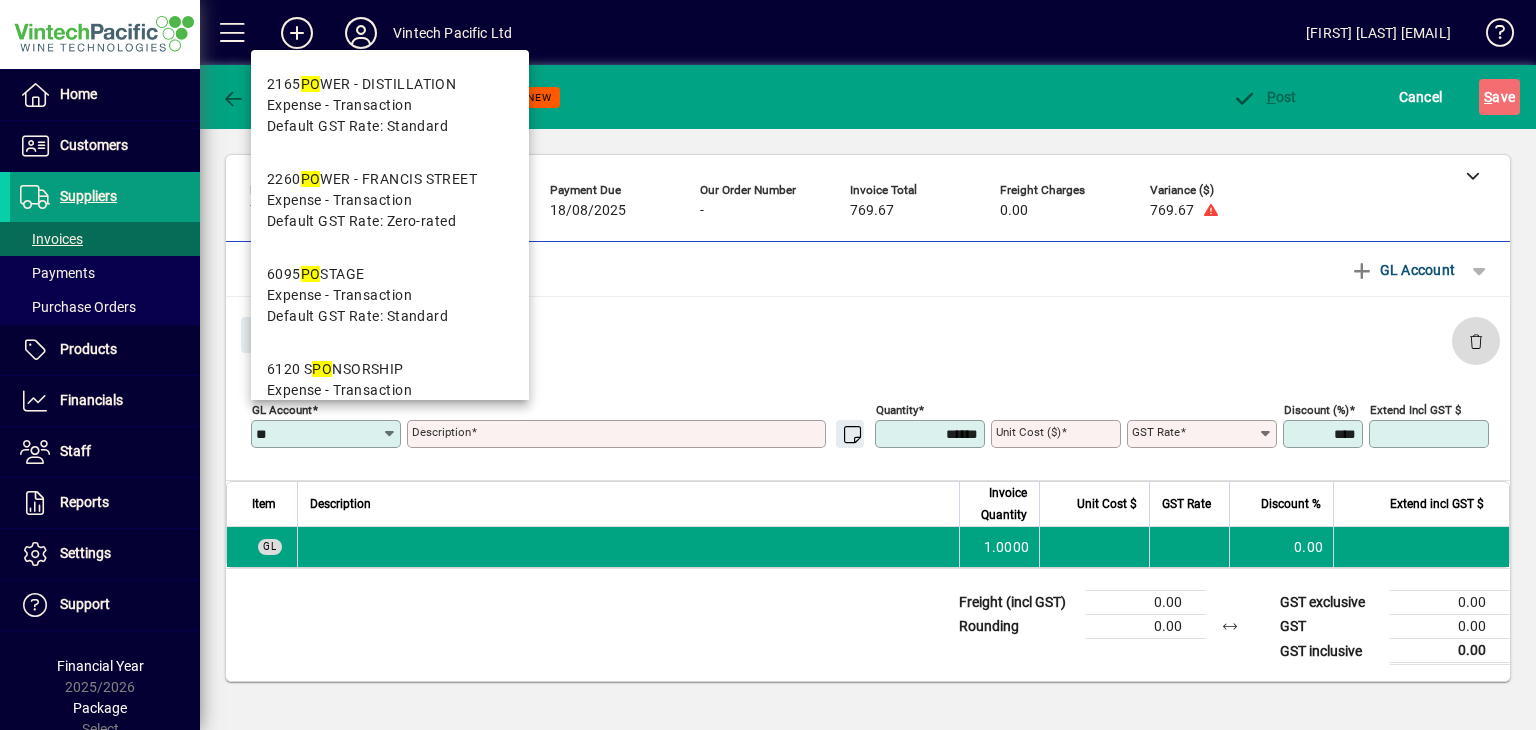 click 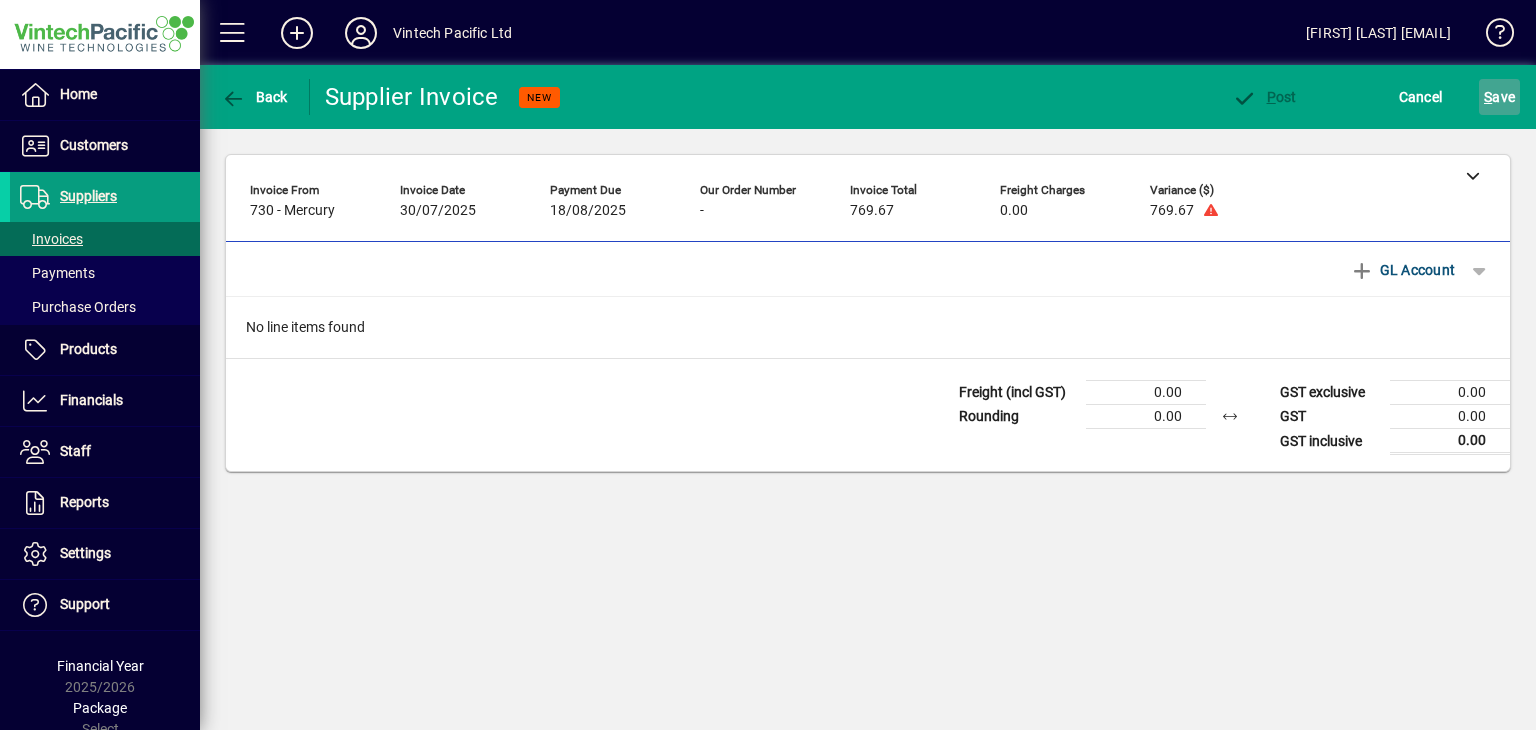 click on "S ave" 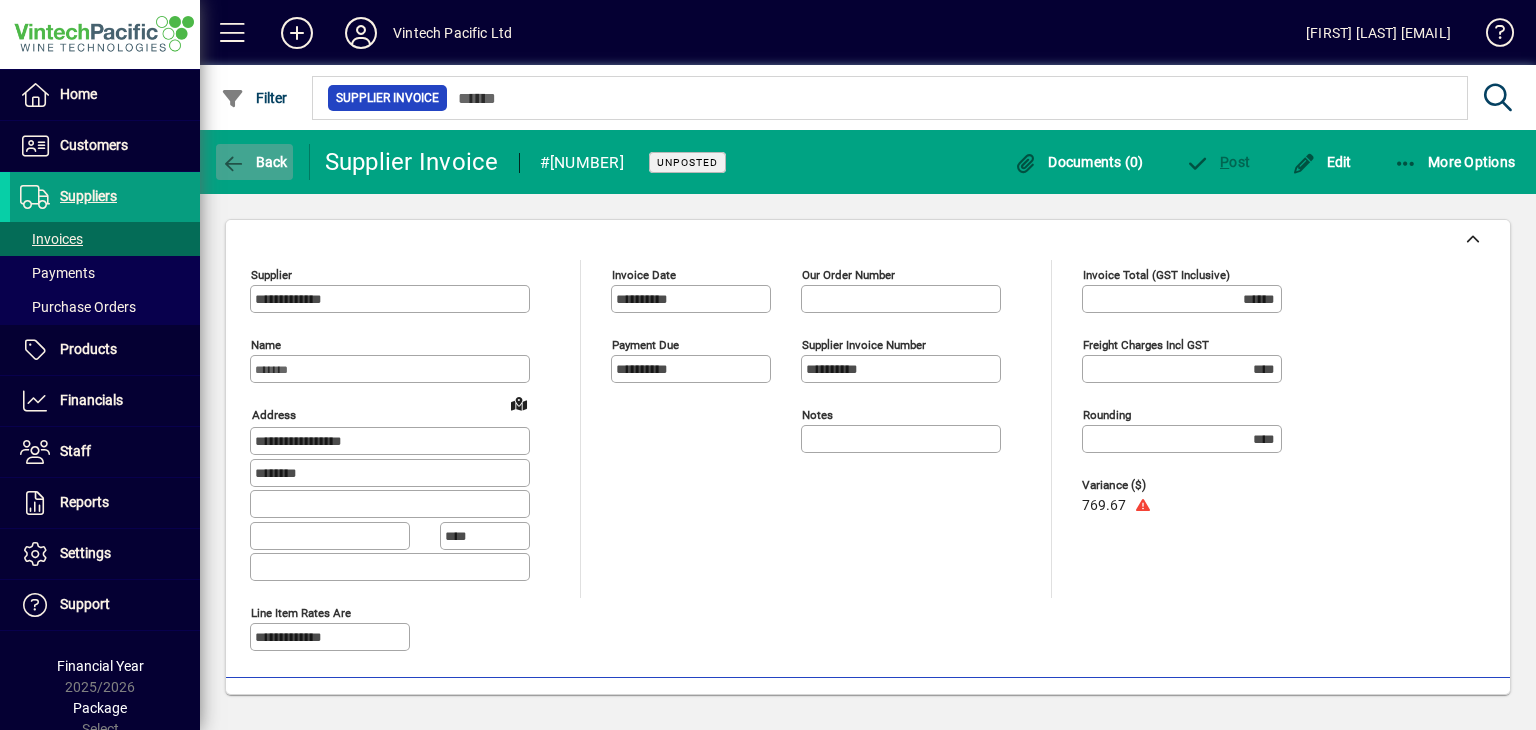 click on "Back" 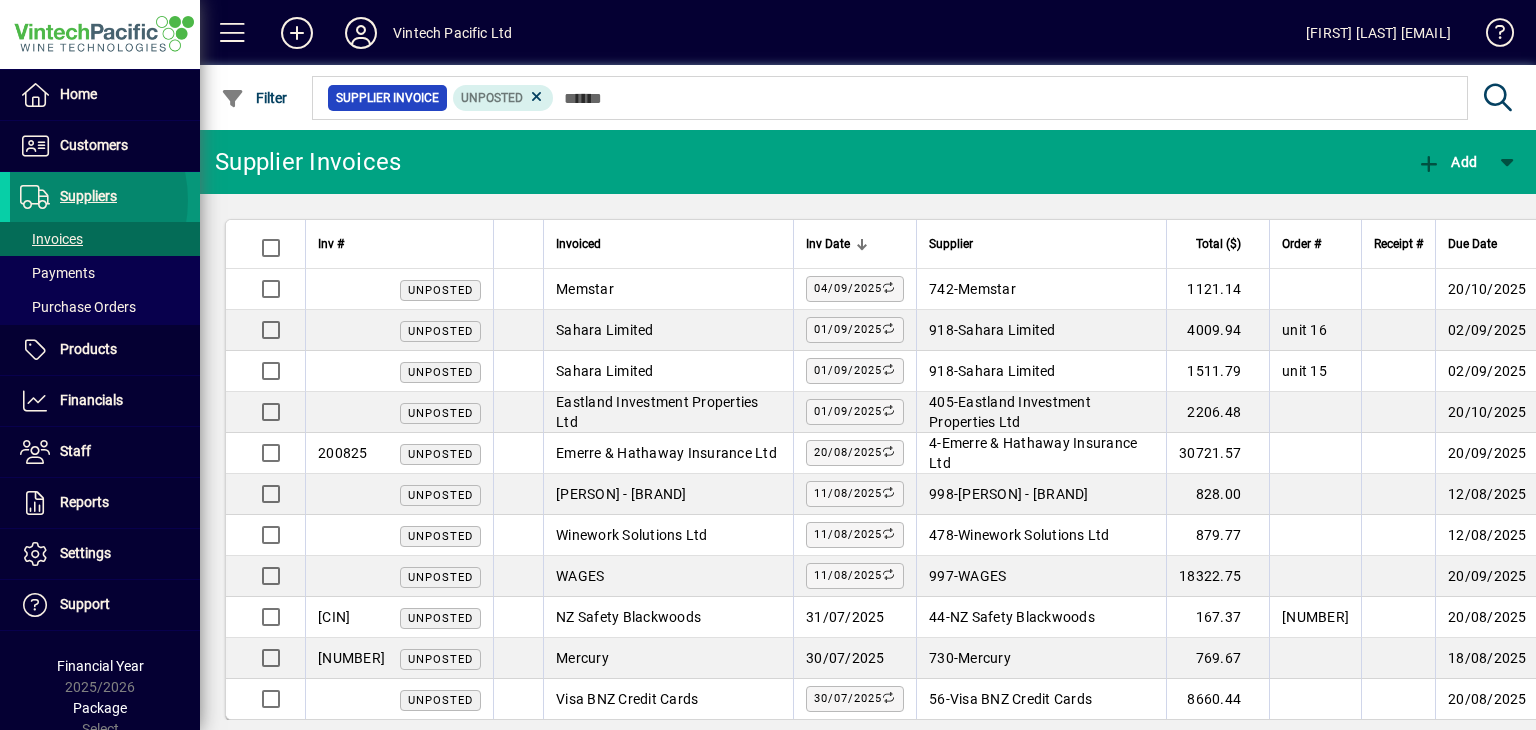 click at bounding box center (35, 197) 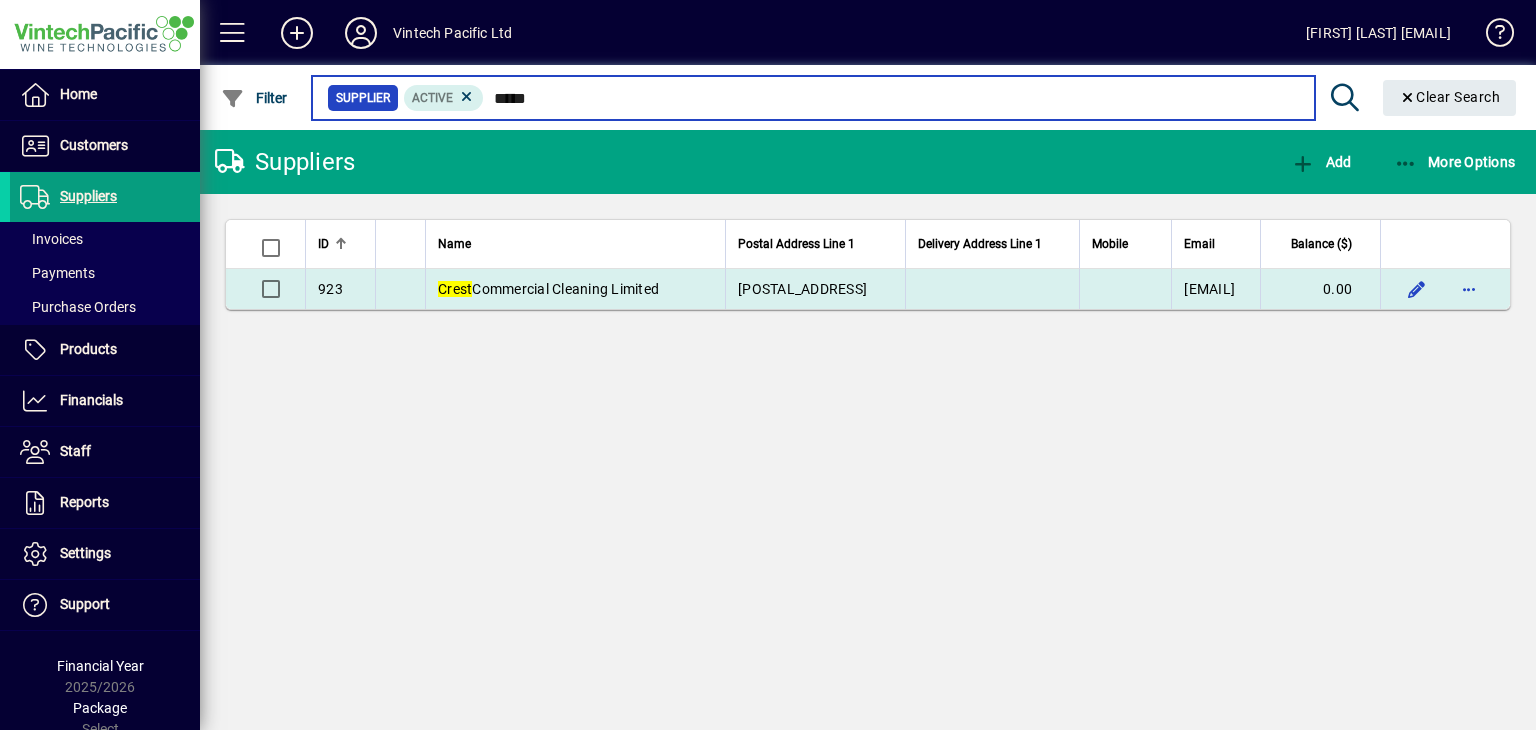 type on "*****" 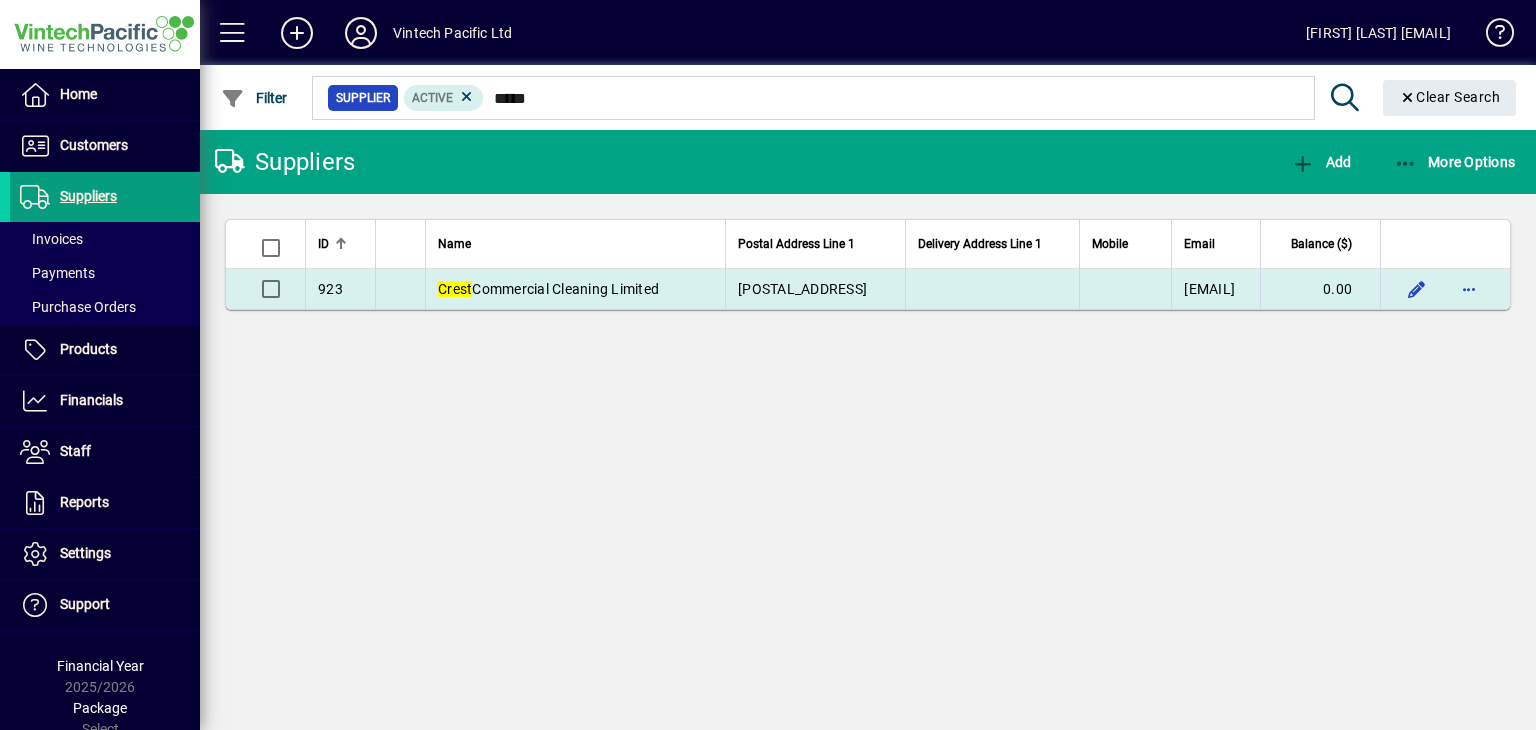 click on "Crest  Commercial Cleaning Limited" at bounding box center [548, 289] 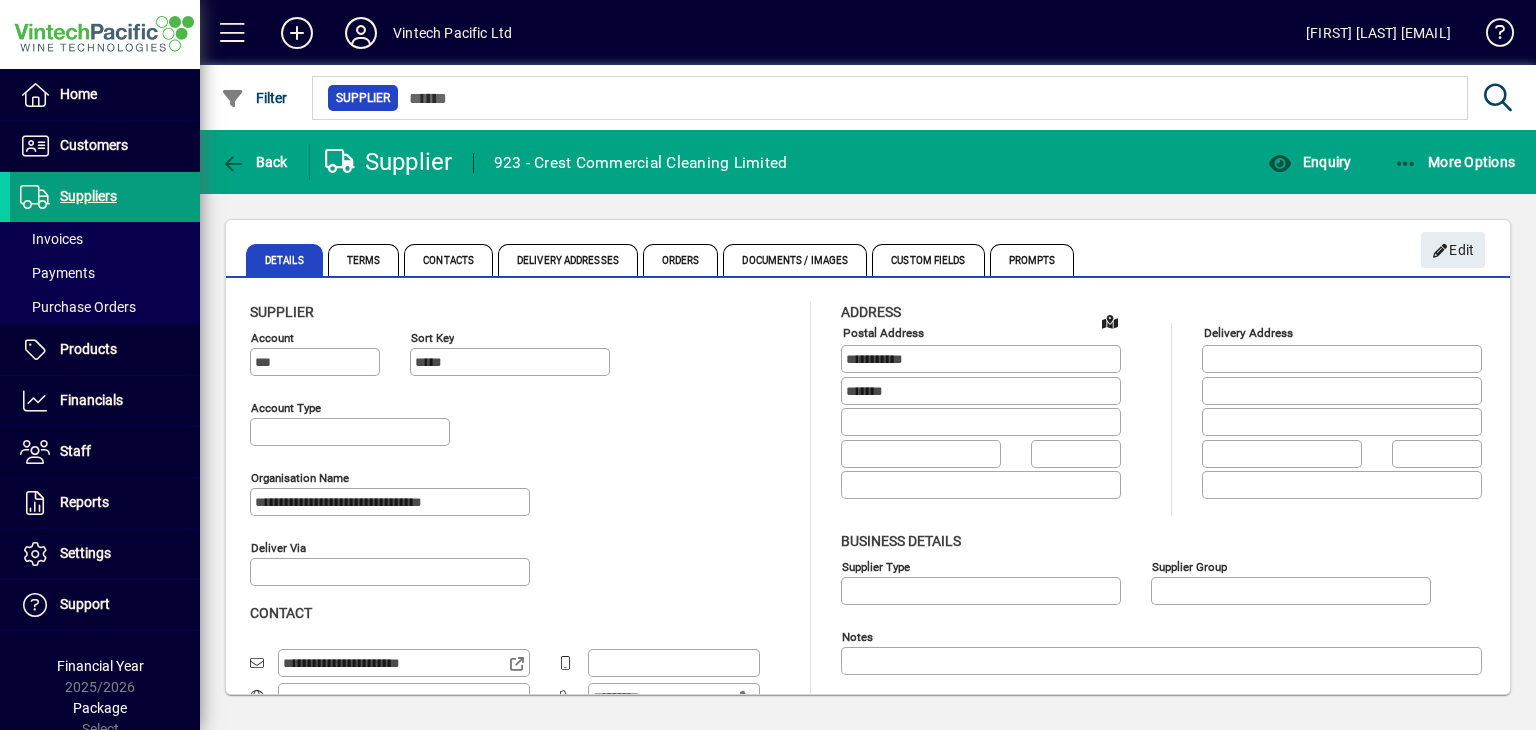type on "**********" 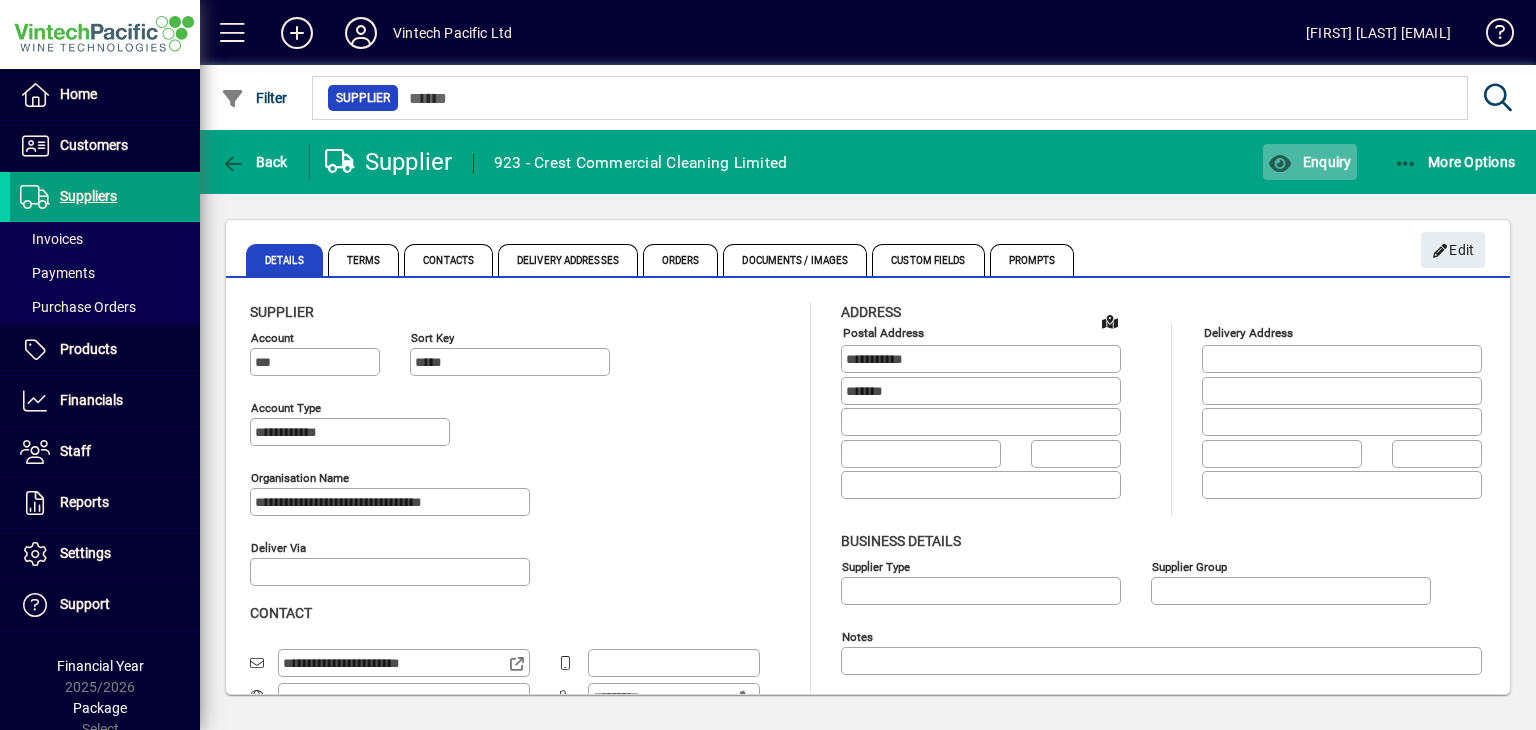 click on "Enquiry" 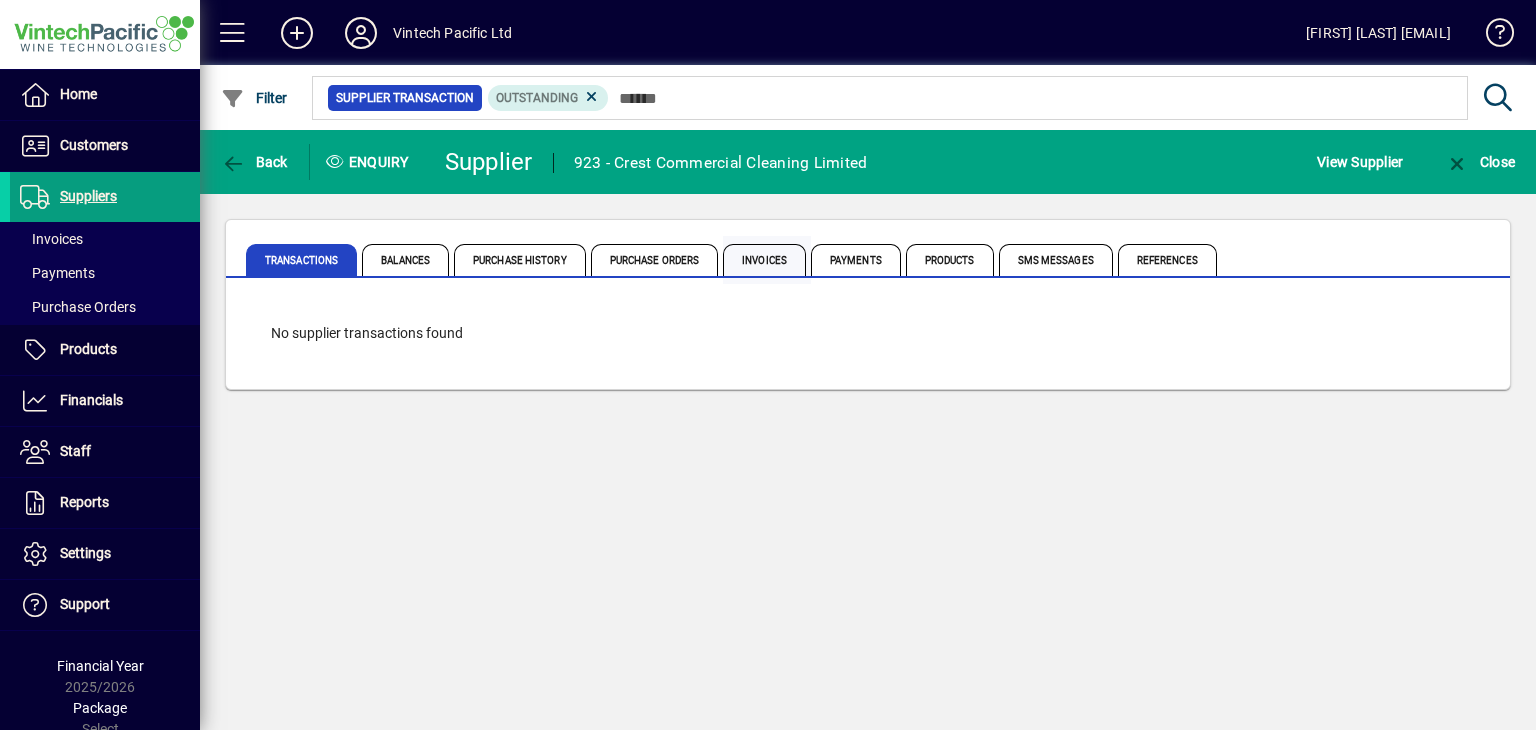 click on "Invoices" at bounding box center (764, 260) 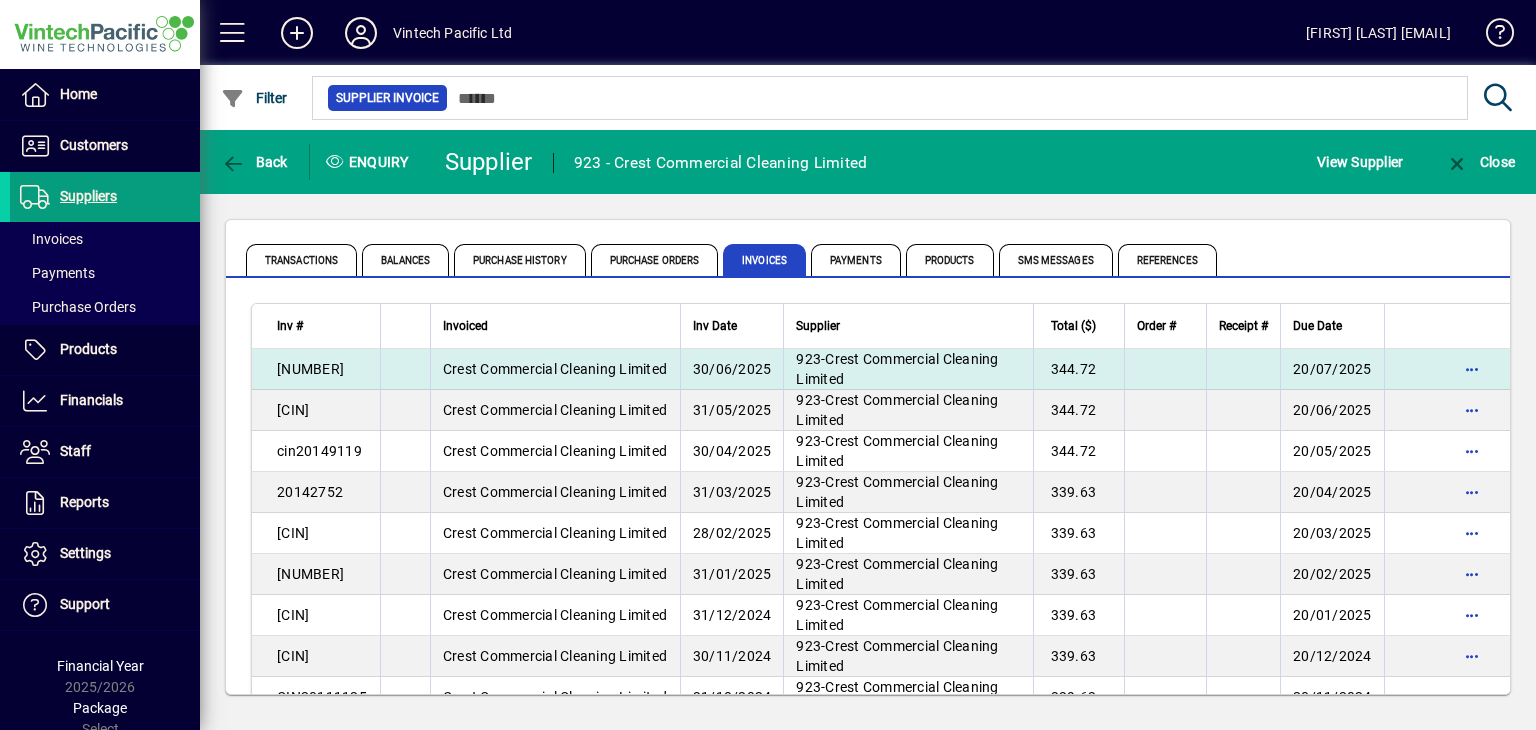 click on "Crest Commercial Cleaning Limited" at bounding box center (555, 369) 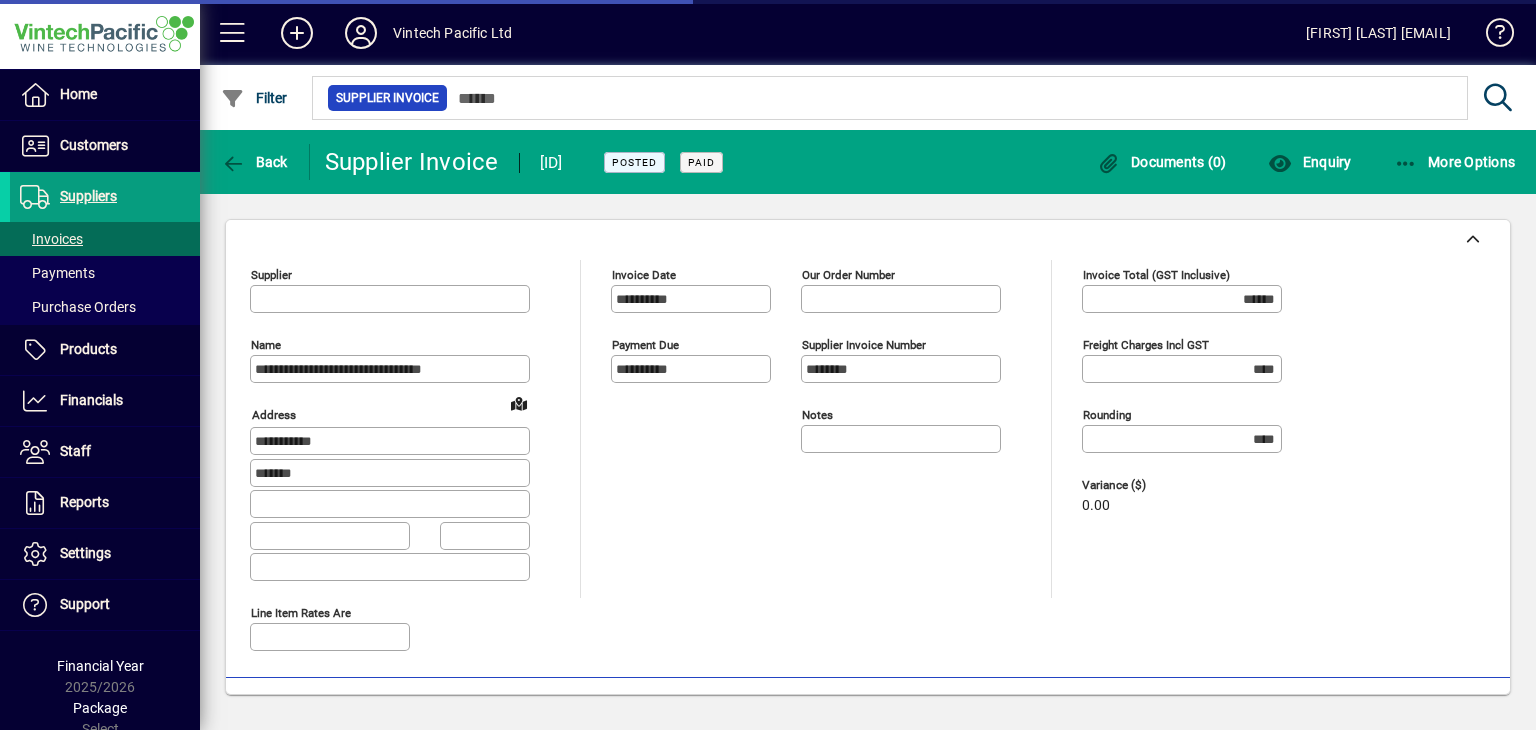 type on "**********" 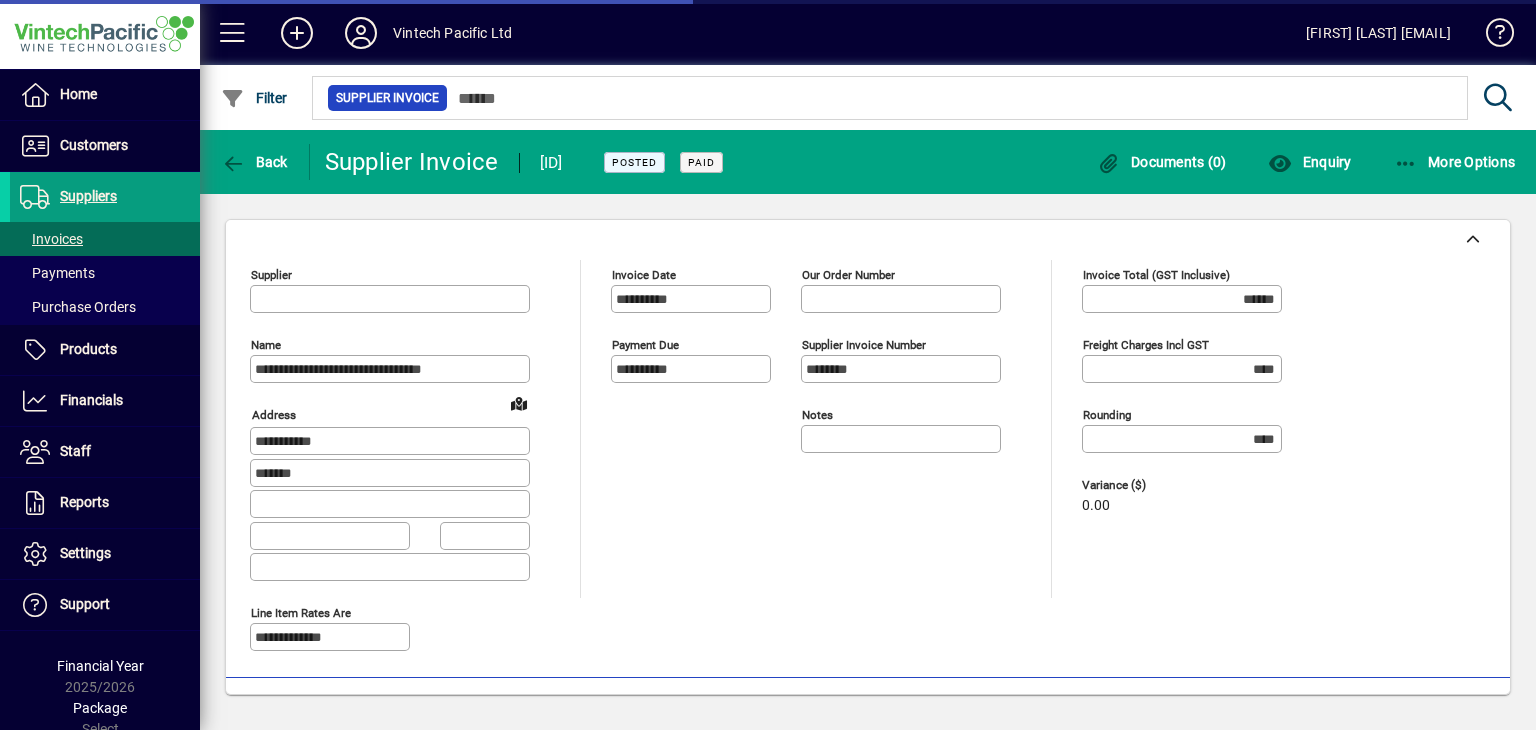 type on "**********" 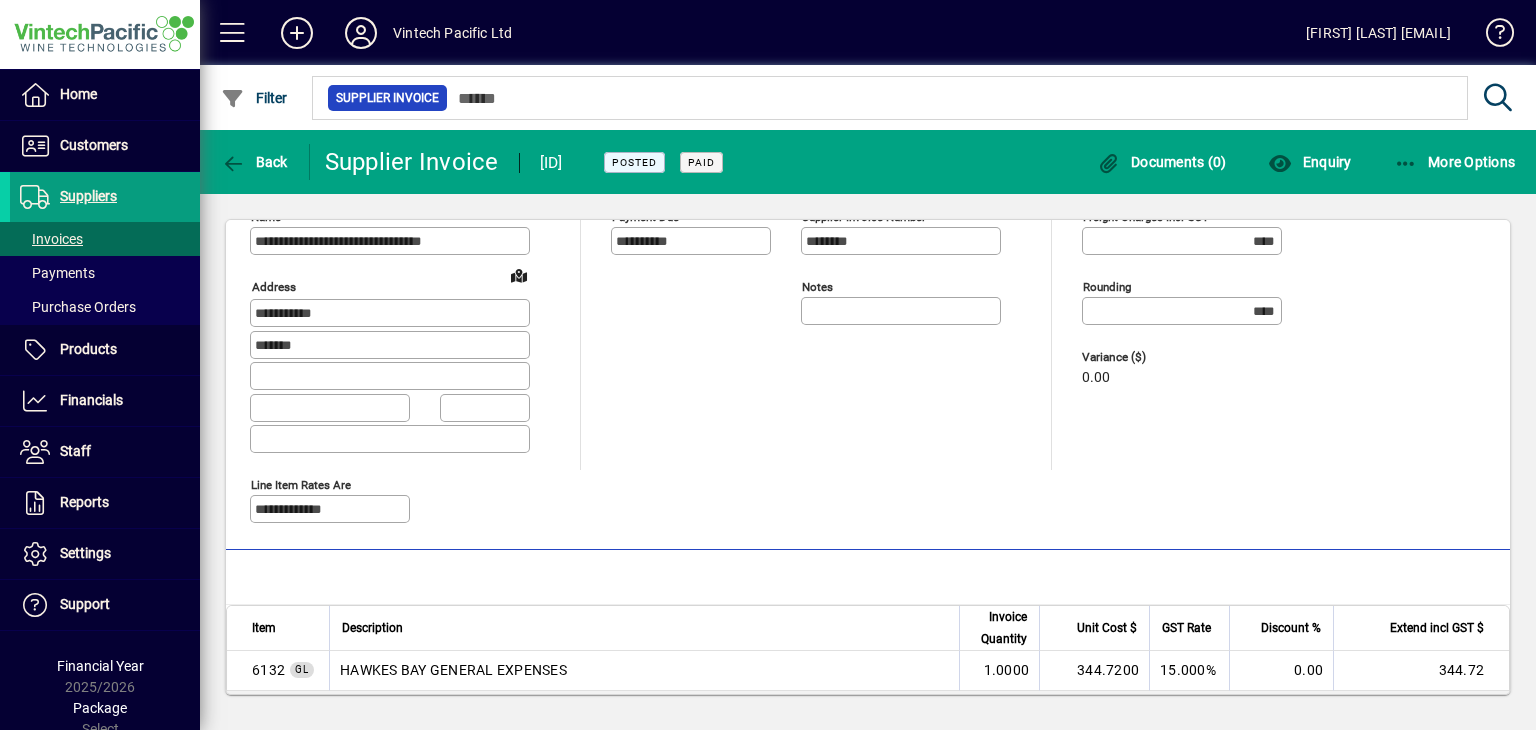scroll, scrollTop: 286, scrollLeft: 0, axis: vertical 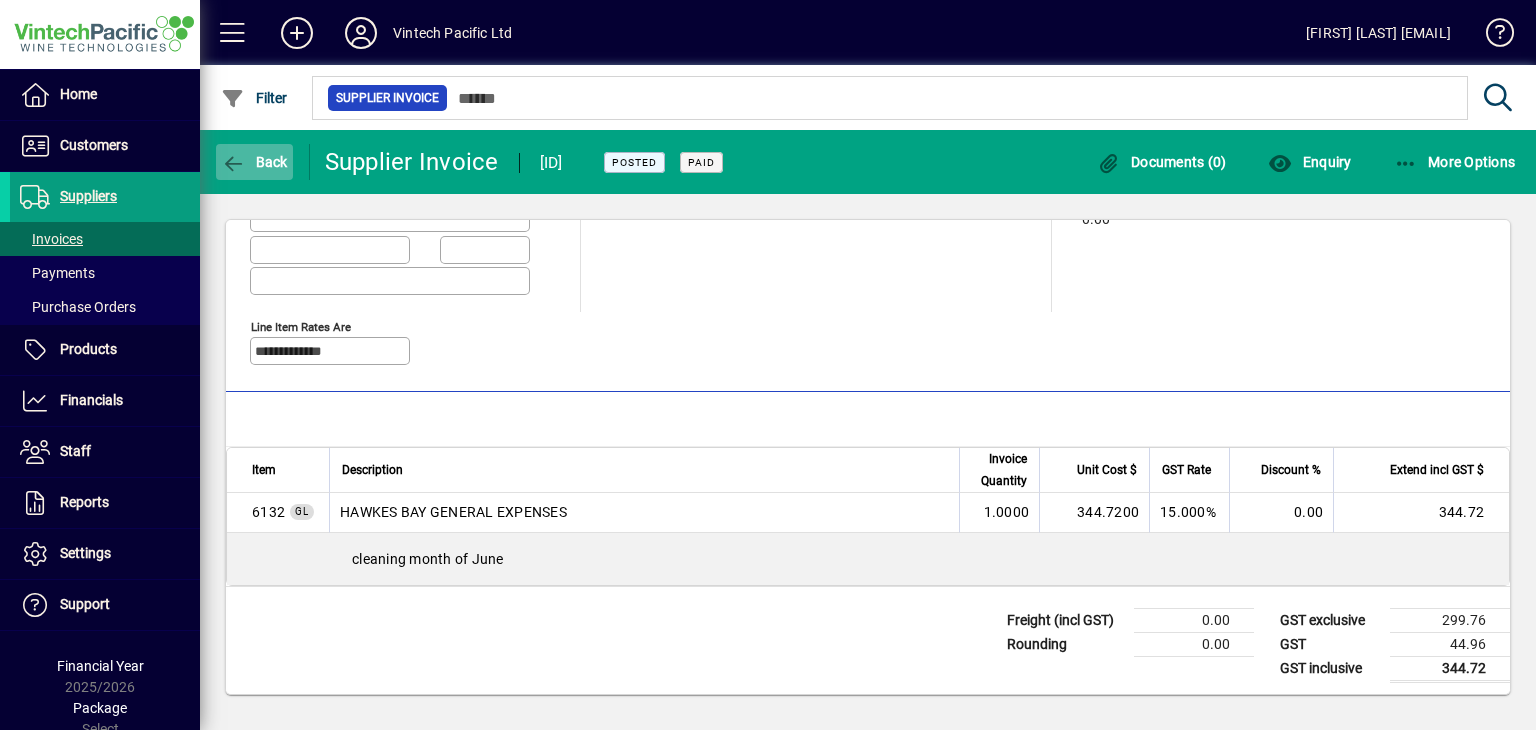 click 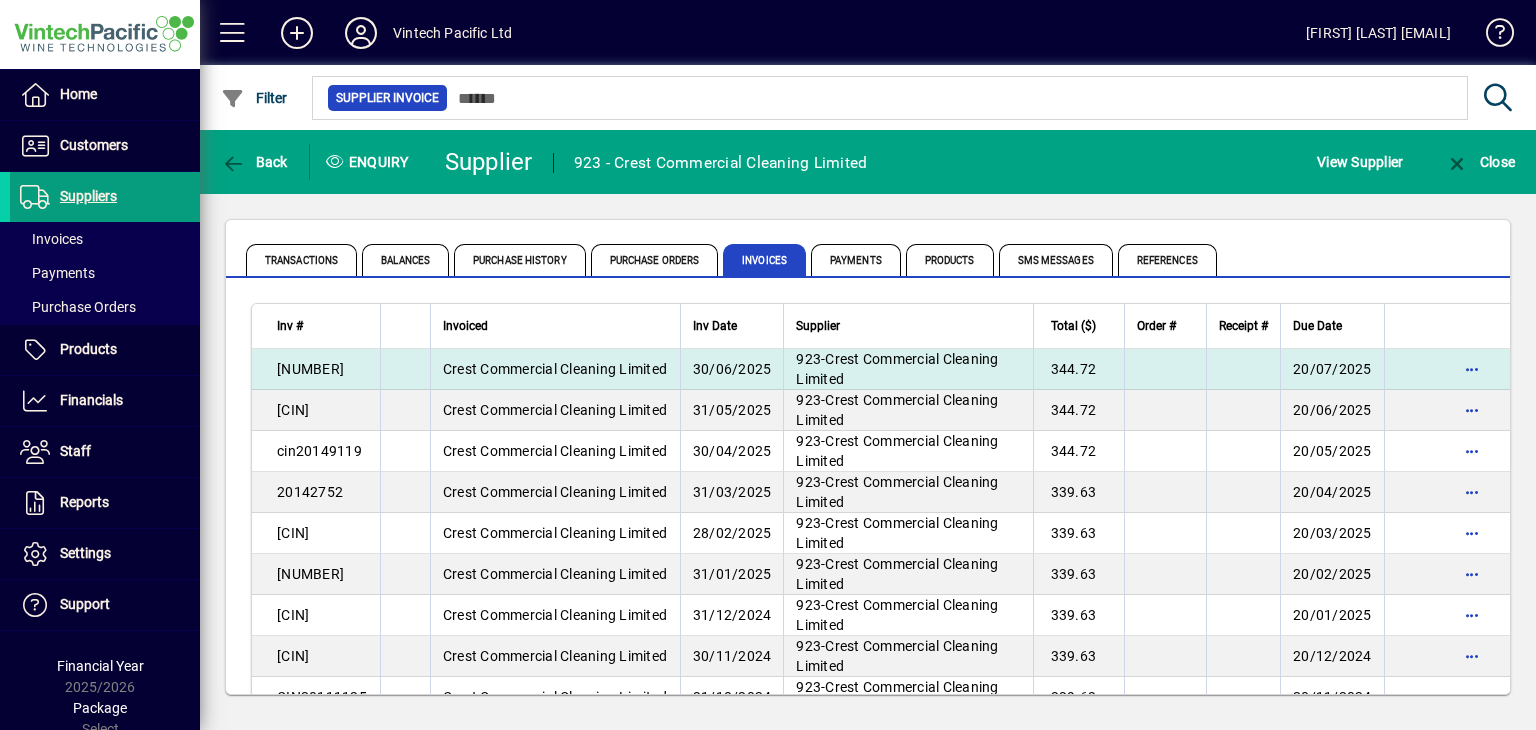 click on "Crest Commercial Cleaning Limited" at bounding box center [555, 369] 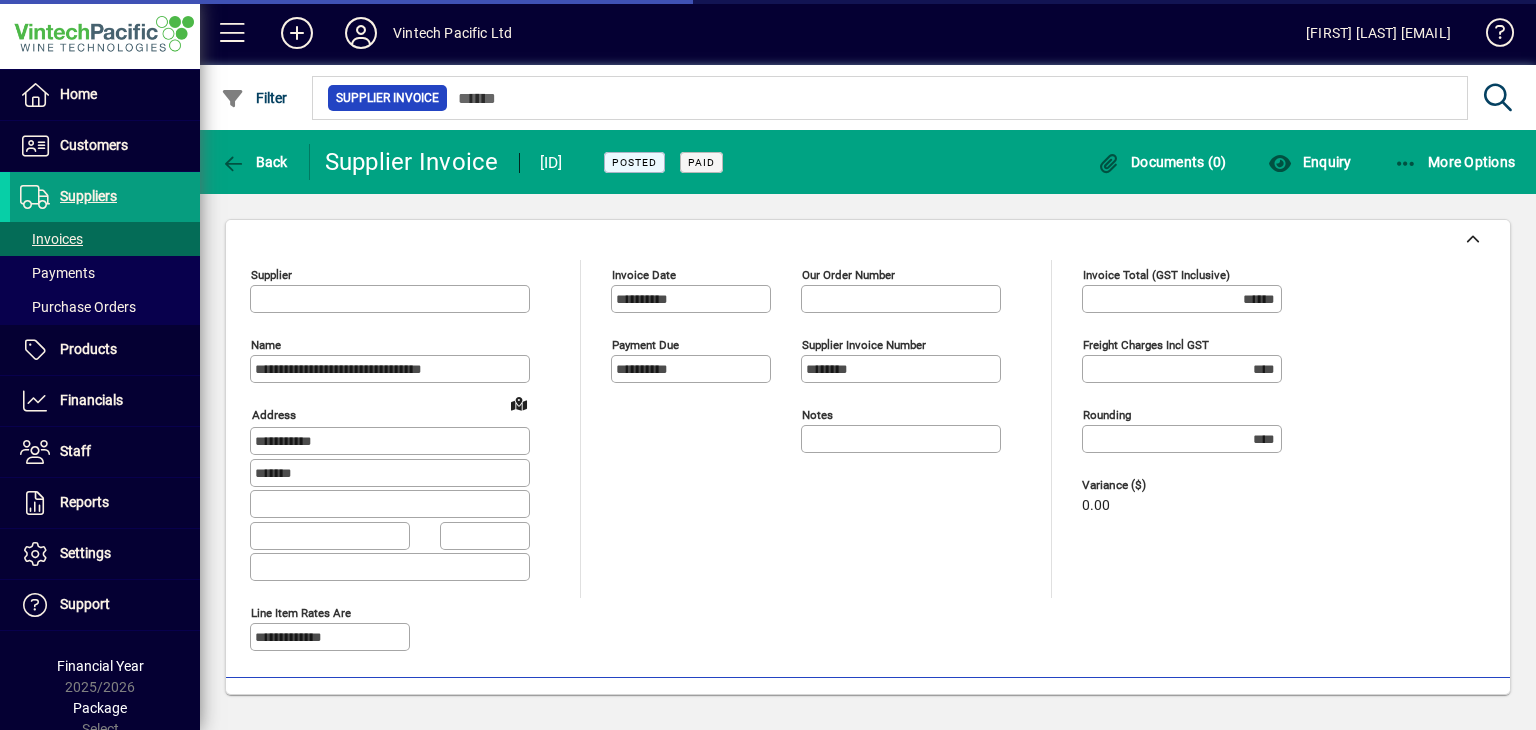 type on "**********" 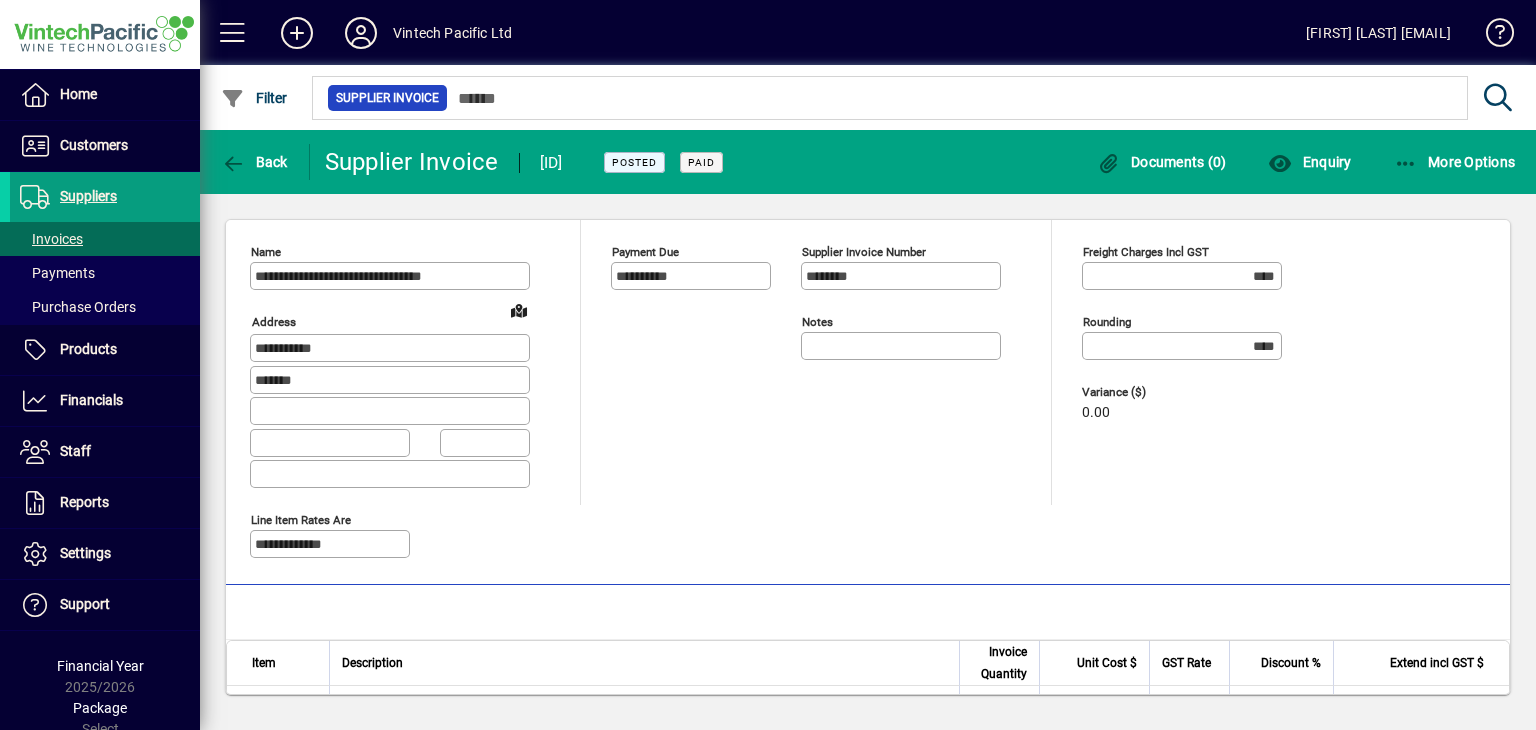 scroll, scrollTop: 286, scrollLeft: 0, axis: vertical 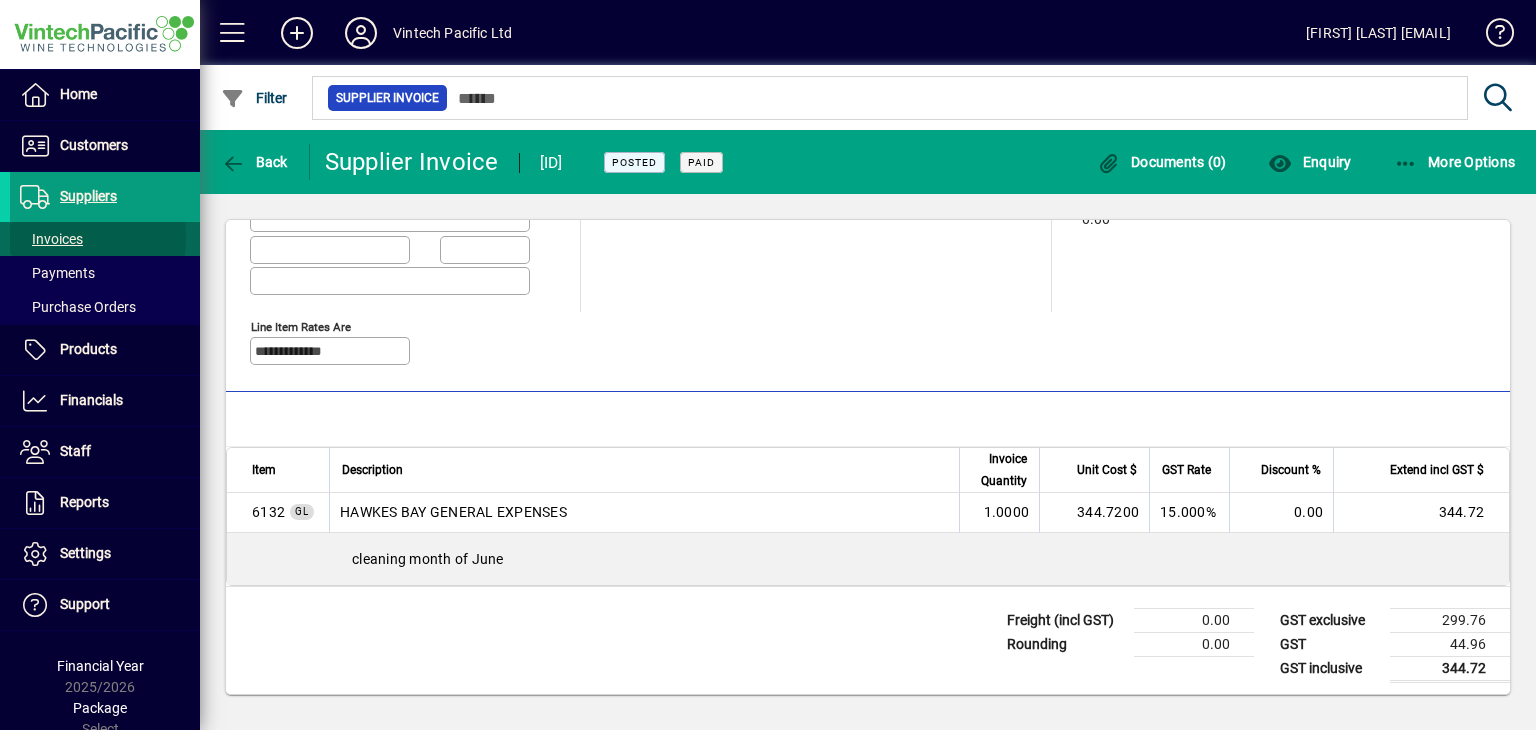 click on "Invoices" at bounding box center (51, 239) 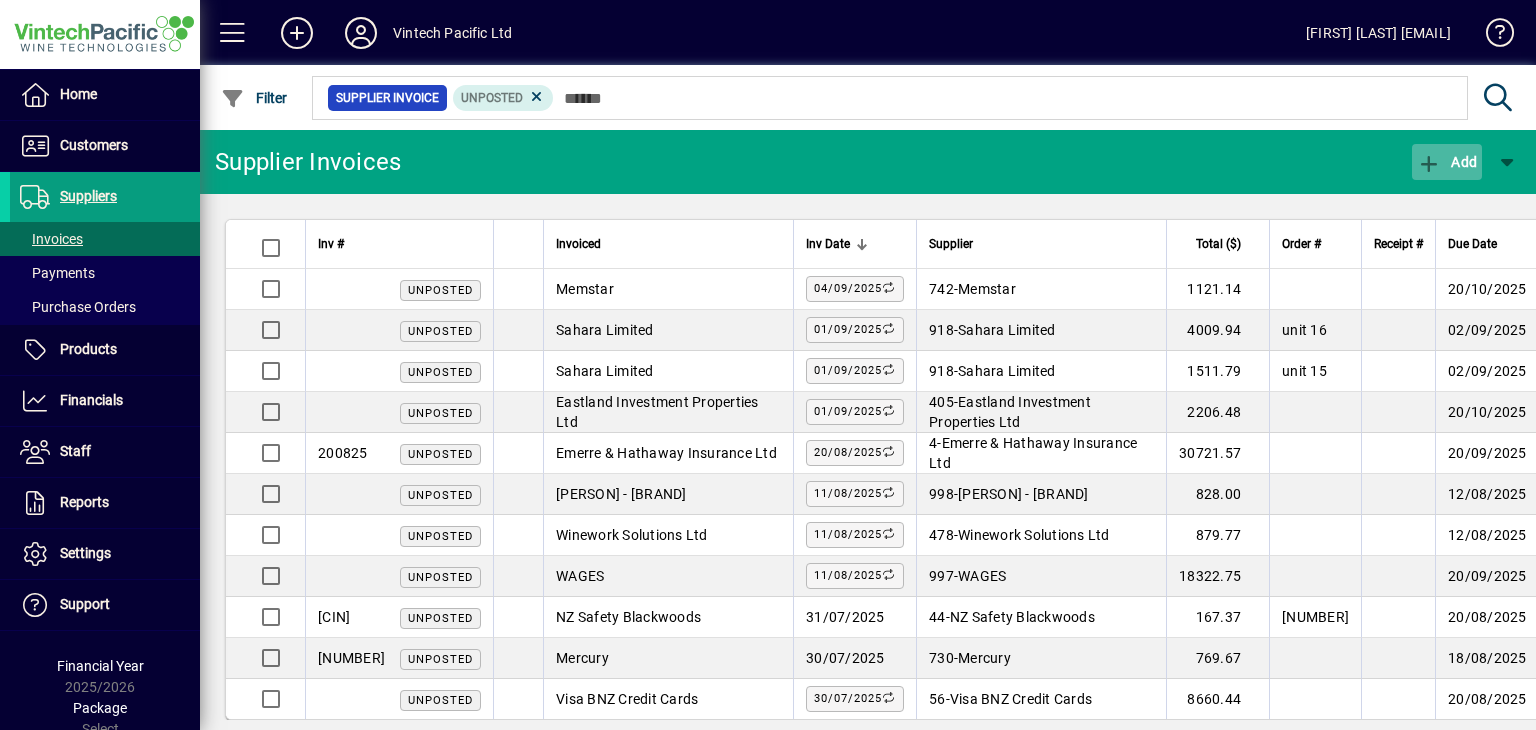 click 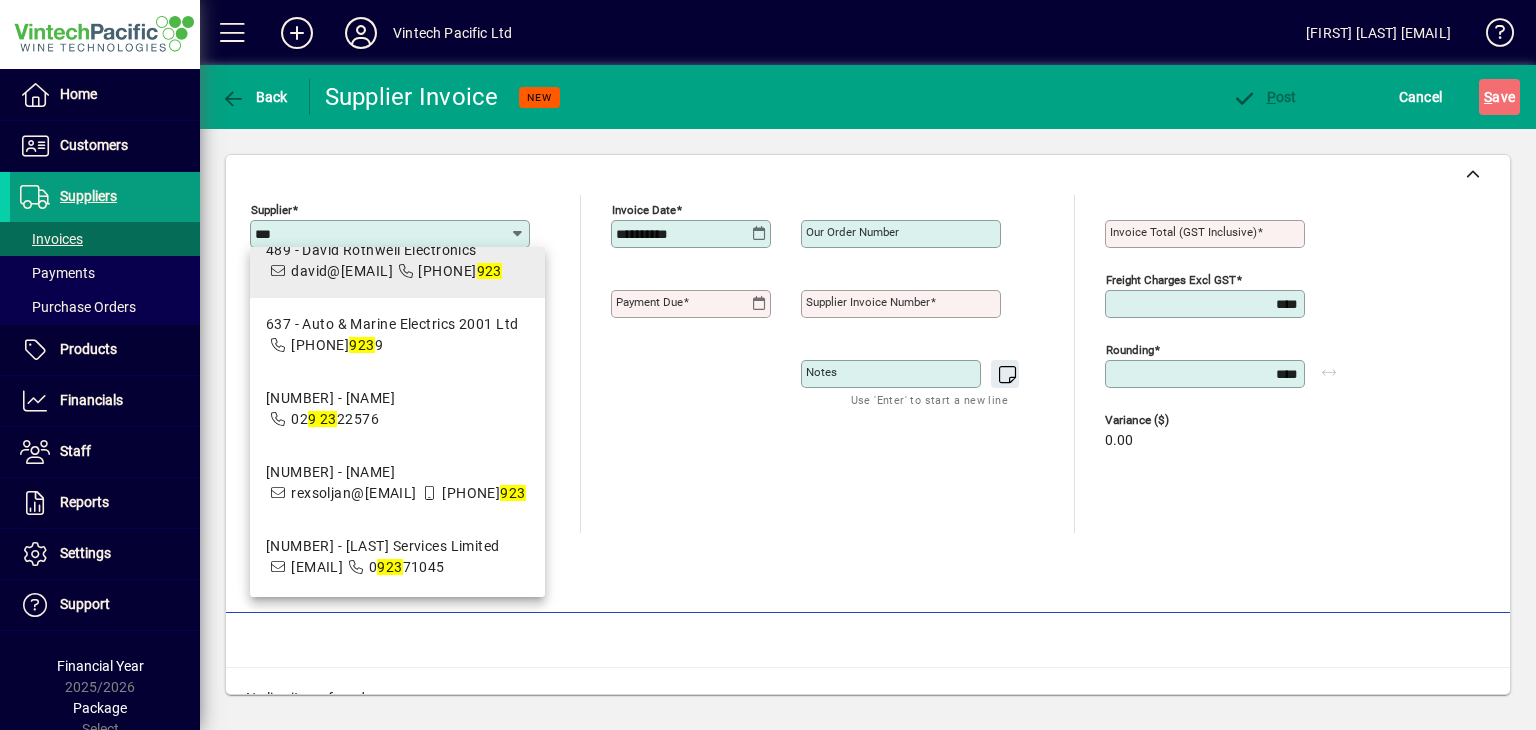 scroll, scrollTop: 288, scrollLeft: 0, axis: vertical 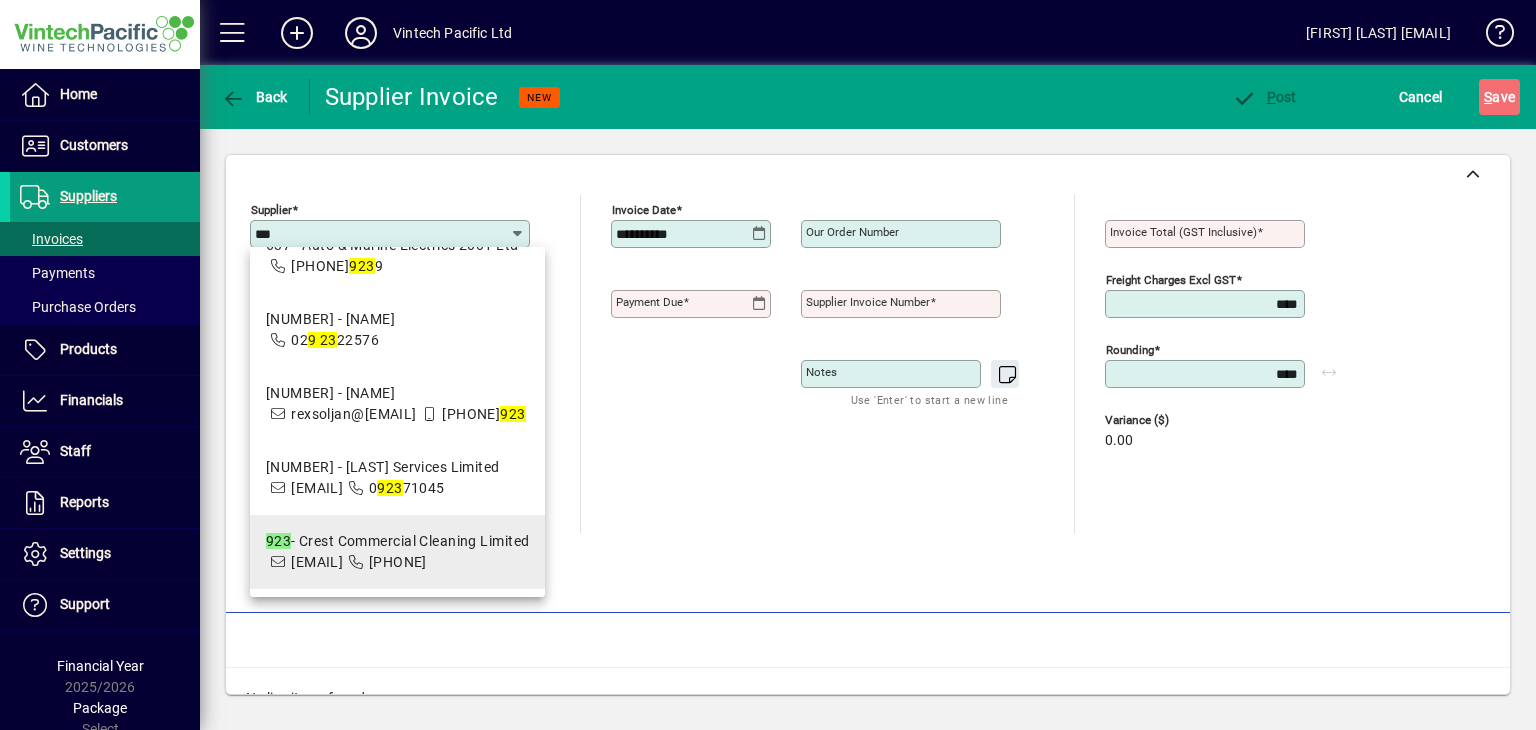 click on "admin@creastclean.co.nz" at bounding box center [317, 562] 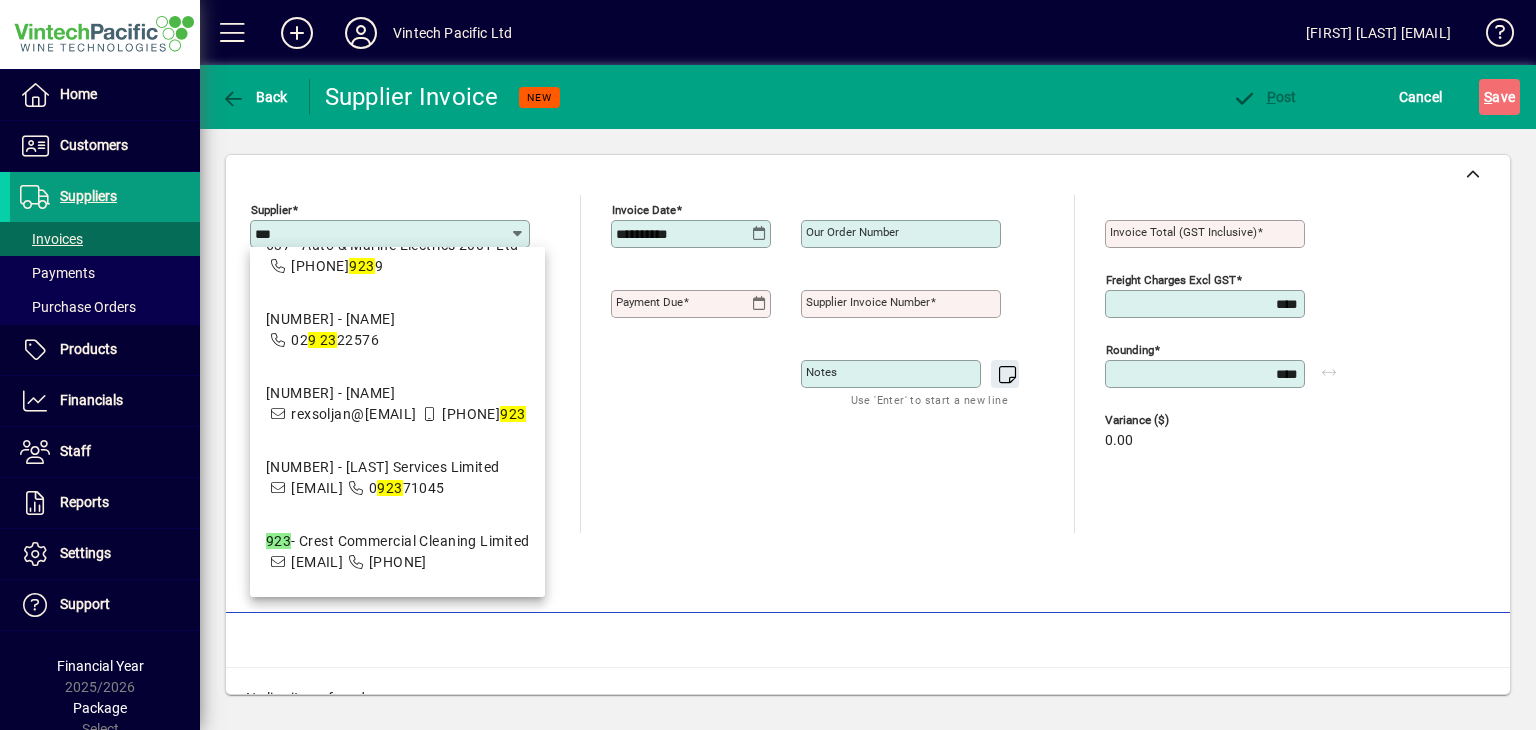 type on "**********" 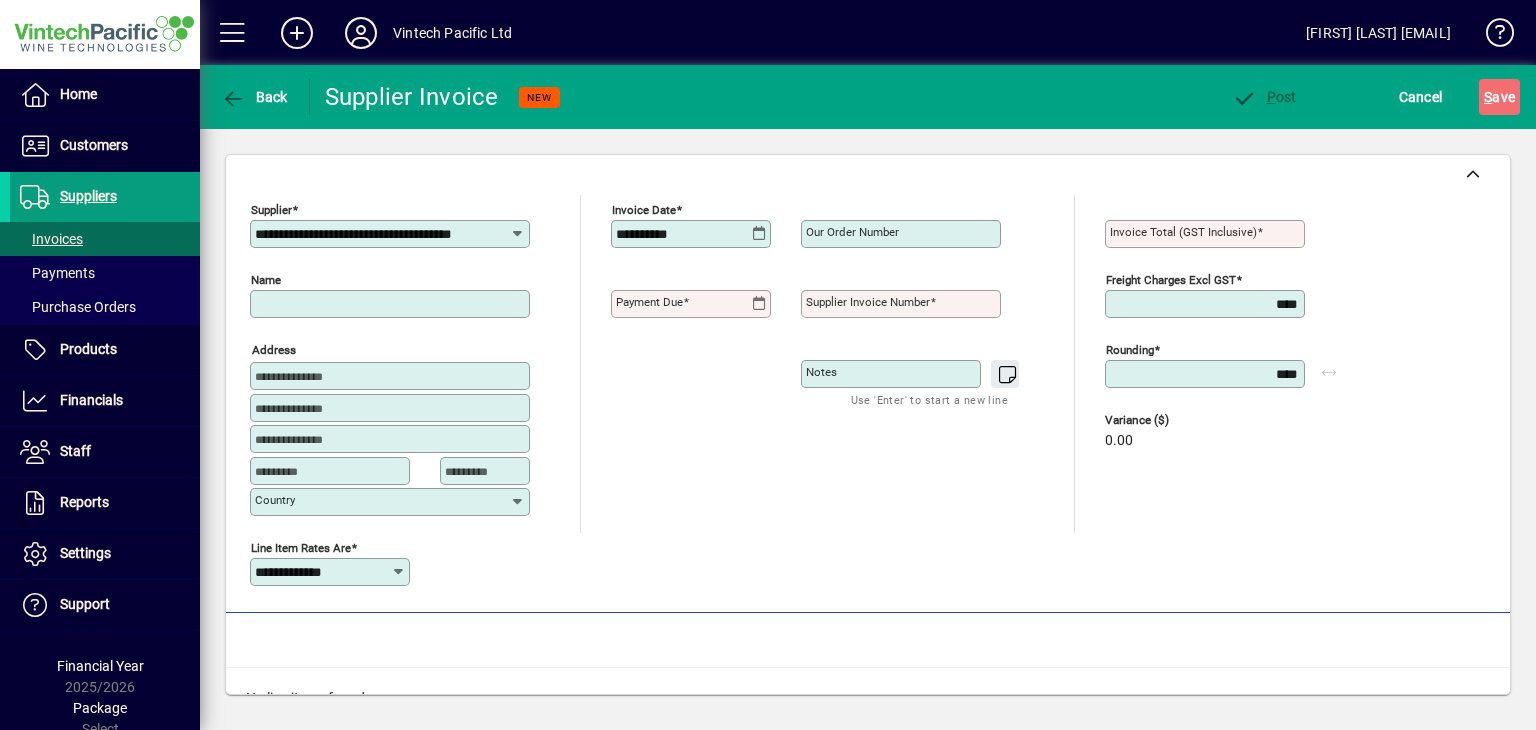 scroll, scrollTop: 0, scrollLeft: 11, axis: horizontal 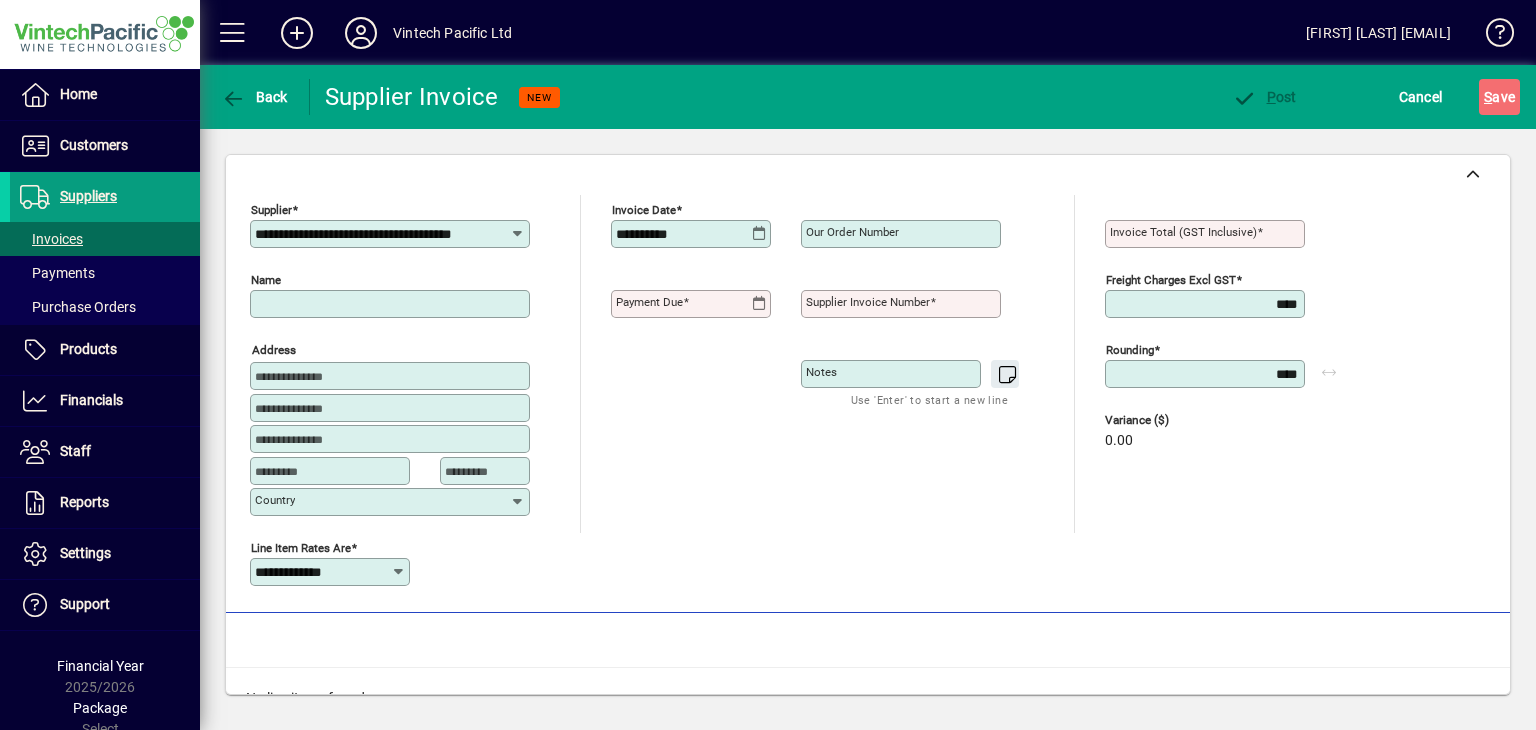 type on "**********" 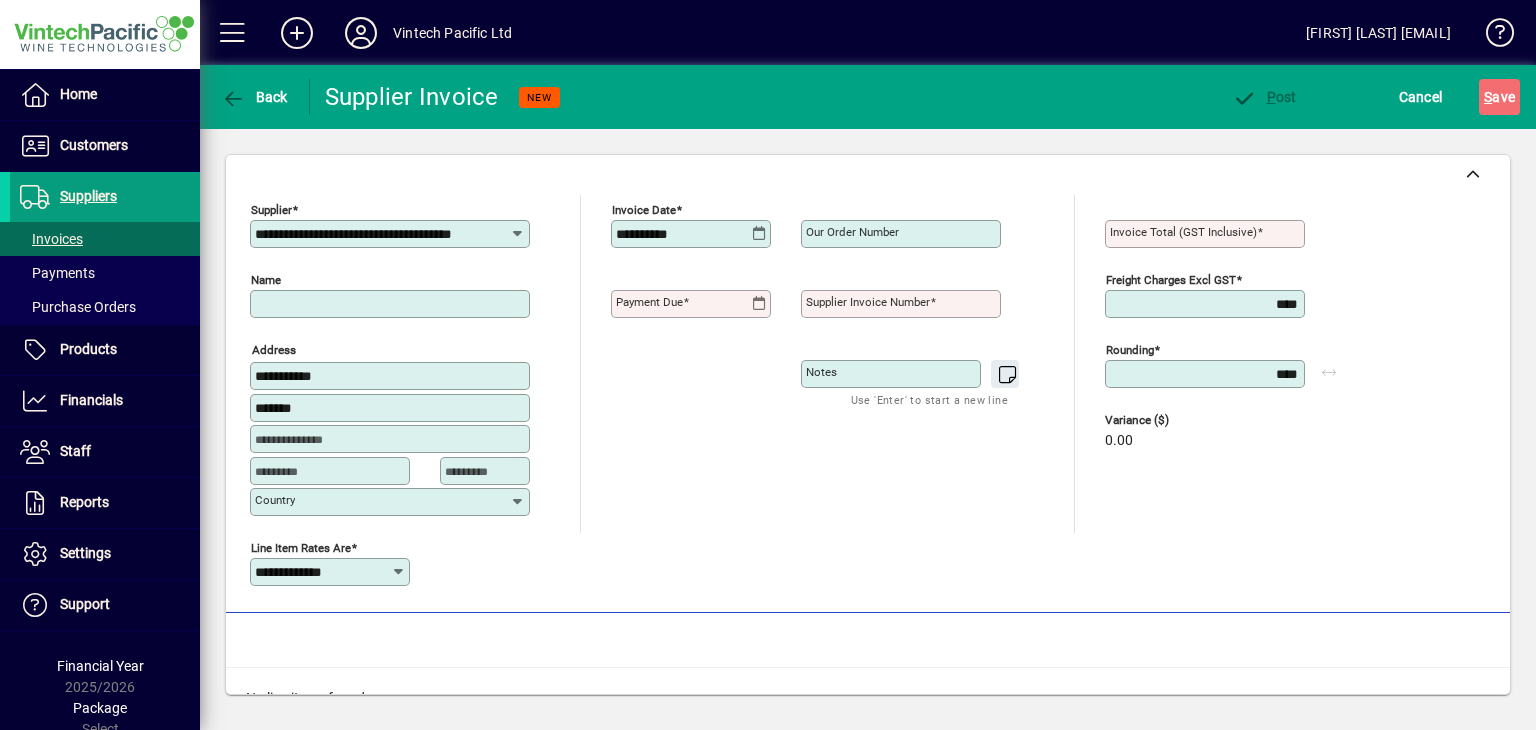 type on "**********" 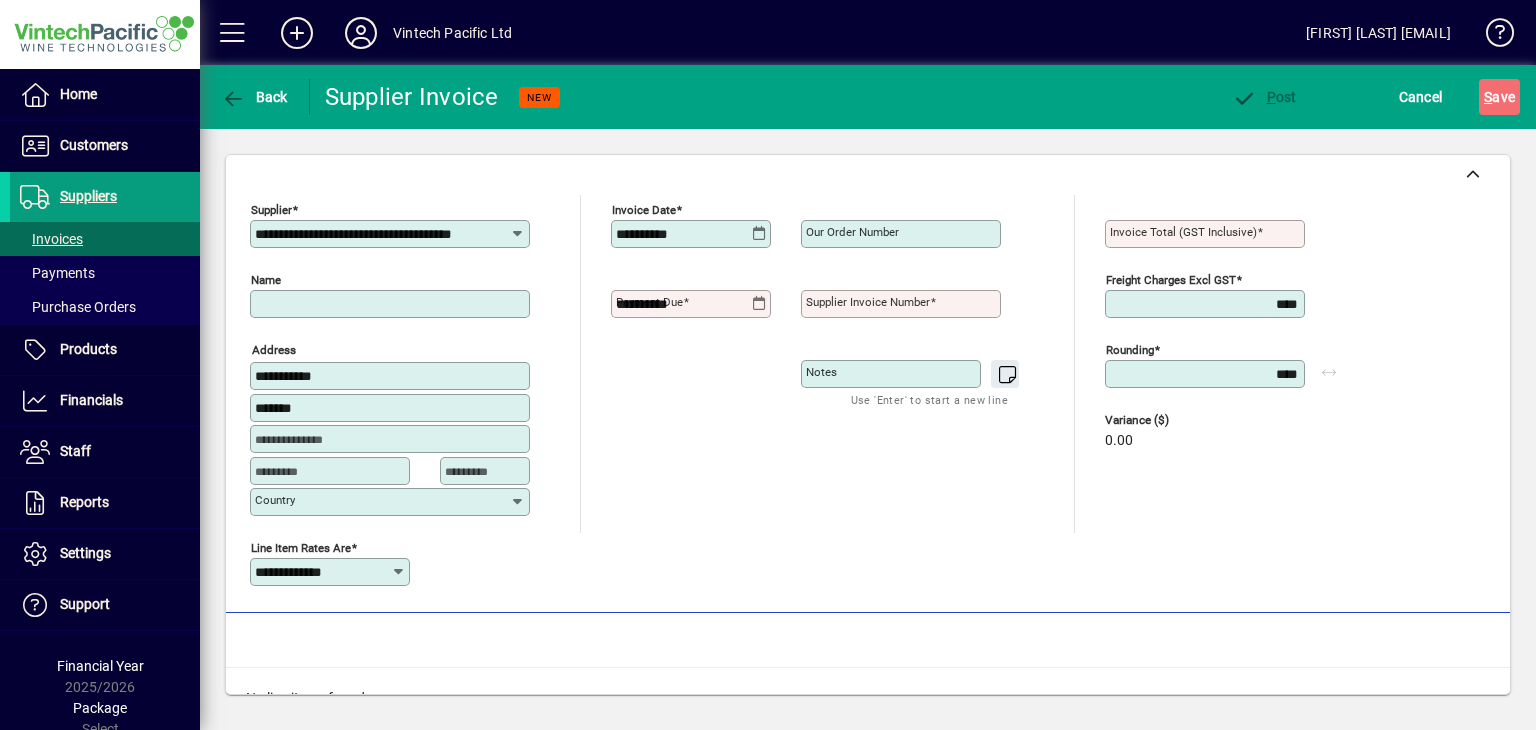 type on "**********" 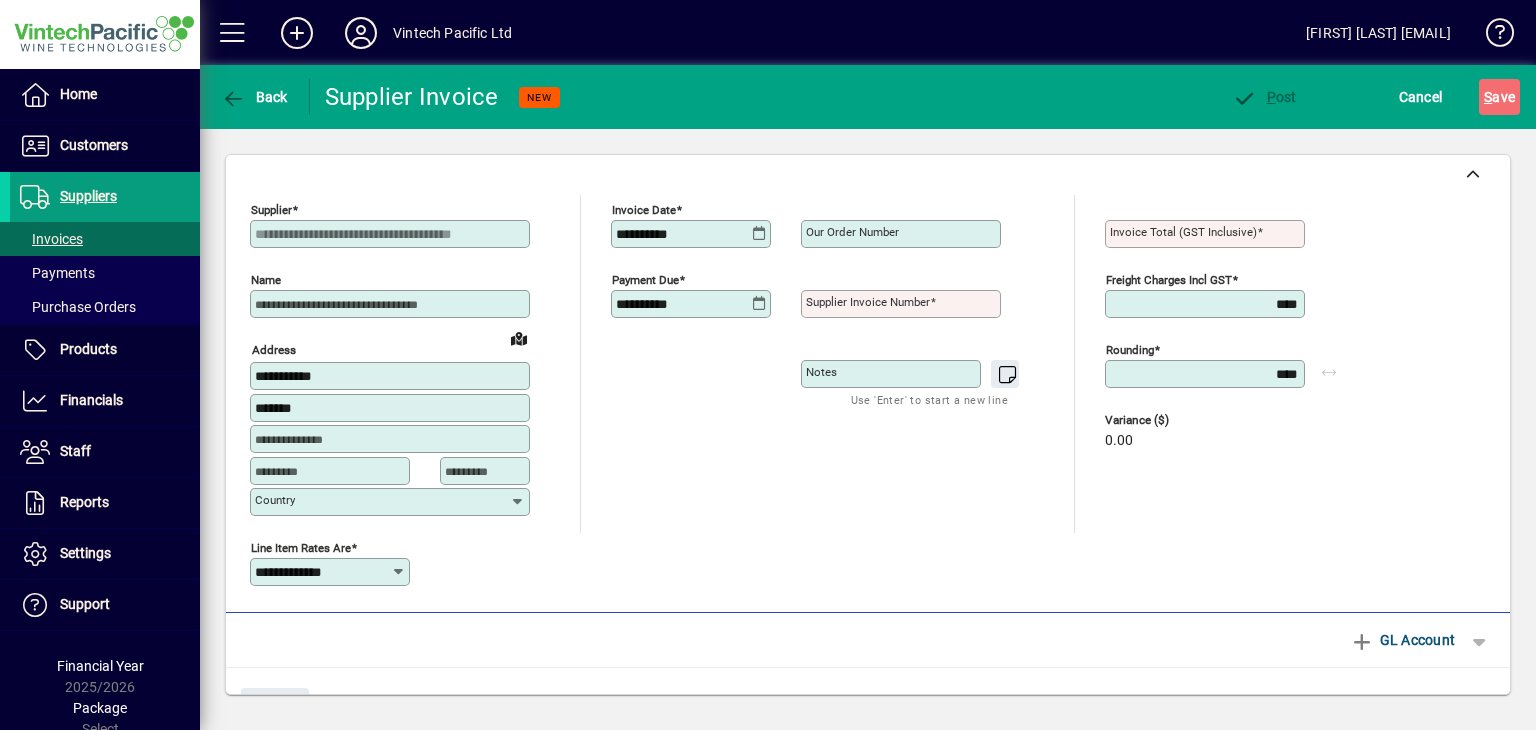 type on "****" 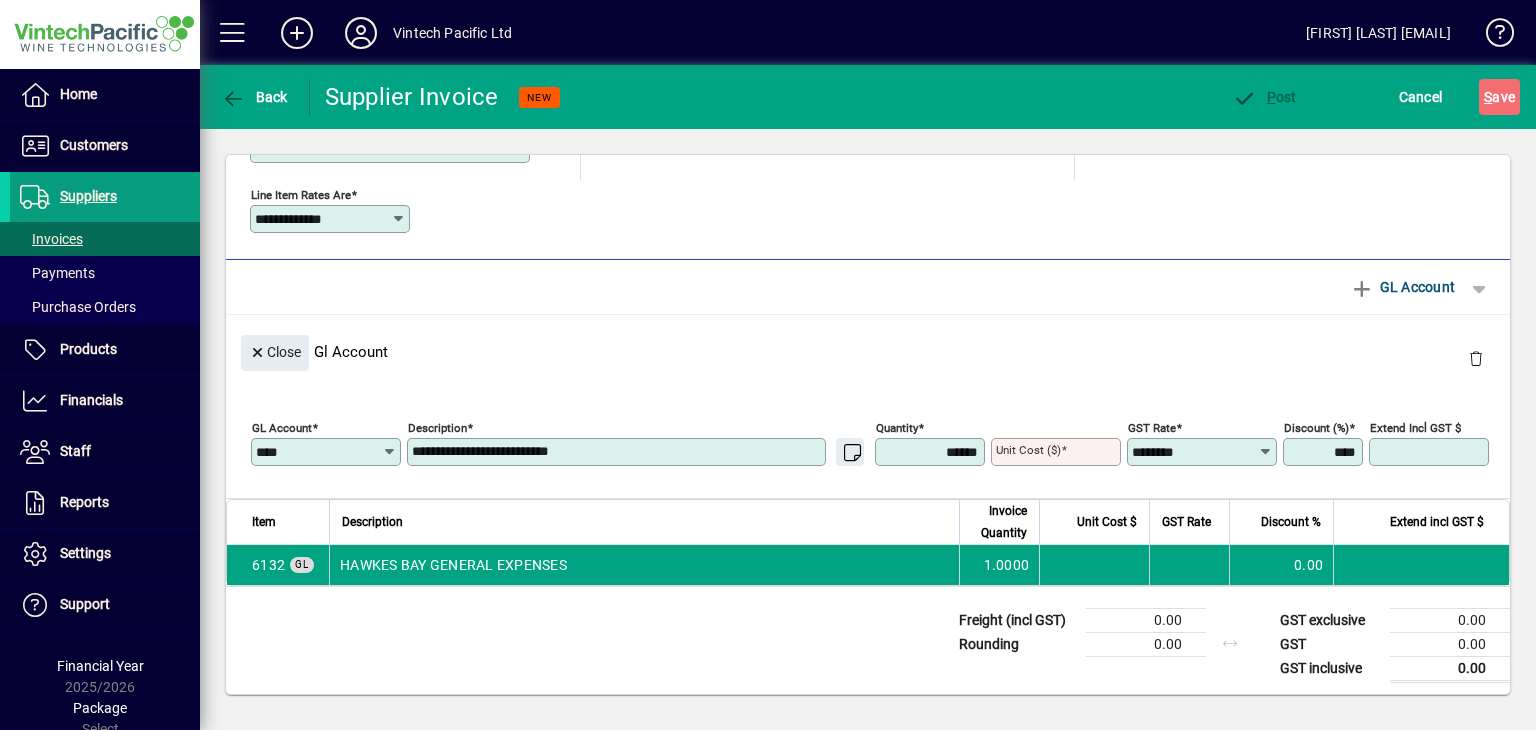 scroll, scrollTop: 0, scrollLeft: 0, axis: both 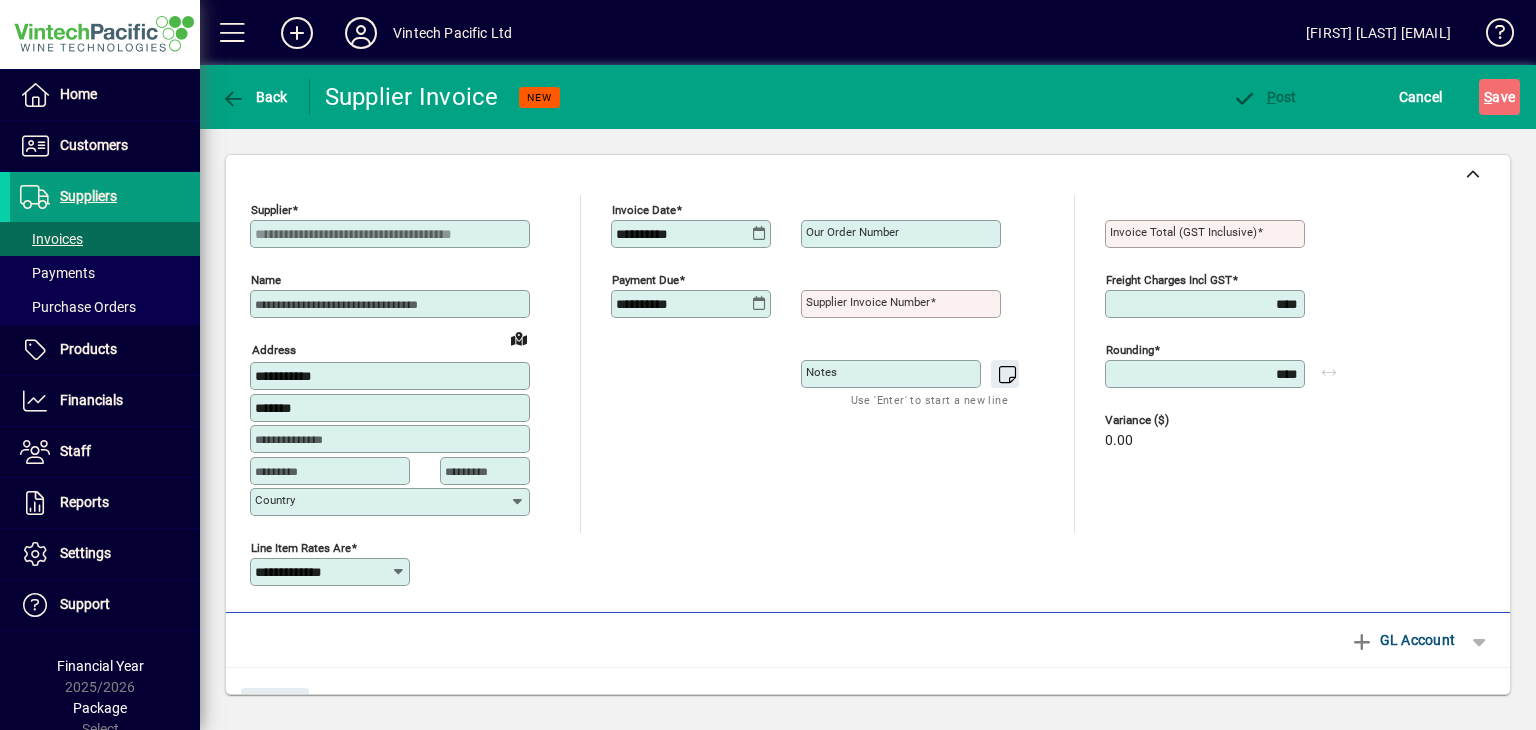 click 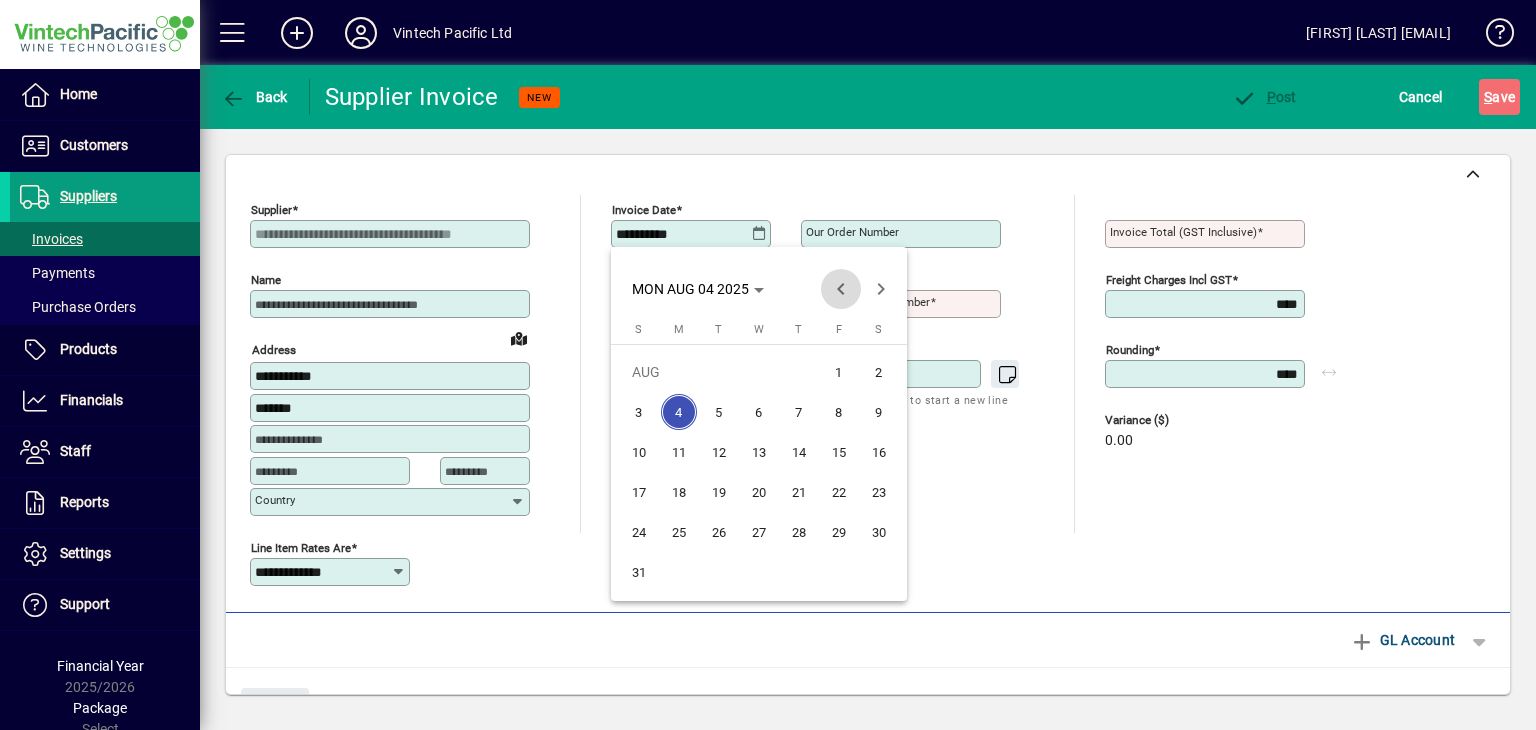 click at bounding box center [841, 289] 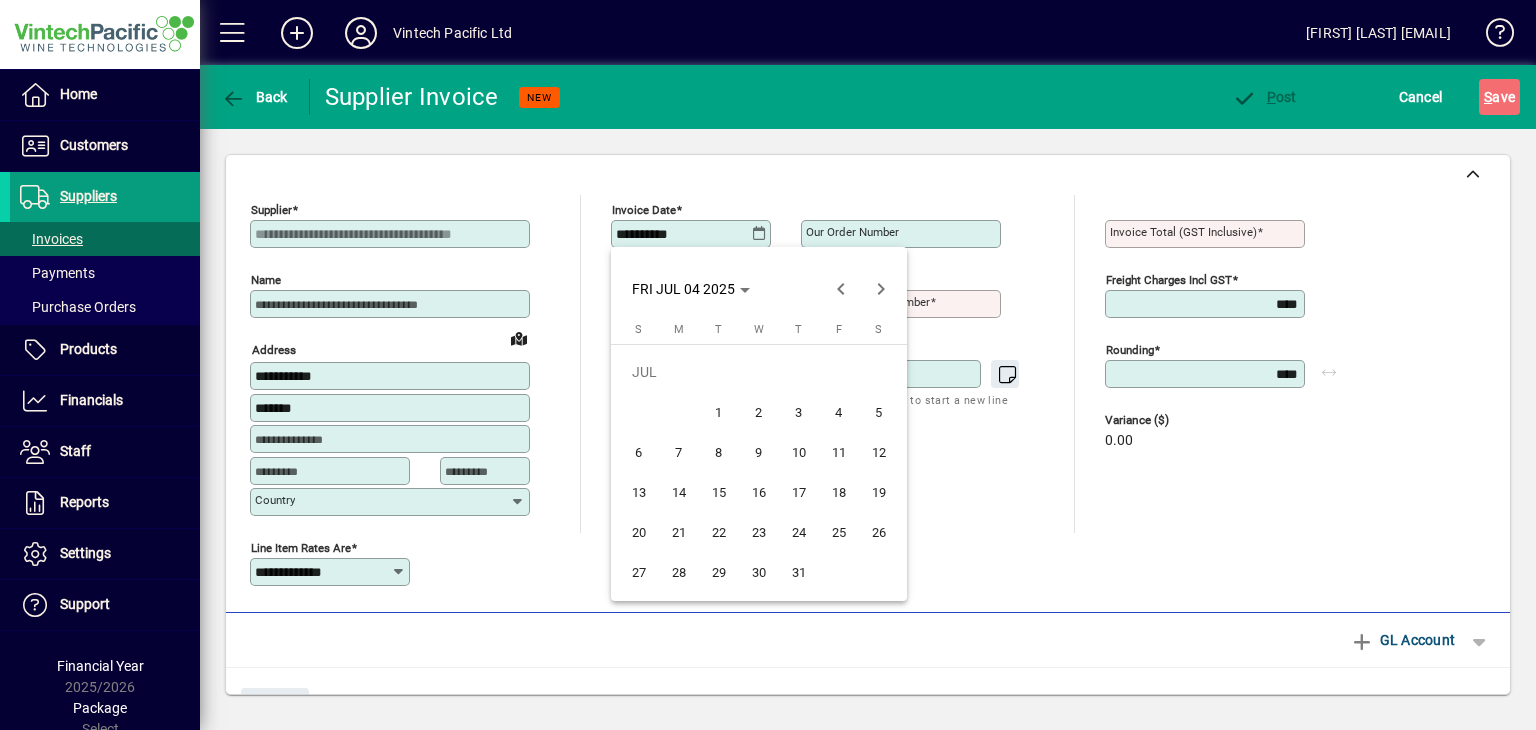 click on "31" at bounding box center [799, 572] 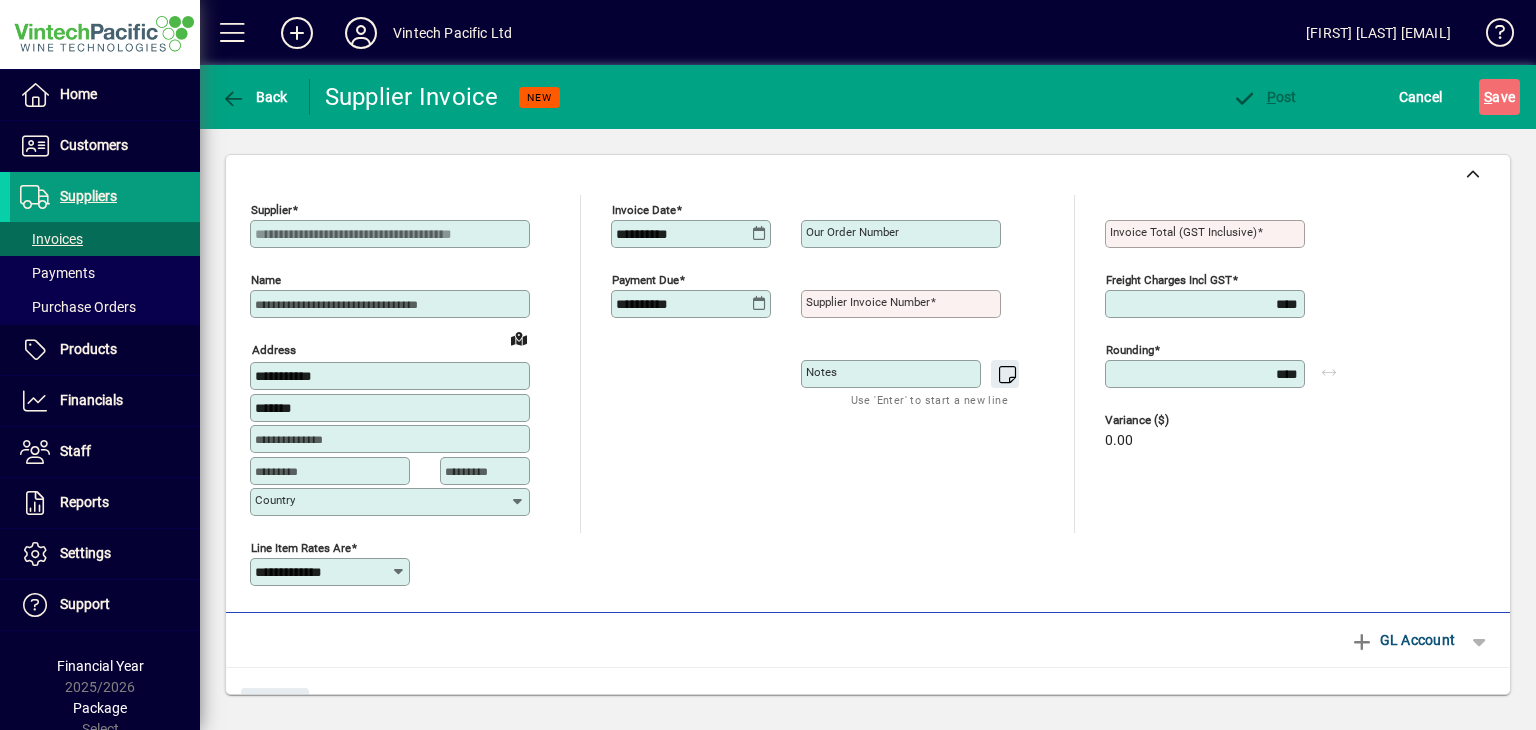 click on "Supplier invoice number" at bounding box center [868, 302] 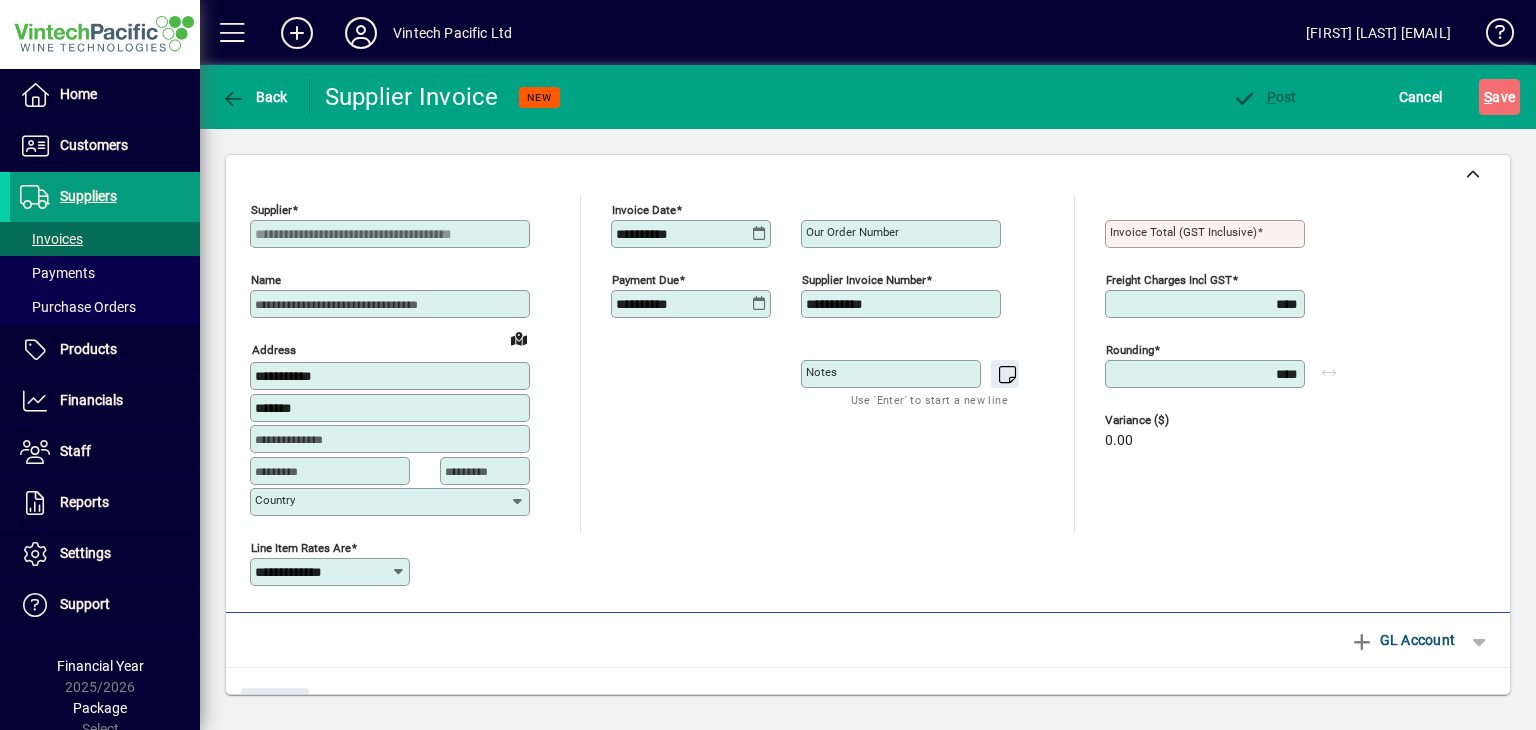 type on "**********" 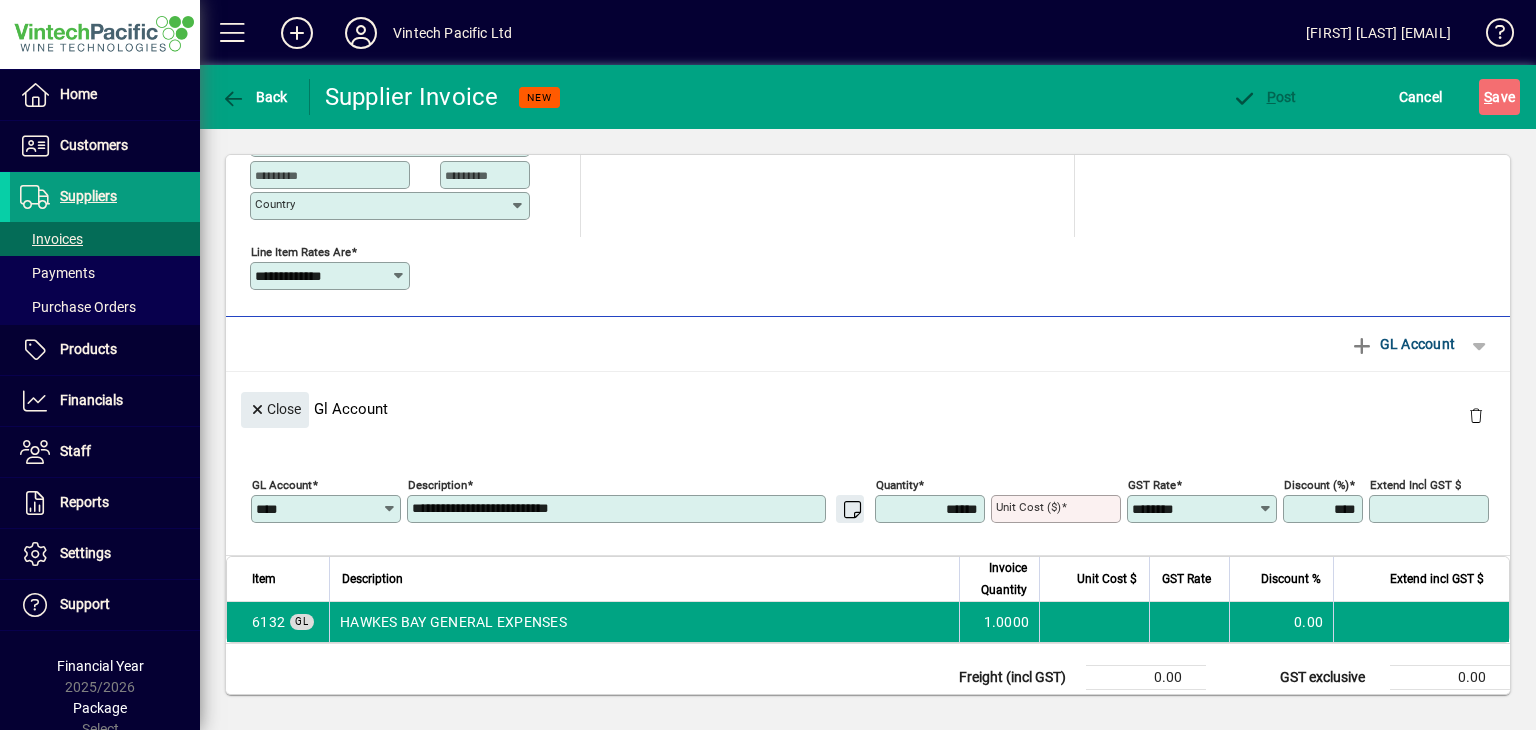 scroll, scrollTop: 300, scrollLeft: 0, axis: vertical 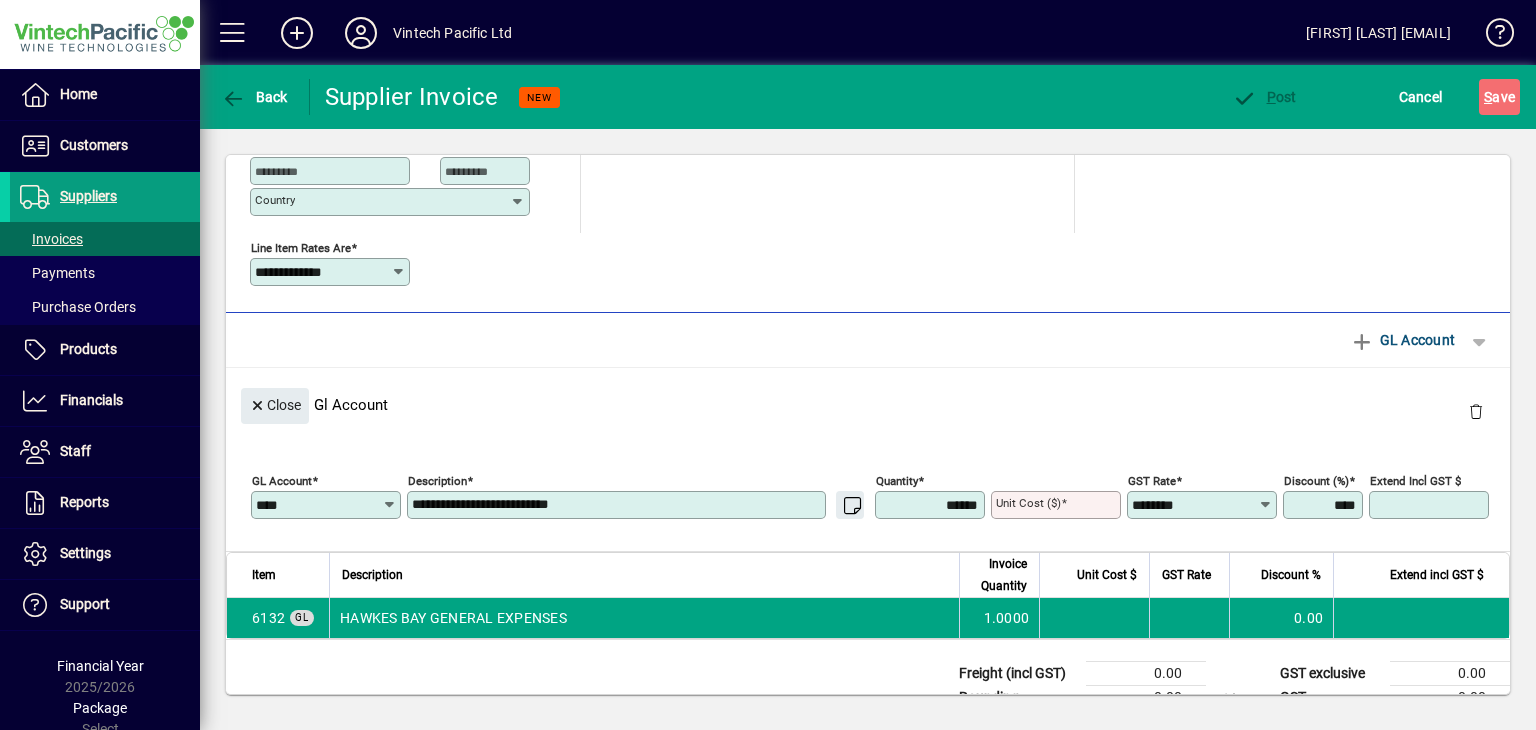 type on "*****" 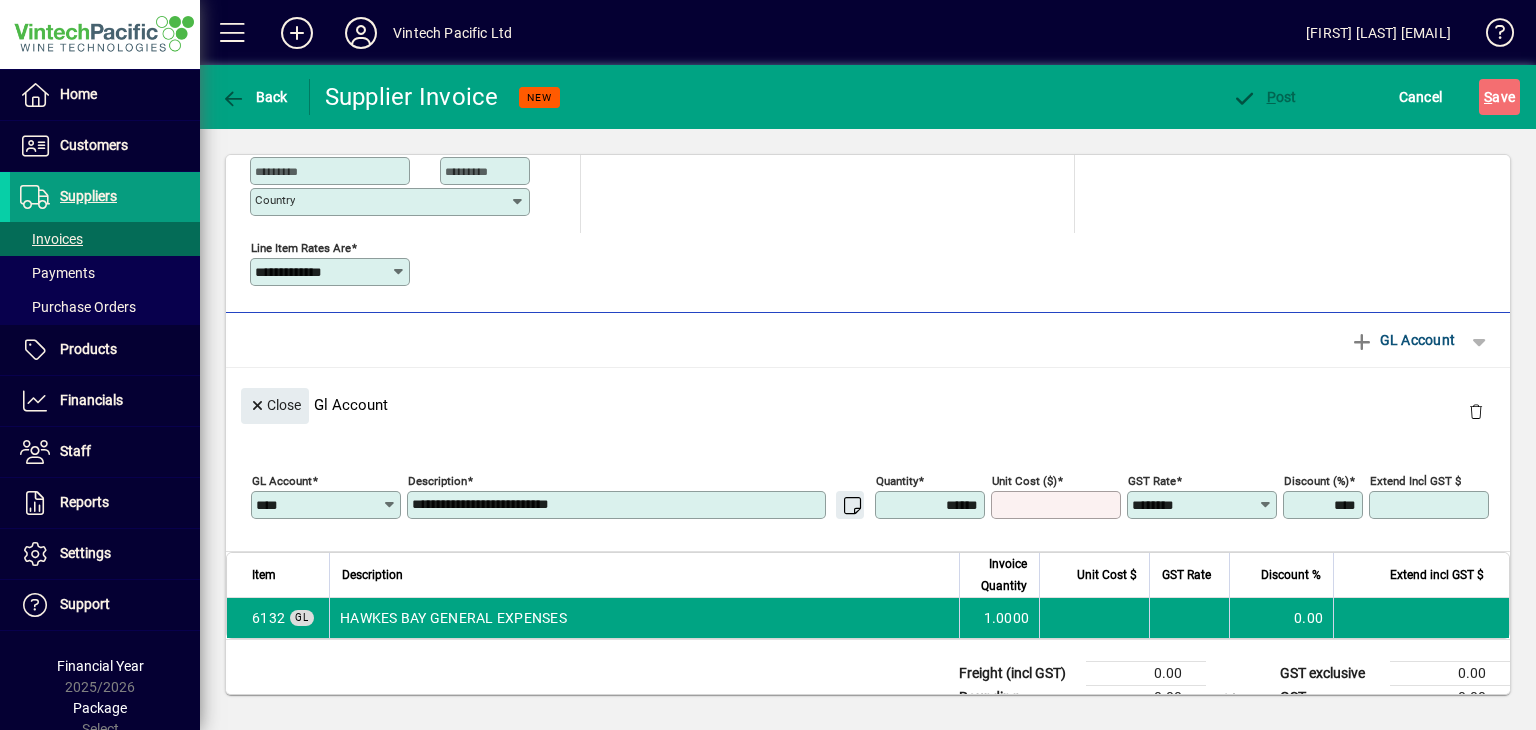 click on "Unit Cost ($)" at bounding box center (1058, 505) 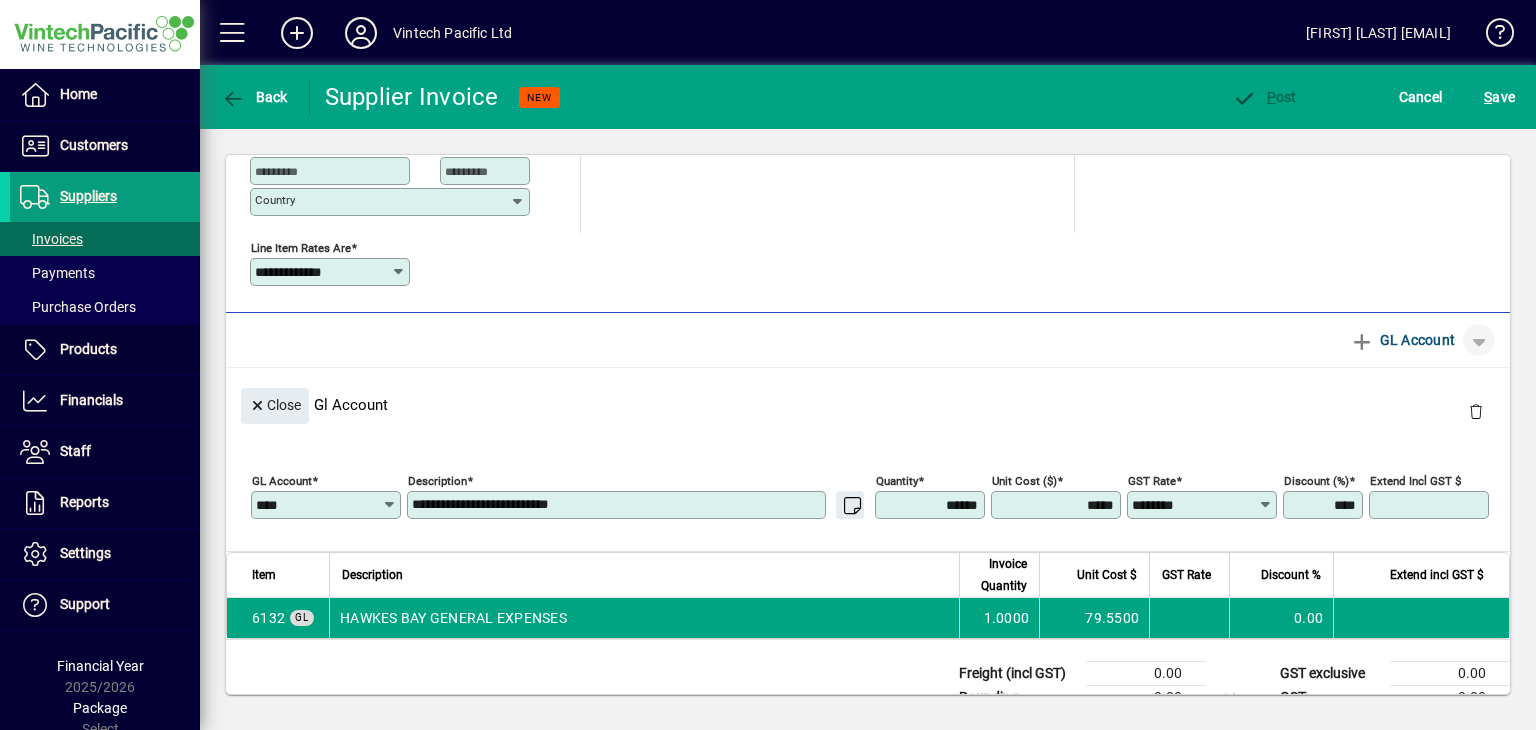 type on "*******" 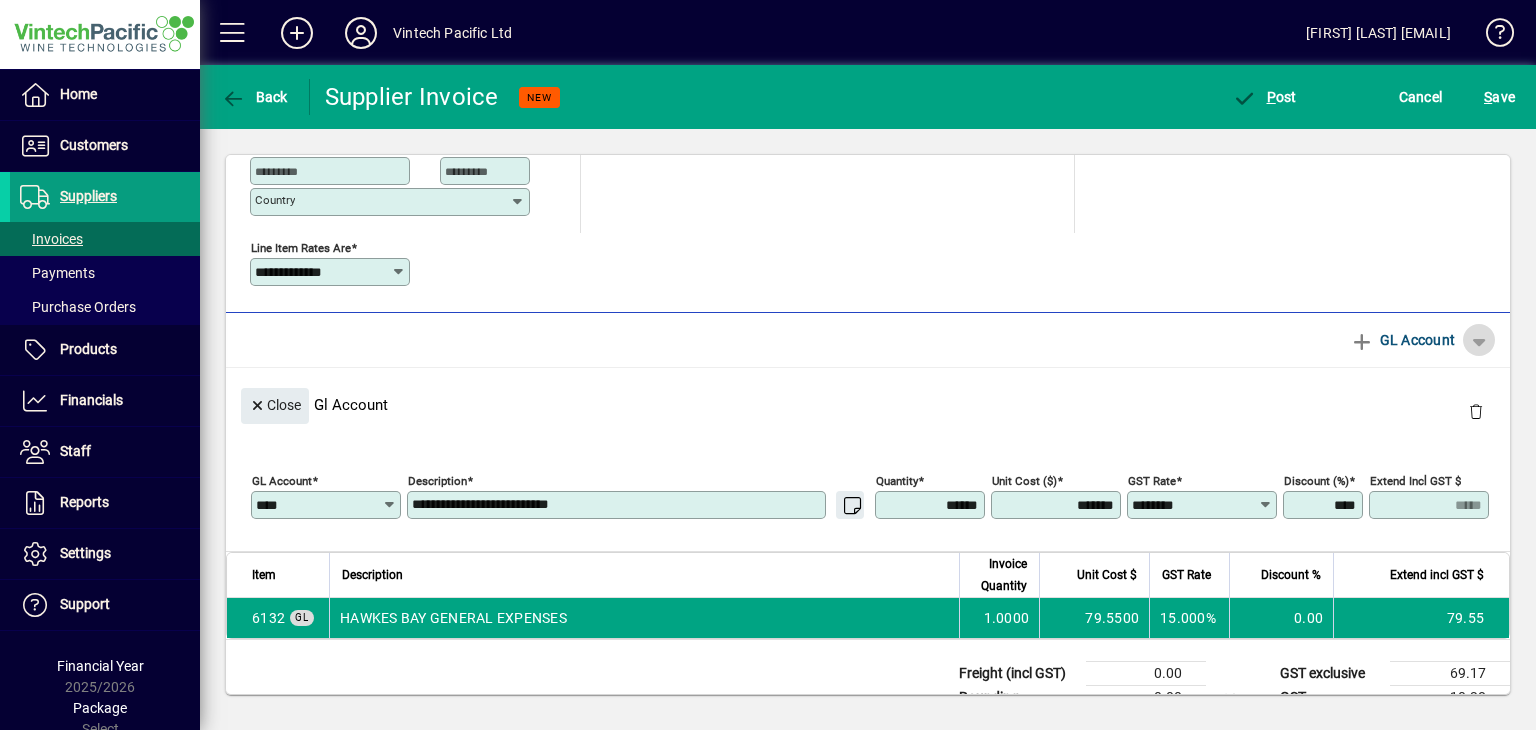 click 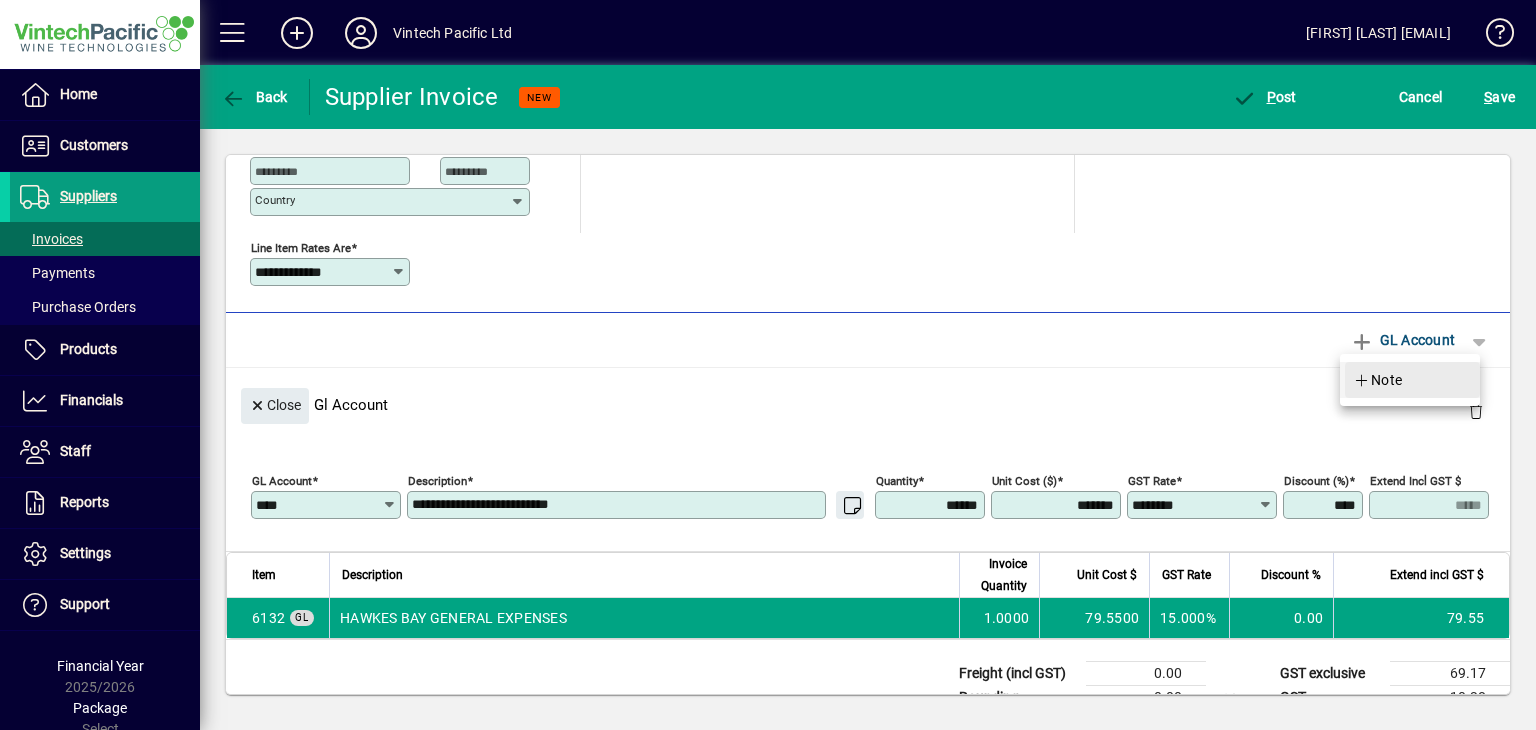 click at bounding box center (1412, 380) 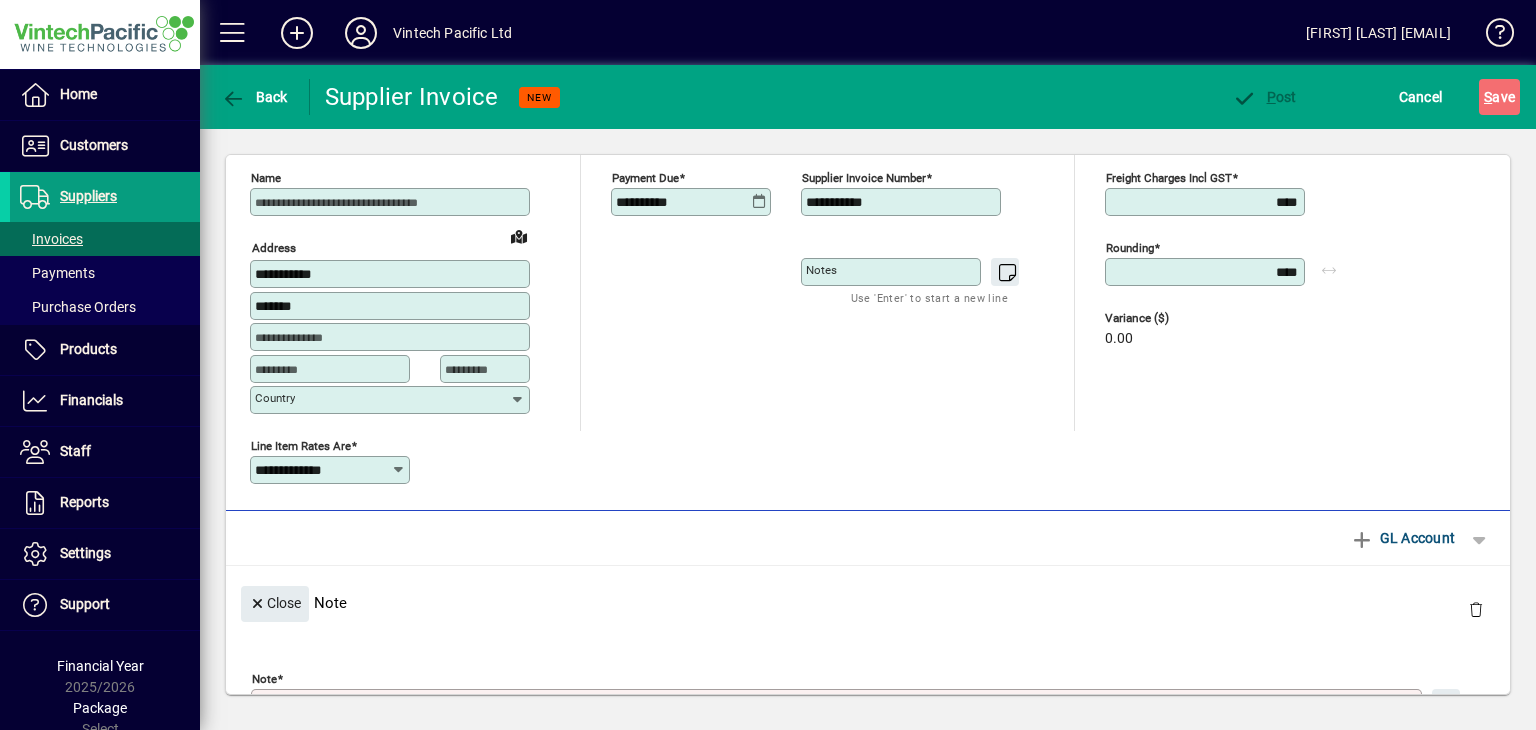 scroll, scrollTop: 24, scrollLeft: 0, axis: vertical 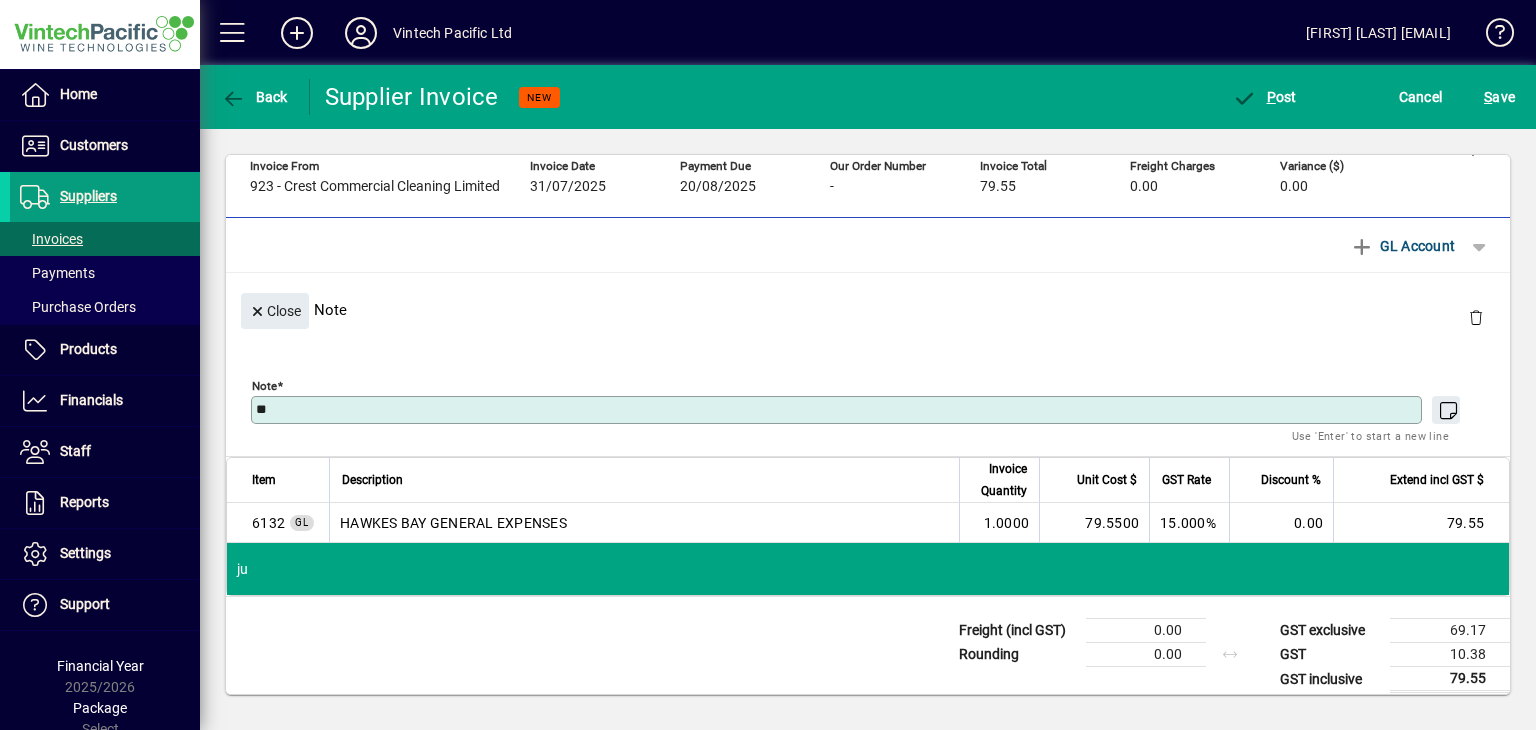 type on "*" 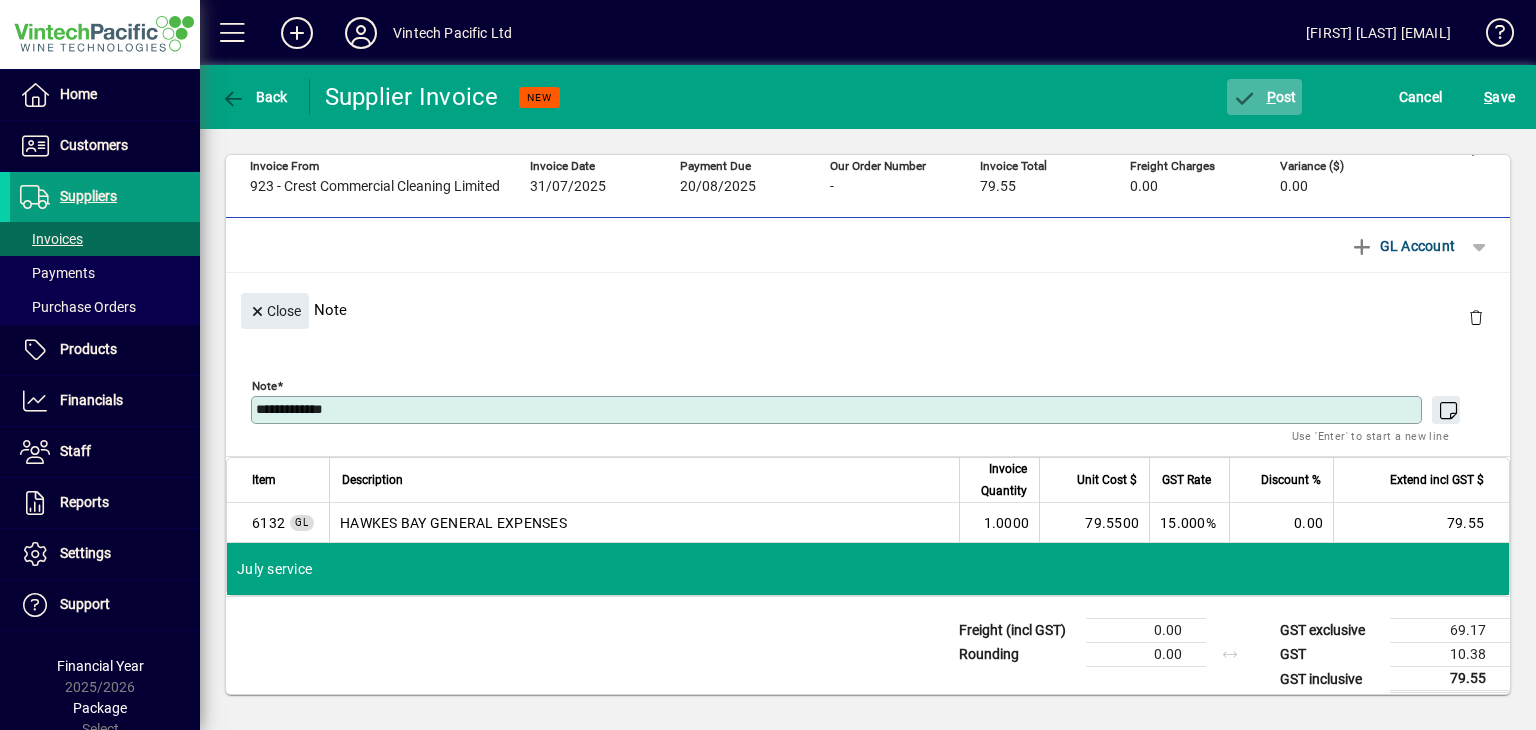 type on "**********" 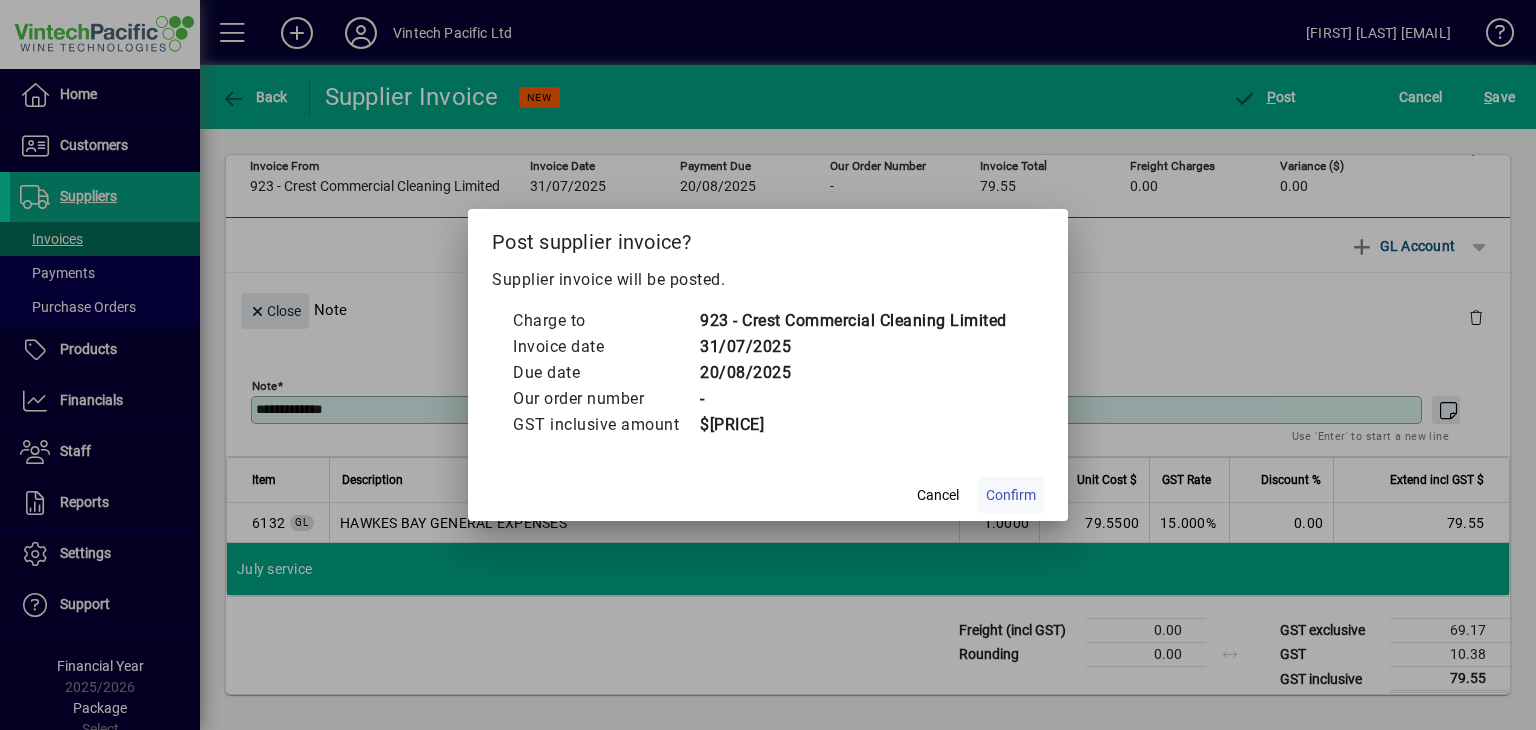 click on "Confirm" 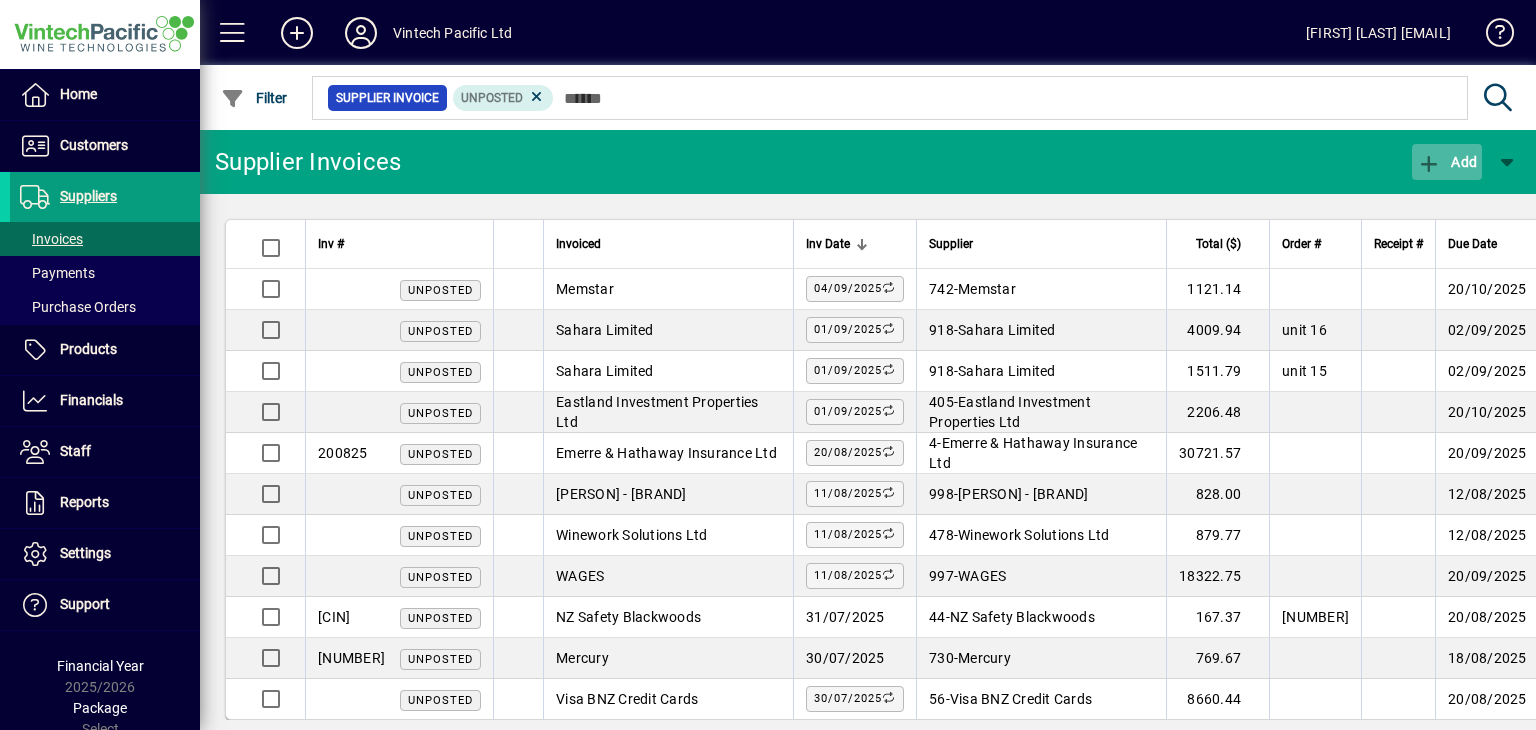 click 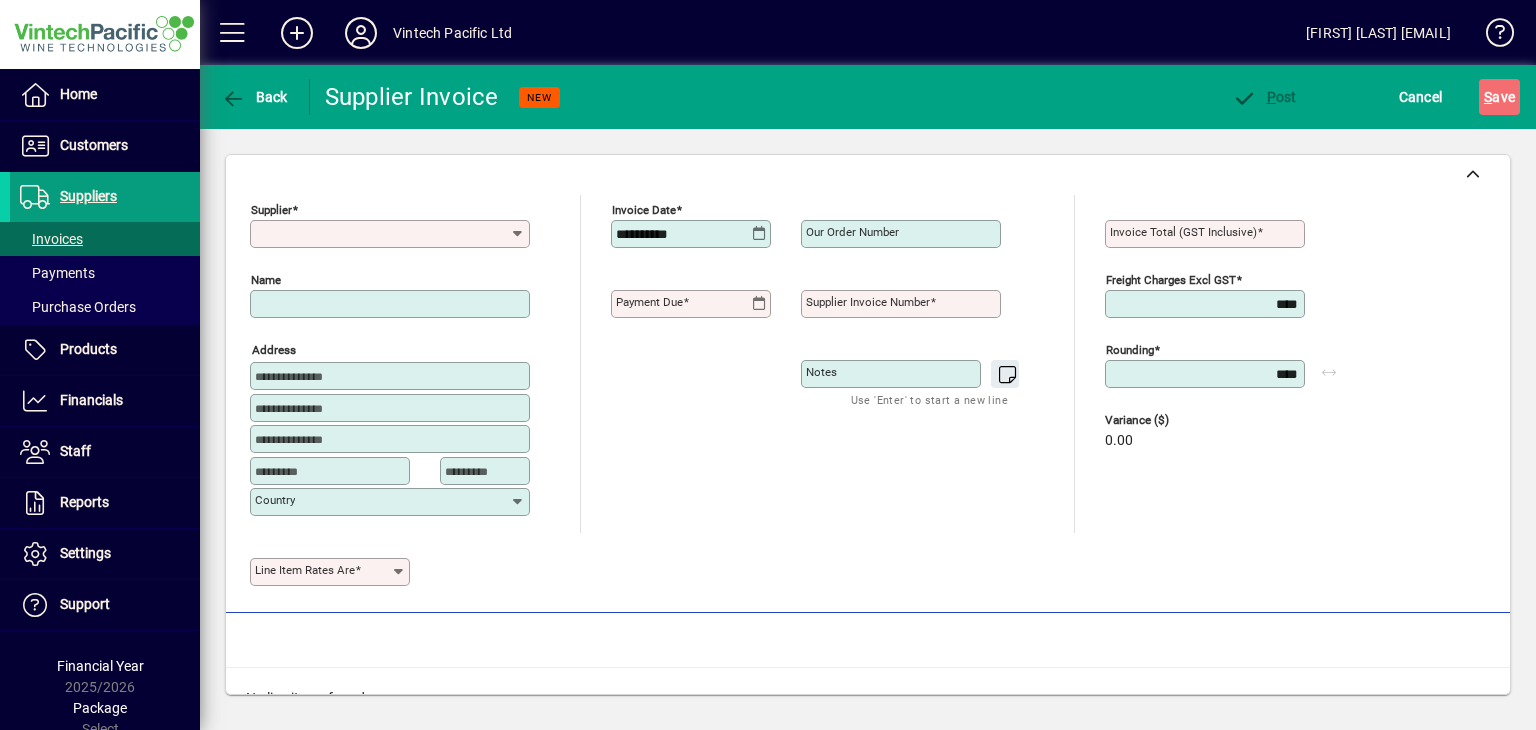 type on "**********" 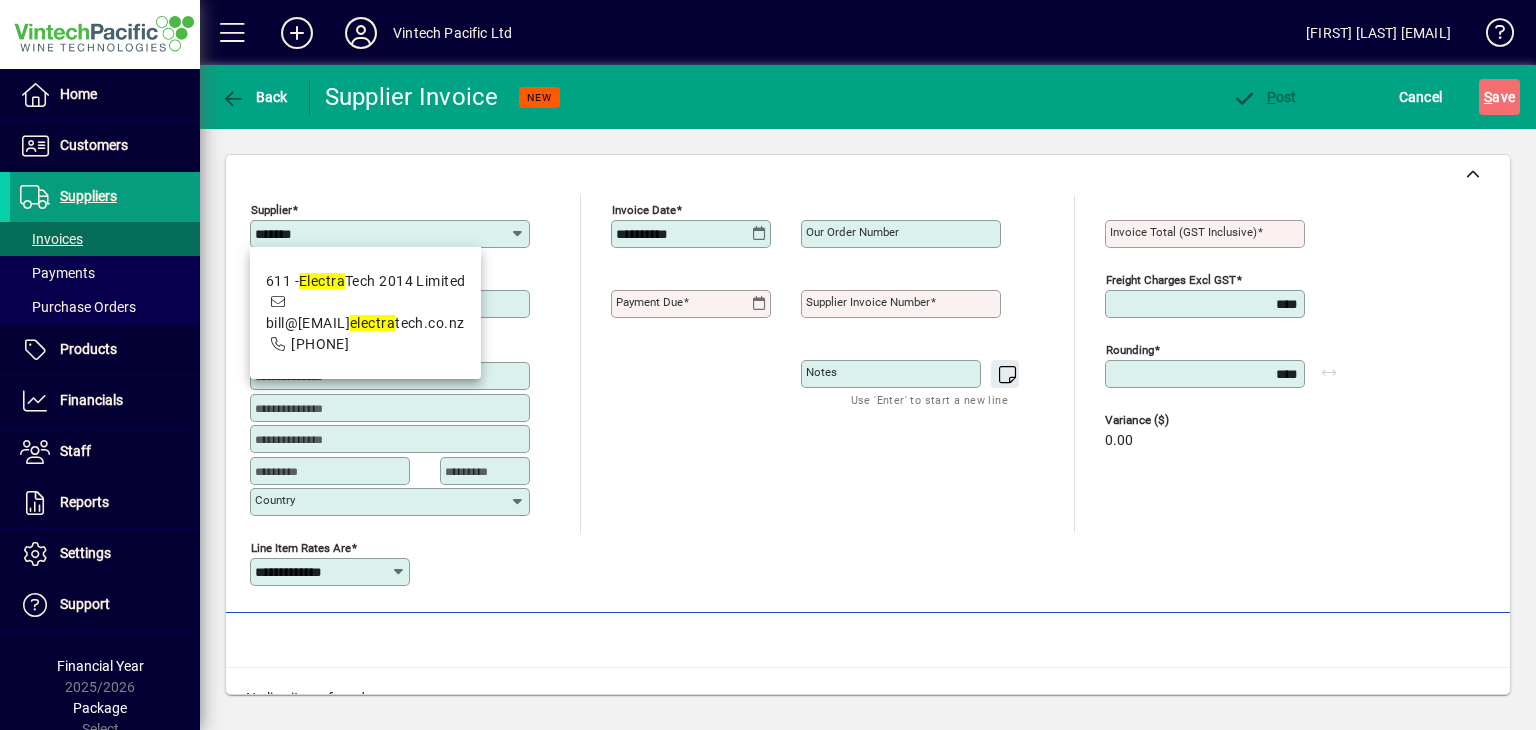 scroll, scrollTop: 0, scrollLeft: 0, axis: both 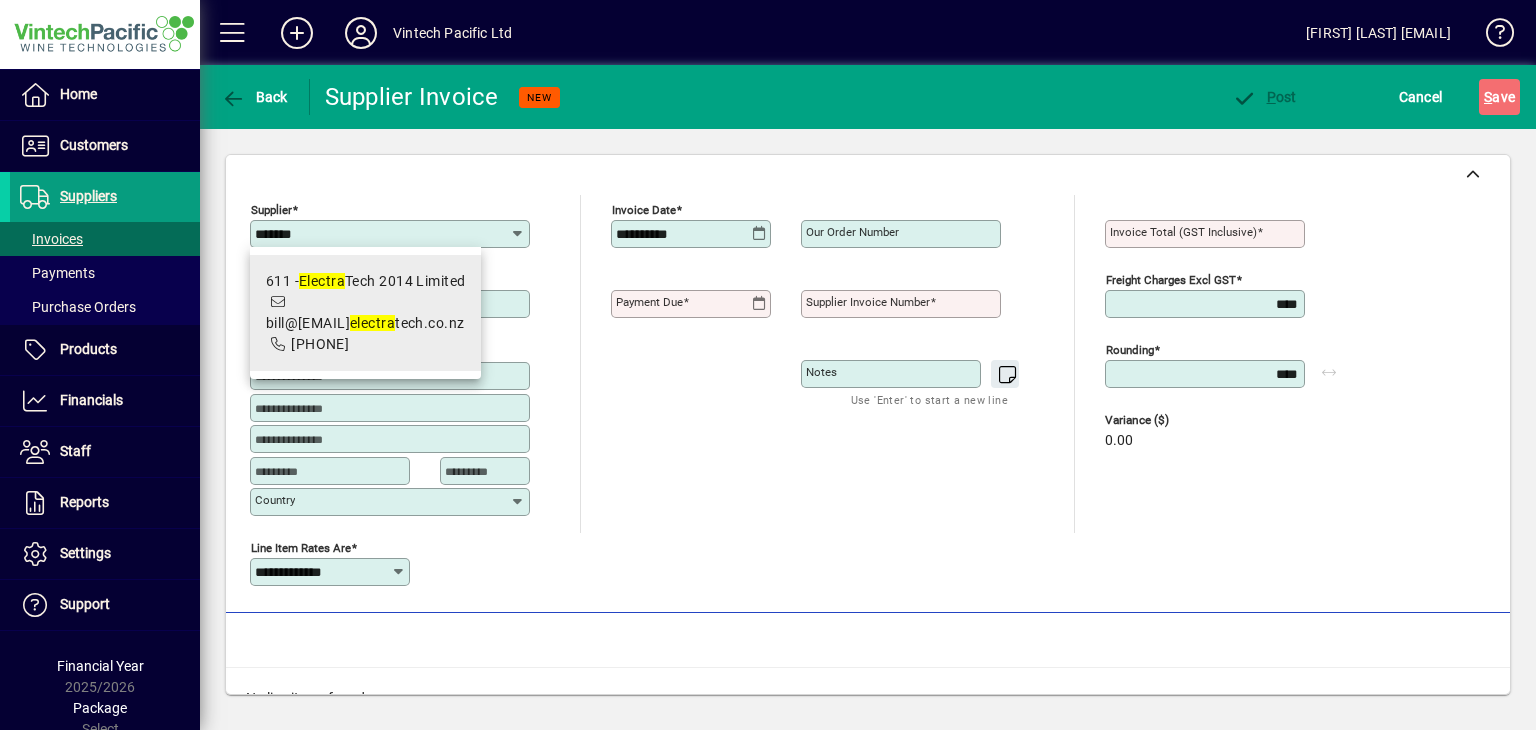 click on "611 -  Electra  Tech 2014 Limited bill@ electra tech.co.nz 035778289" at bounding box center (366, 313) 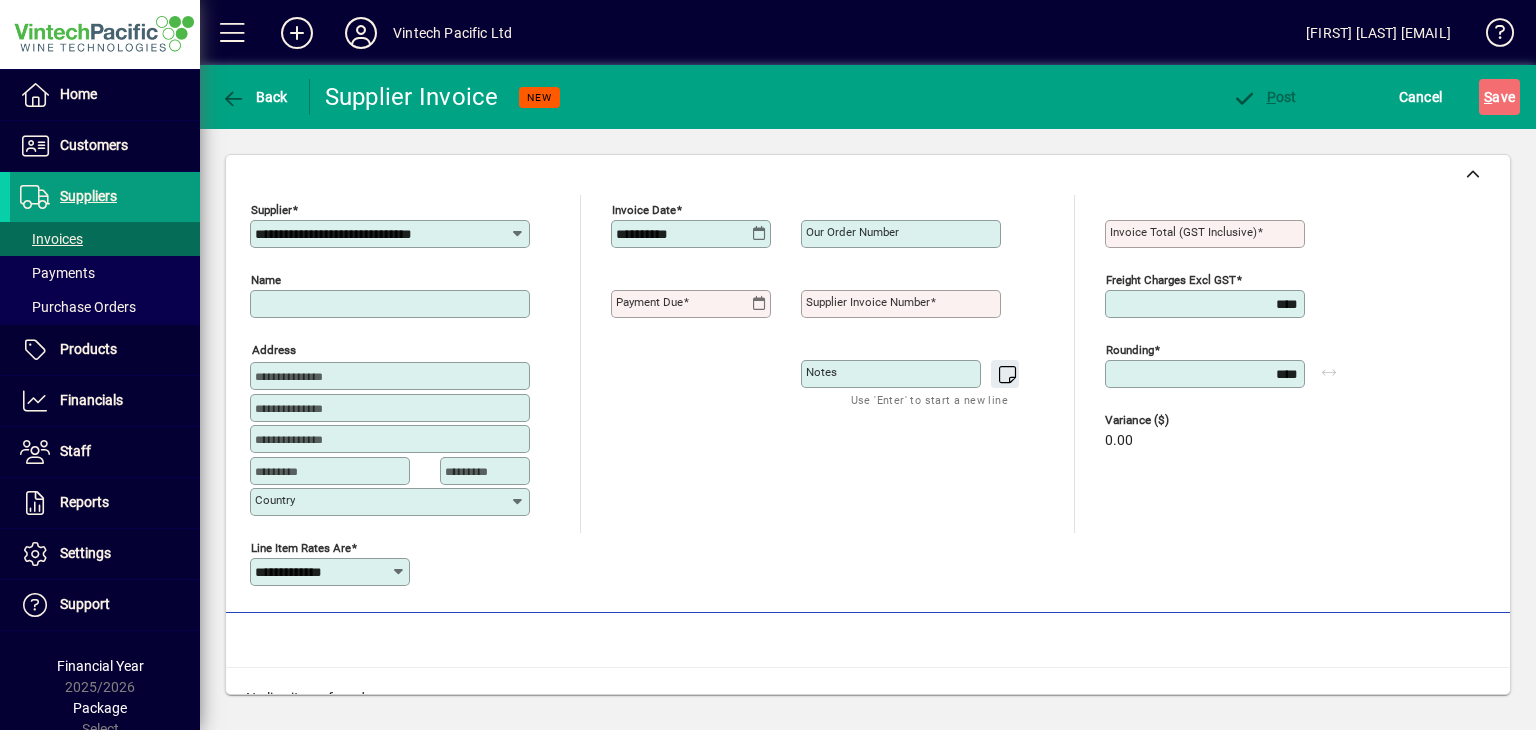 type on "**********" 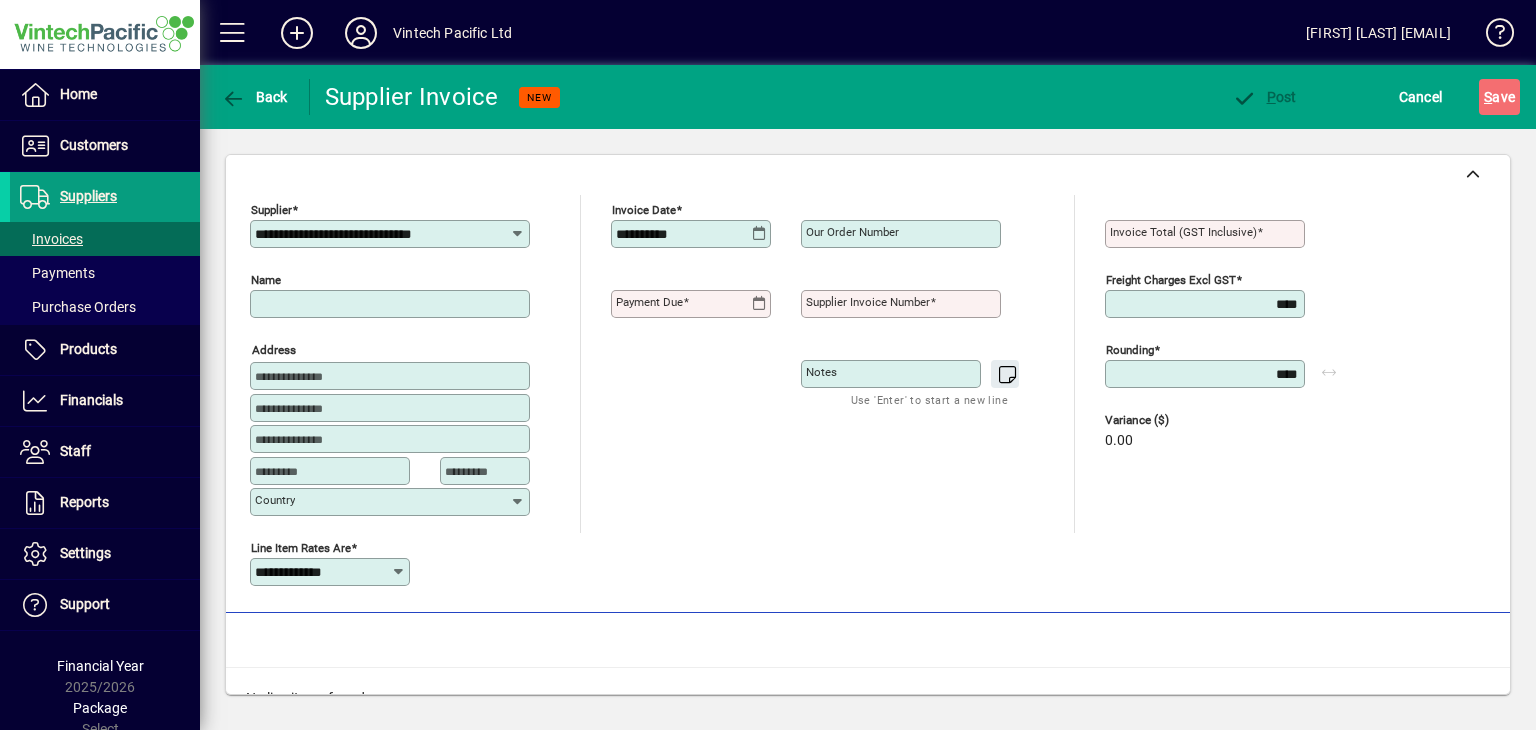 type on "********" 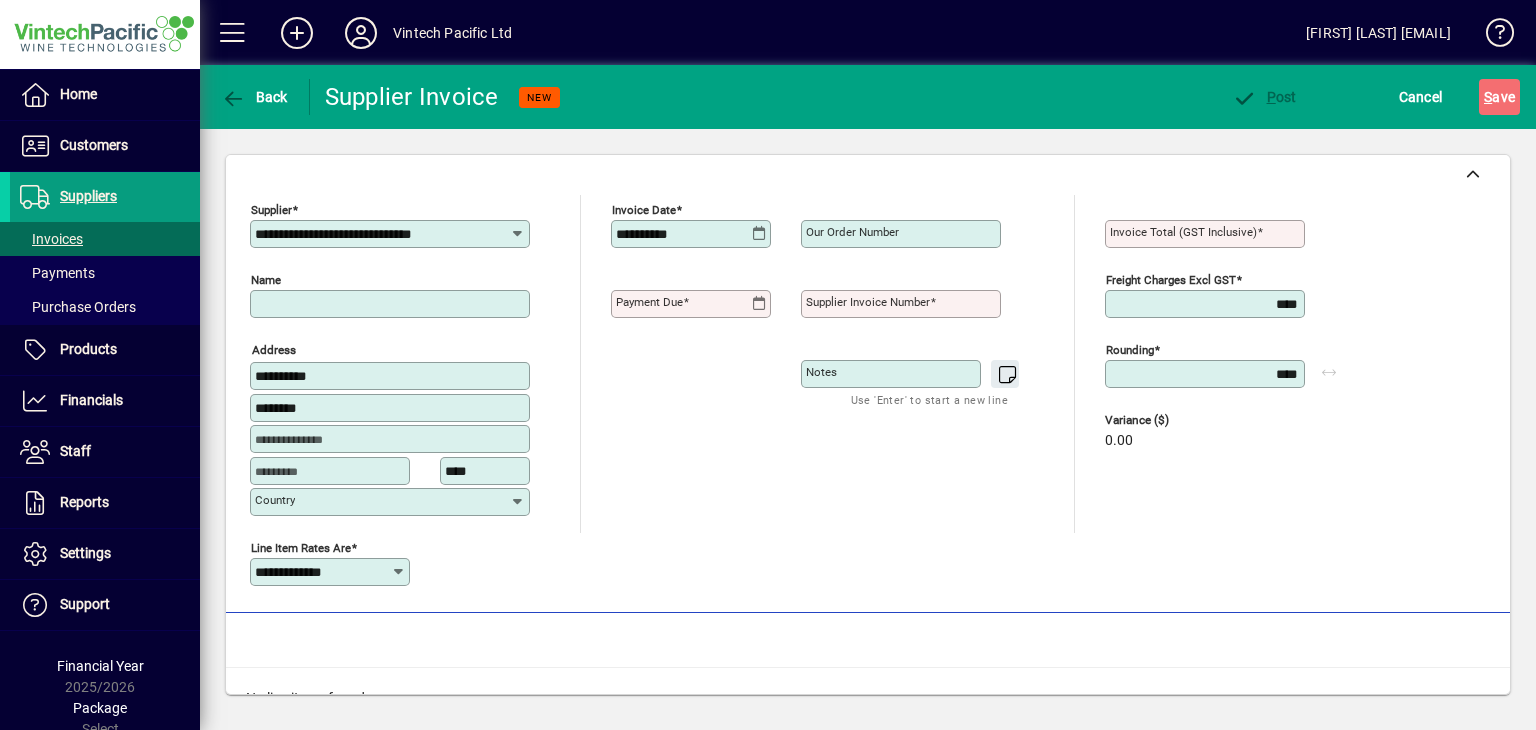 type on "**********" 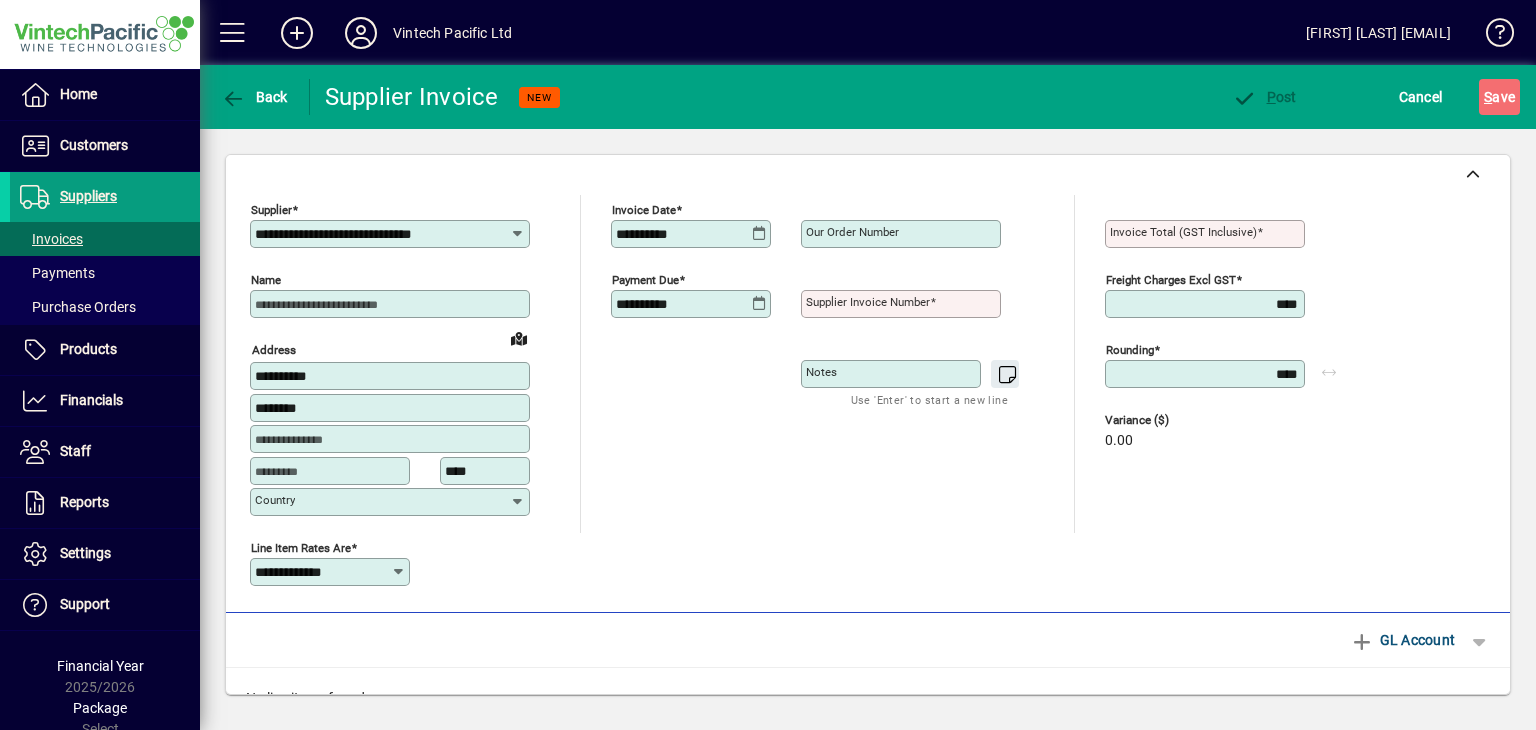click on "**********" 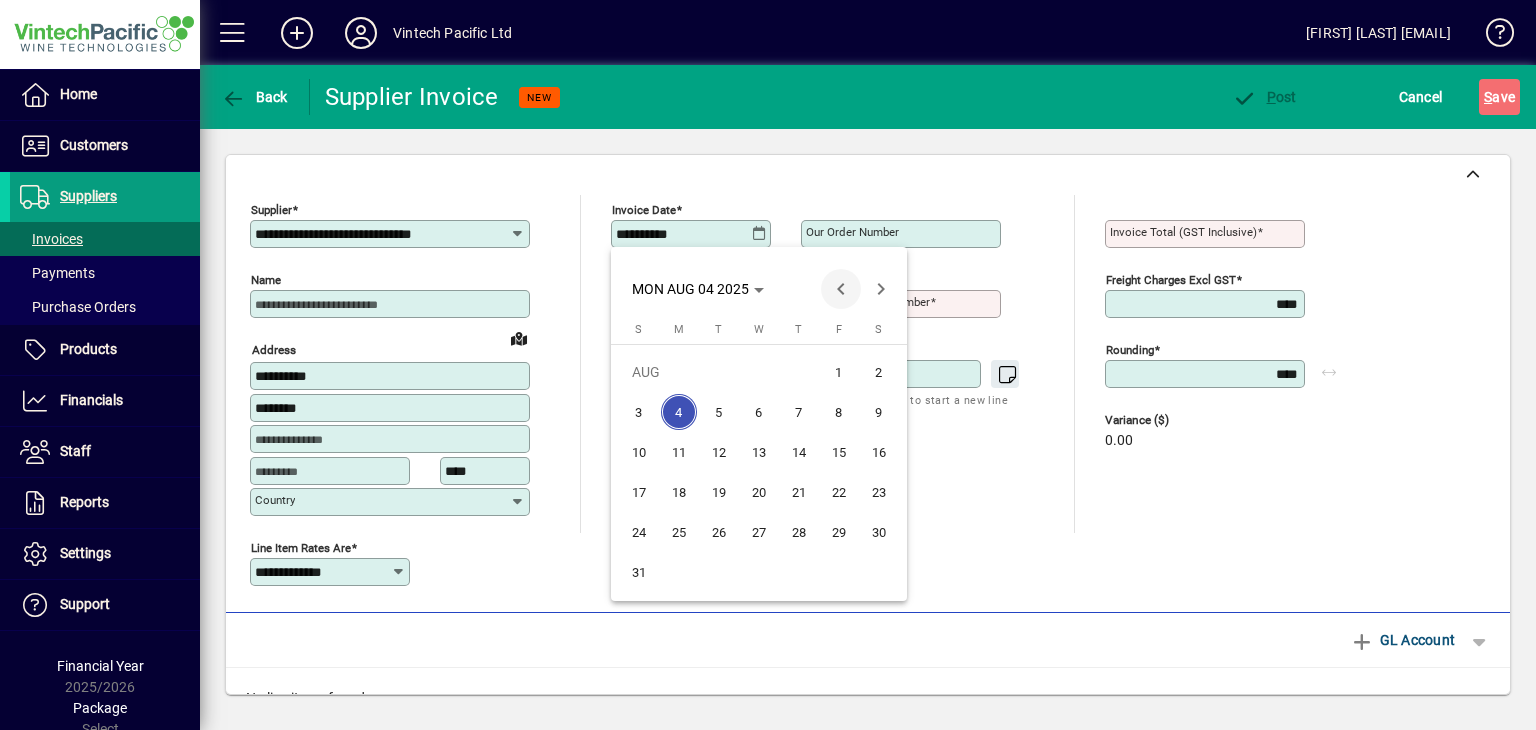 click at bounding box center [841, 289] 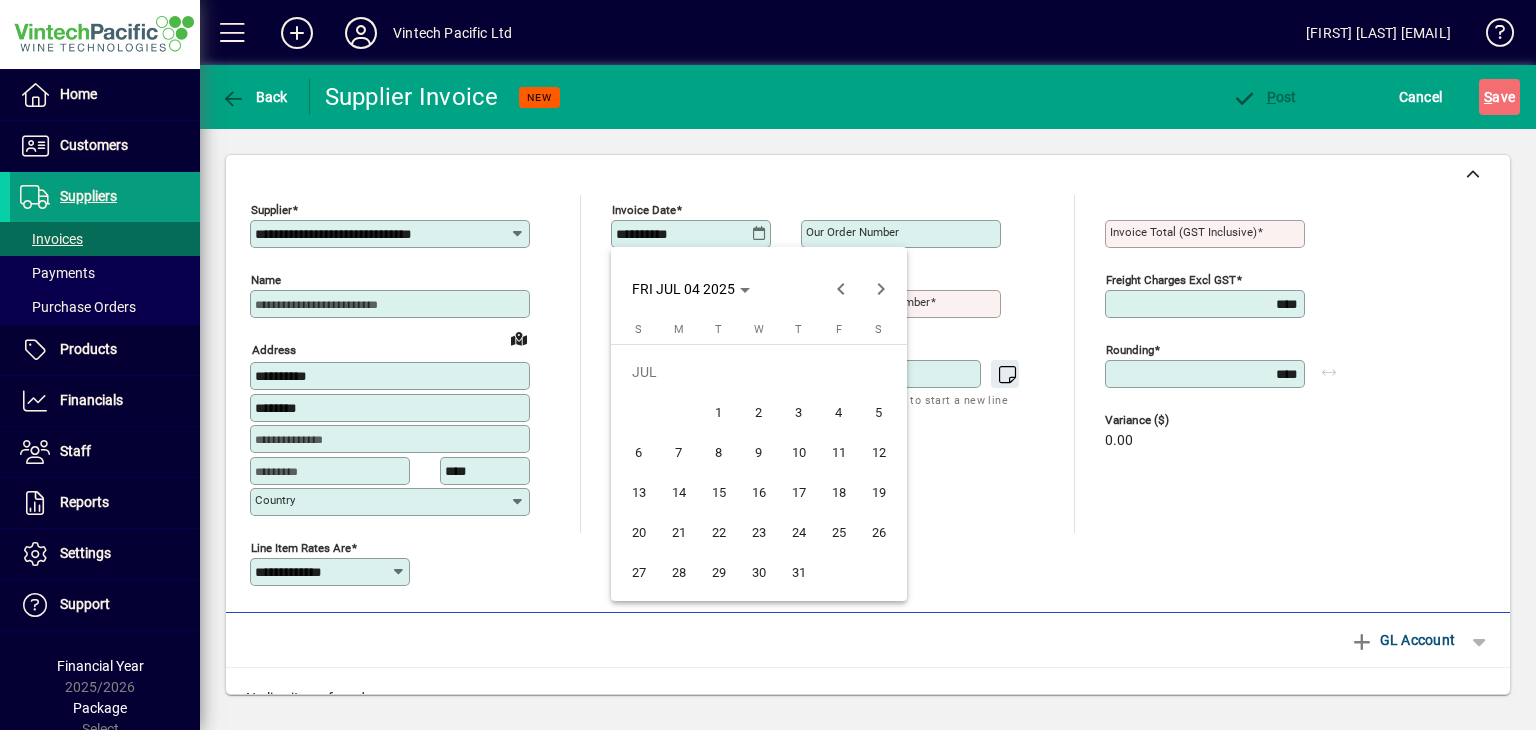 click on "31" at bounding box center [799, 572] 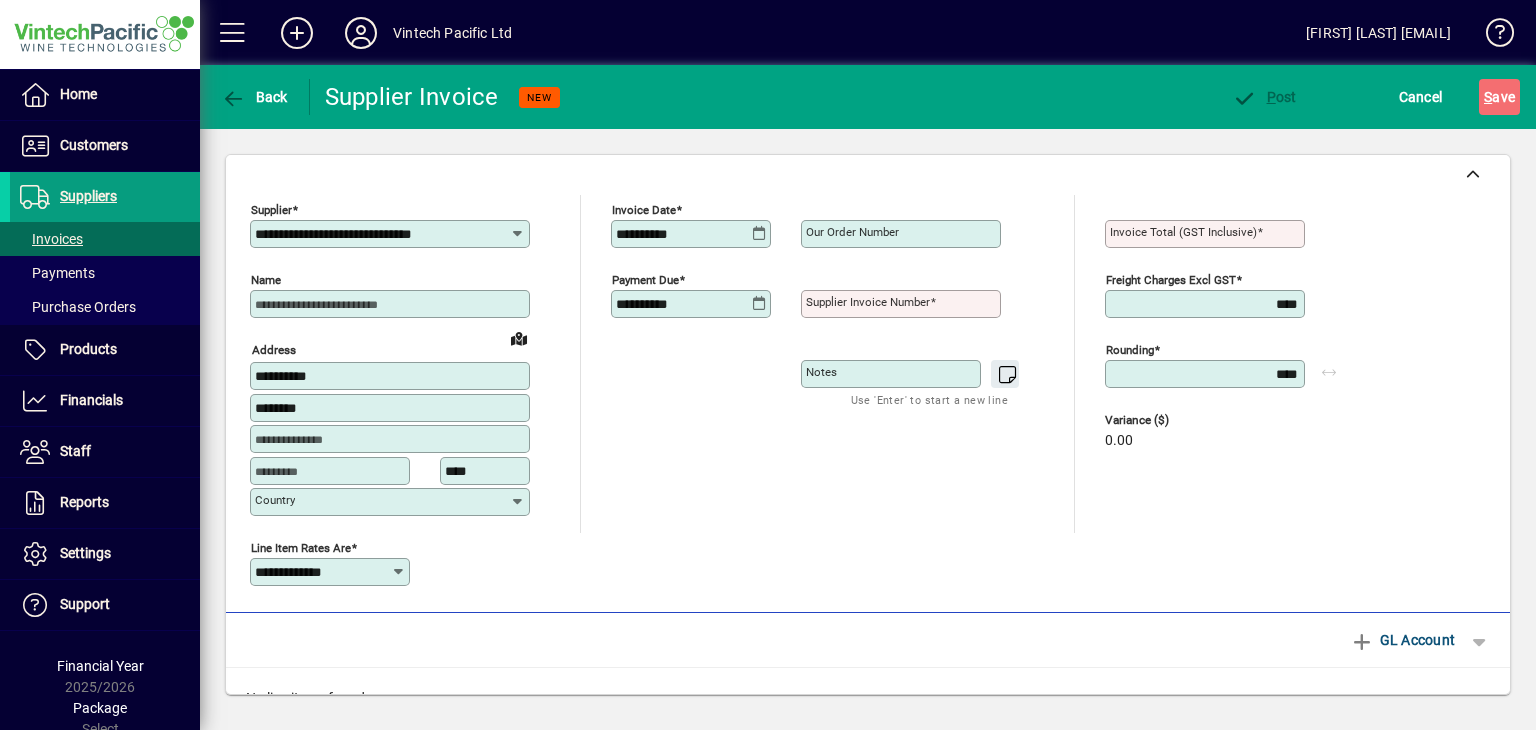 click on "Our order number" at bounding box center [852, 232] 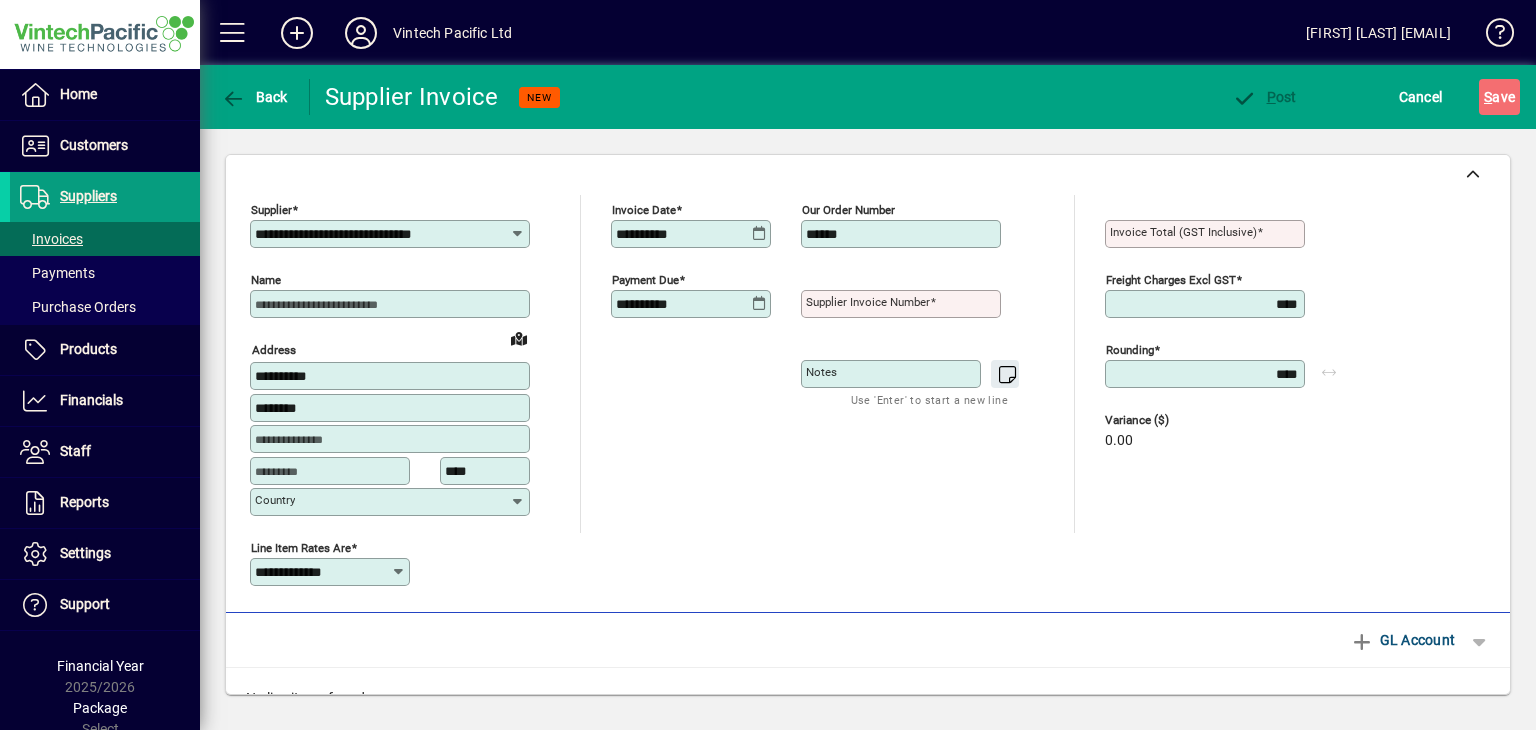 type on "******" 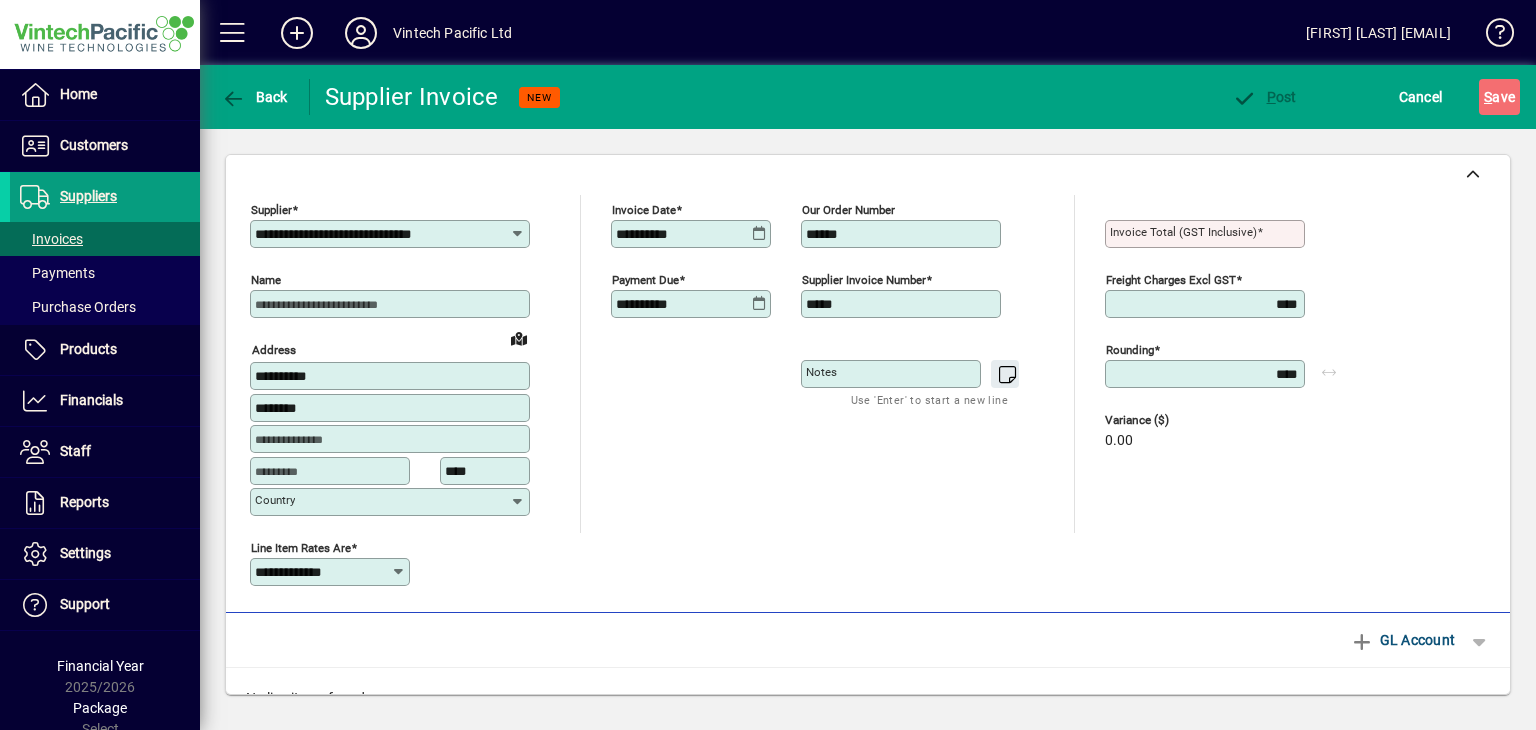 type on "*****" 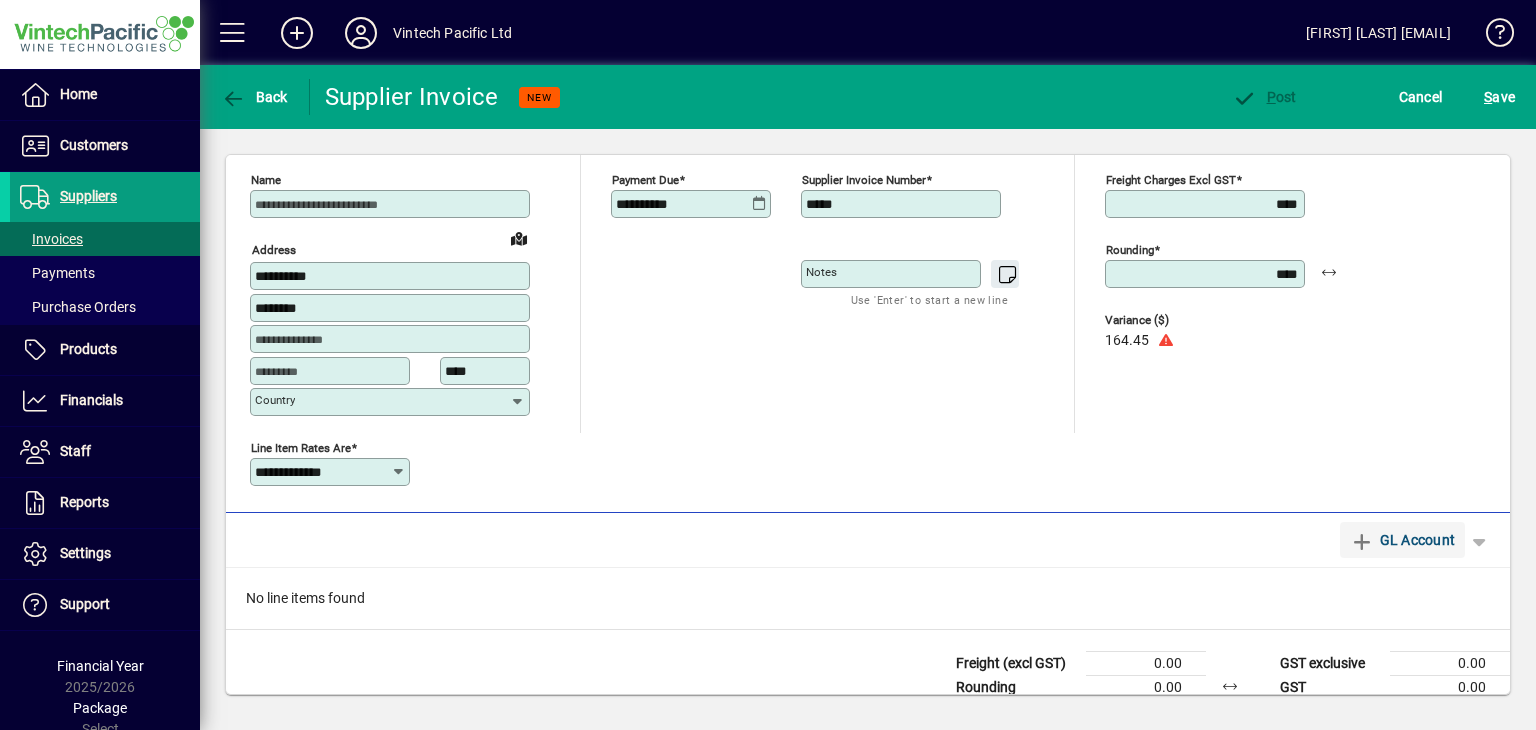 type on "******" 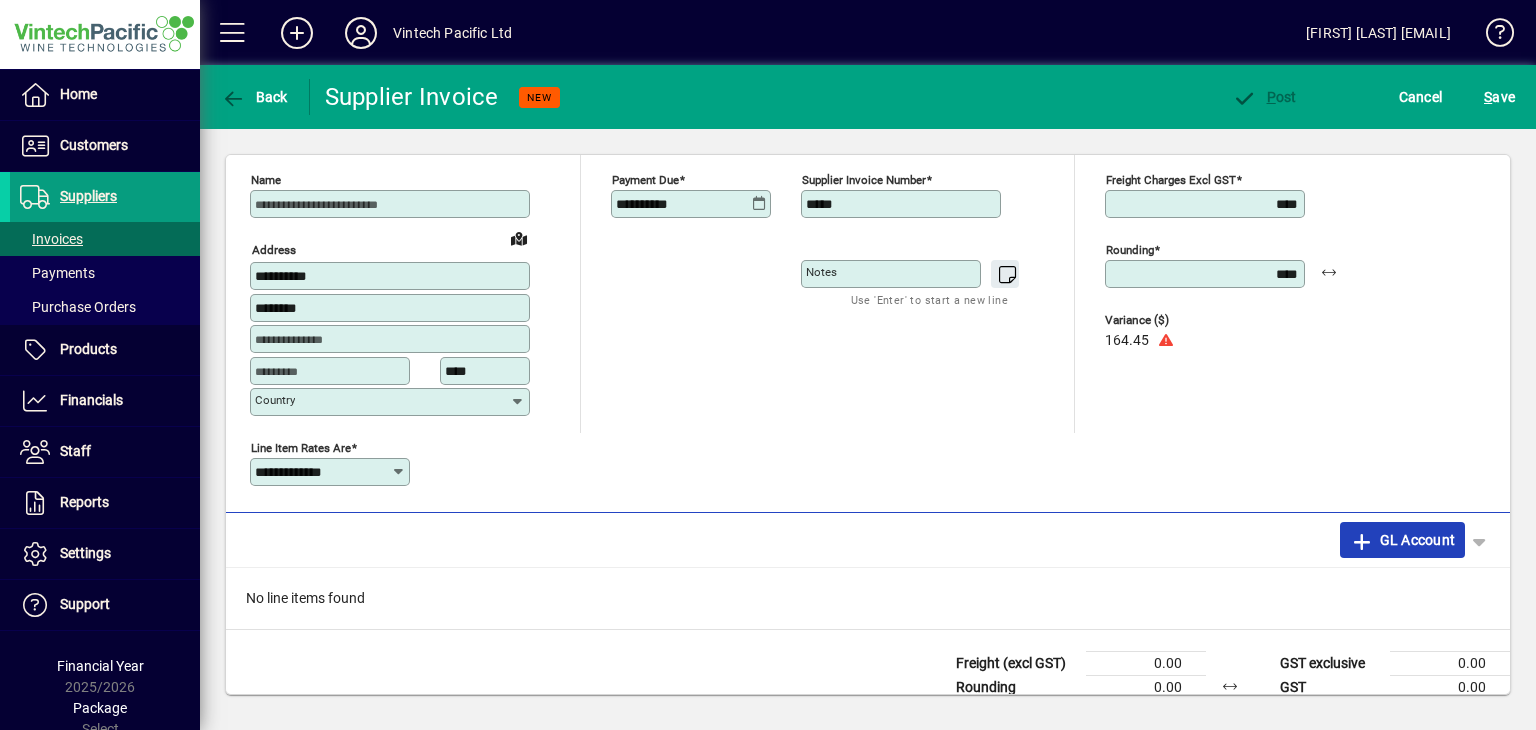 click on "GL Account" 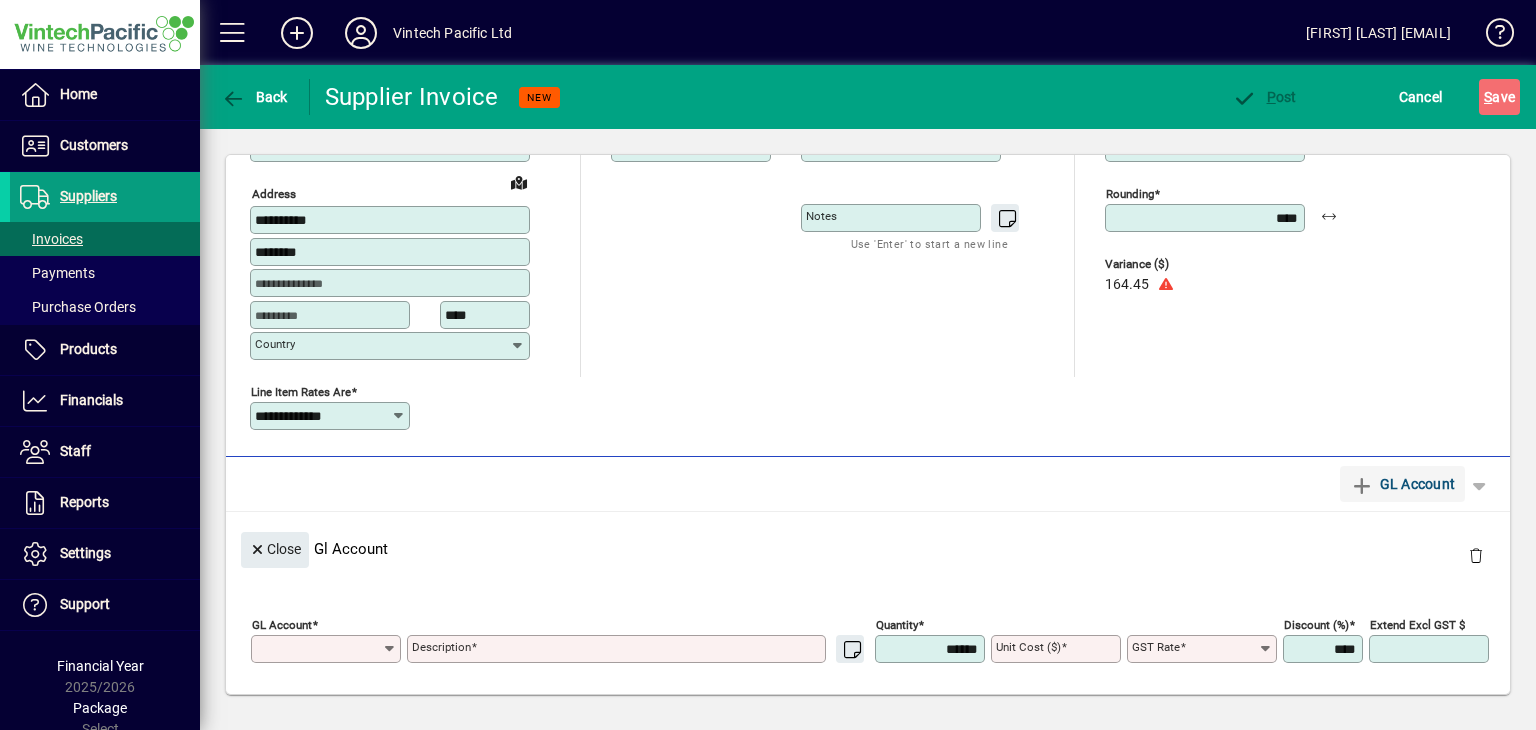 scroll, scrollTop: 0, scrollLeft: 0, axis: both 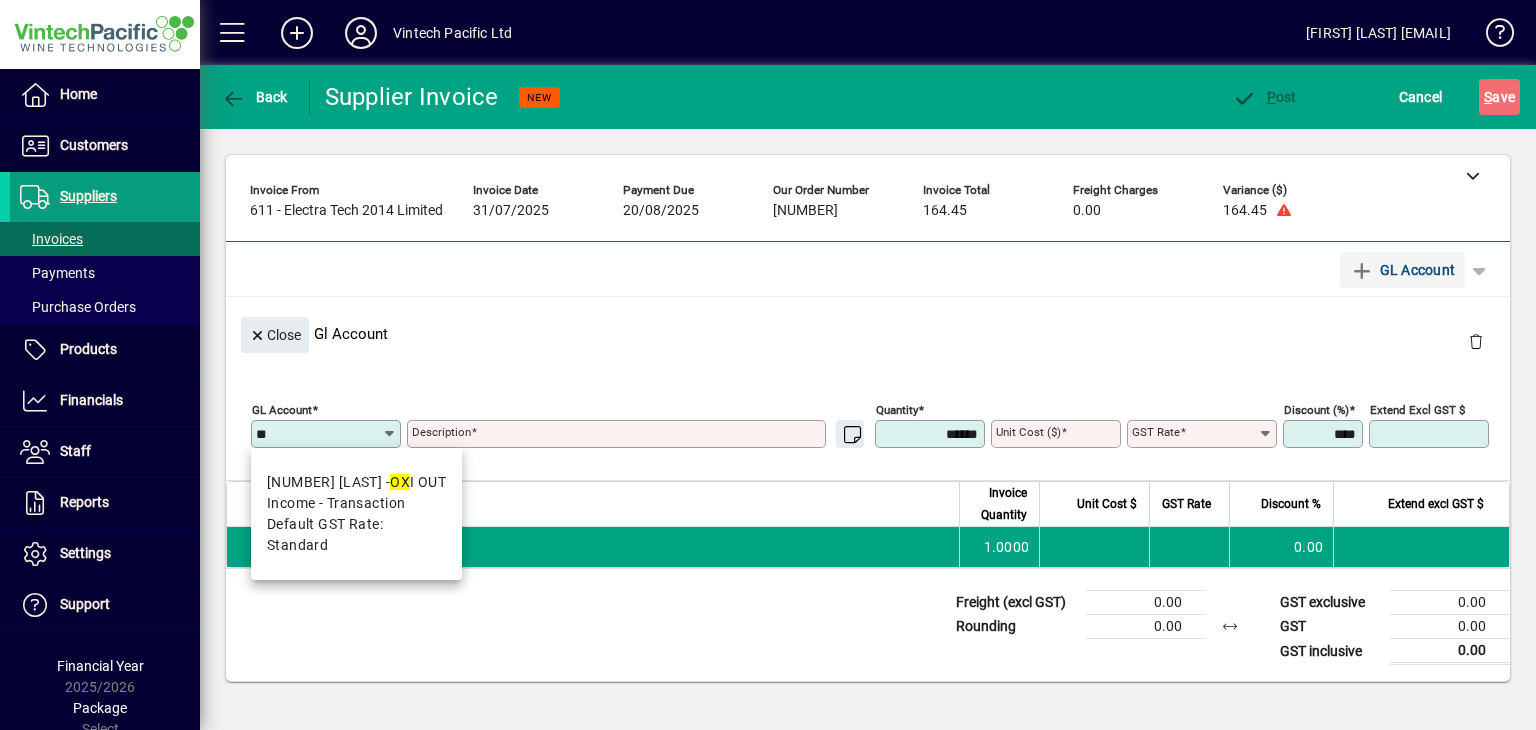 type on "*" 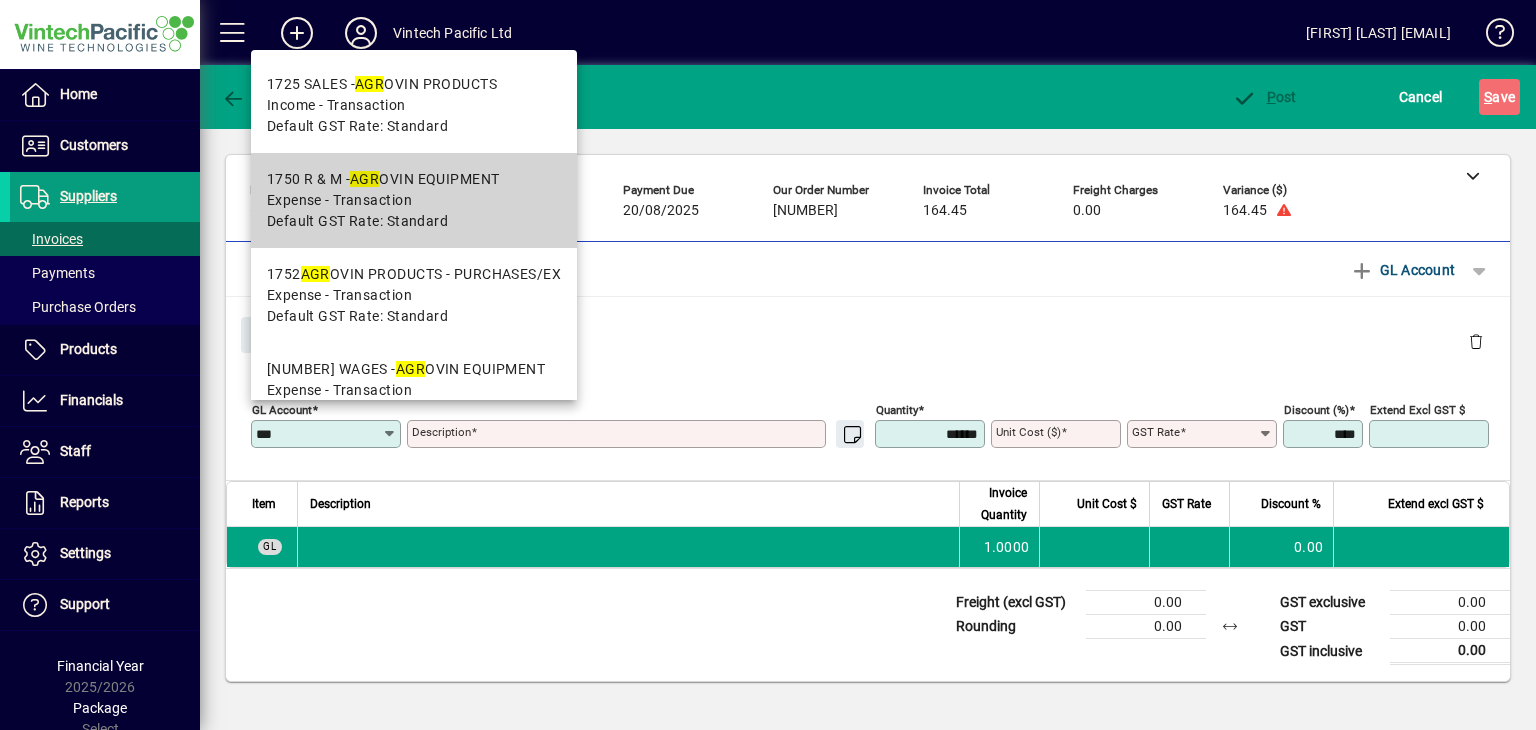 click on "Expense - Transaction" at bounding box center [383, 200] 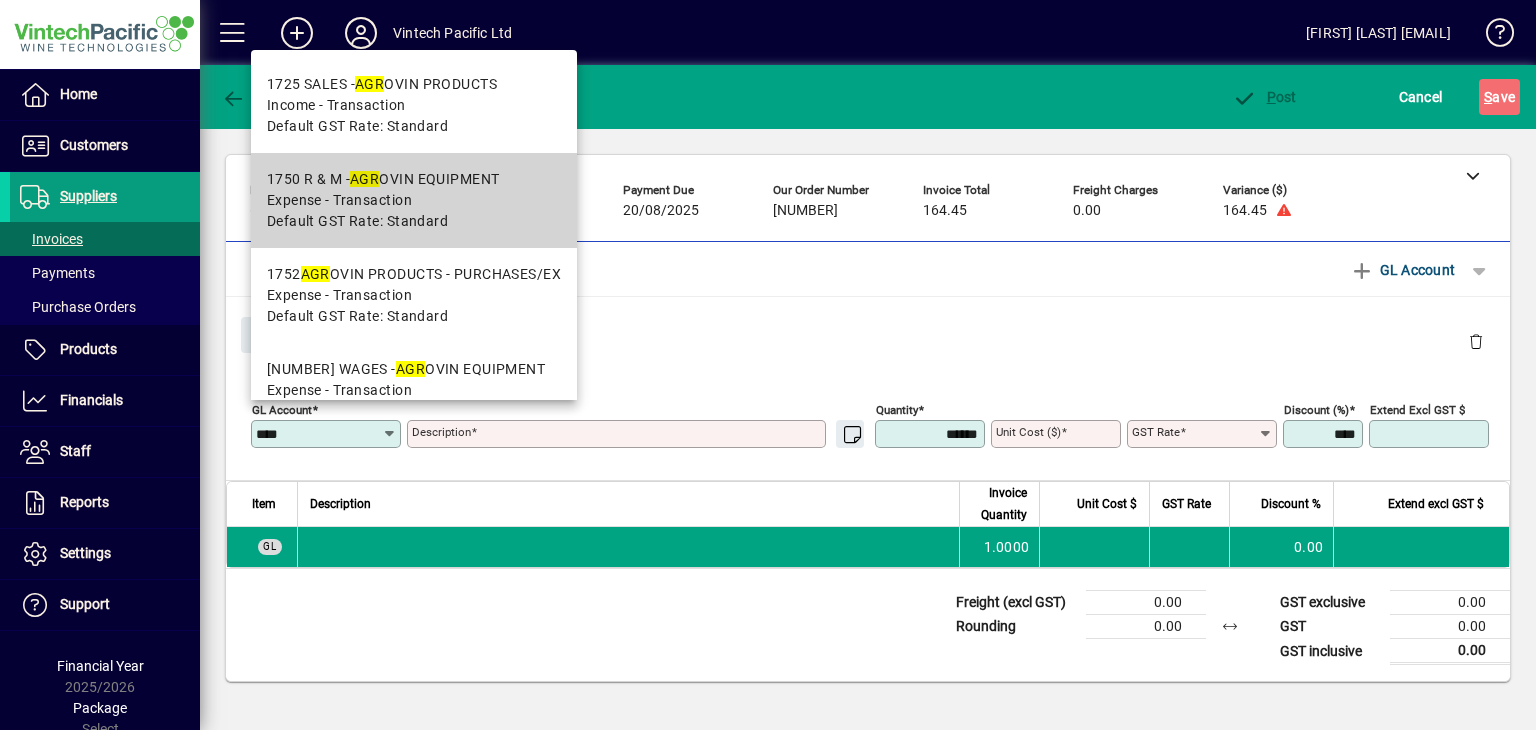 type on "**********" 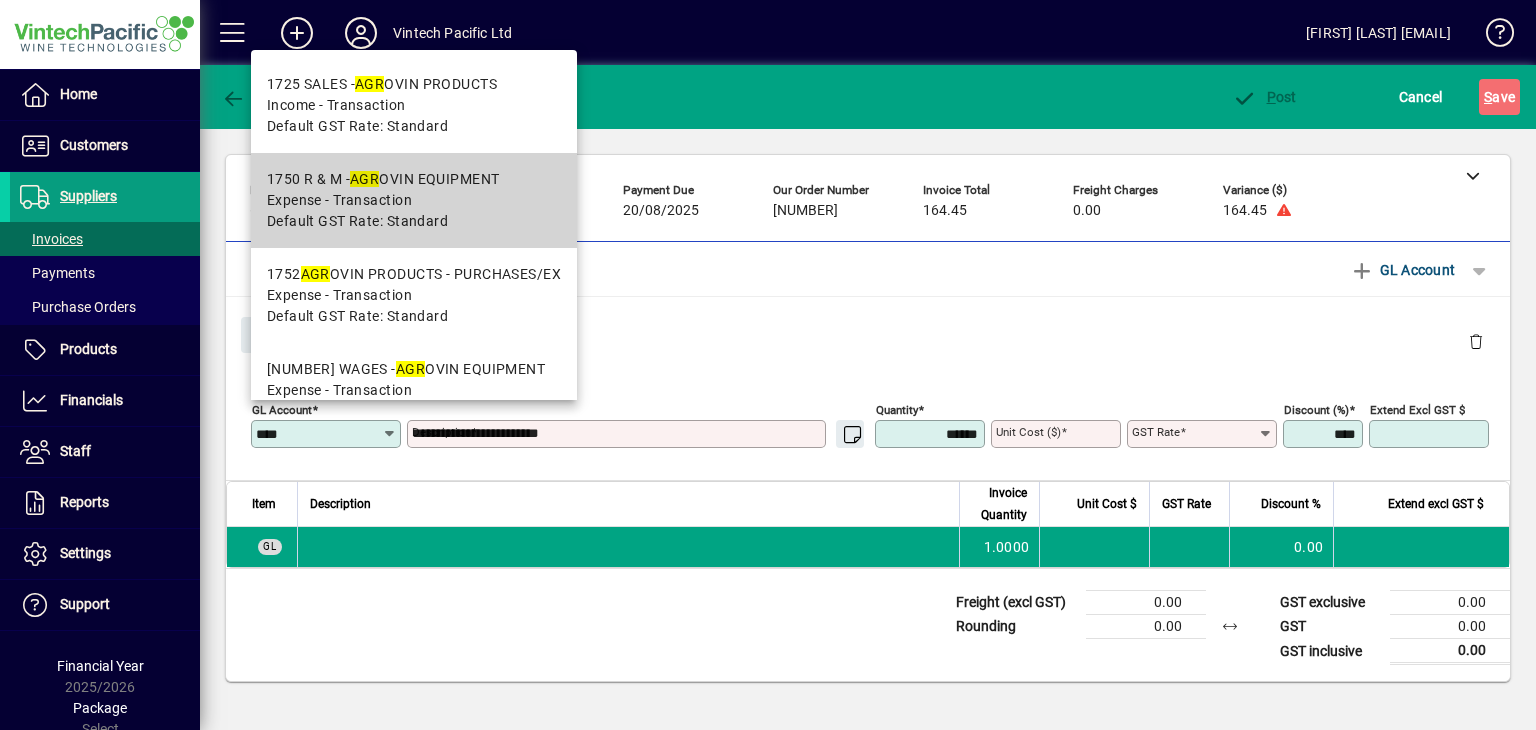 type on "****" 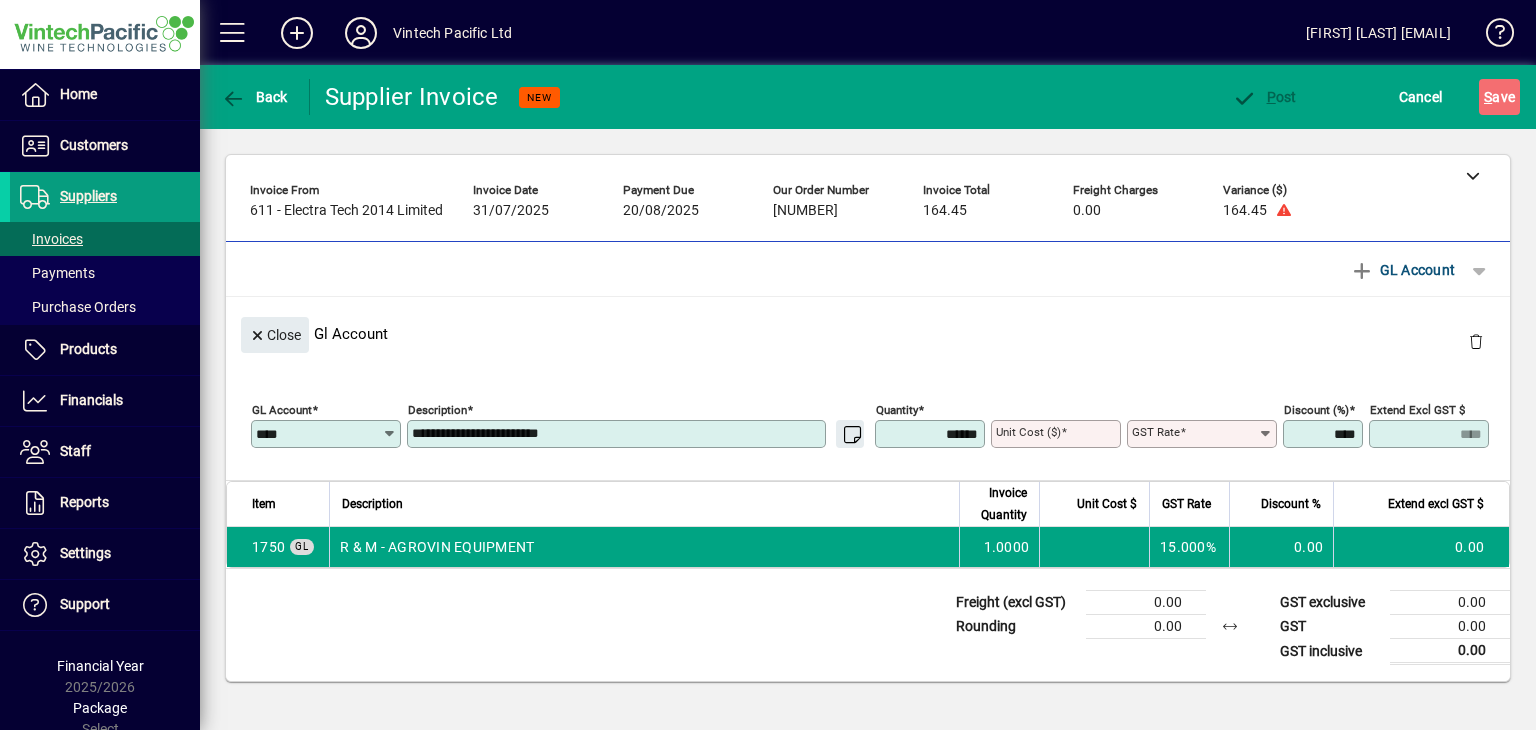 type on "********" 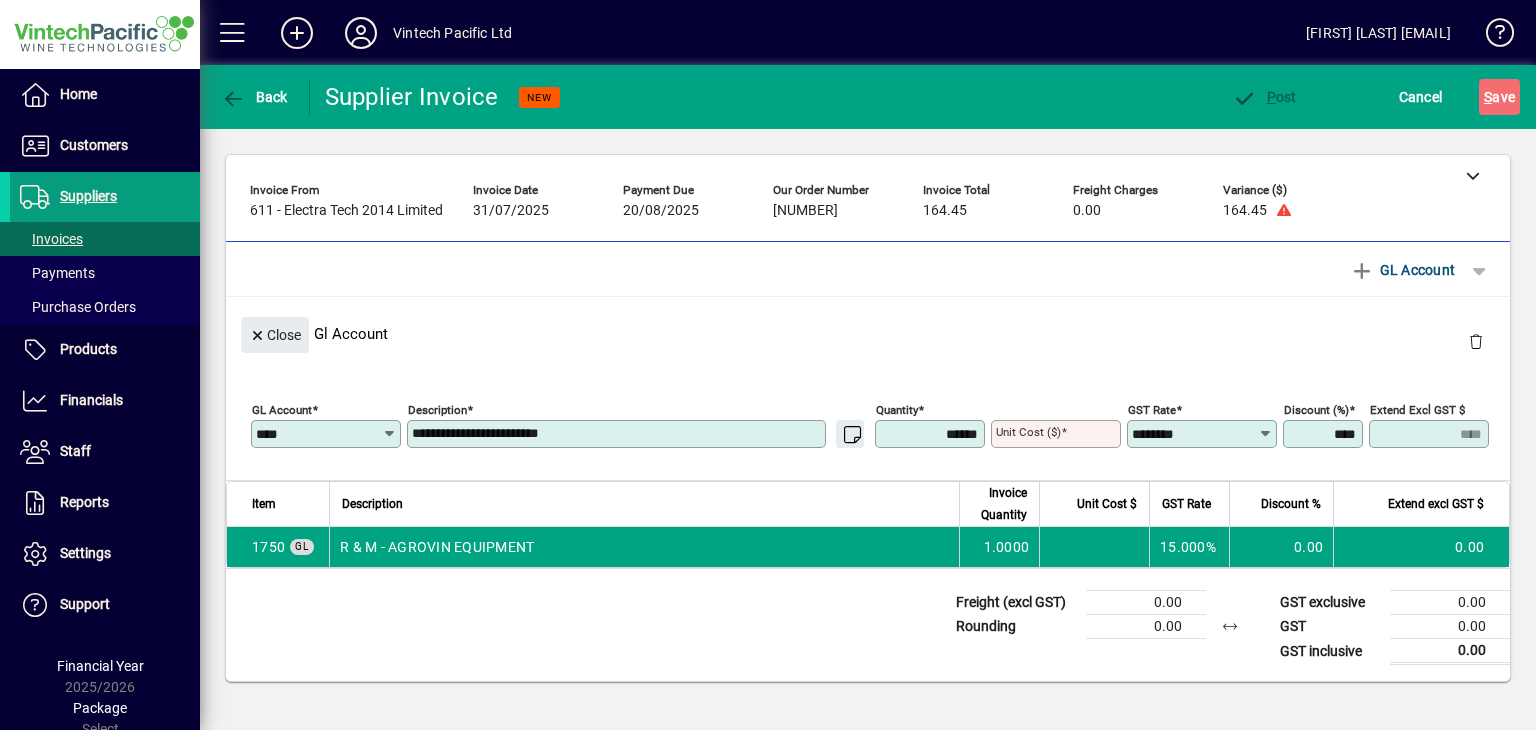 click on "Unit Cost ($)" at bounding box center [1028, 432] 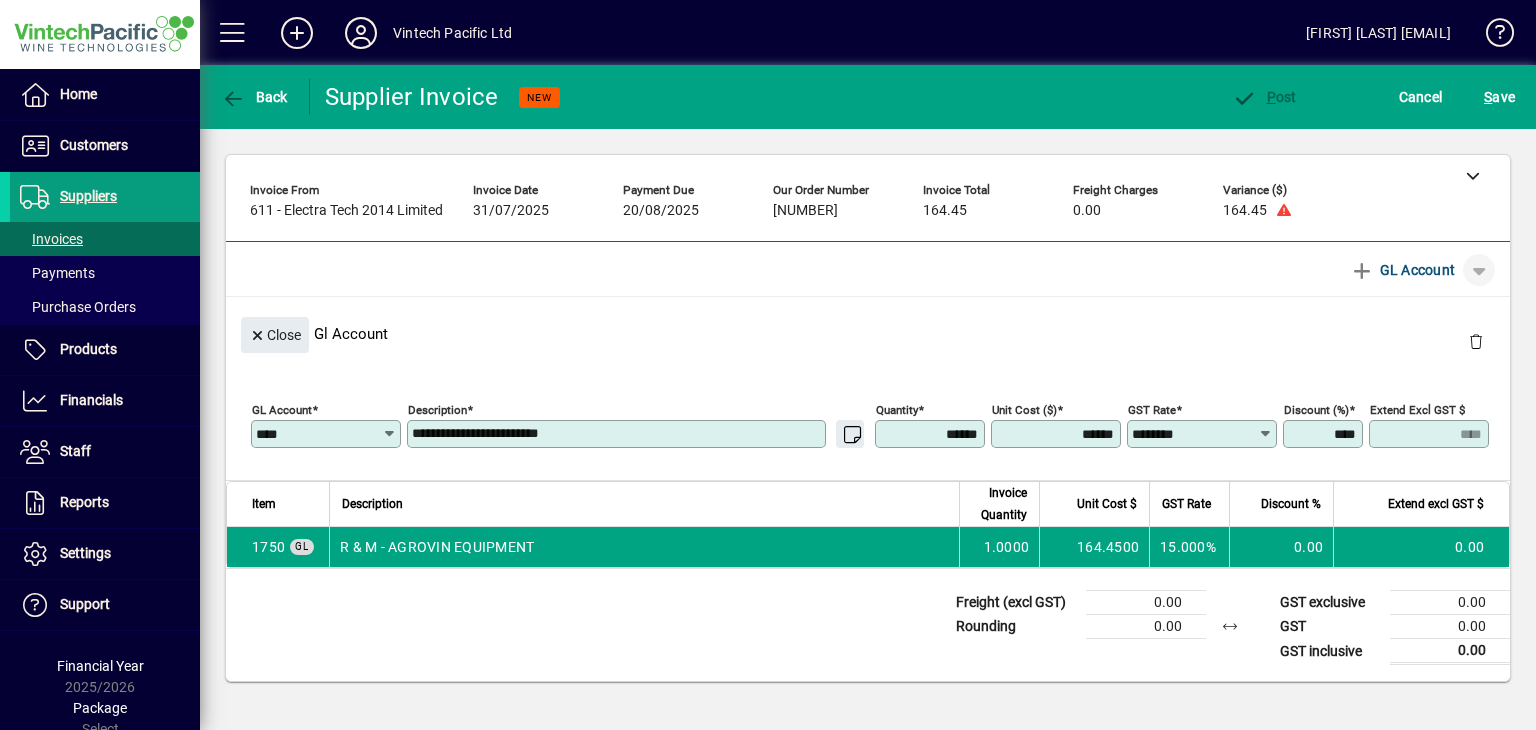 type on "********" 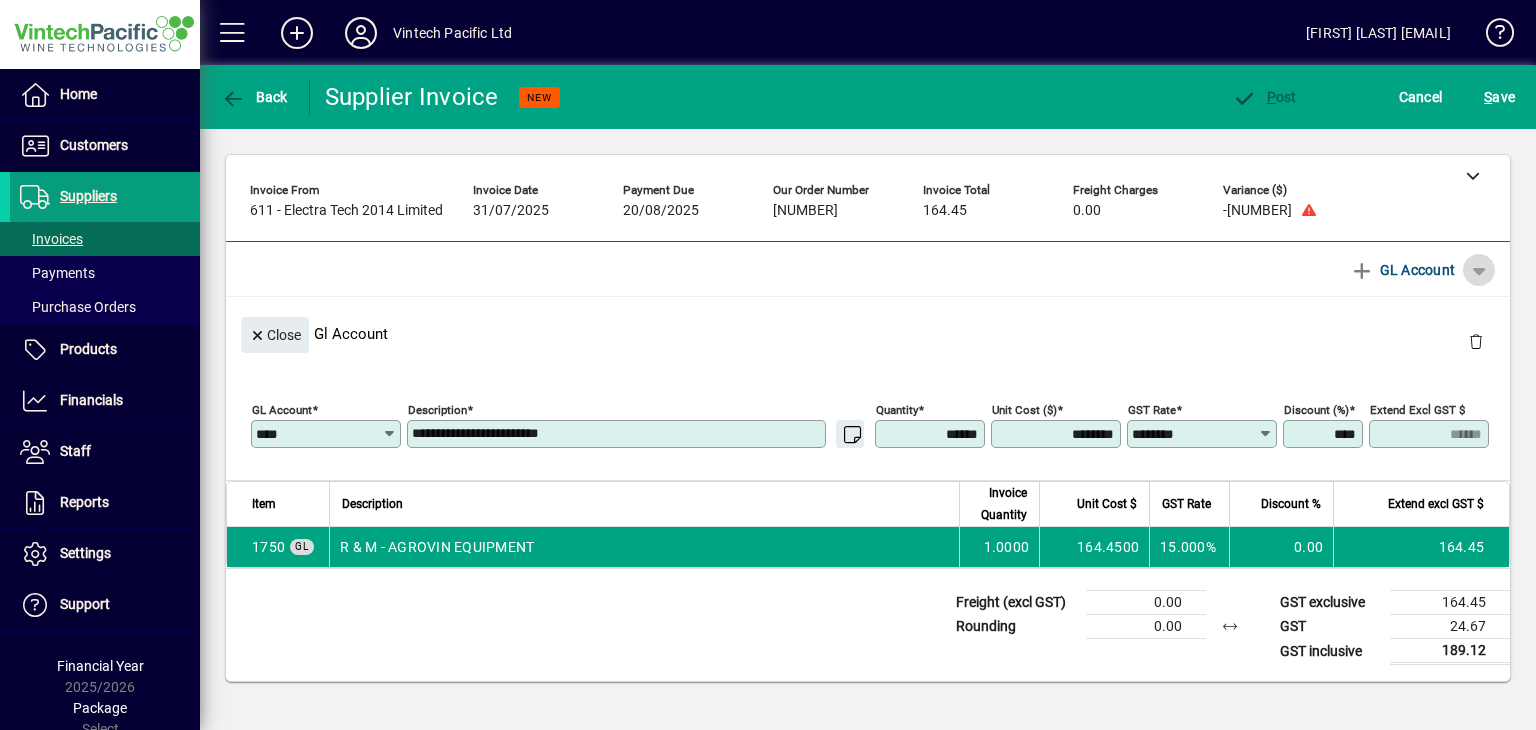 click 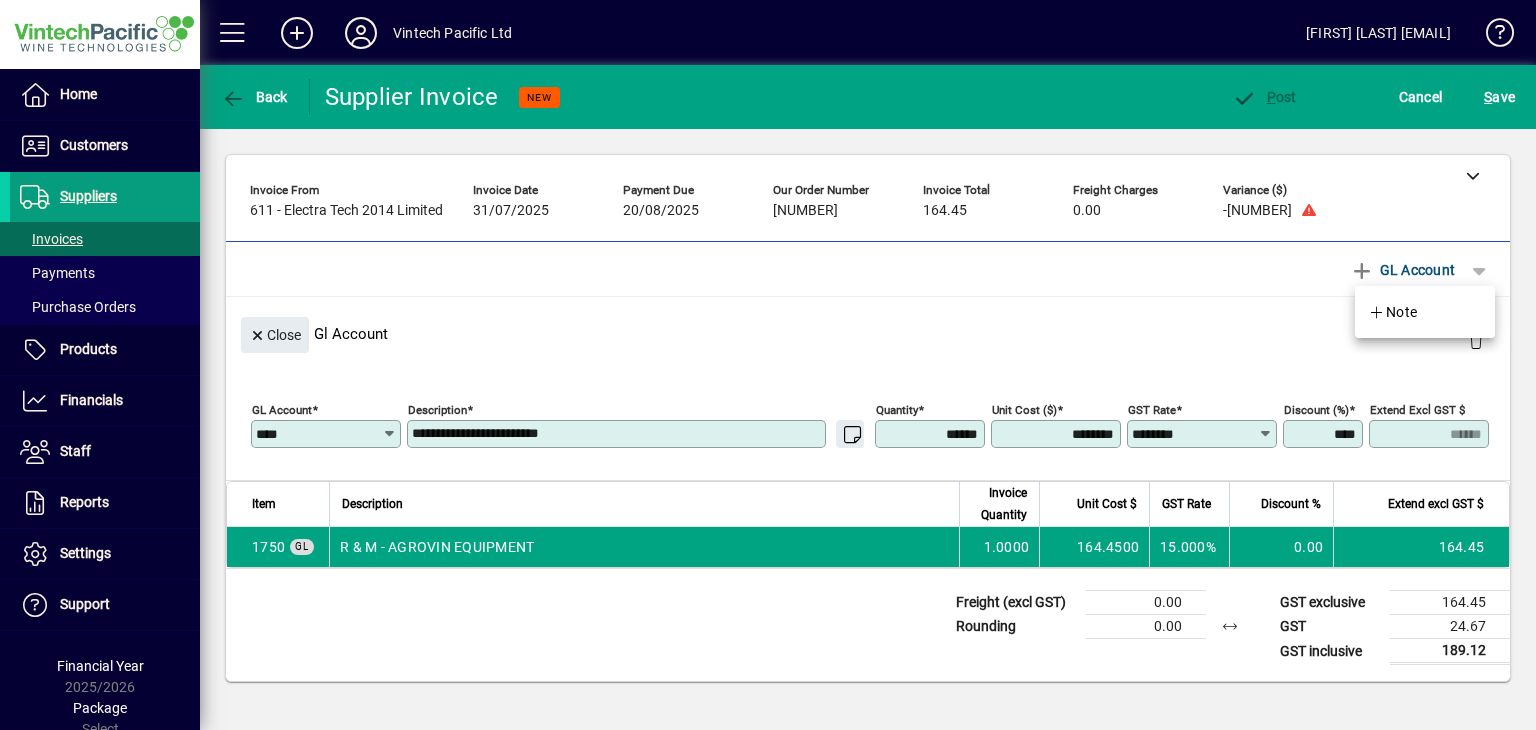 click on "Note" at bounding box center (1425, 312) 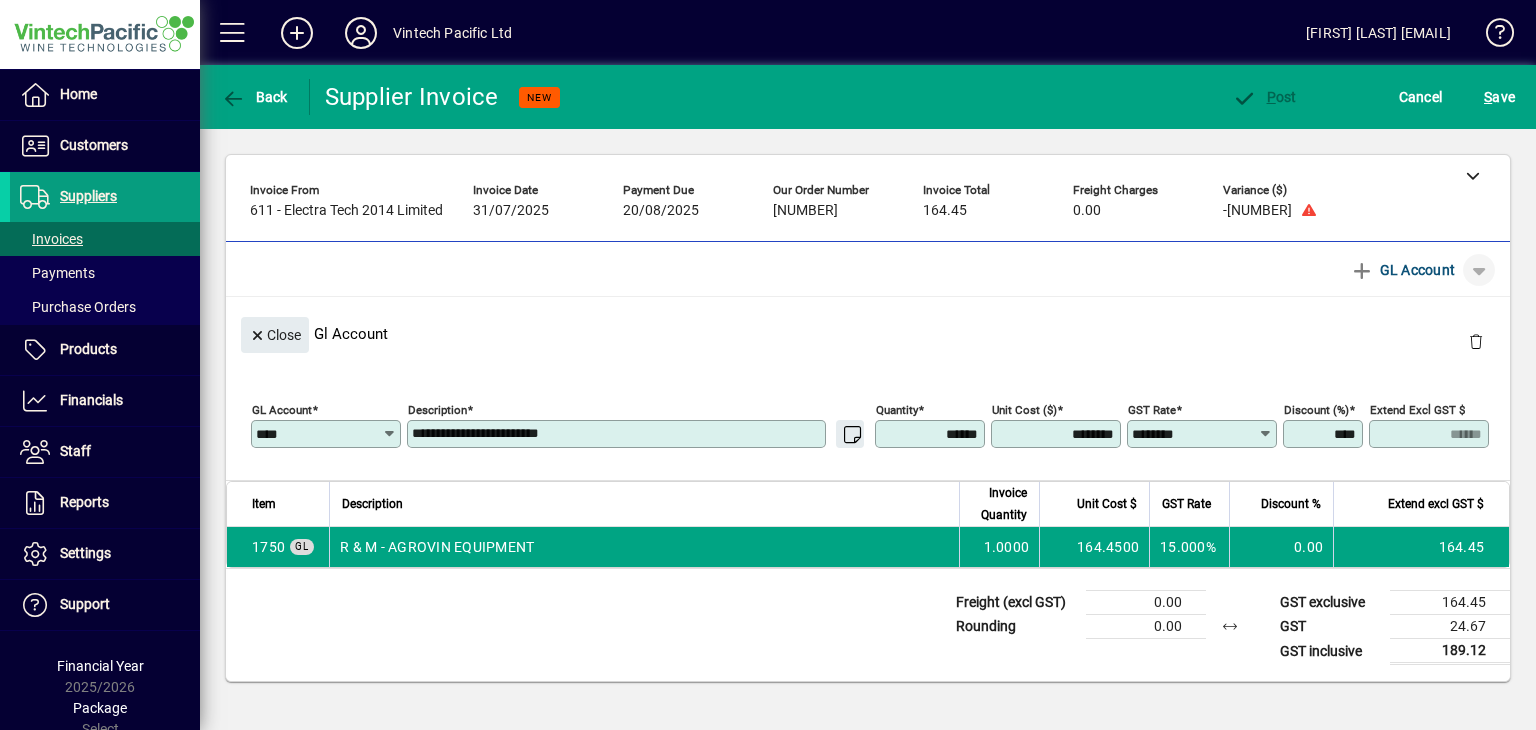 click 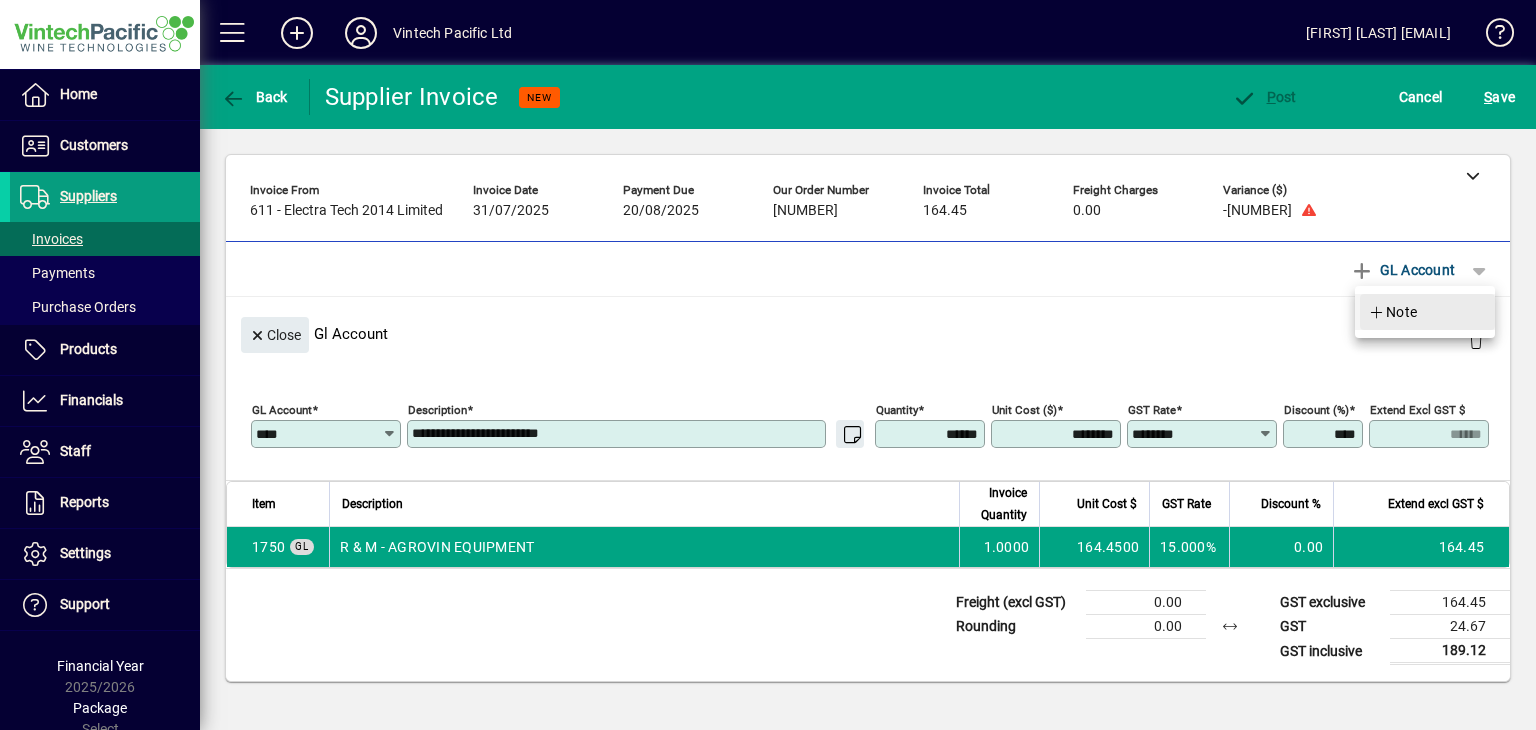 click at bounding box center [1427, 312] 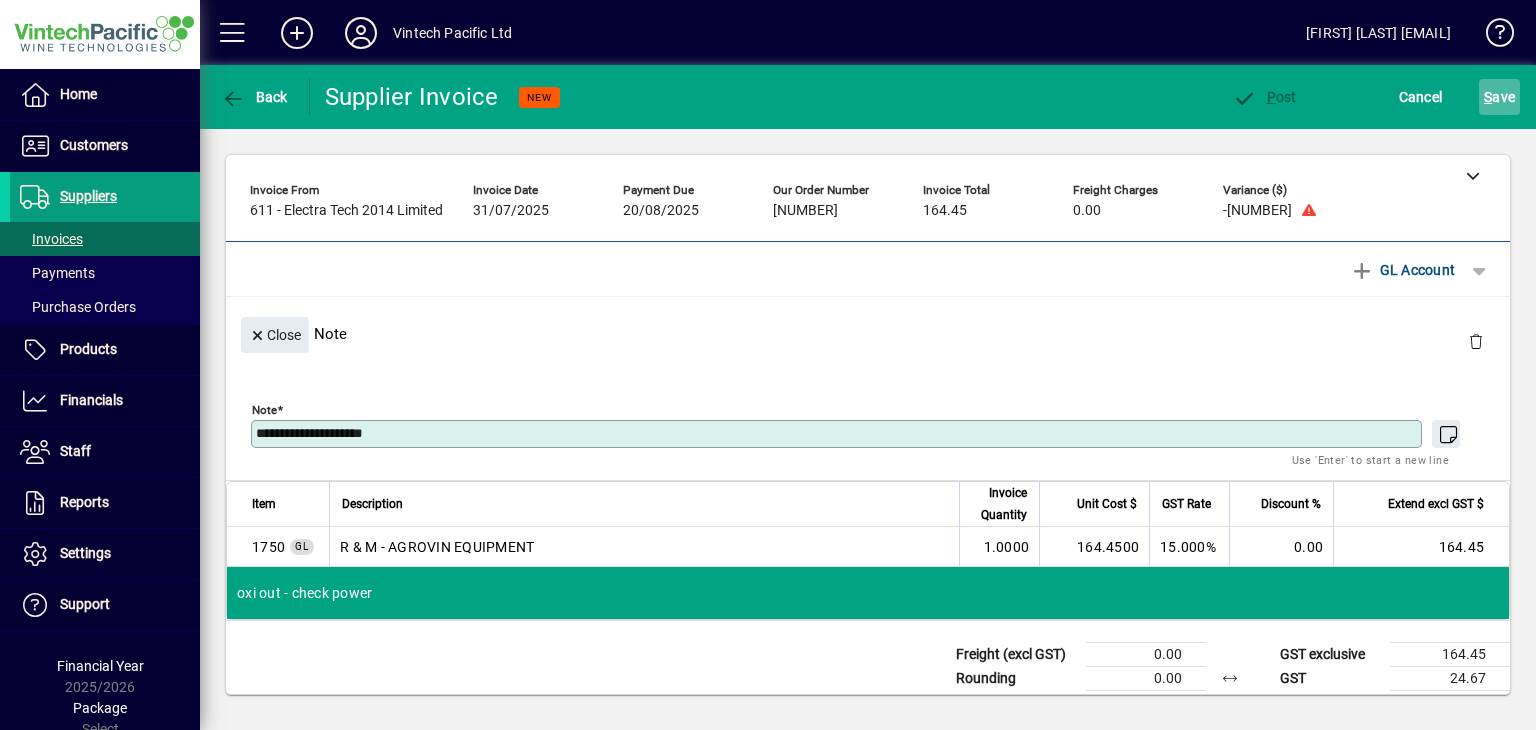 type on "**********" 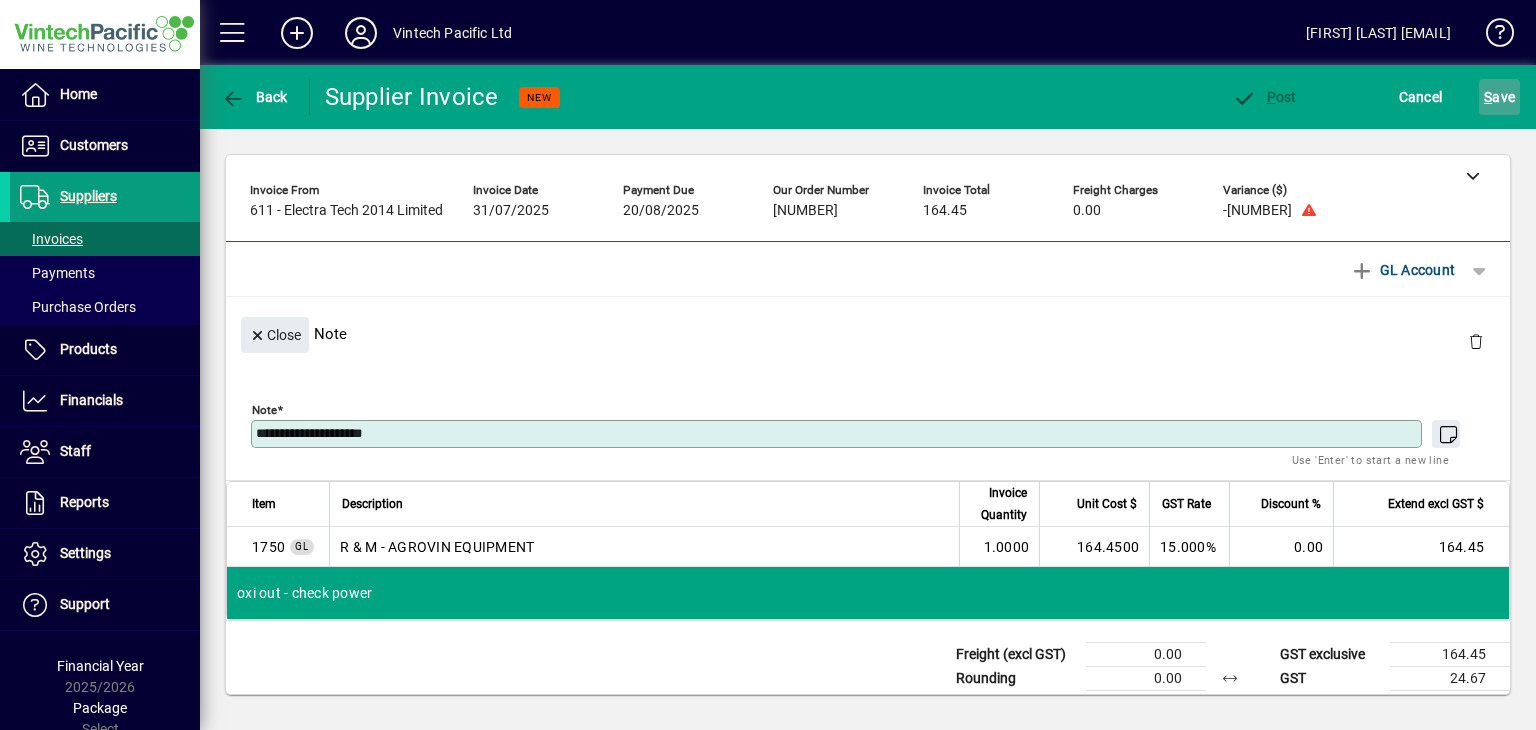 click on "S ave" 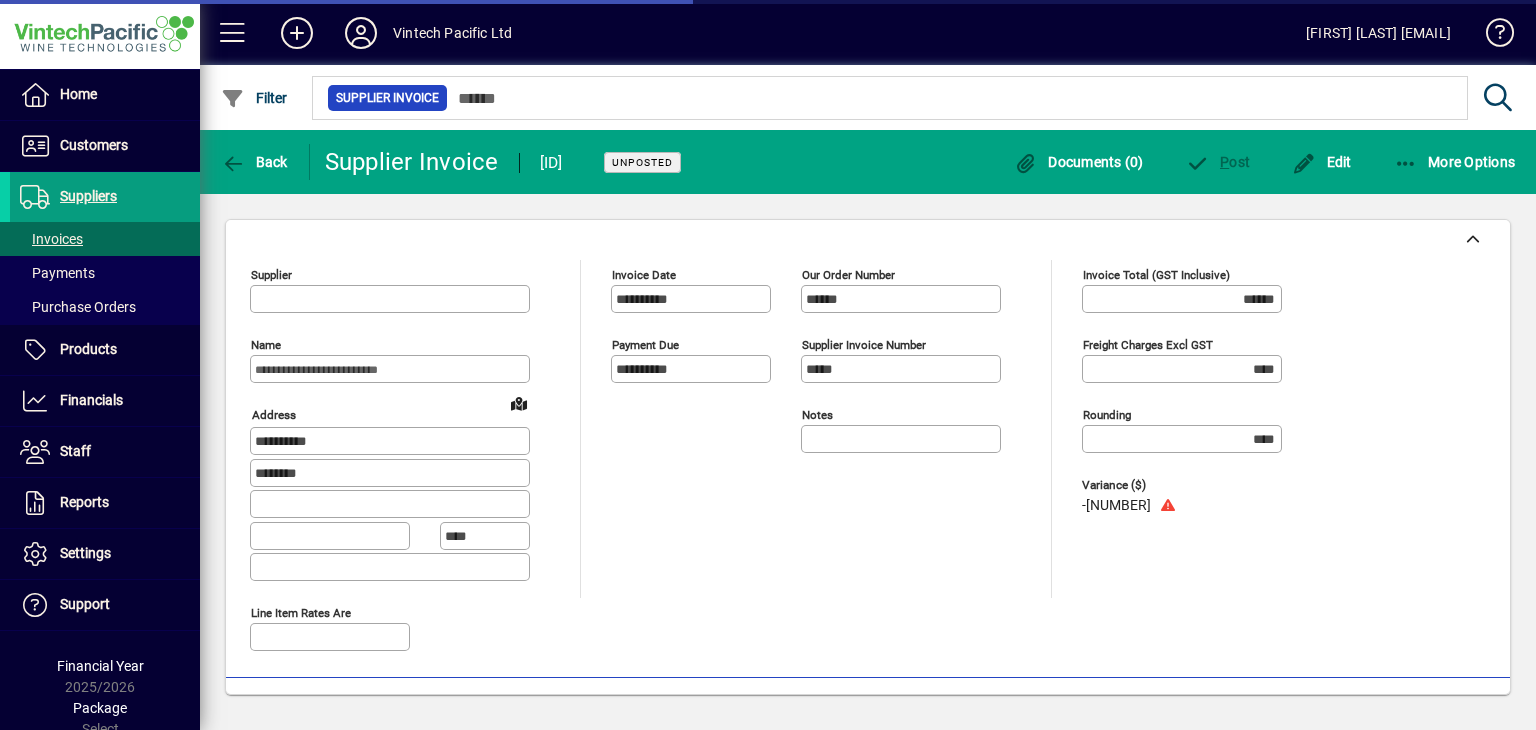type on "**********" 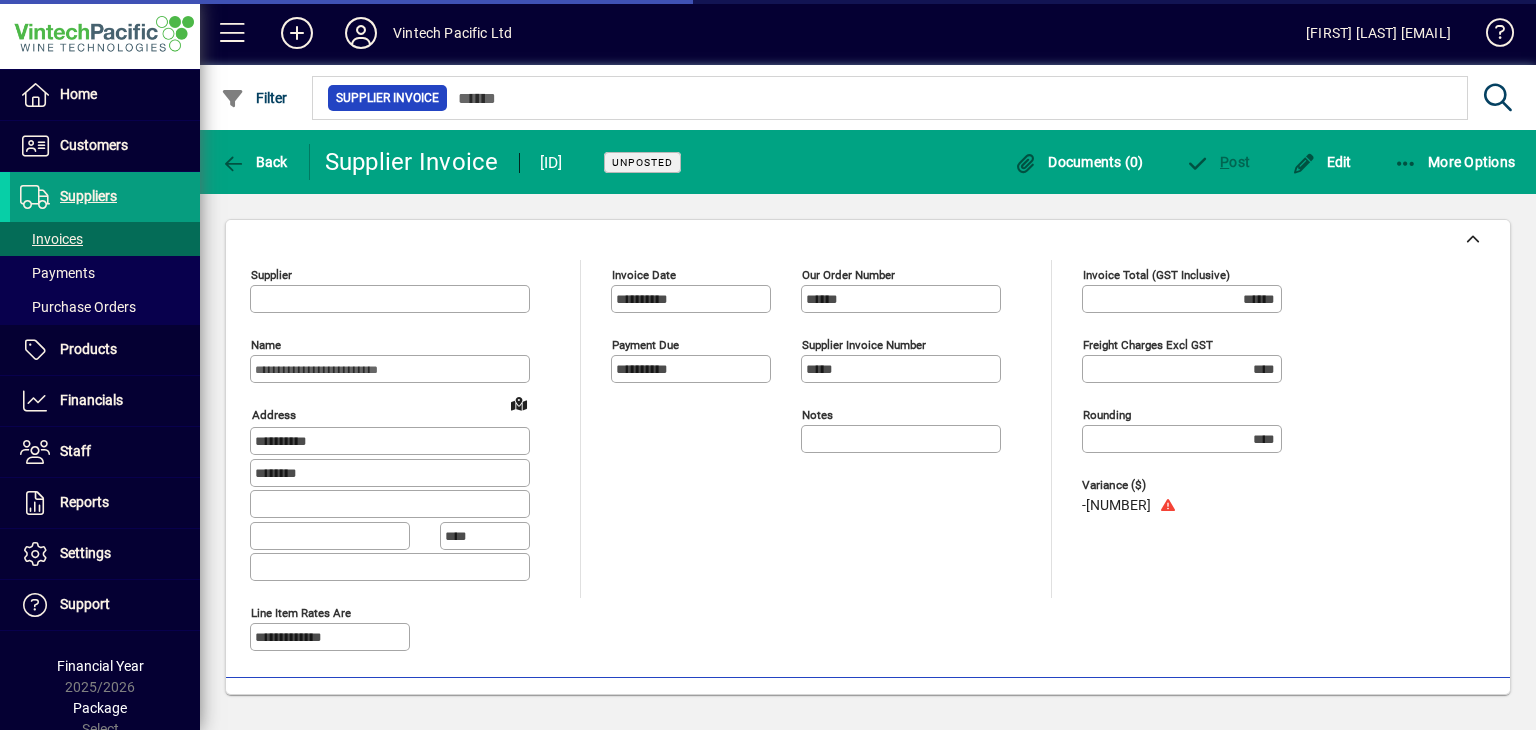 type on "**********" 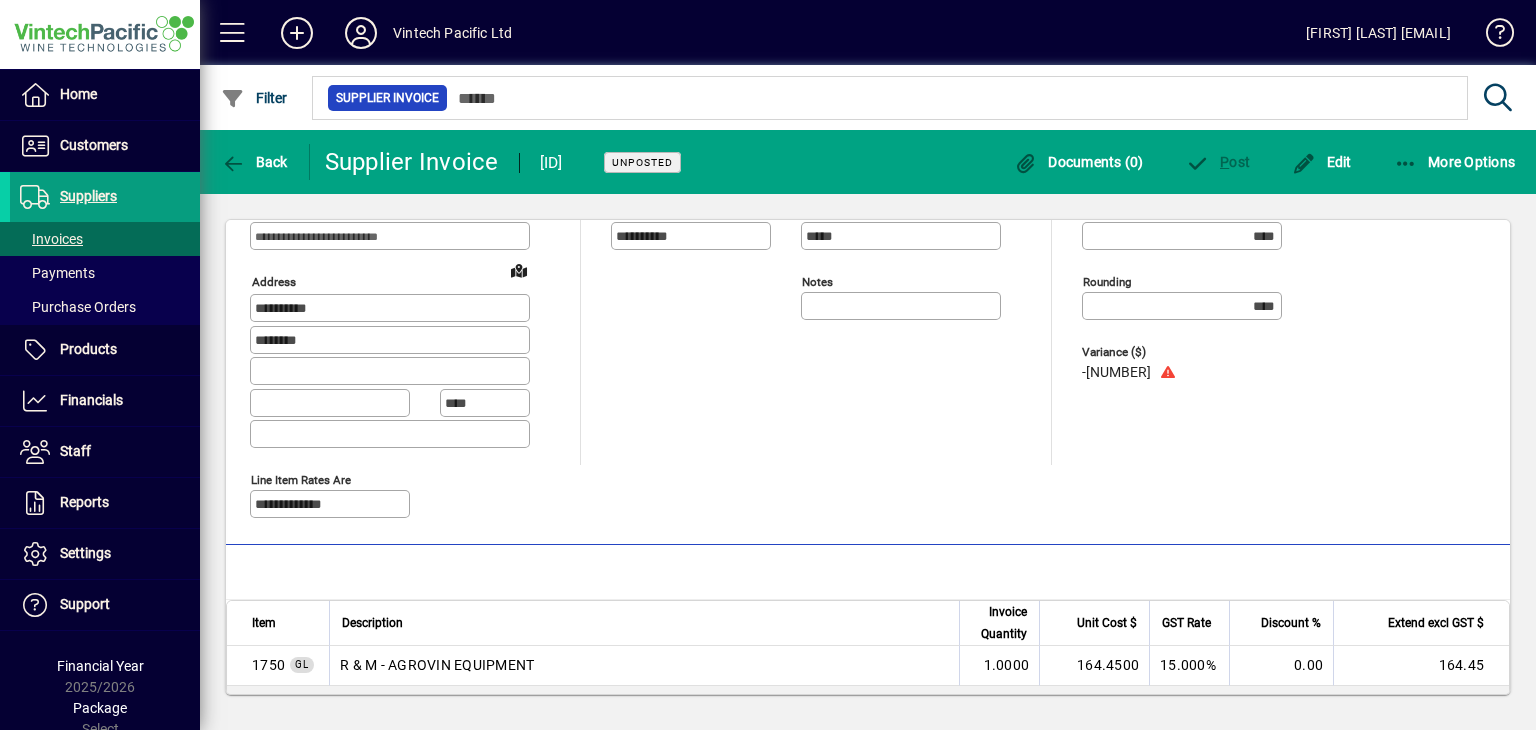 scroll, scrollTop: 200, scrollLeft: 0, axis: vertical 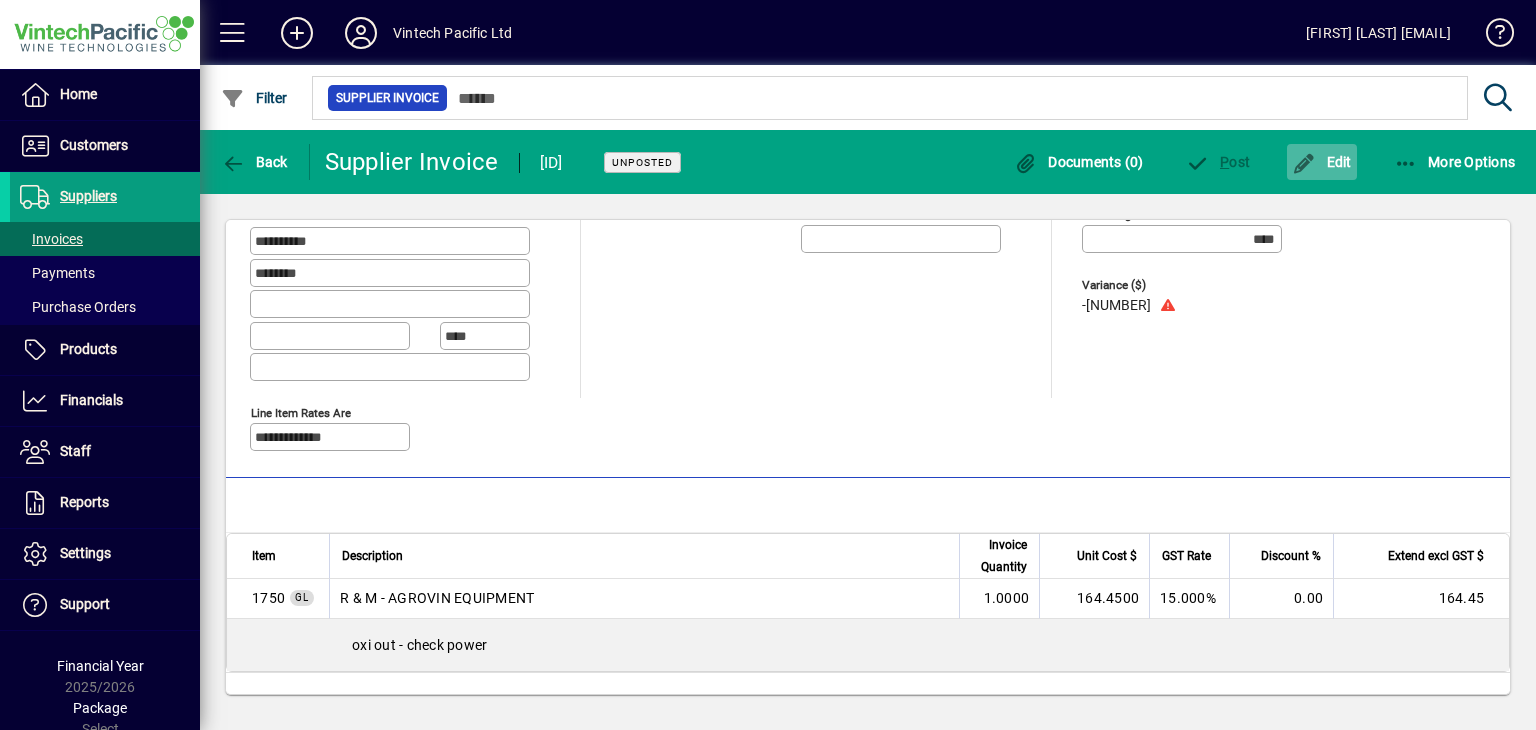 click 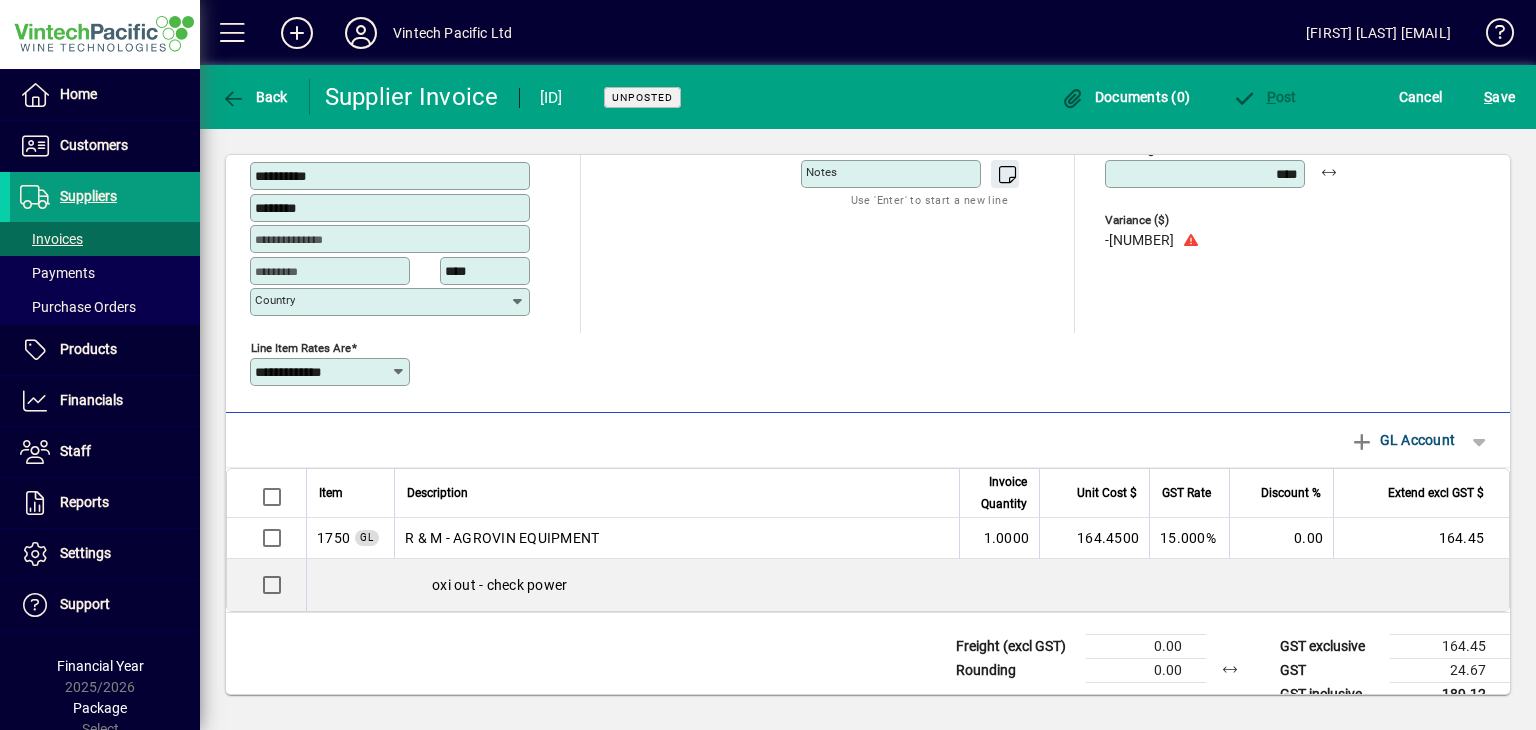 click on "**********" at bounding box center (323, 372) 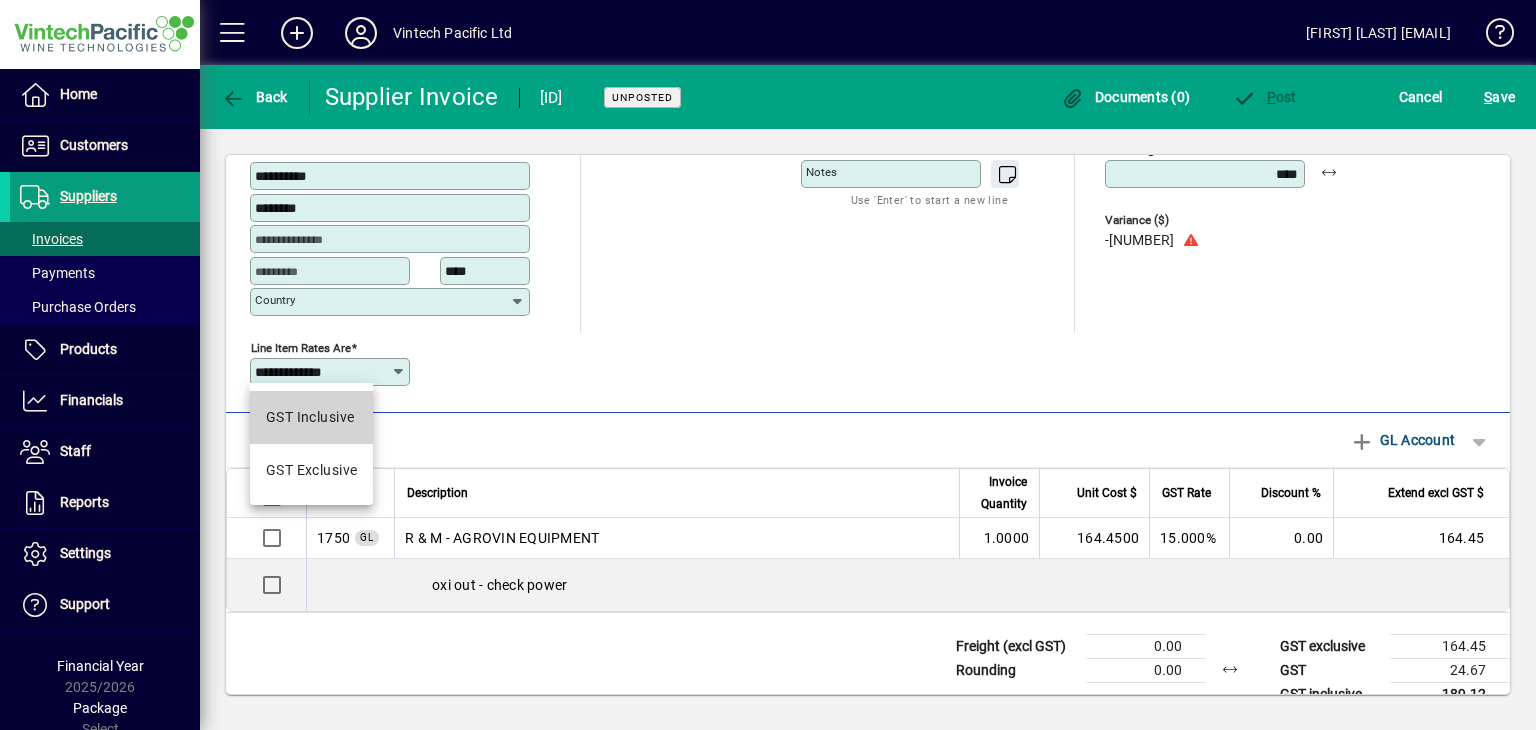 click on "GST Inclusive" at bounding box center [310, 417] 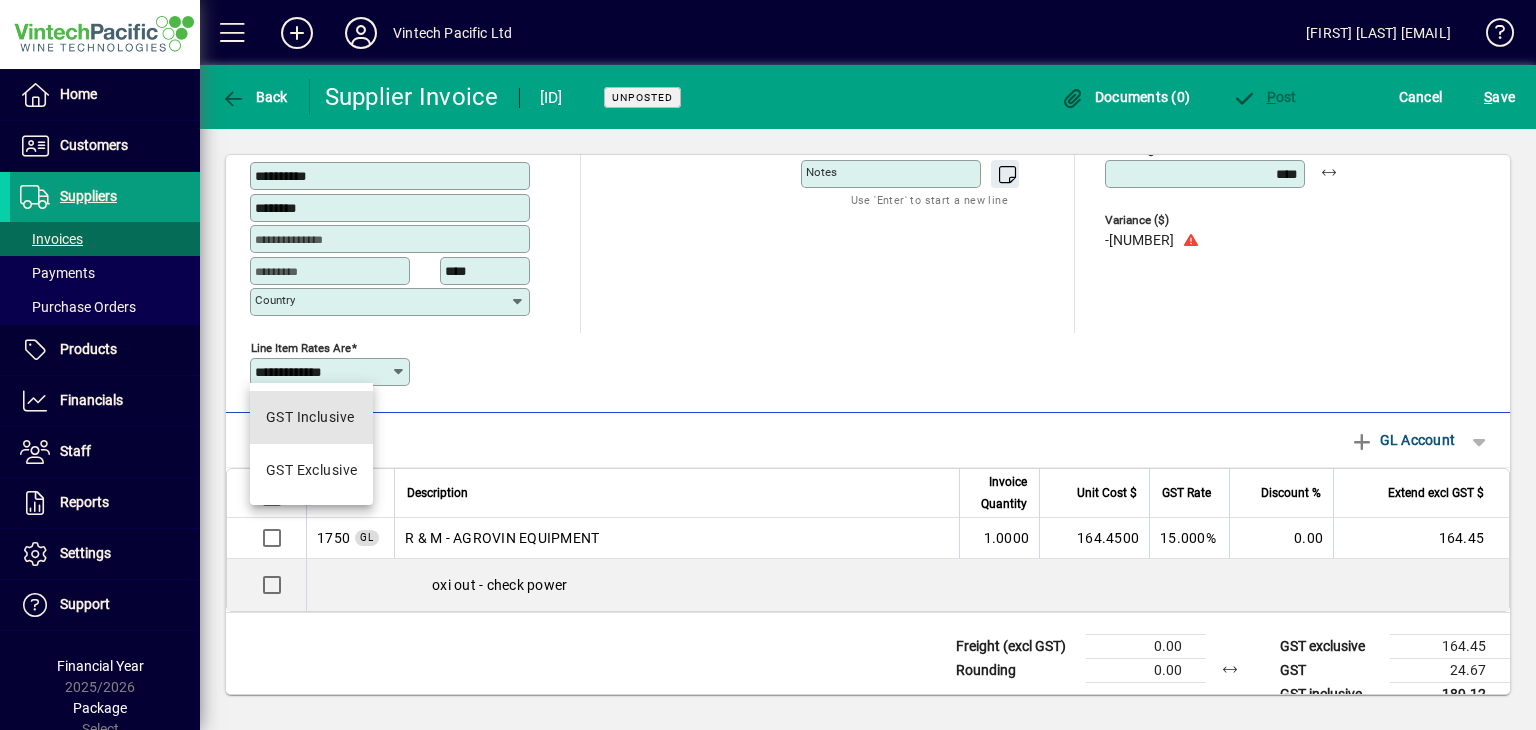 type on "**********" 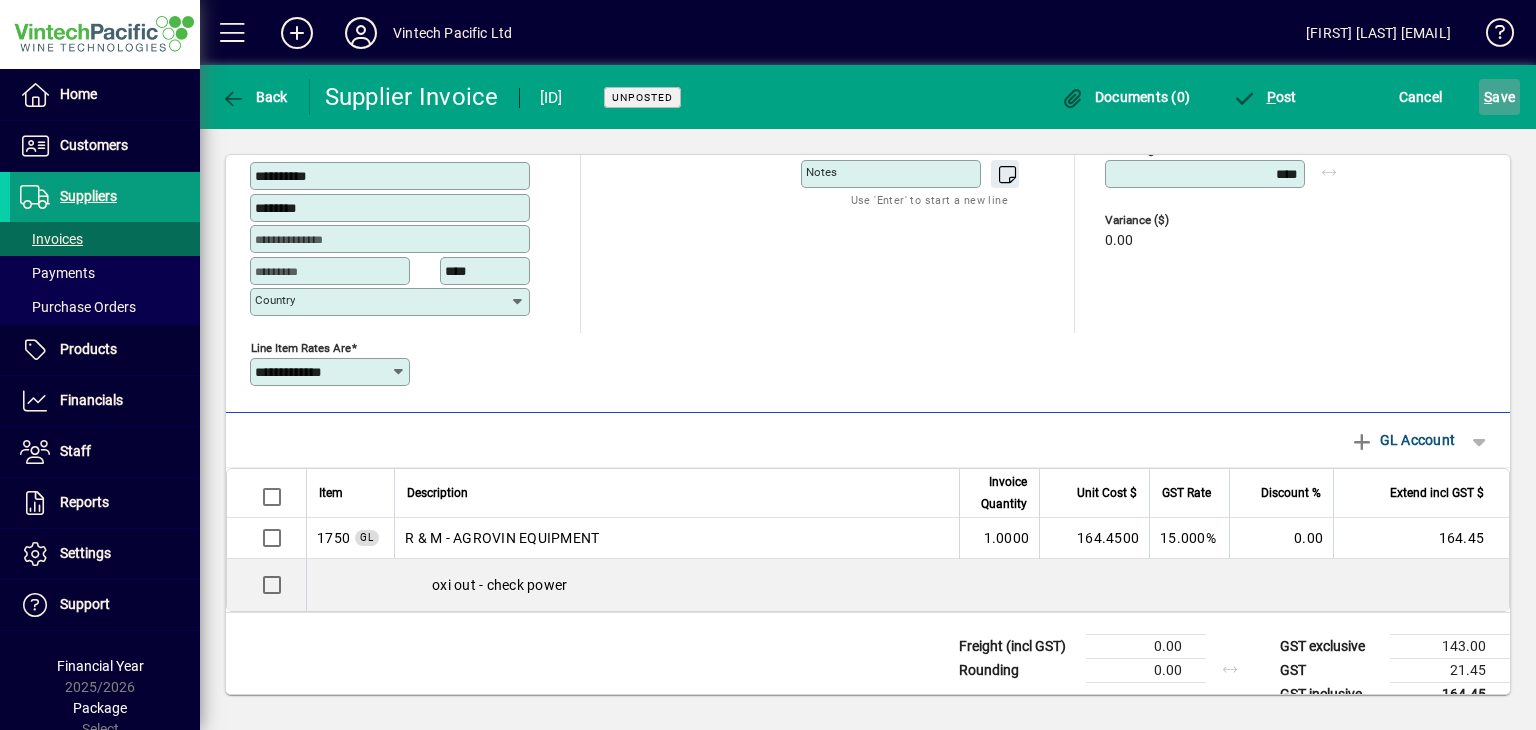 click on "S ave" 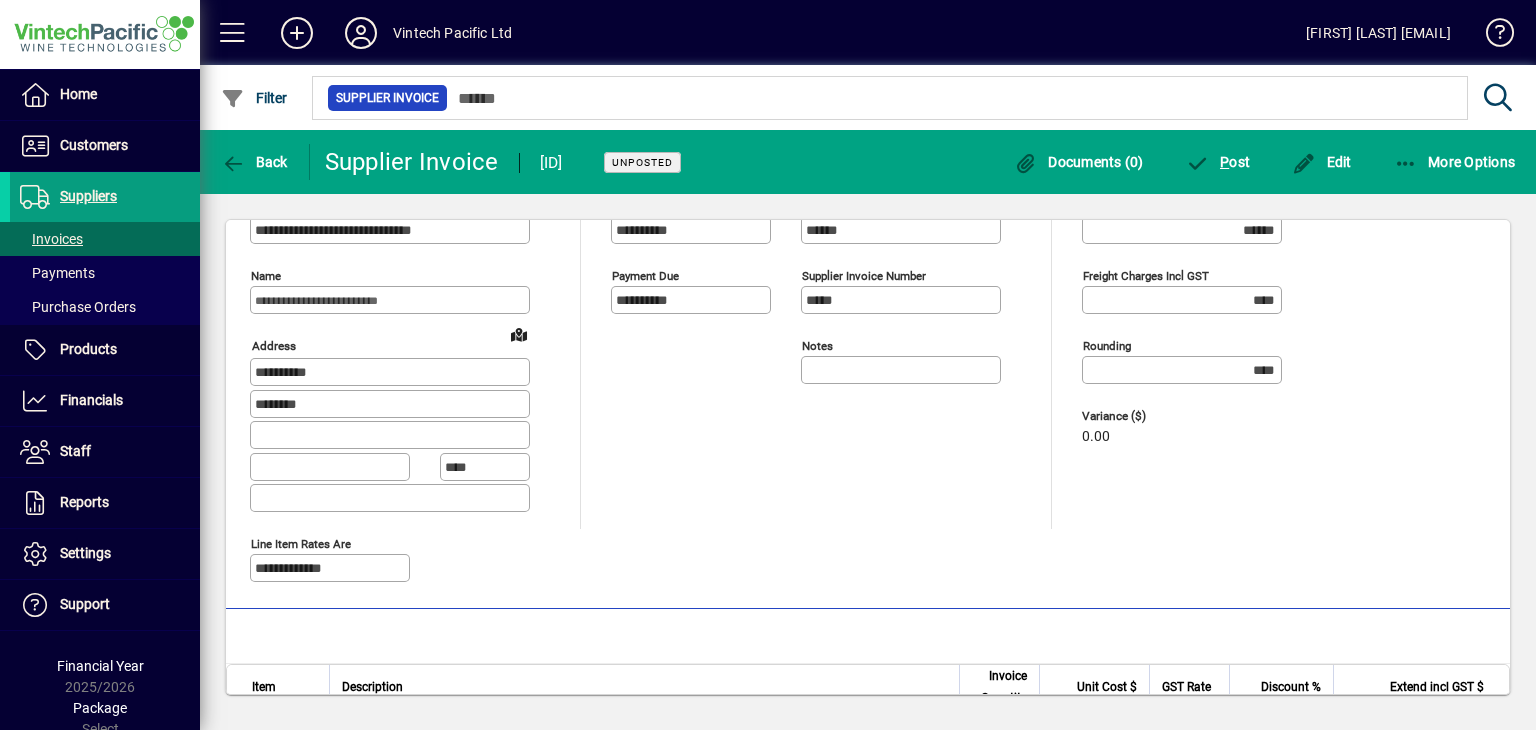 scroll, scrollTop: 0, scrollLeft: 0, axis: both 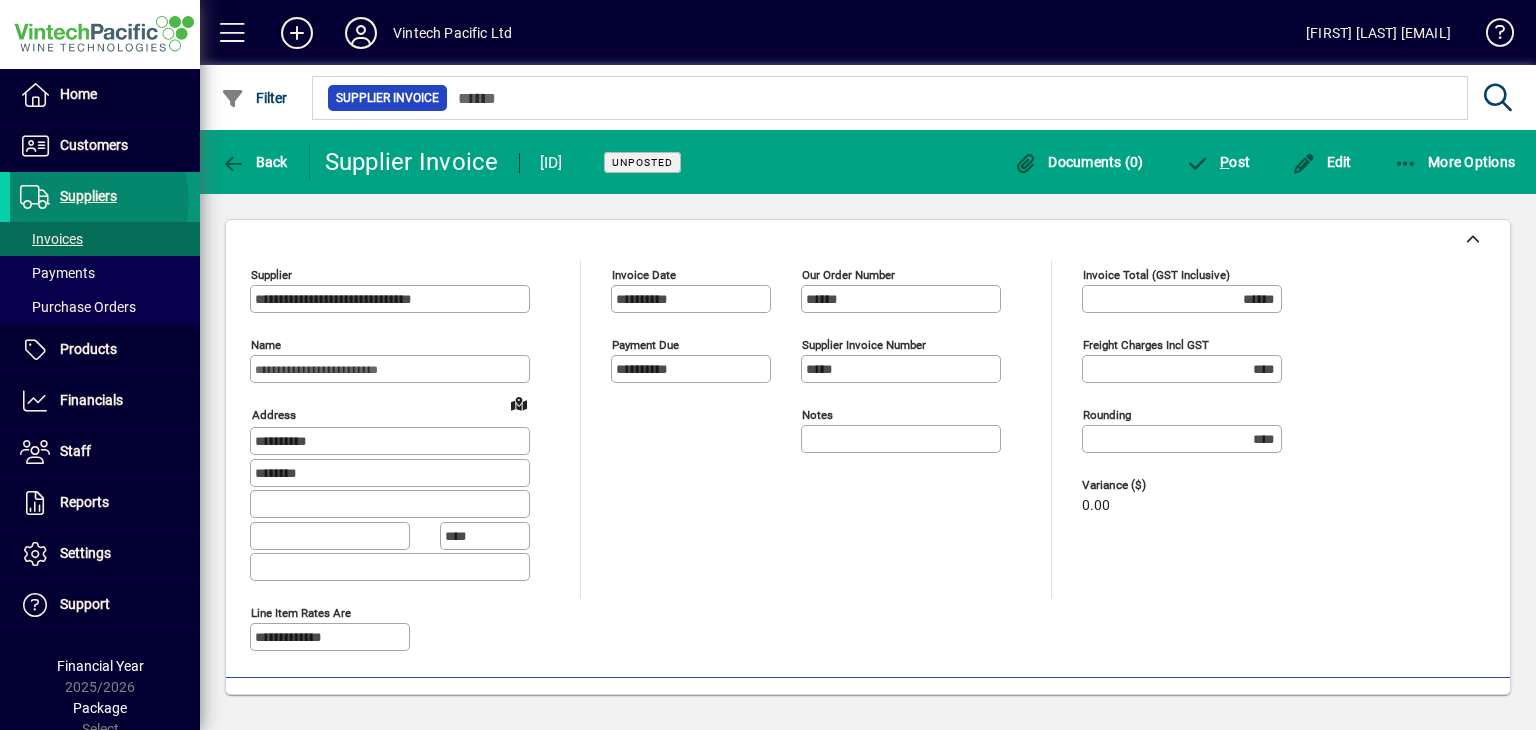 click on "Suppliers" at bounding box center (88, 196) 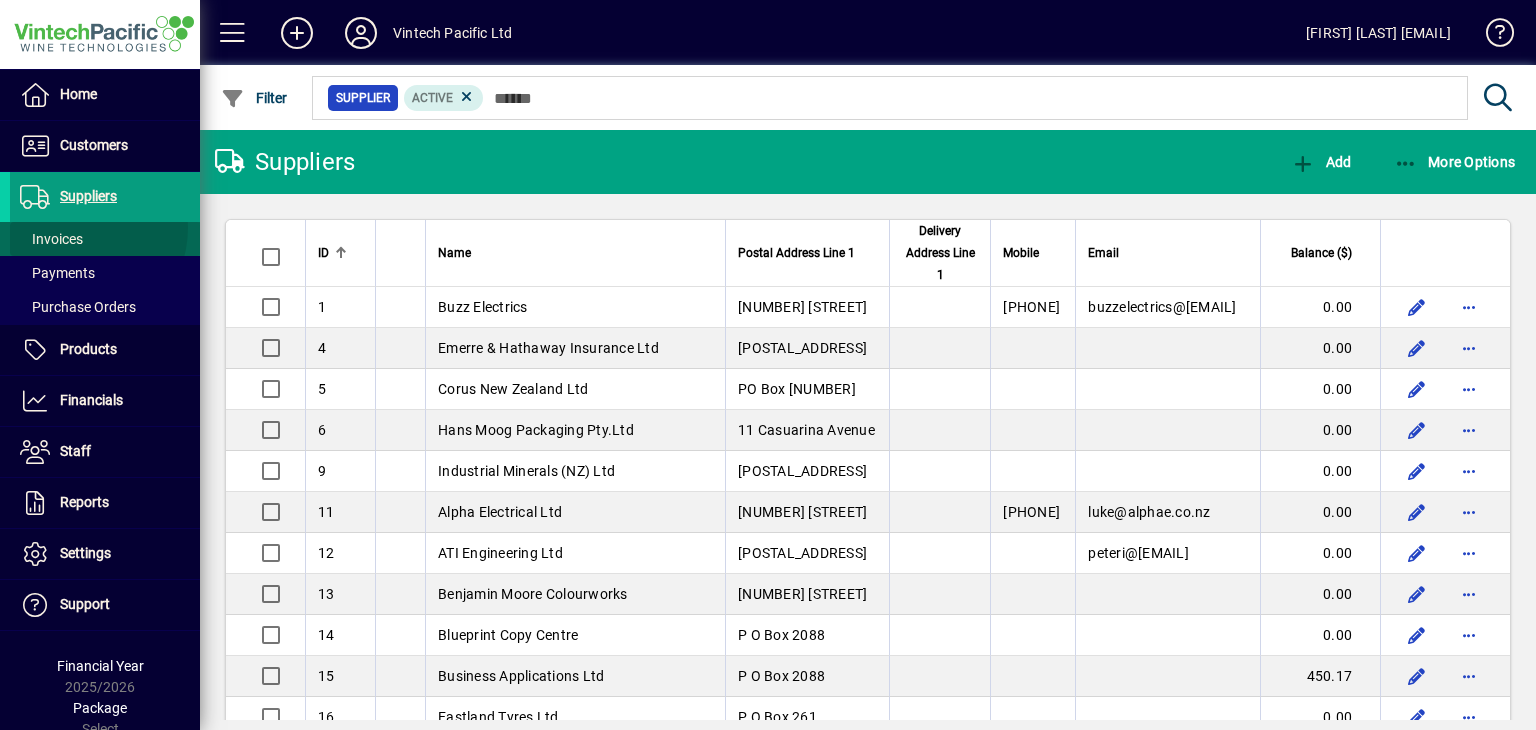 click on "Invoices" at bounding box center [46, 239] 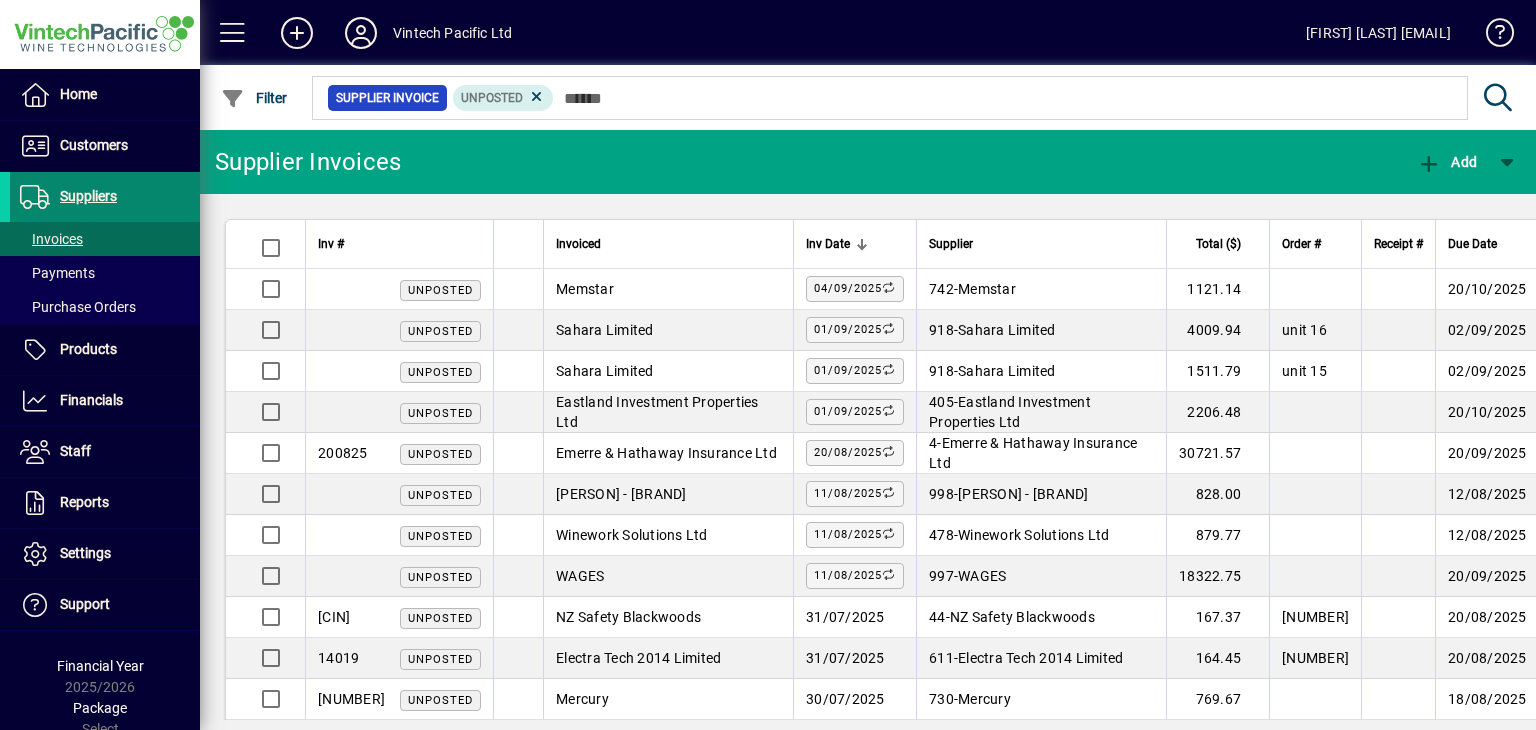 click at bounding box center (105, 197) 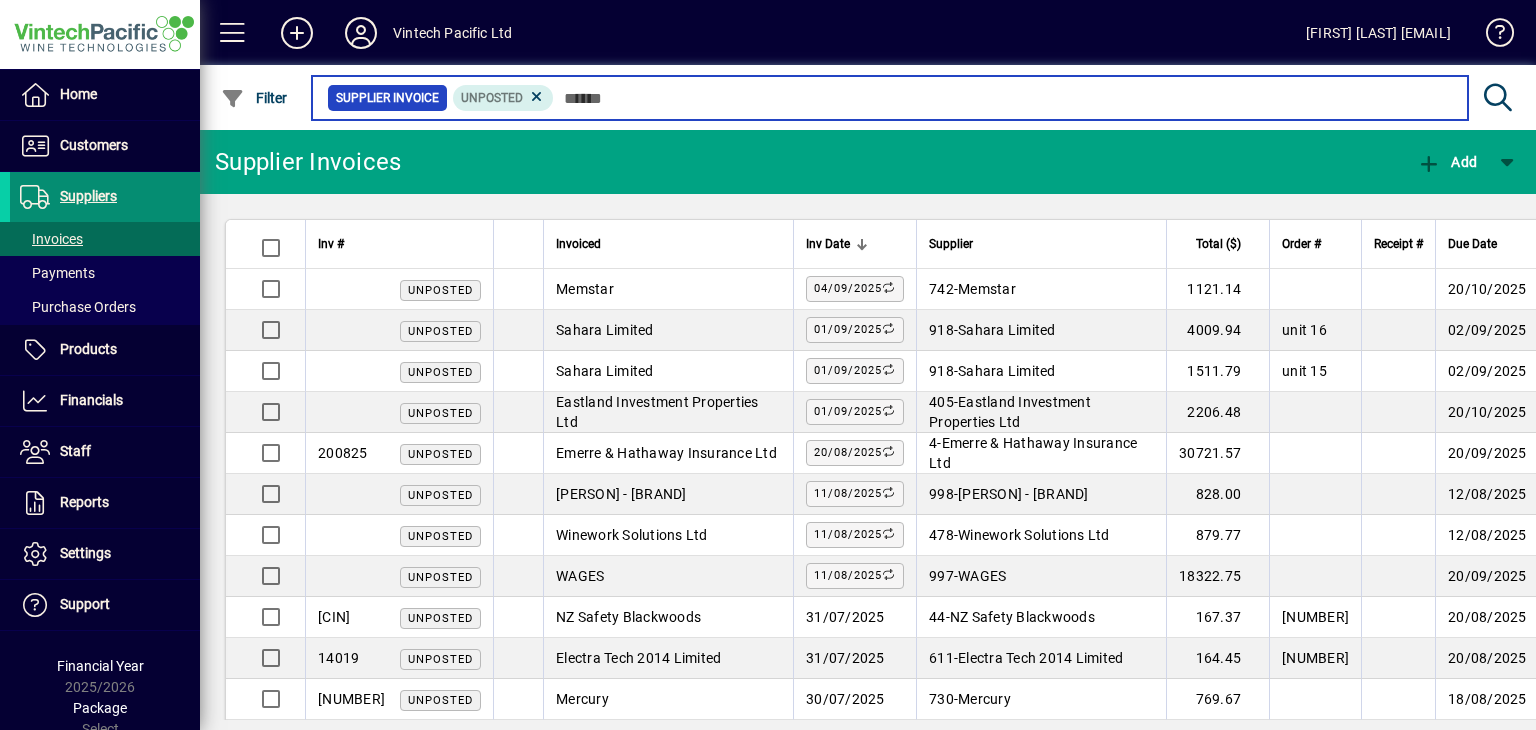 click at bounding box center (1003, 98) 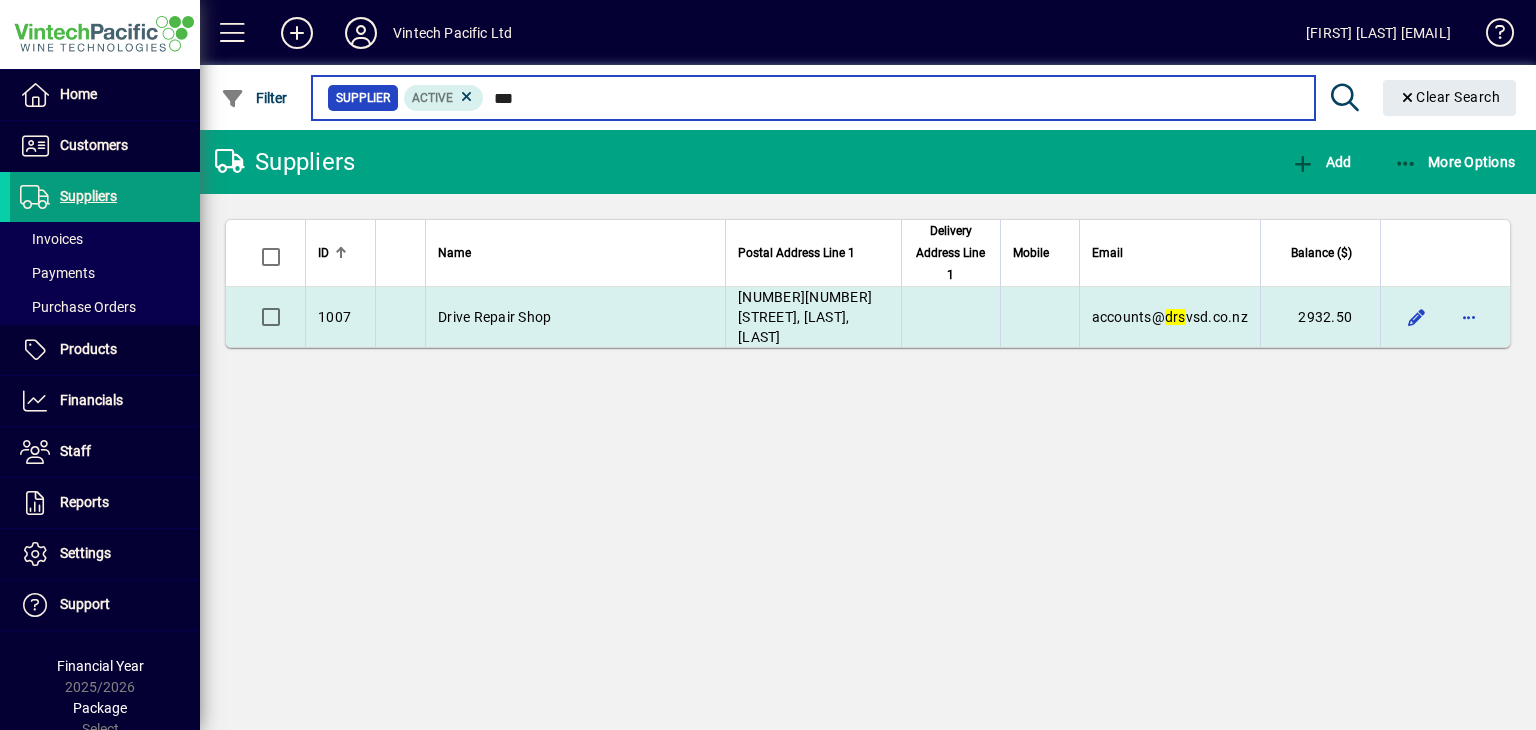 type on "***" 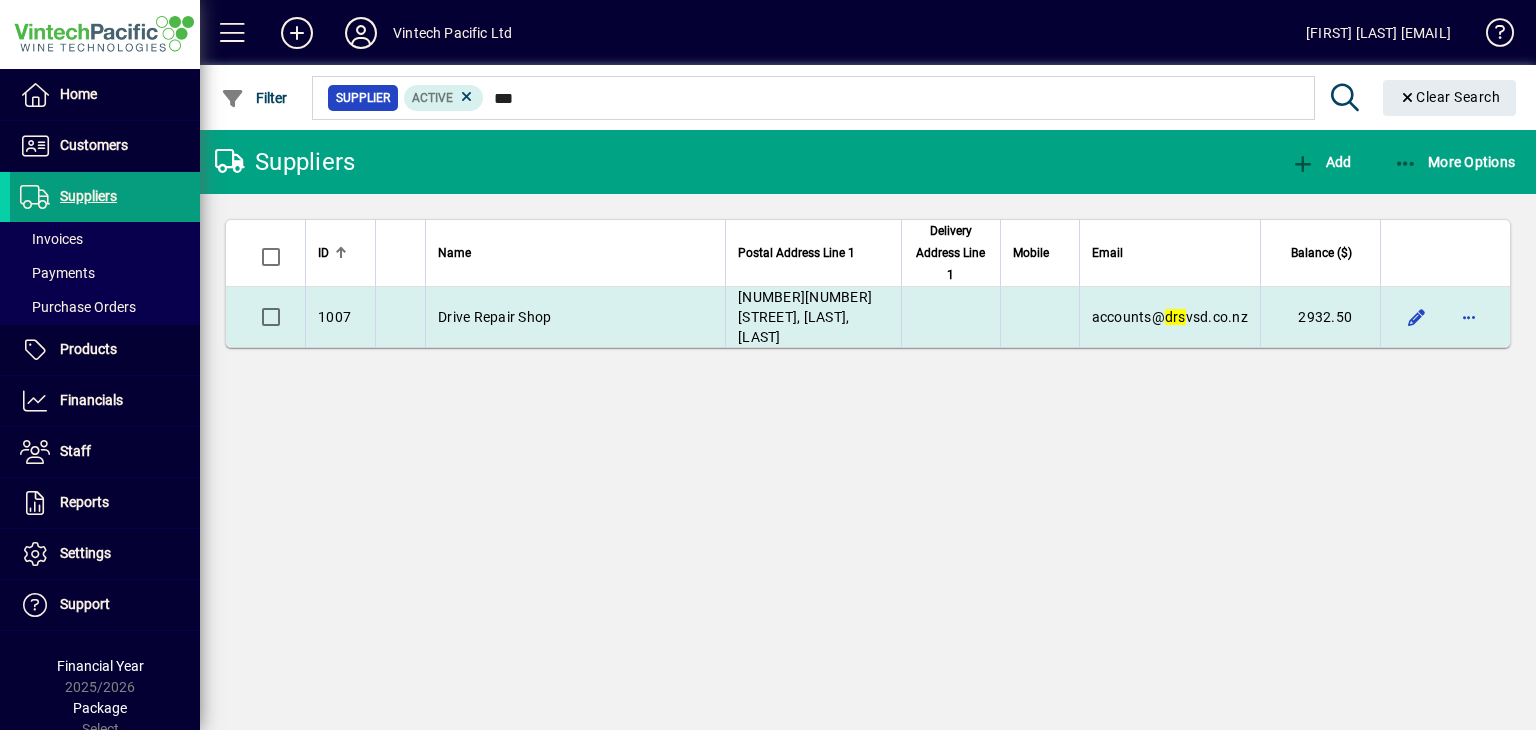 click on "Drive Repair Shop" at bounding box center (575, 317) 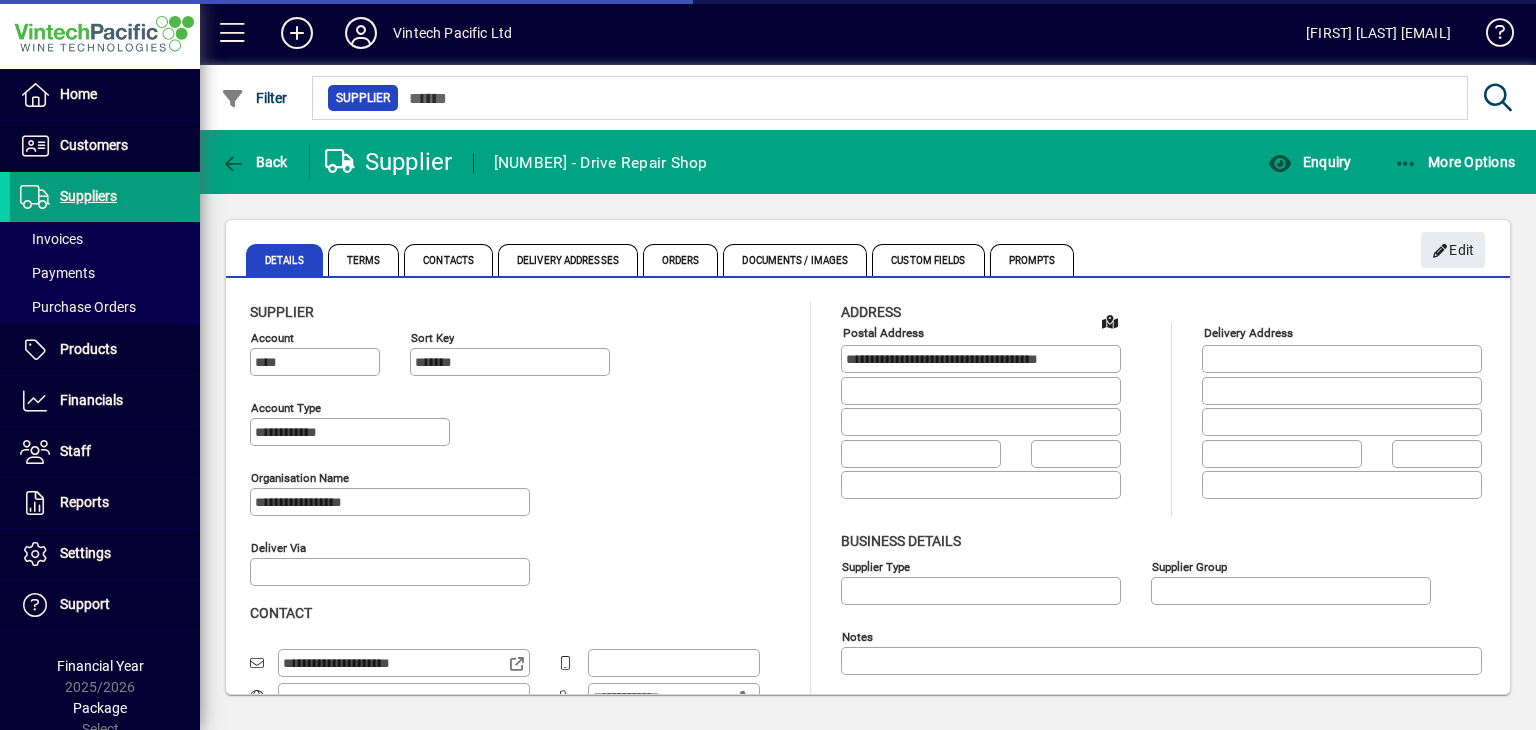 type on "**********" 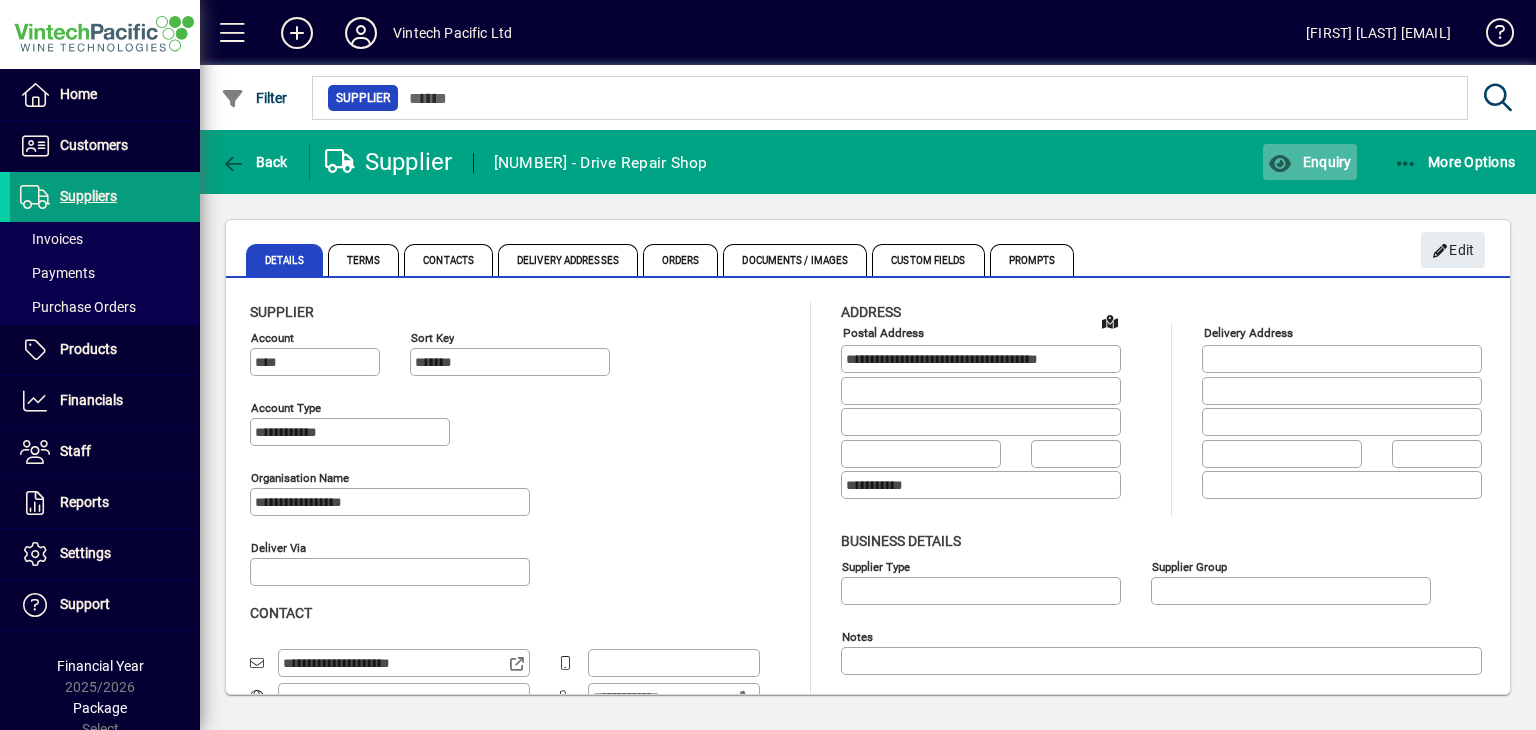 click on "Enquiry" 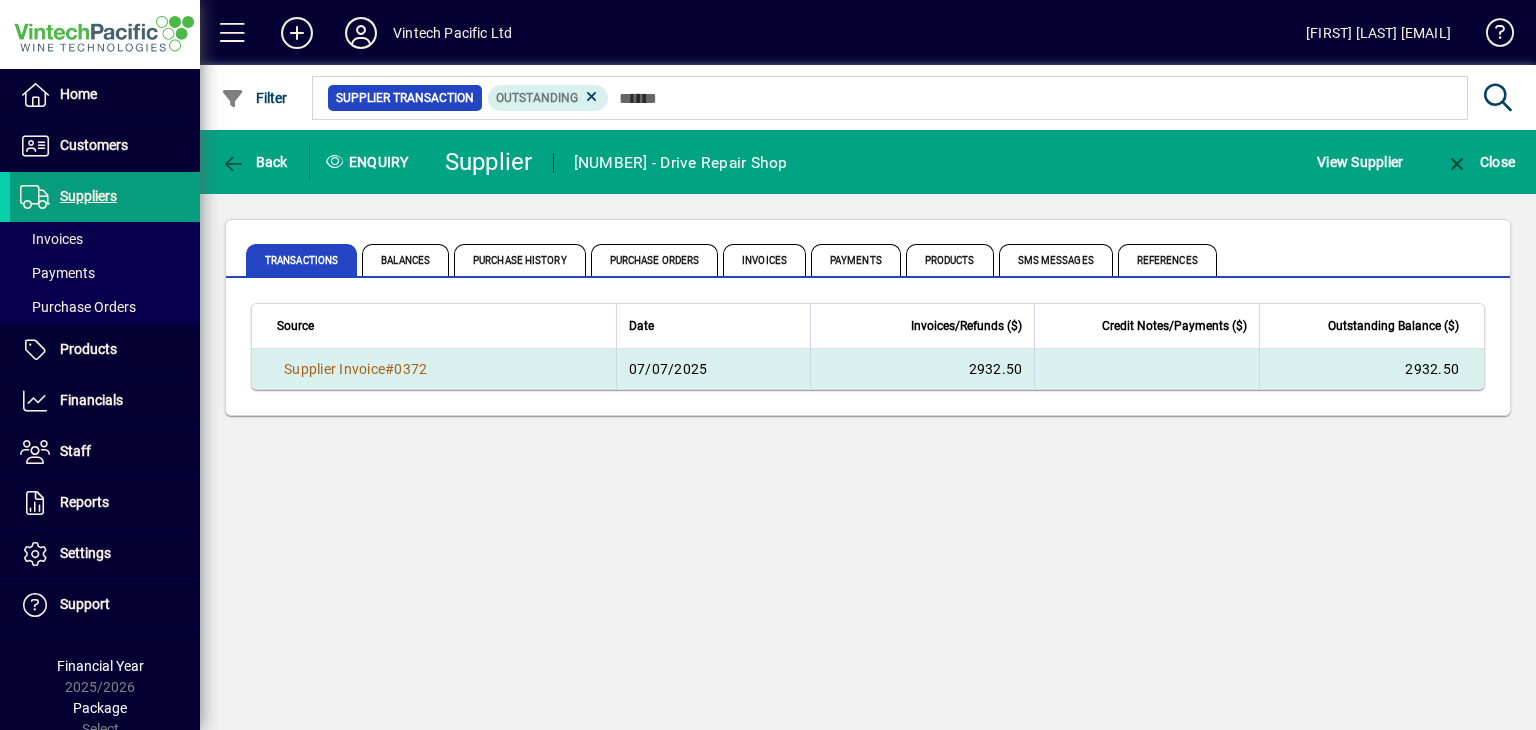 click on "2932.50" at bounding box center [922, 369] 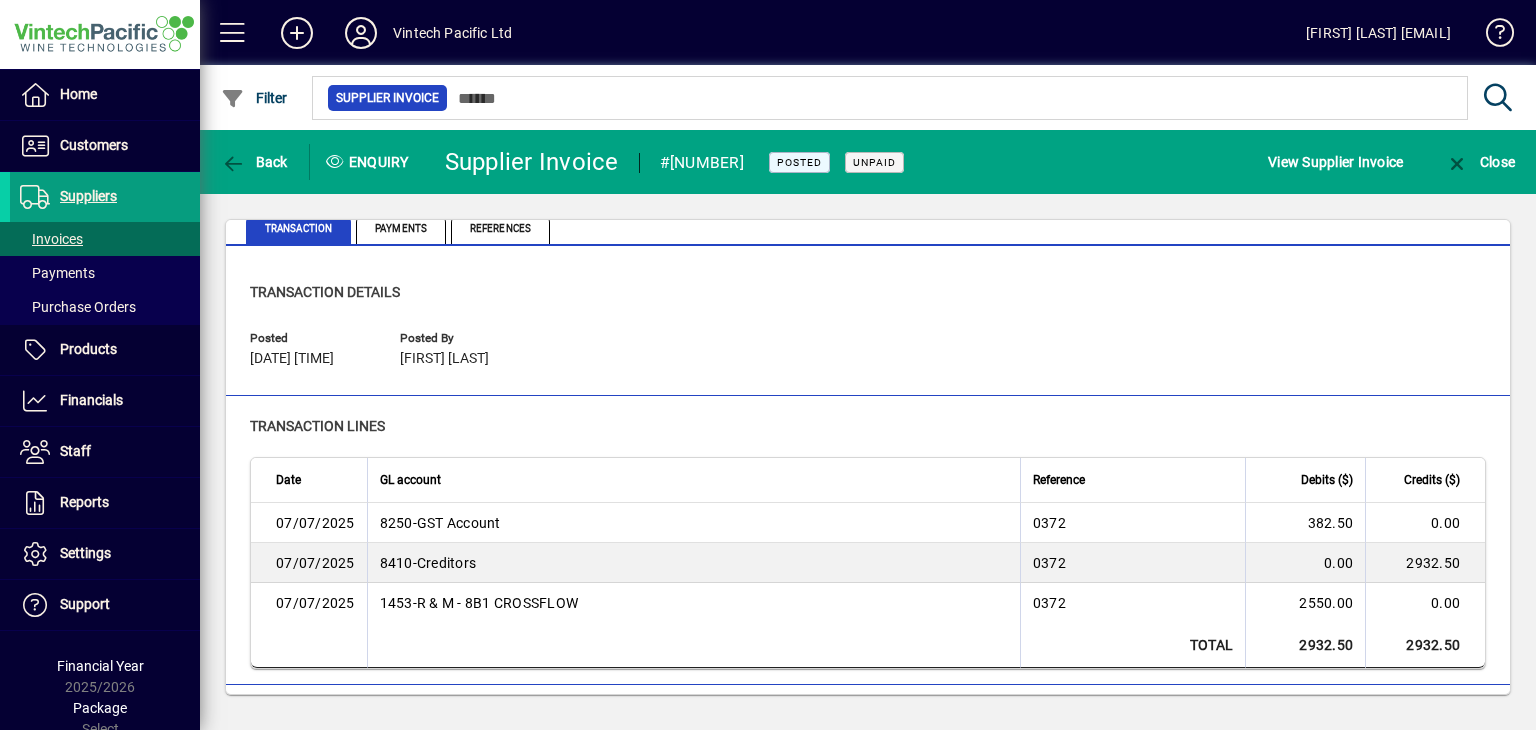 scroll, scrollTop: 0, scrollLeft: 0, axis: both 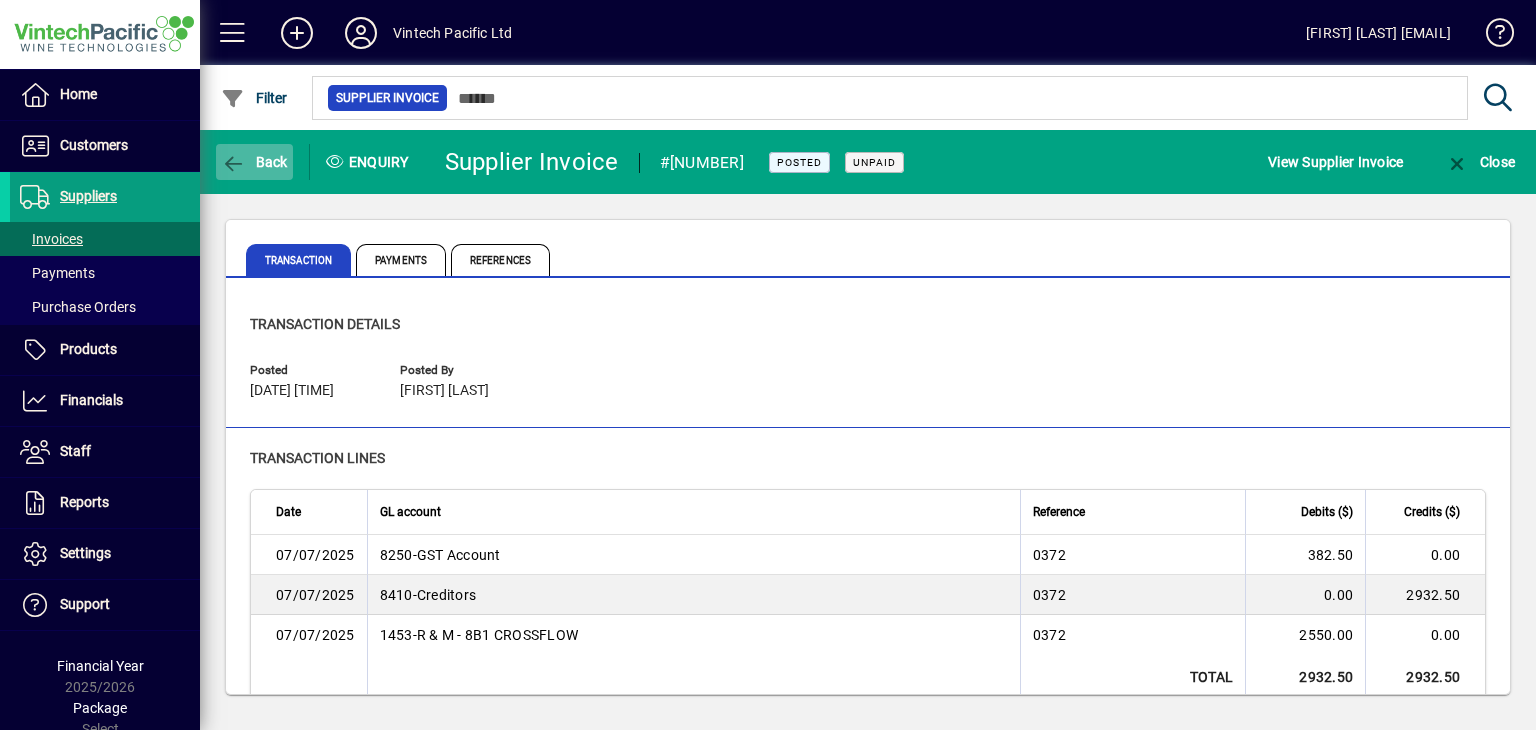 click 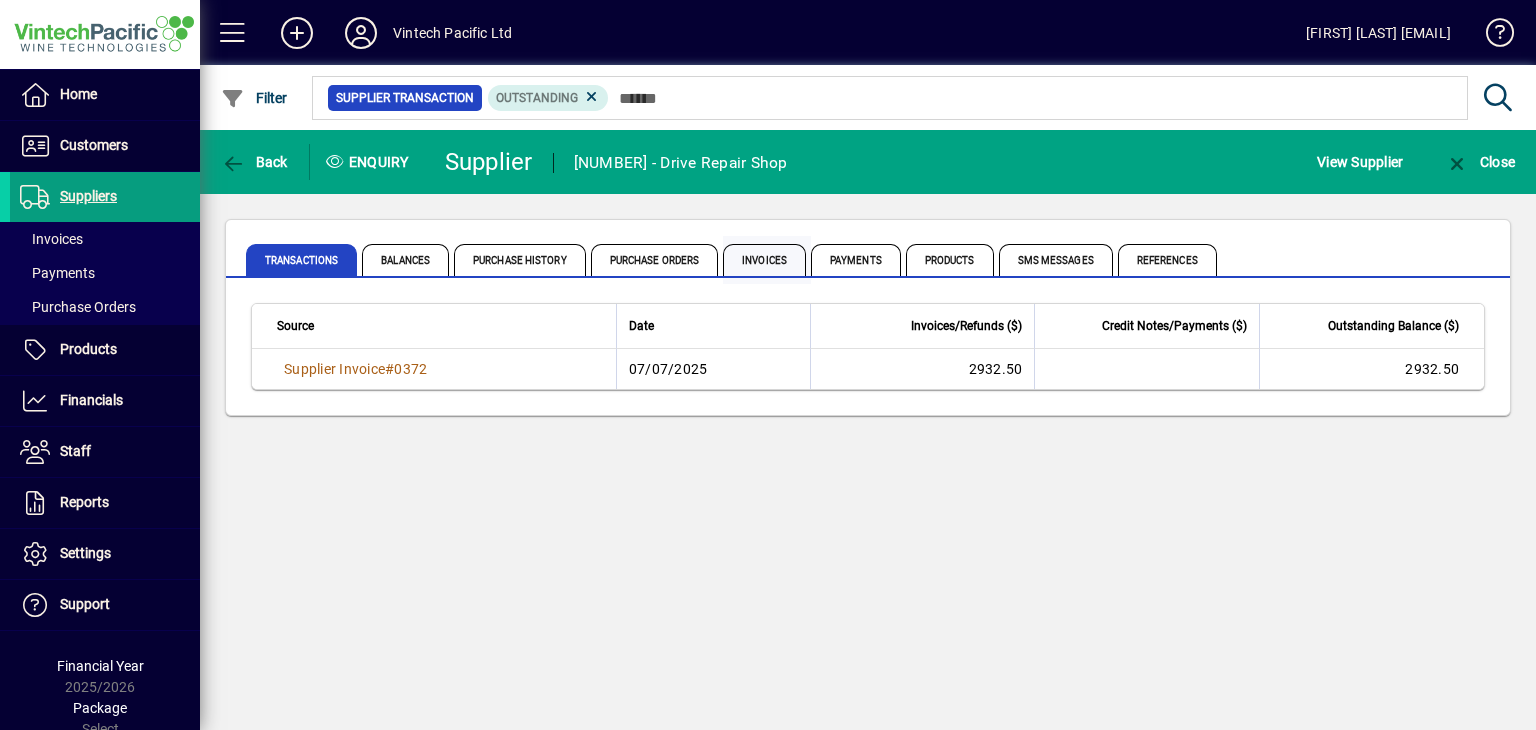 click on "Invoices" at bounding box center (764, 260) 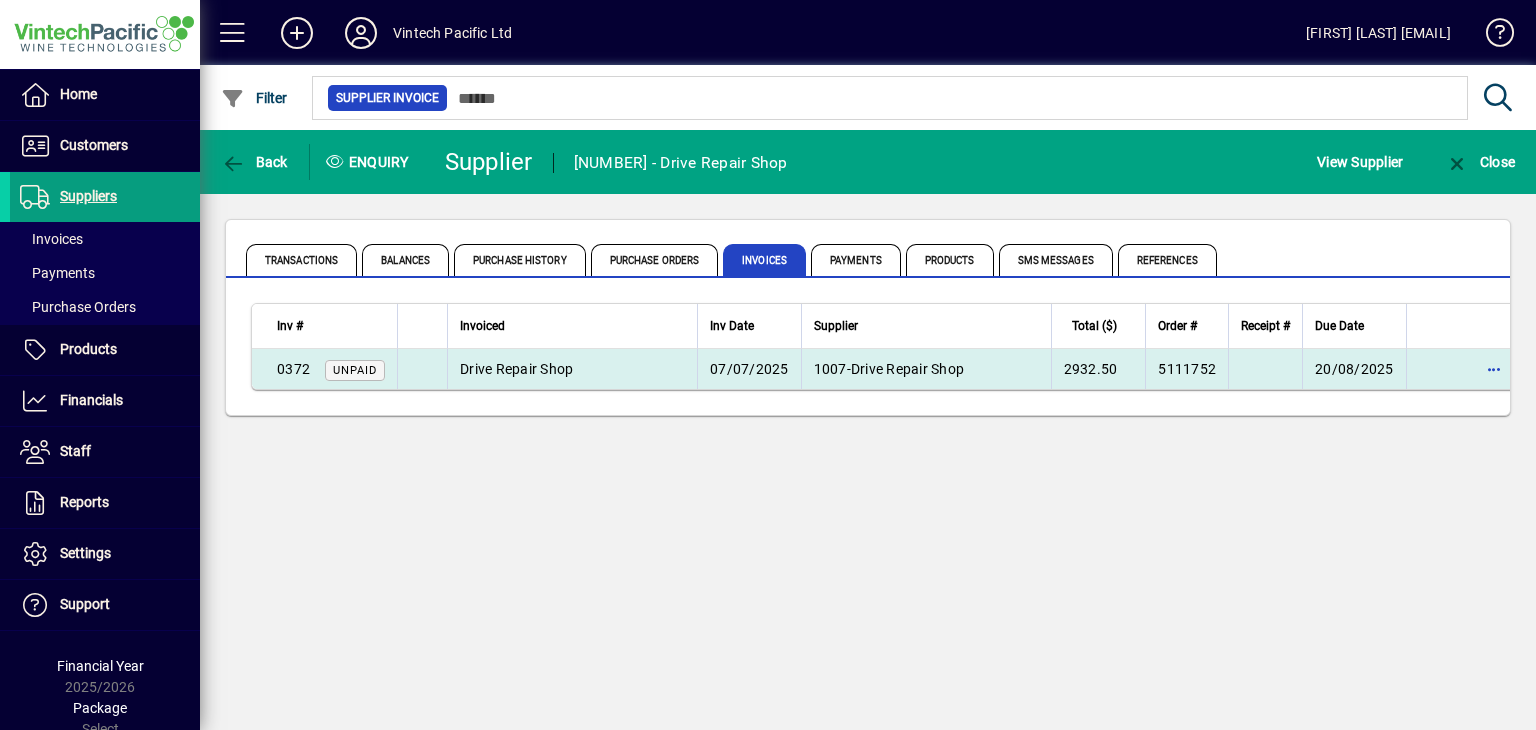 click on "Drive Repair Shop" at bounding box center (516, 369) 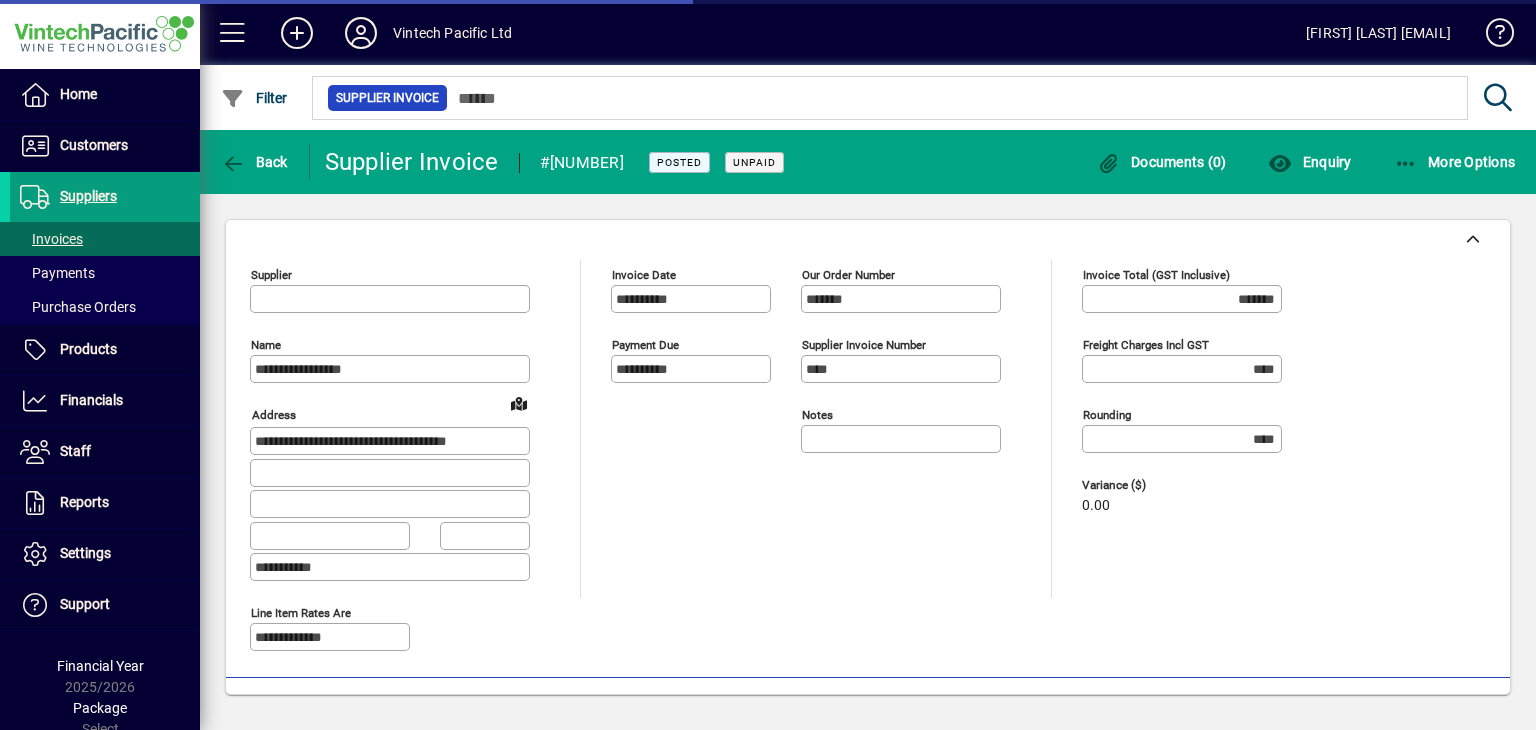 type on "**********" 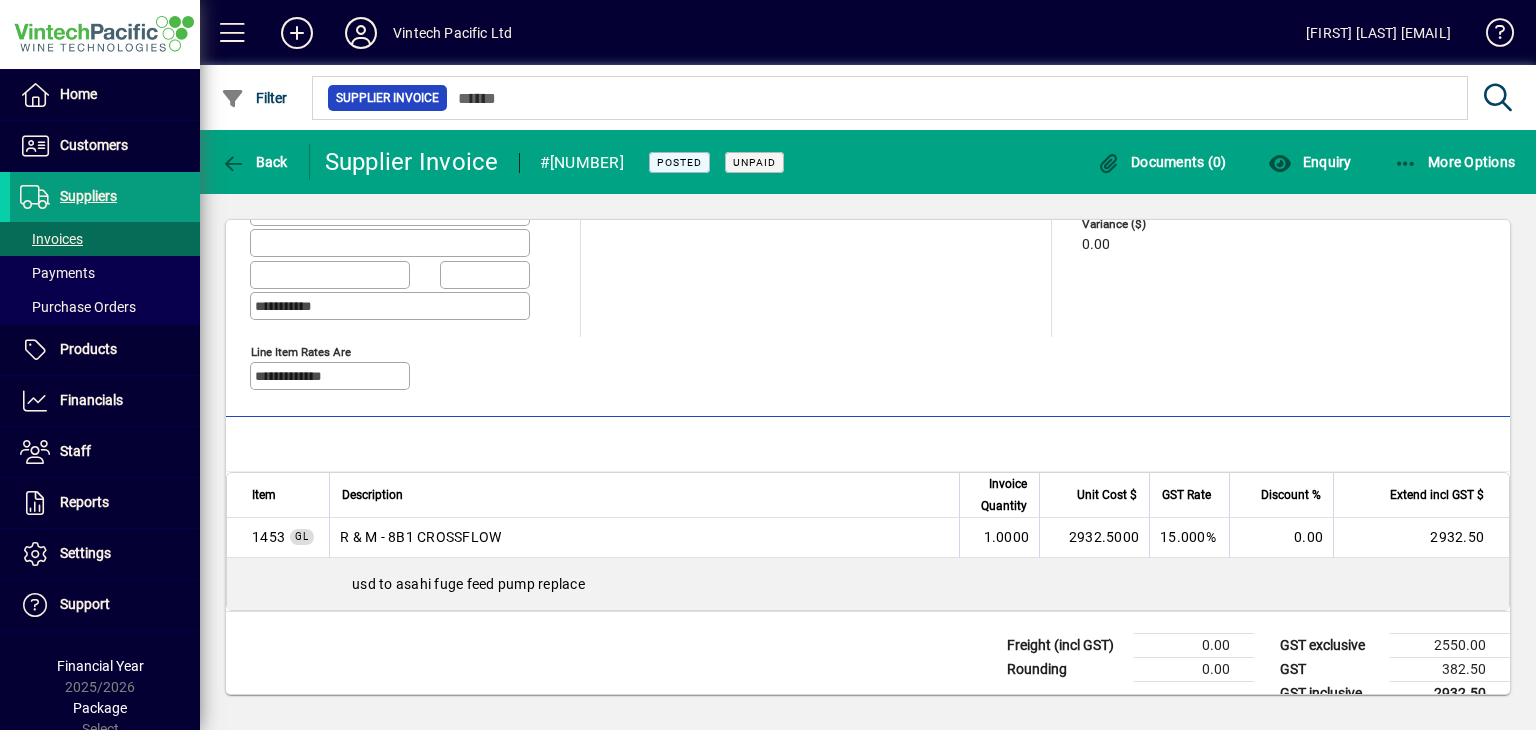 scroll, scrollTop: 286, scrollLeft: 0, axis: vertical 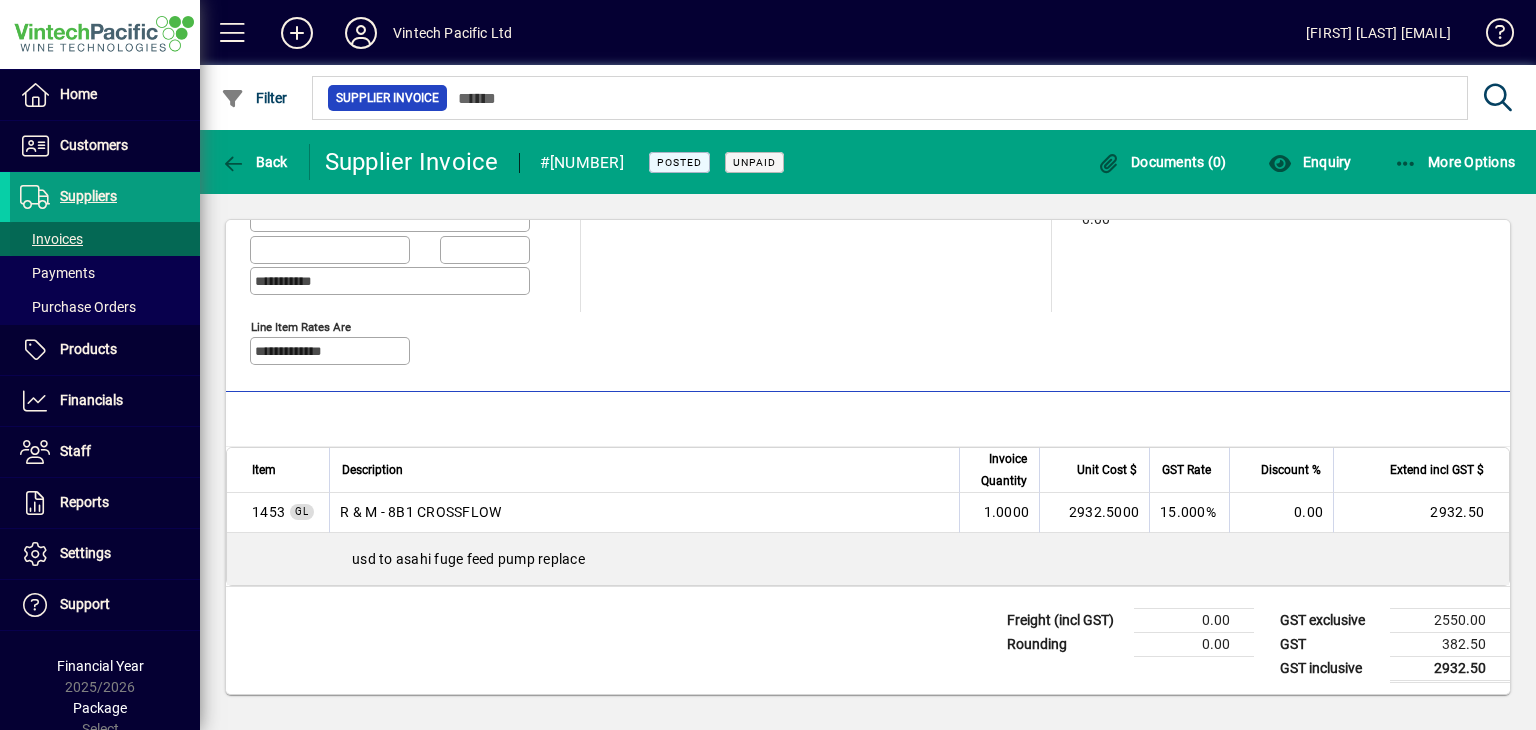 click on "Invoices" at bounding box center (46, 239) 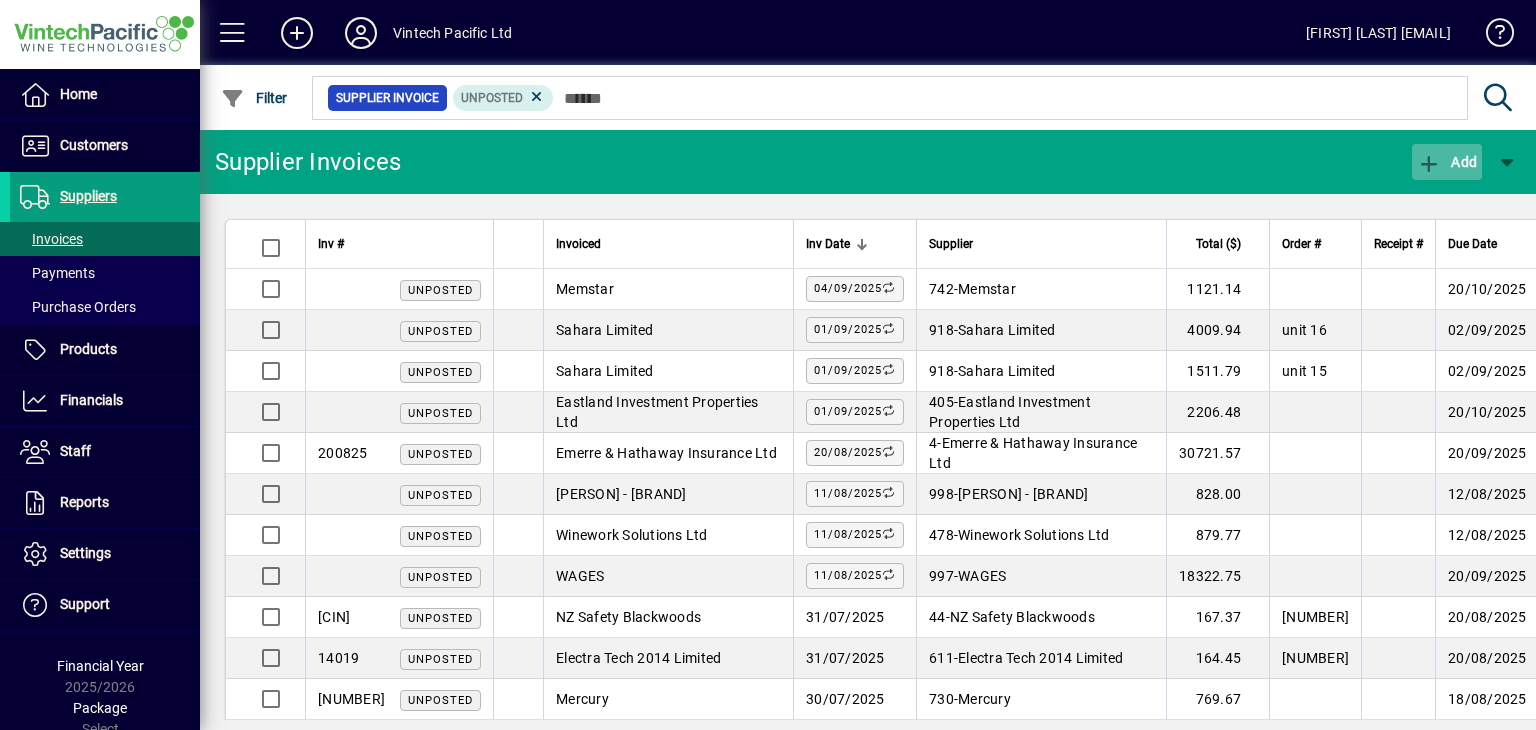 click on "Add" 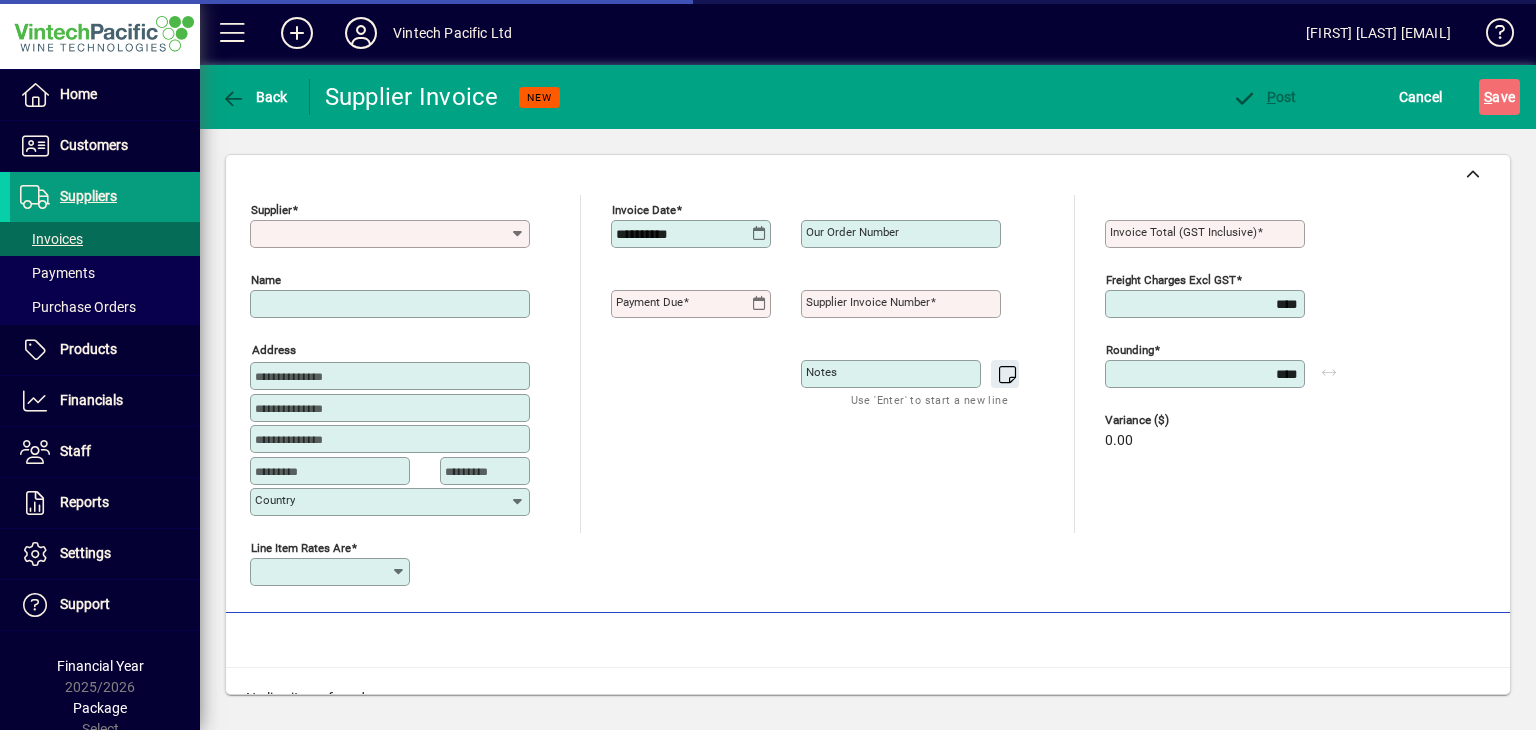type on "**********" 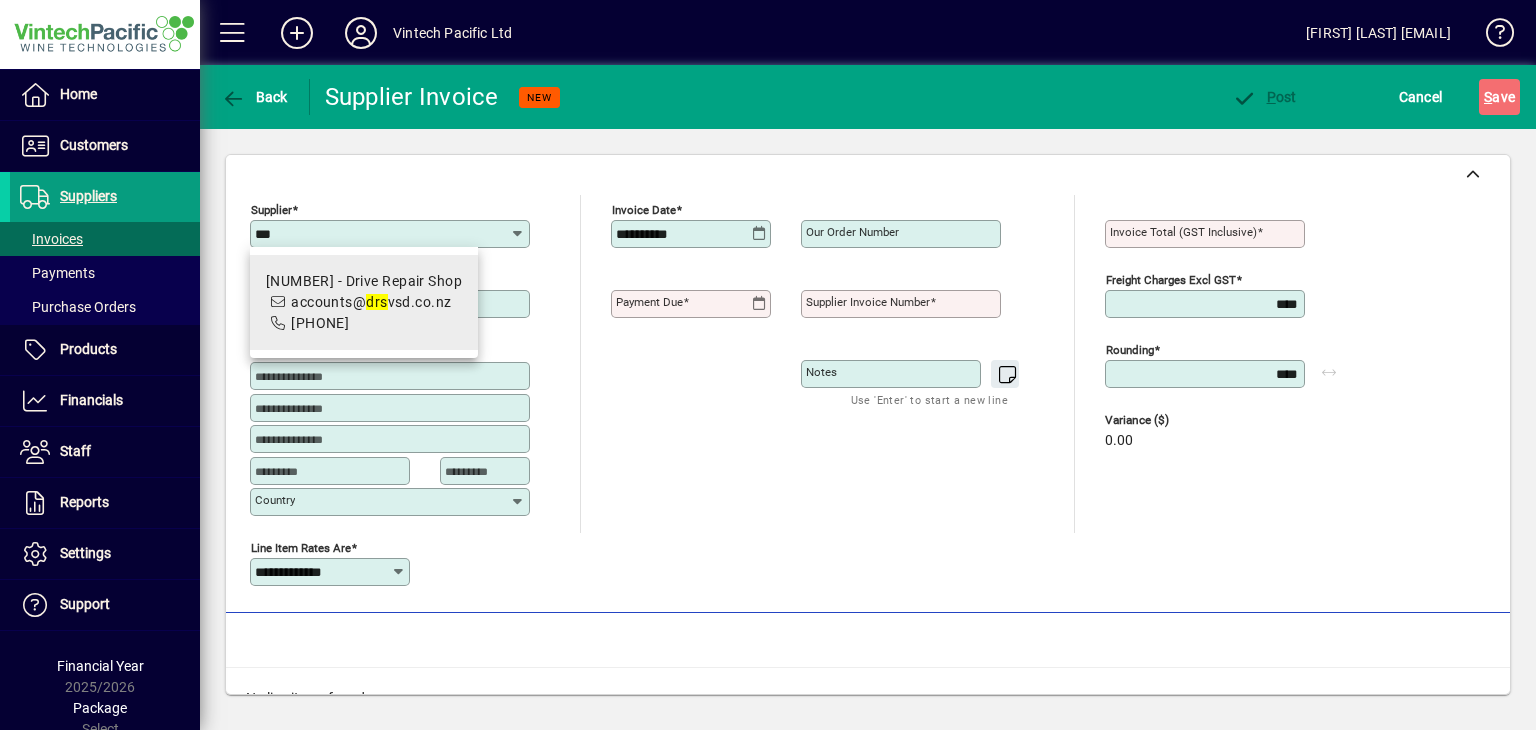 click on "0800 377 873" at bounding box center [320, 323] 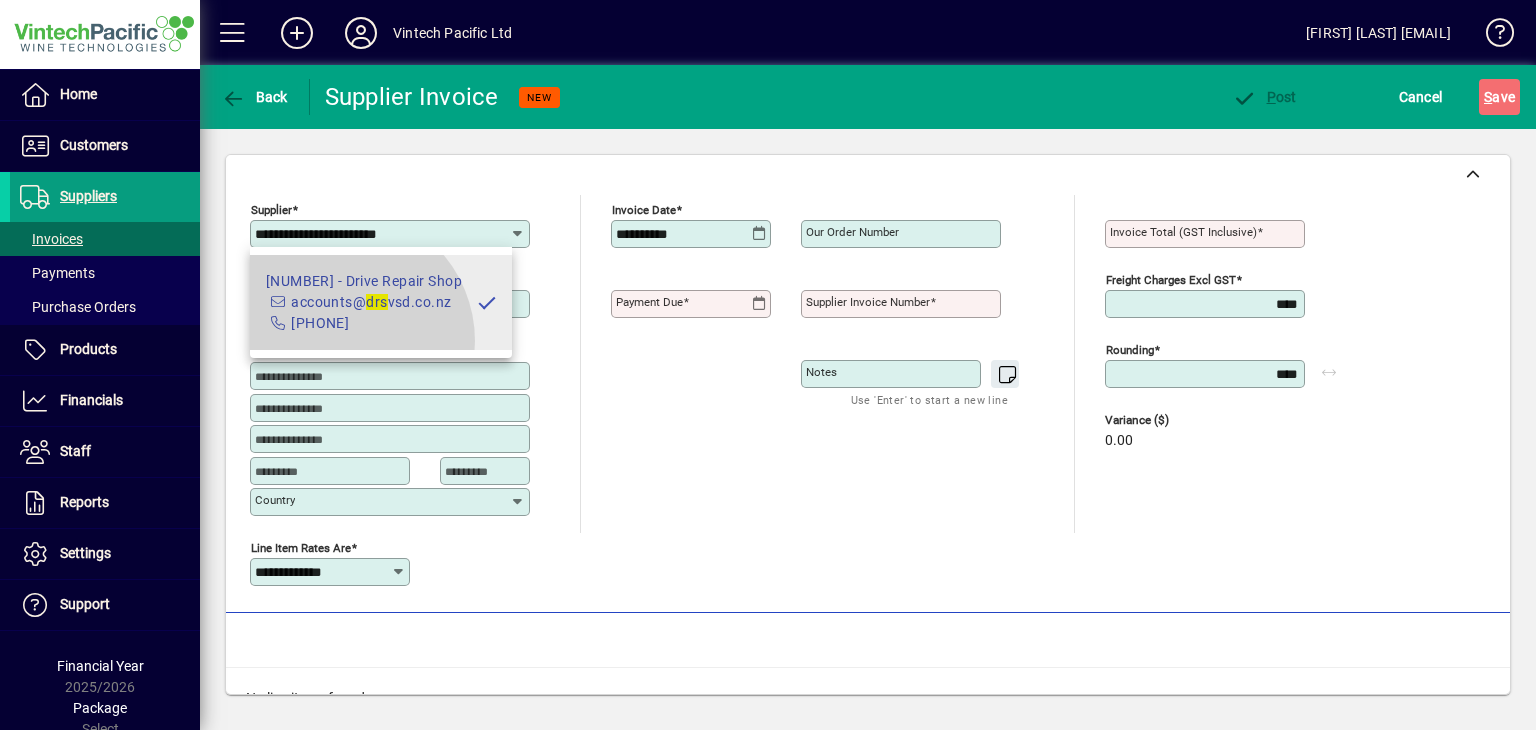 type on "**********" 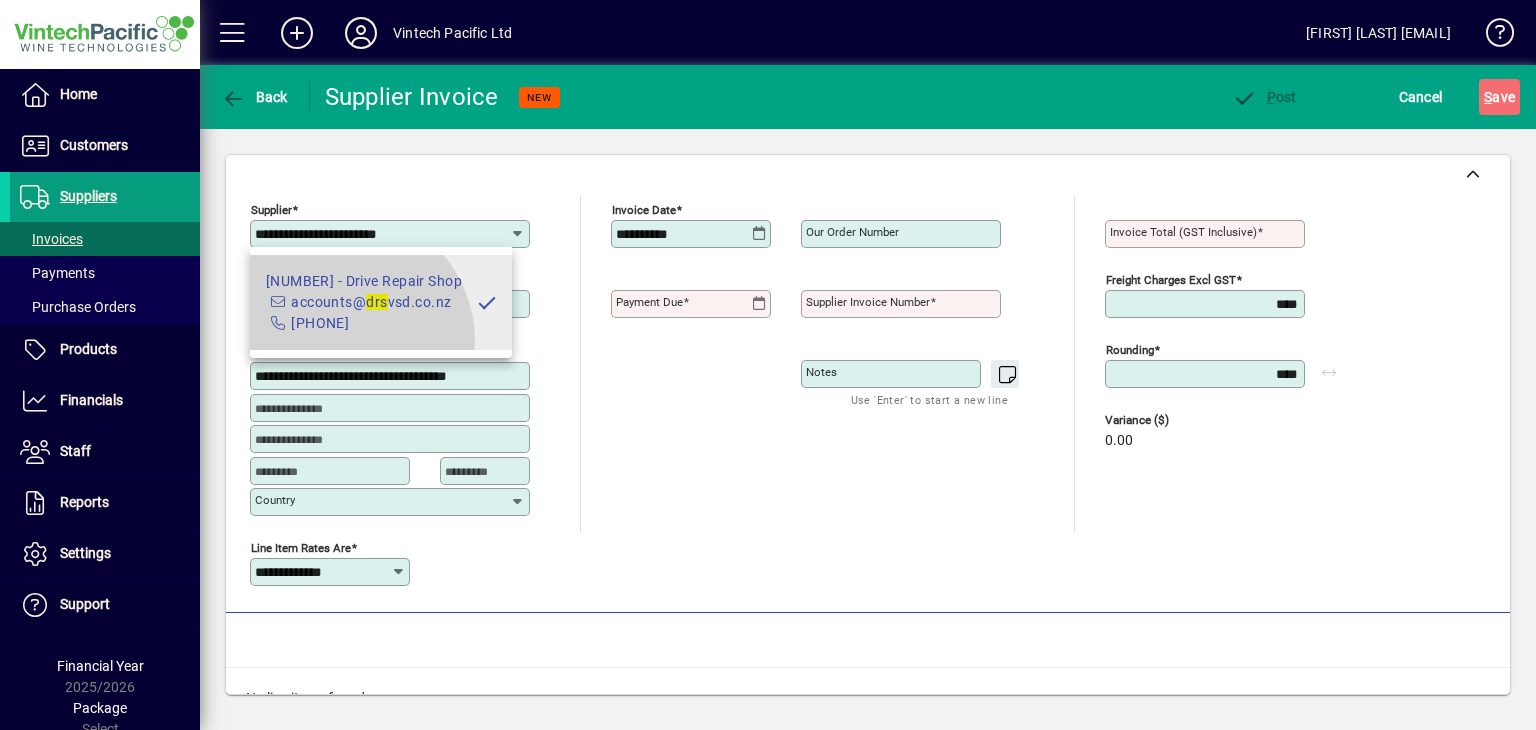 type on "**********" 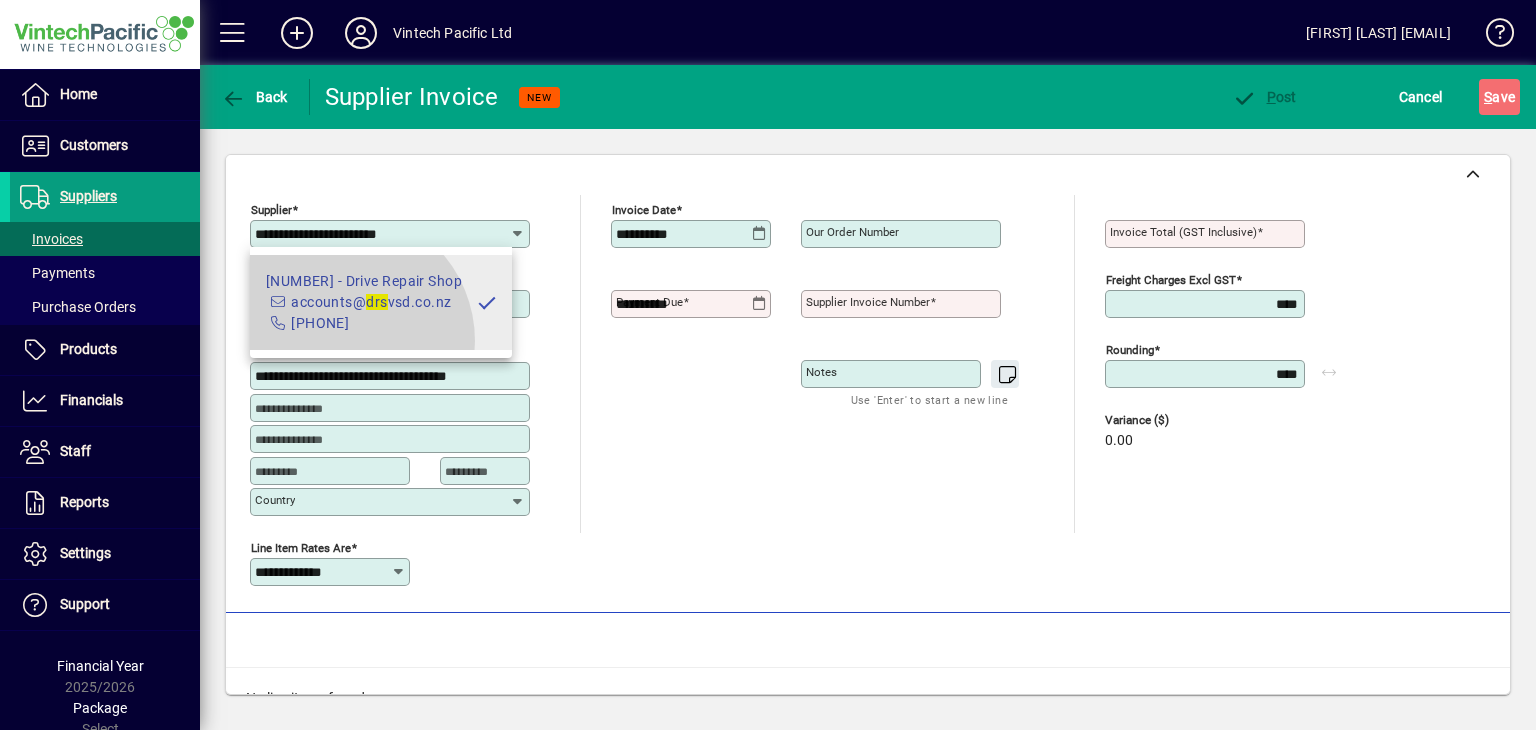 type on "**********" 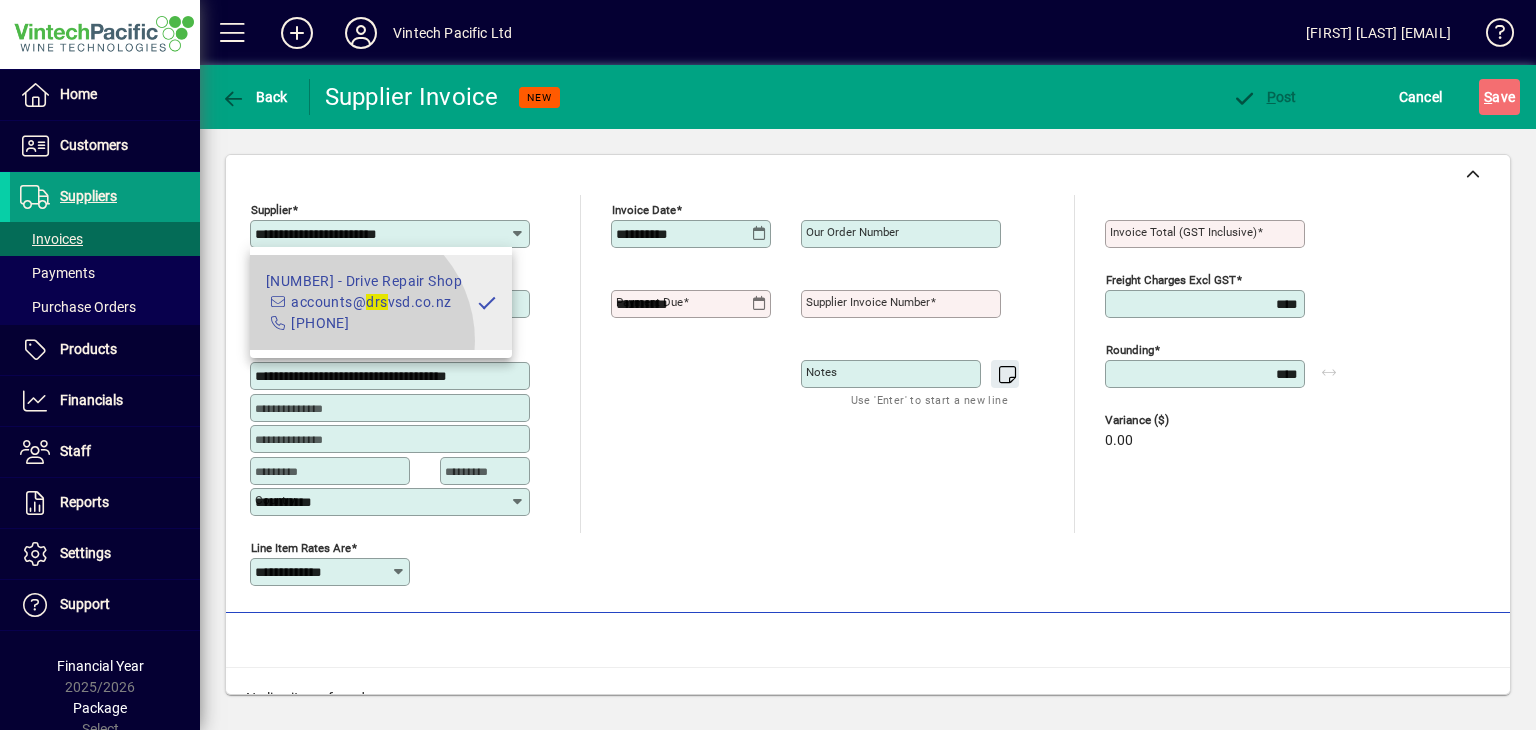 type on "**********" 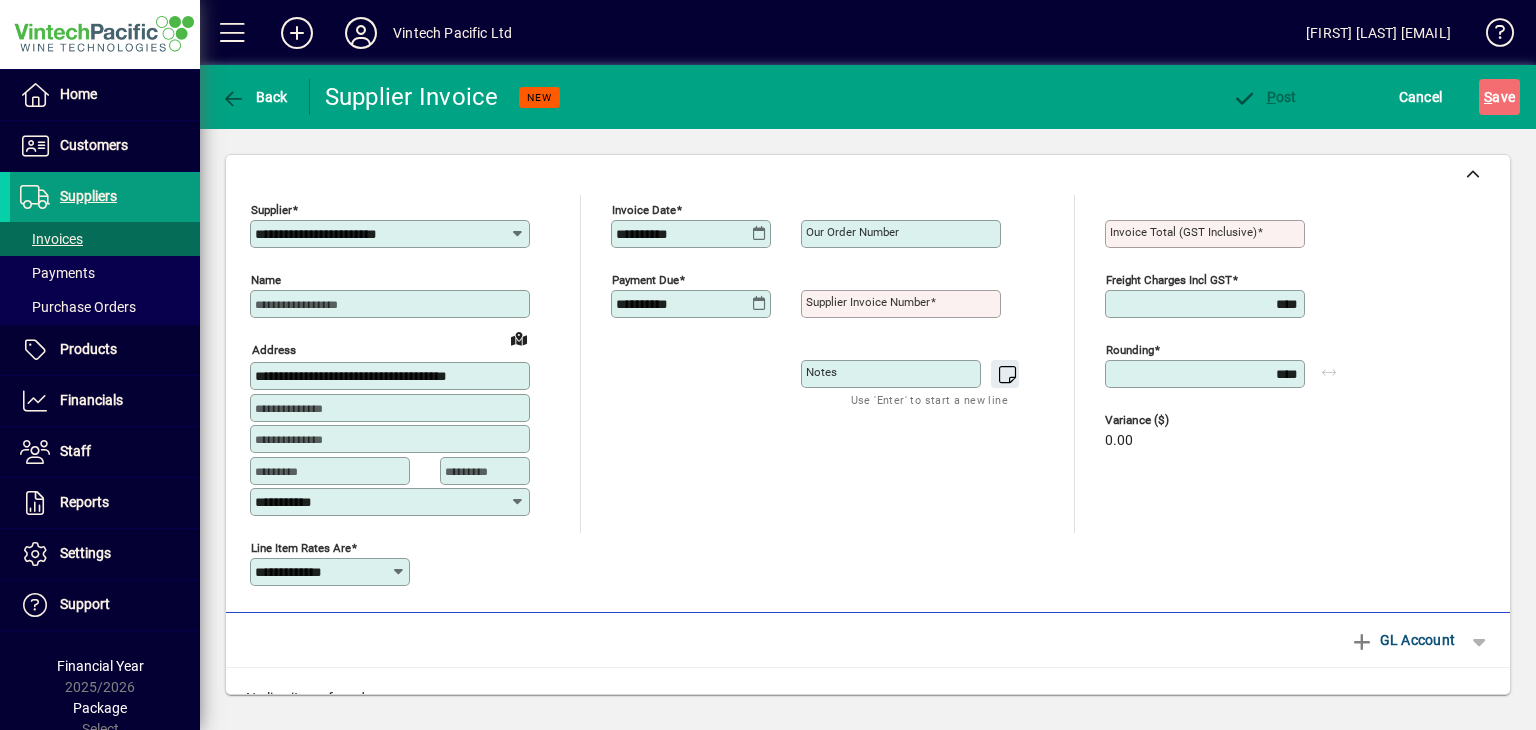 click on "**********" 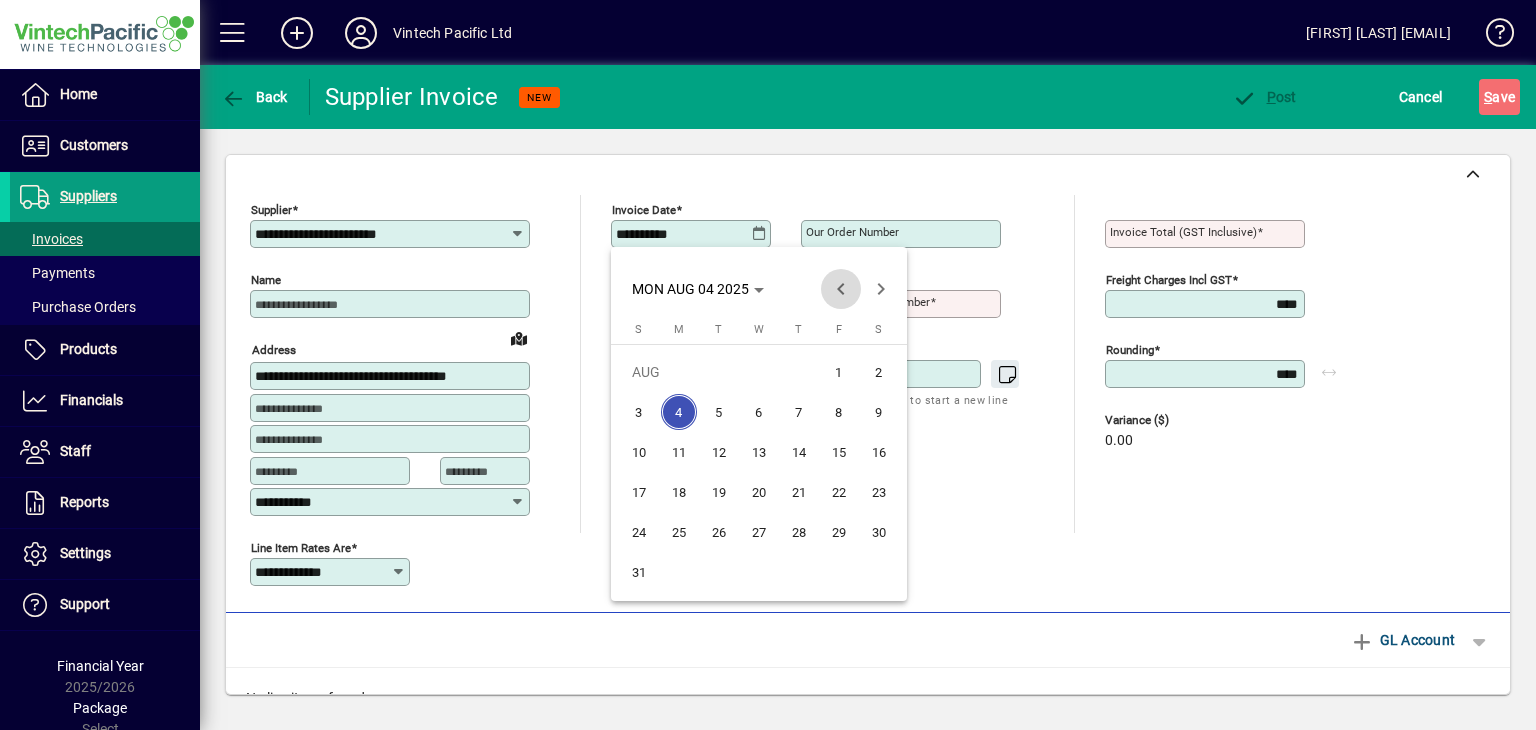 click at bounding box center [841, 289] 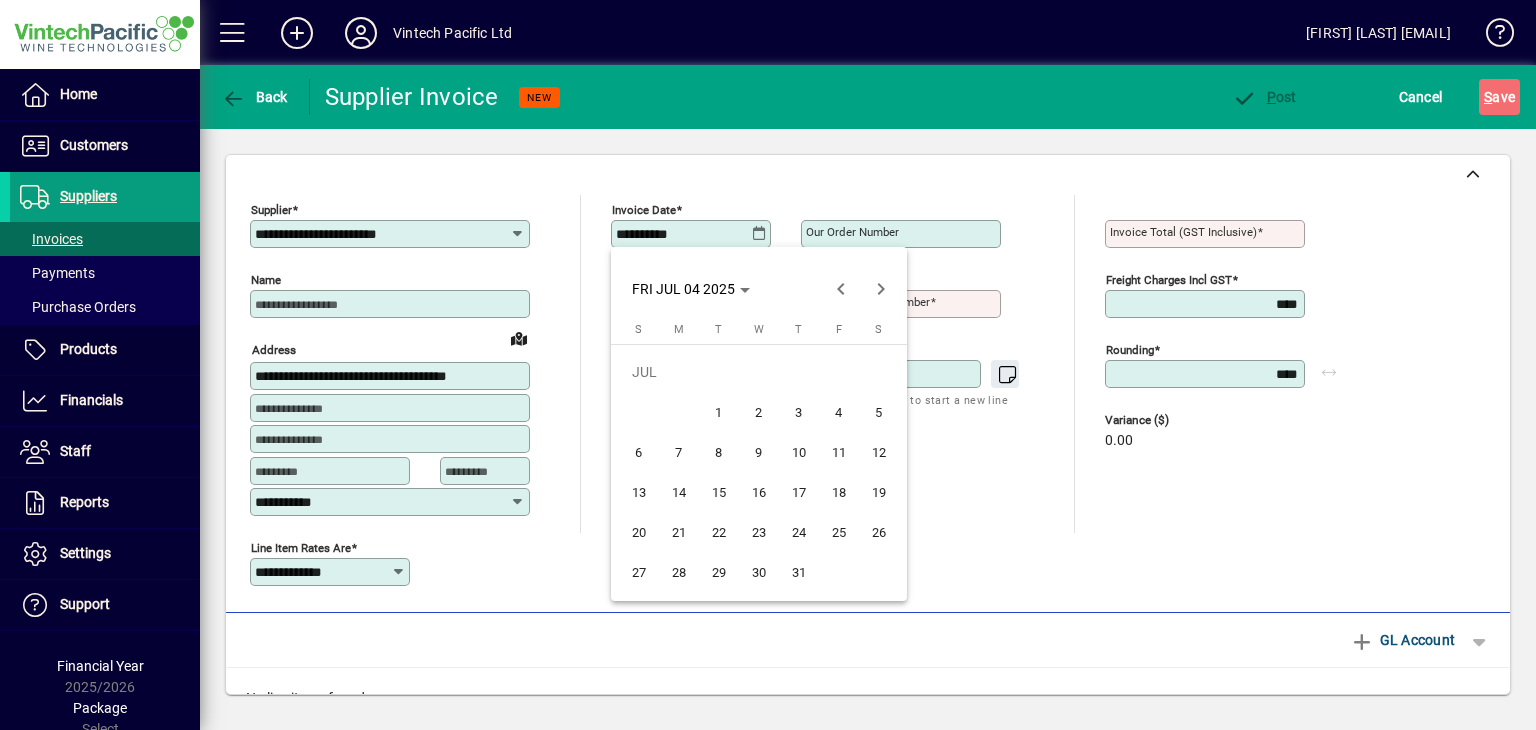 click on "31" at bounding box center [799, 572] 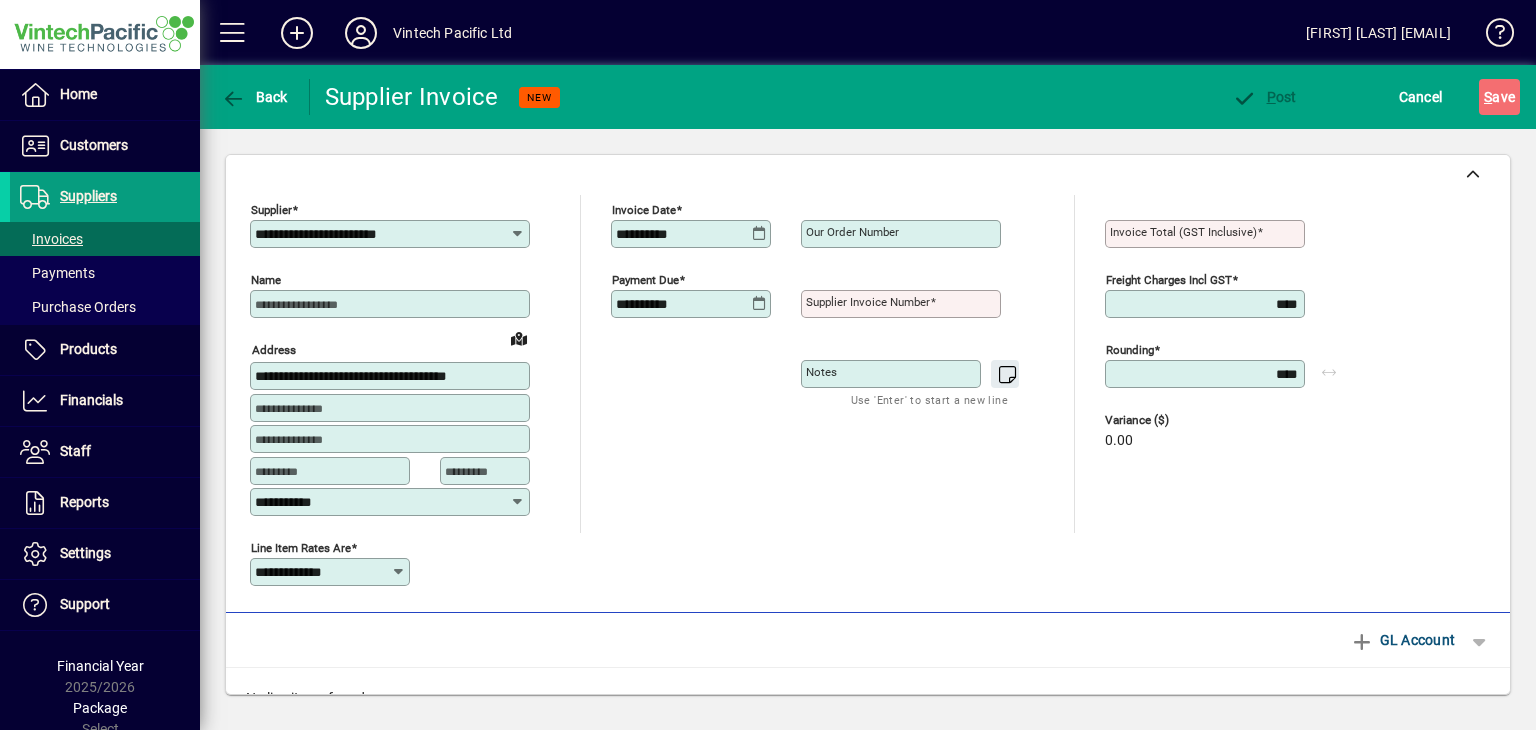 click on "Our order number" at bounding box center [852, 232] 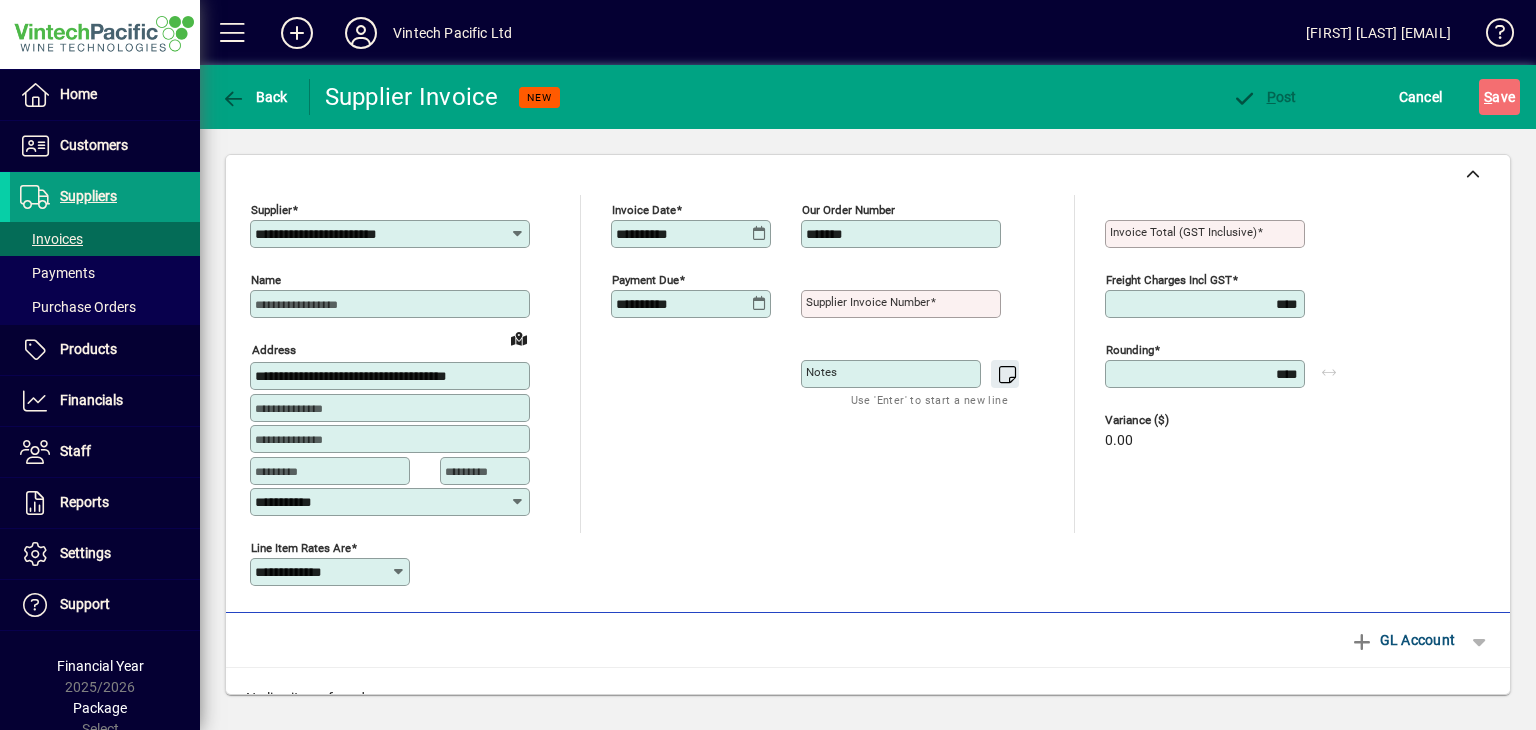 type on "*******" 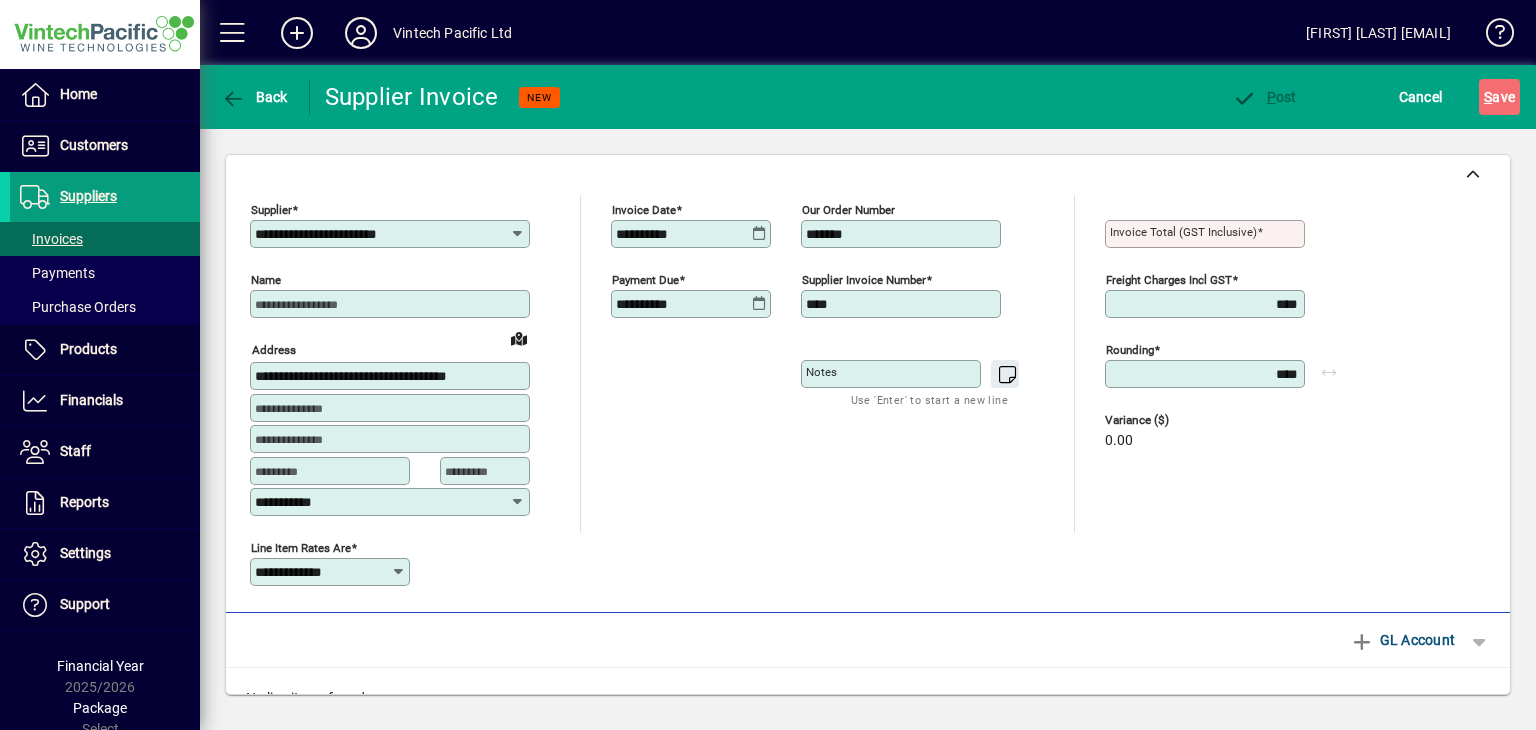 type on "****" 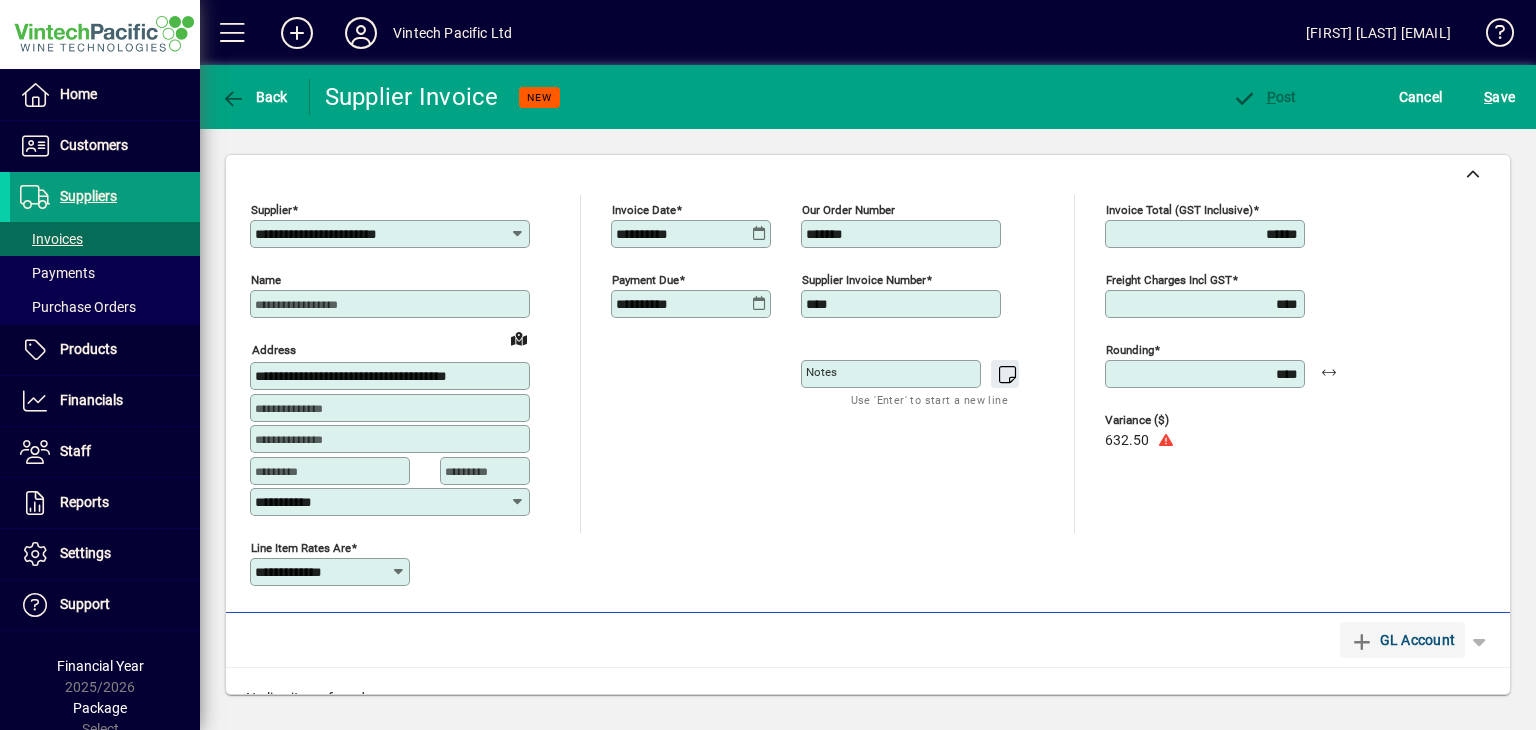 type on "******" 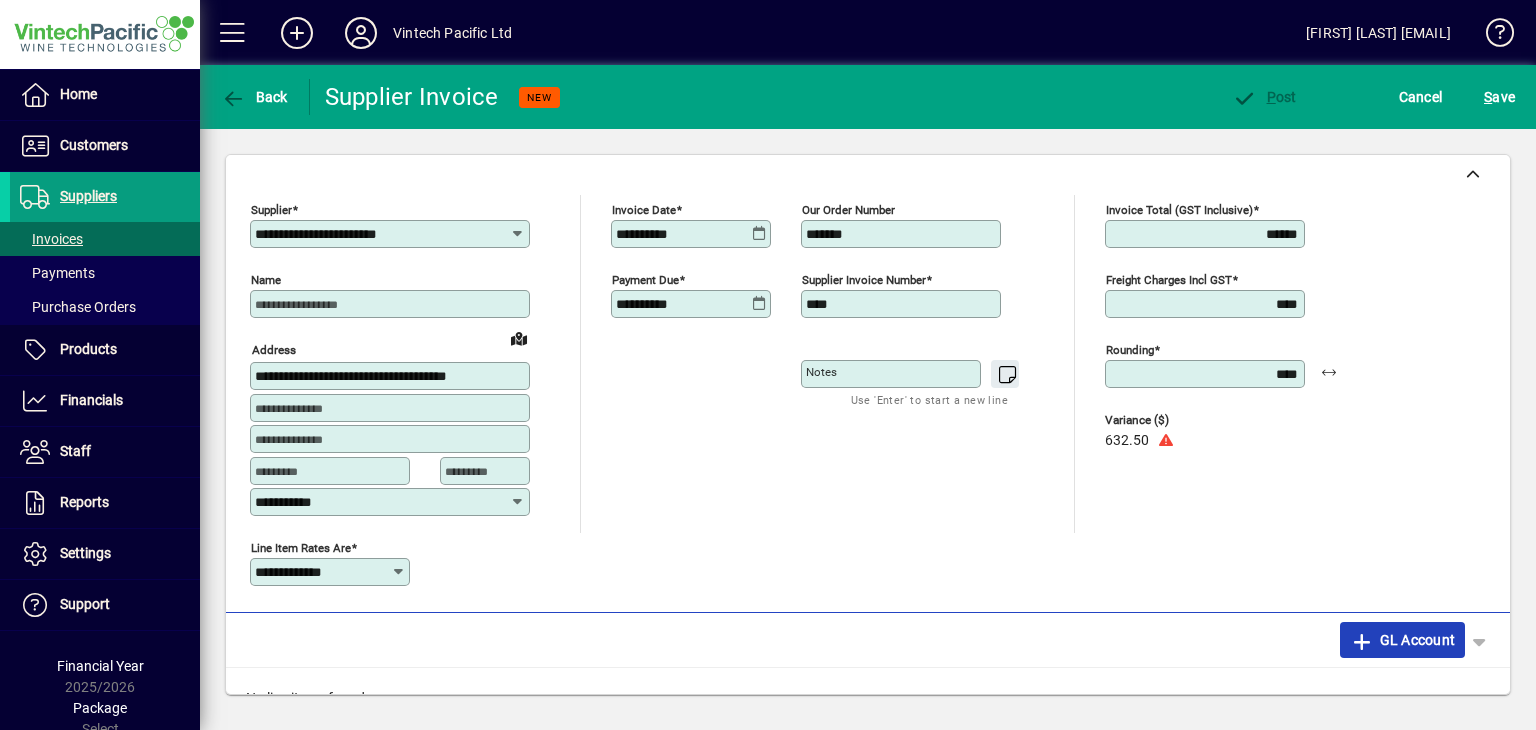 click on "GL Account" 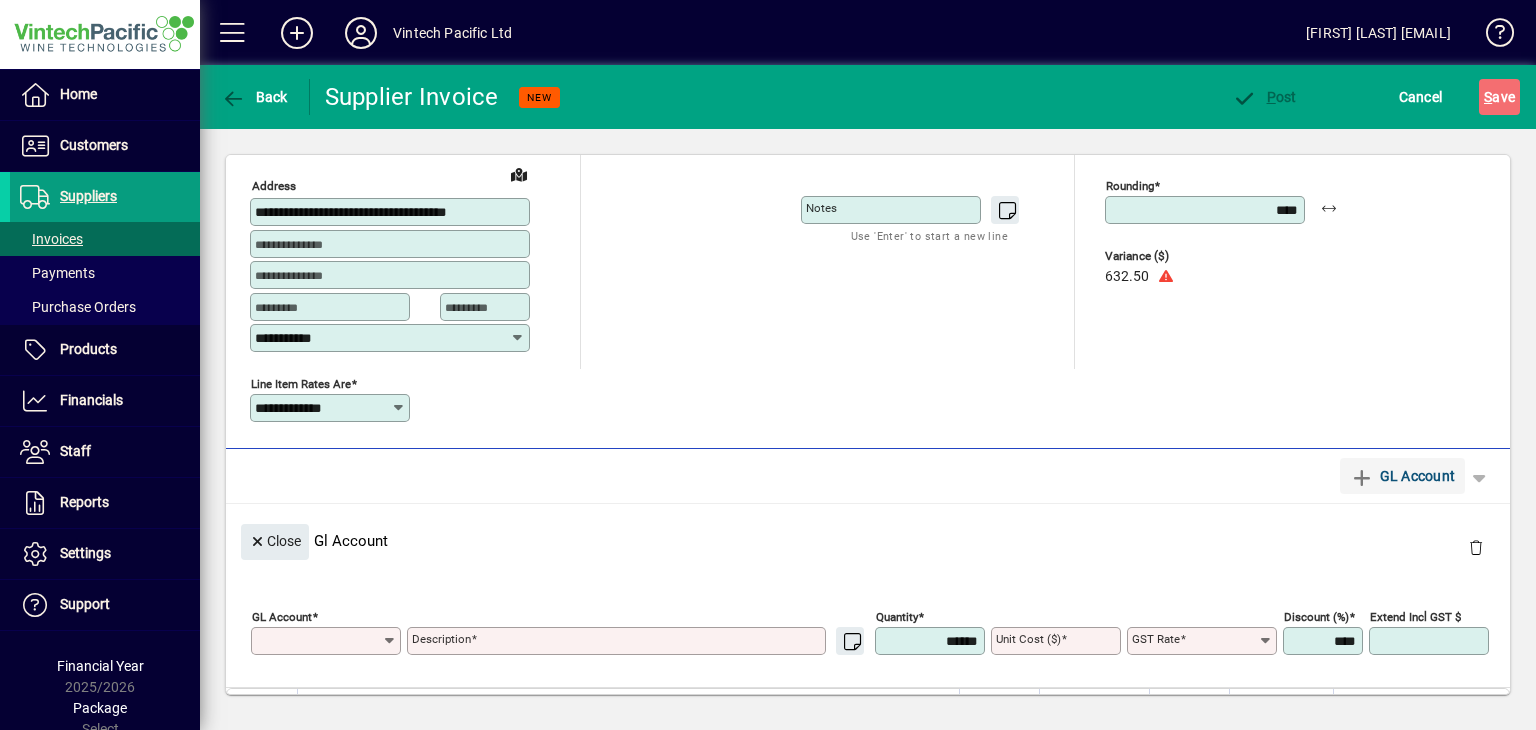 scroll, scrollTop: 0, scrollLeft: 0, axis: both 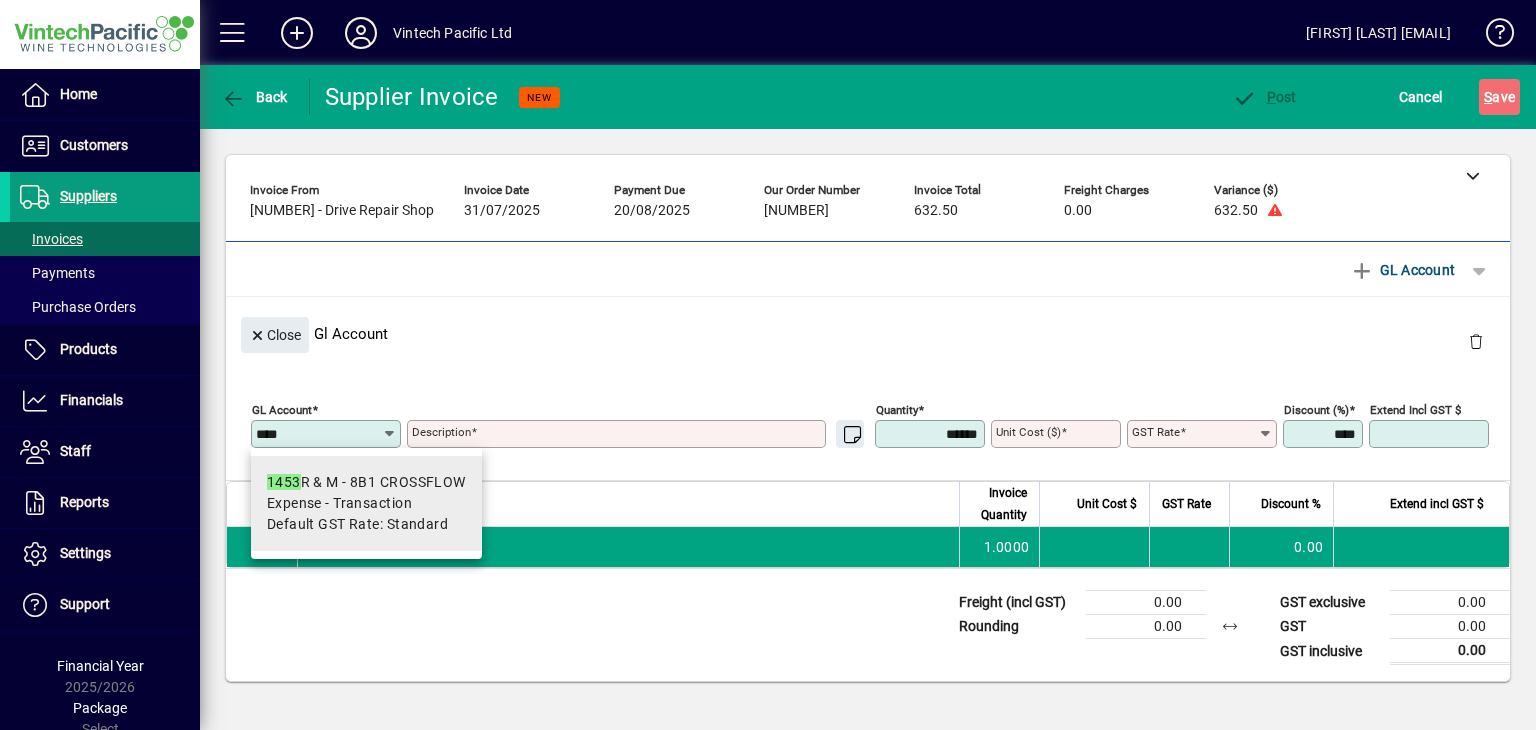 type on "****" 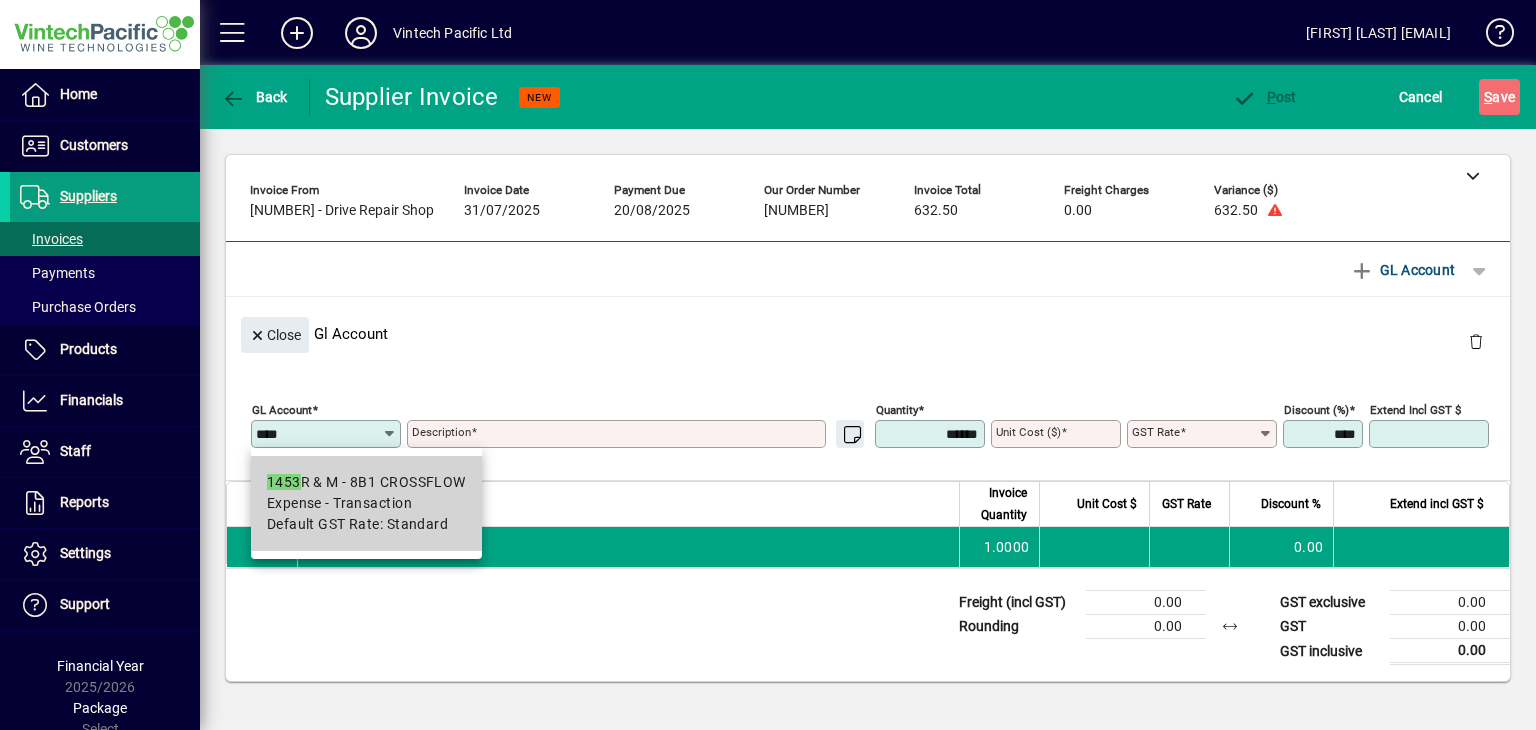 click on "Expense - Transaction" at bounding box center (366, 503) 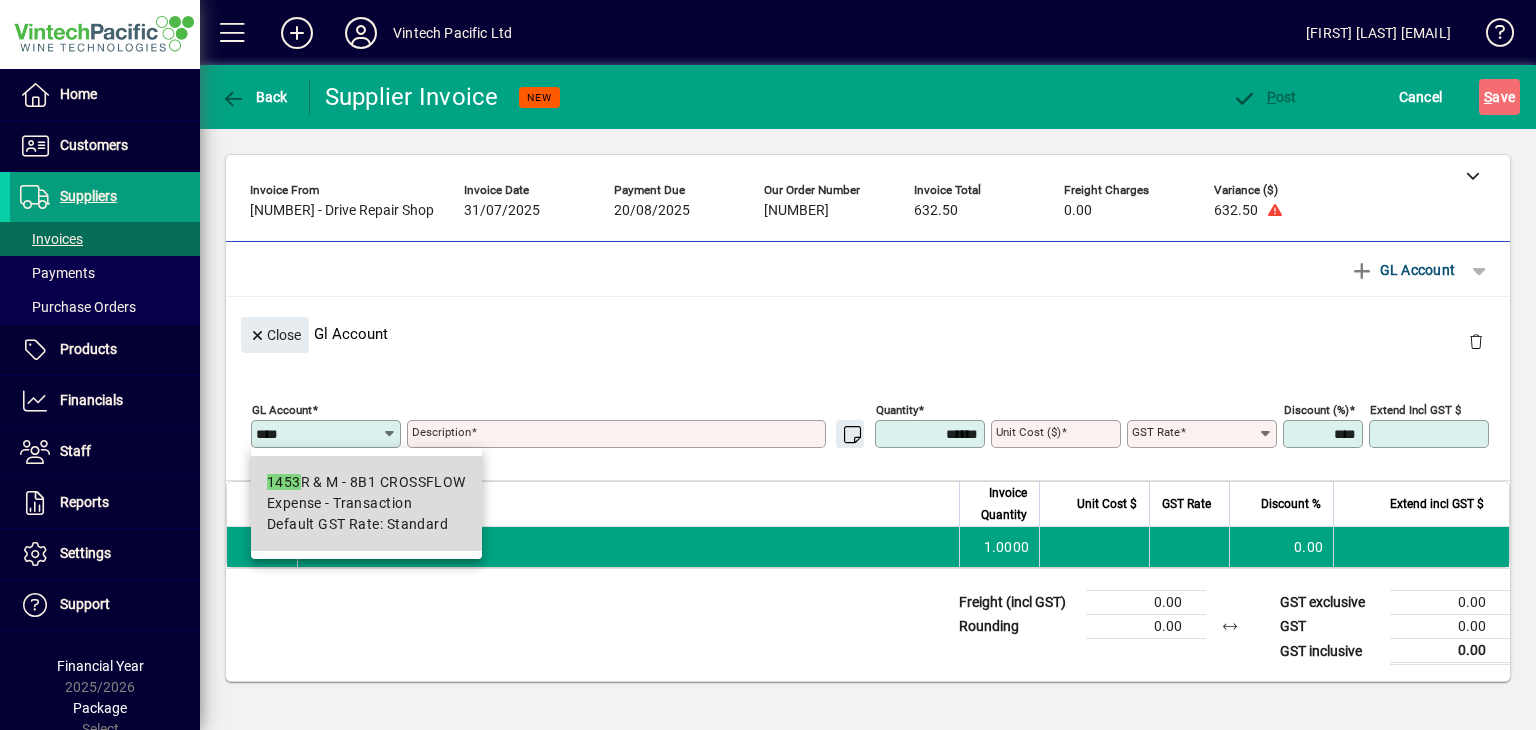 type on "**********" 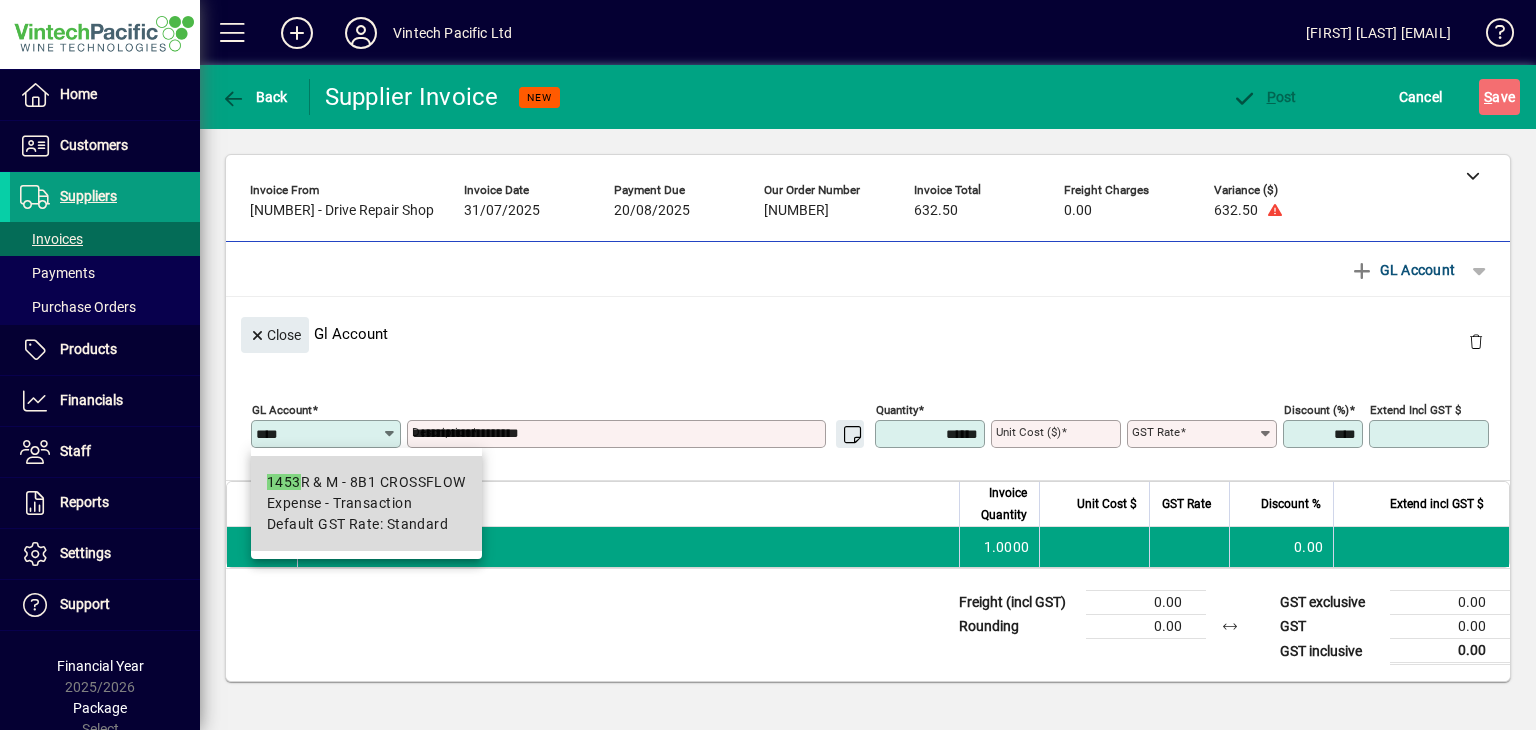 type on "****" 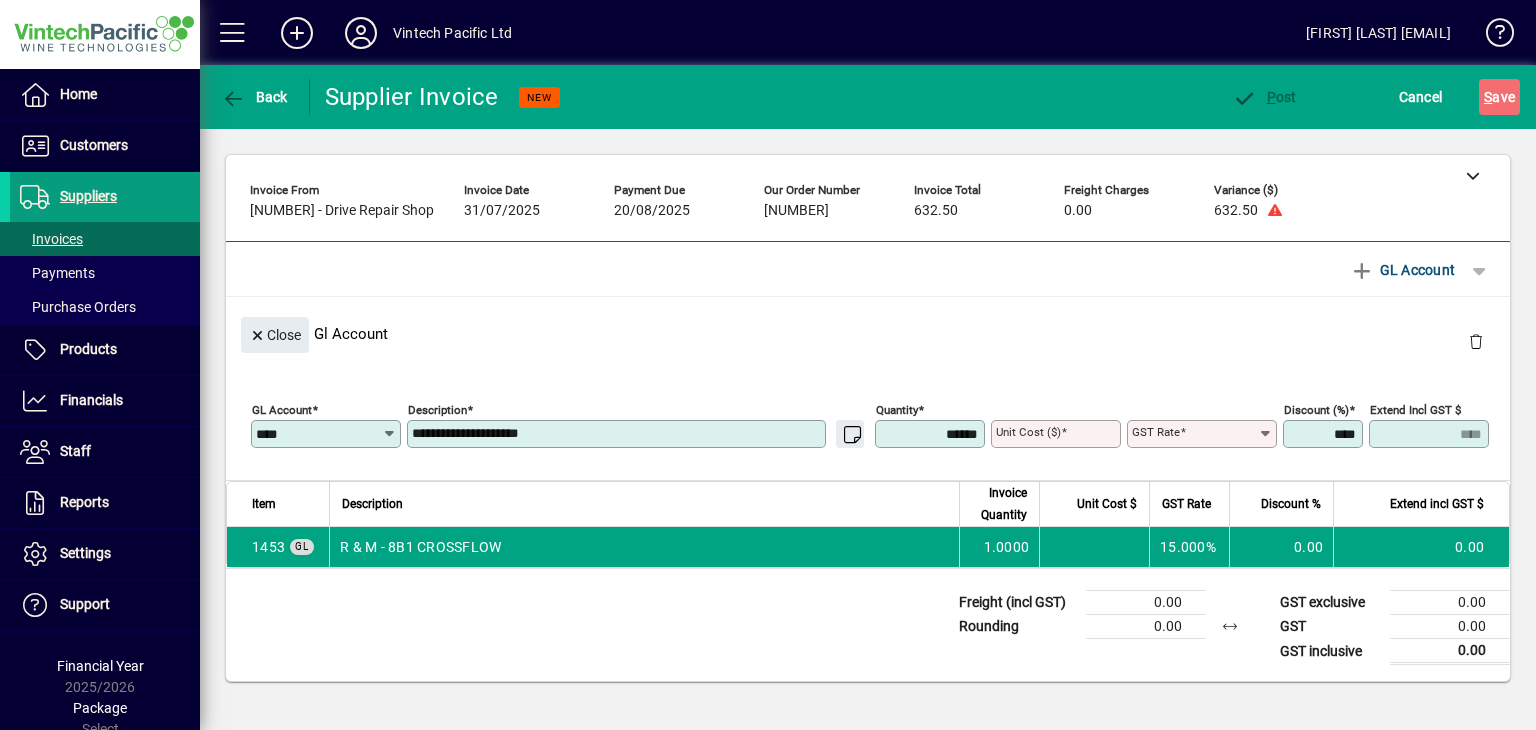 type on "********" 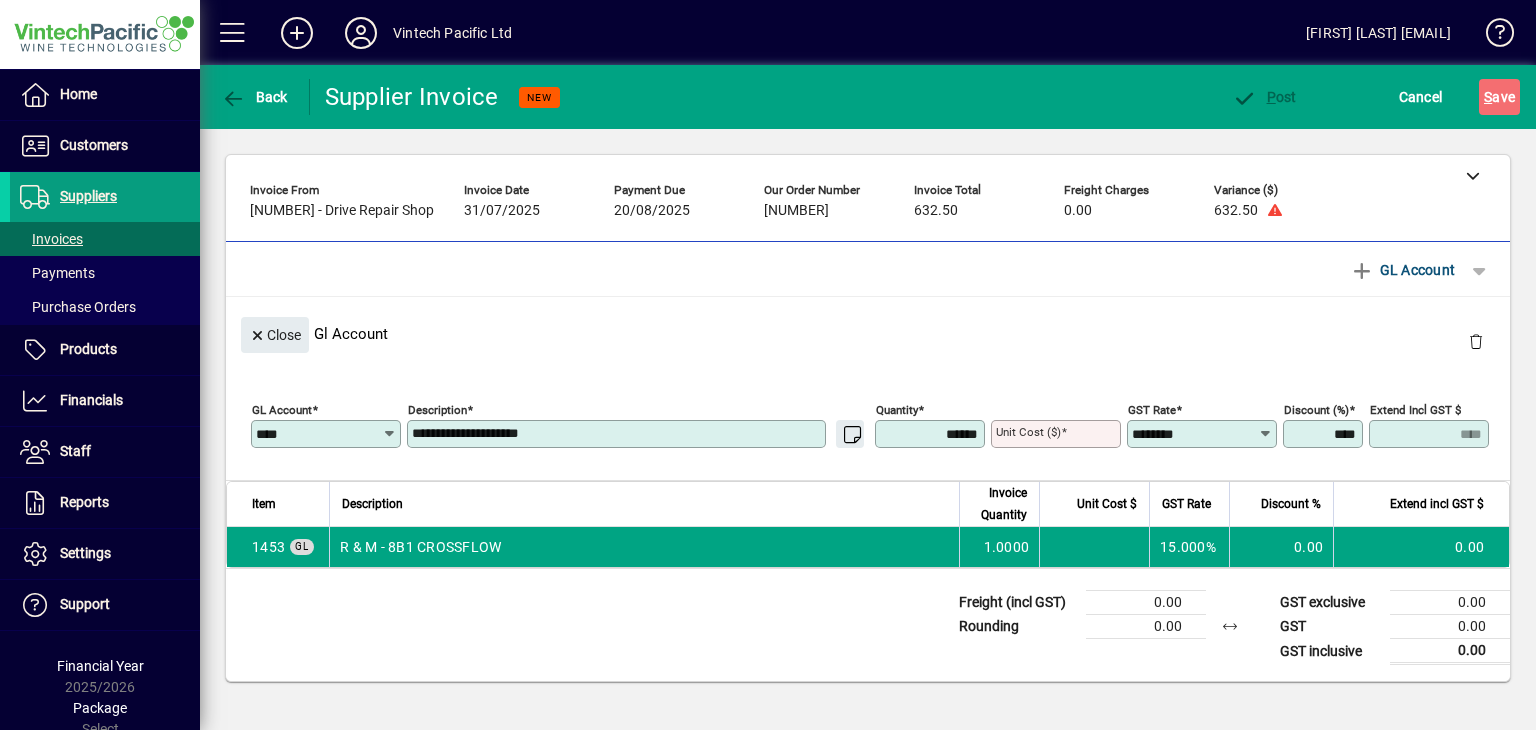 click on "Unit Cost ($)" at bounding box center [1028, 432] 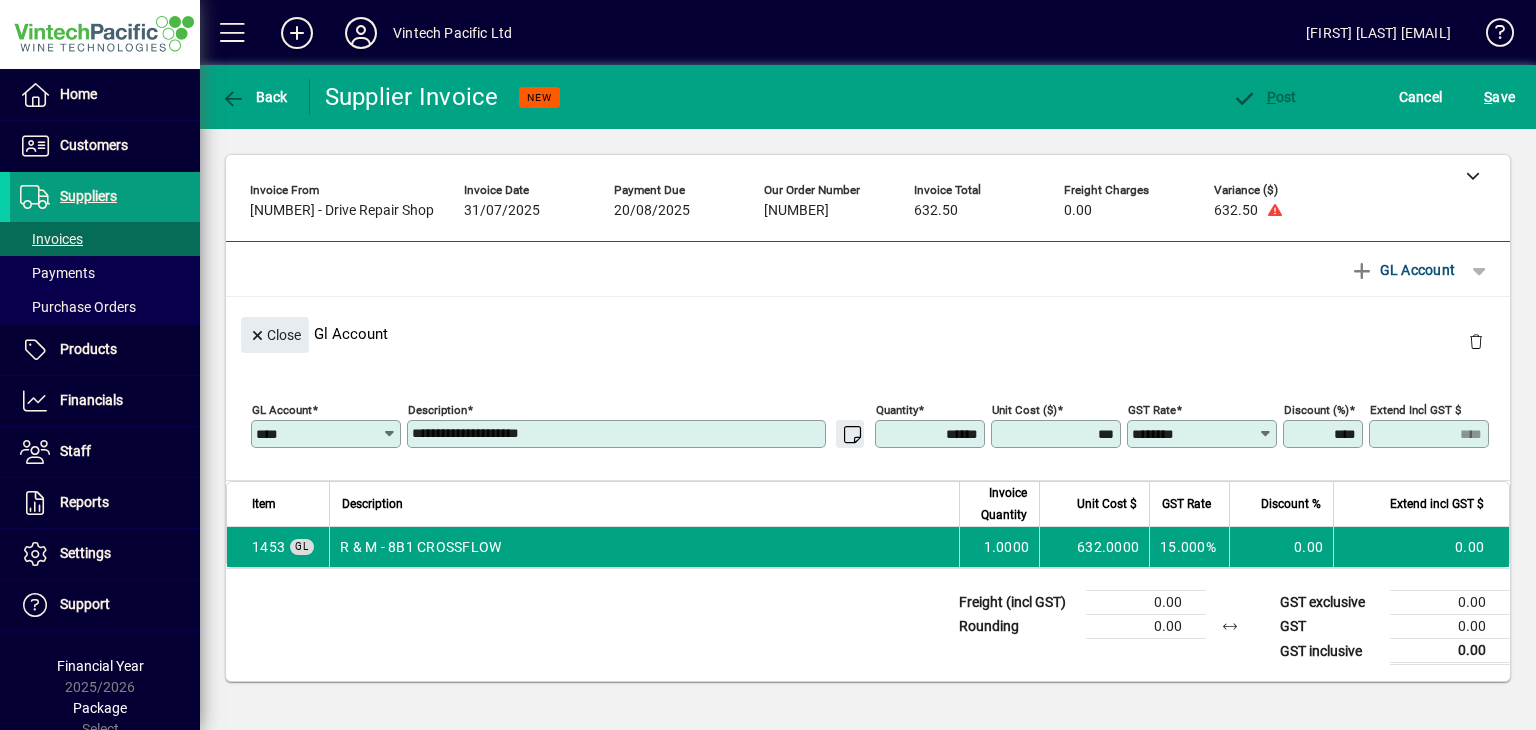 click on "S ave" 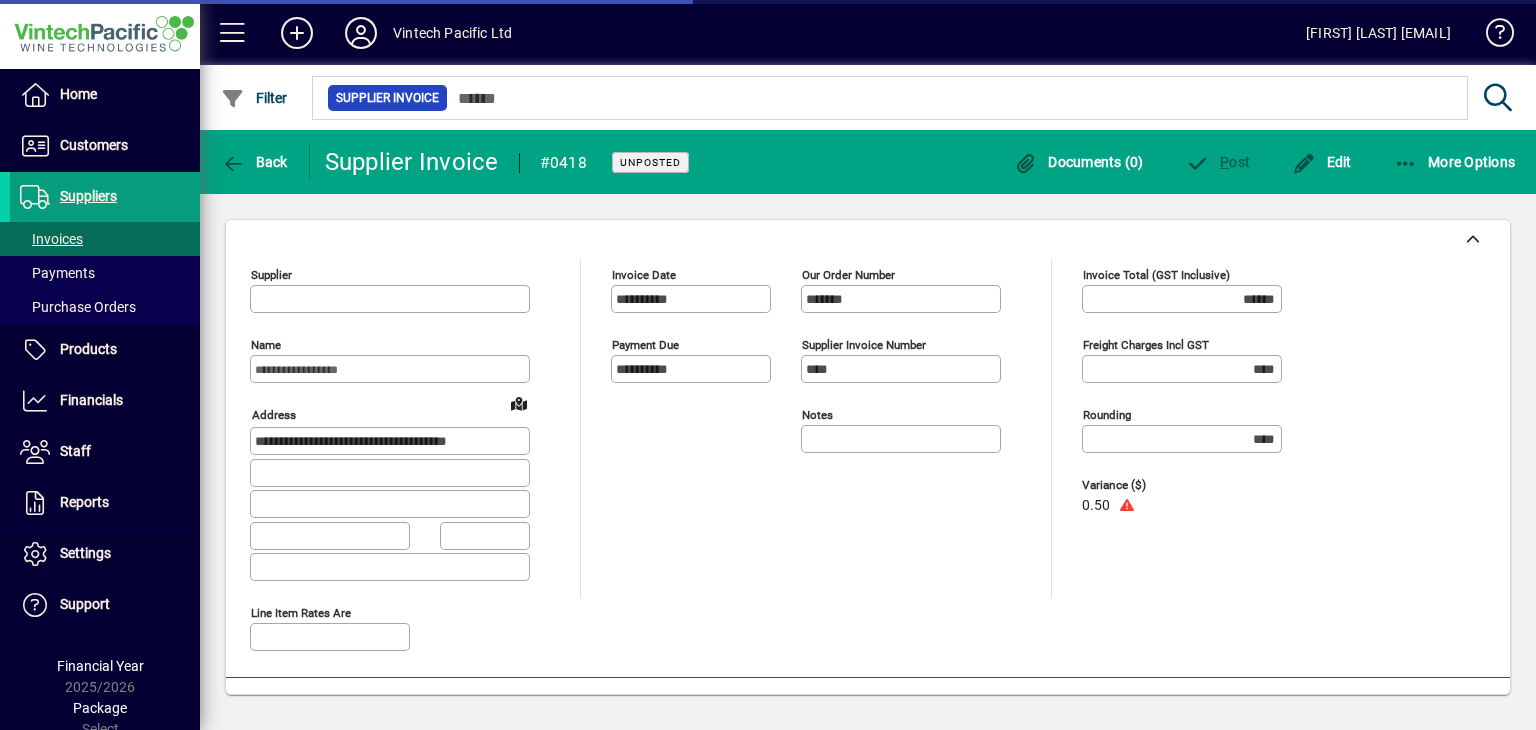 type on "**********" 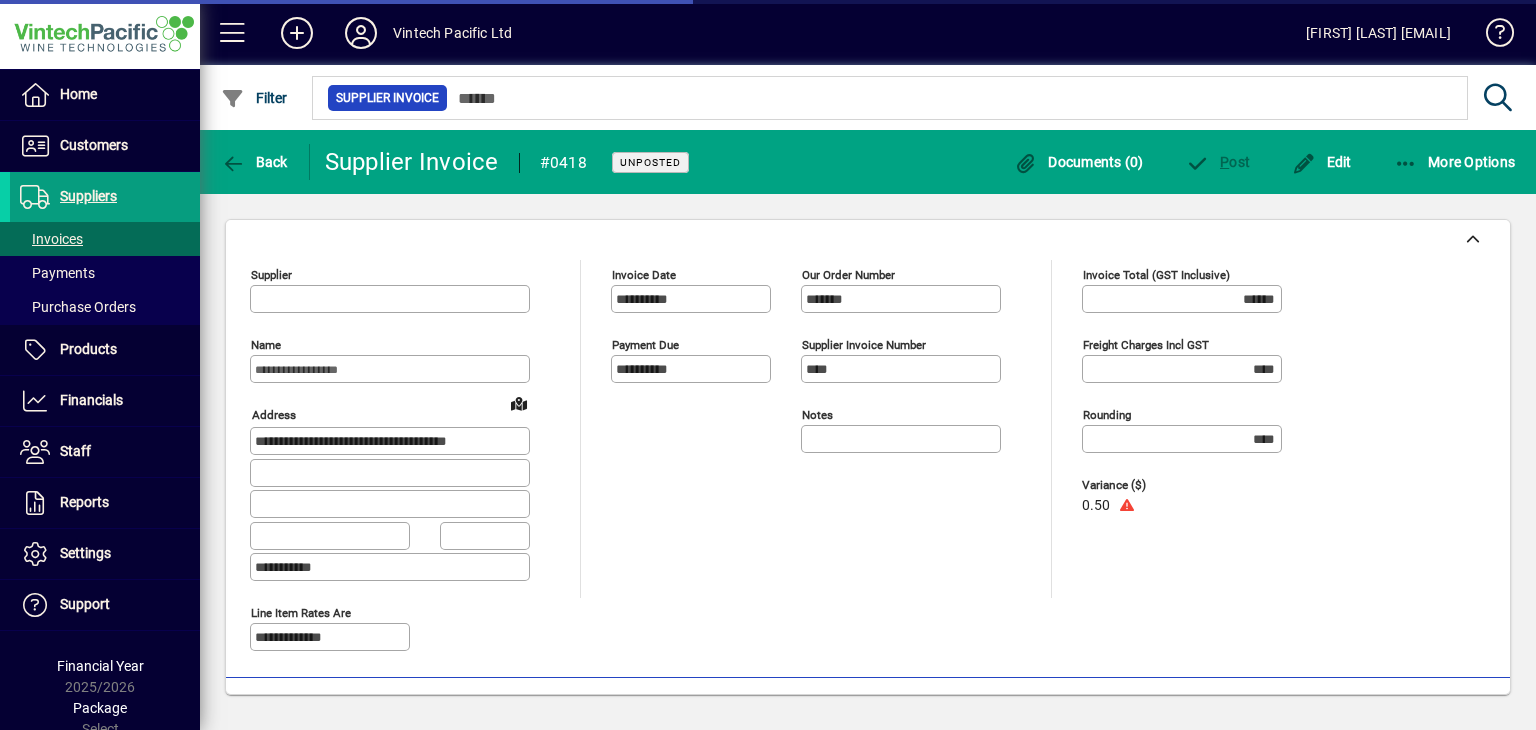 type on "**********" 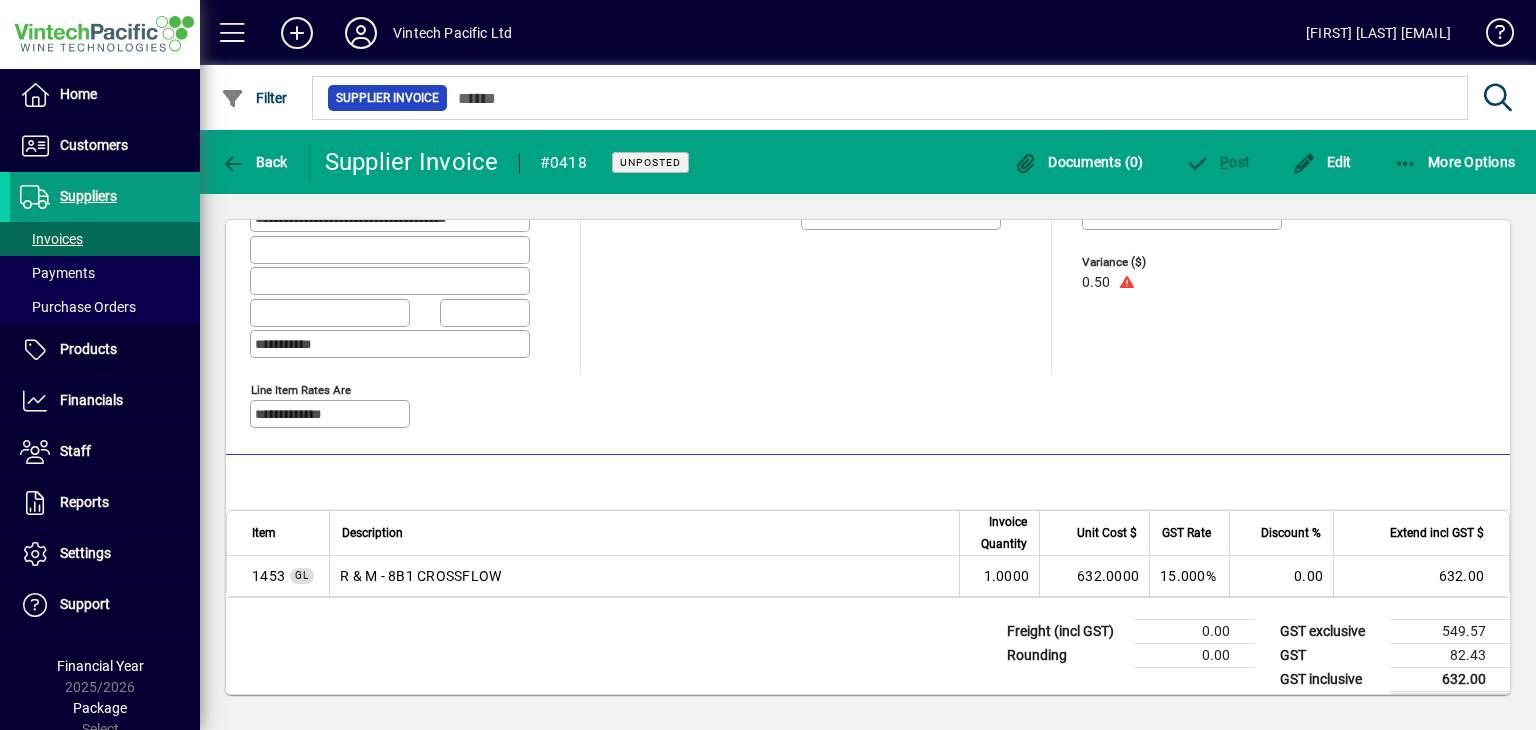 scroll, scrollTop: 234, scrollLeft: 0, axis: vertical 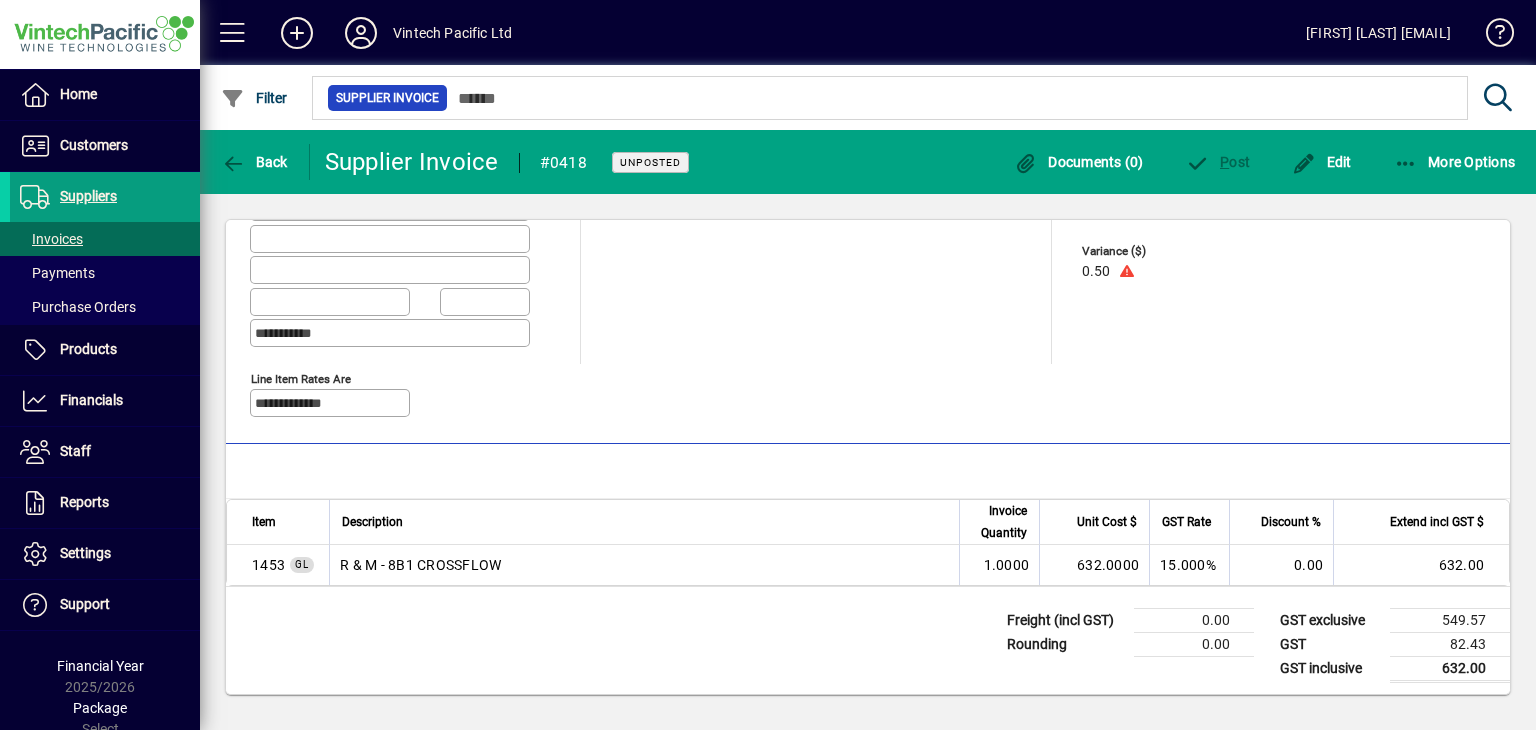 click on "R & M - 8B1 CROSSFLOW" at bounding box center (644, 565) 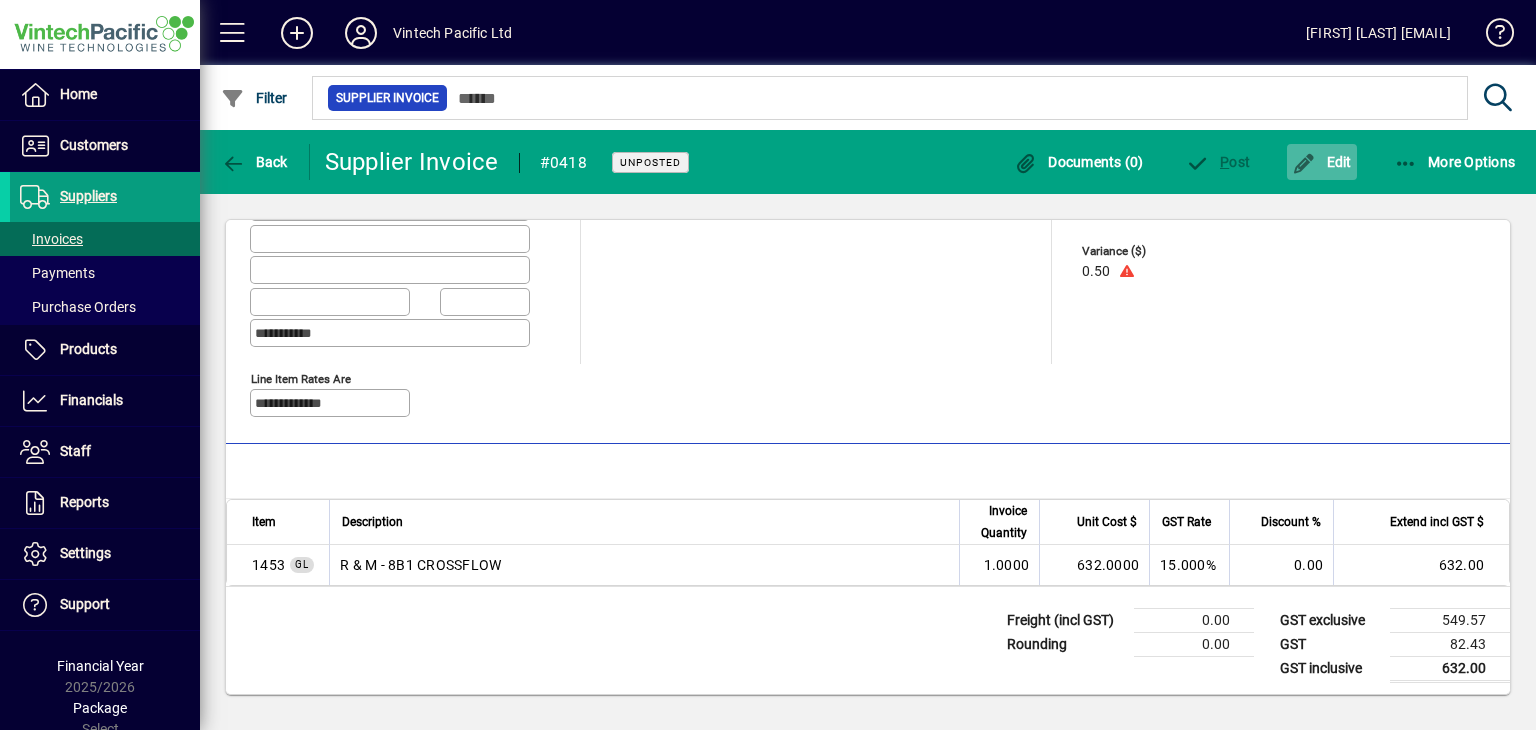 click 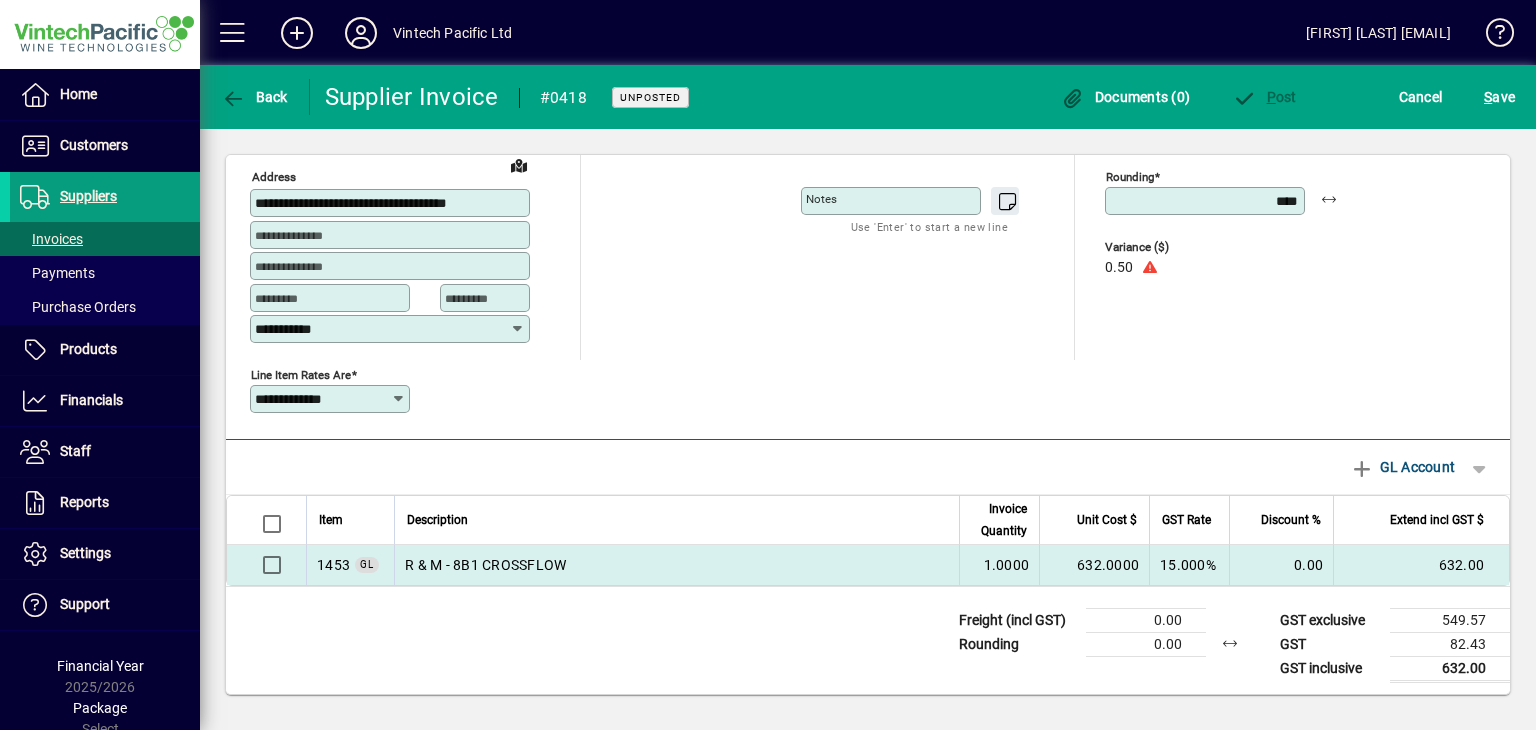 click on "632.0000" at bounding box center (1094, 565) 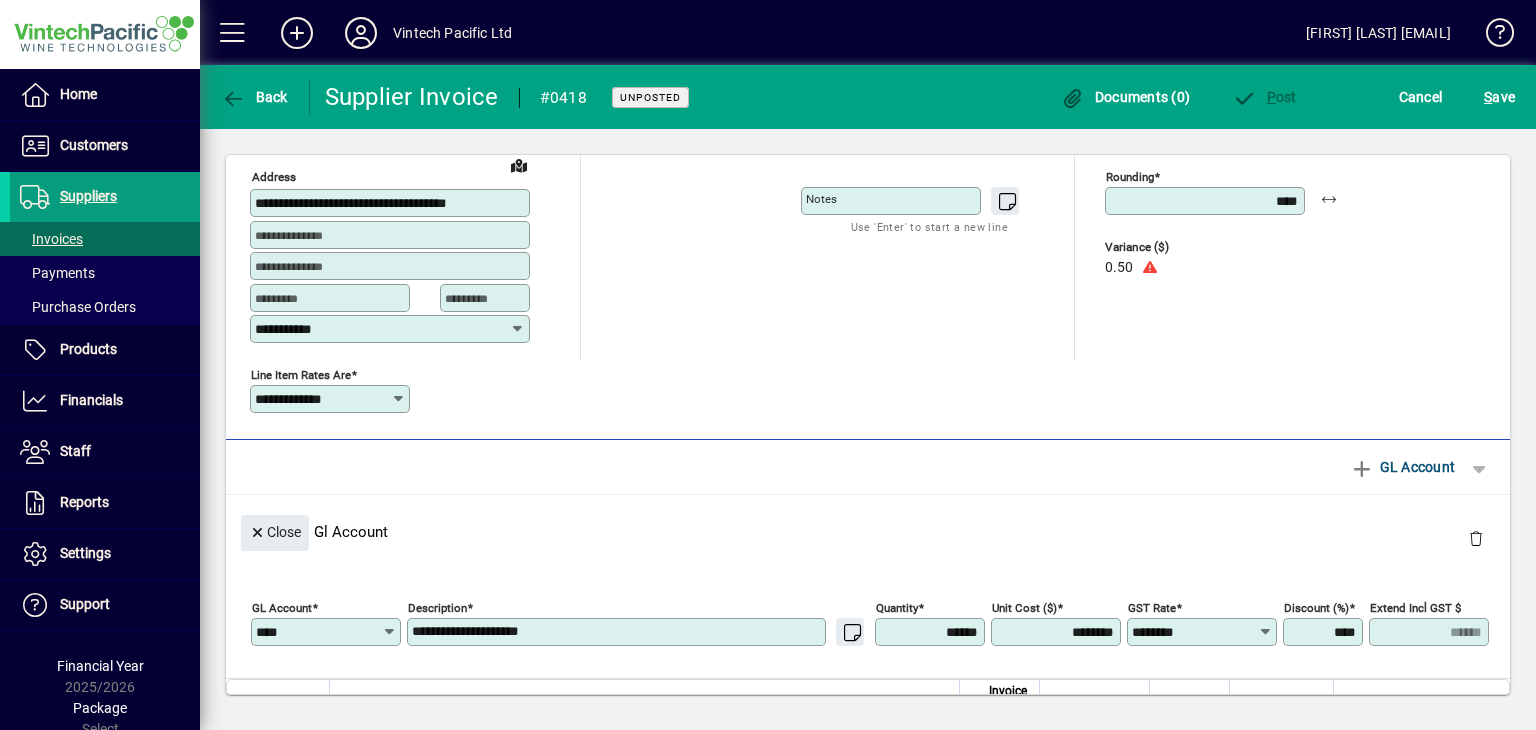 scroll, scrollTop: 234, scrollLeft: 0, axis: vertical 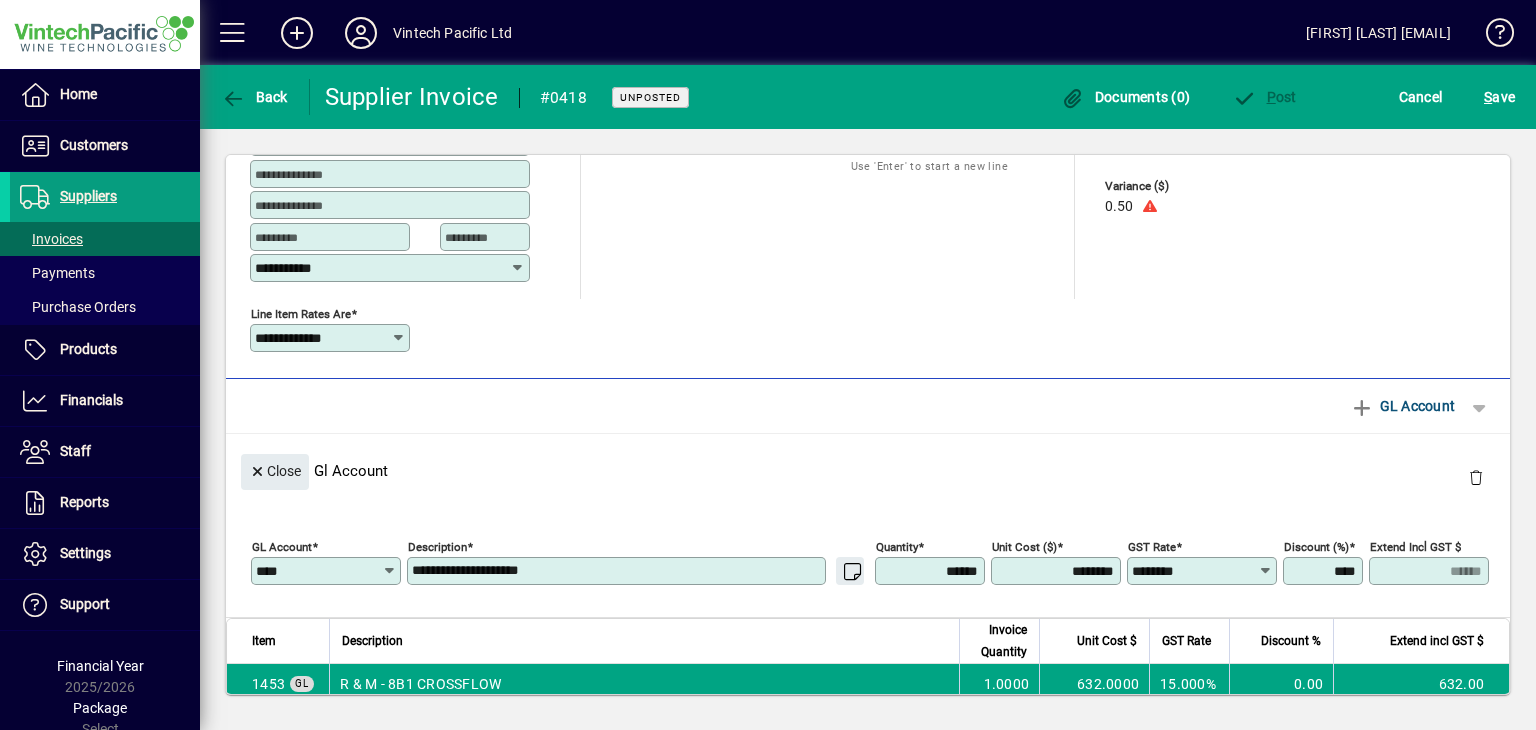 drag, startPoint x: 1022, startPoint y: 570, endPoint x: 1161, endPoint y: 521, distance: 147.38385 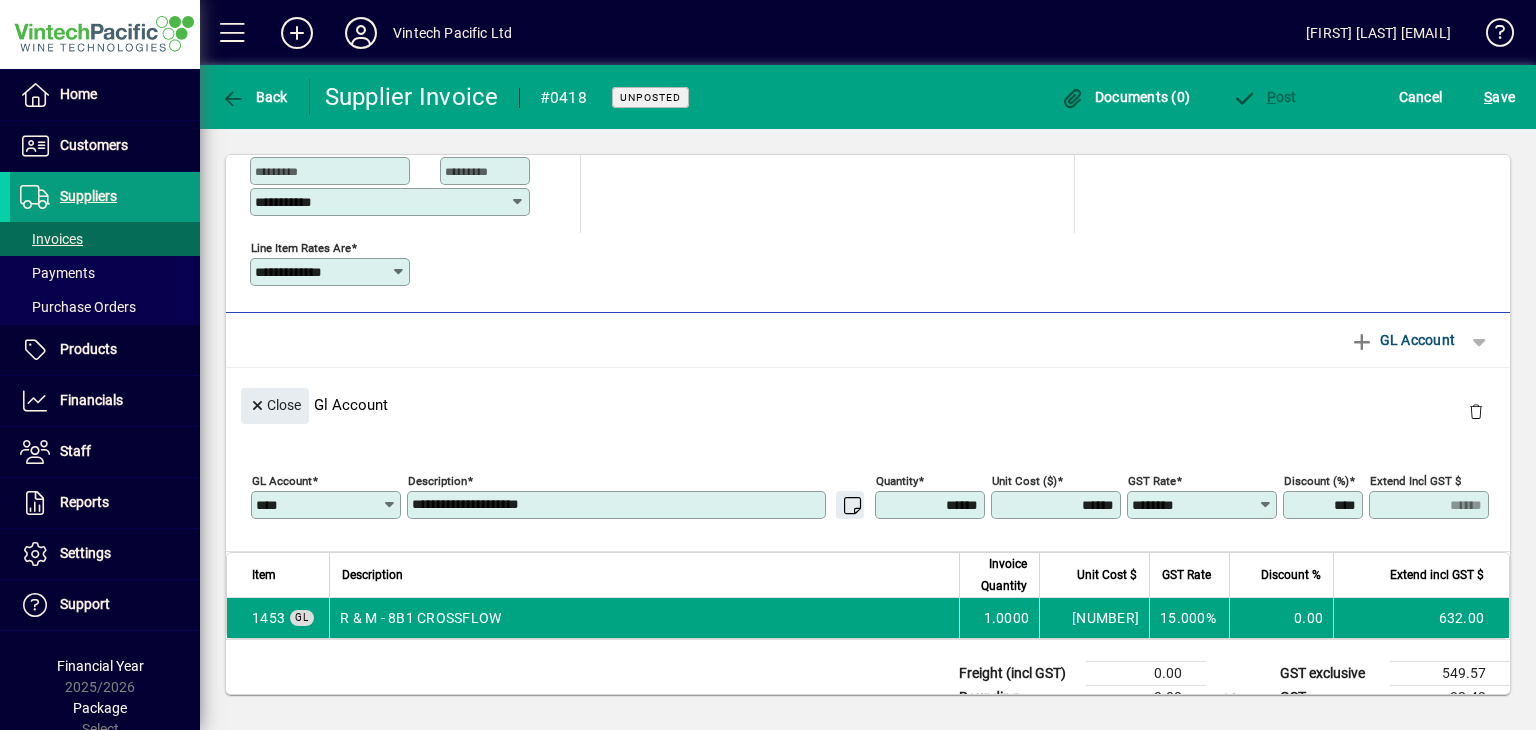 scroll, scrollTop: 334, scrollLeft: 0, axis: vertical 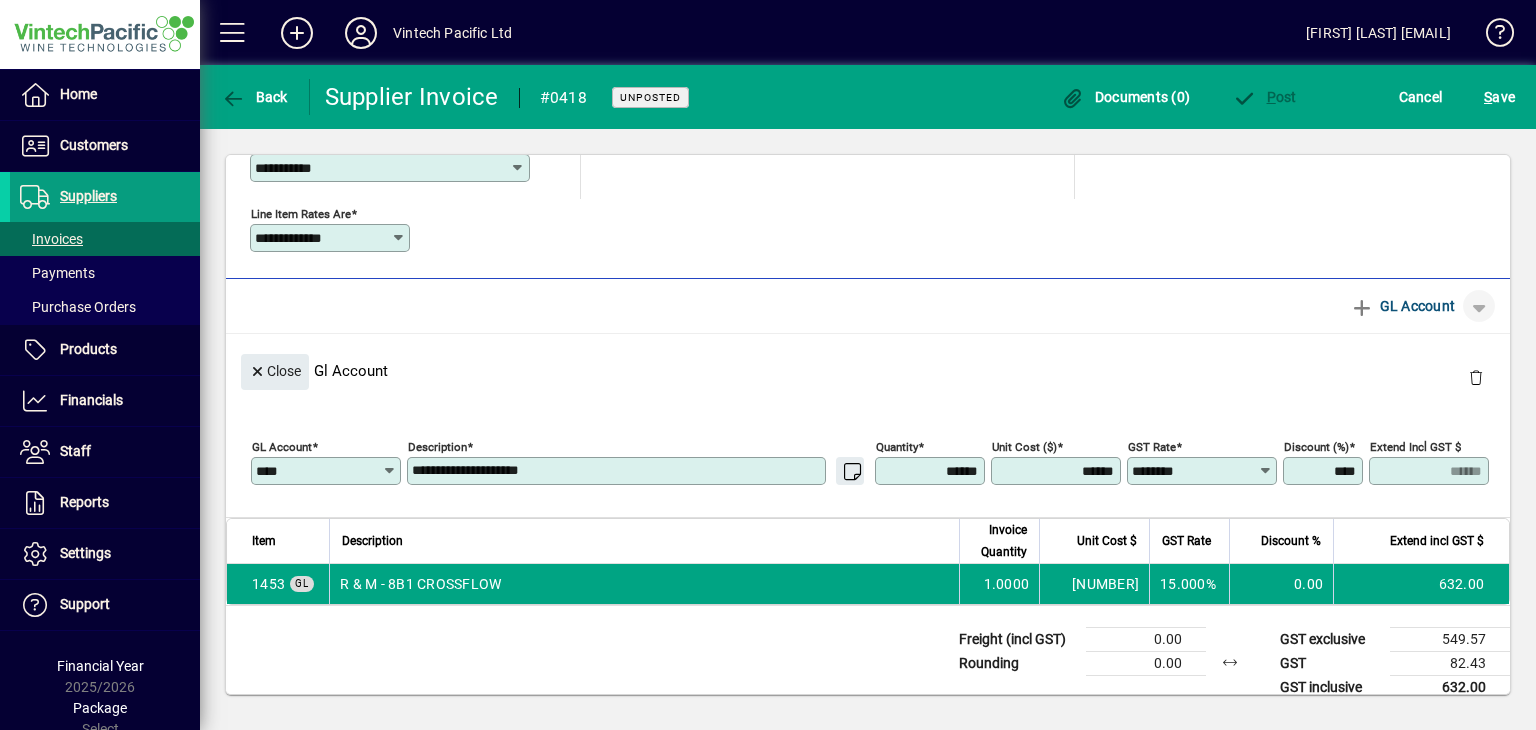 type on "********" 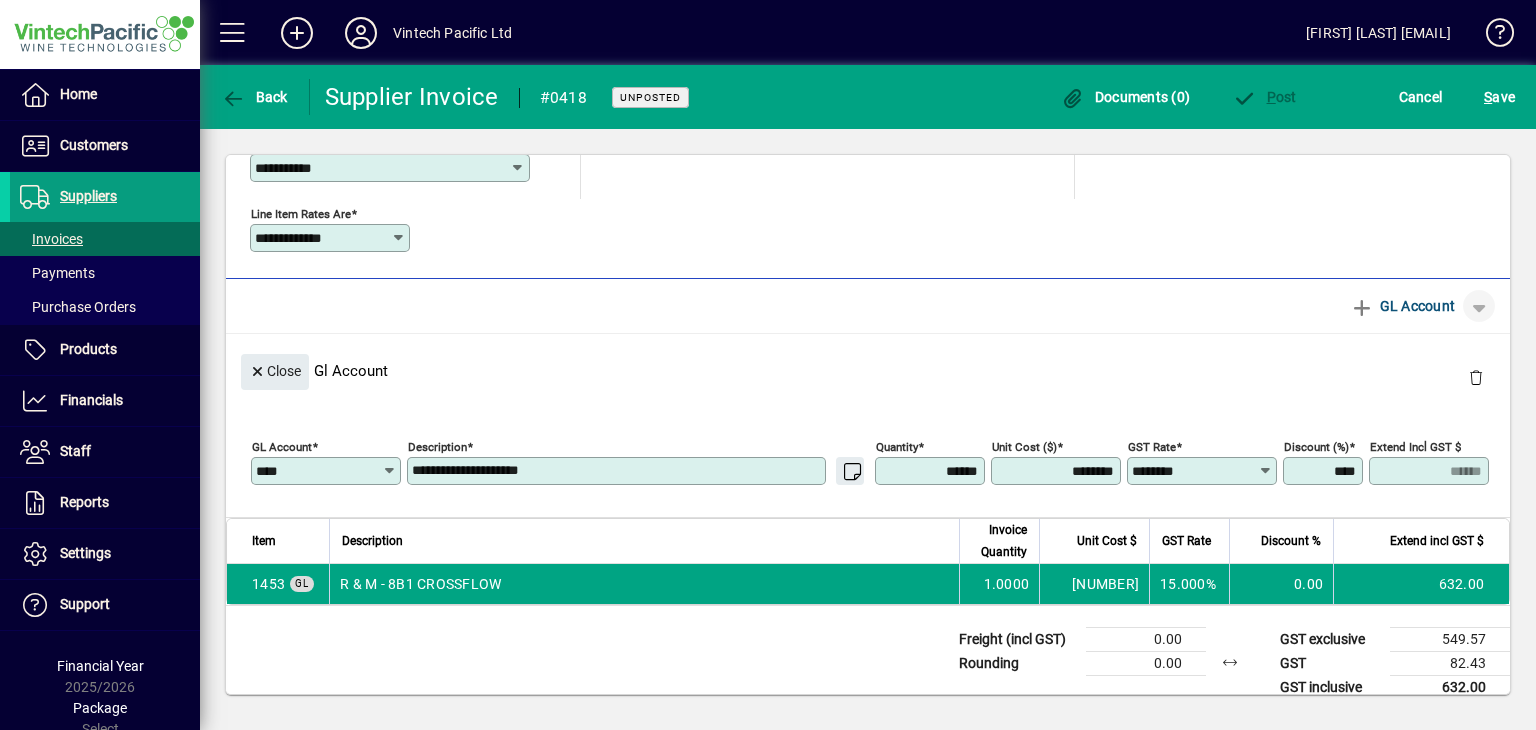 click 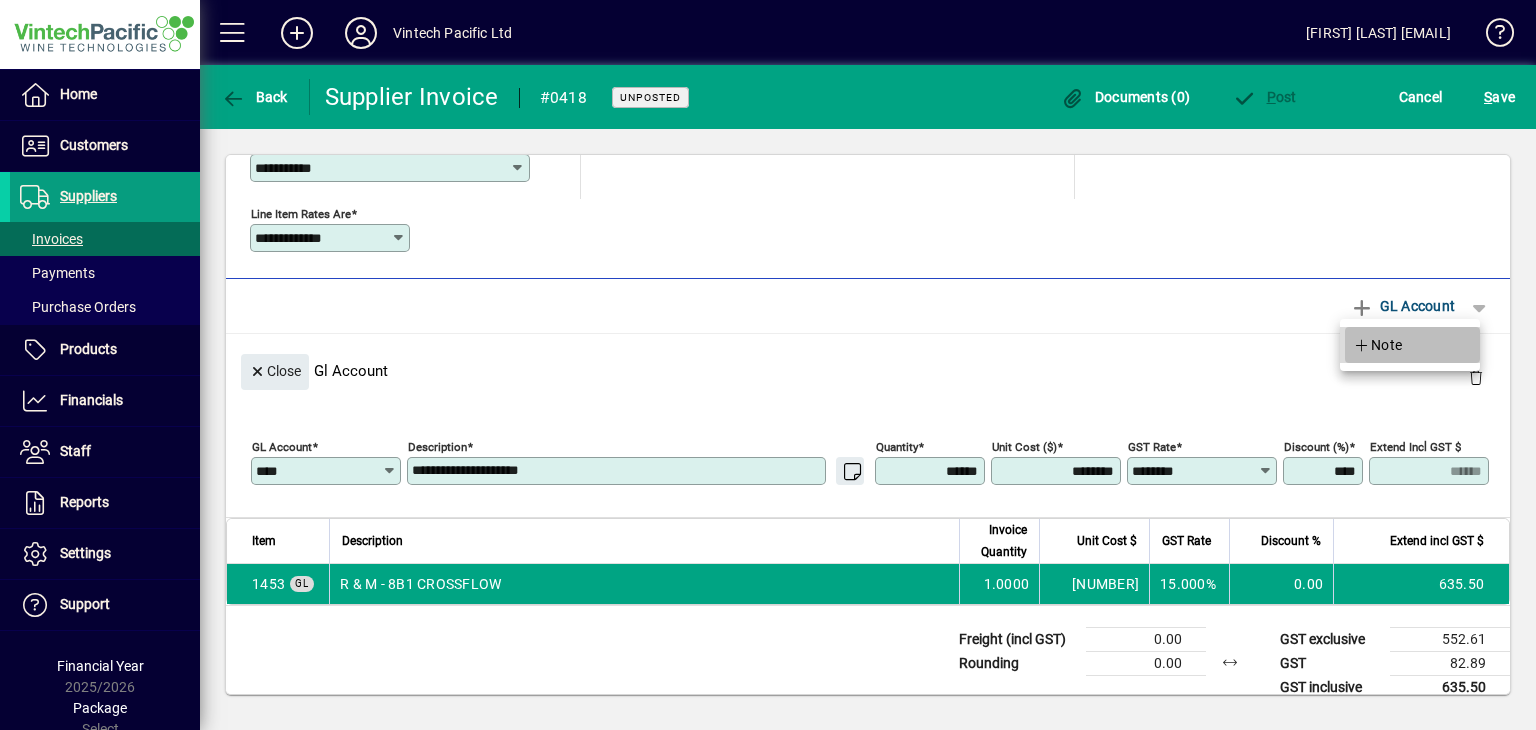 click on "Note" at bounding box center (1378, 345) 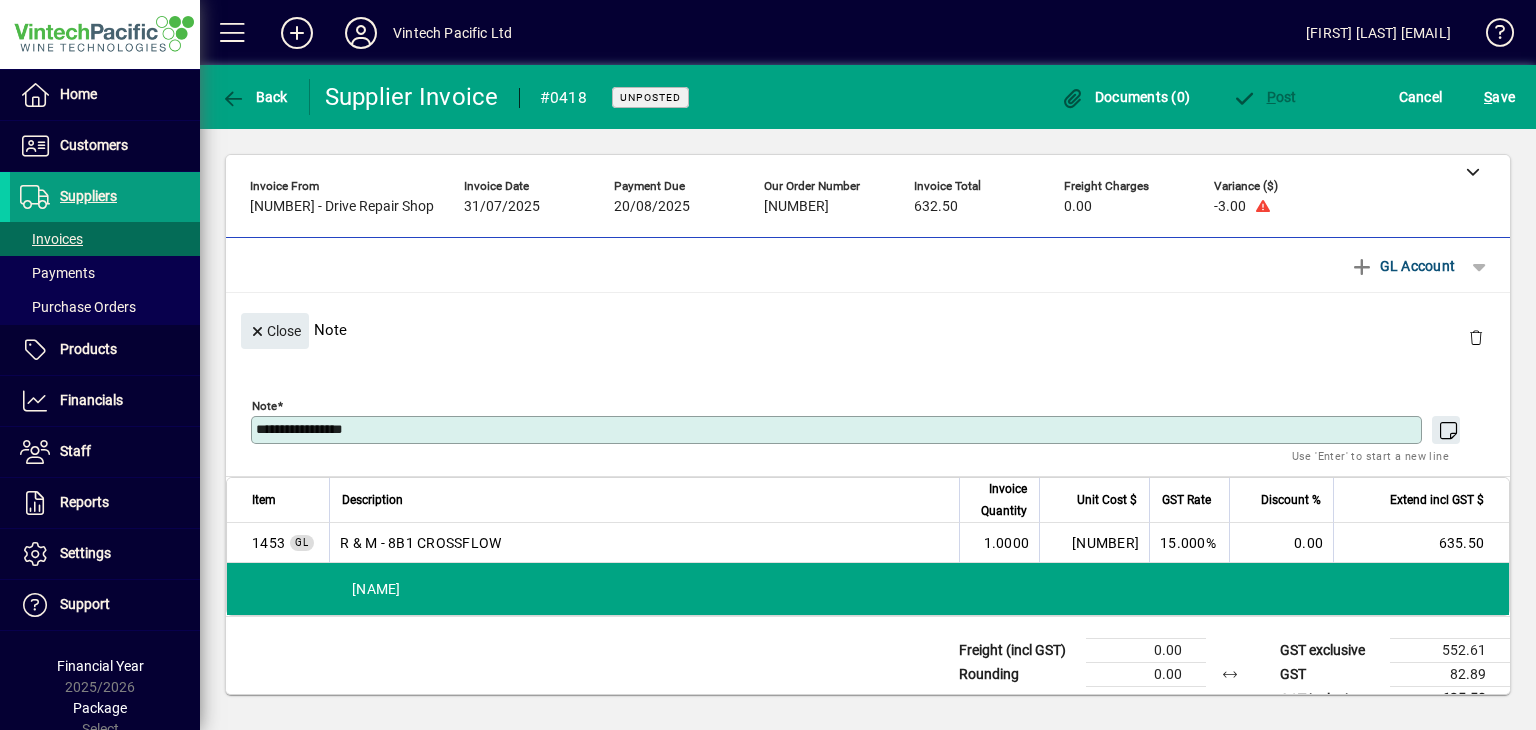 scroll, scrollTop: 0, scrollLeft: 0, axis: both 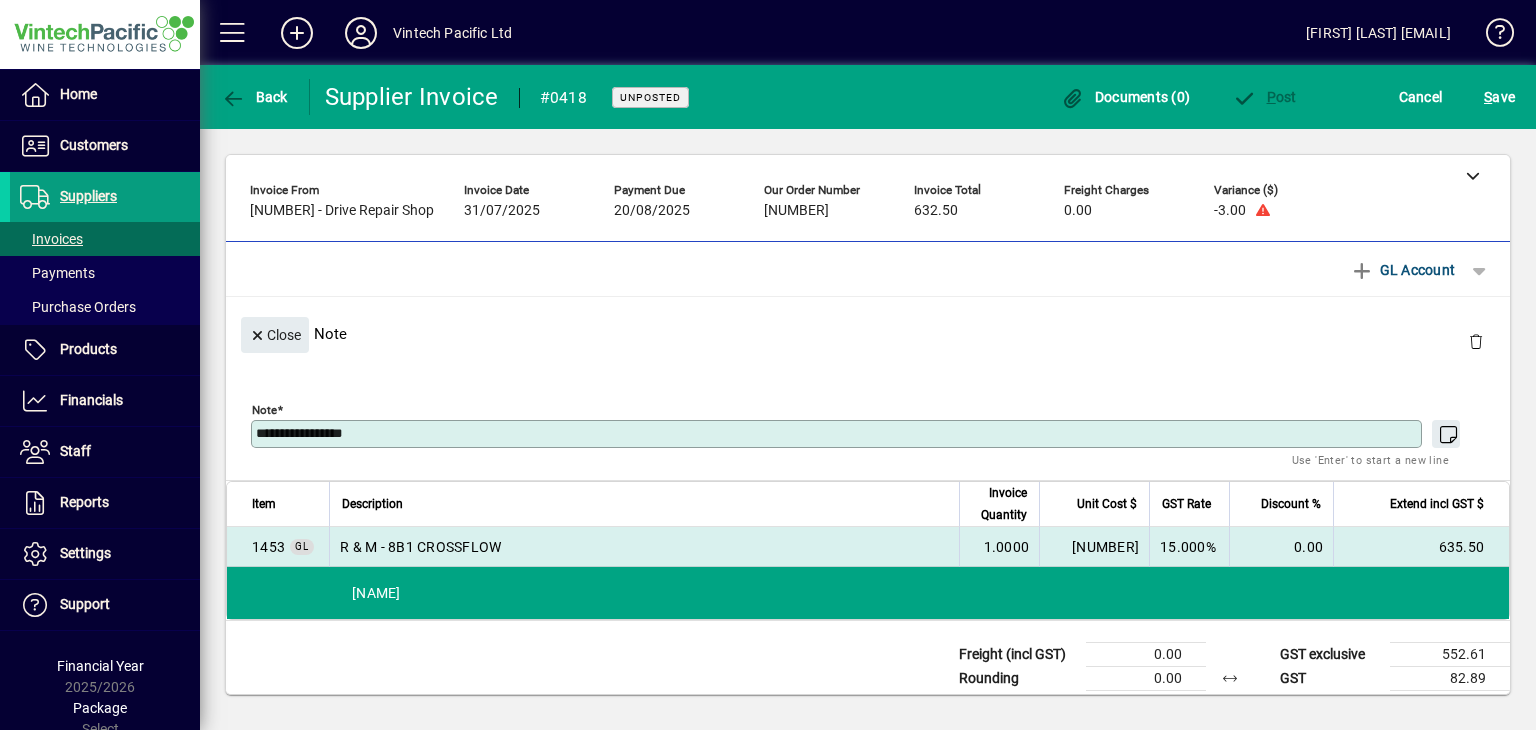 type on "**********" 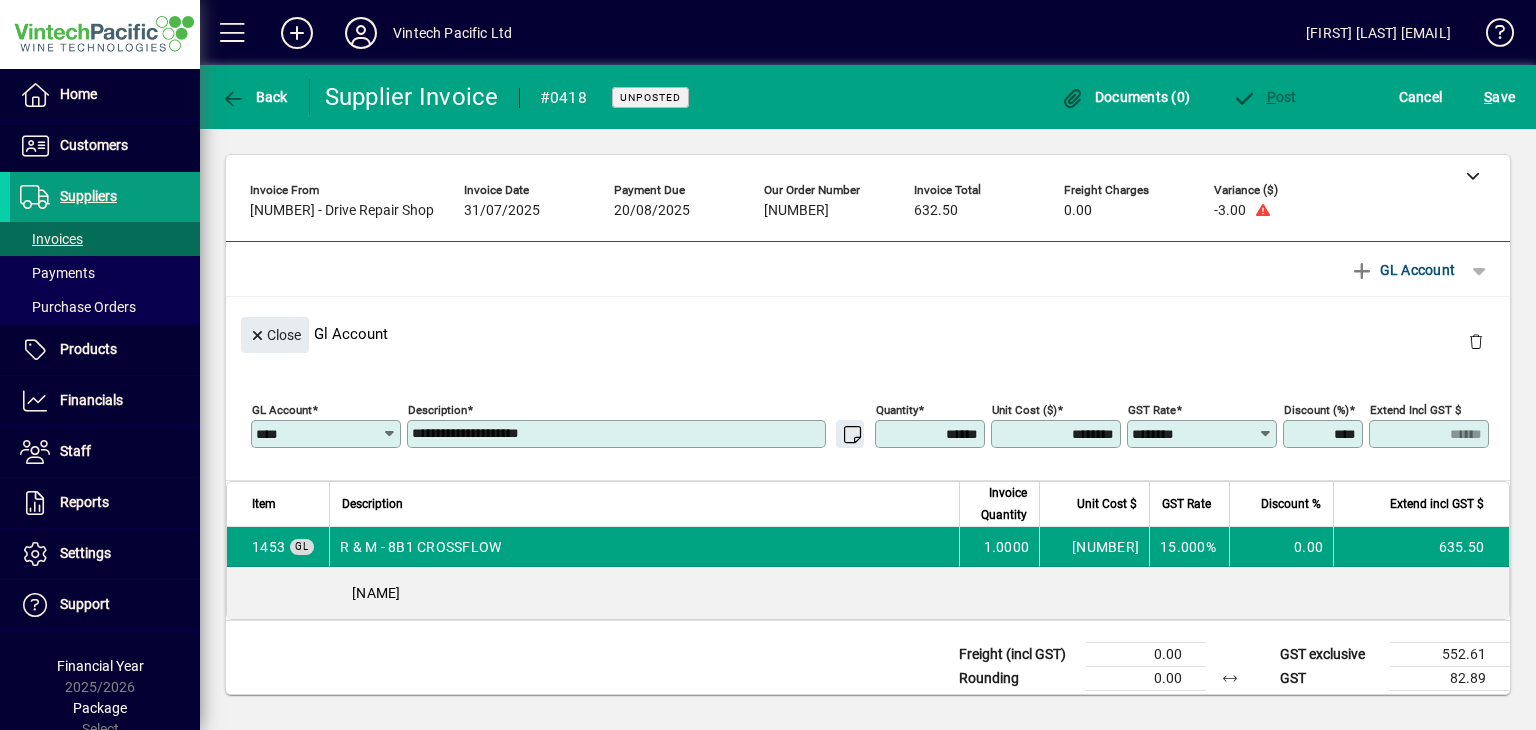 click on "********" at bounding box center (1058, 434) 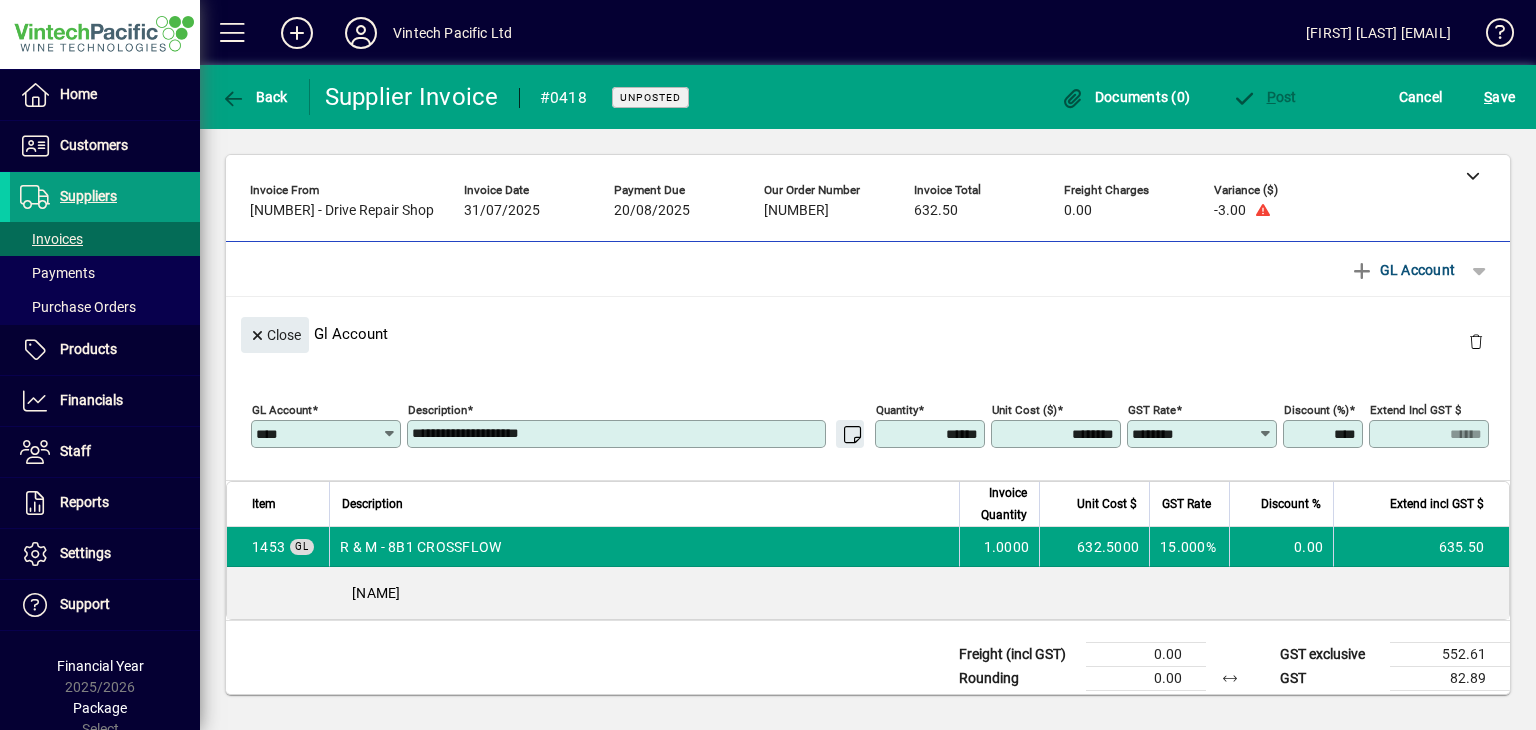 type on "********" 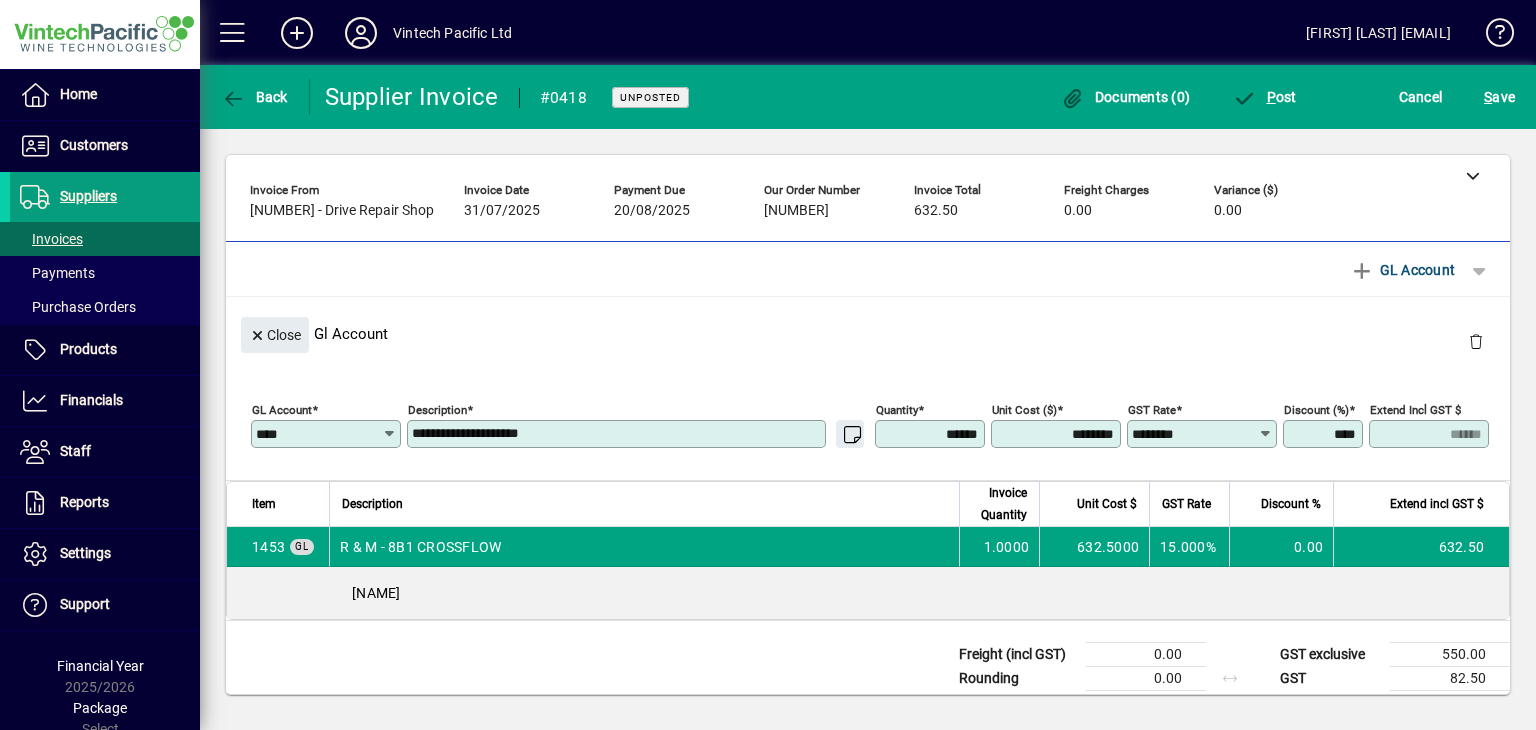 click on "Close  Gl Account" 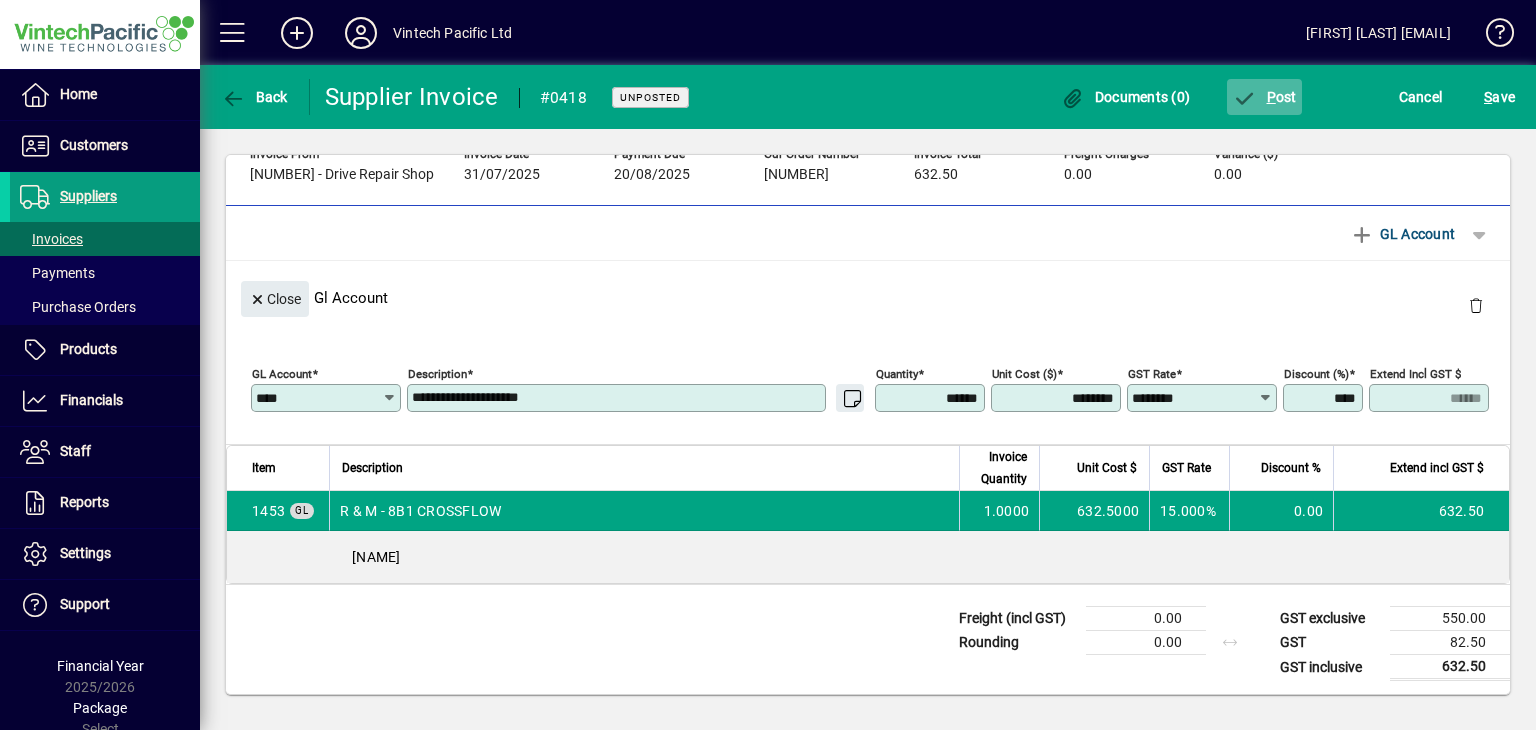click on "P ost" 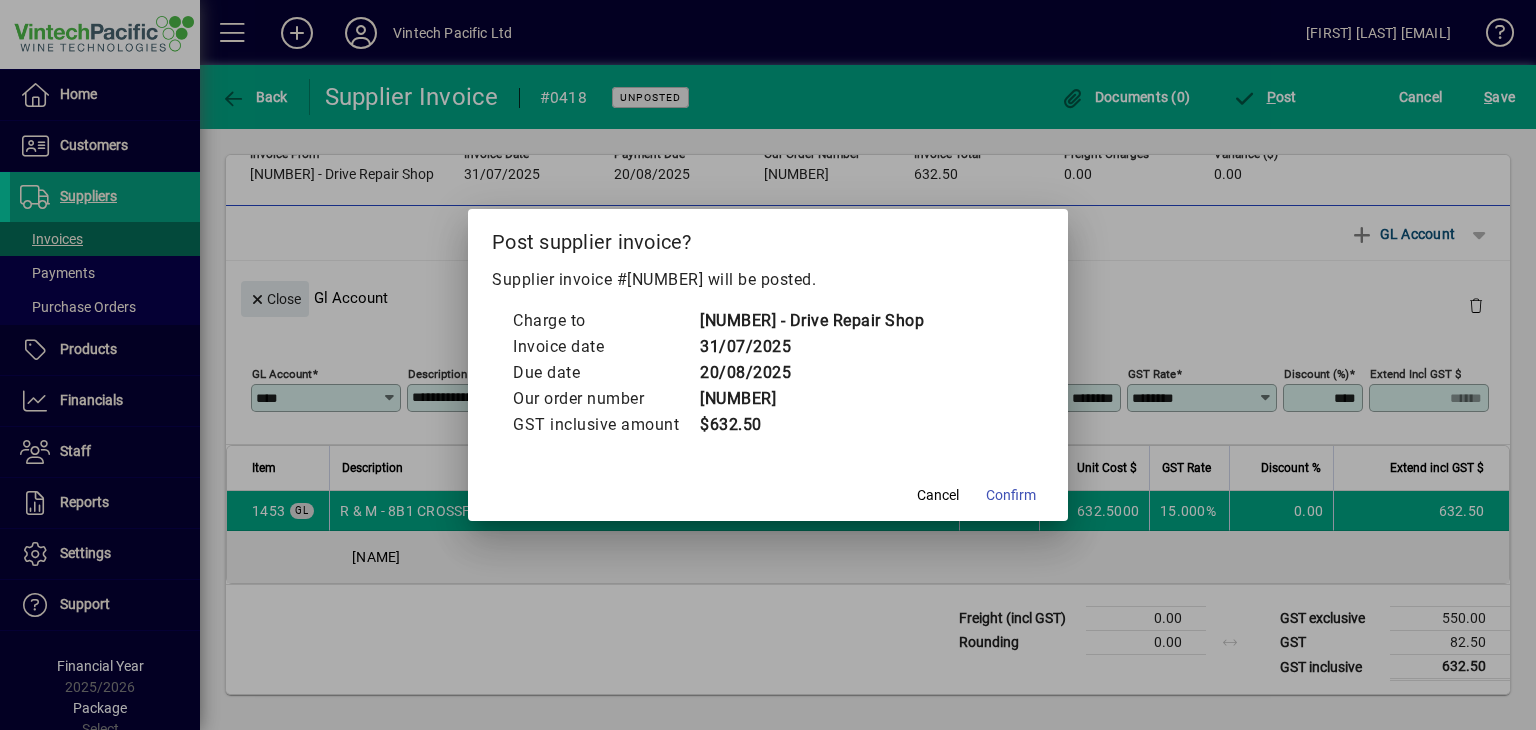 click 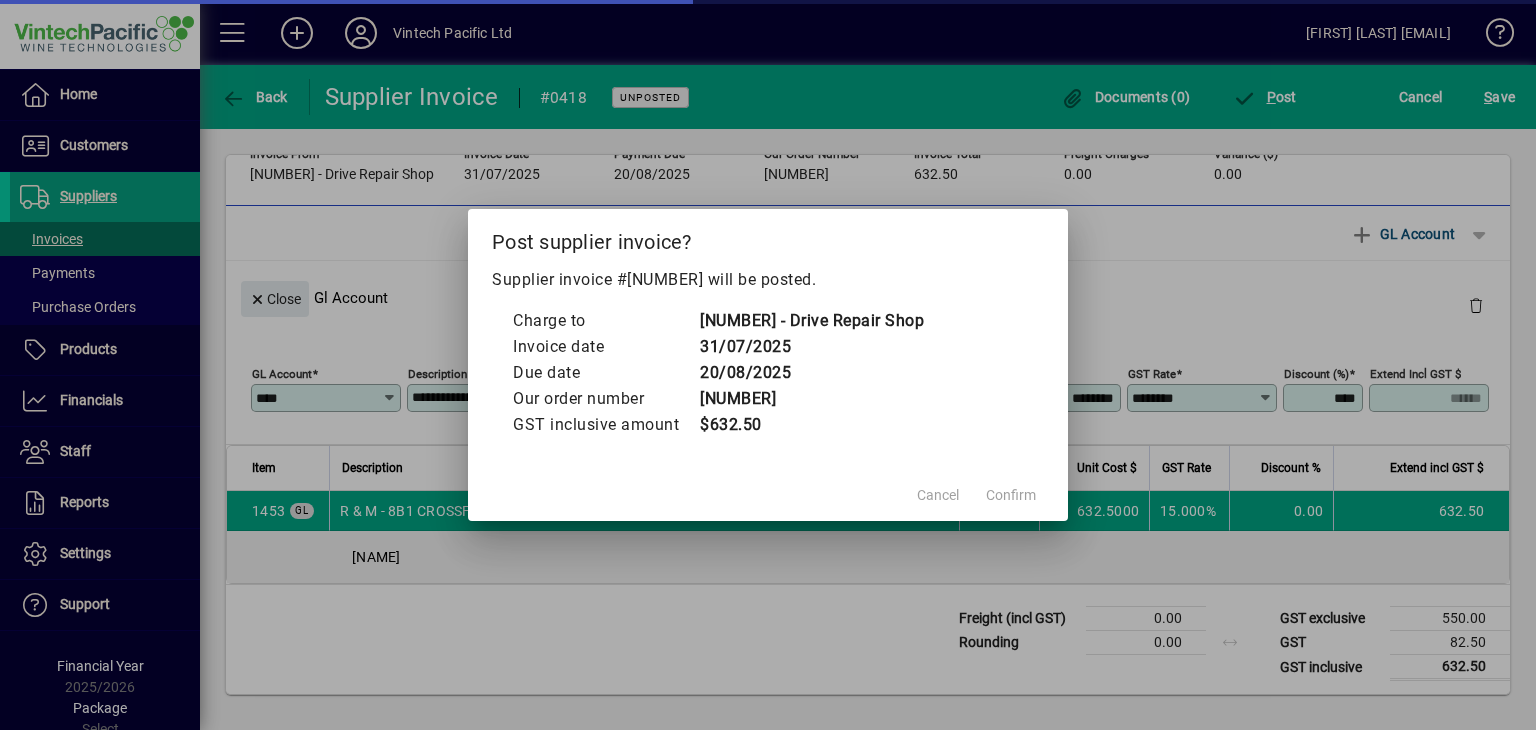 scroll, scrollTop: 0, scrollLeft: 0, axis: both 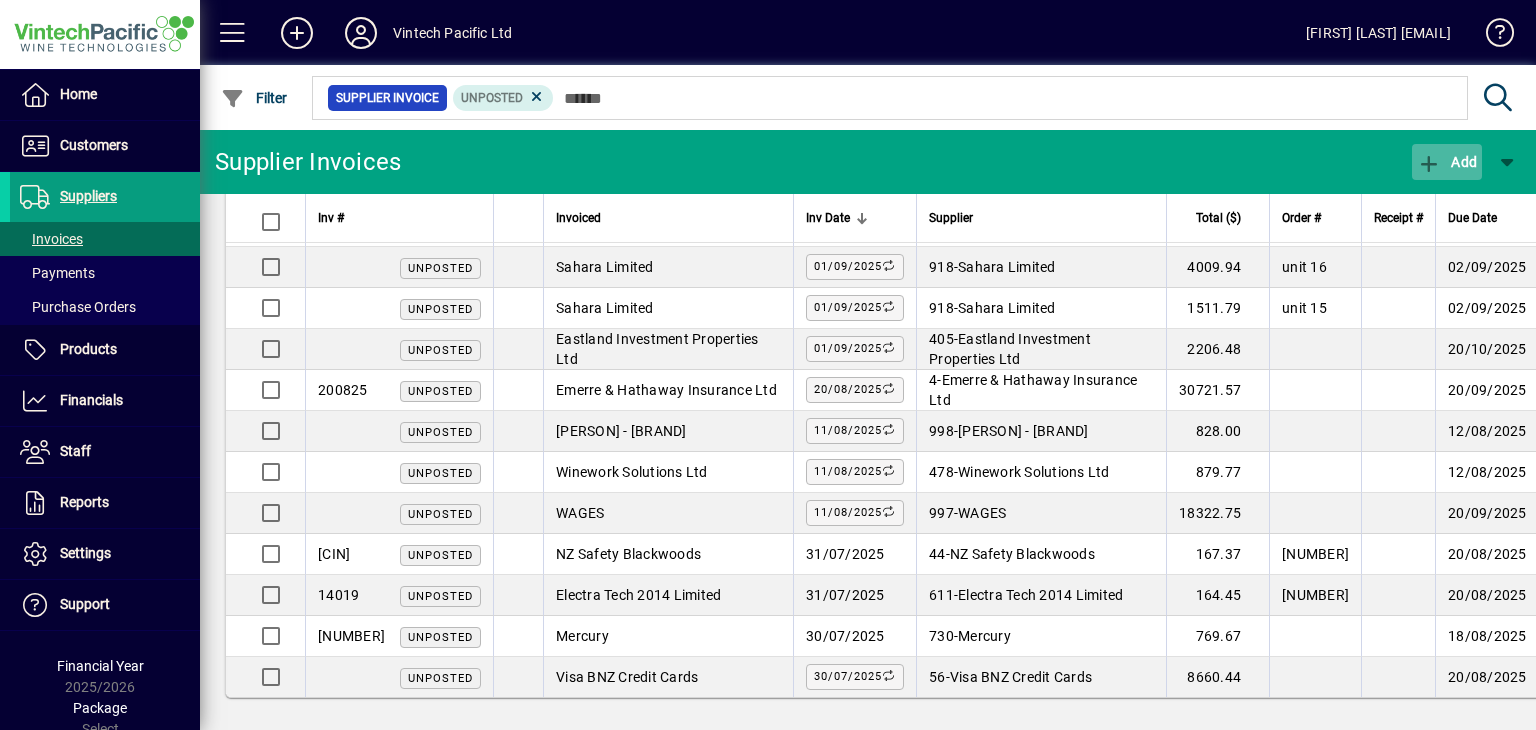 click 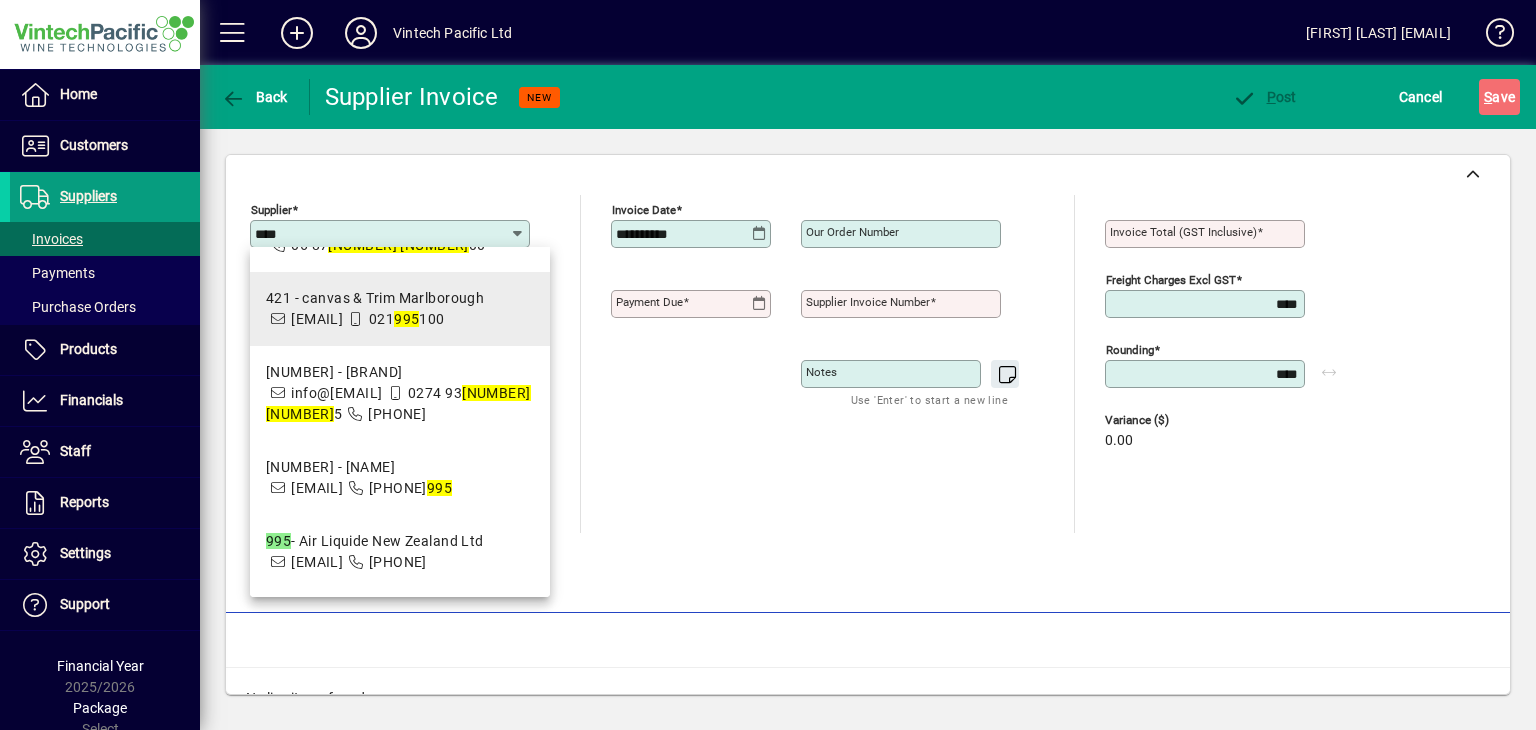 scroll, scrollTop: 120, scrollLeft: 0, axis: vertical 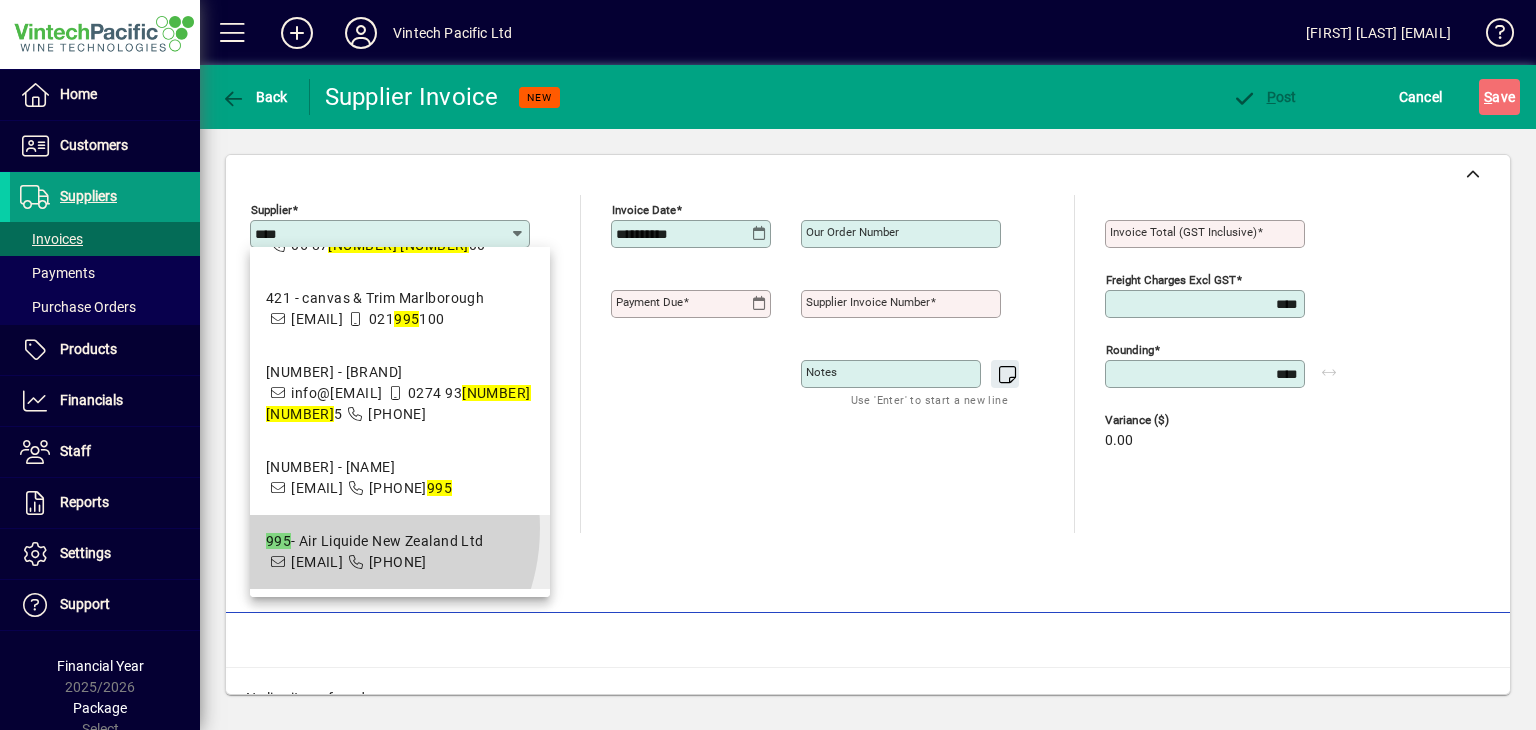 click on "995  - Air Liquide New Zealand Ltd nzchaccounts@airliquide.com 0800 838 838" at bounding box center [400, 552] 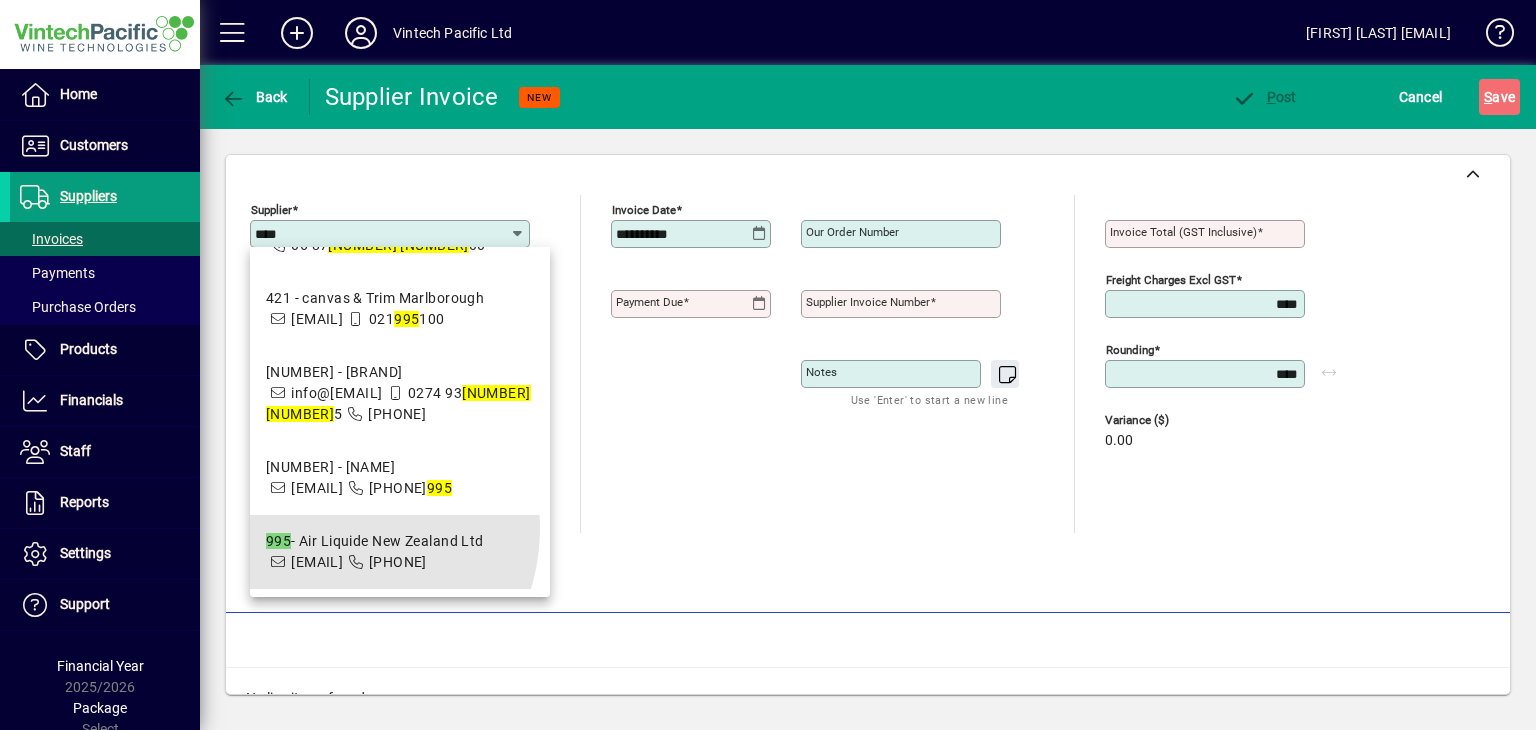 type on "**********" 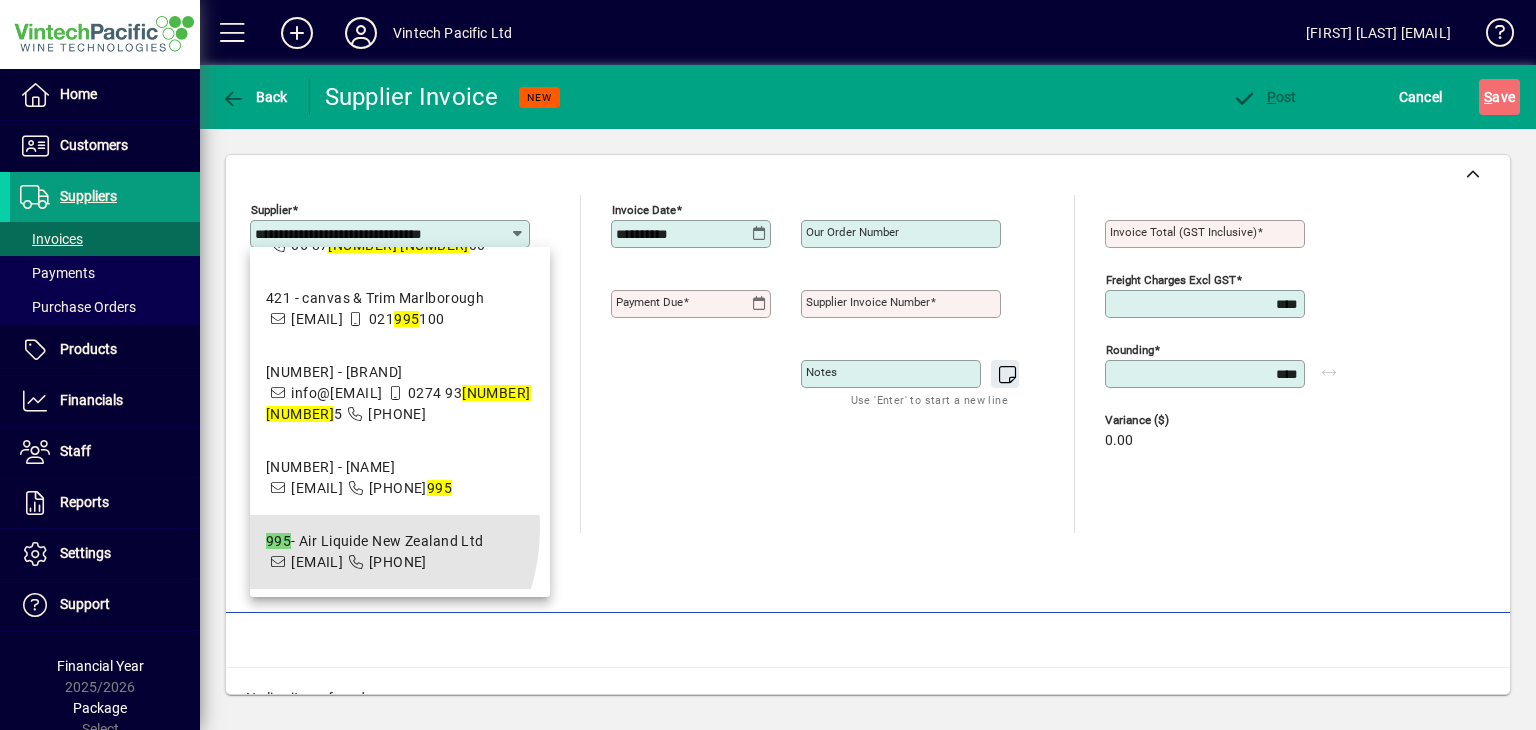 type on "**********" 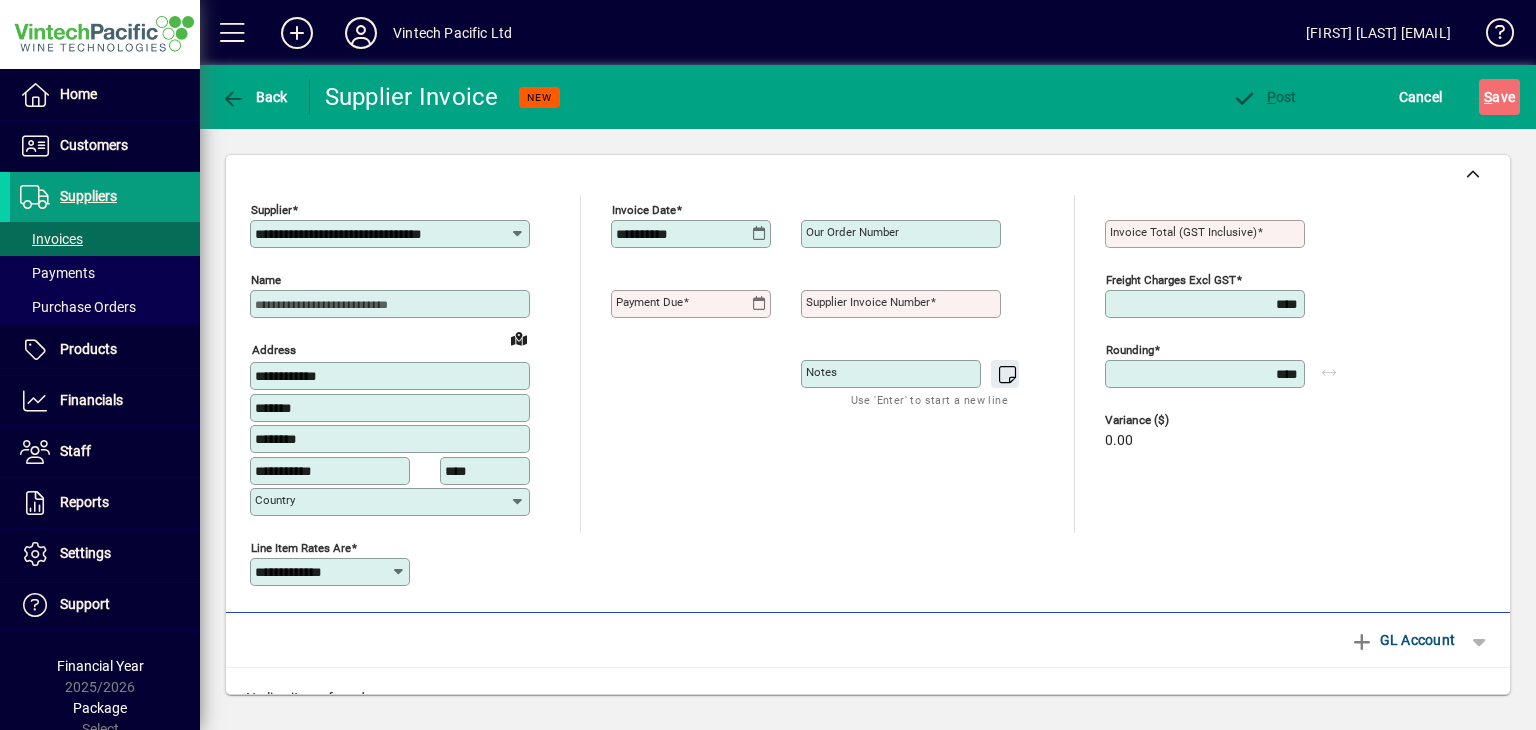 type on "**********" 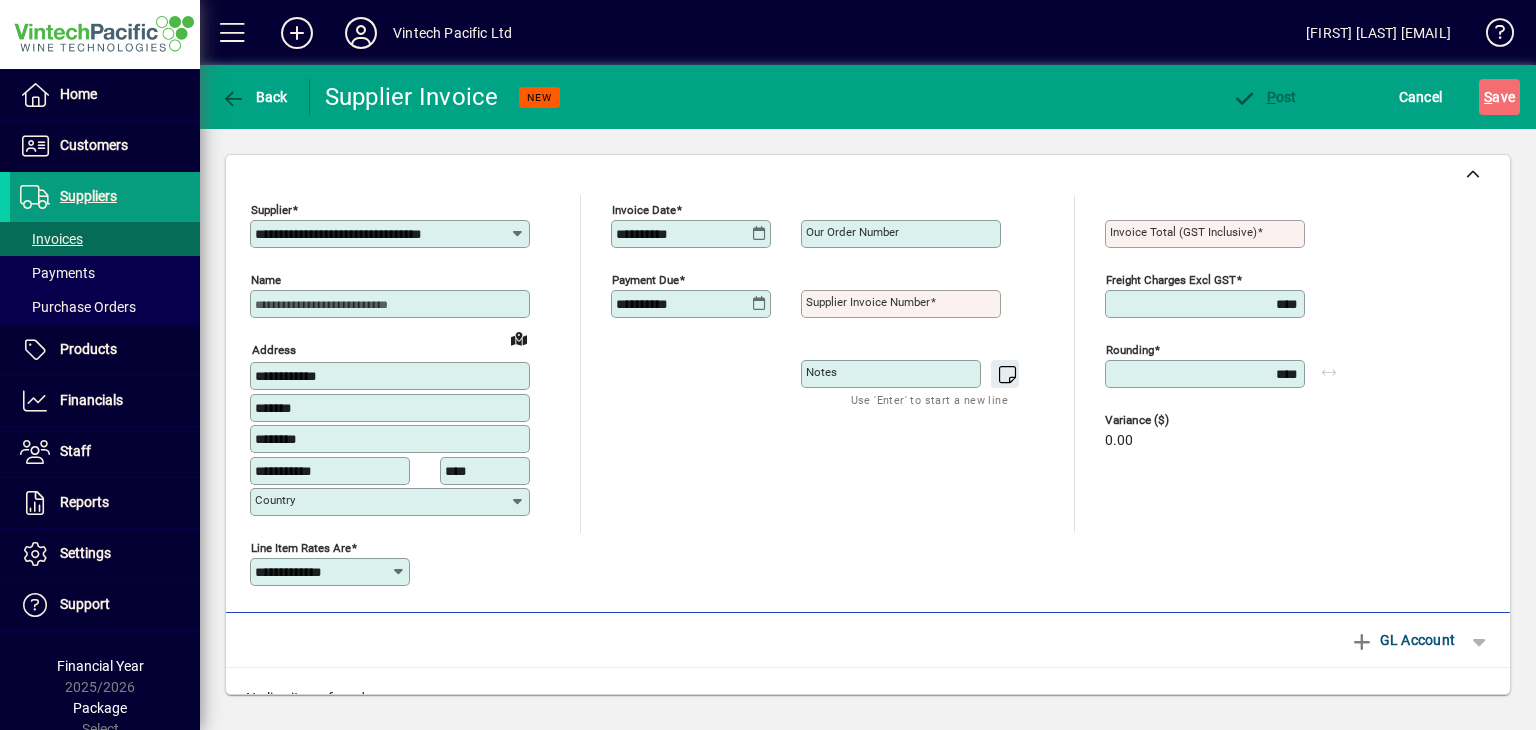 click on "**********" 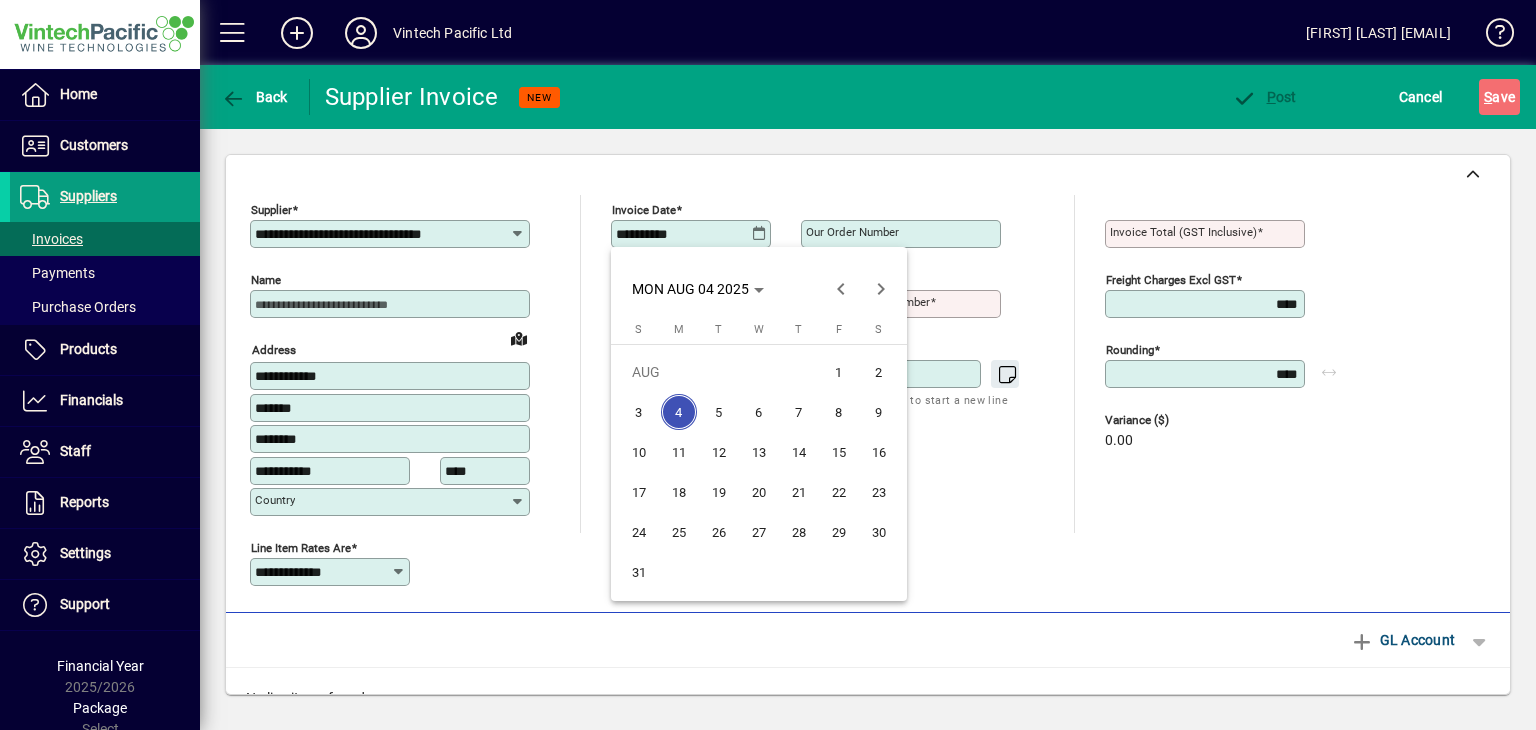 click at bounding box center [768, 365] 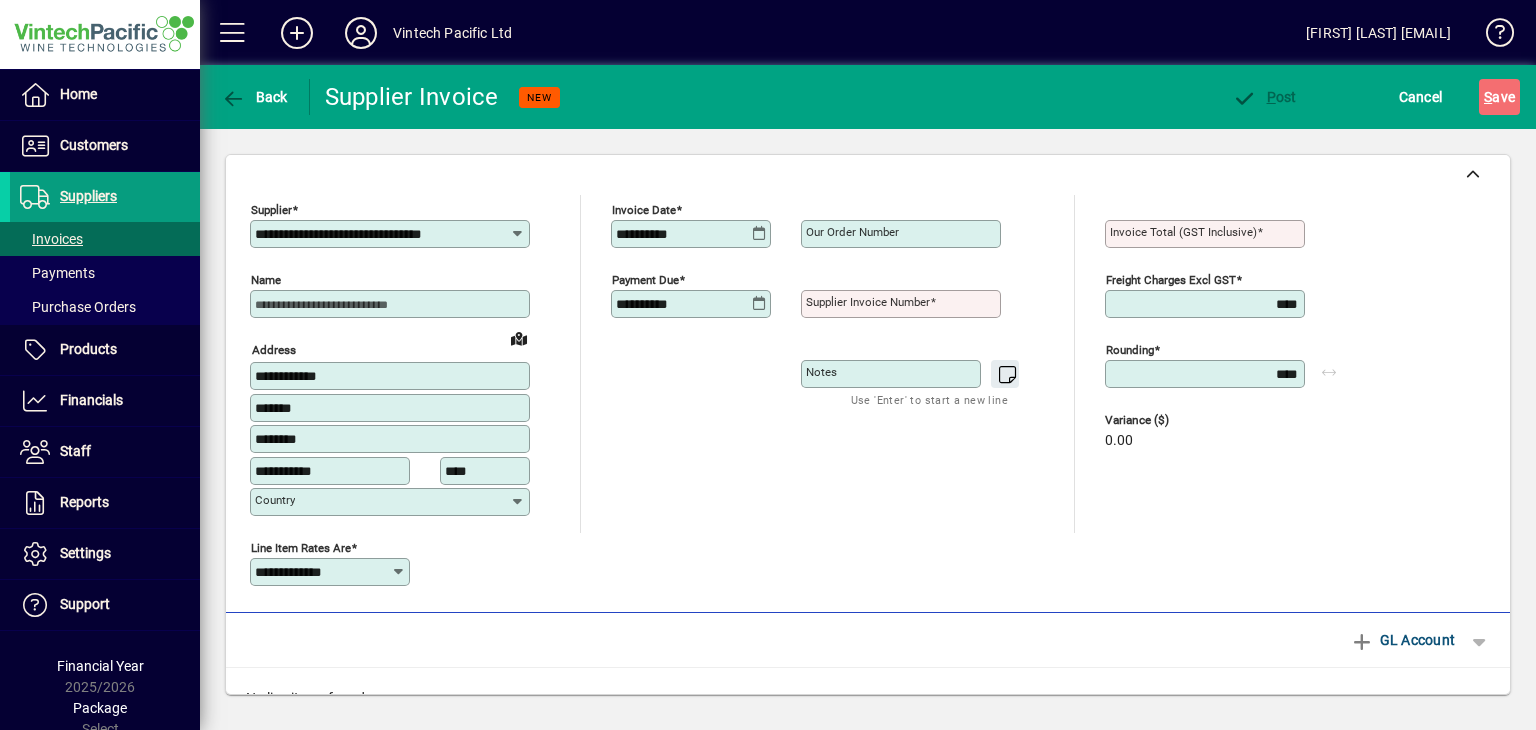 click 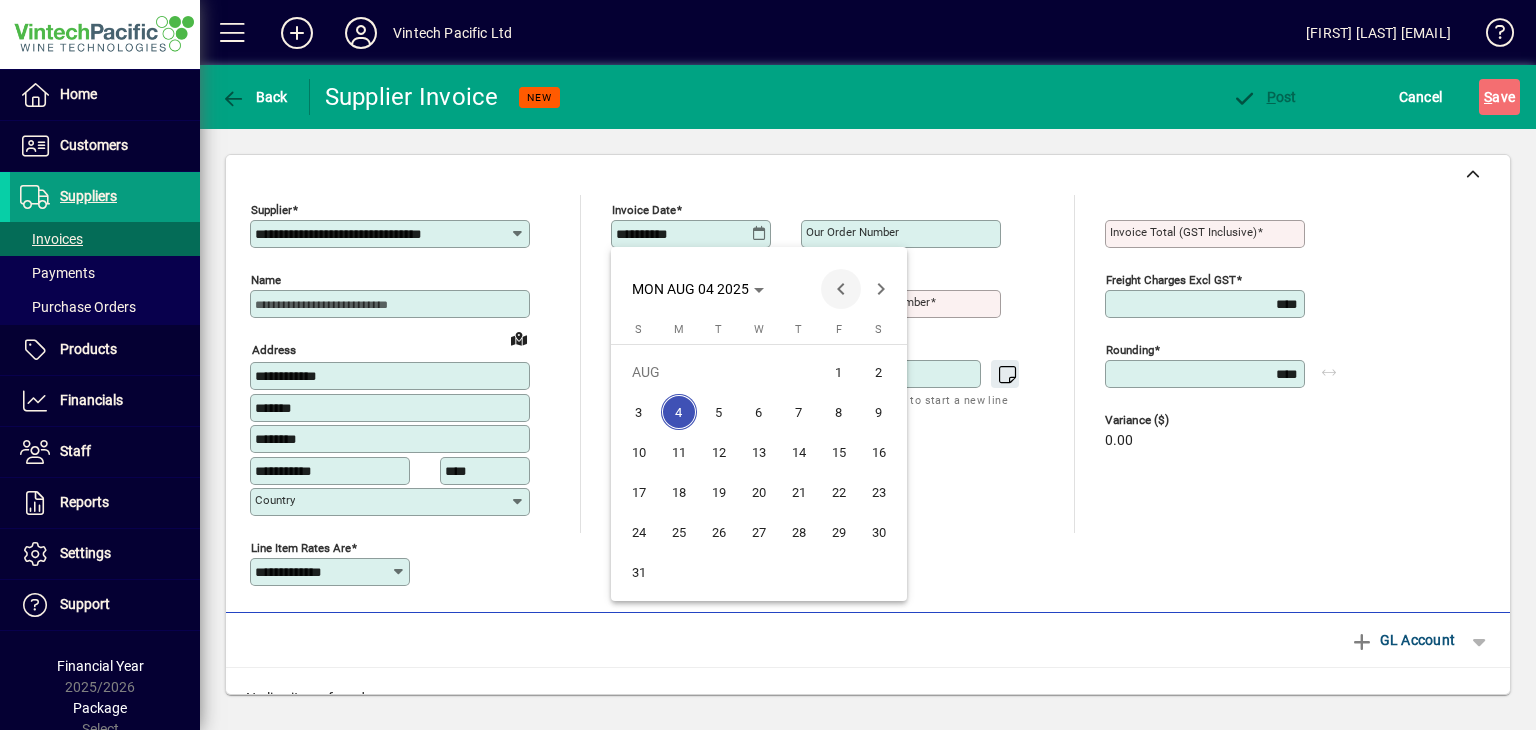 click at bounding box center [841, 289] 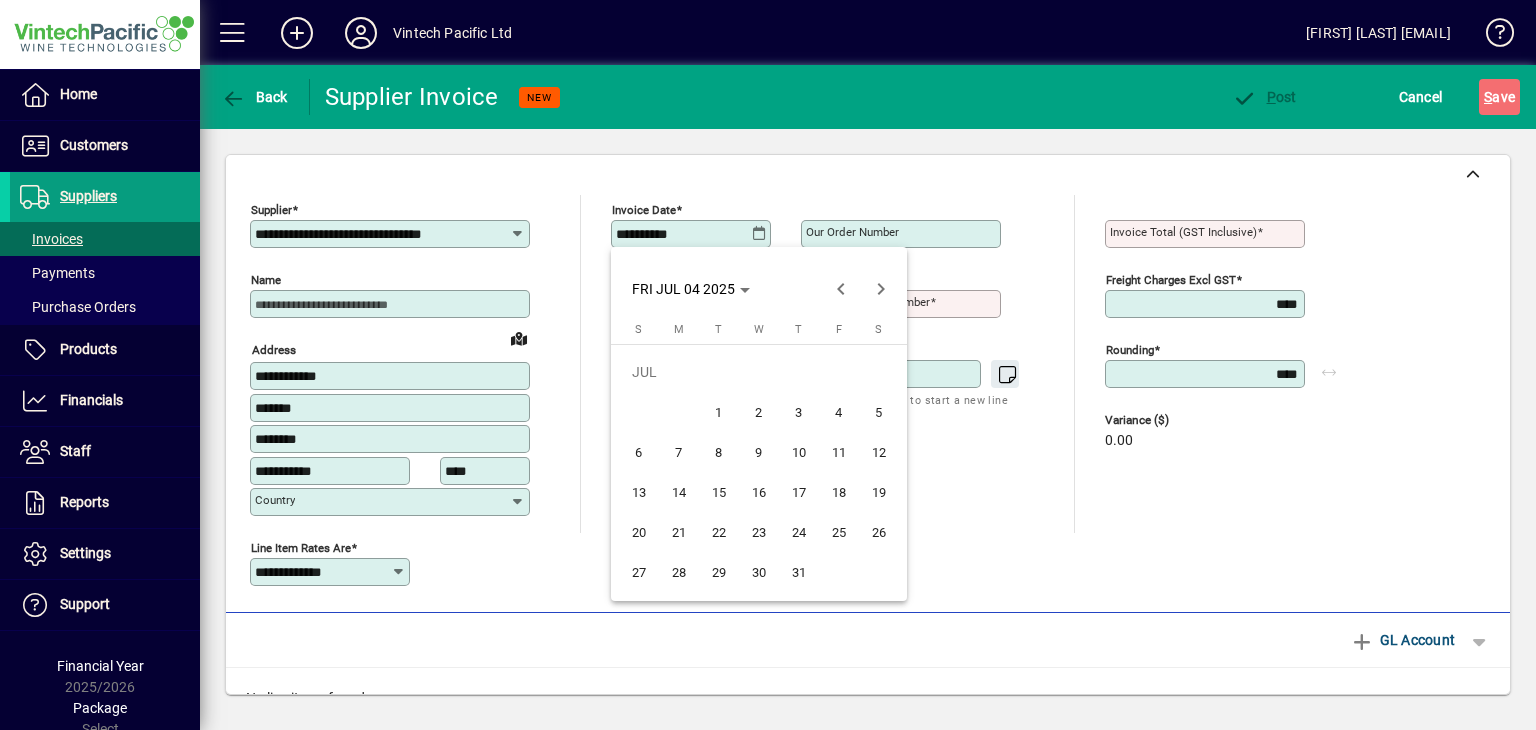 click on "31" at bounding box center [799, 572] 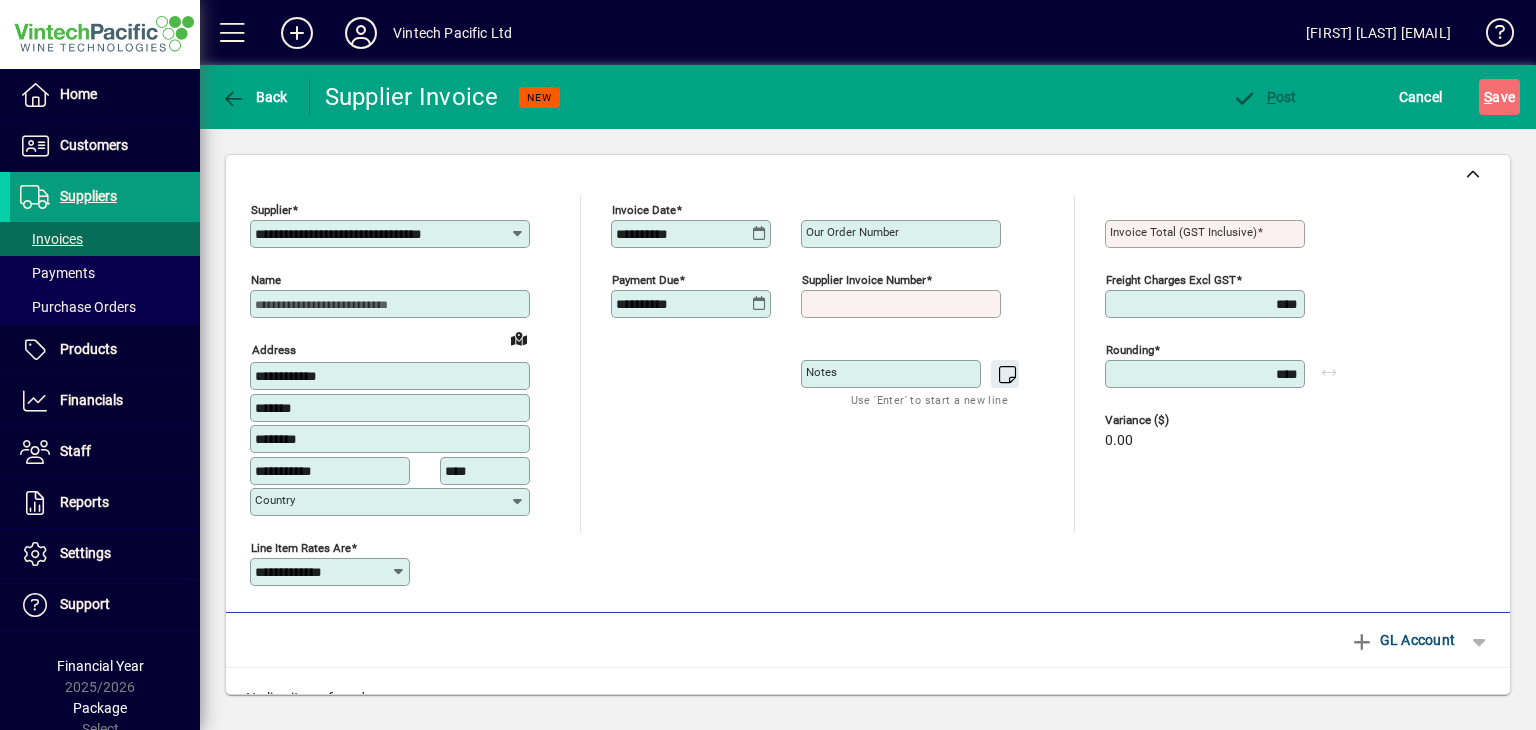 click on "Supplier invoice number" at bounding box center [903, 304] 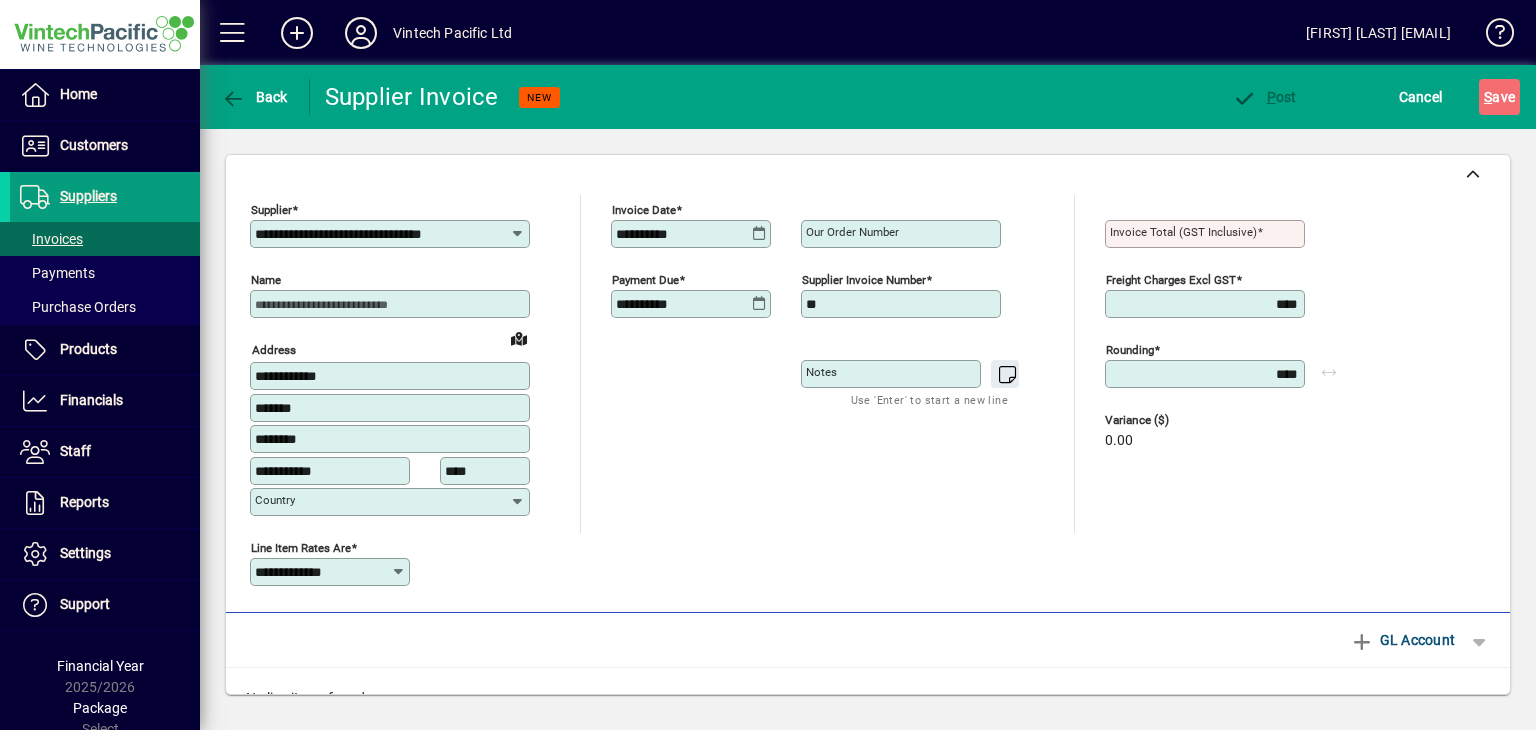 type on "*" 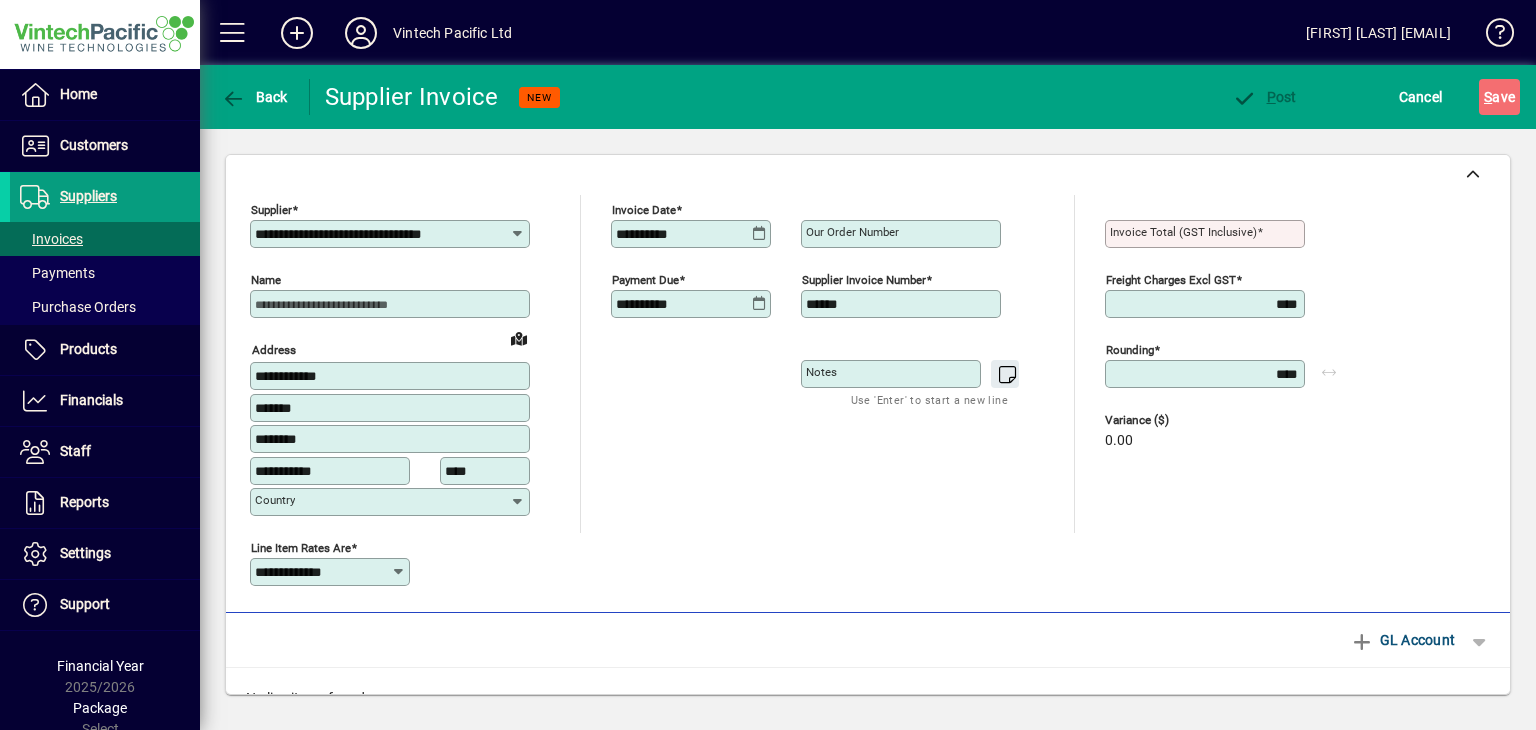 type on "******" 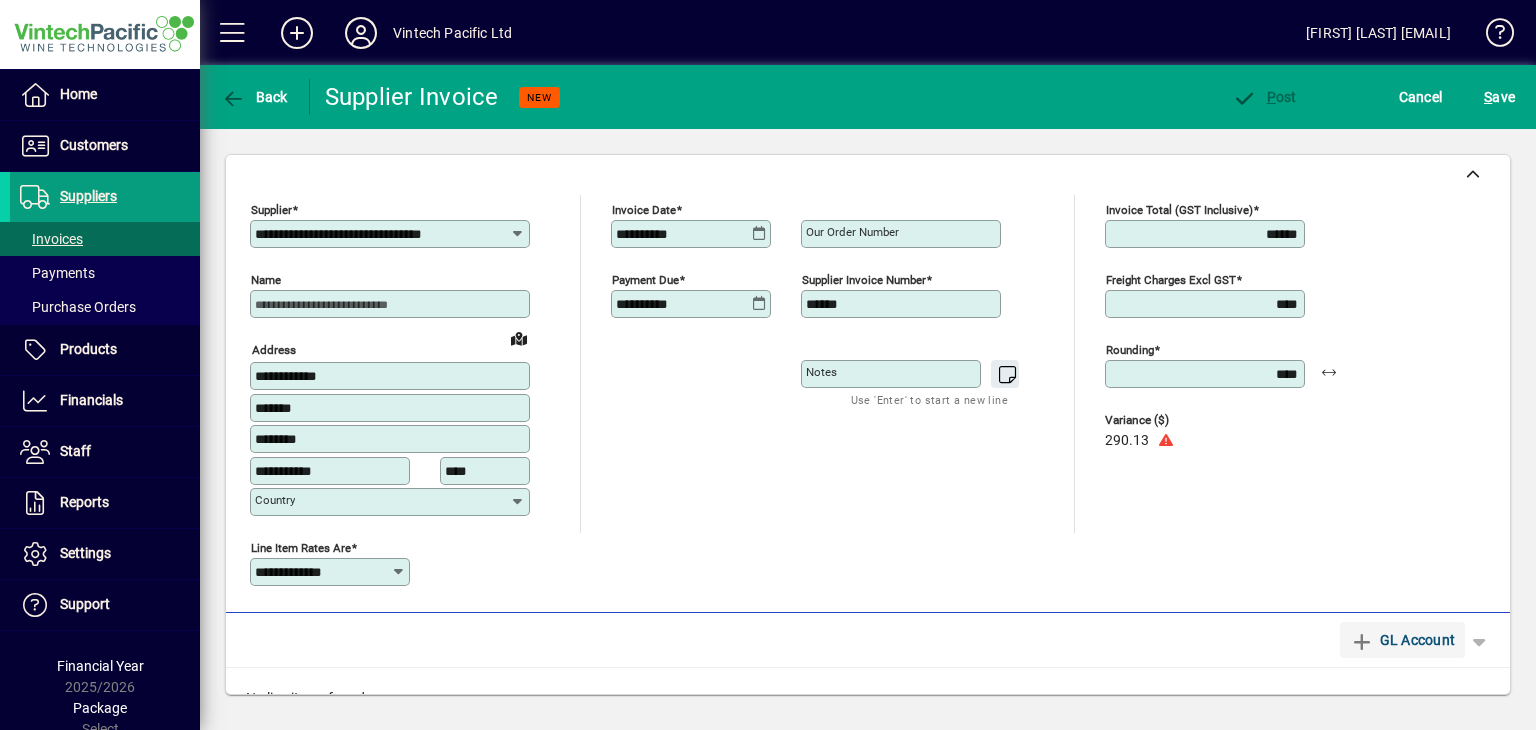 type on "******" 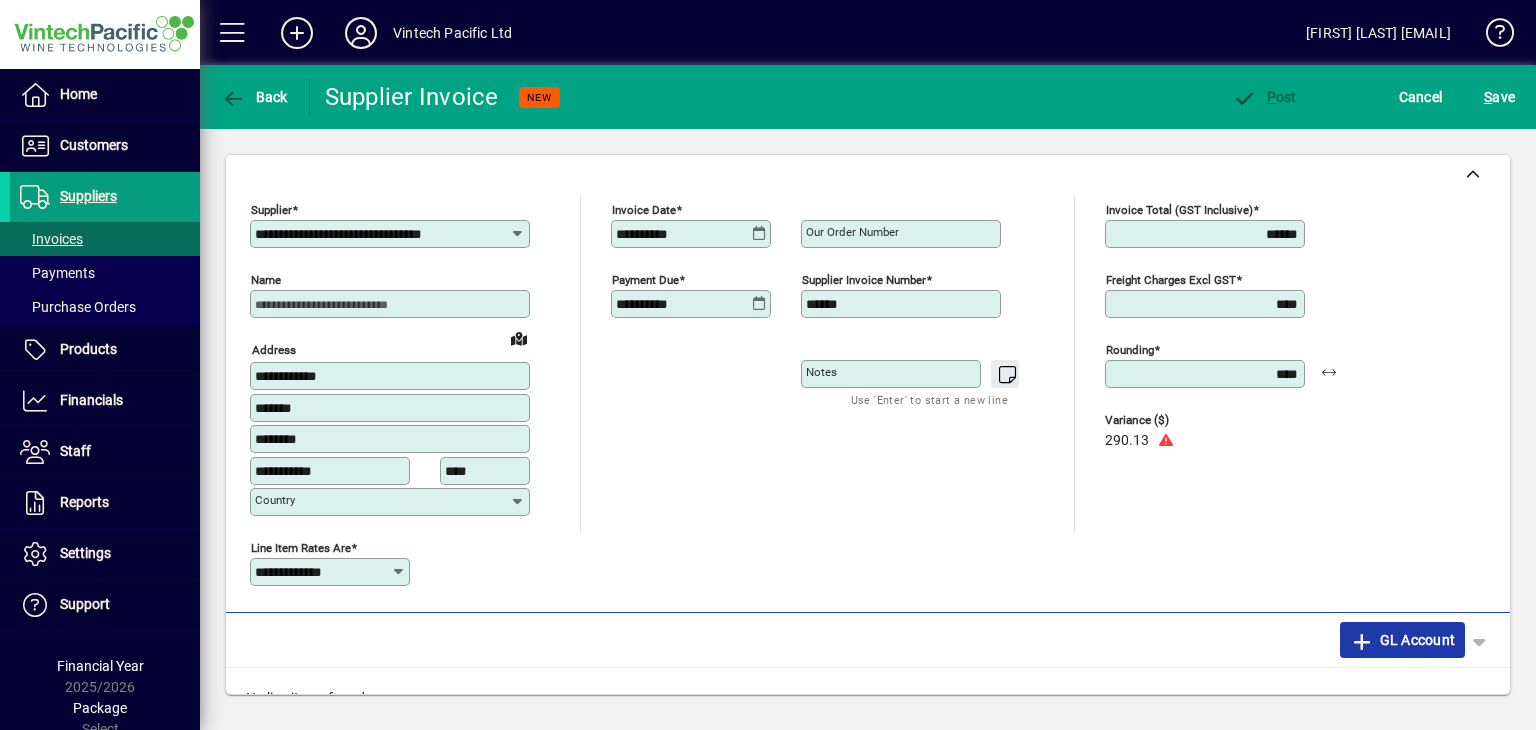 click on "GL Account" 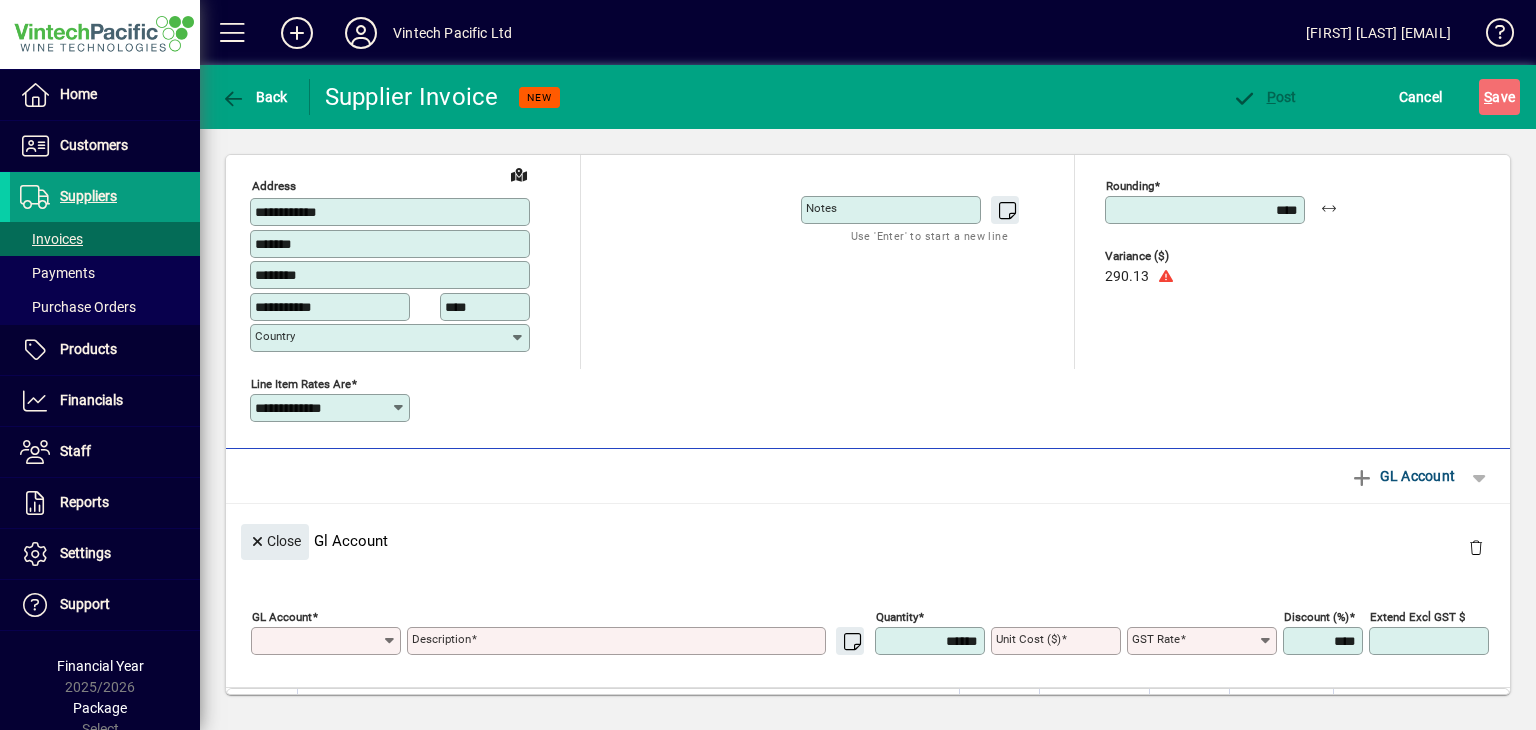 scroll, scrollTop: 0, scrollLeft: 0, axis: both 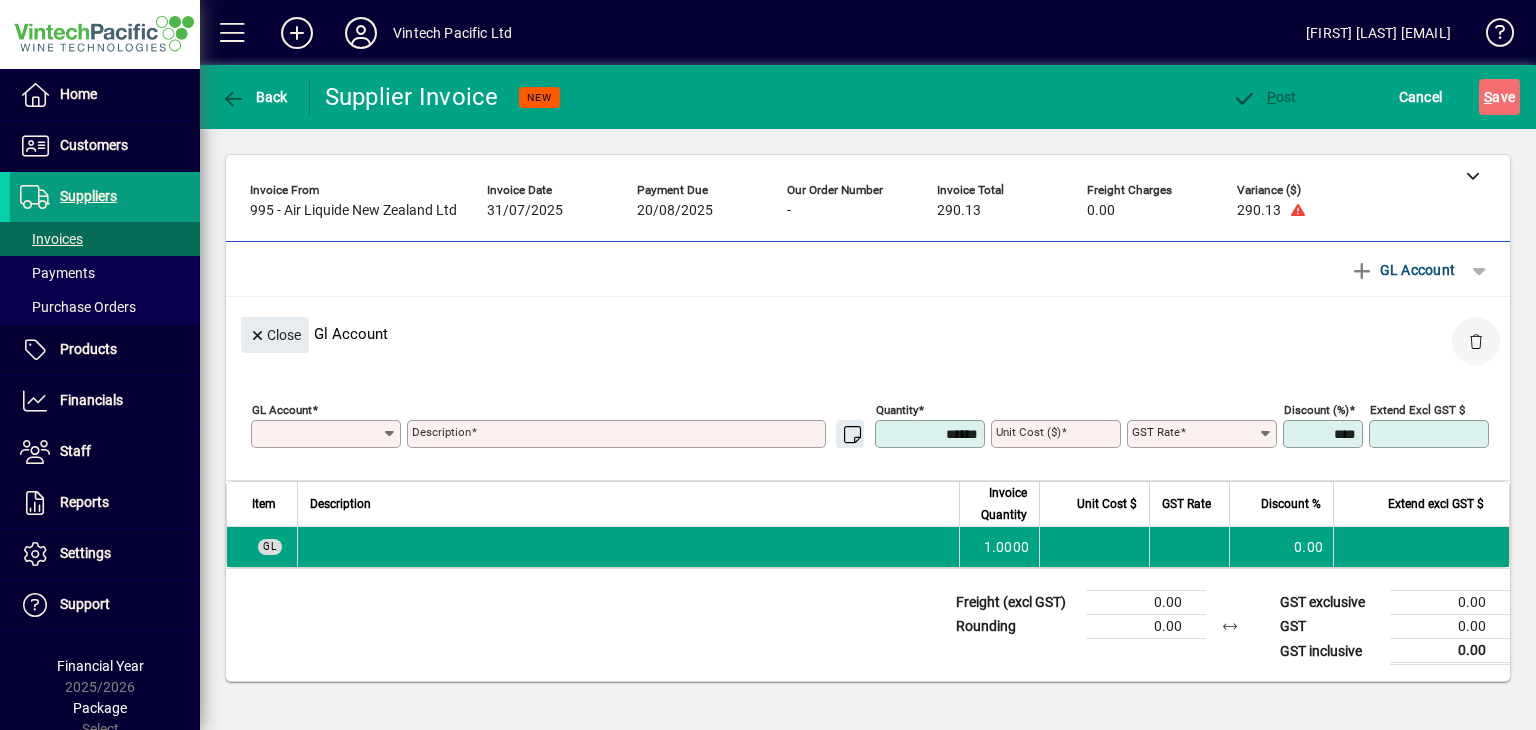 click 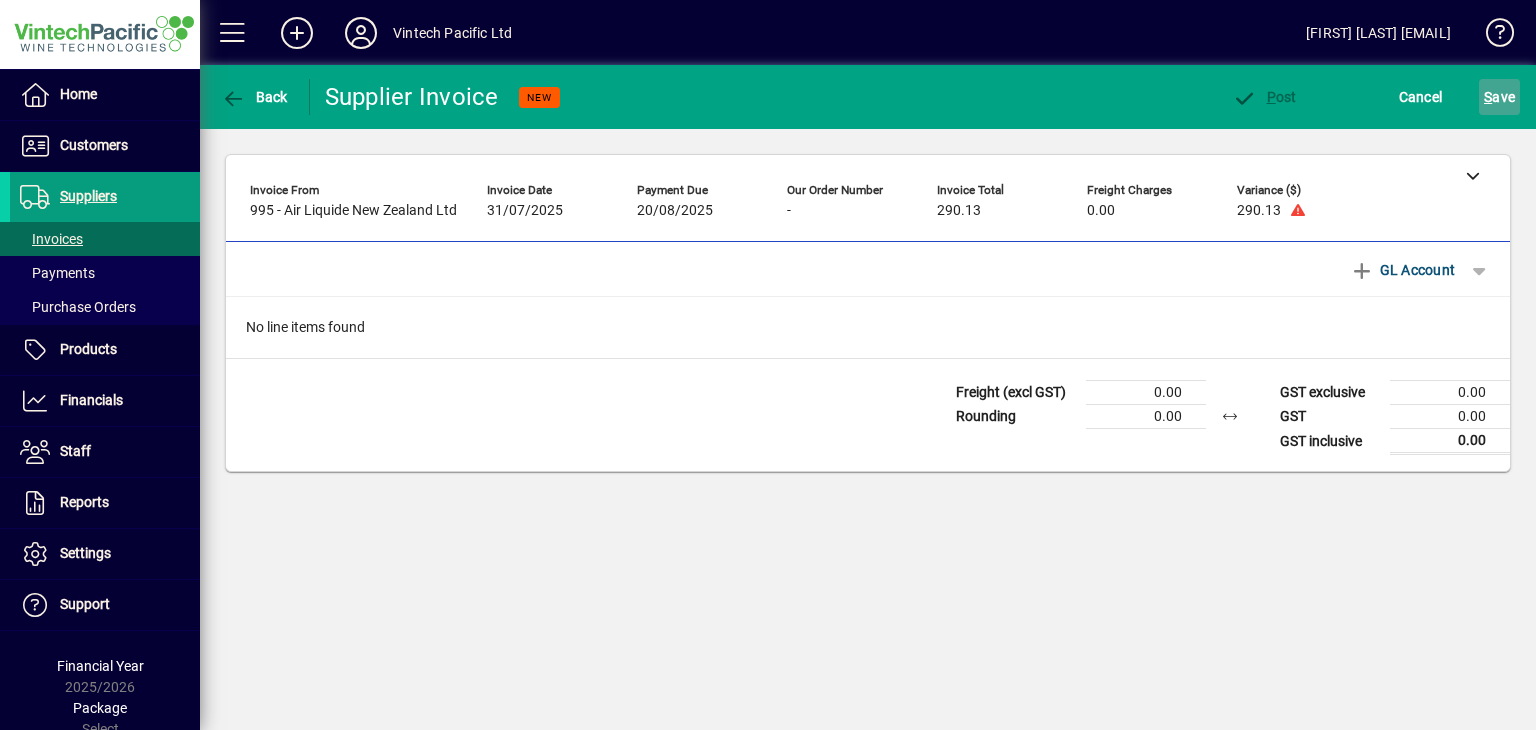 click on "S ave" 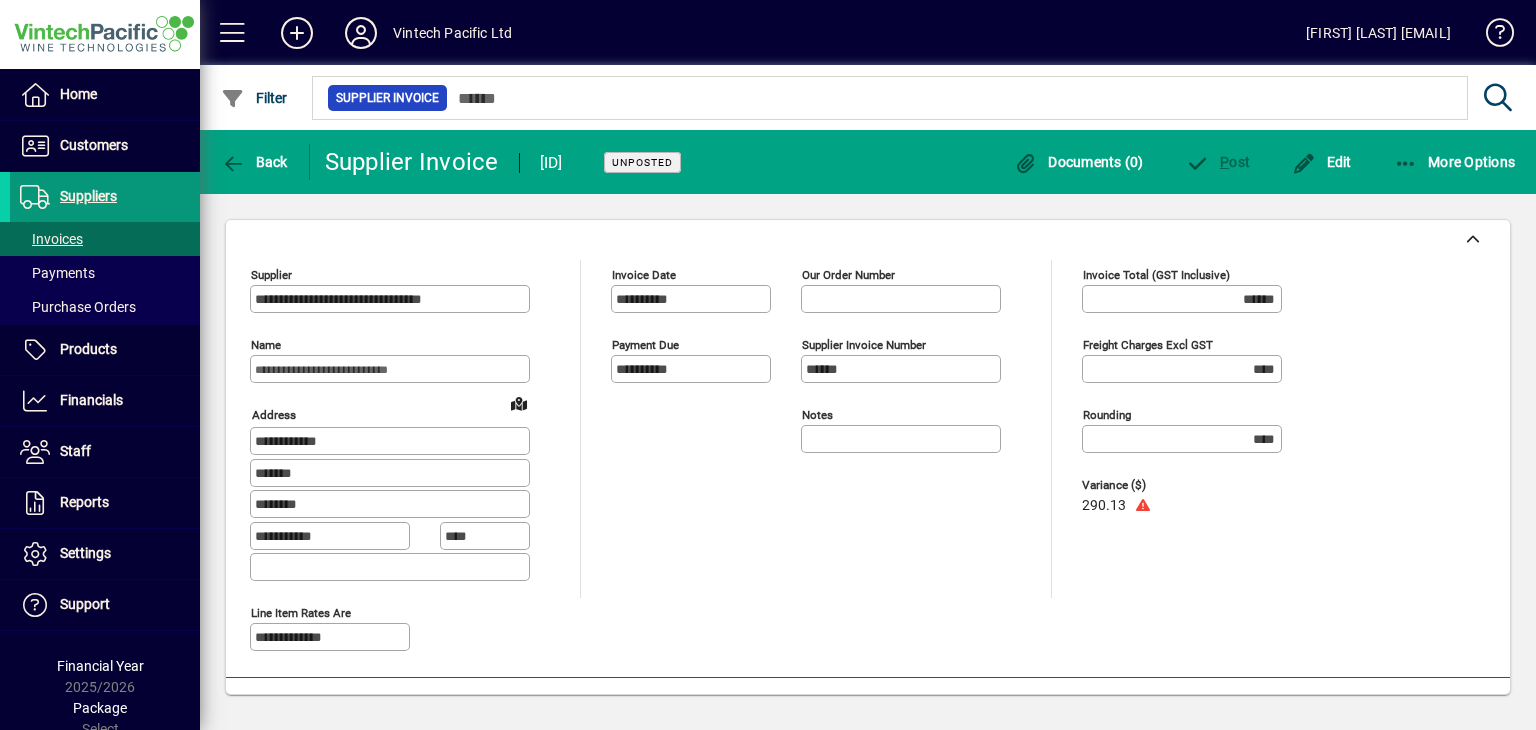 click on "Suppliers" at bounding box center (88, 196) 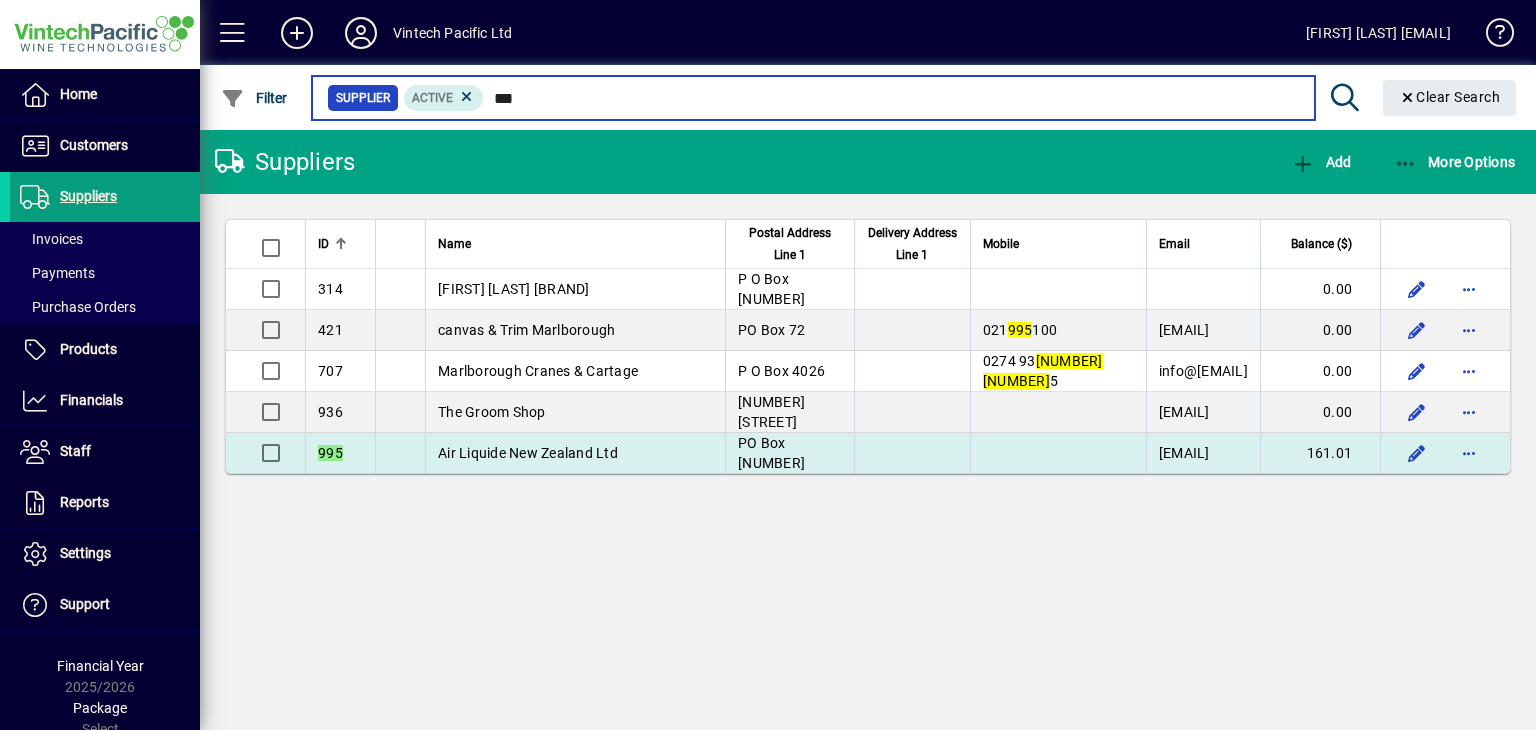 type on "***" 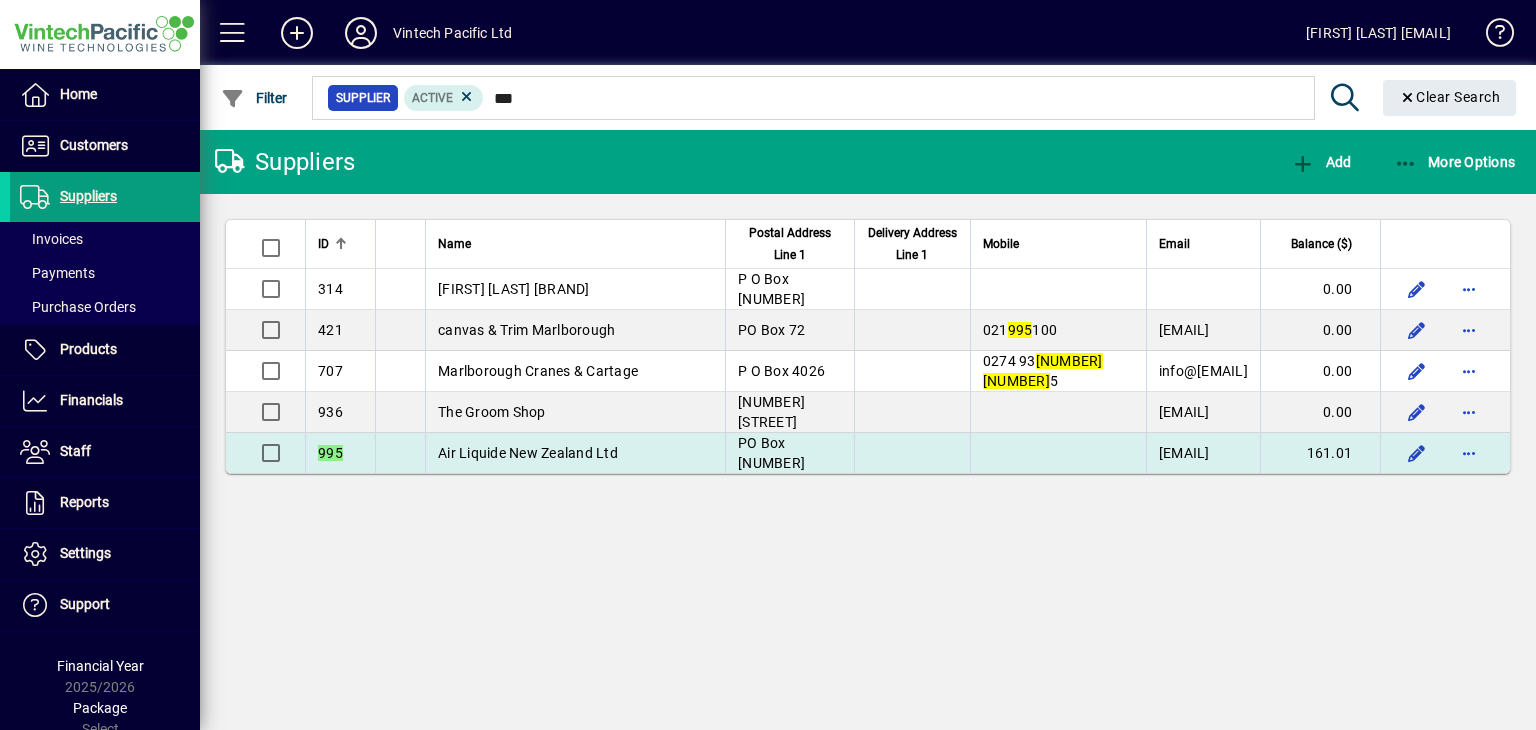 click on "Air Liquide New Zealand Ltd" at bounding box center [575, 453] 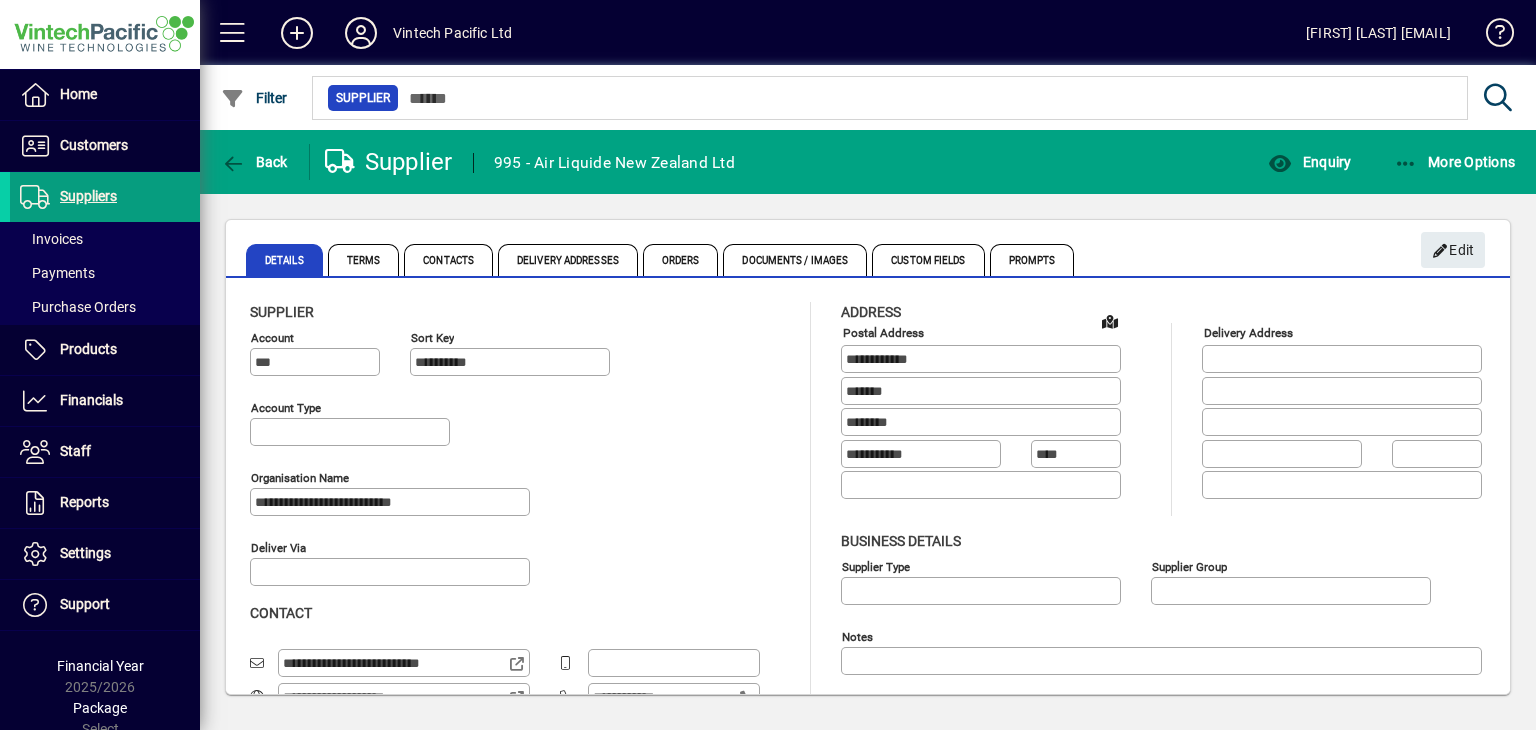 type on "**********" 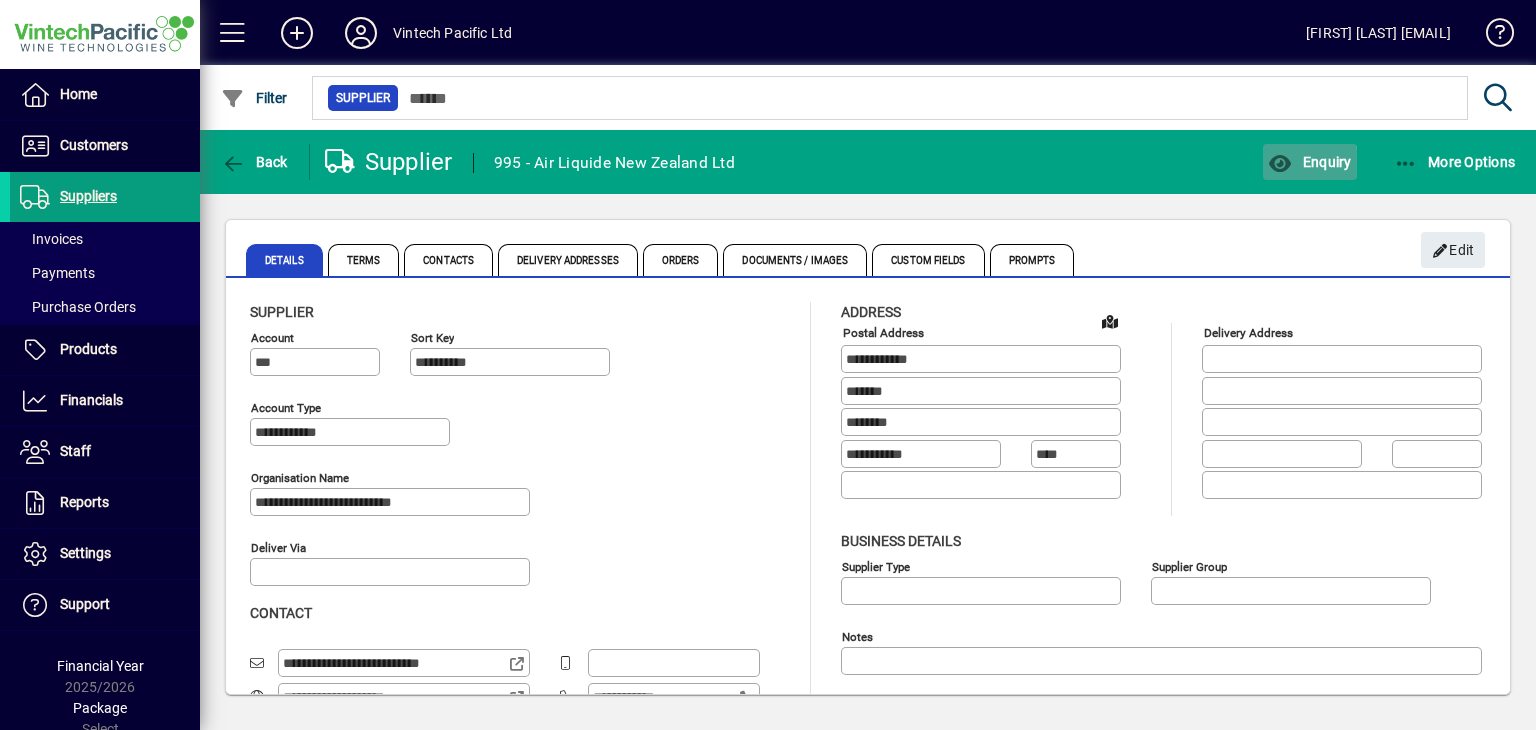 click 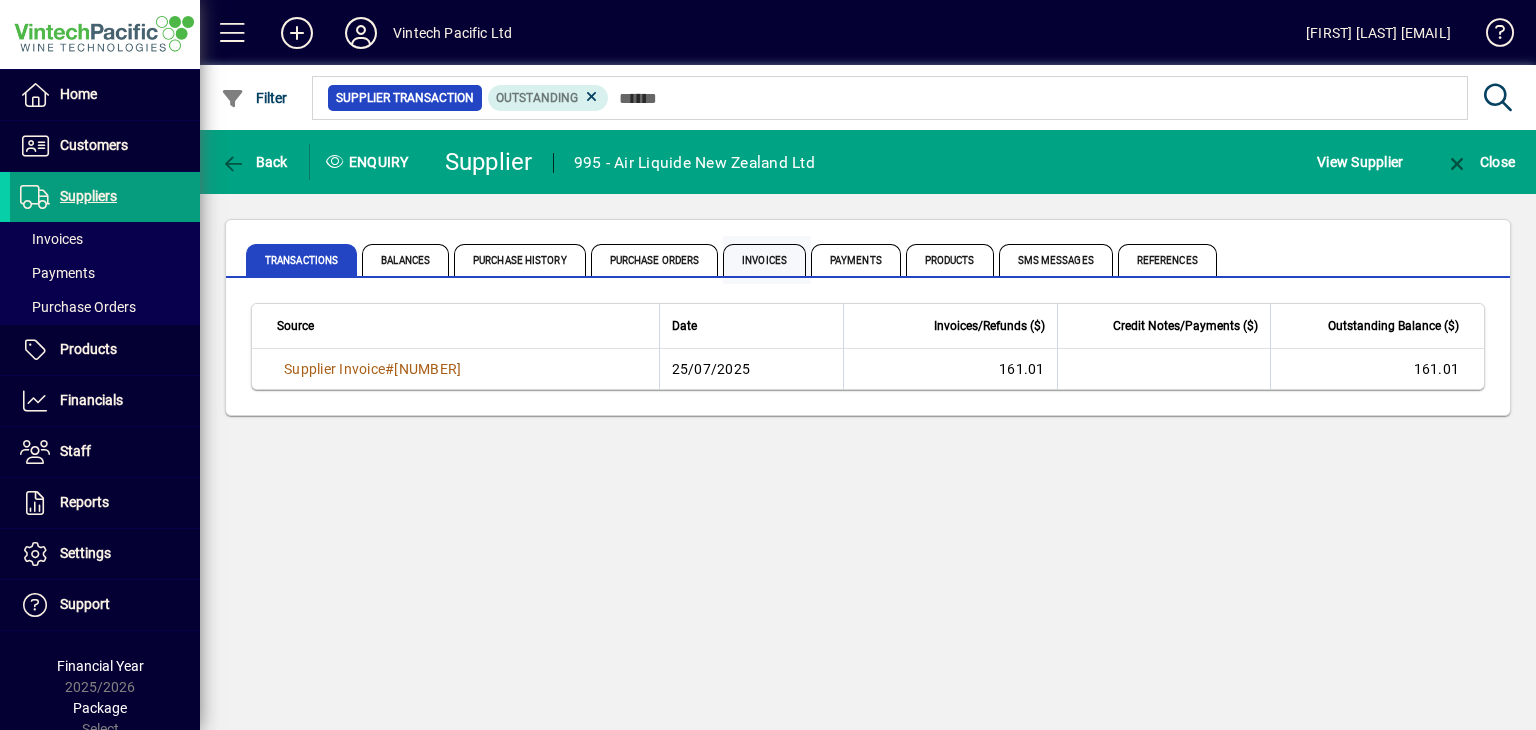 click on "Invoices" at bounding box center [764, 260] 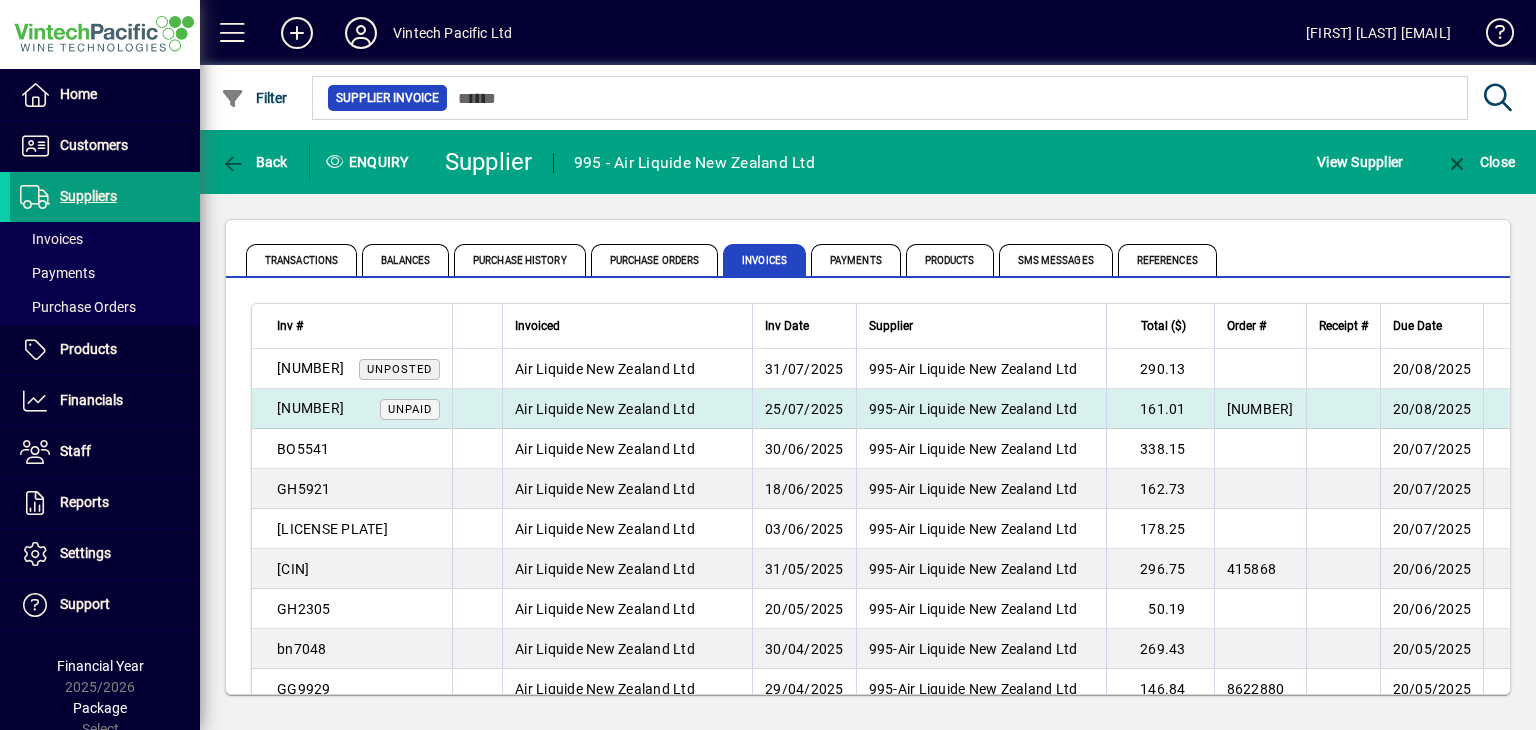 click on "Air Liquide New Zealand Ltd" at bounding box center [627, 409] 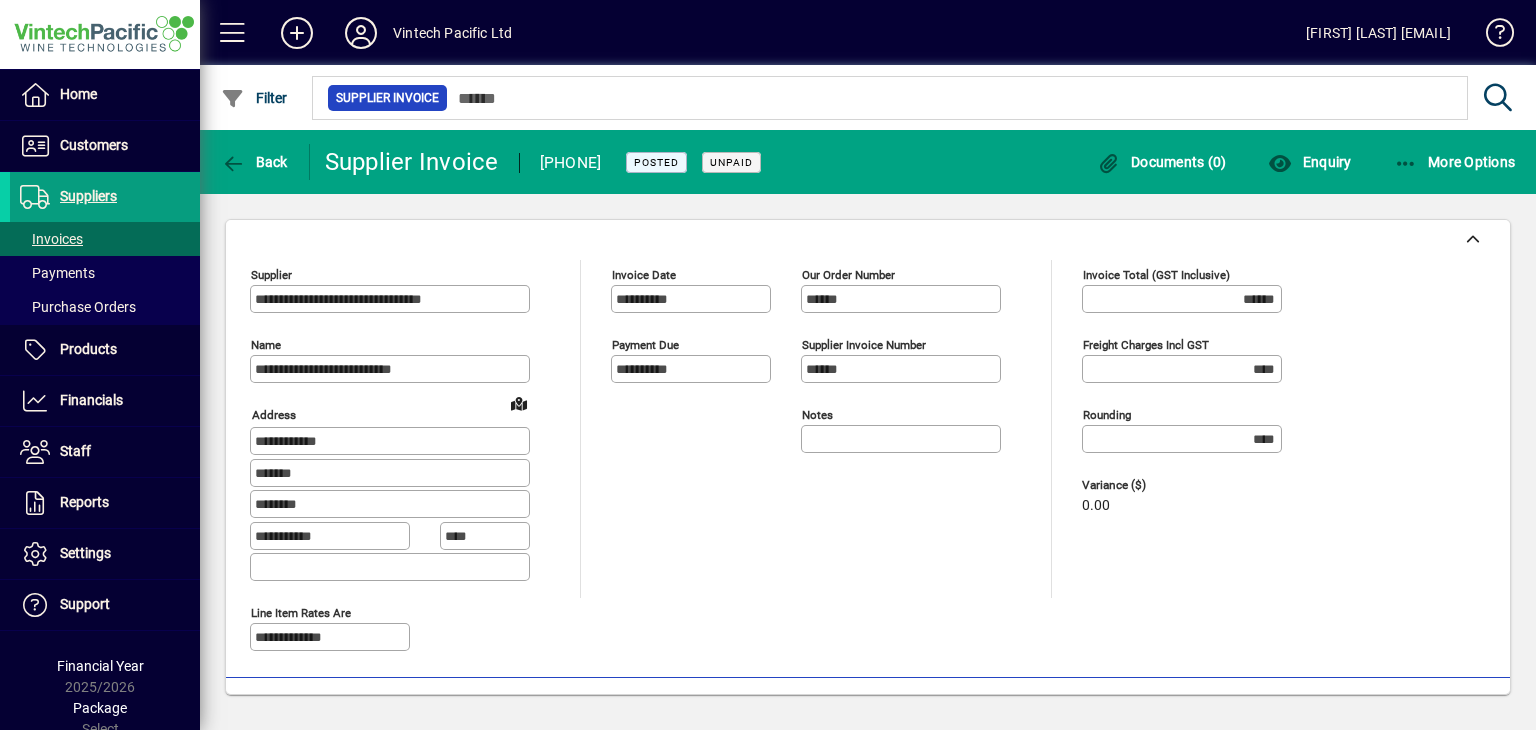 scroll, scrollTop: 0, scrollLeft: 0, axis: both 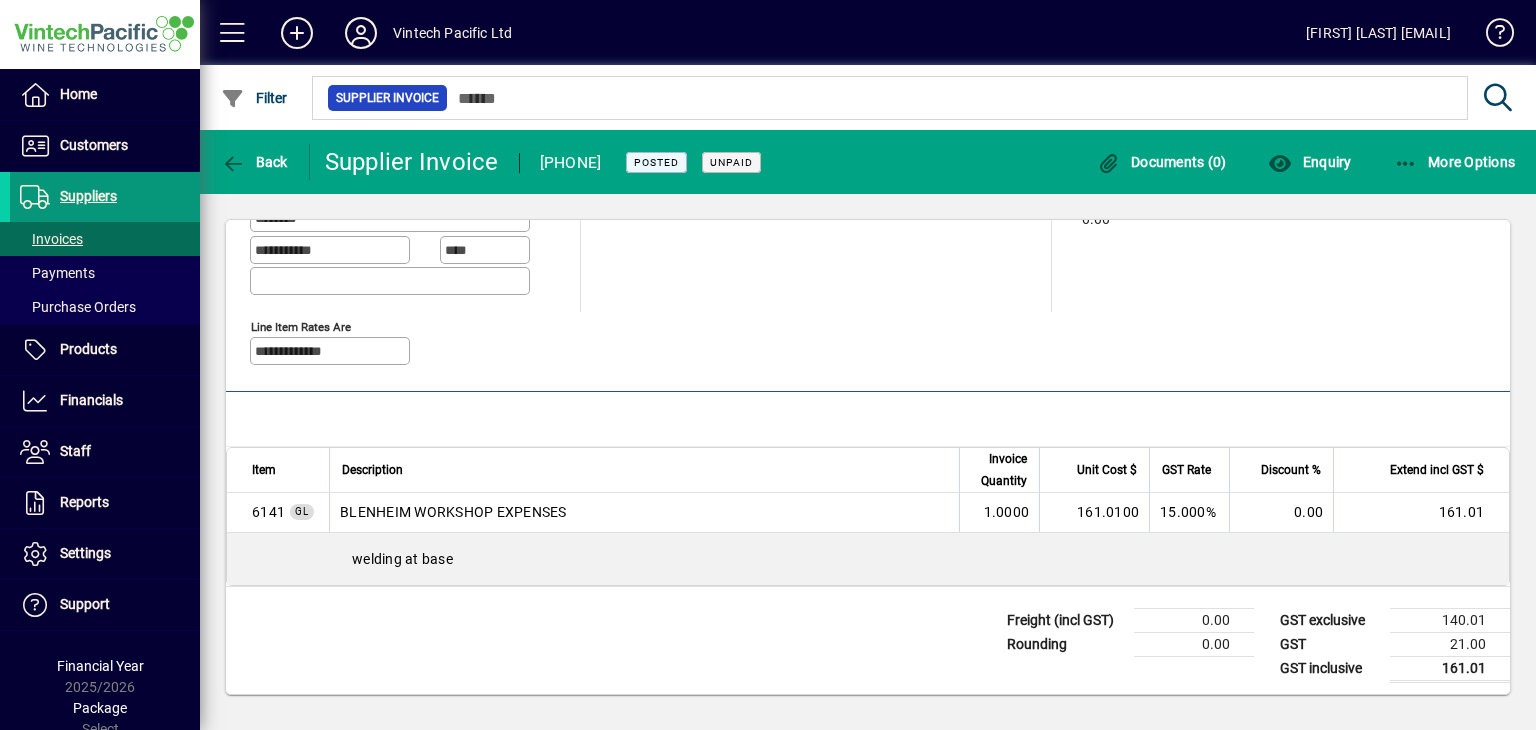 click on "Suppliers" at bounding box center [88, 196] 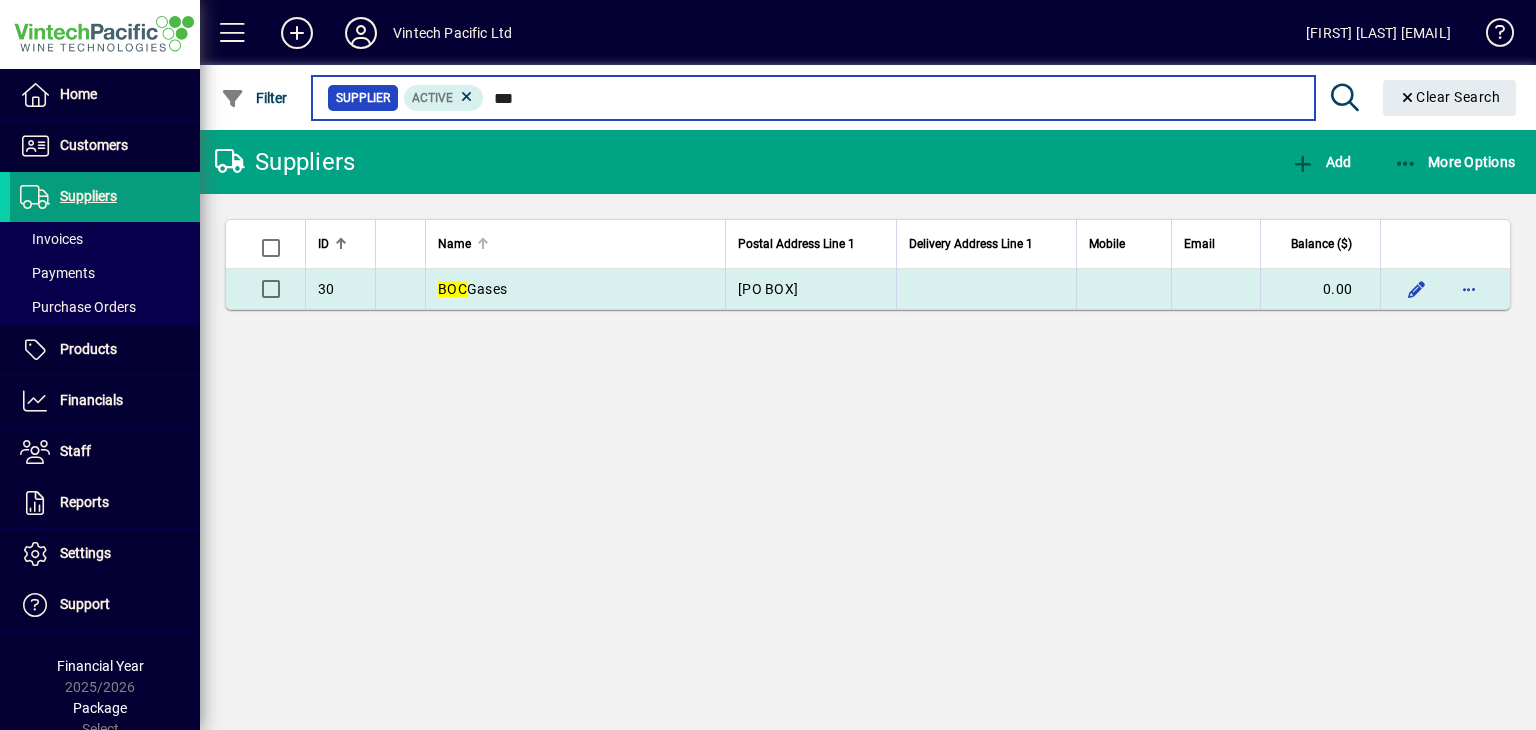 type on "***" 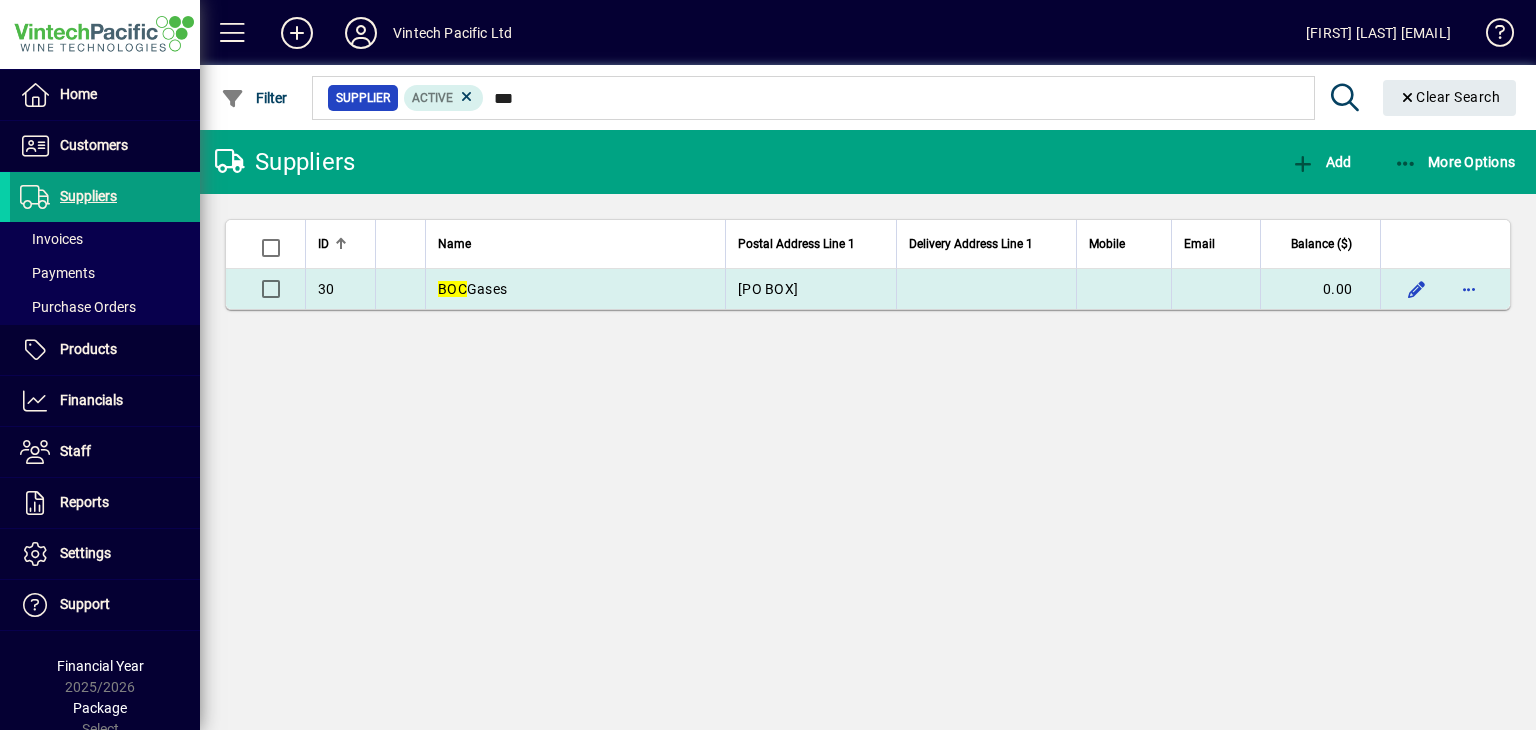 click on "BOC  Gases" at bounding box center (575, 289) 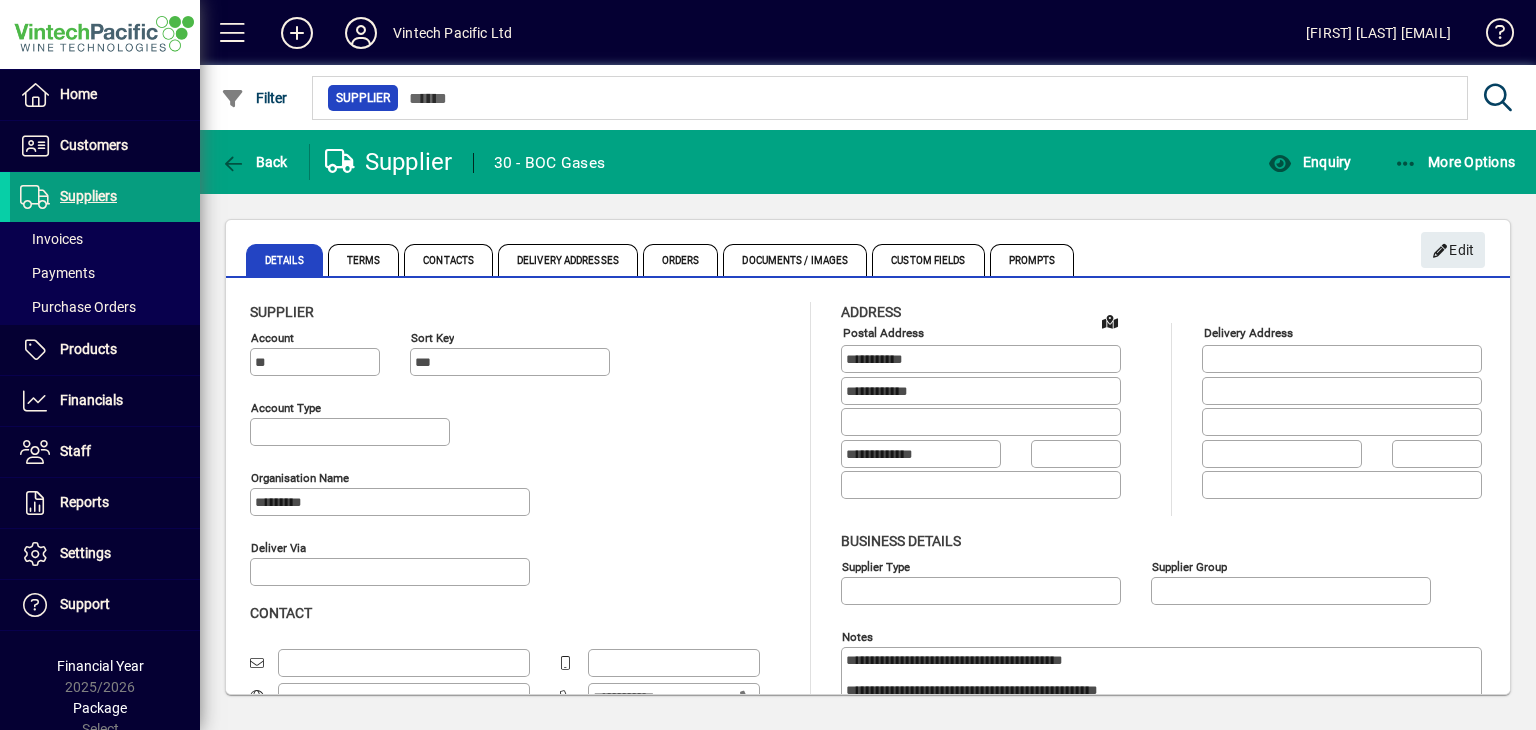type on "**********" 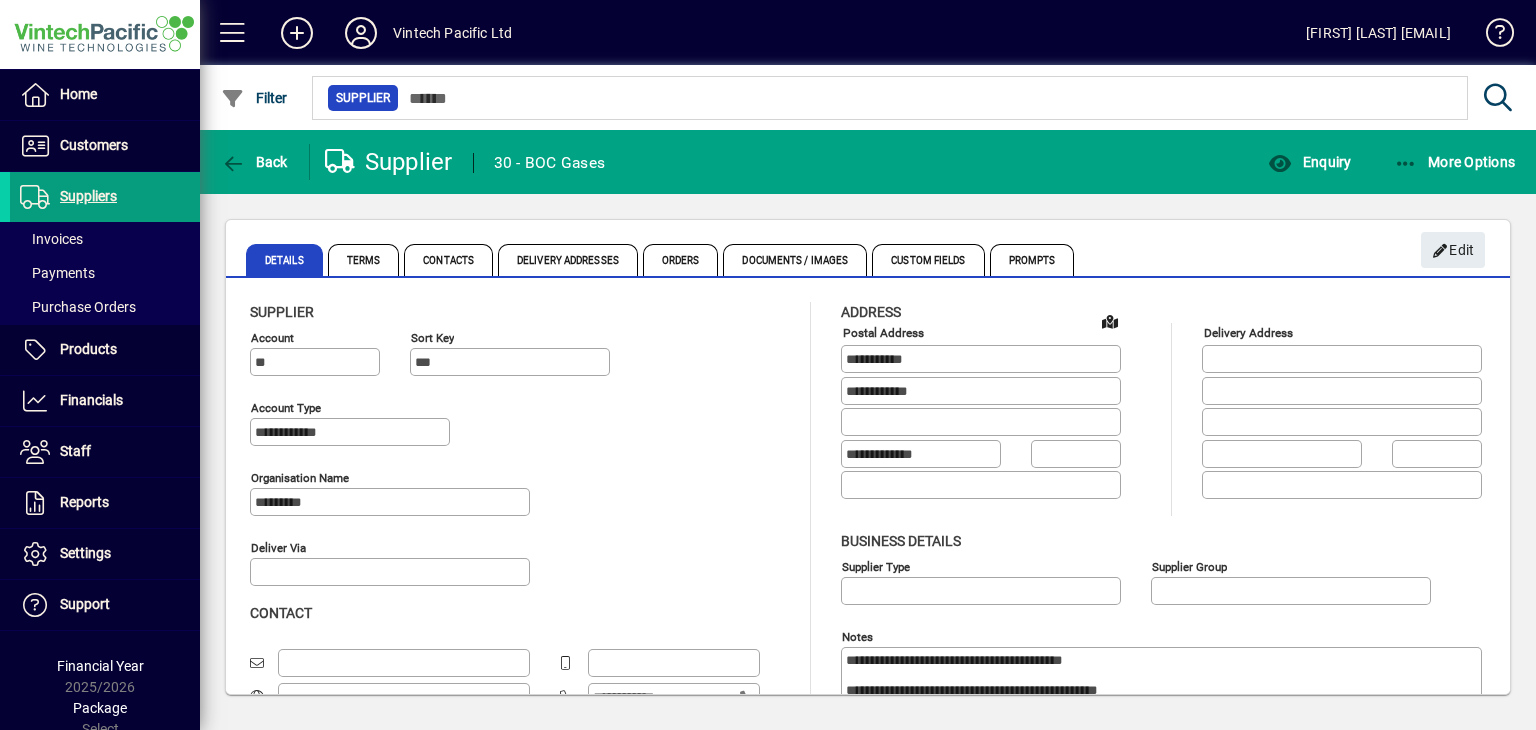 type on "**********" 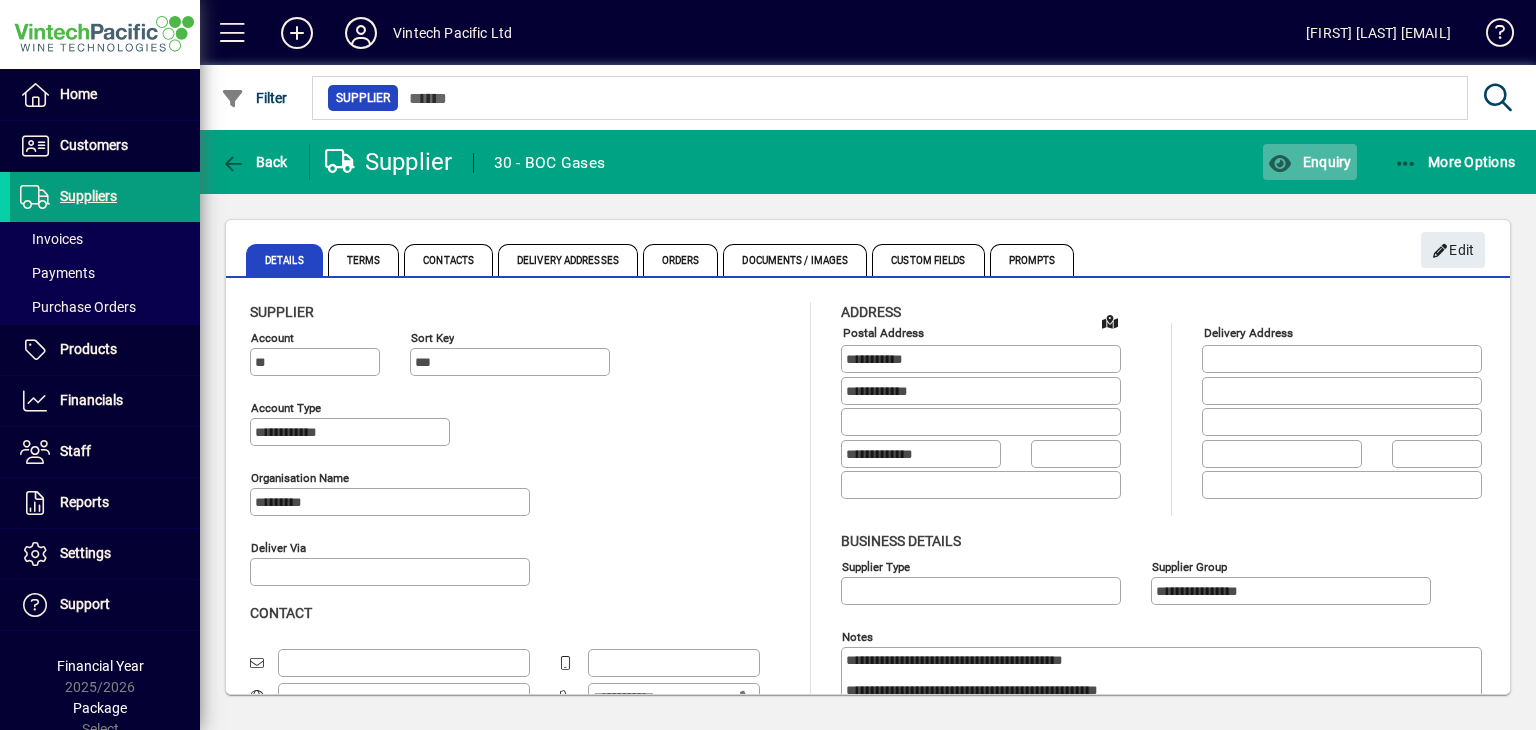 click 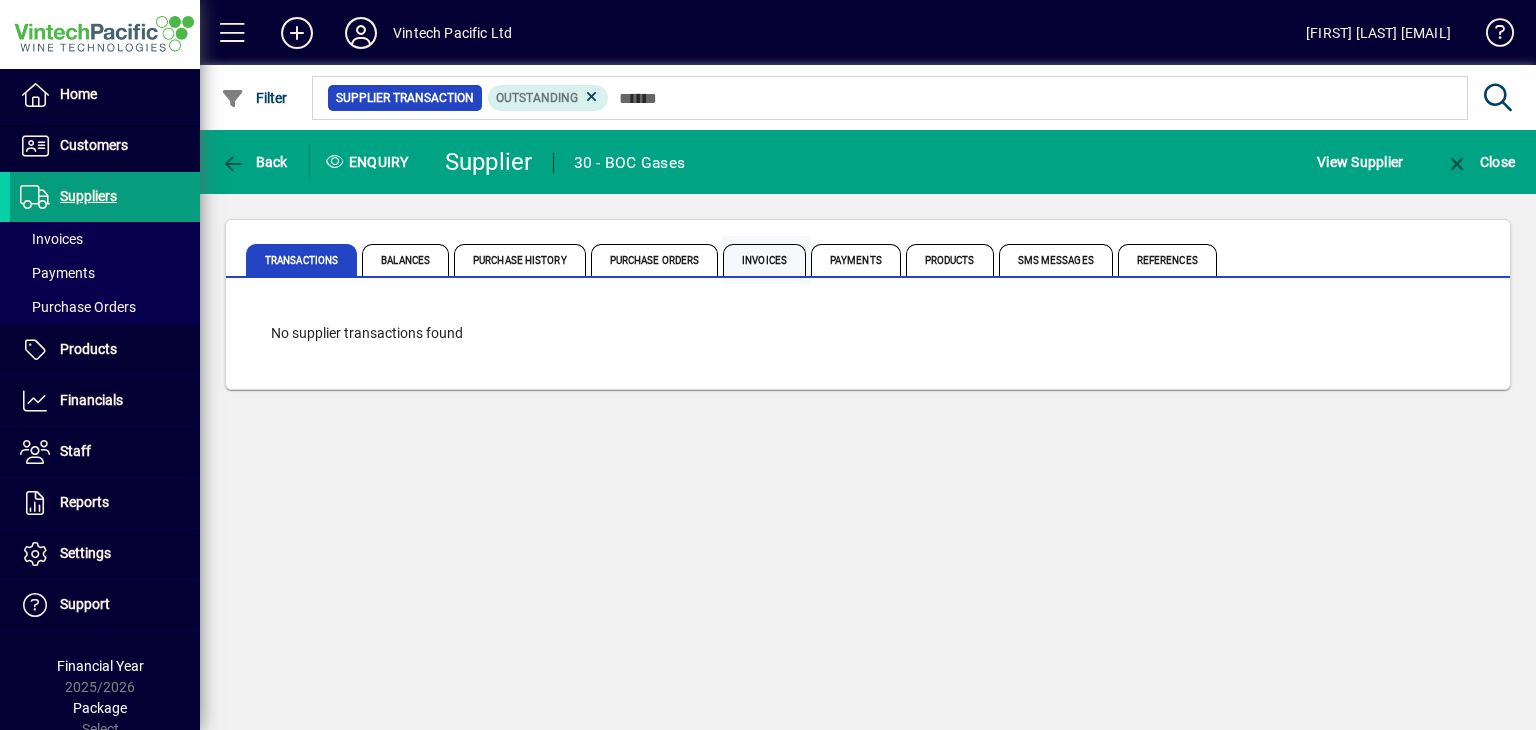 click on "Invoices" at bounding box center [764, 260] 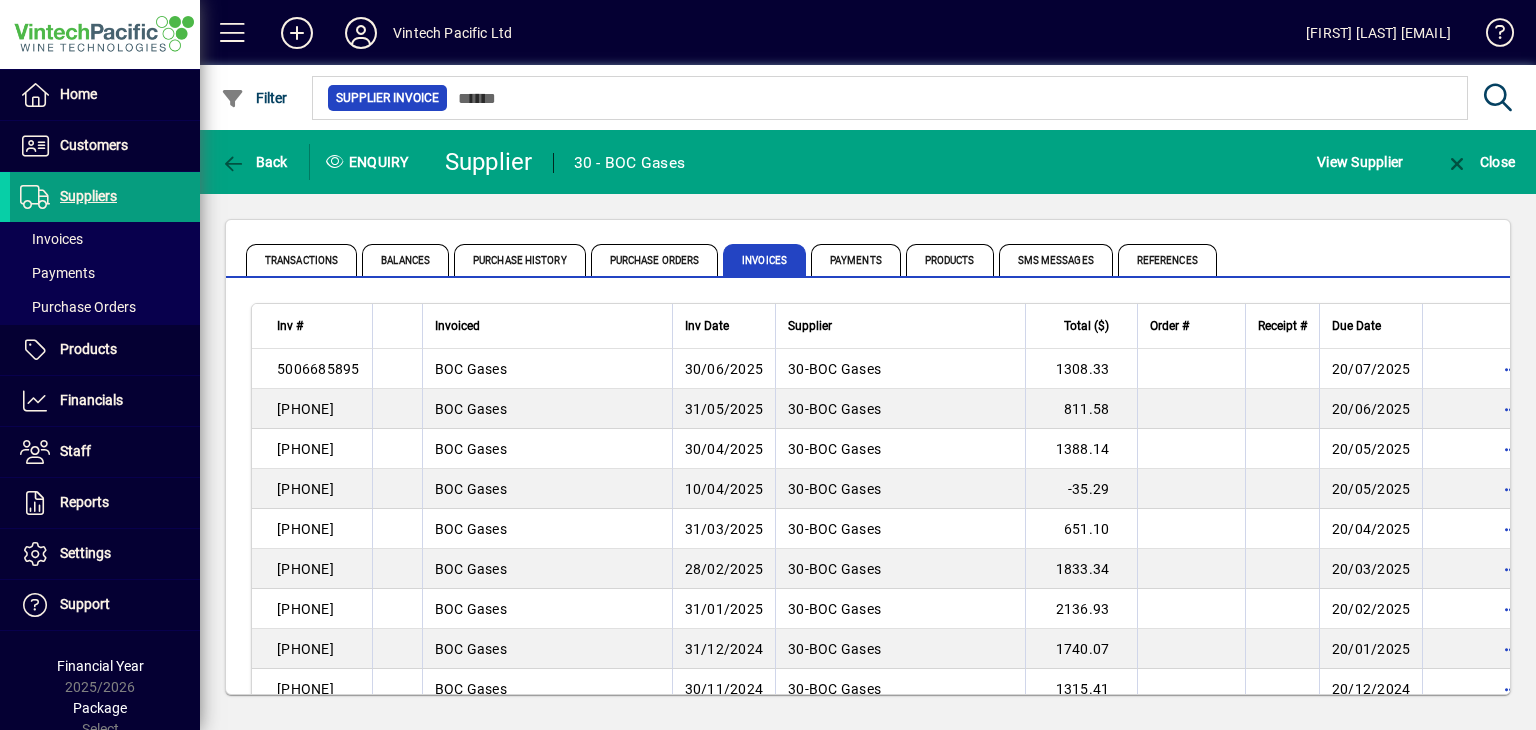 click on "BOC Gases" at bounding box center [547, 369] 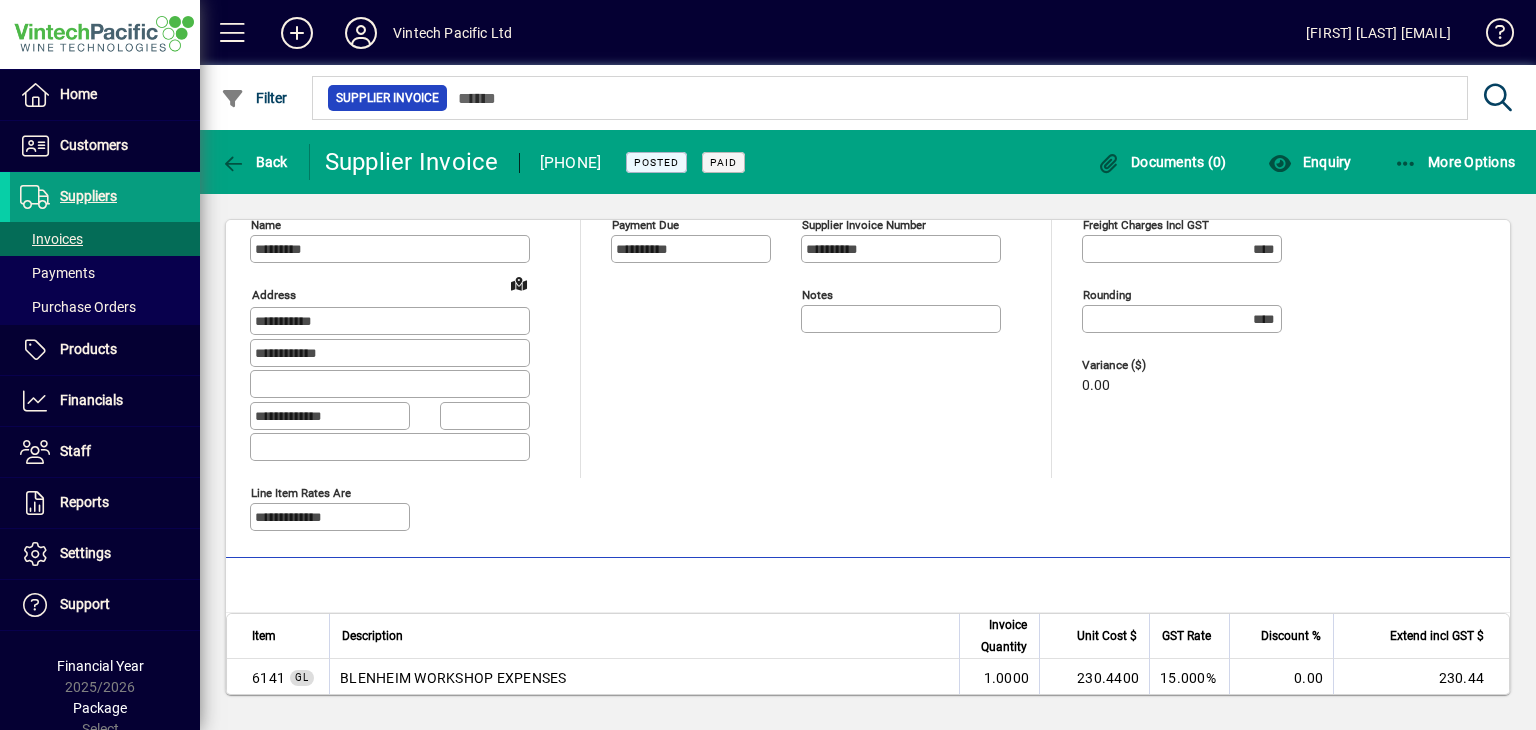 scroll, scrollTop: 274, scrollLeft: 0, axis: vertical 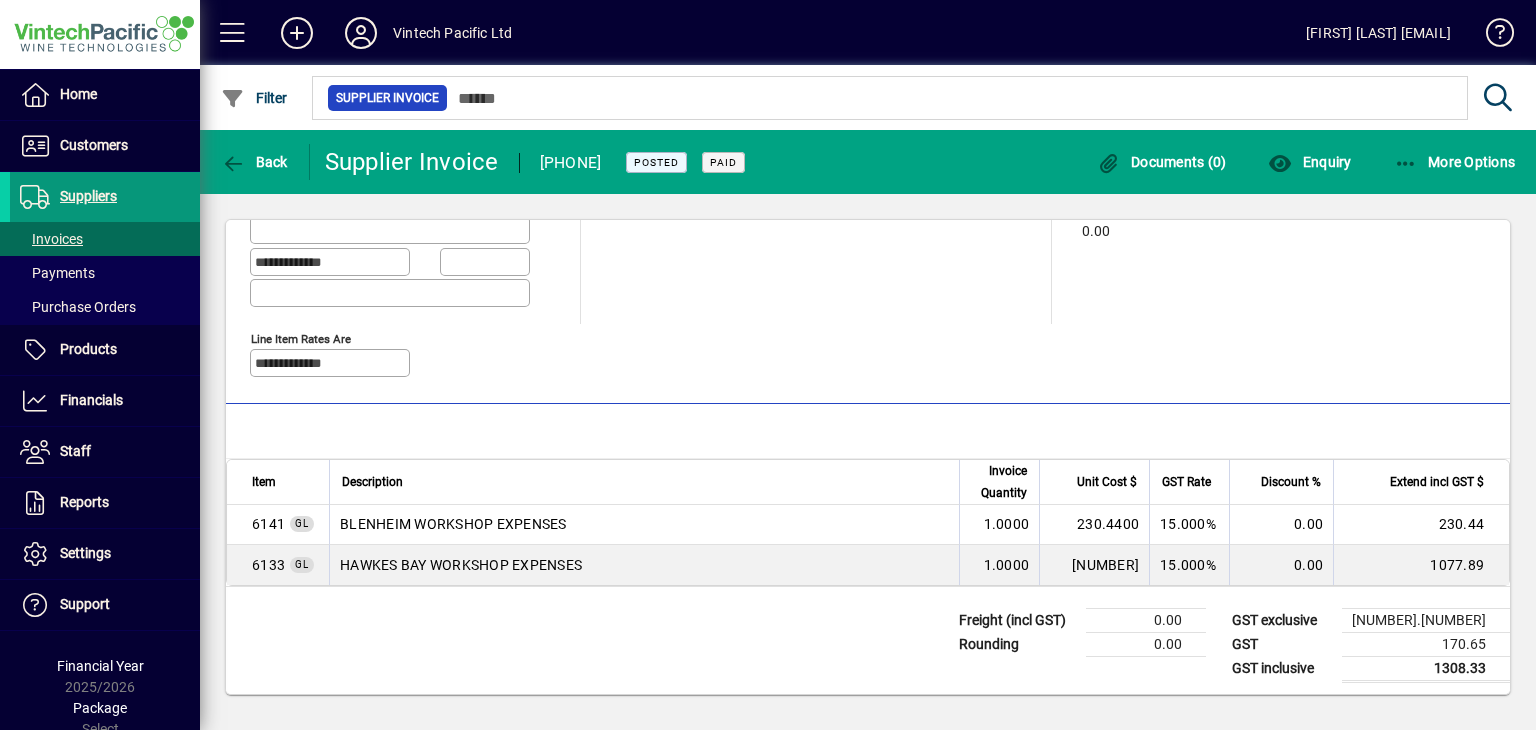 click on "Suppliers" at bounding box center (88, 196) 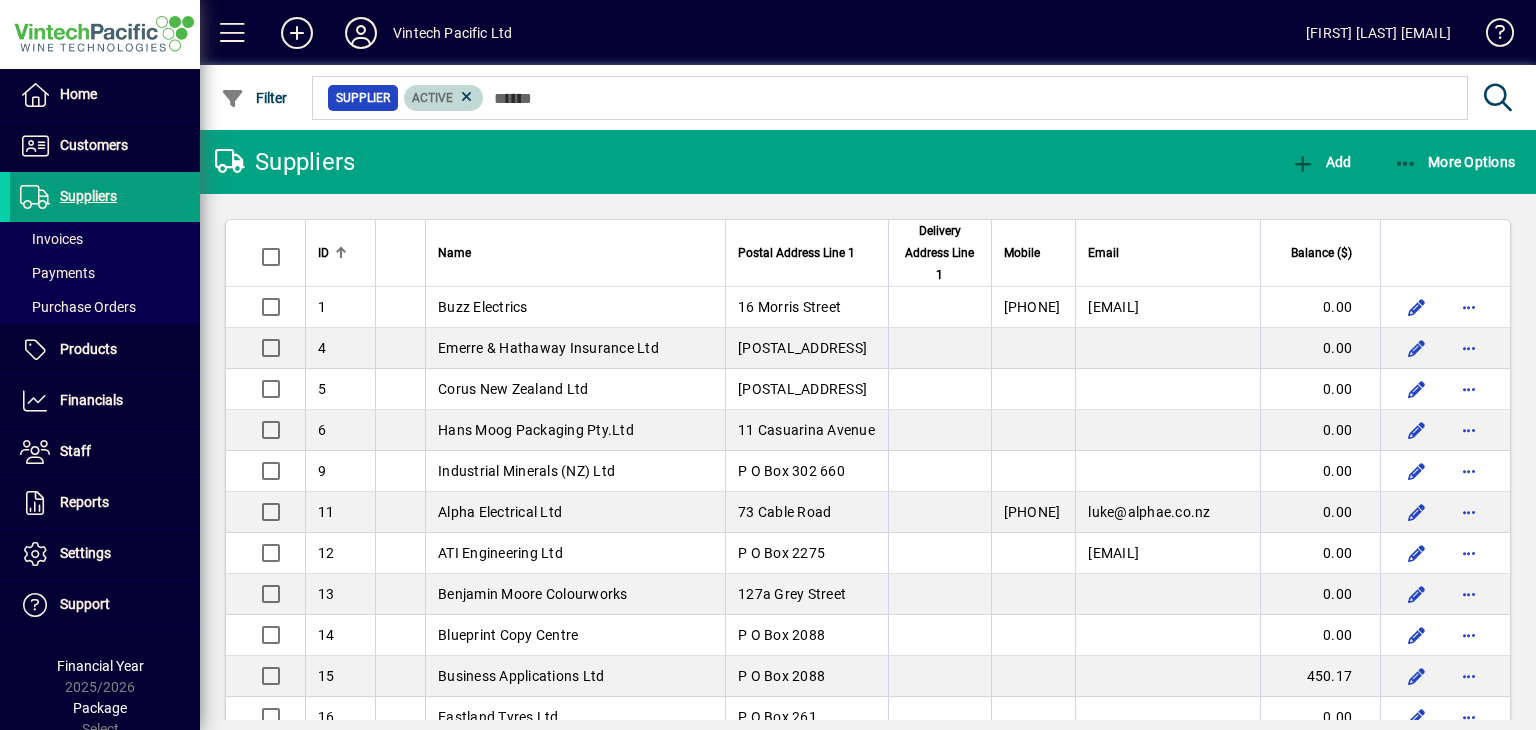 click at bounding box center [467, 97] 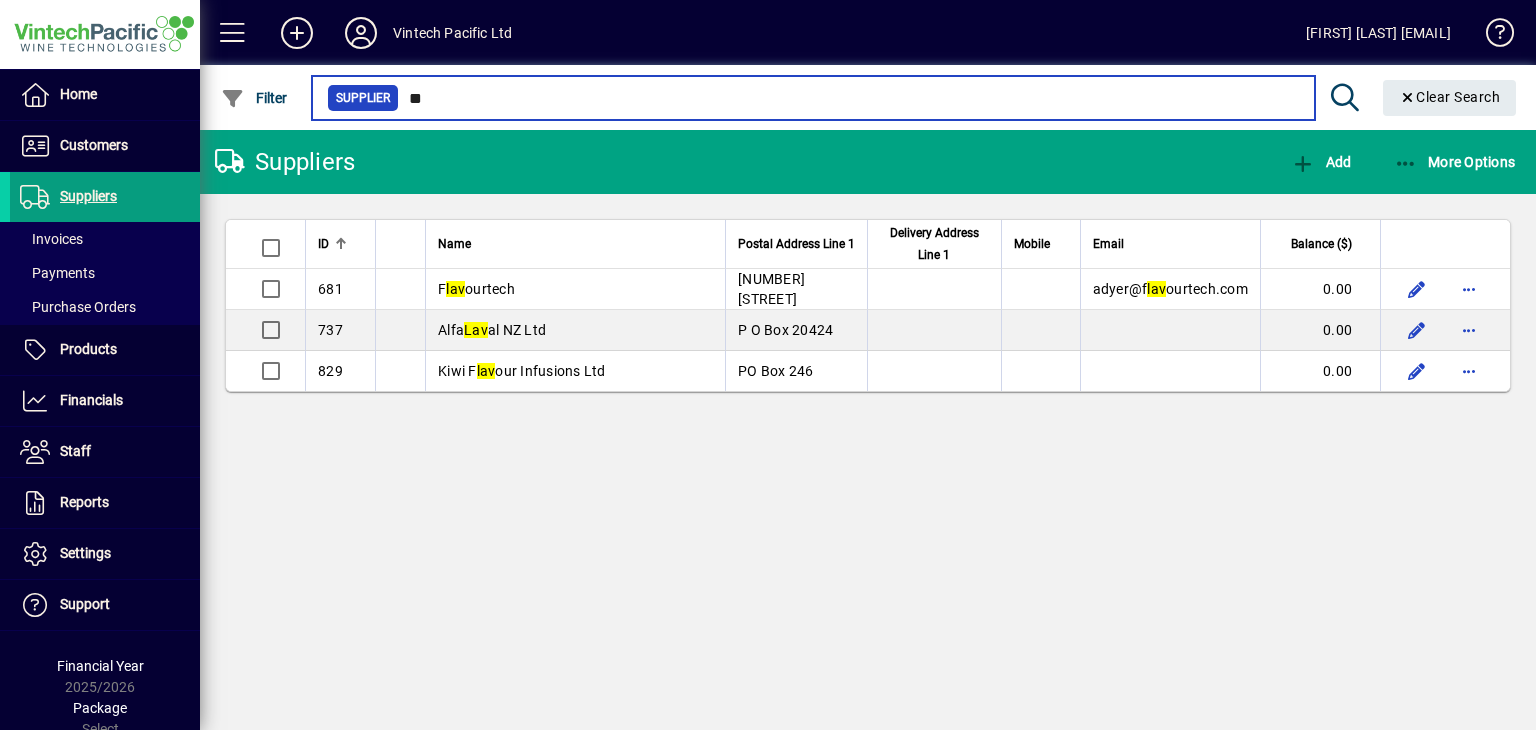 type on "*" 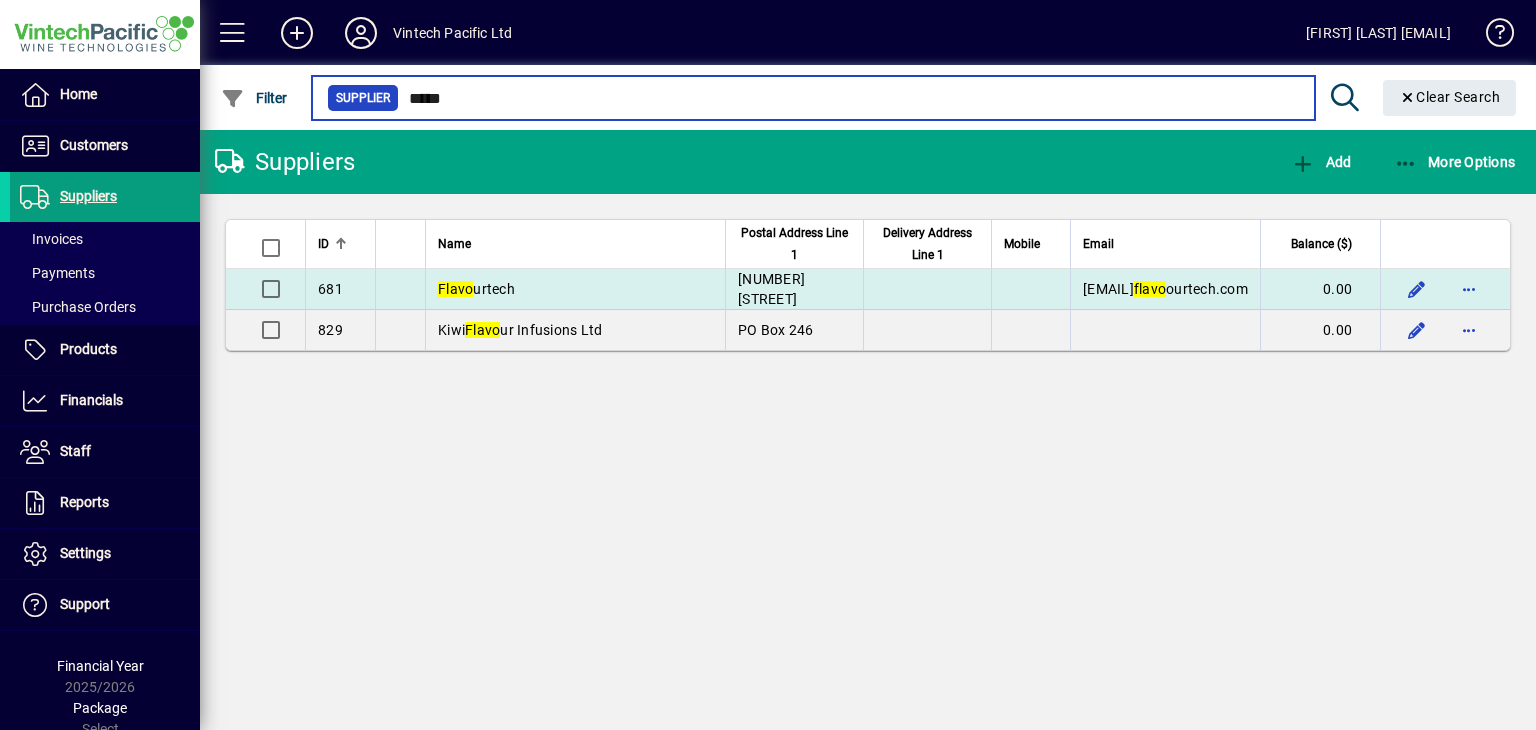 type on "*****" 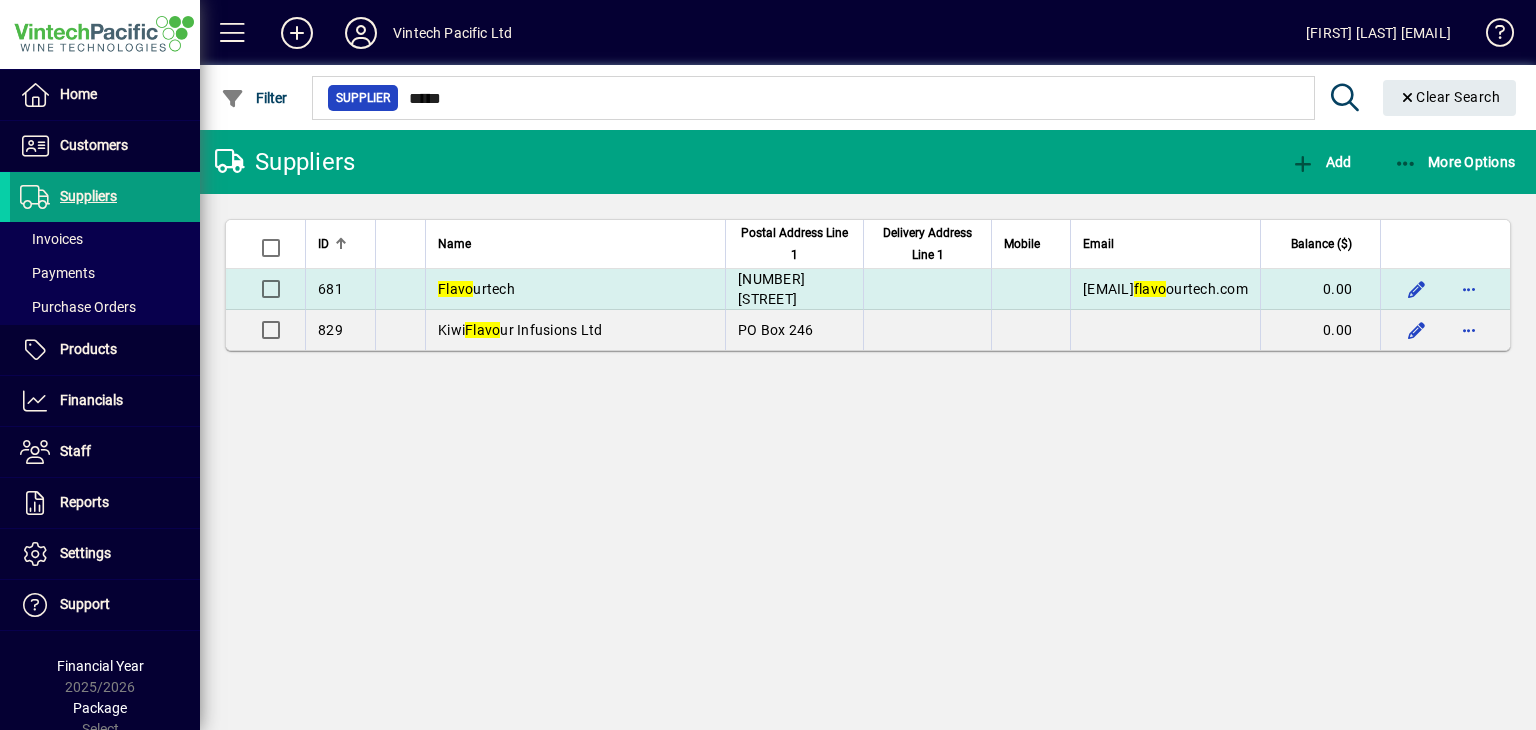 click on "Flavo urtech" at bounding box center [575, 289] 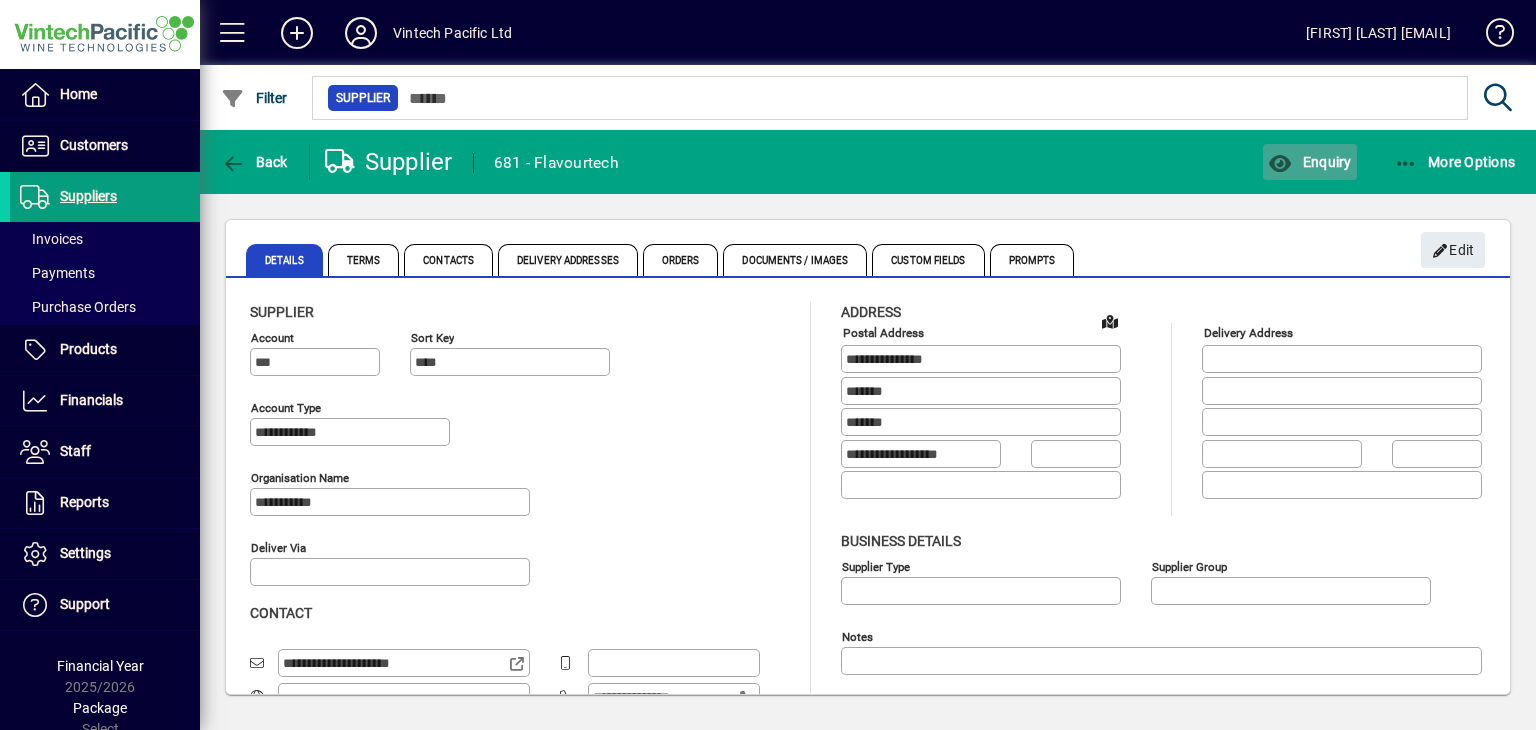click on "Enquiry" 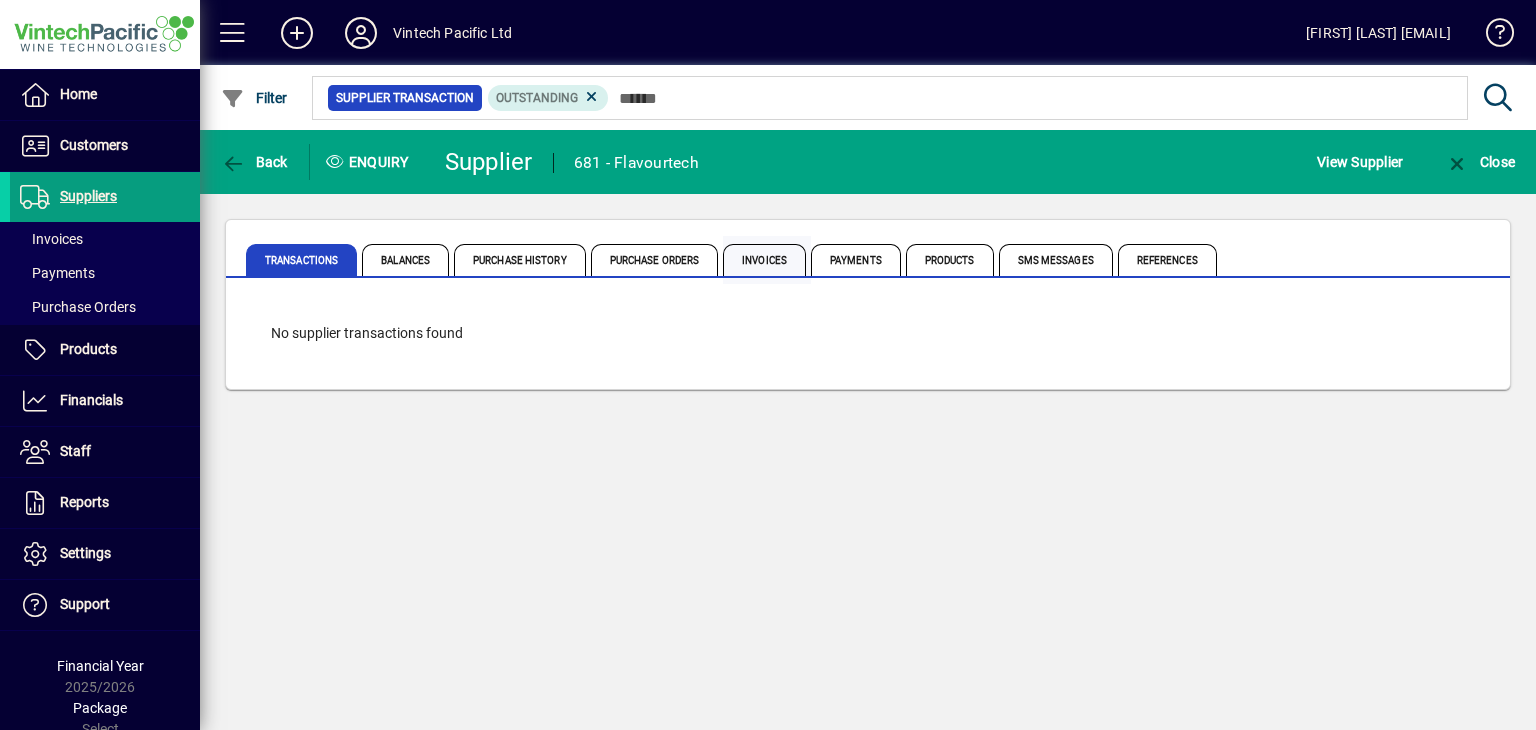click on "Invoices" at bounding box center [764, 260] 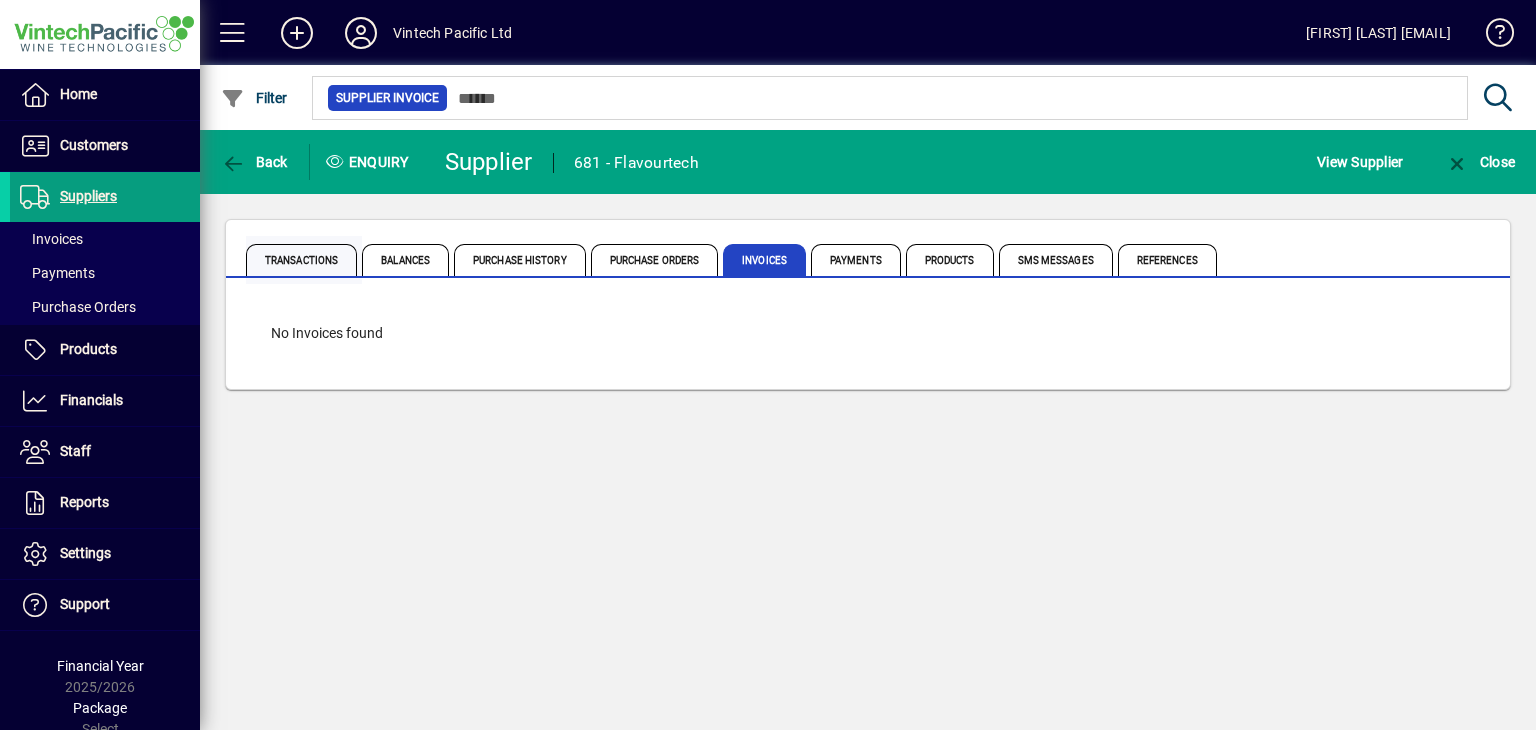 click on "Transactions" at bounding box center [301, 260] 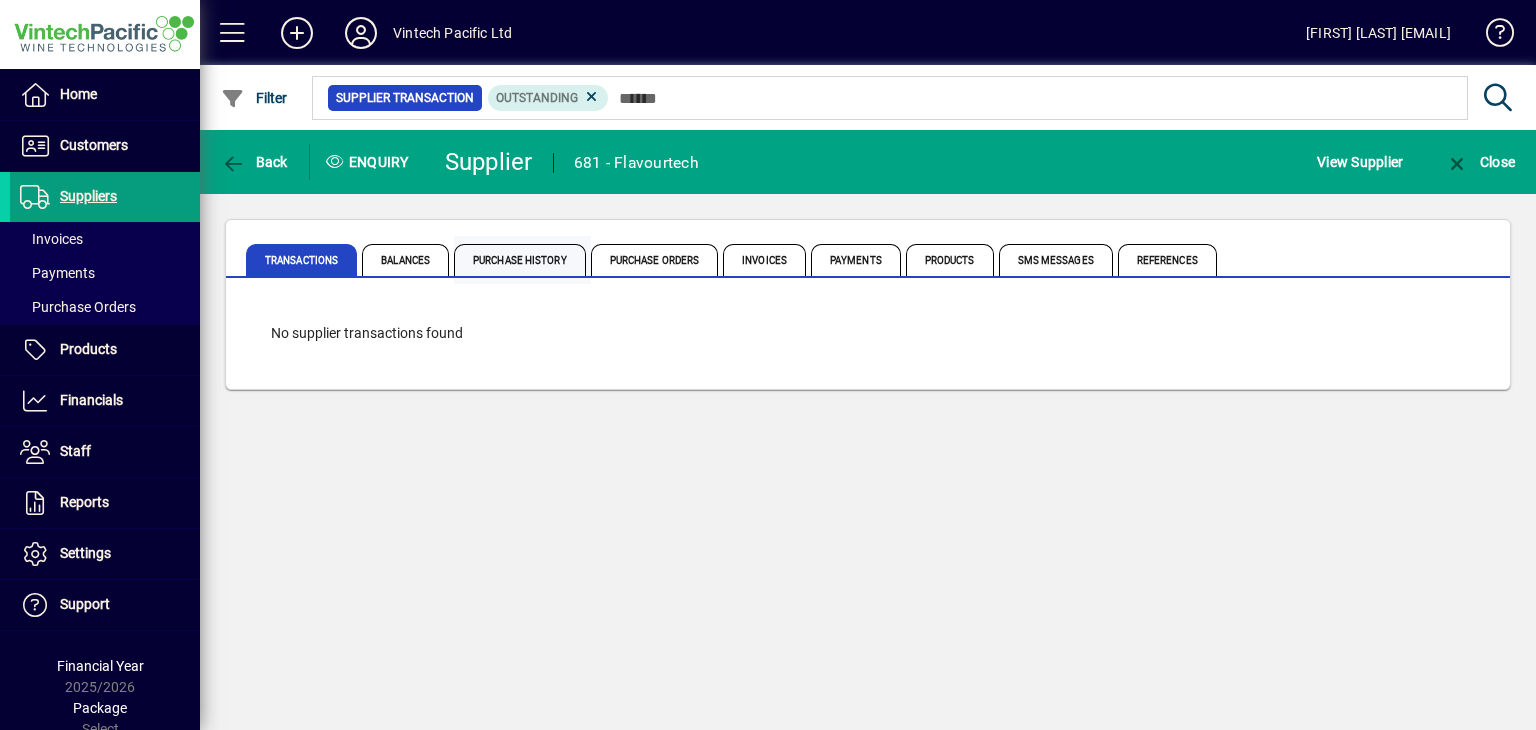 click on "Purchase History" at bounding box center (520, 260) 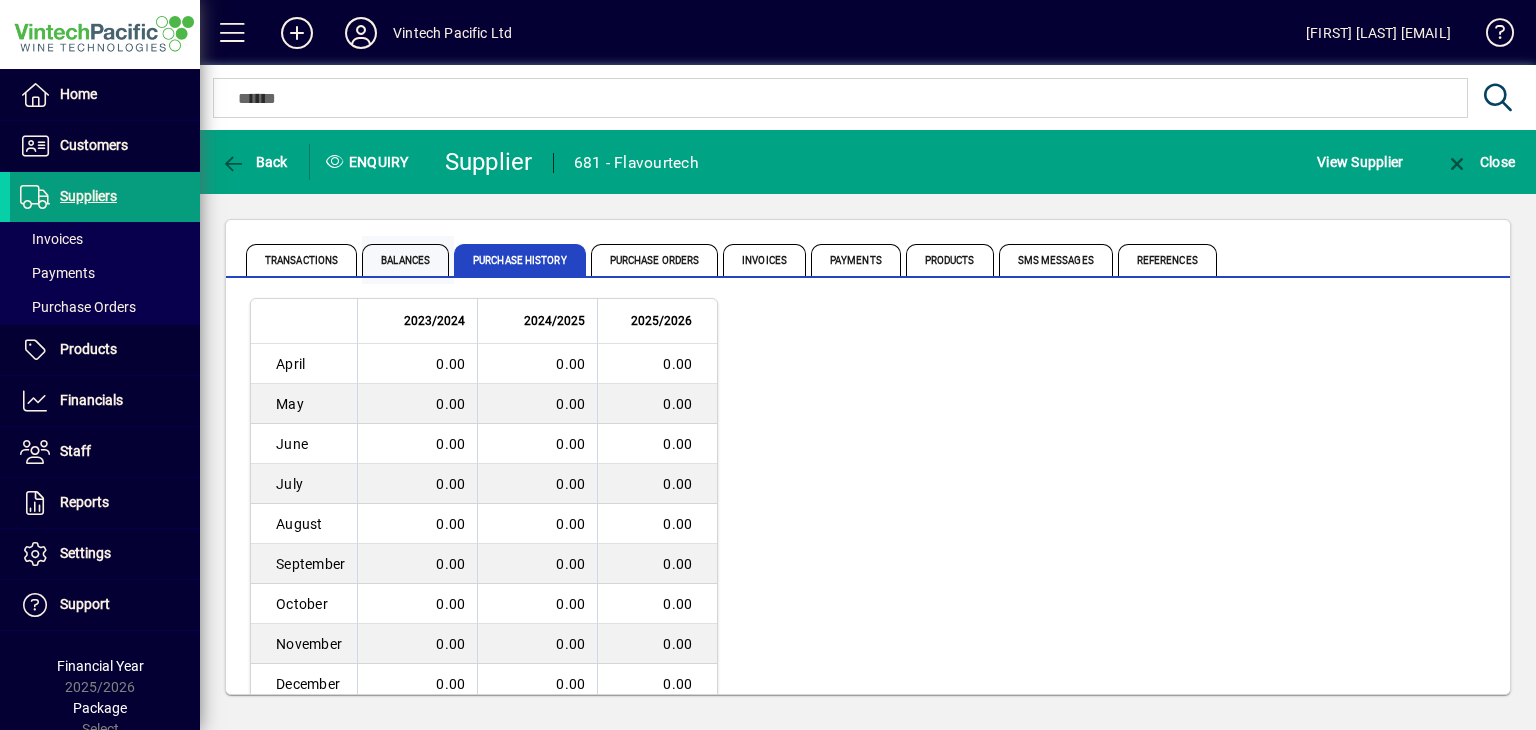 click on "Balances" at bounding box center (405, 260) 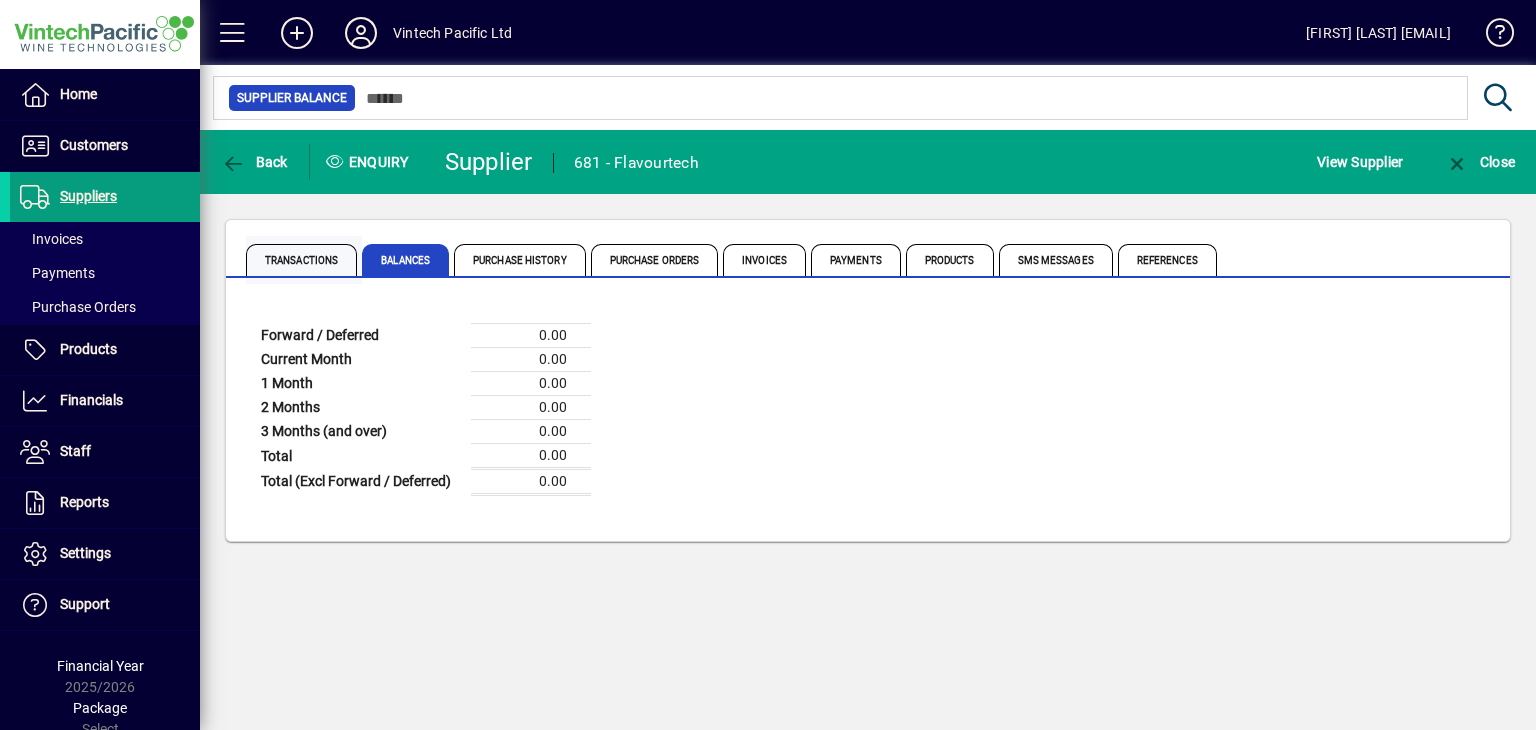 click on "Transactions" at bounding box center [301, 260] 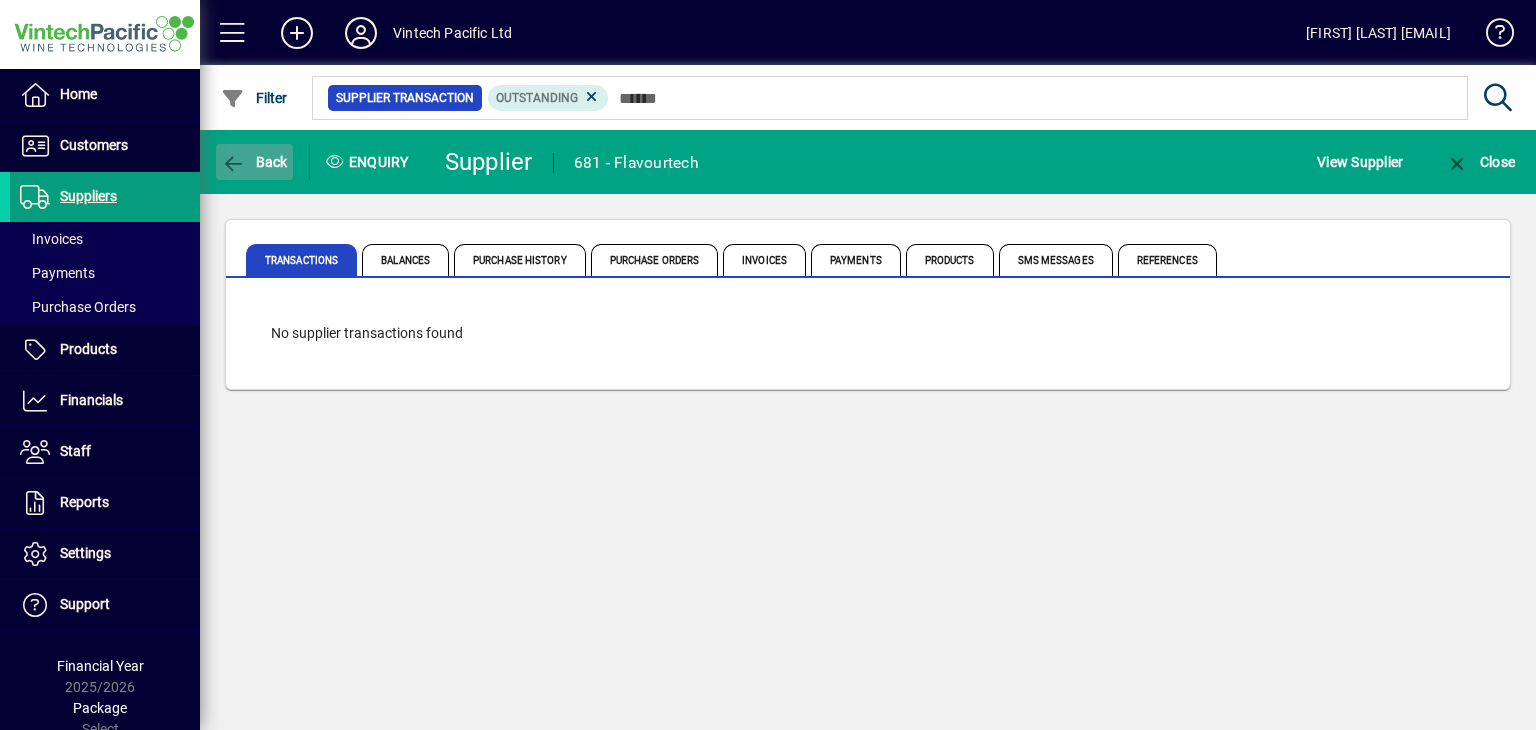 click on "Back" 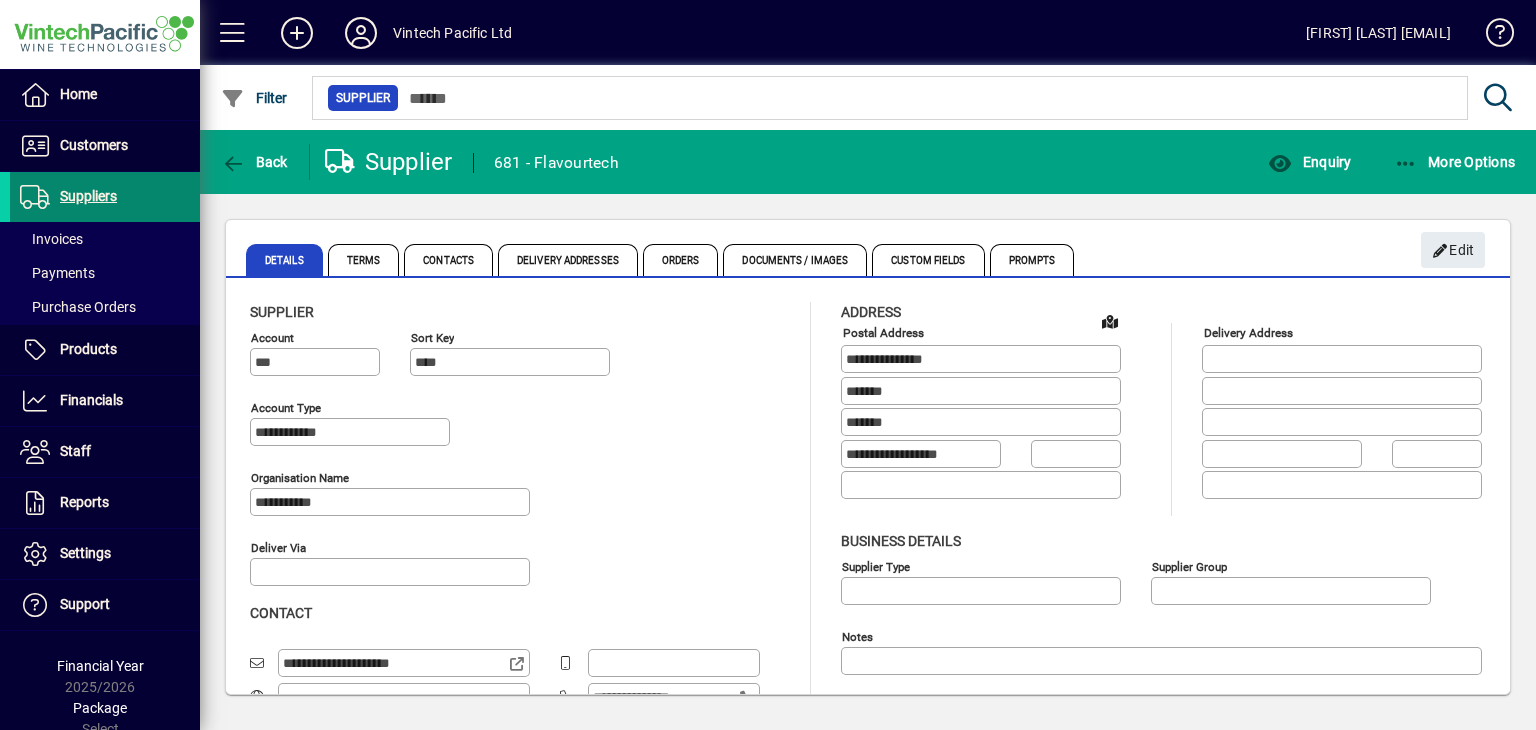 click at bounding box center [105, 197] 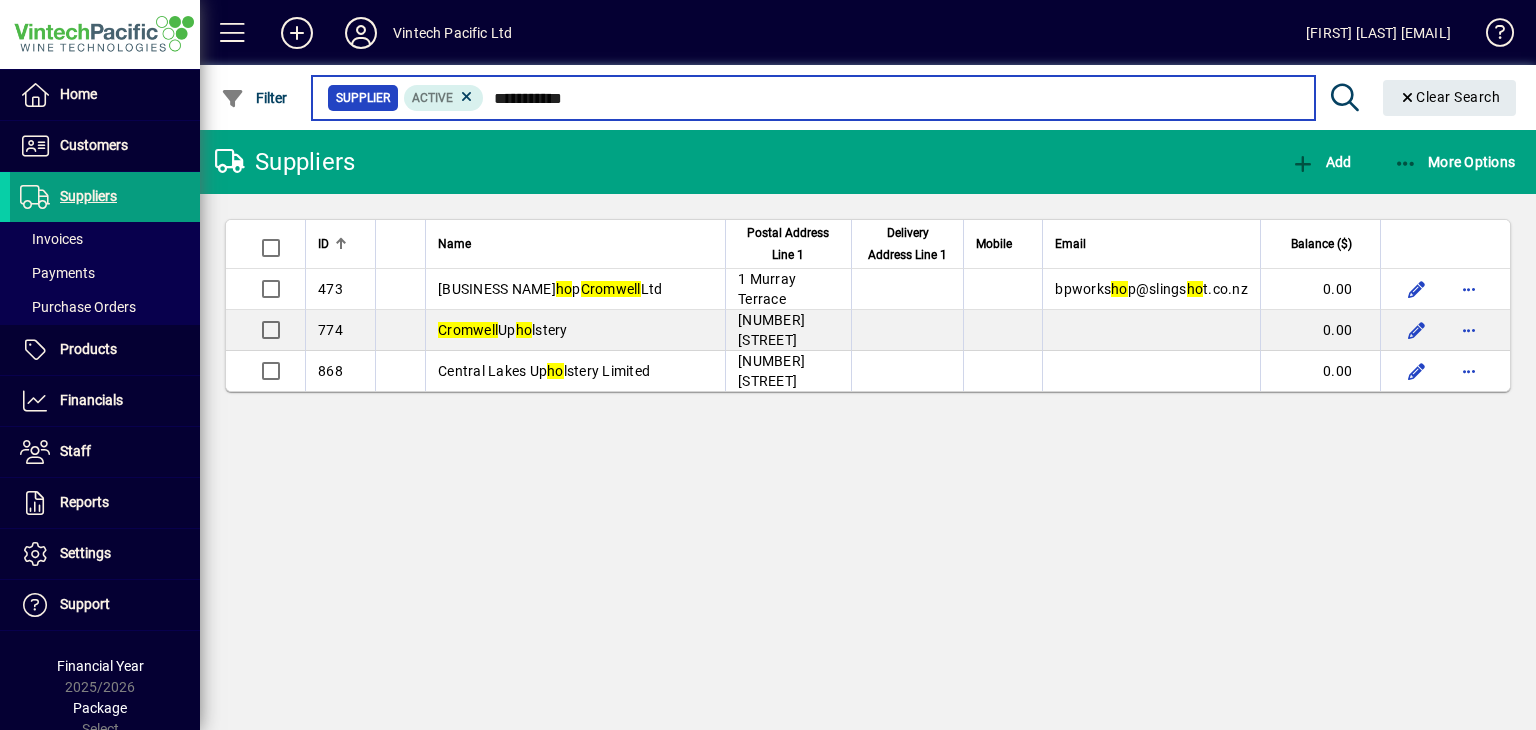 drag, startPoint x: 554, startPoint y: 104, endPoint x: 497, endPoint y: 116, distance: 58.249462 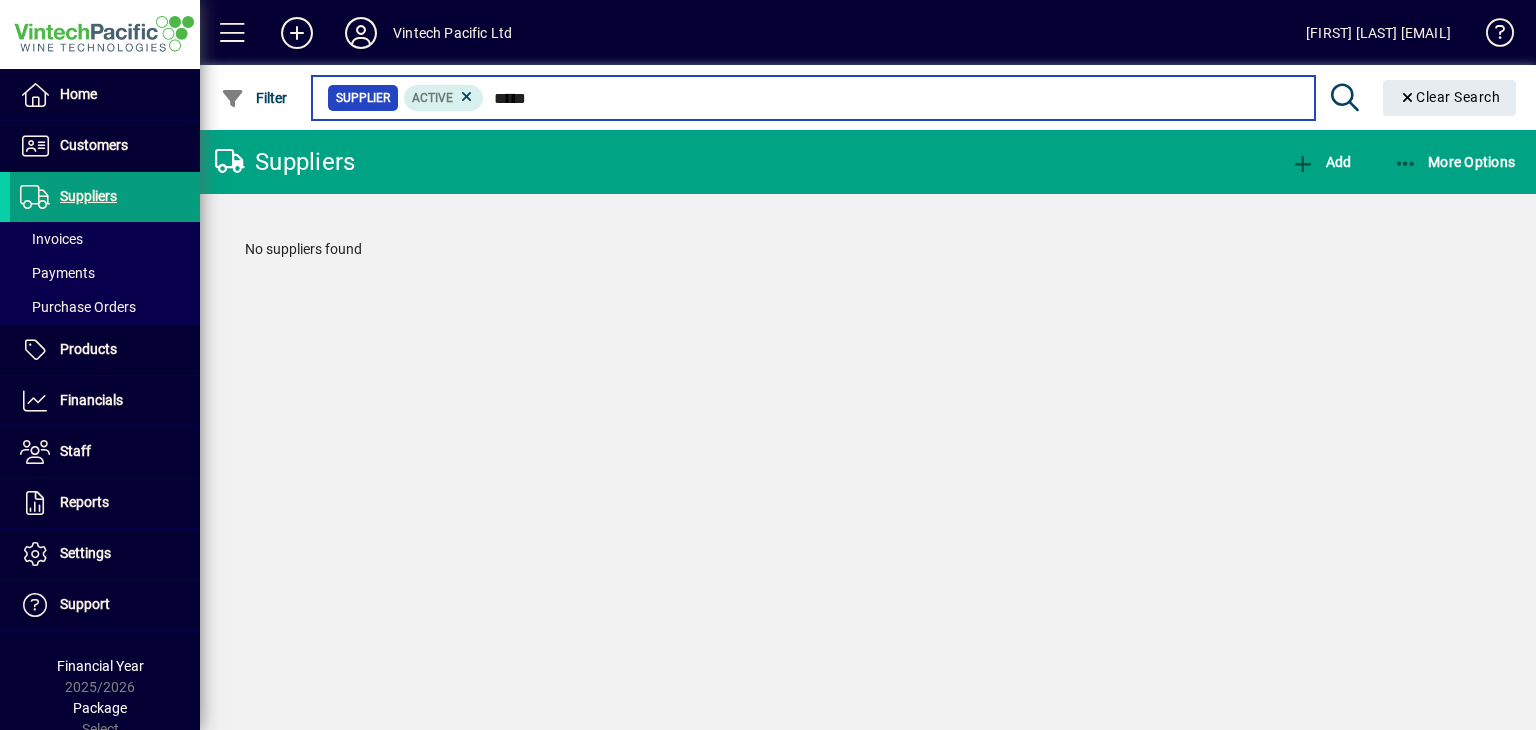 drag, startPoint x: 593, startPoint y: 100, endPoint x: 503, endPoint y: 107, distance: 90.27181 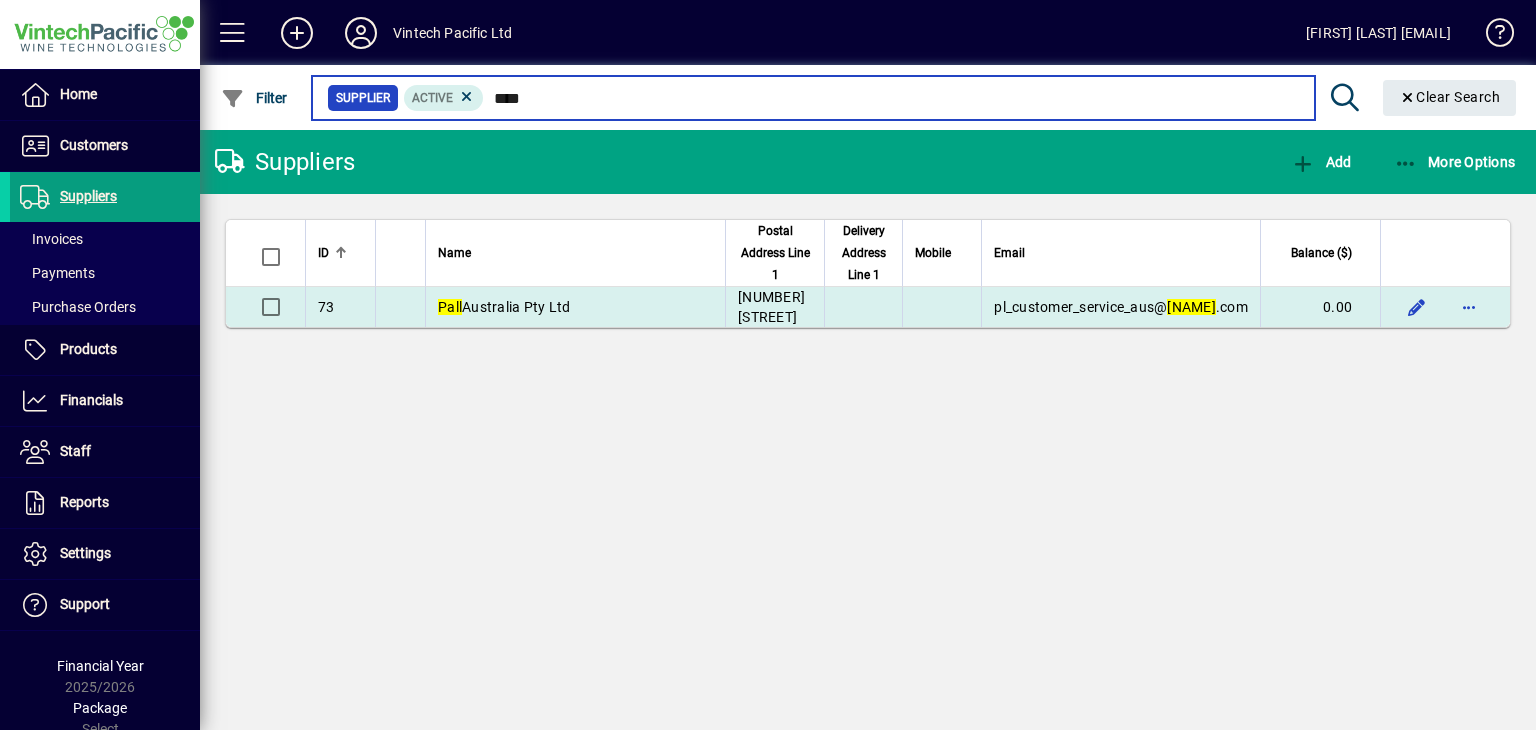 type on "****" 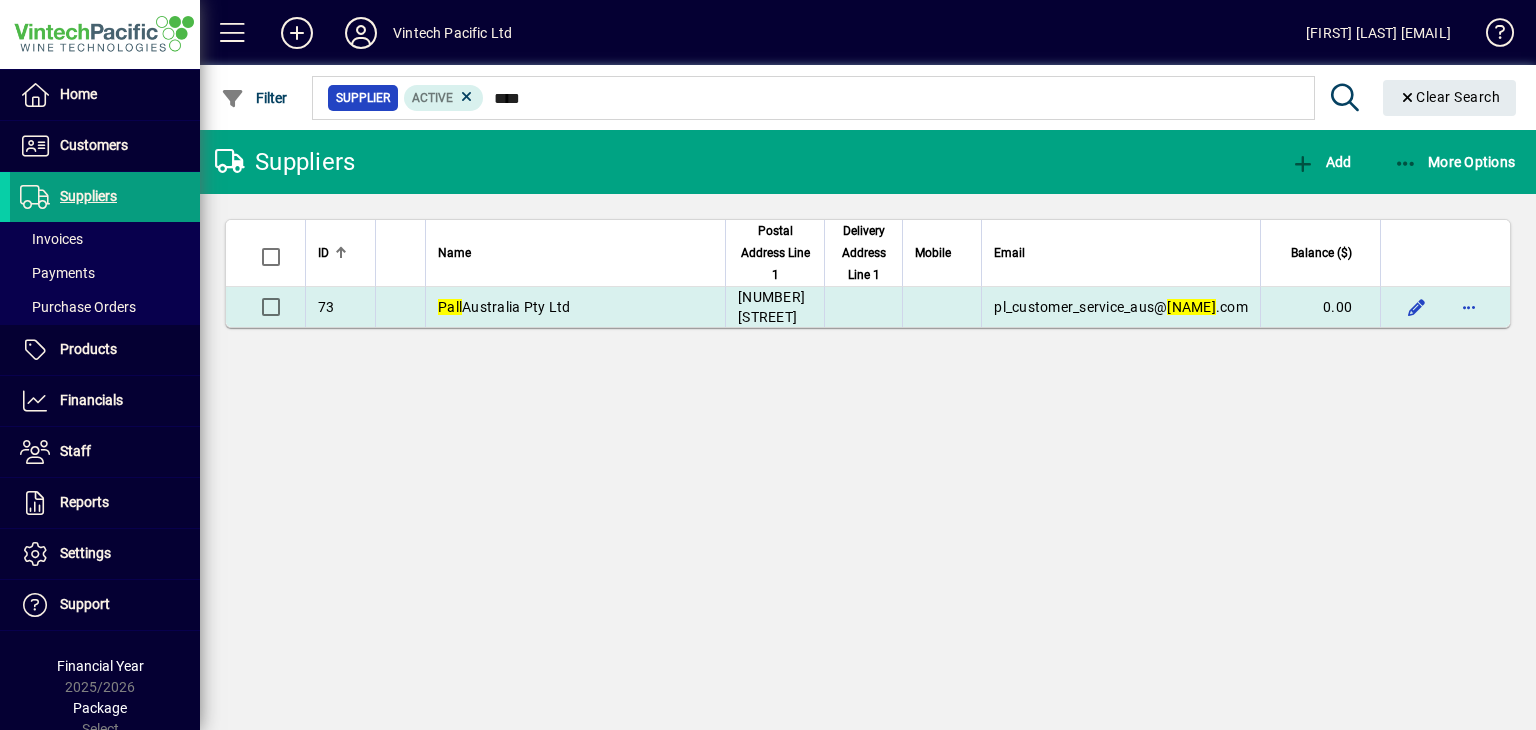 click on "[COMPANY]" at bounding box center [575, 307] 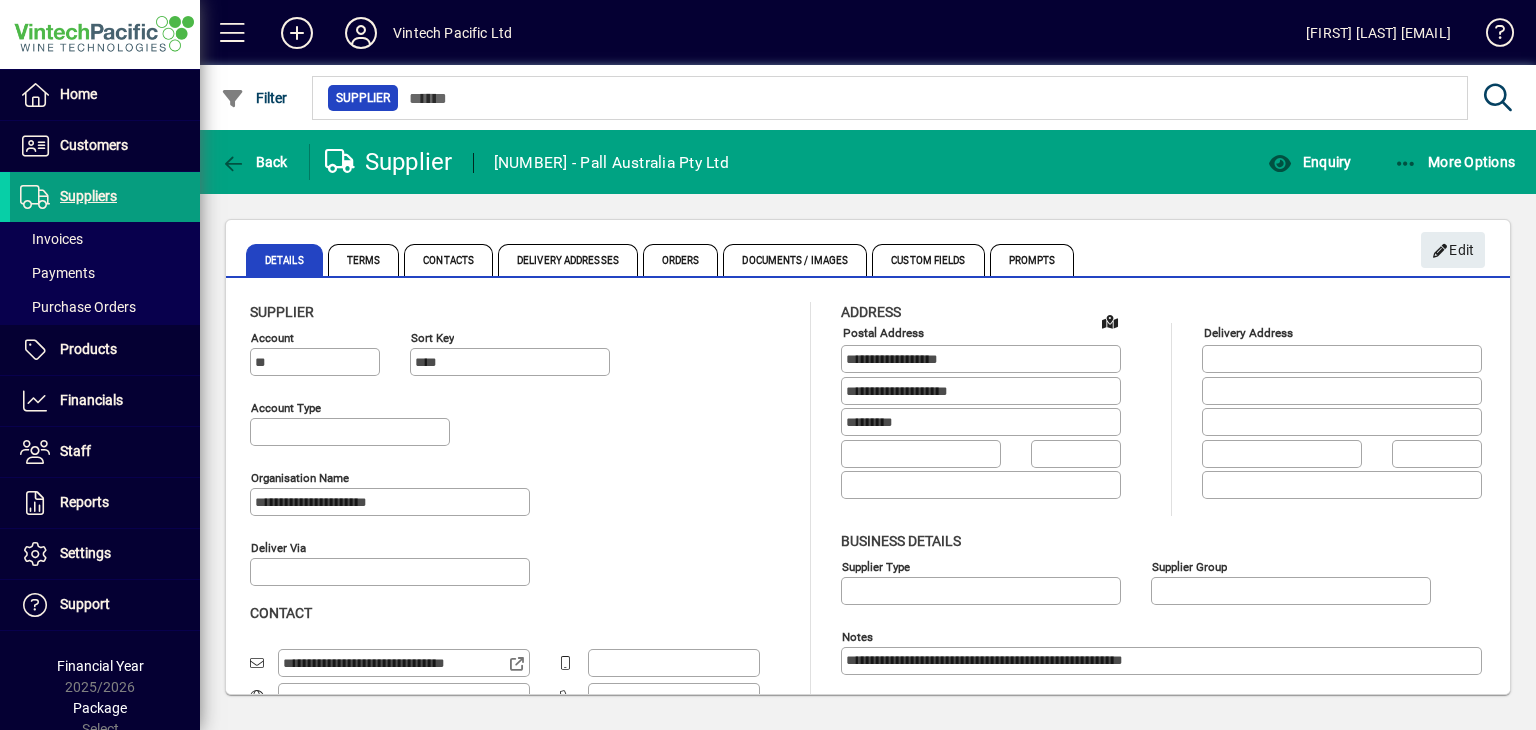 type on "**********" 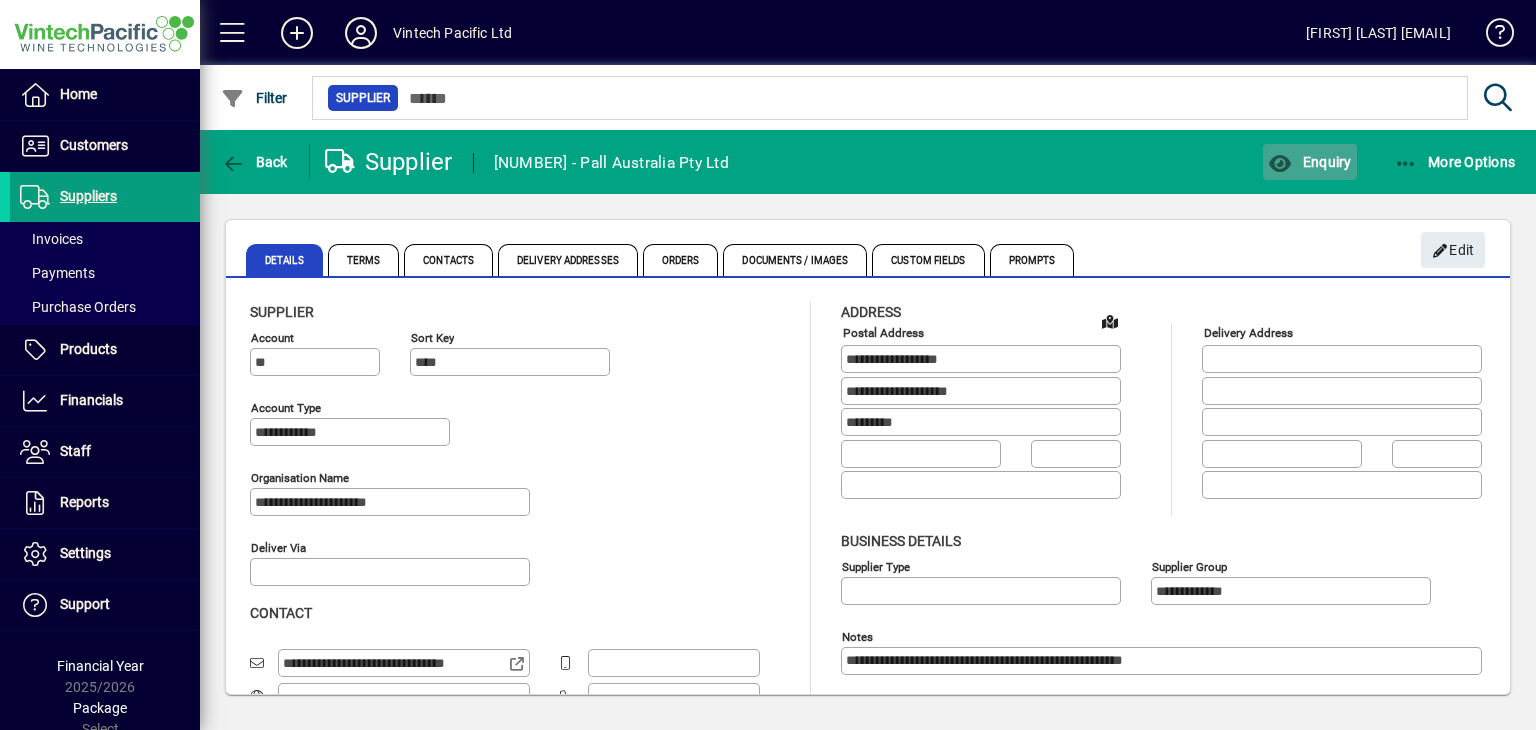click 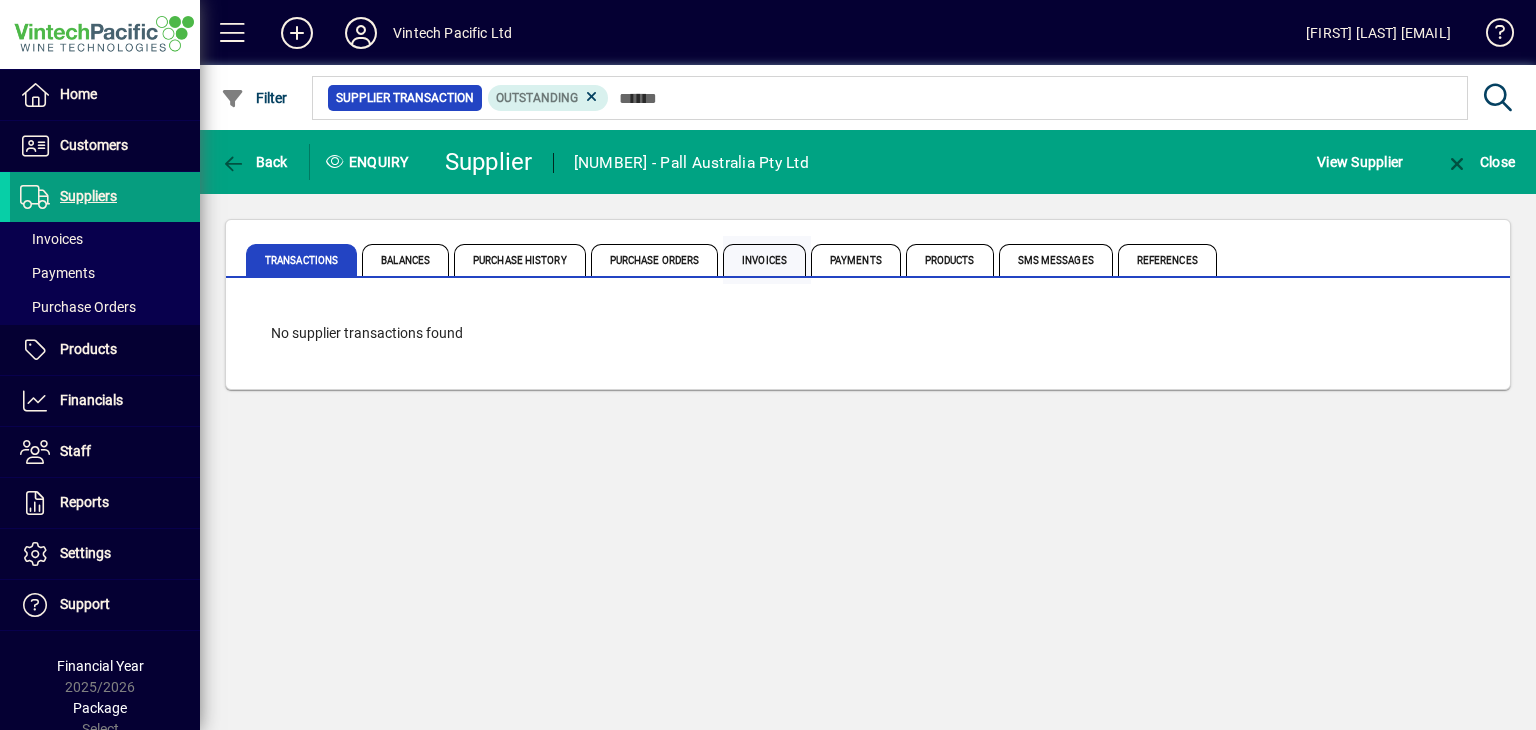 click on "Invoices" at bounding box center (764, 260) 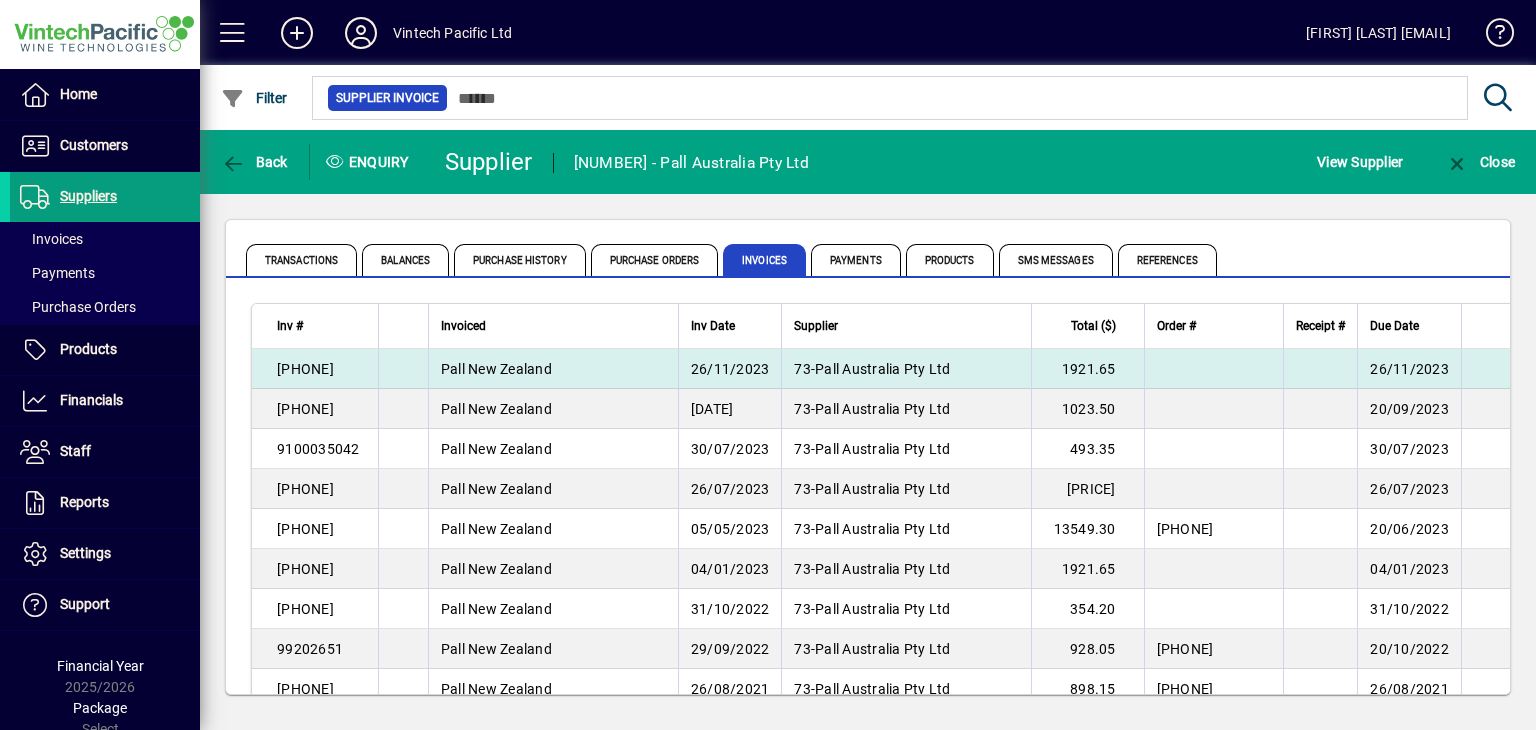 click on "26/11/2023" at bounding box center (730, 369) 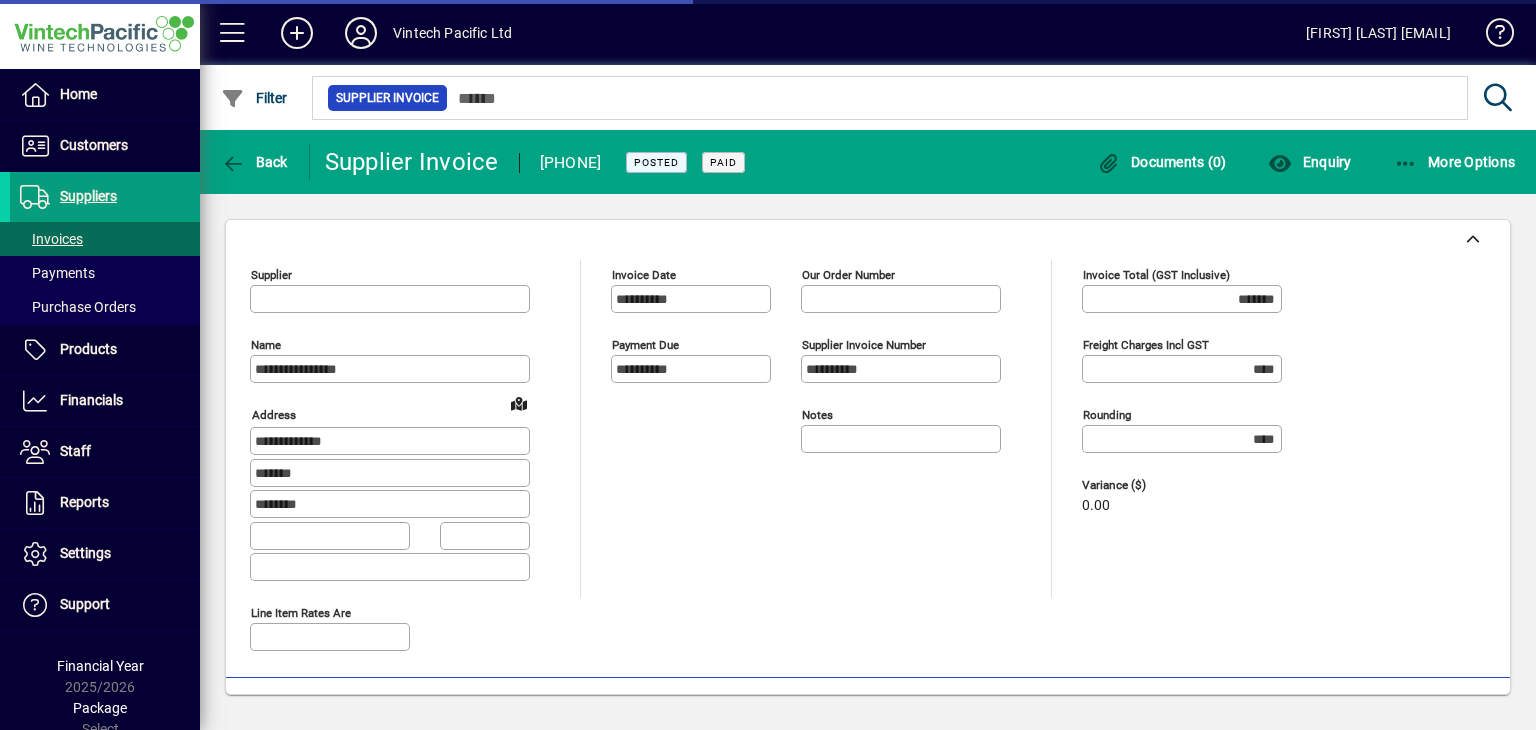 type on "**********" 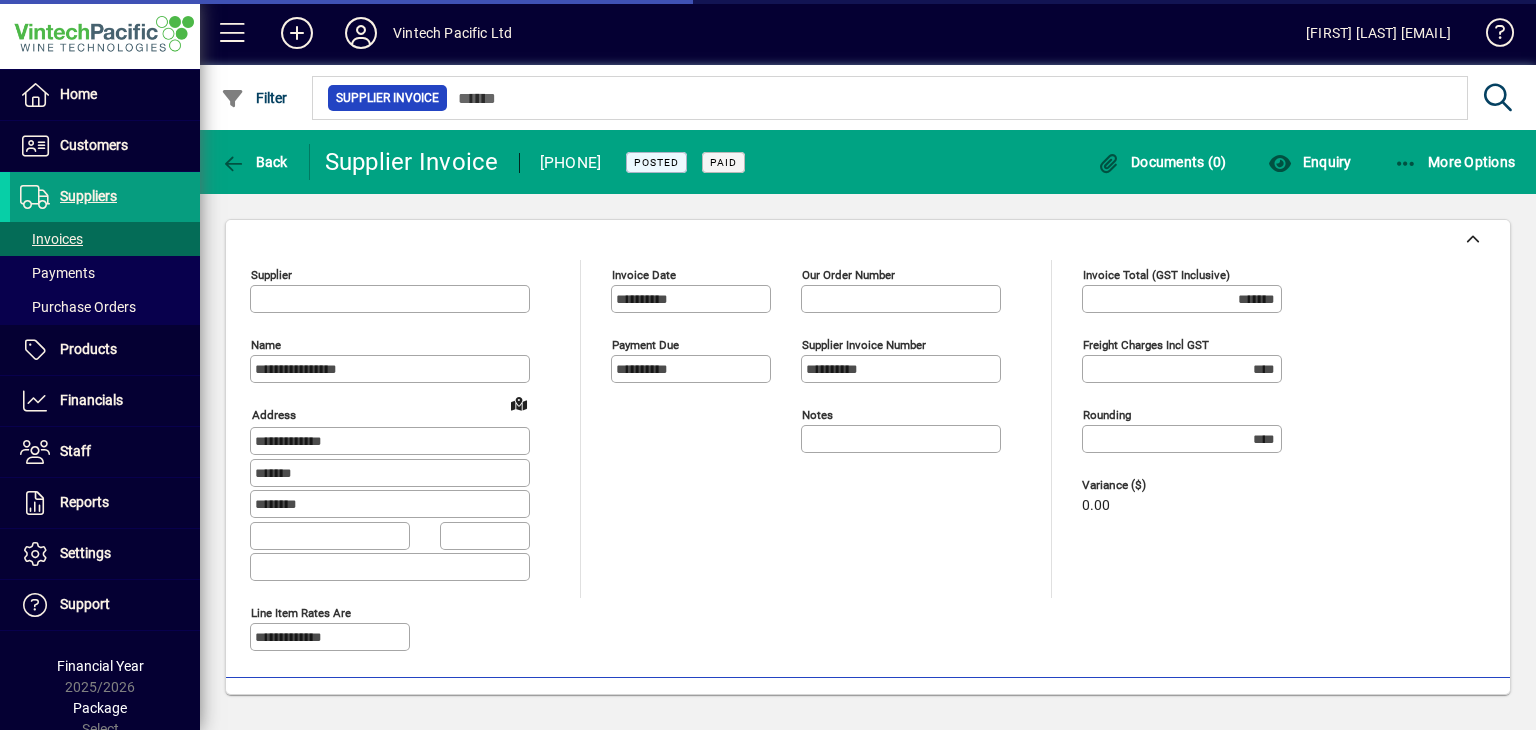 type on "**********" 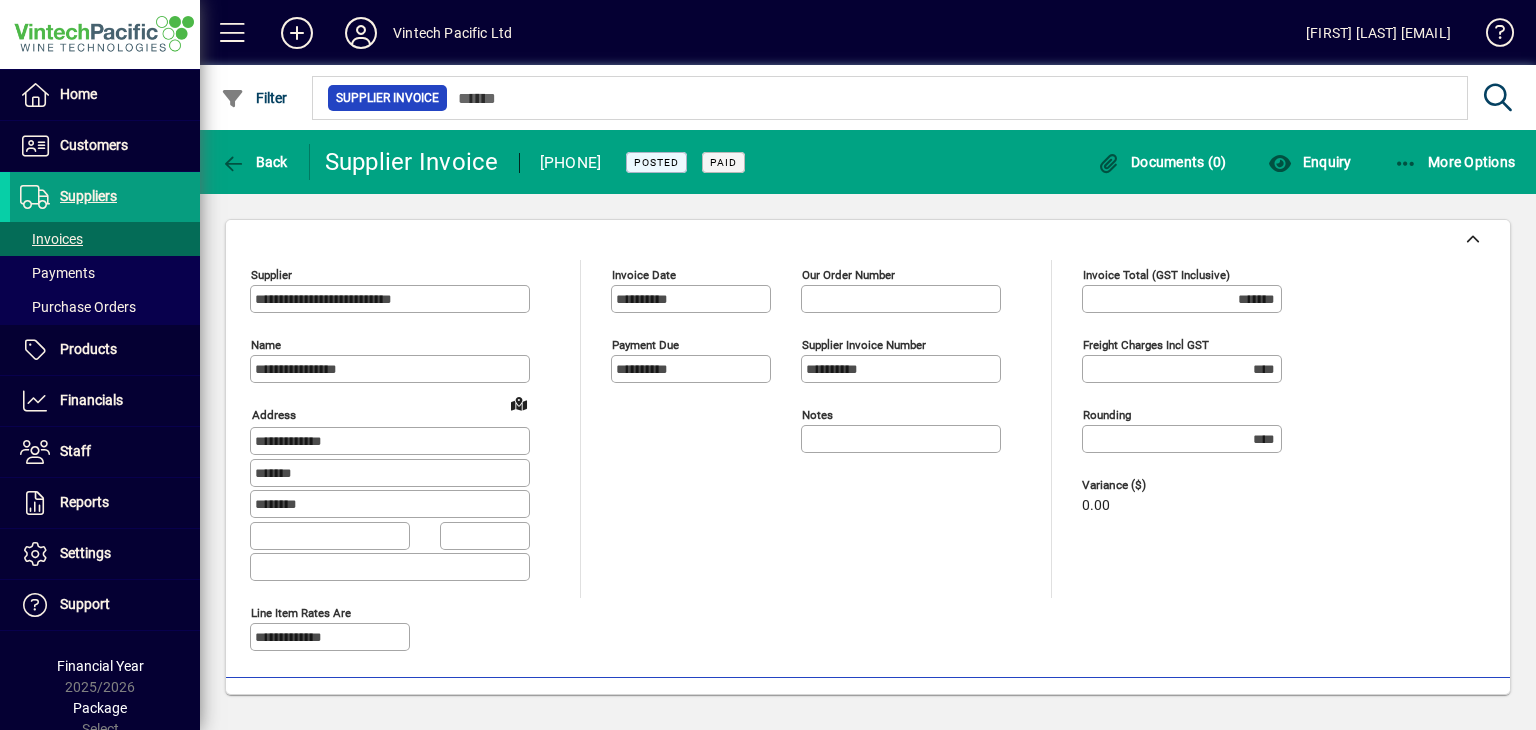 scroll, scrollTop: 0, scrollLeft: 0, axis: both 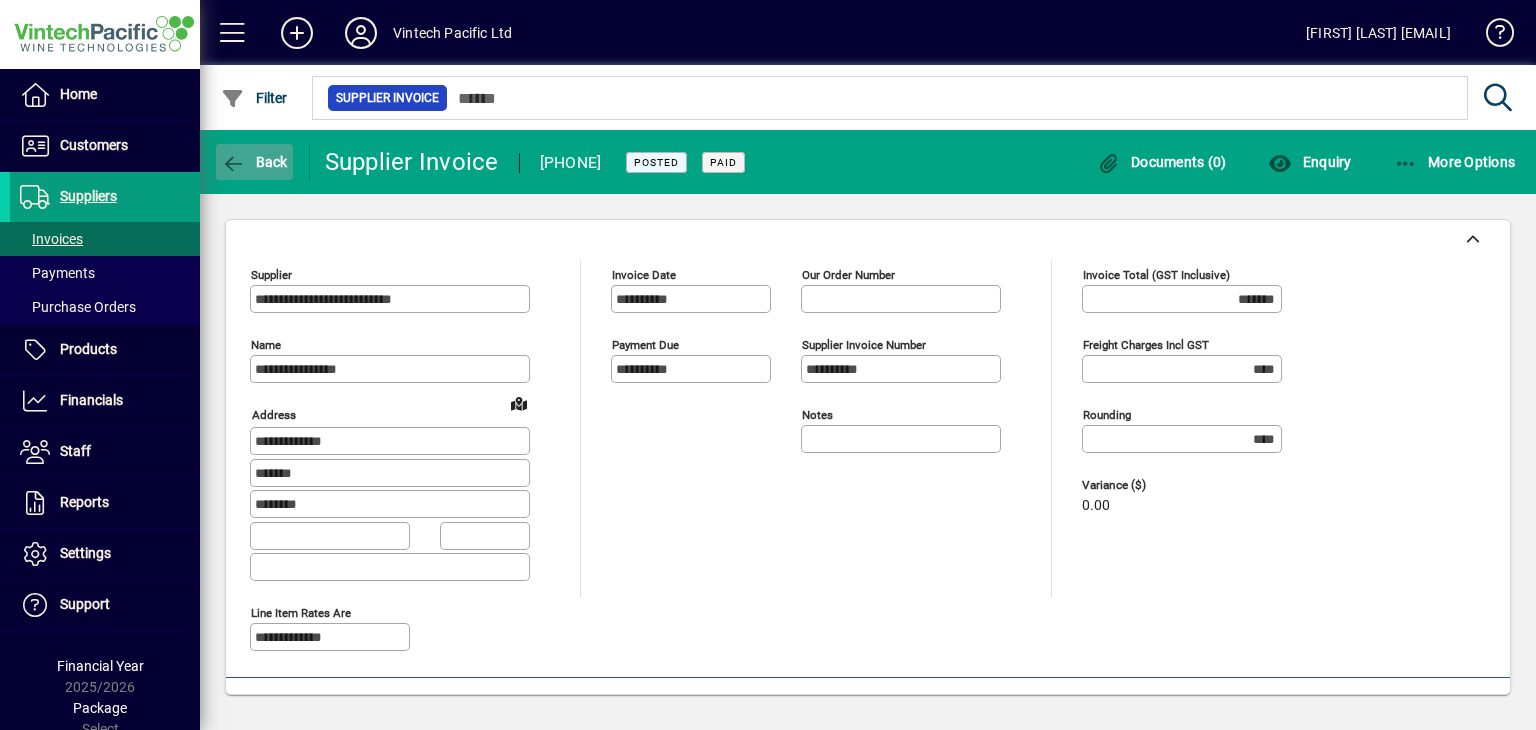 click on "Back" 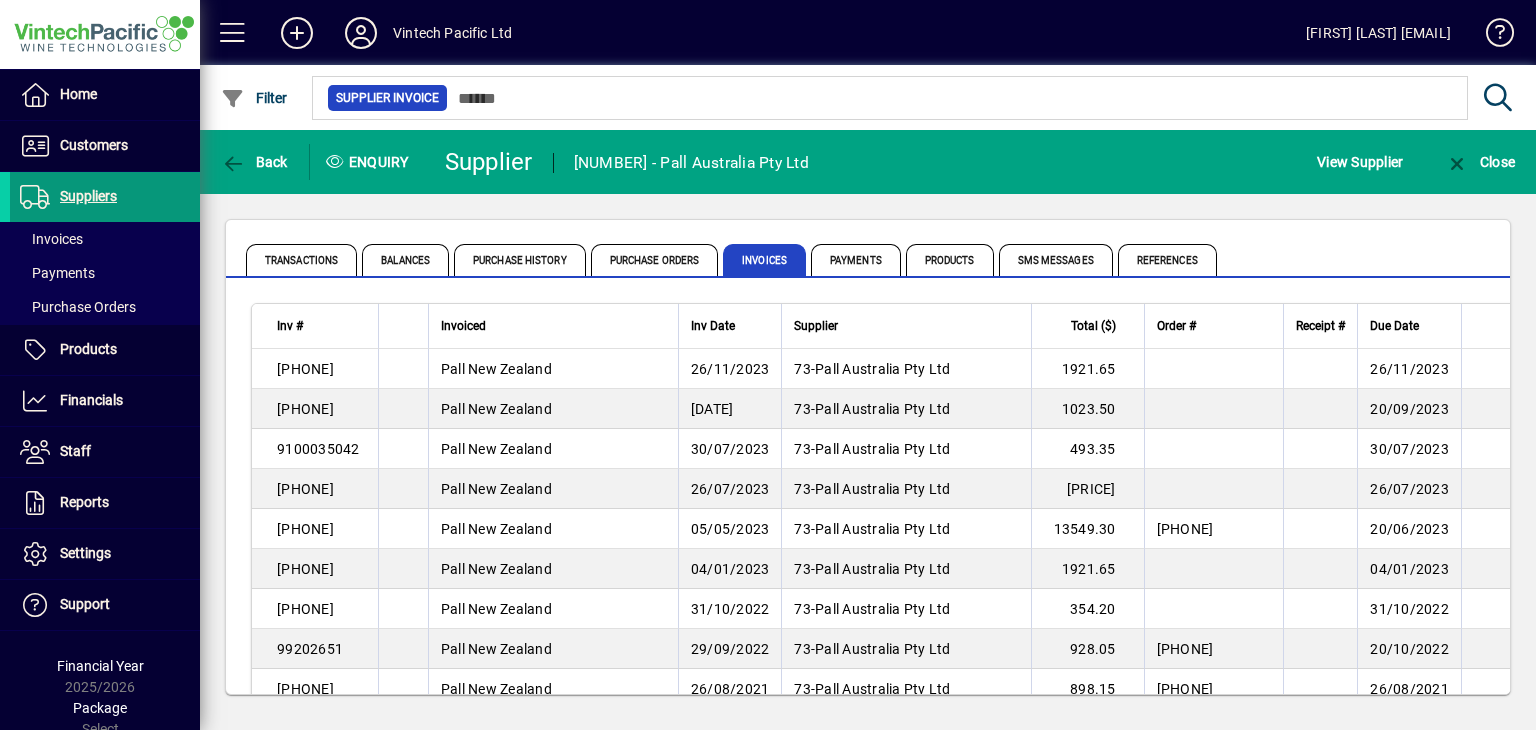 click on "Suppliers" at bounding box center (63, 197) 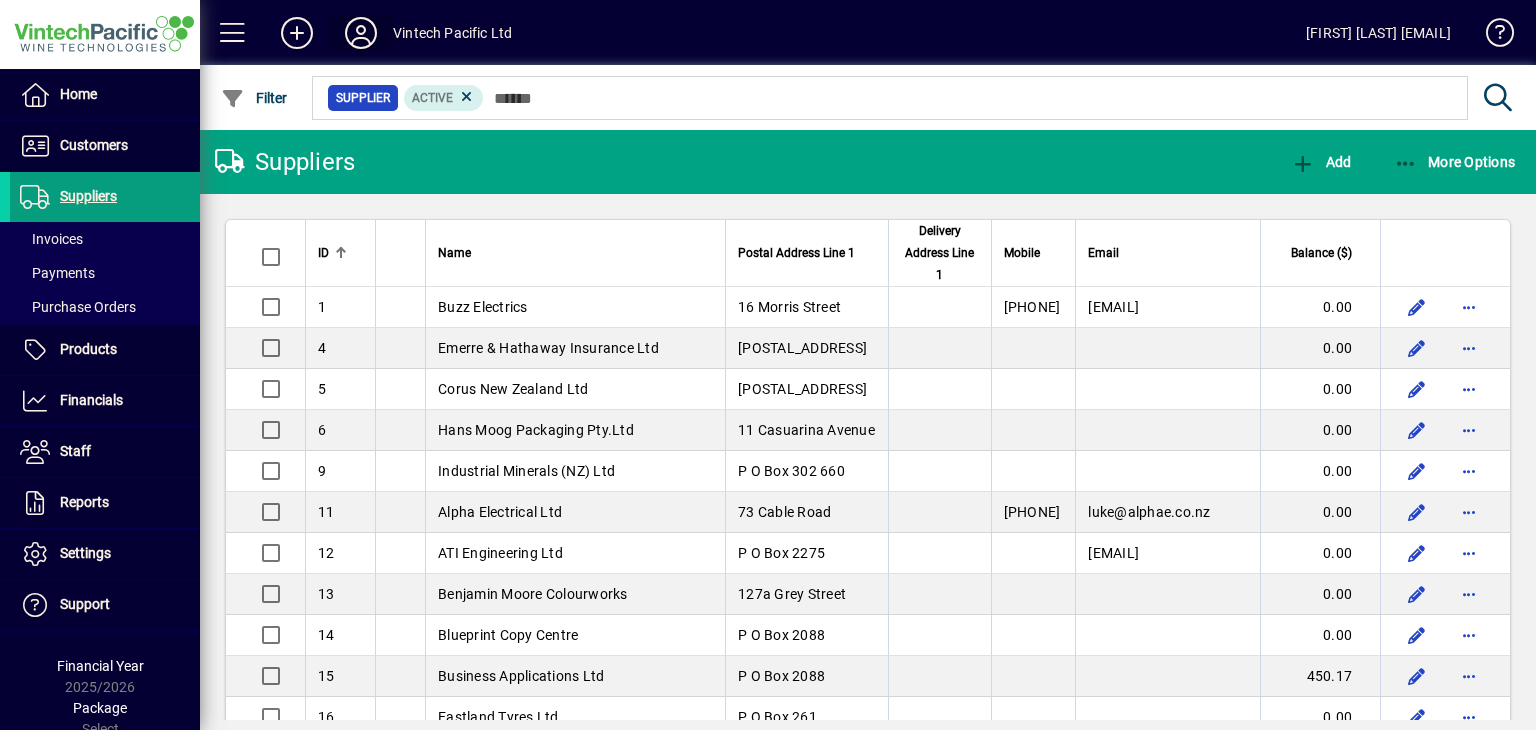 click 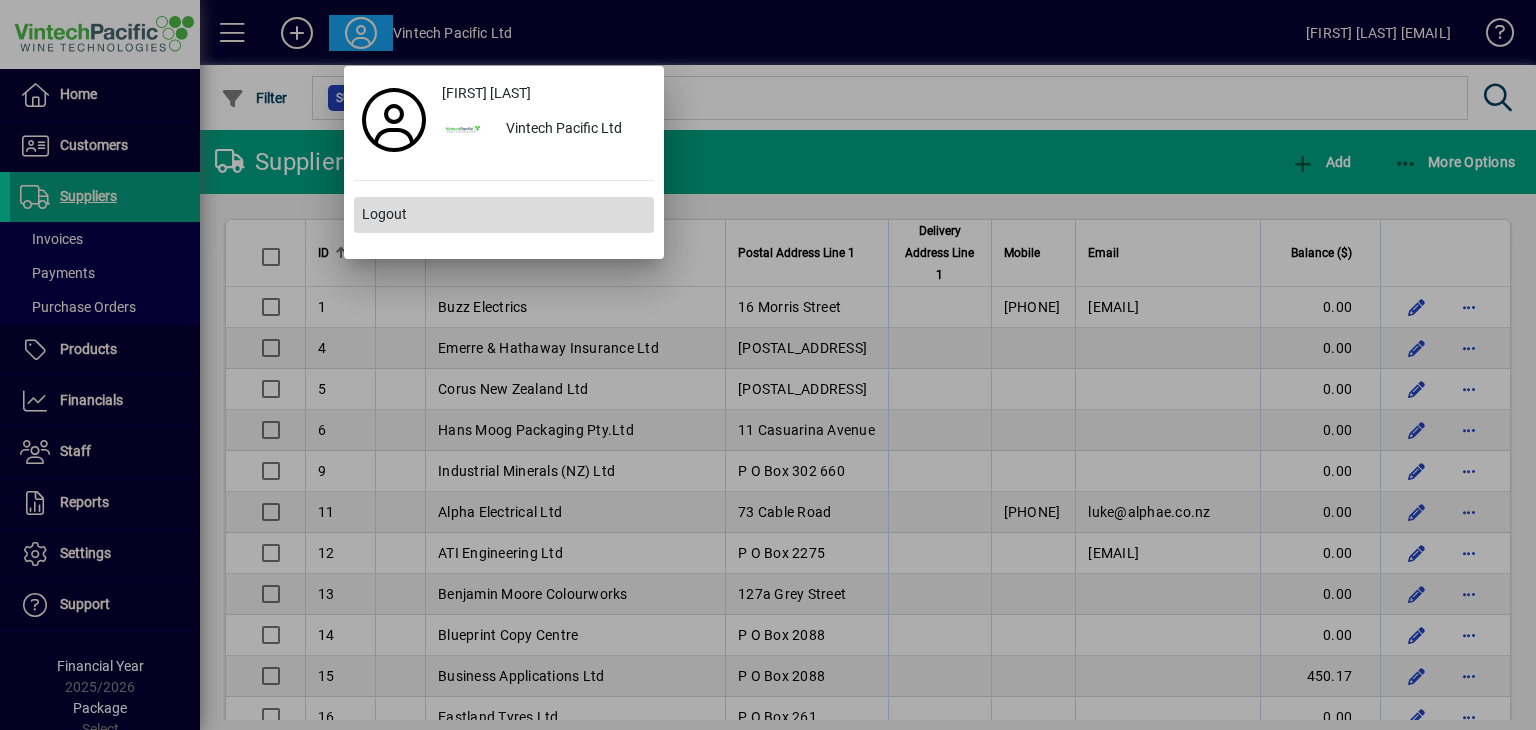 click at bounding box center [504, 215] 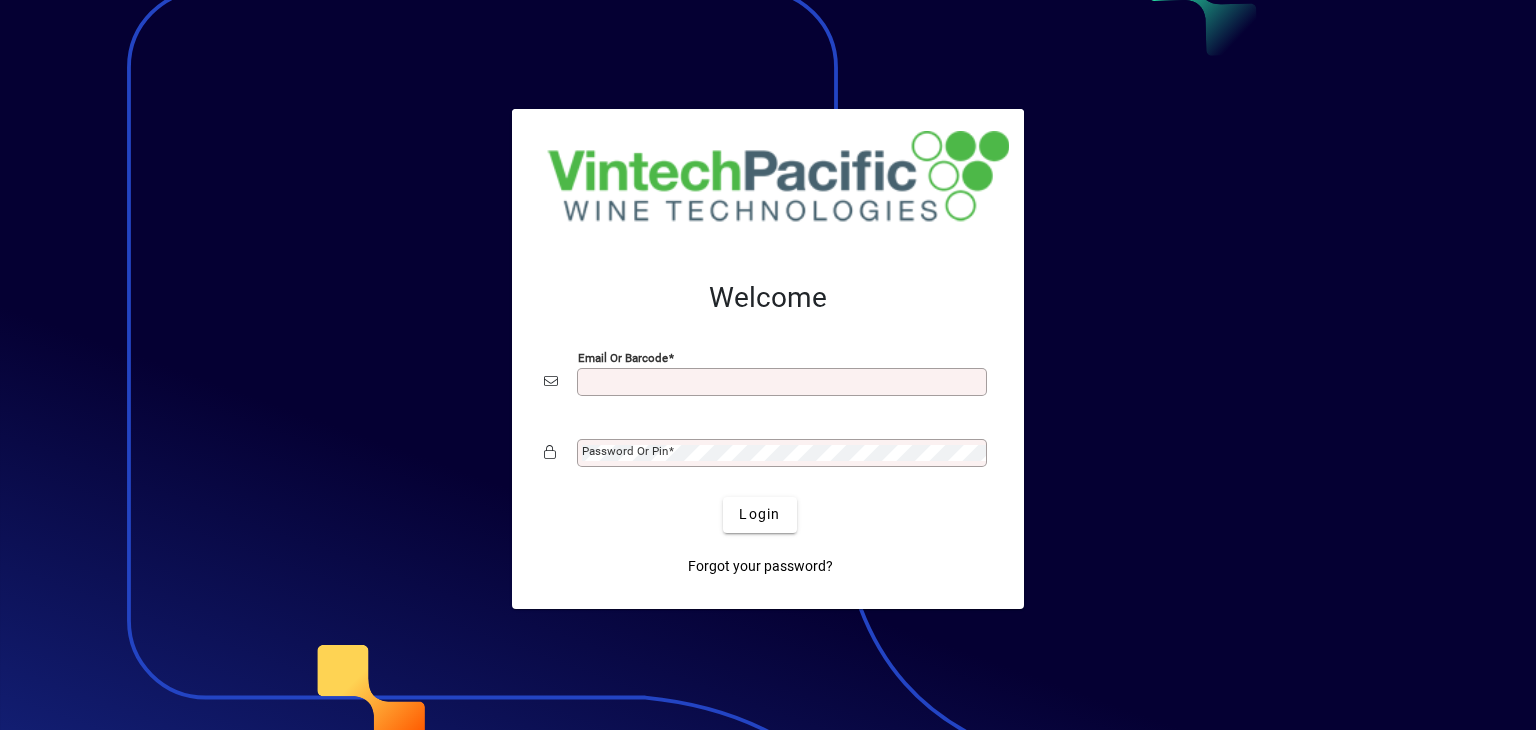 scroll, scrollTop: 0, scrollLeft: 0, axis: both 